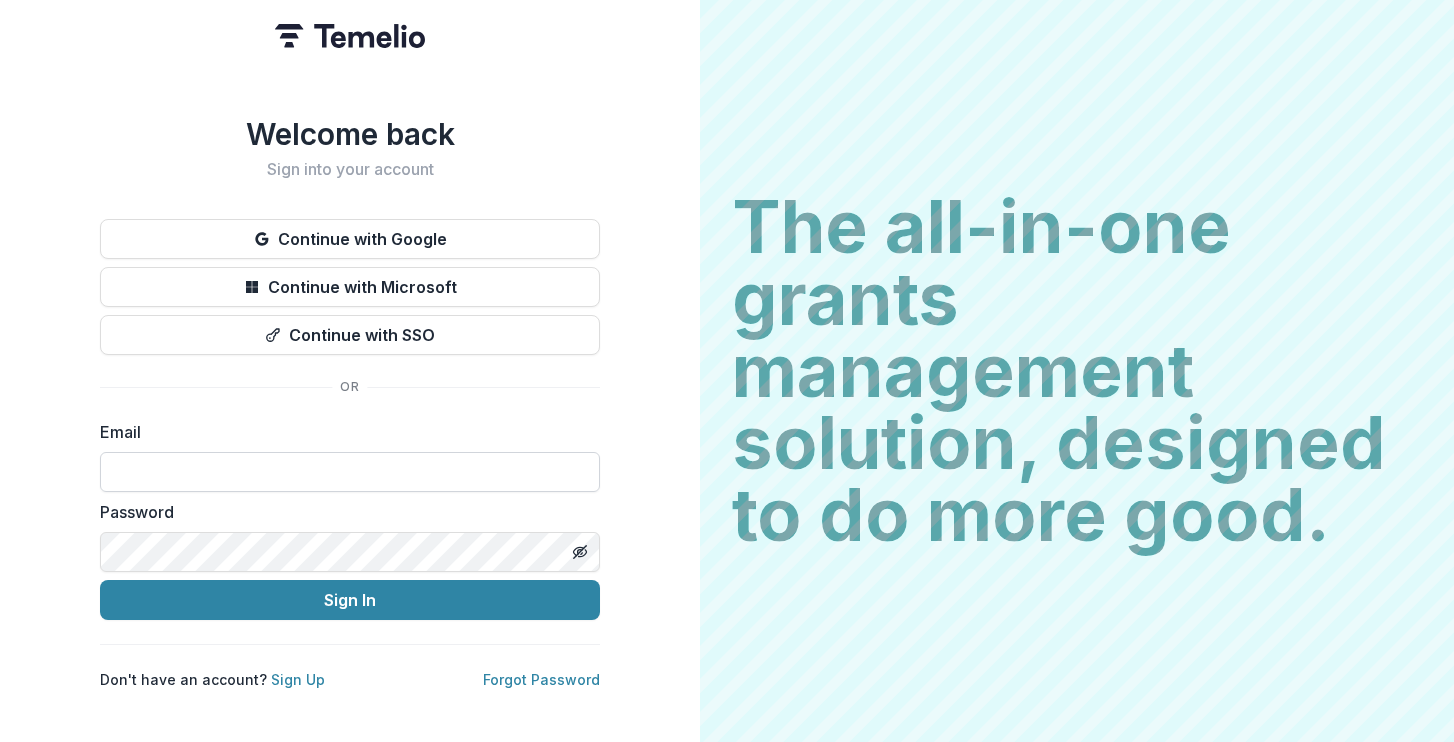 scroll, scrollTop: 0, scrollLeft: 0, axis: both 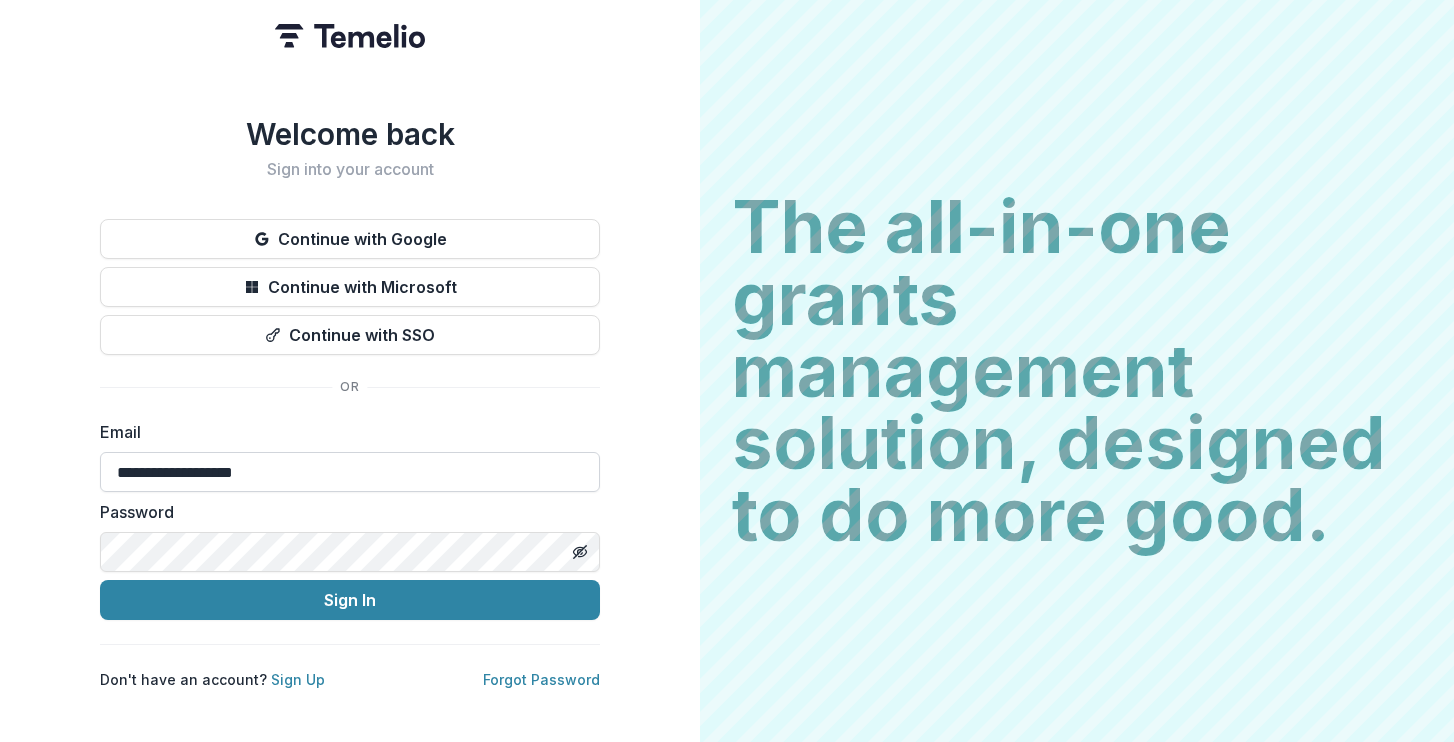 click on "**********" at bounding box center (350, 472) 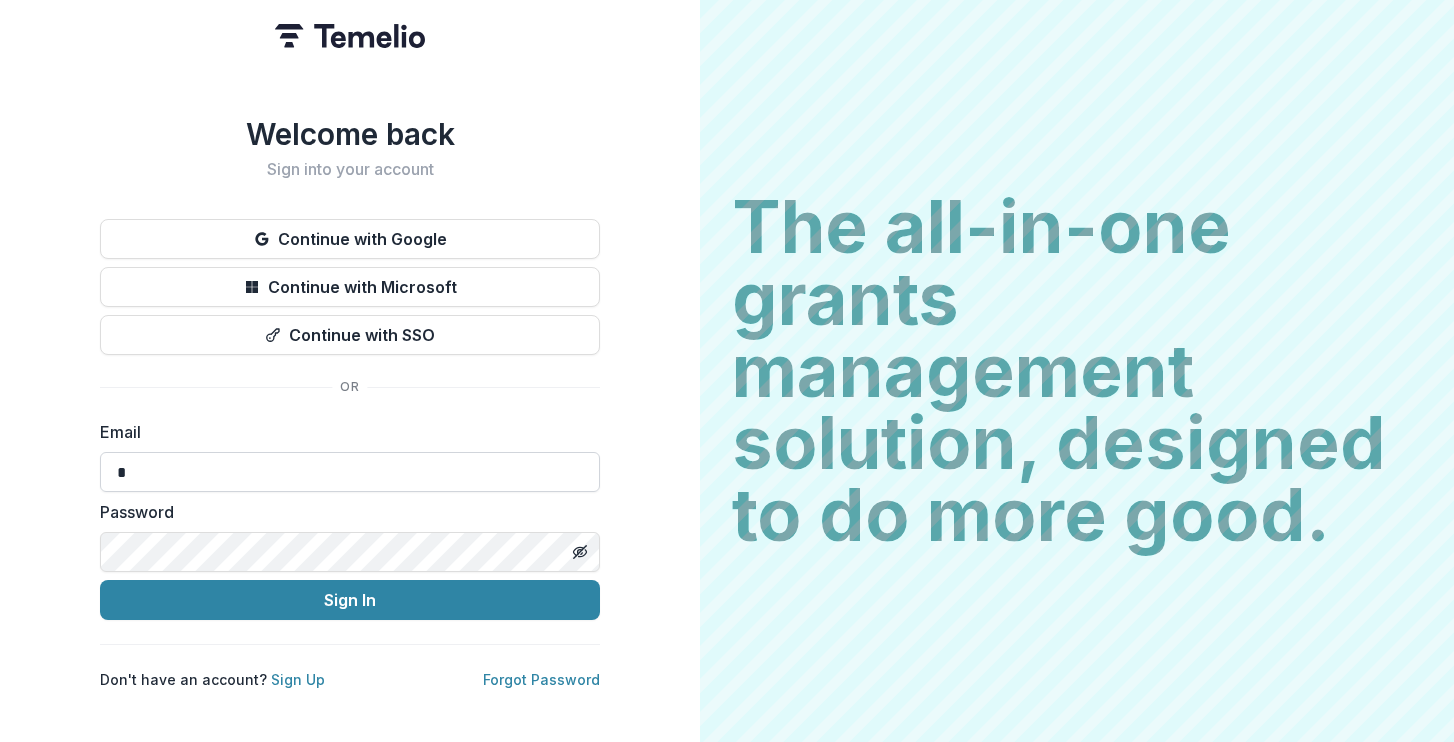 type on "**********" 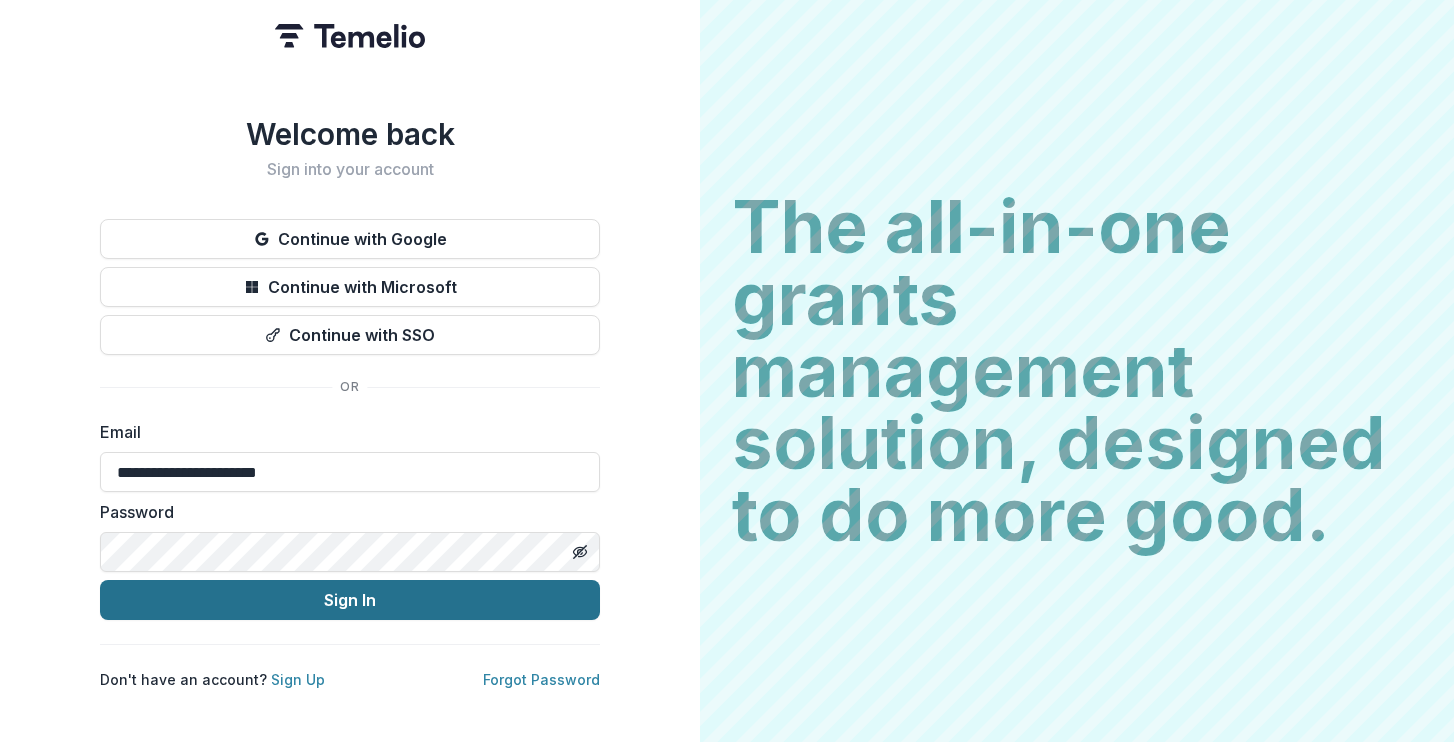 click on "Sign In" at bounding box center (350, 600) 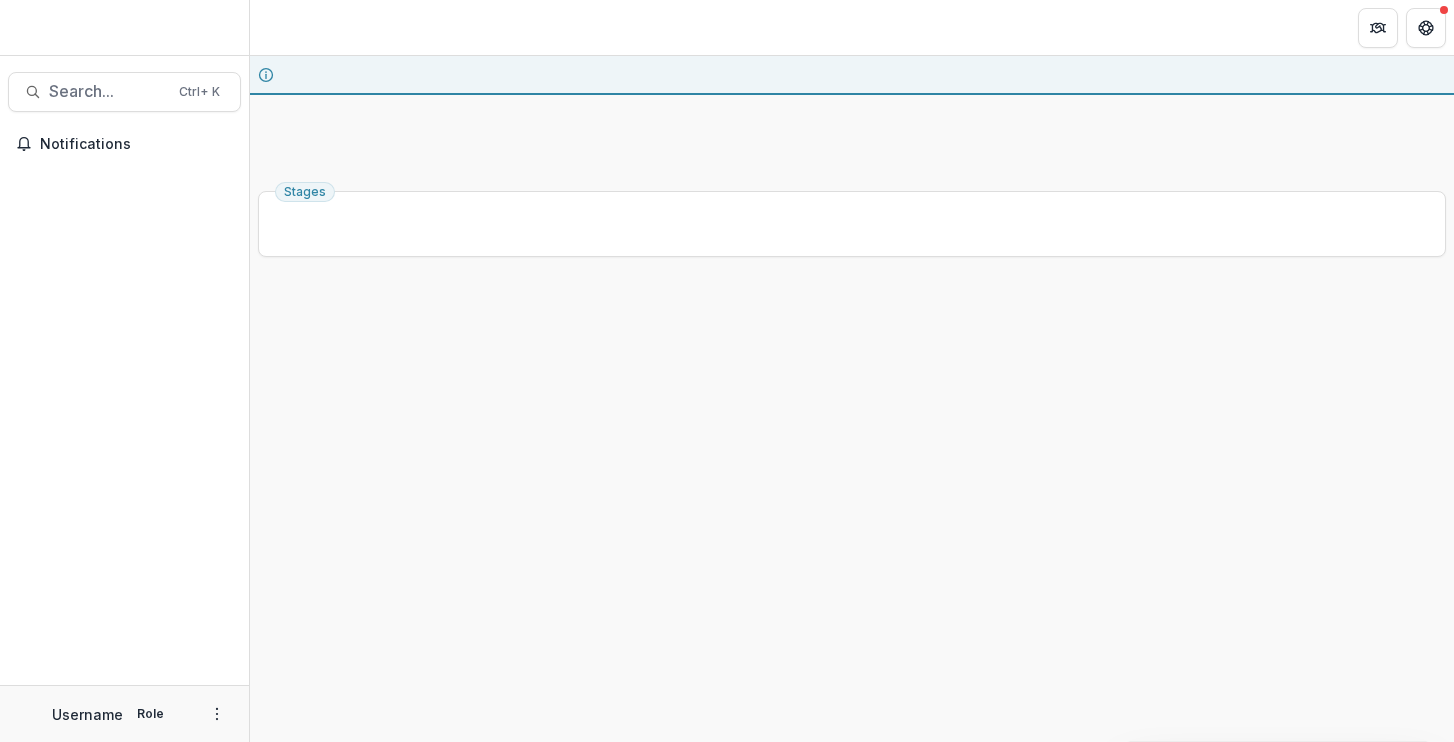 scroll, scrollTop: 0, scrollLeft: 0, axis: both 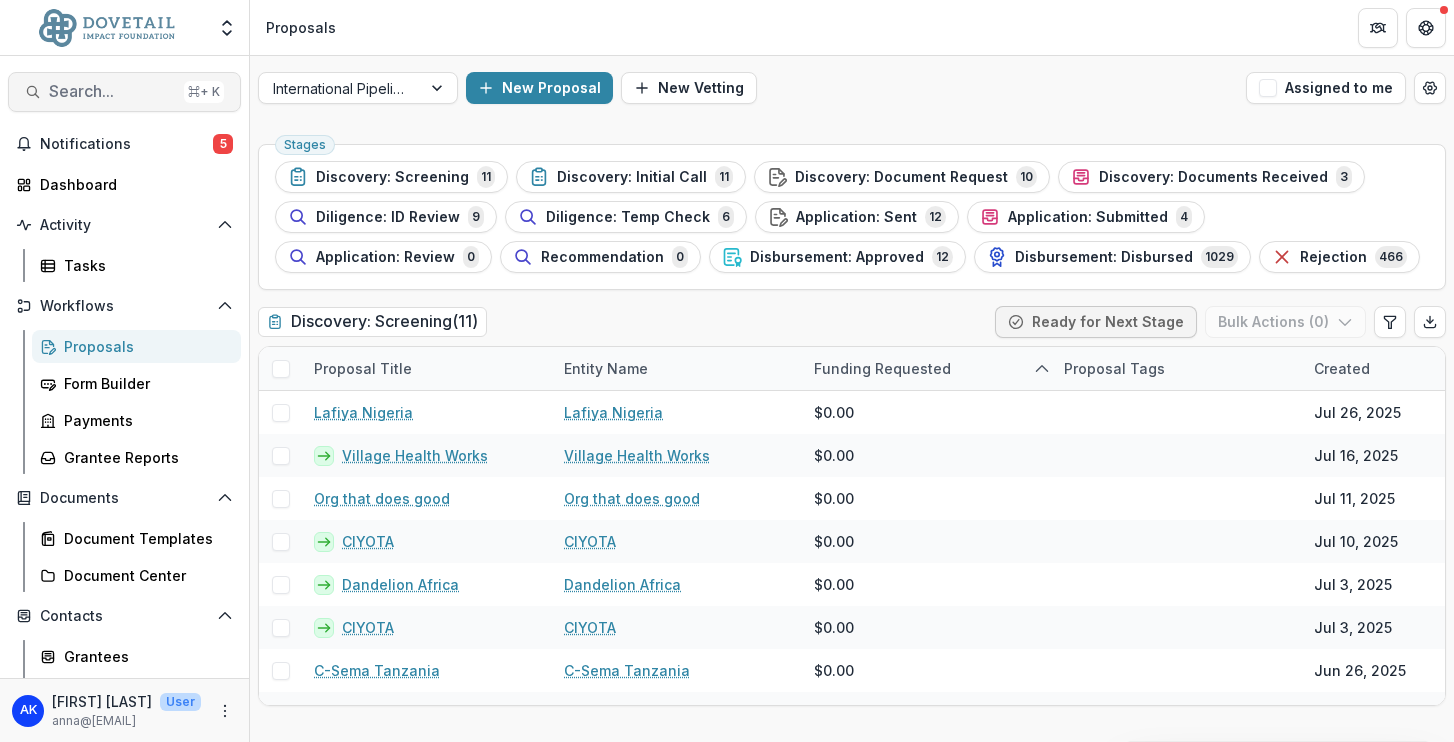 click on "Search..." at bounding box center (112, 91) 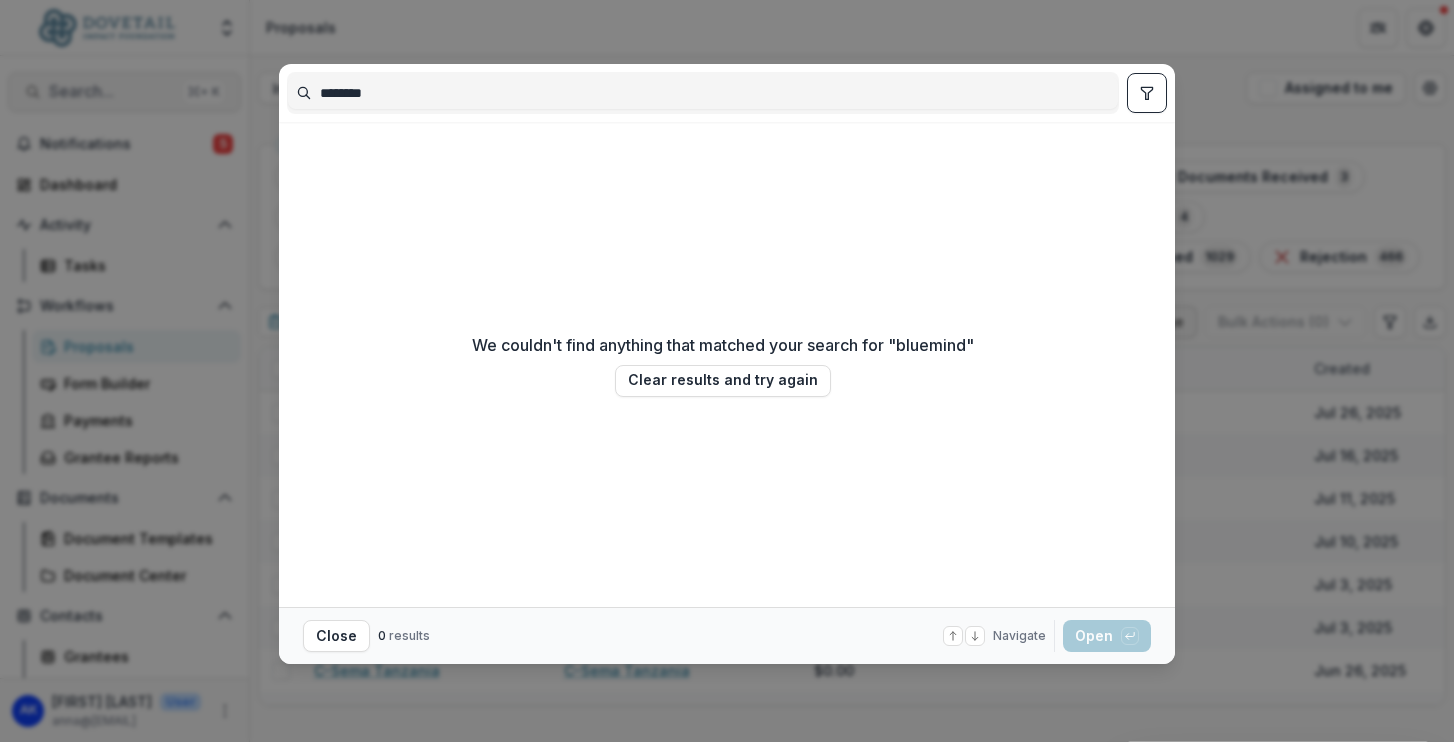 type on "********" 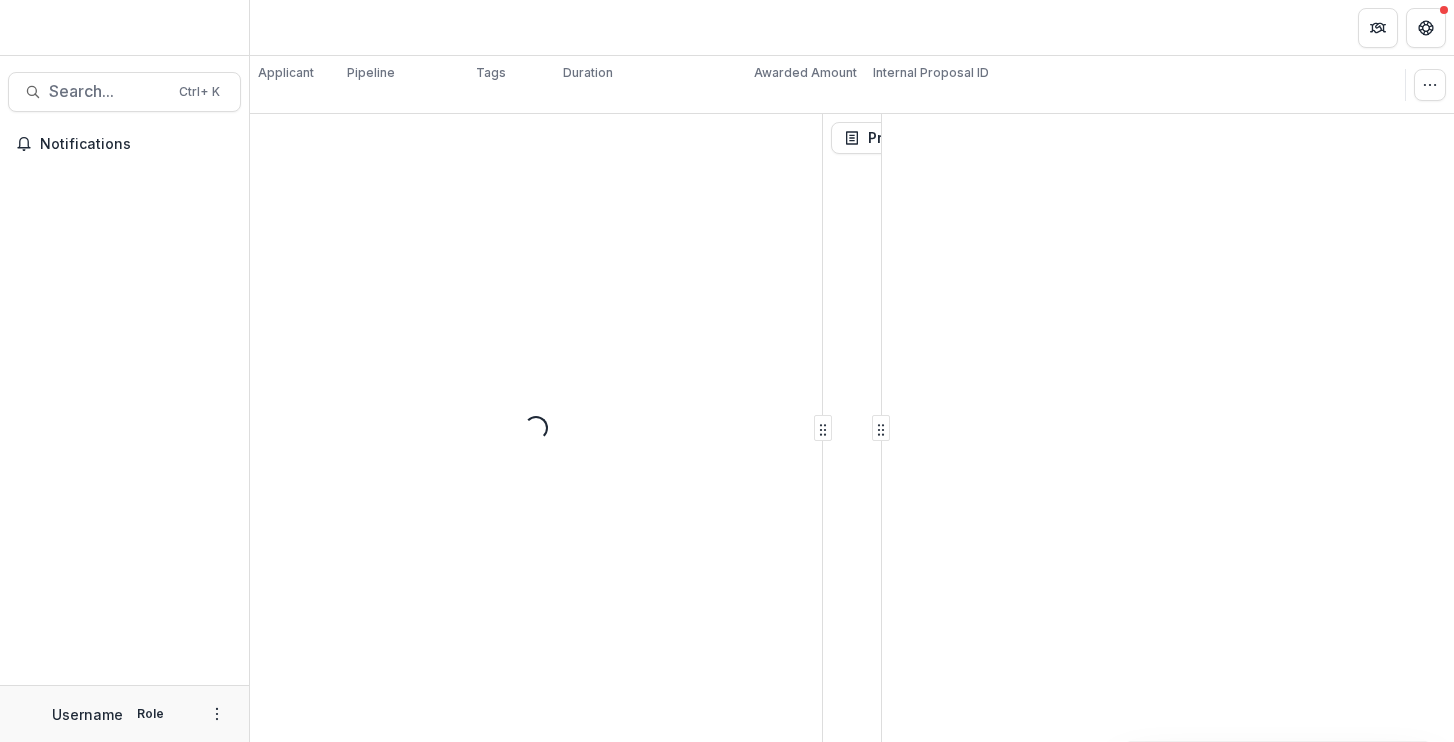 scroll, scrollTop: 0, scrollLeft: 0, axis: both 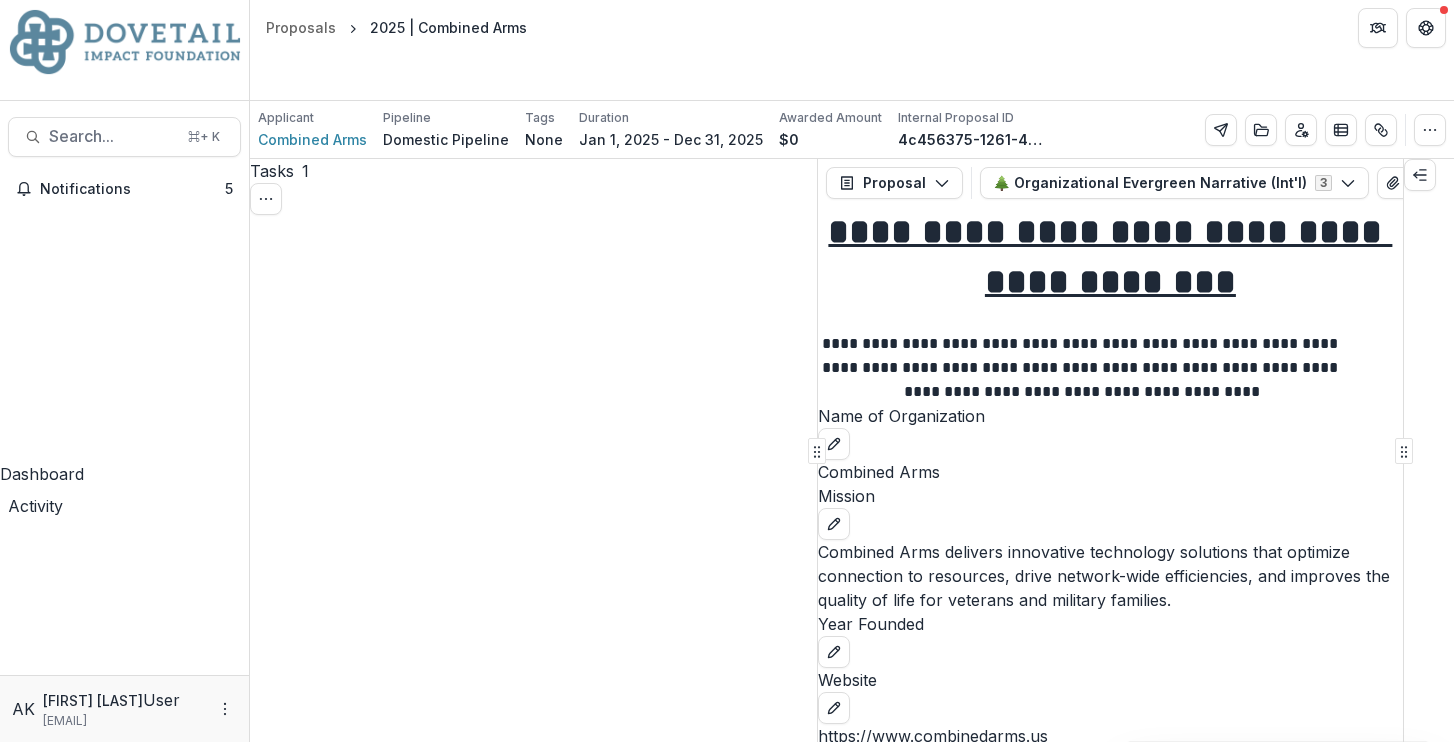 click on "Tasks" at bounding box center (124, 654) 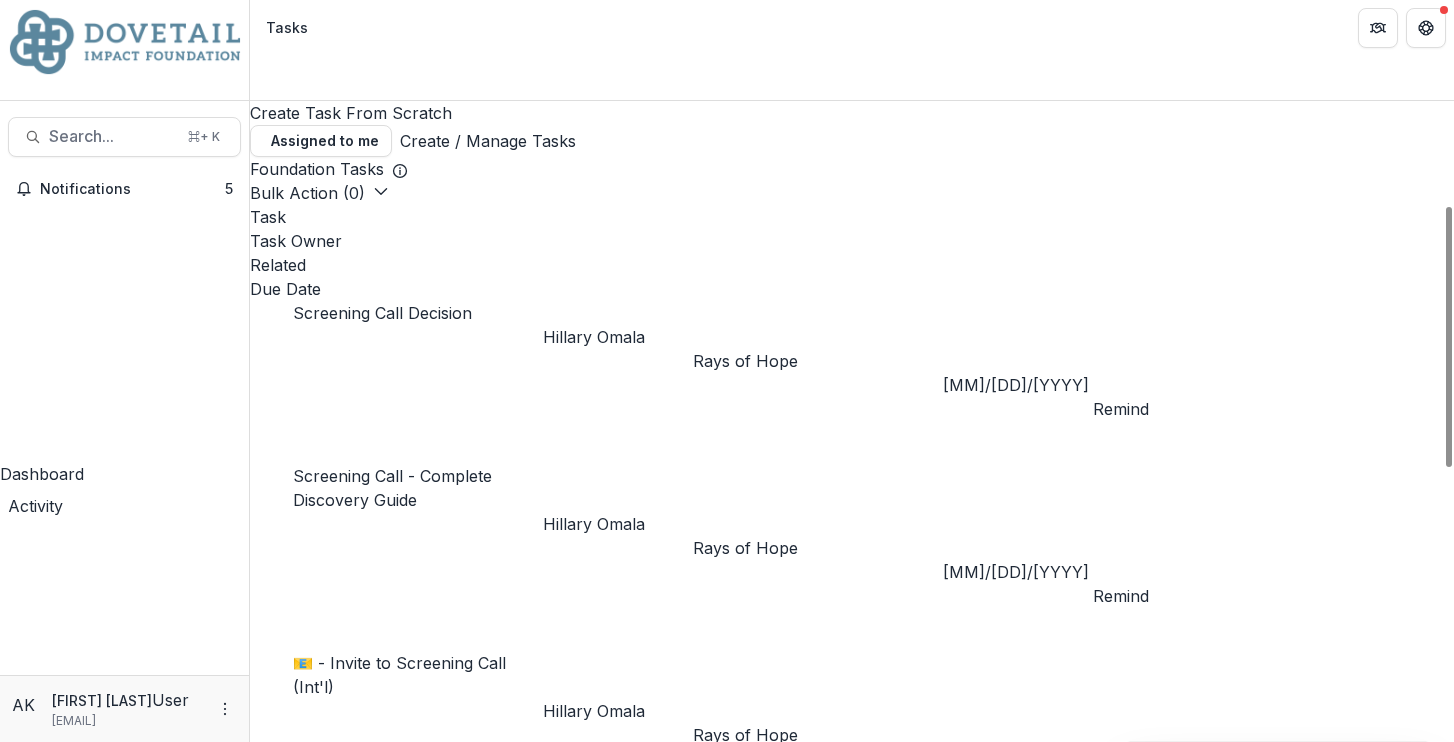 click on "Create / Manage Tasks" at bounding box center (488, 141) 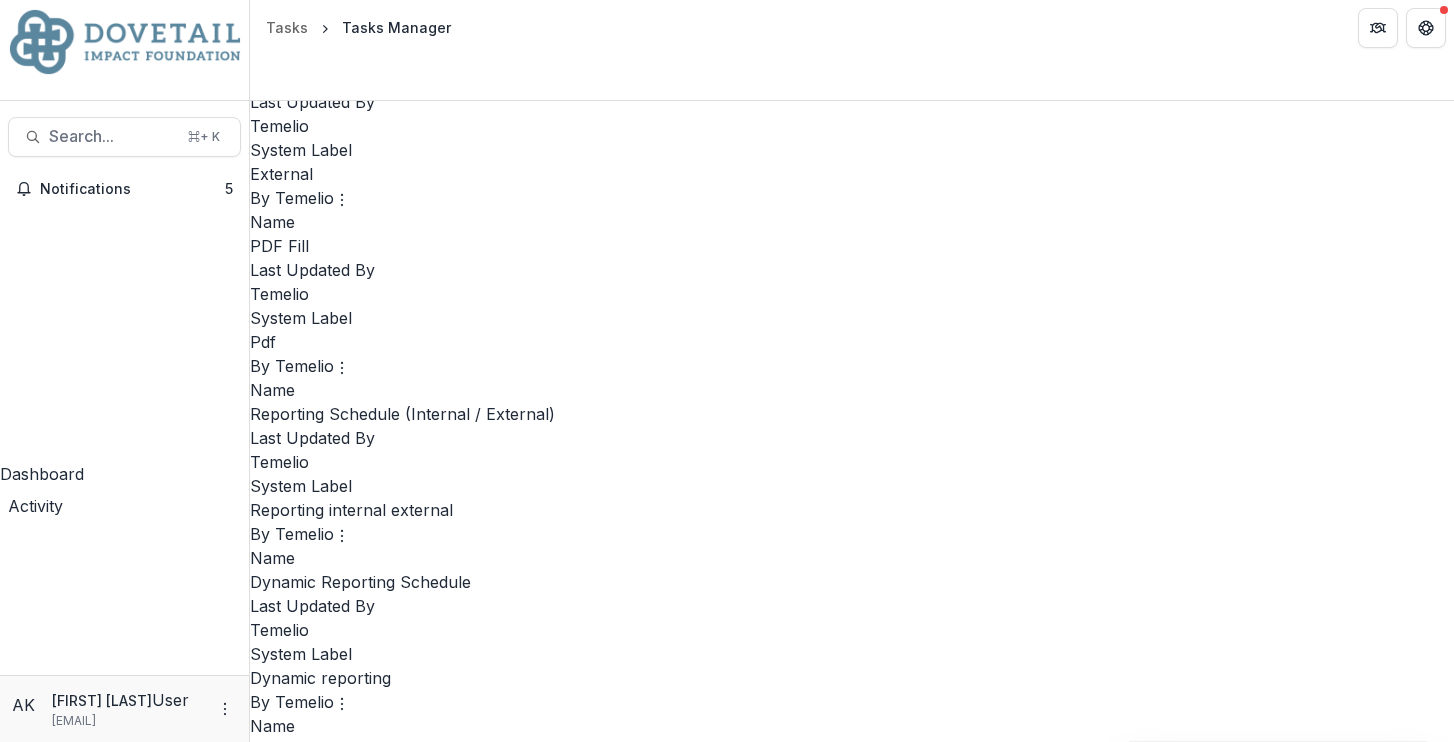scroll, scrollTop: 2708, scrollLeft: 0, axis: vertical 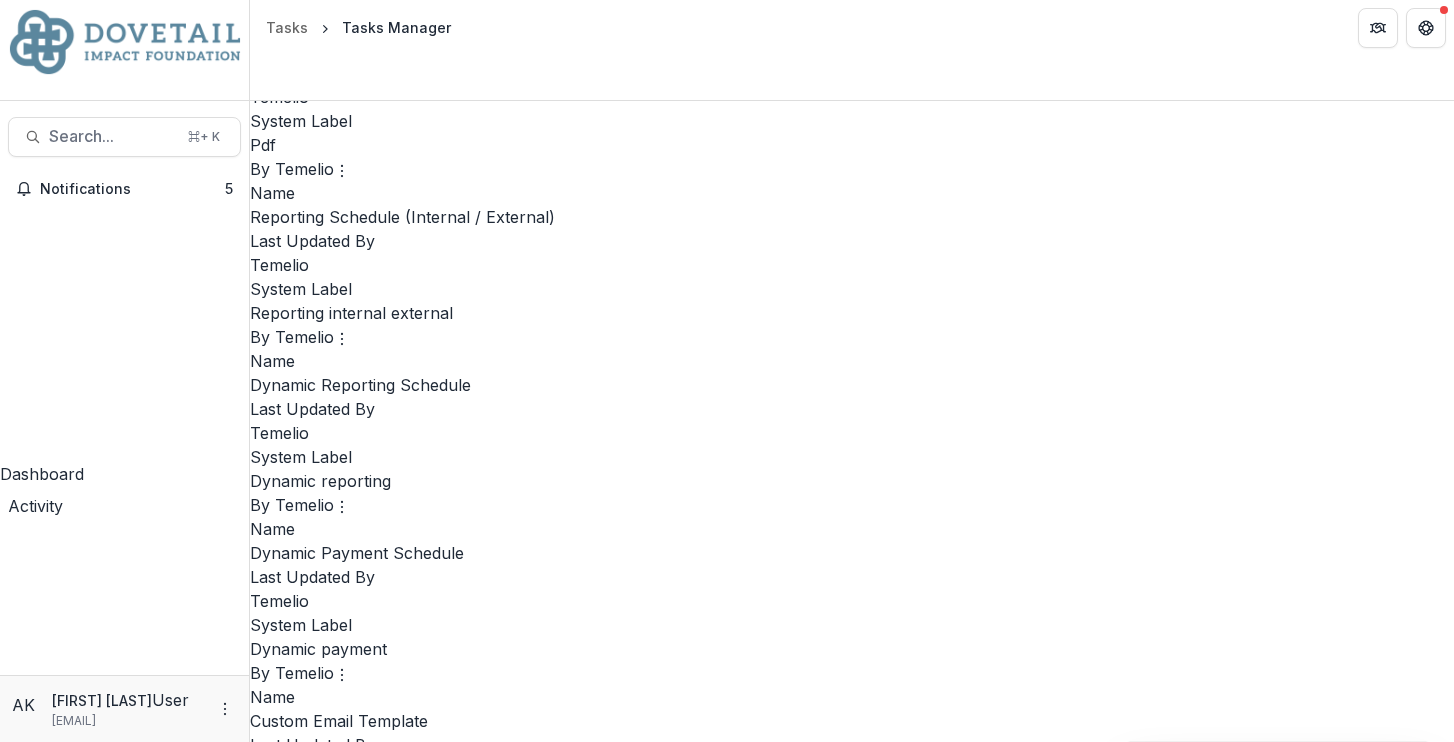 click on "Edit Make a Copy Create Task From Template Delete Task" at bounding box center [852, 5353] 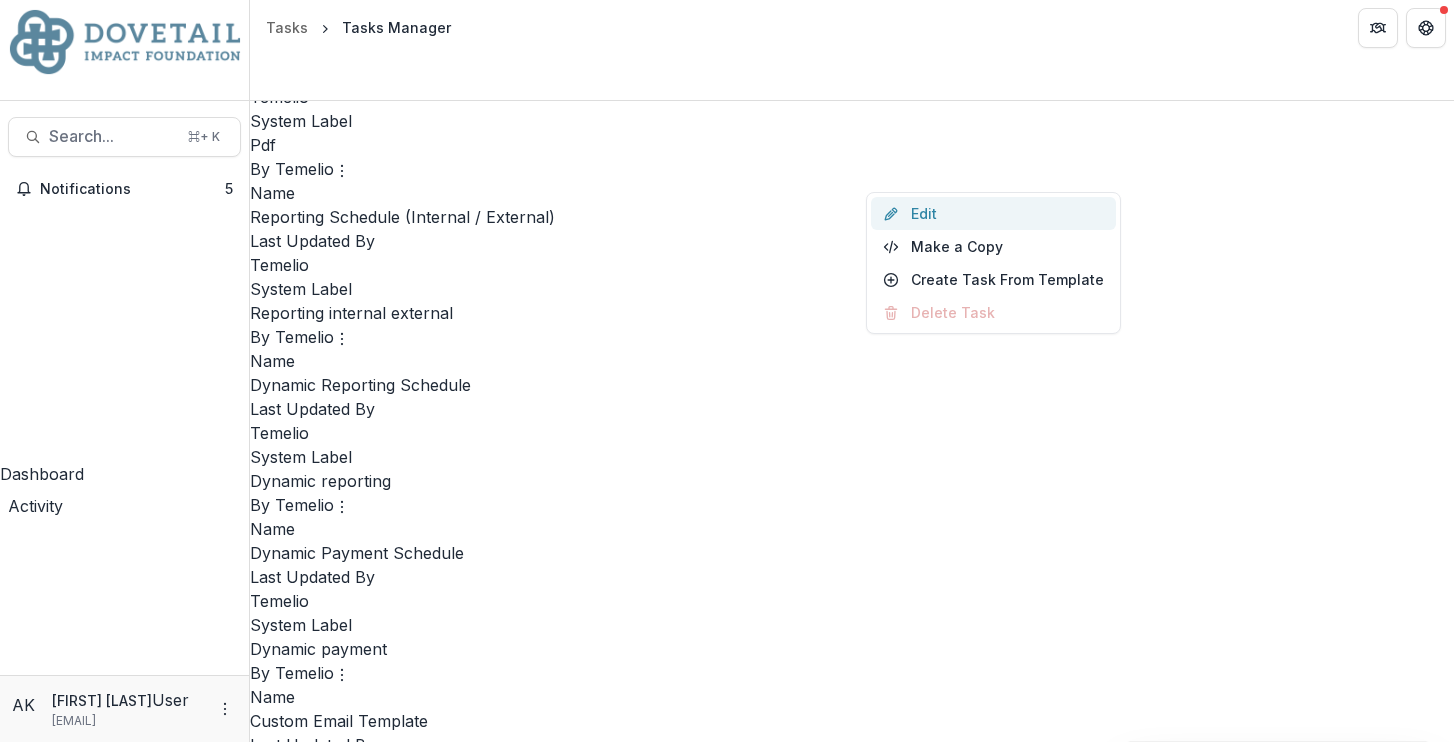click on "Edit" at bounding box center [993, 213] 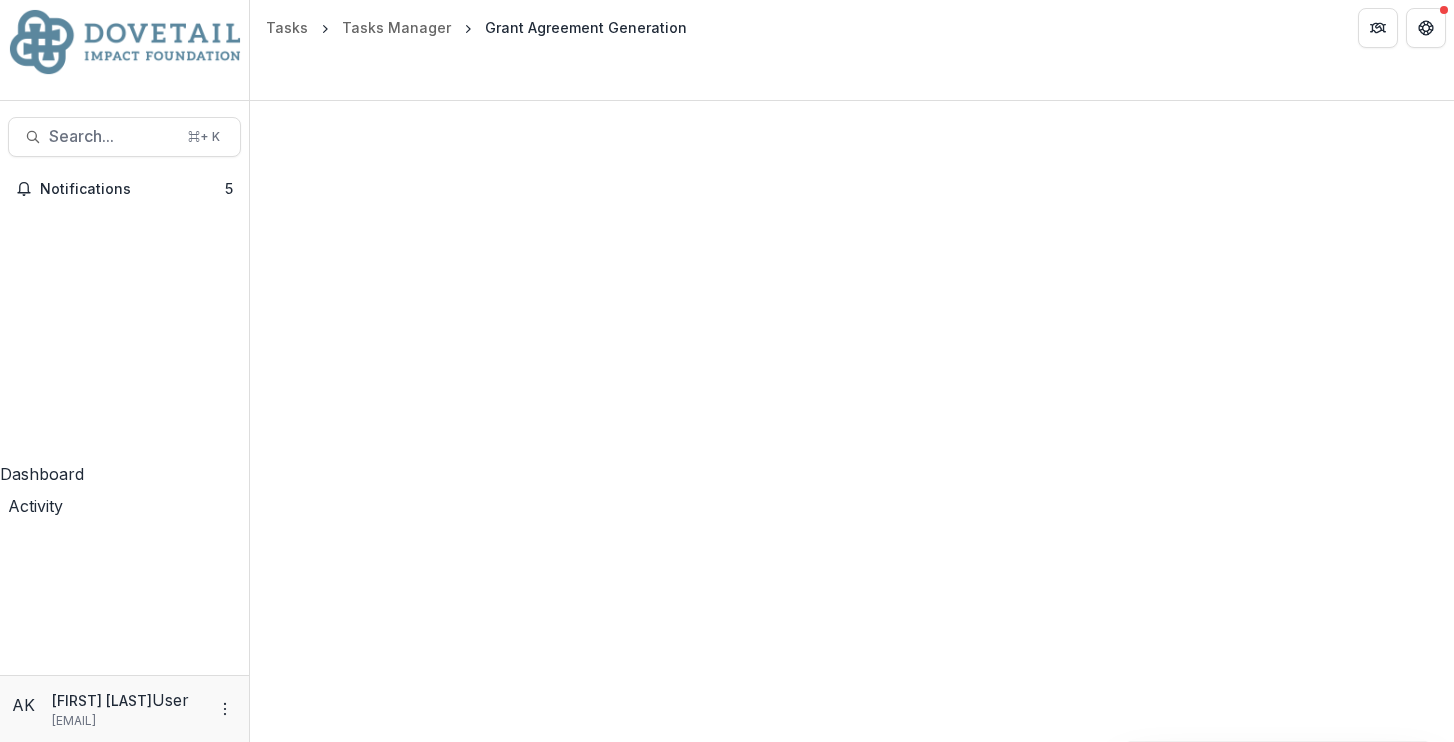 scroll, scrollTop: 672, scrollLeft: 0, axis: vertical 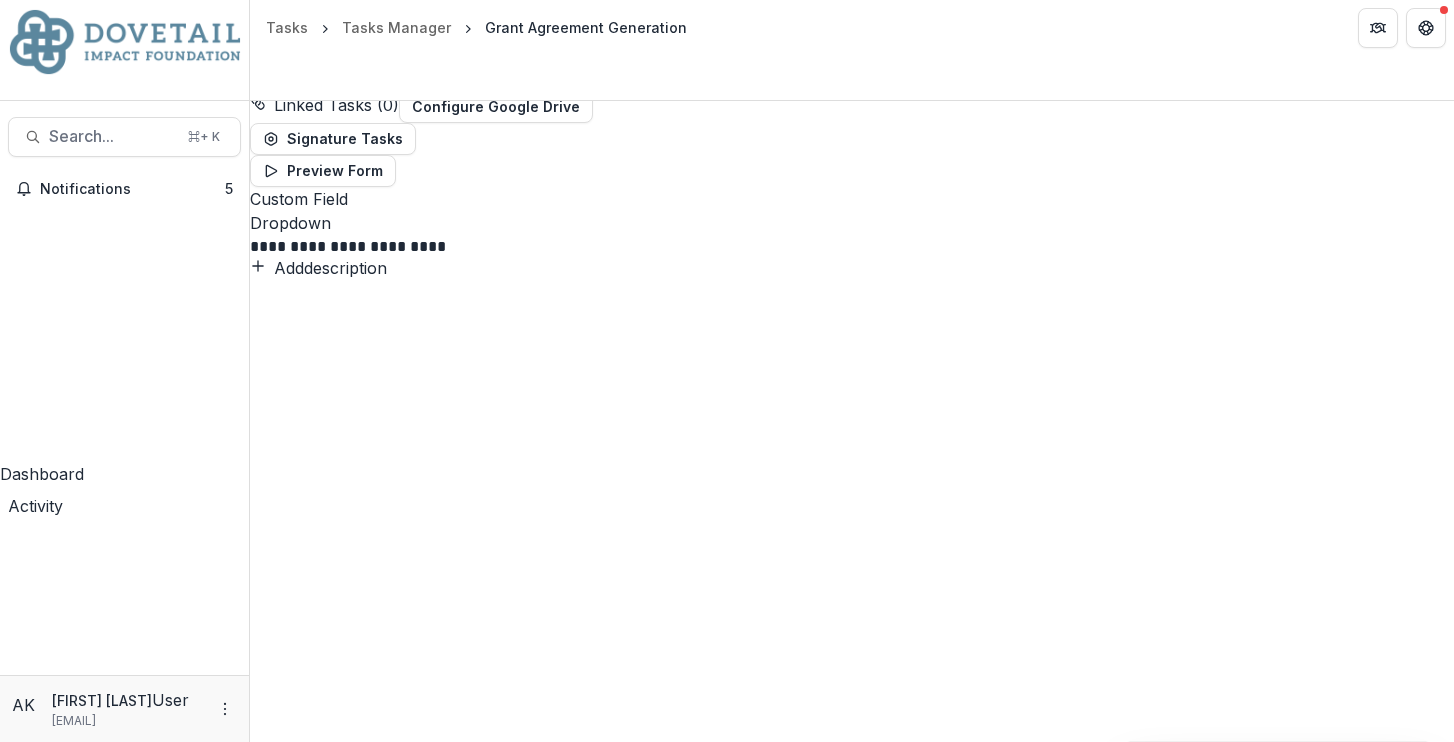 click 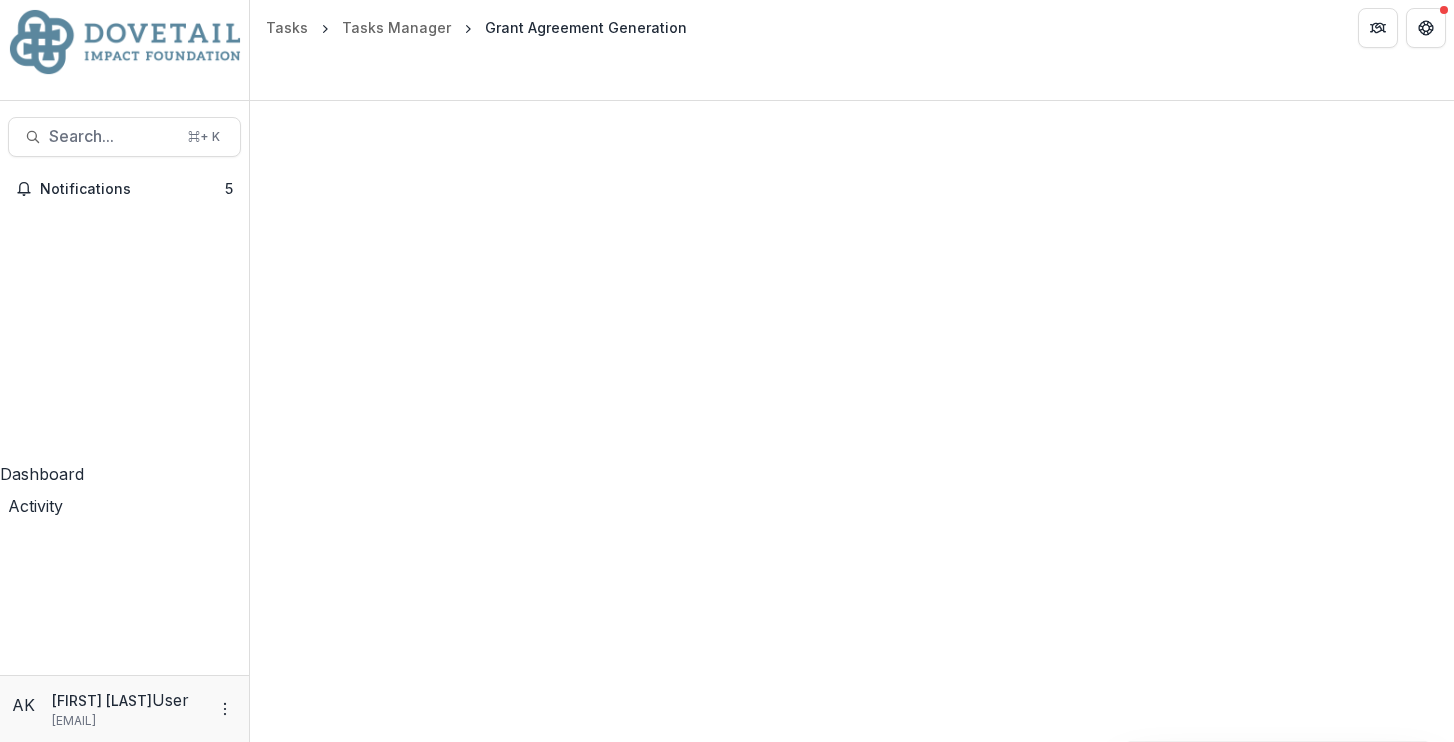 scroll, scrollTop: 840, scrollLeft: 0, axis: vertical 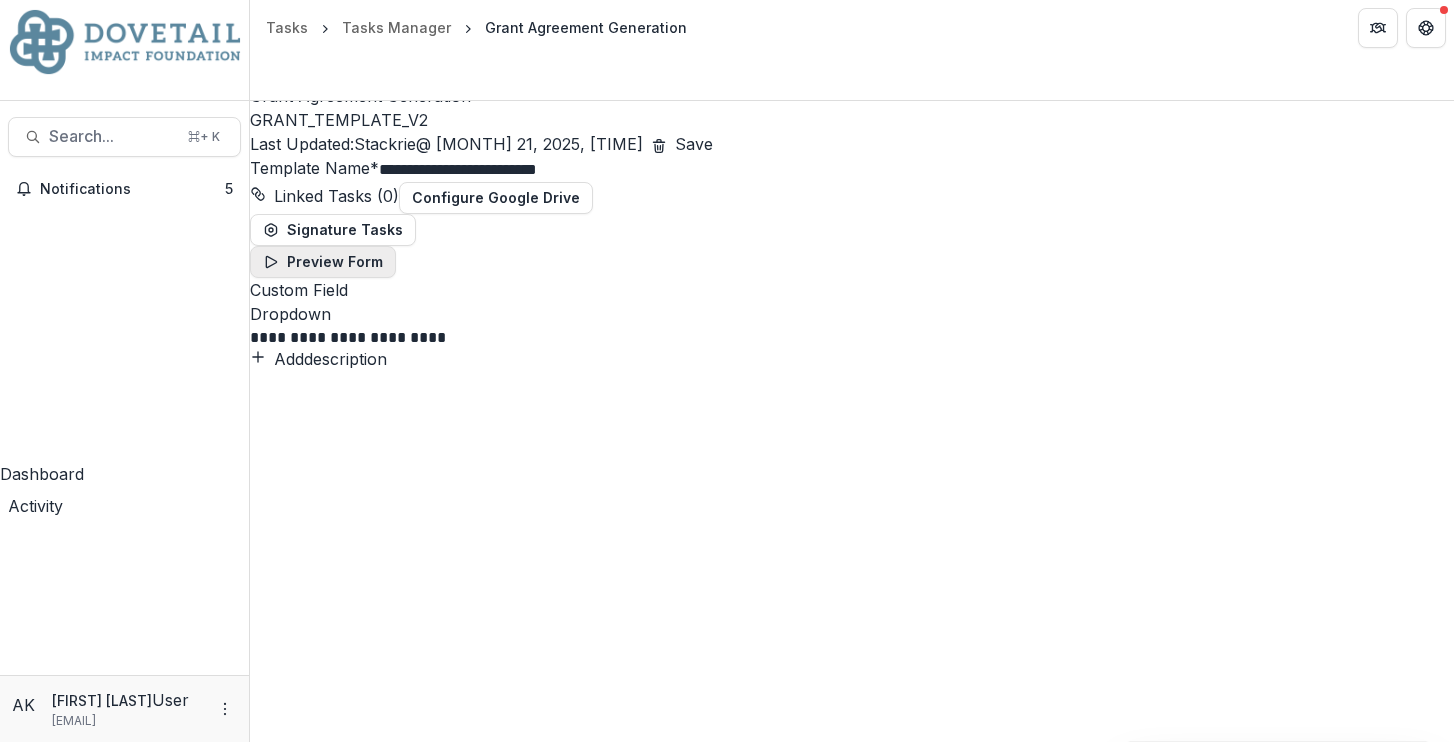 click on "Preview Form" at bounding box center [323, 262] 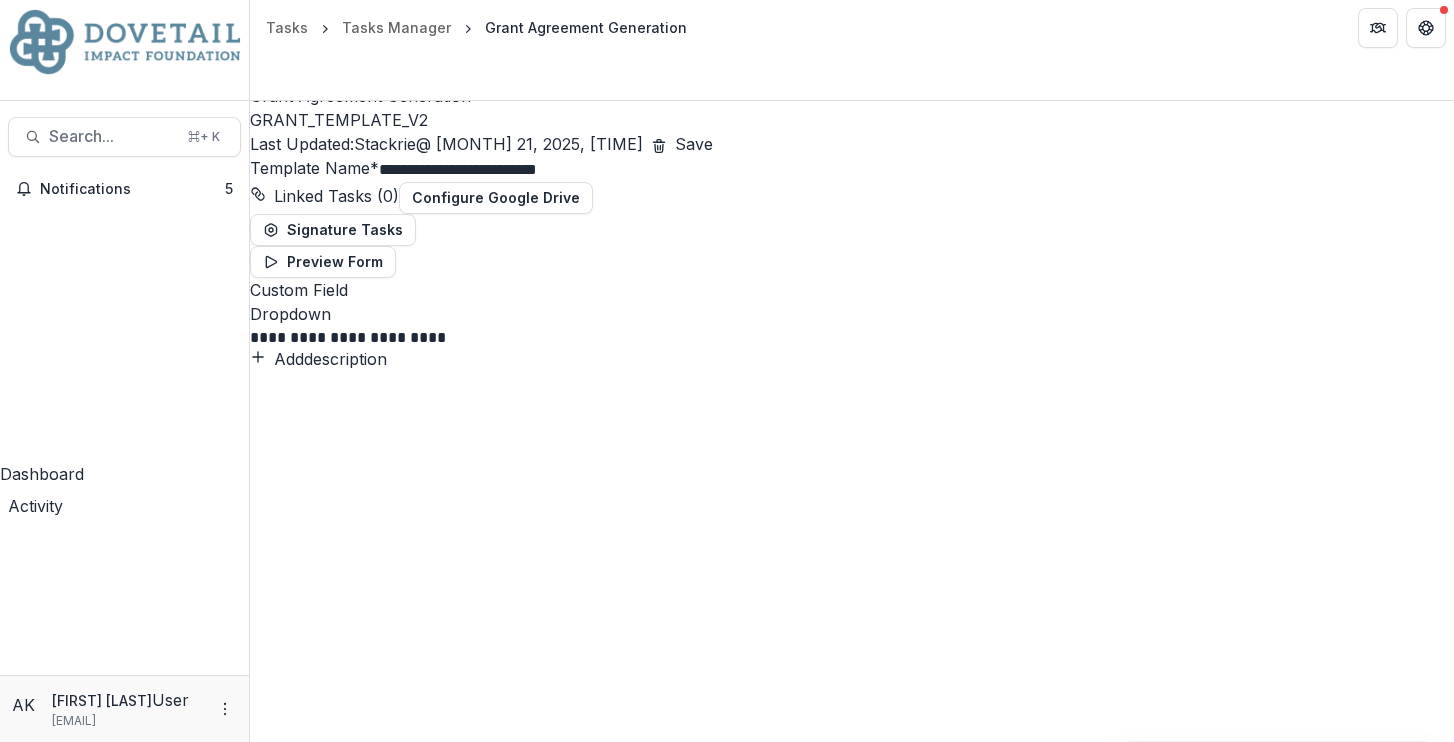 click at bounding box center (727, 899) 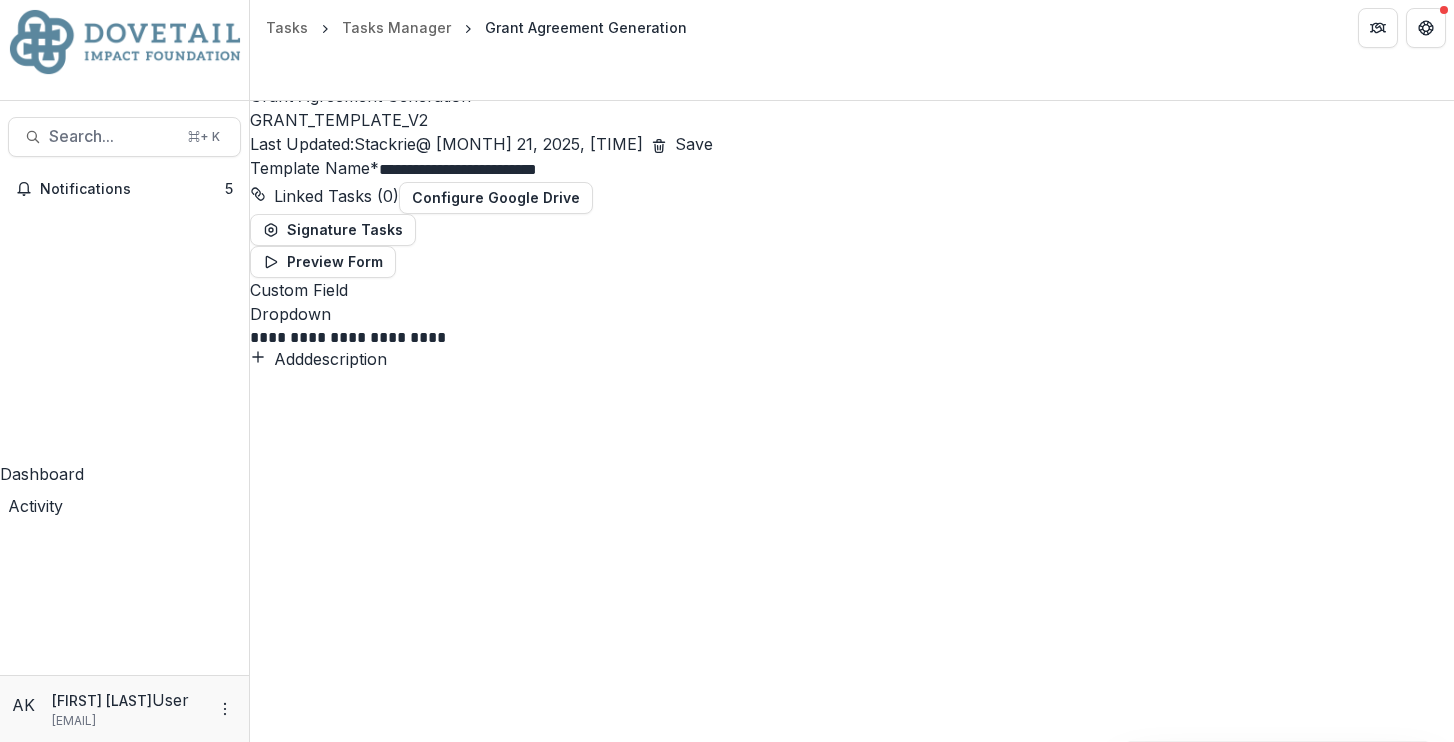 click on "Public View Reviewer View Grant agreement template * Exit Grant Agreement, 4 of 4. 4 results available. Use Up and Down to choose options, press Enter to select the currently focused option, press Escape to exit the menu, press Tab to select the option and exit the menu. Select an option Foundation point of contact * Select an option Submit" at bounding box center (727, 2369) 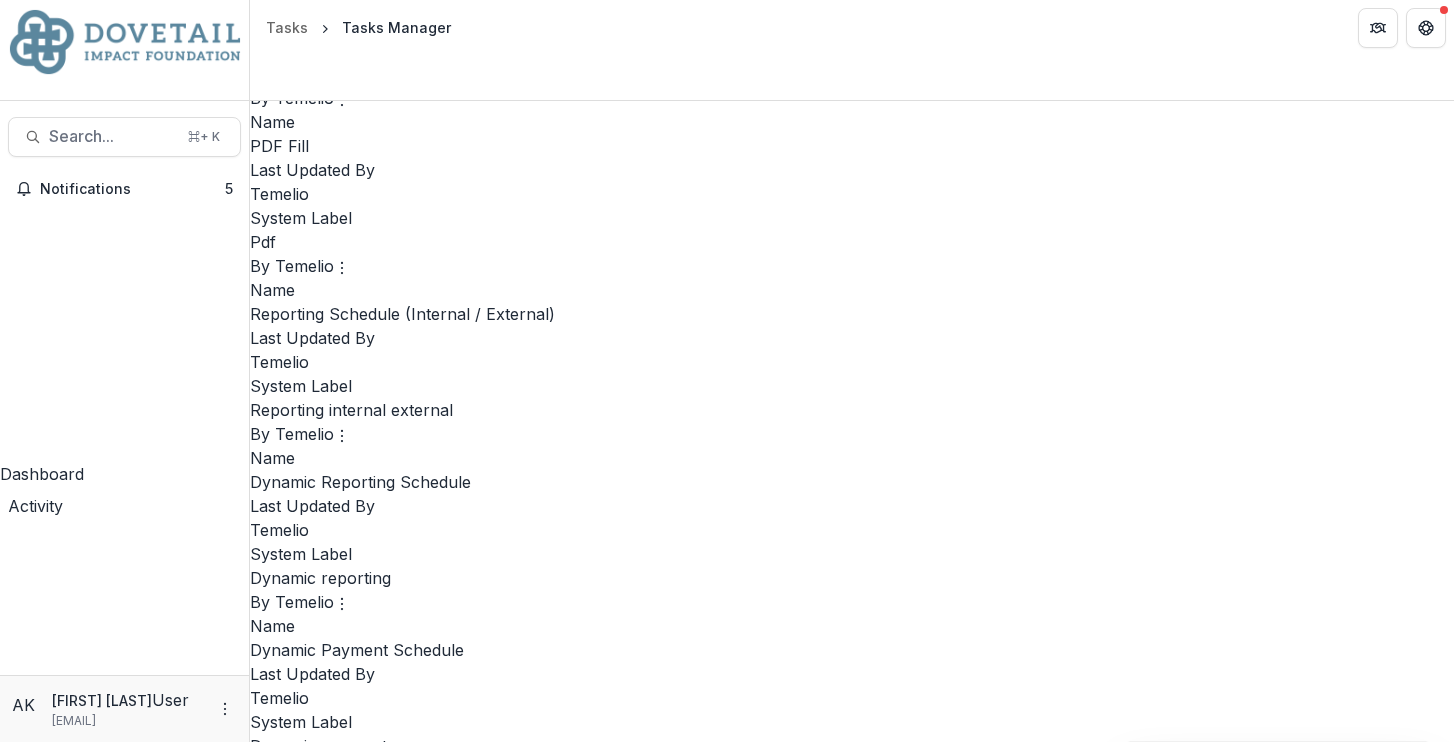 scroll, scrollTop: 2615, scrollLeft: 0, axis: vertical 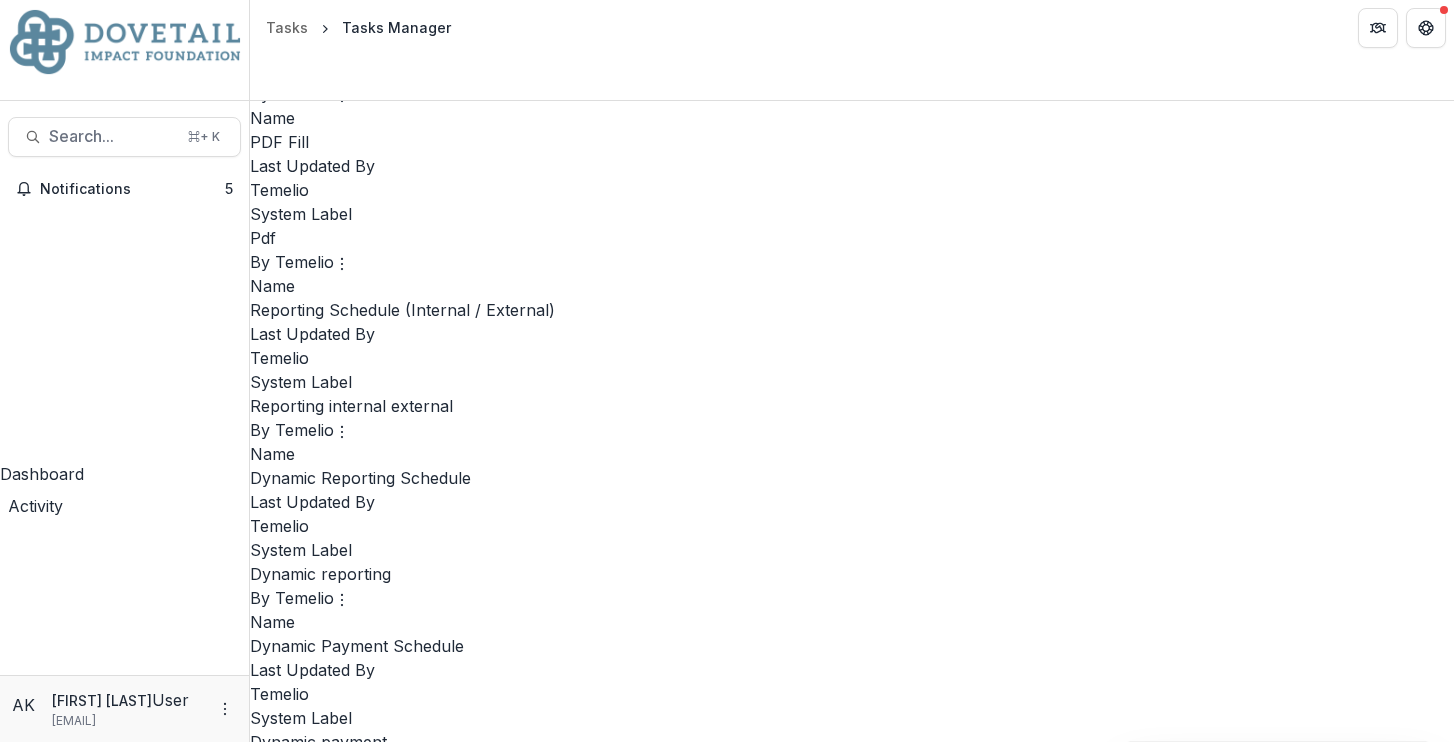click 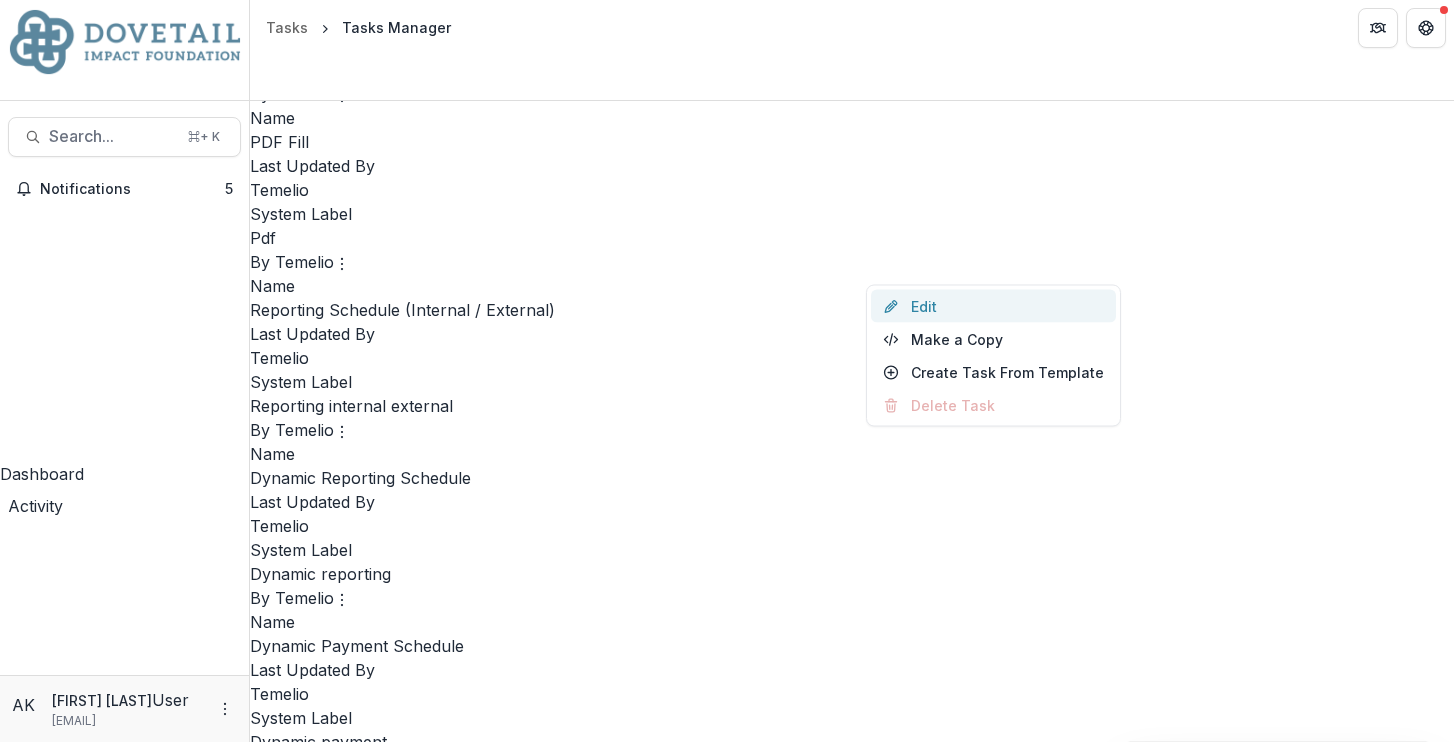 click on "Edit" at bounding box center [993, 306] 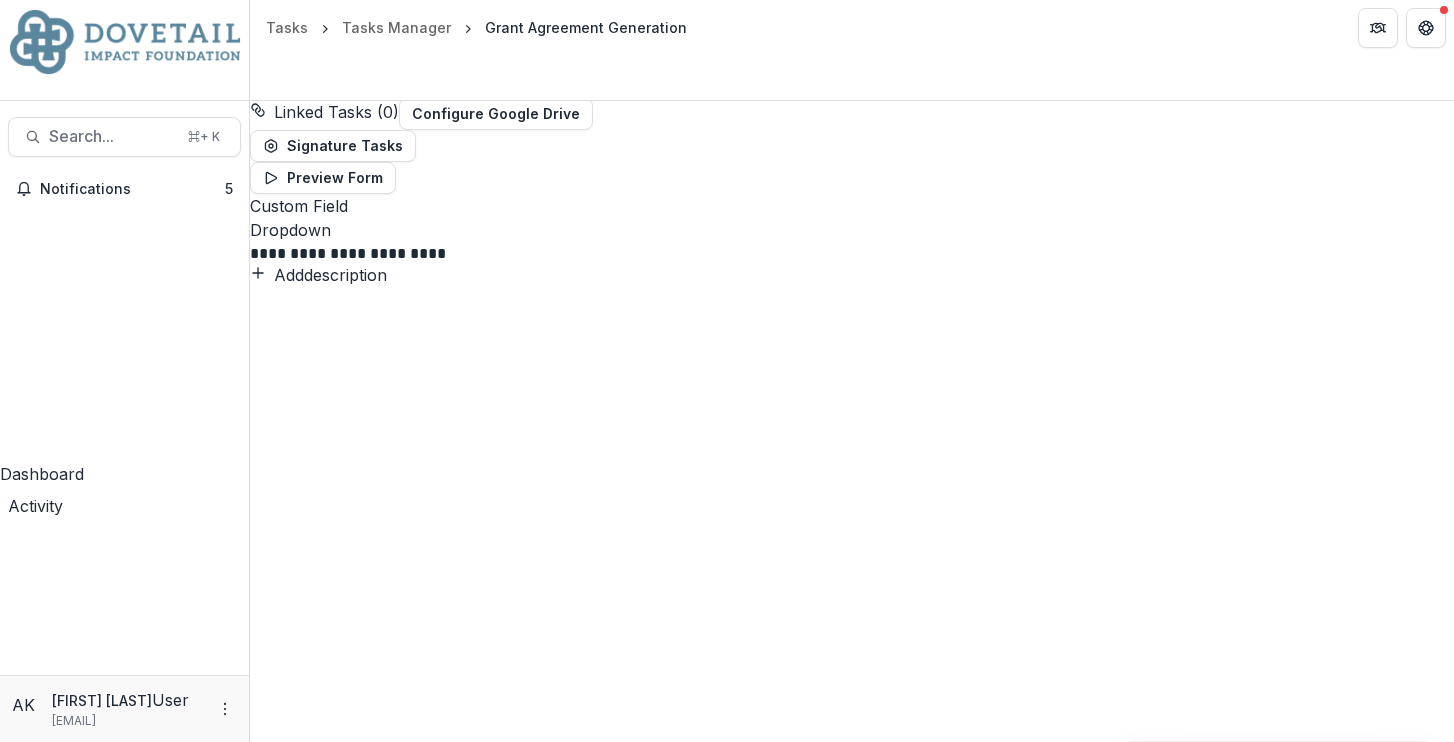 scroll, scrollTop: 127, scrollLeft: 0, axis: vertical 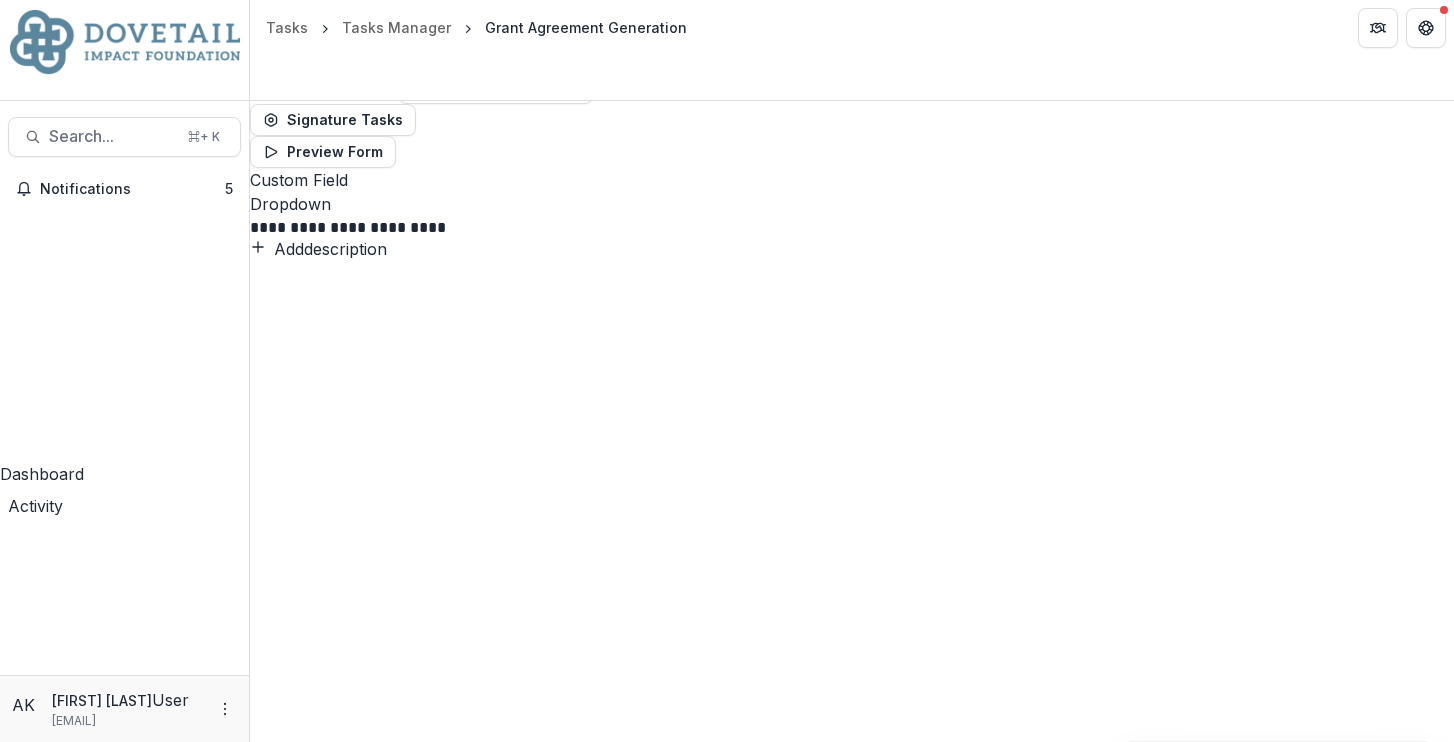 click on "**********" at bounding box center (330, 2733) 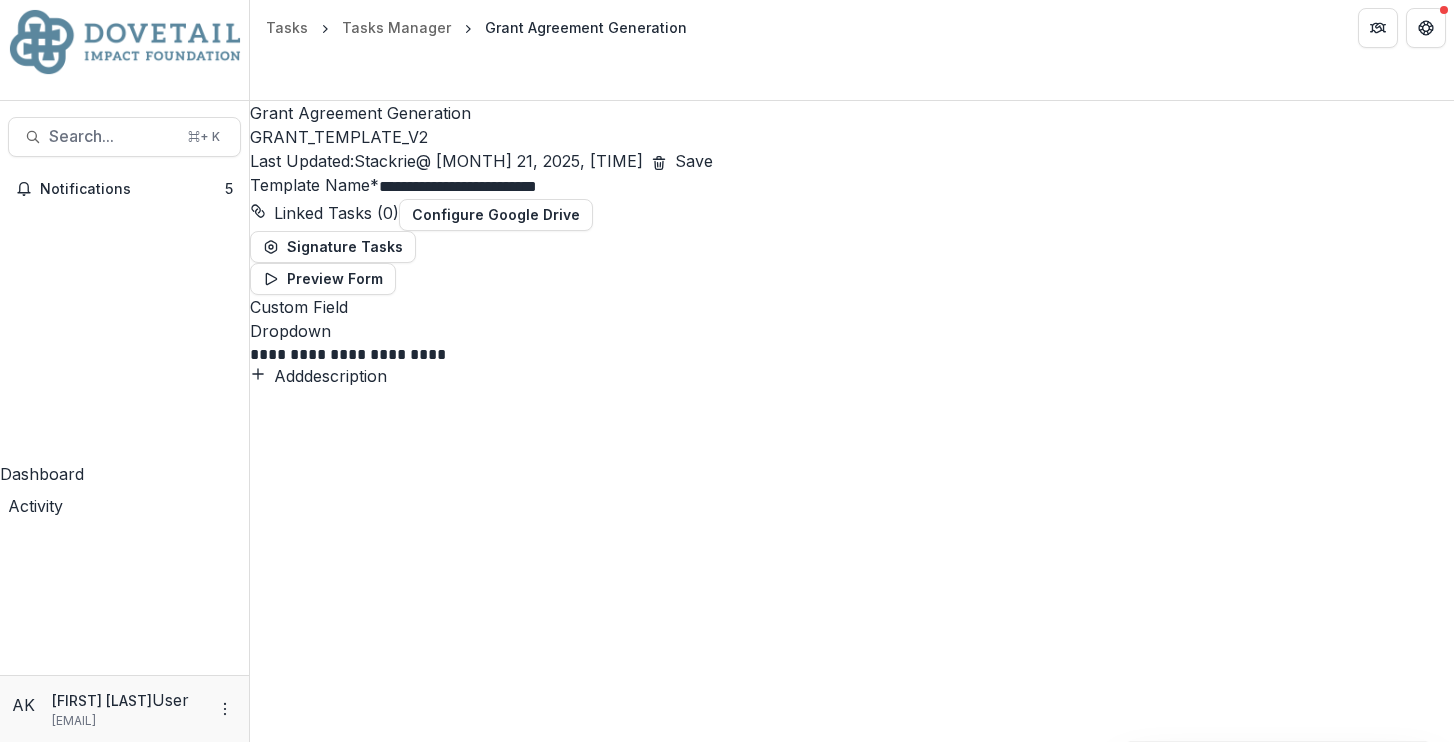 type on "**********" 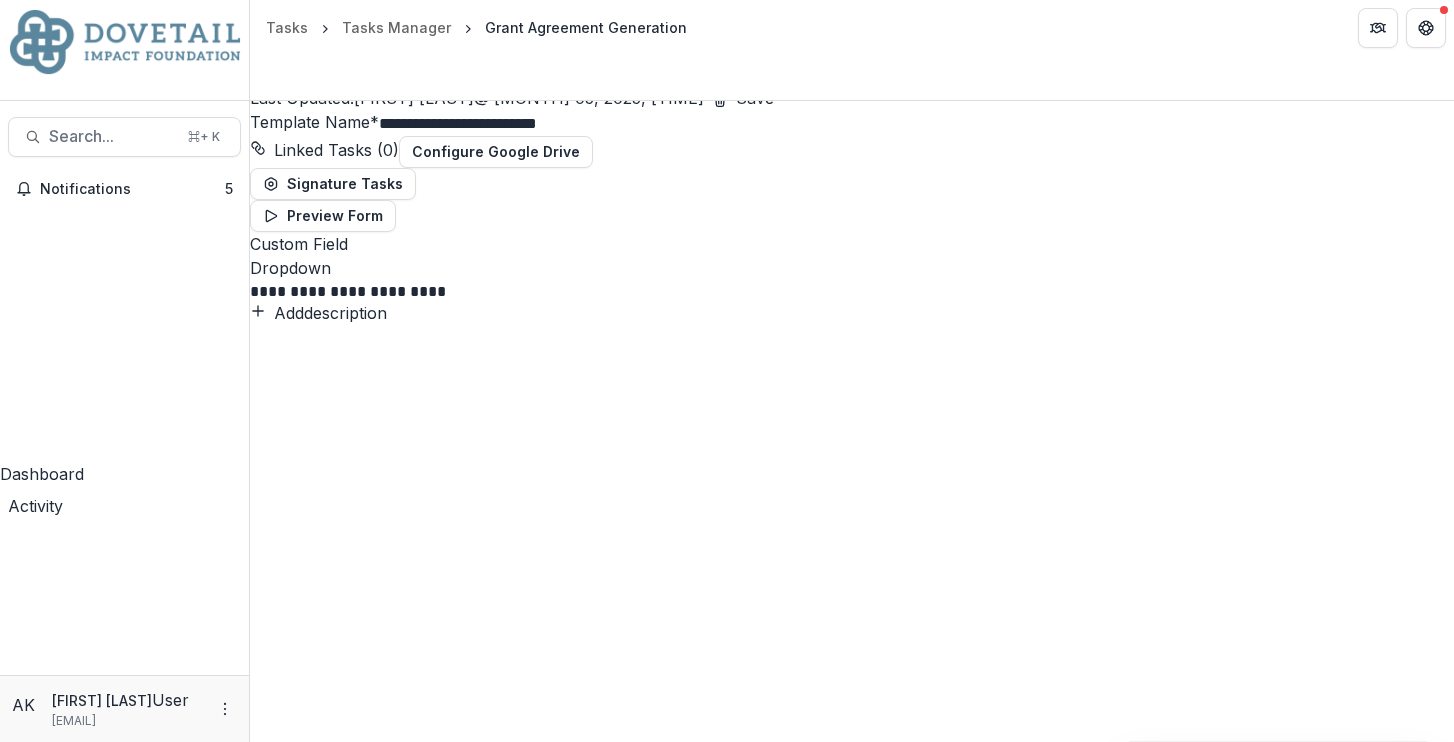 scroll, scrollTop: 0, scrollLeft: 0, axis: both 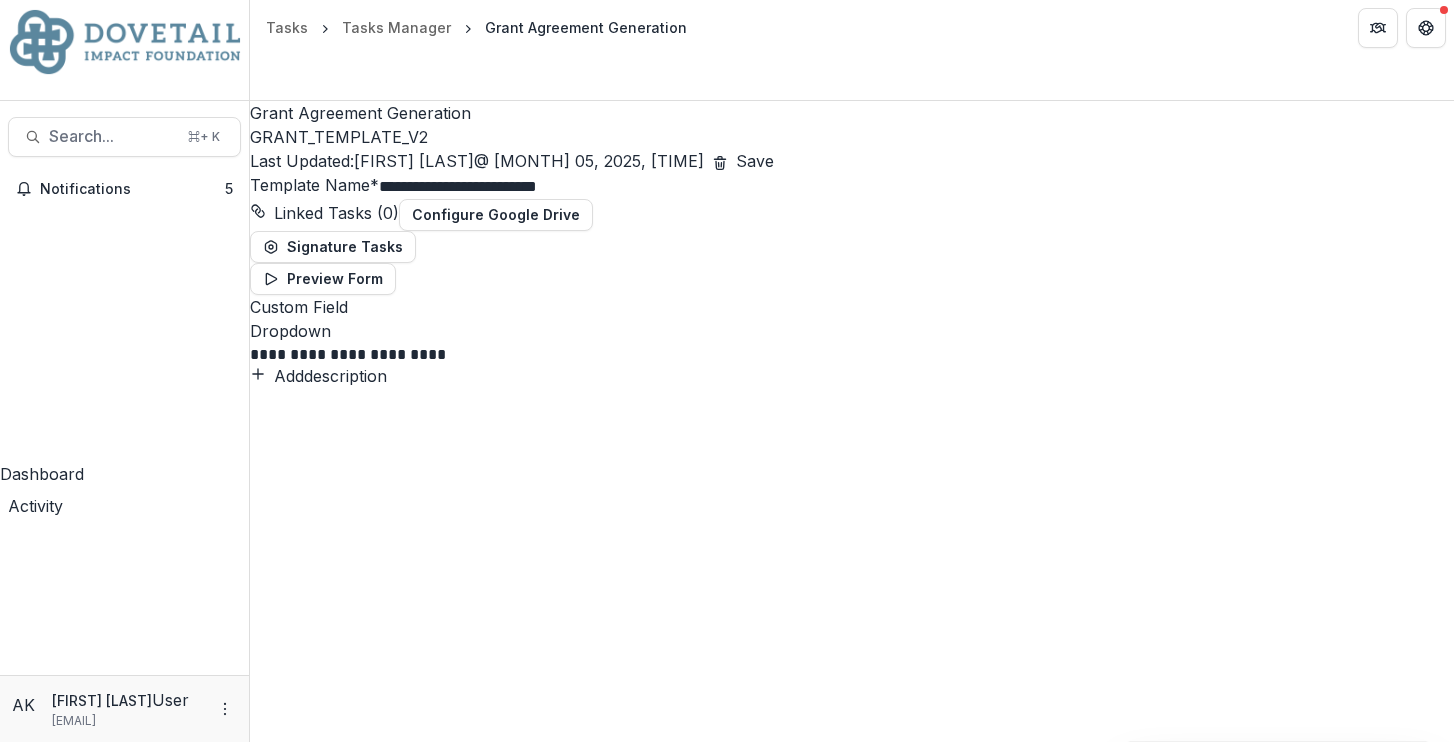 click 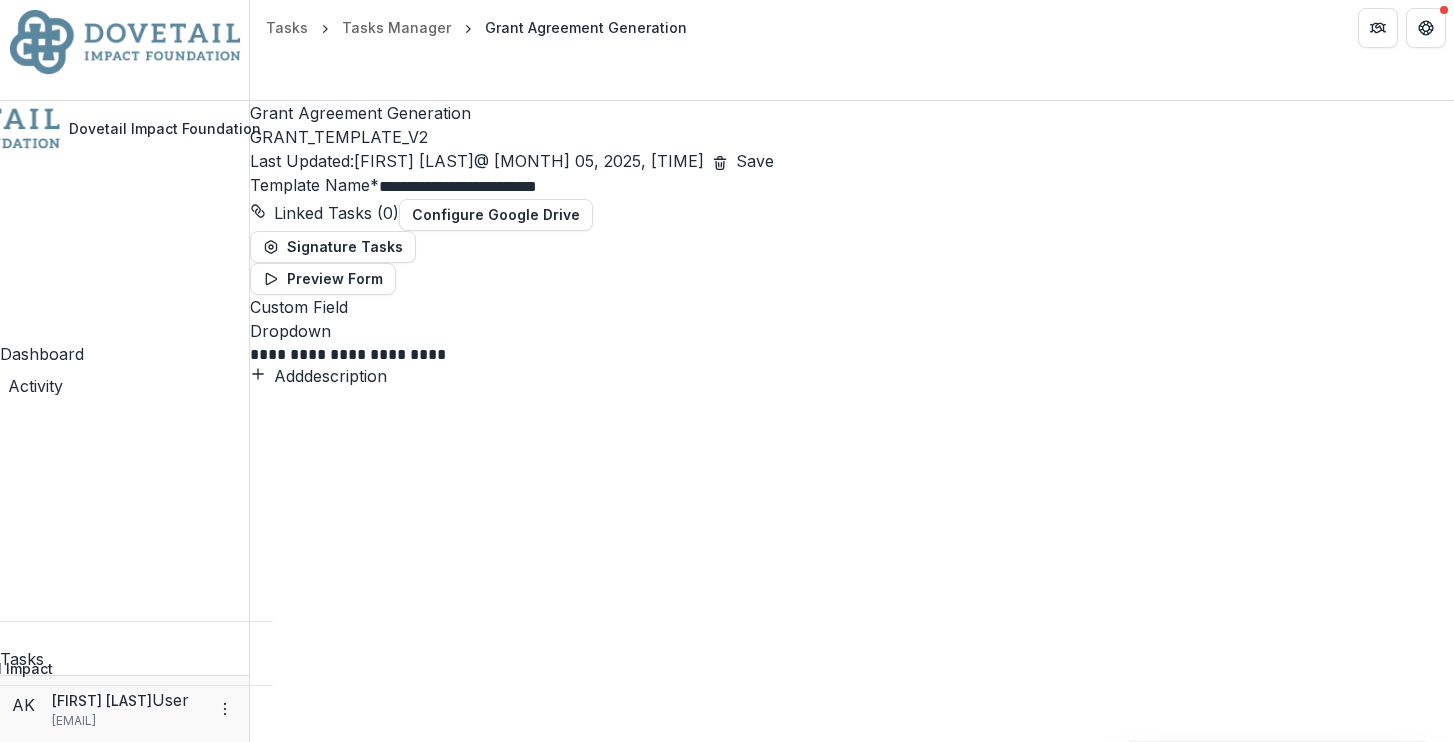 scroll, scrollTop: 187, scrollLeft: 0, axis: vertical 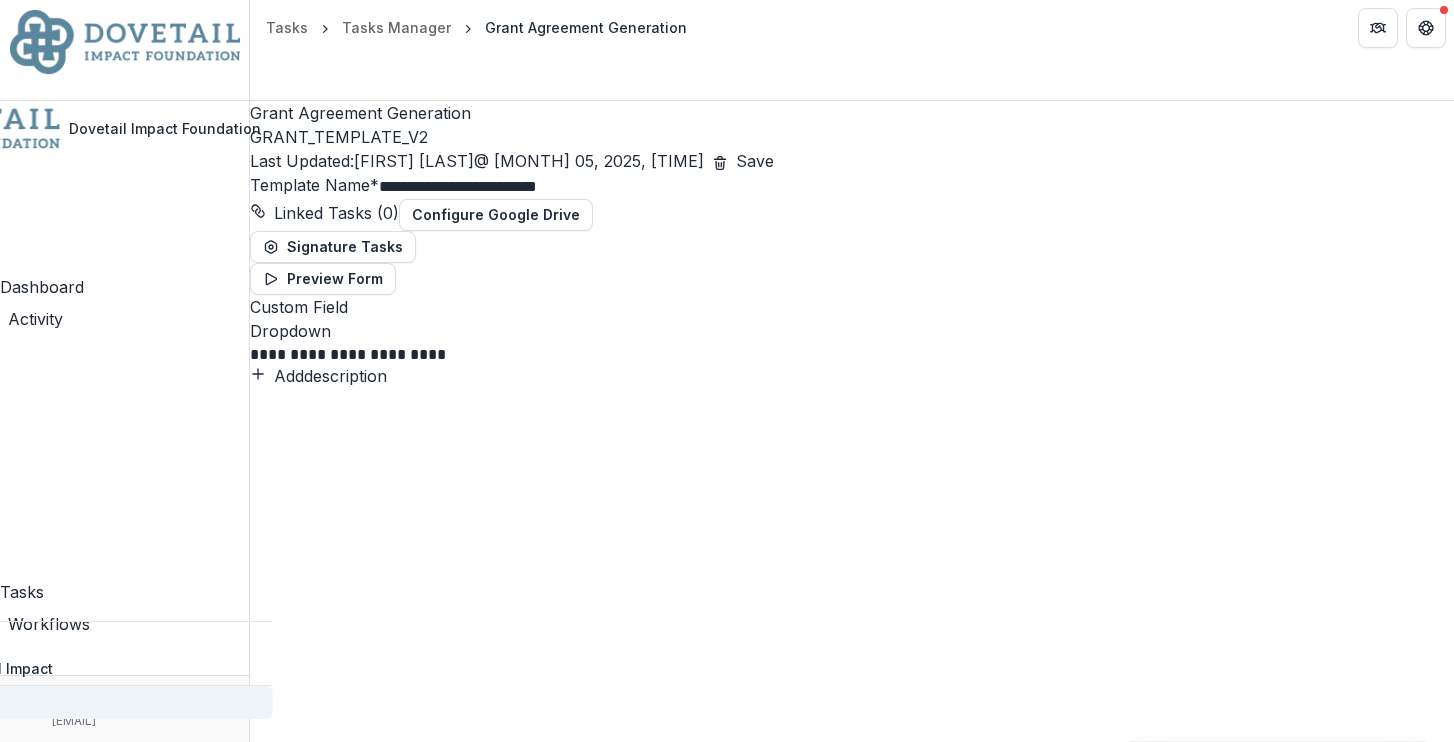 click on "Admin Settings" at bounding box center [36, 702] 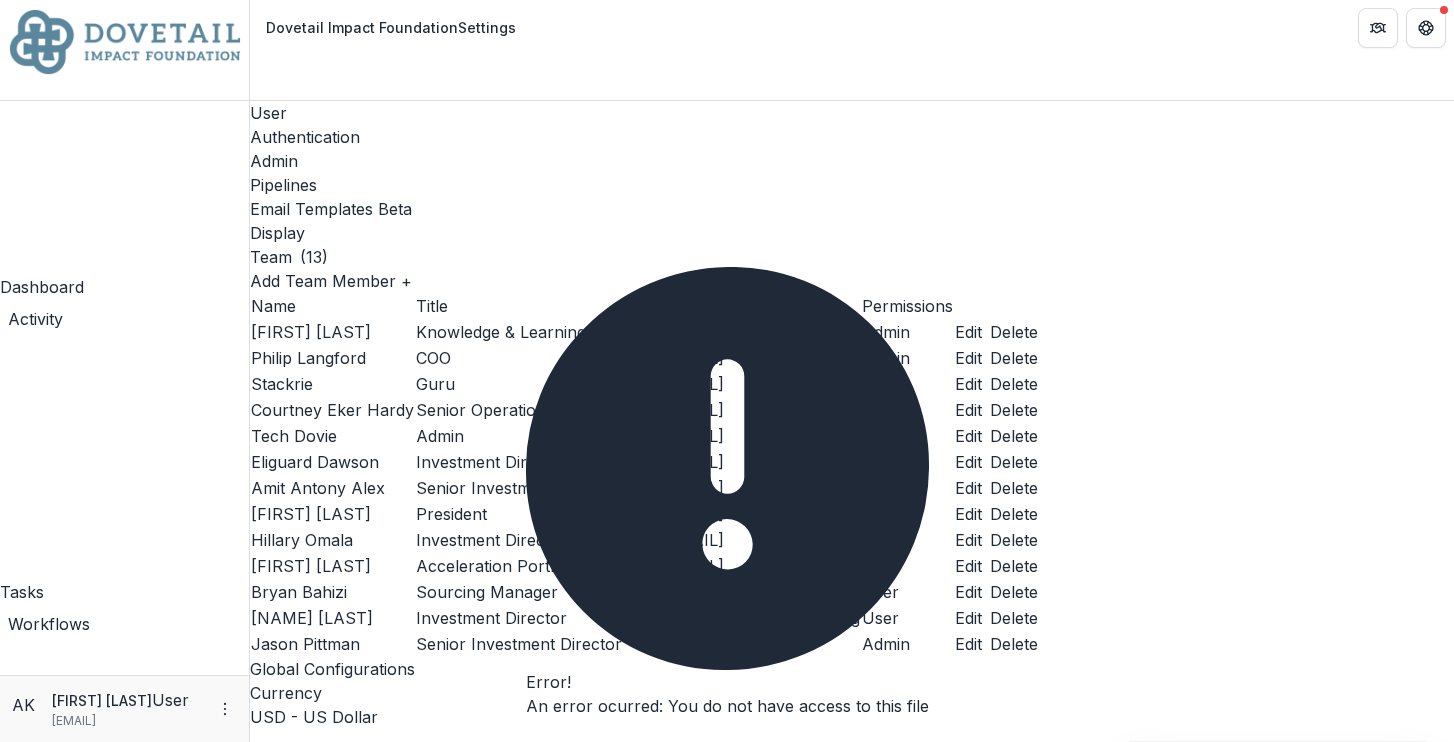 click on "Pipelines" at bounding box center [852, 185] 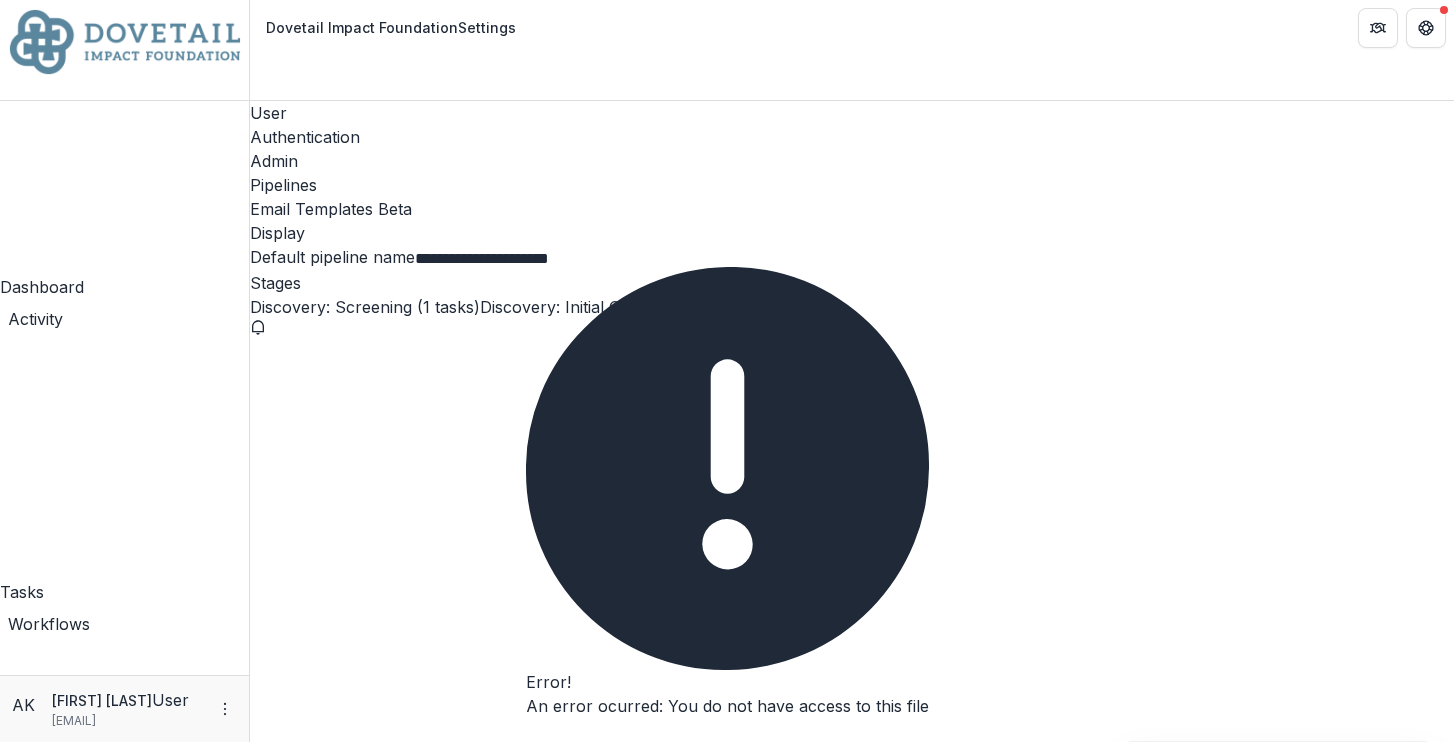 click on "Disbursement: Approved (2 tasks)" at bounding box center (380, 7795) 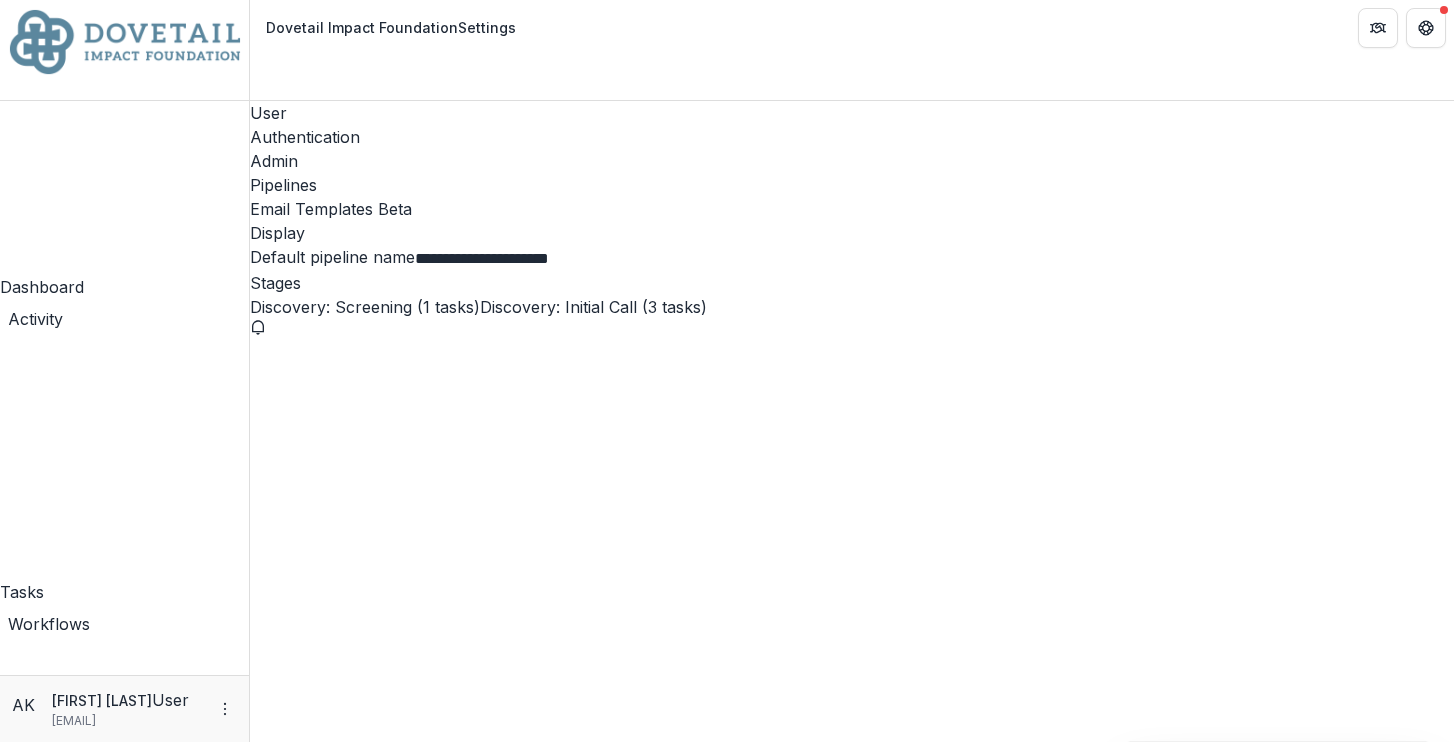 scroll, scrollTop: 0, scrollLeft: 0, axis: both 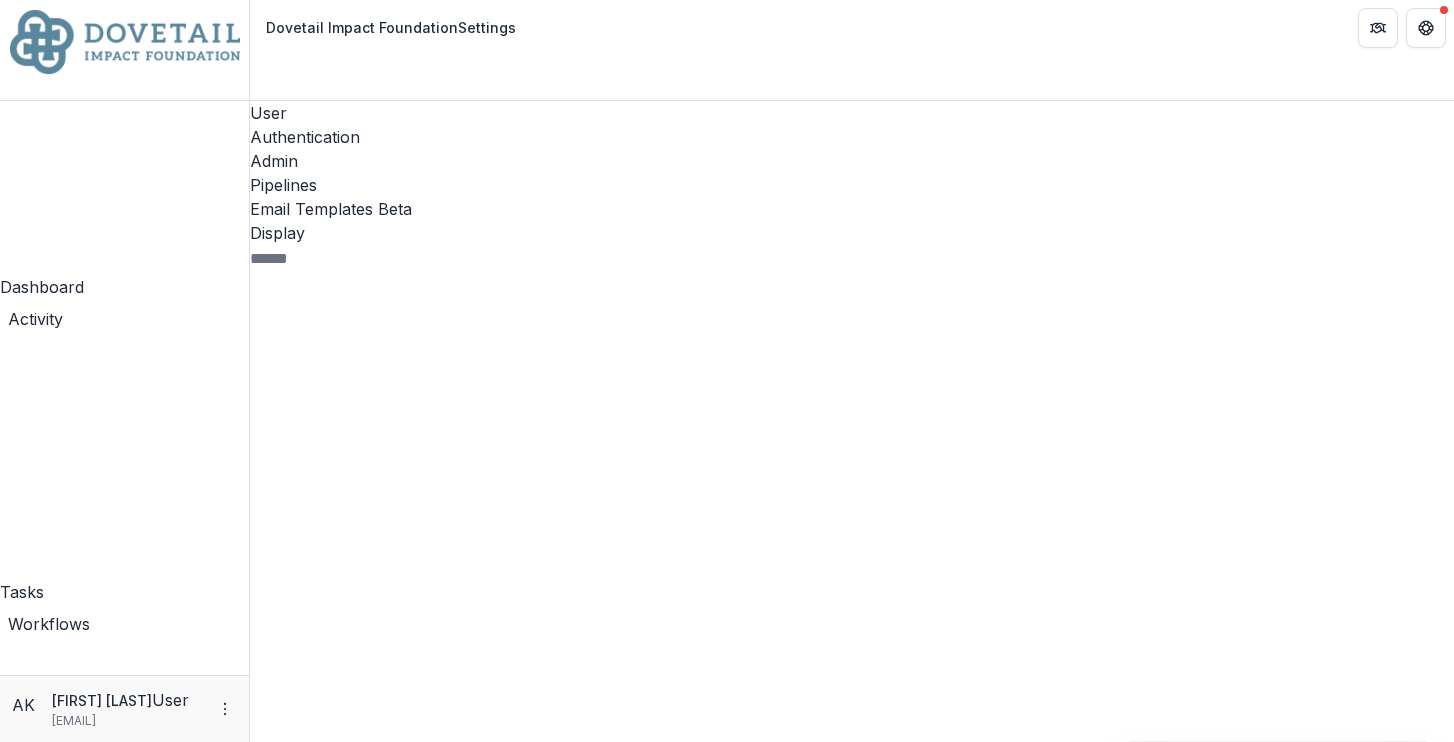 click 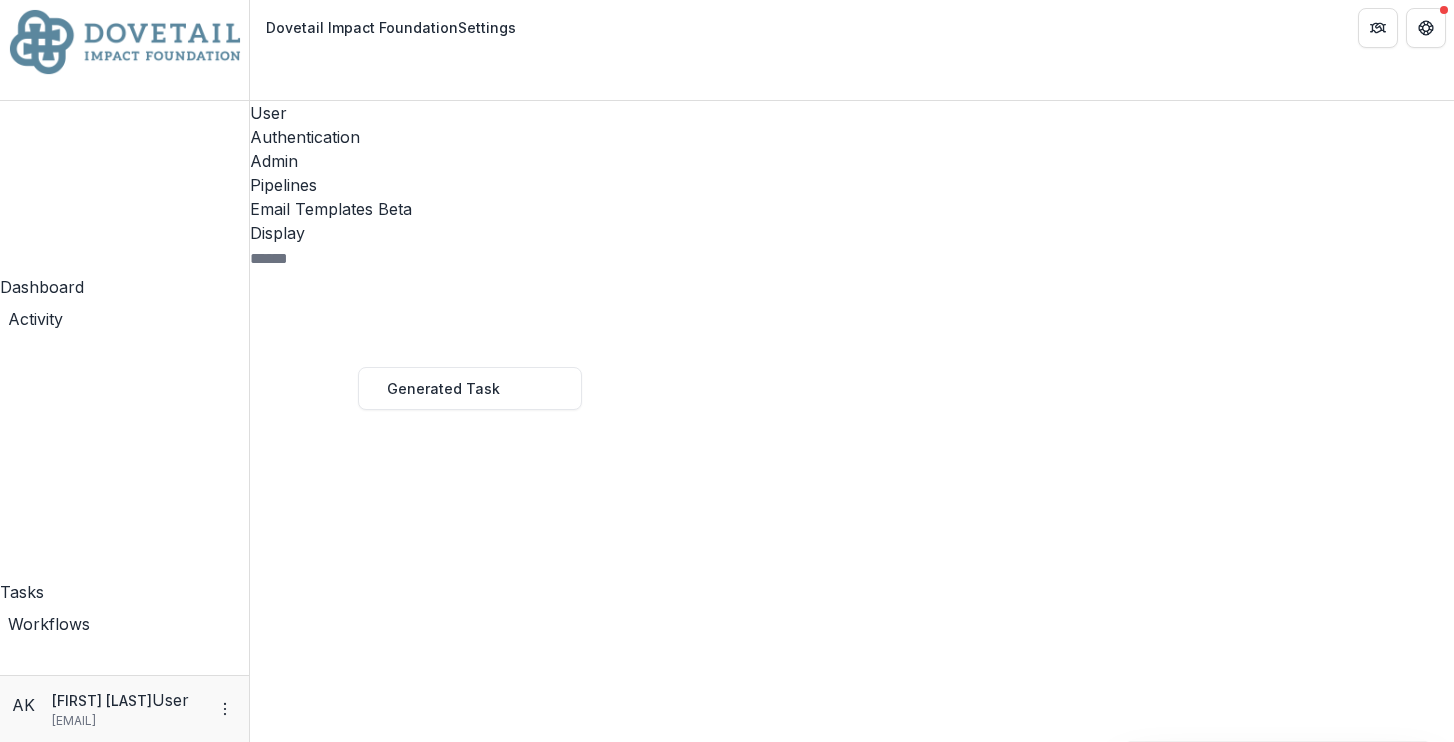 click on "Proposal 7" at bounding box center (424, 699) 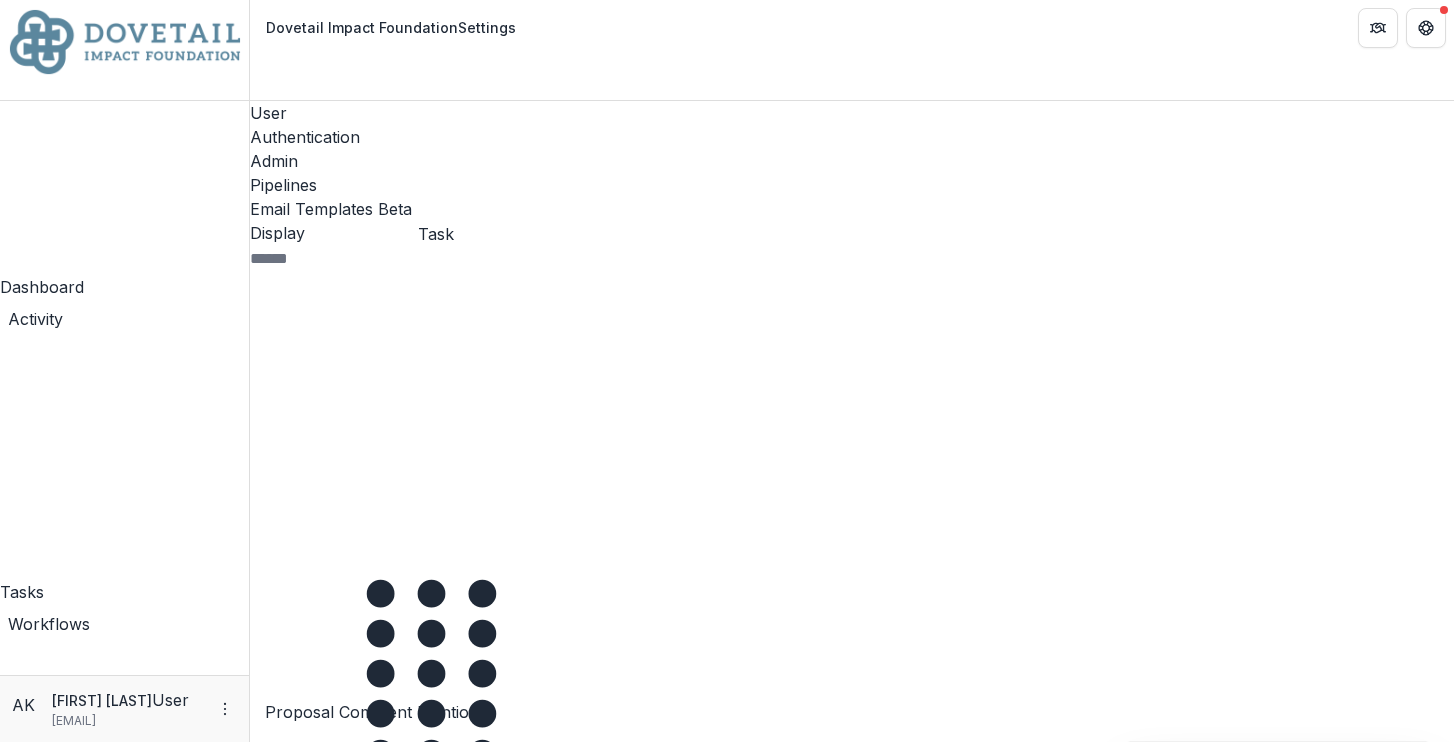 click 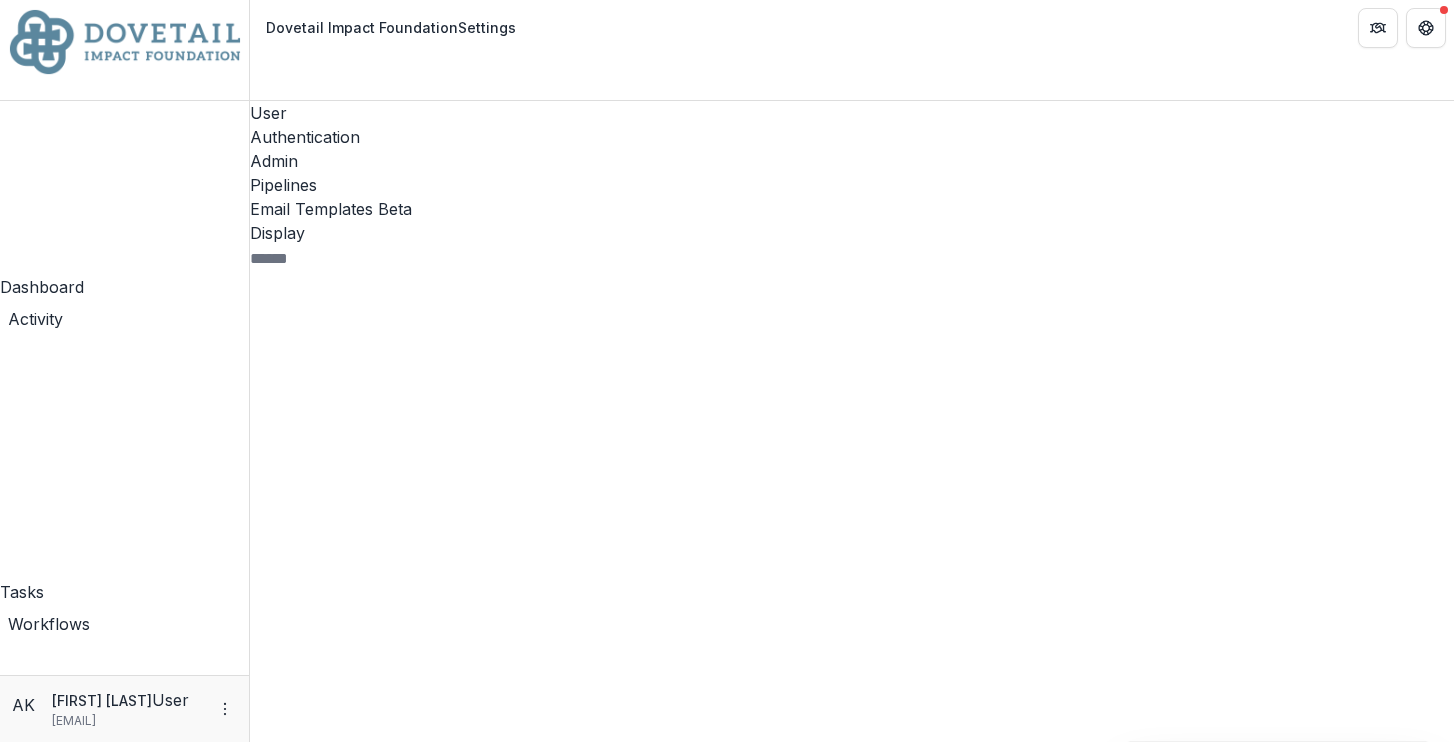 scroll, scrollTop: 611, scrollLeft: 0, axis: vertical 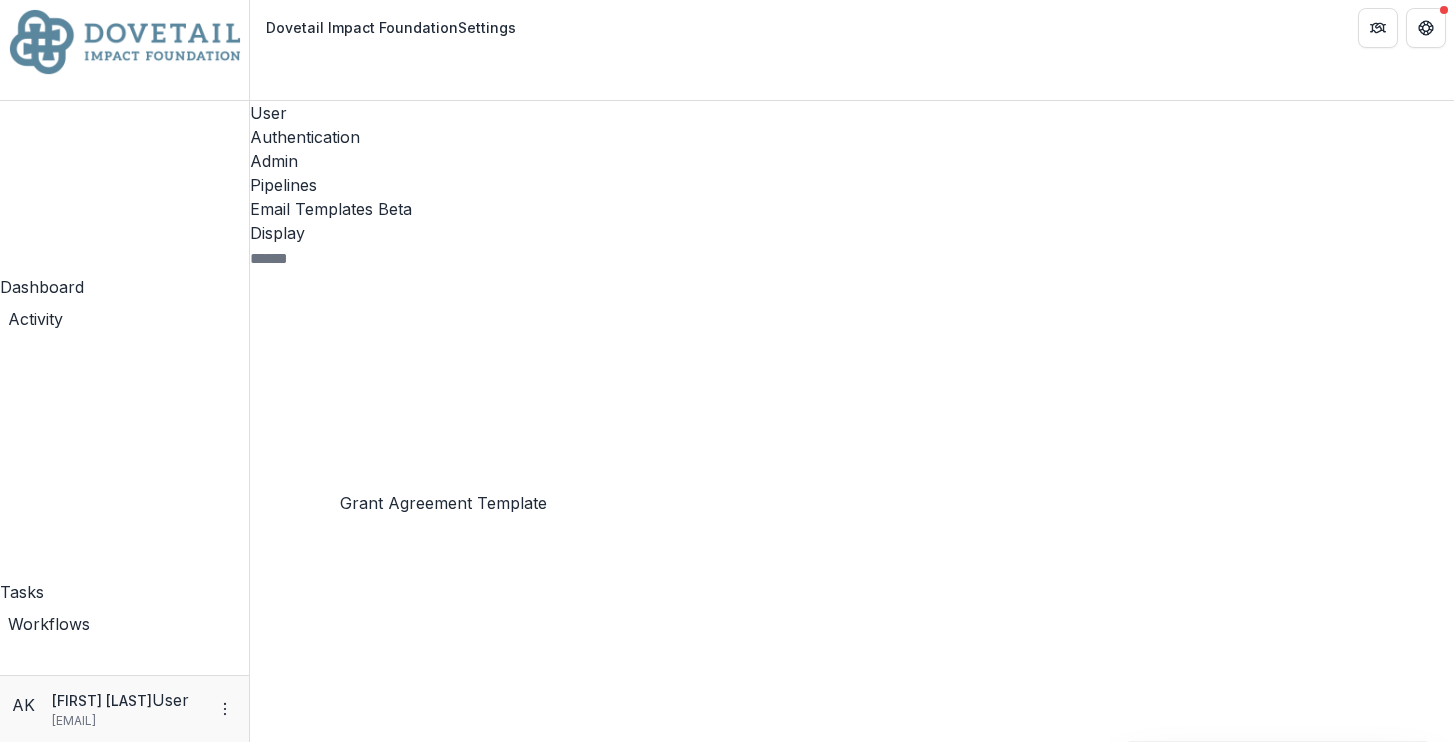 click 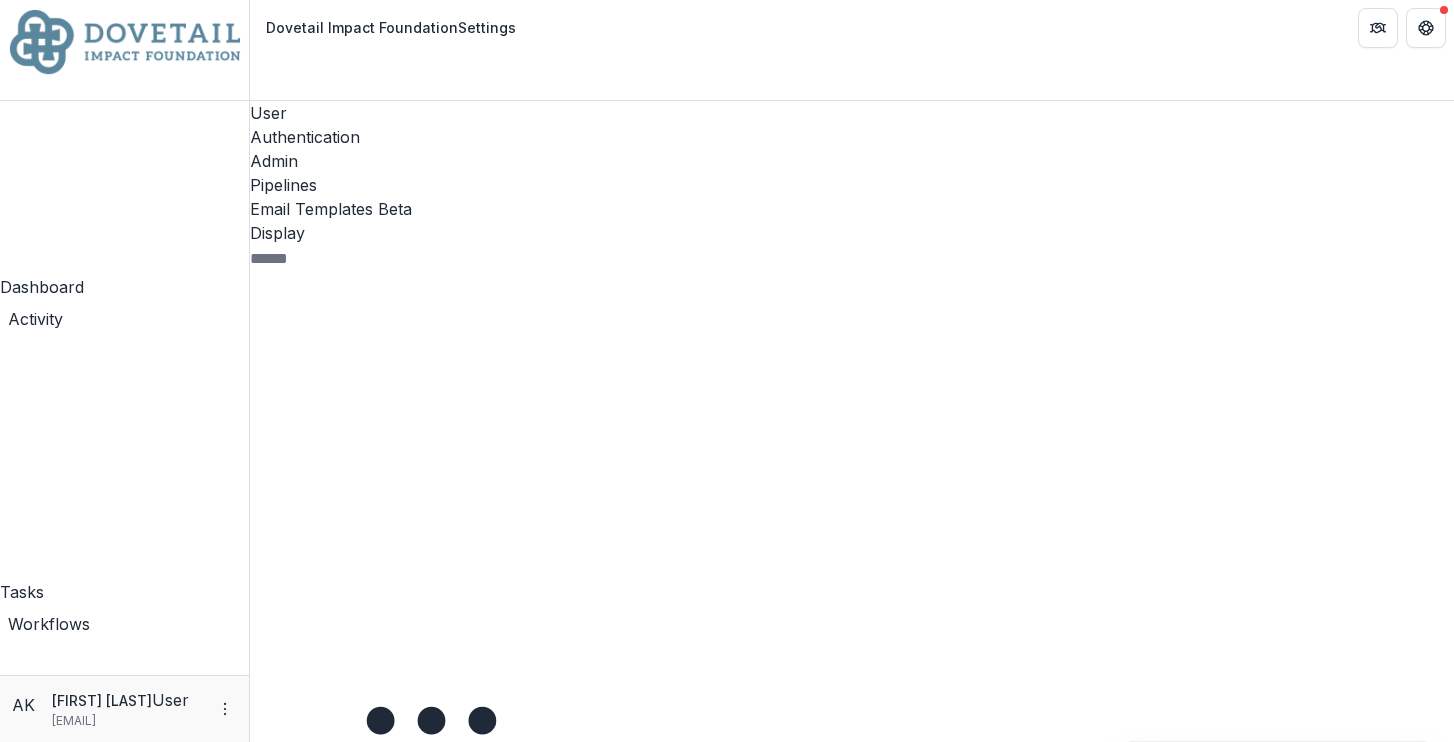 scroll, scrollTop: 2253, scrollLeft: 0, axis: vertical 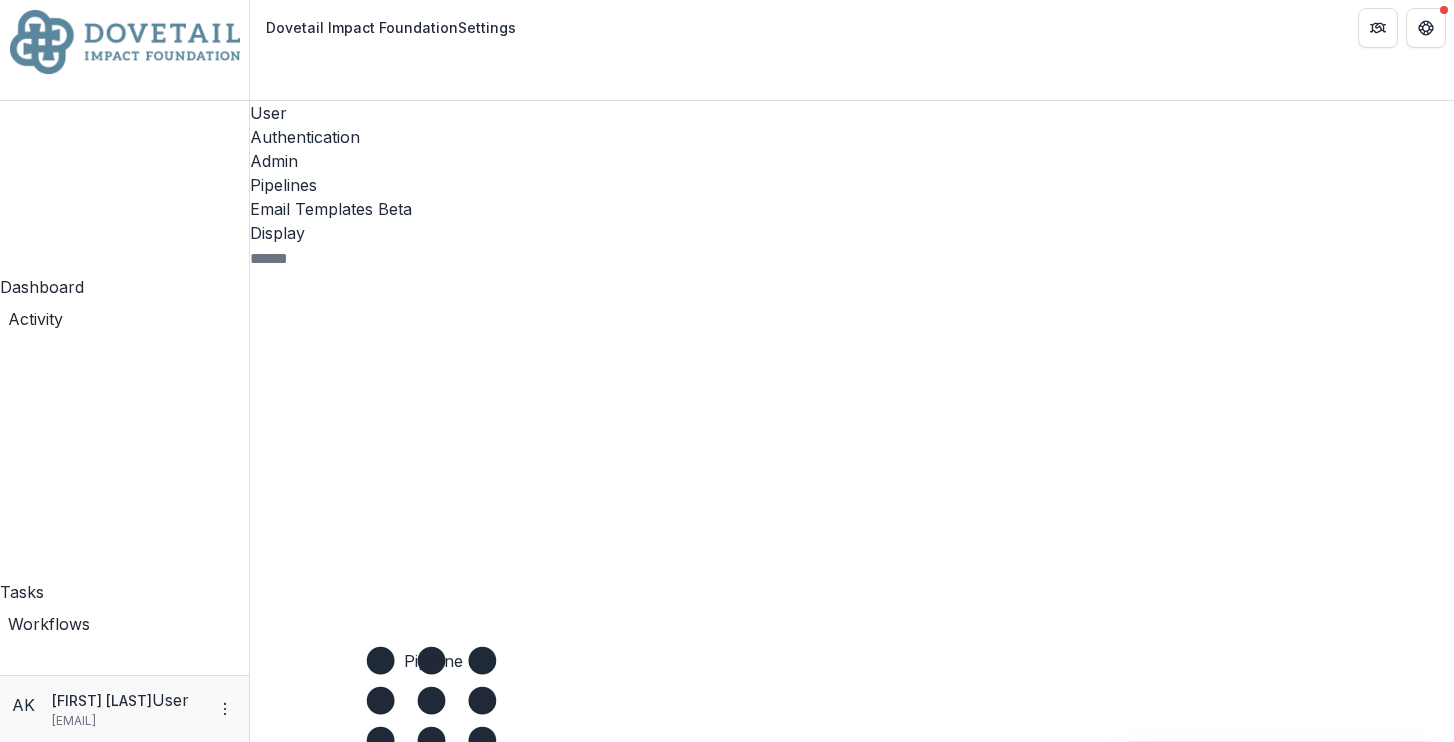click on "Pipeline" at bounding box center (279, 1422) 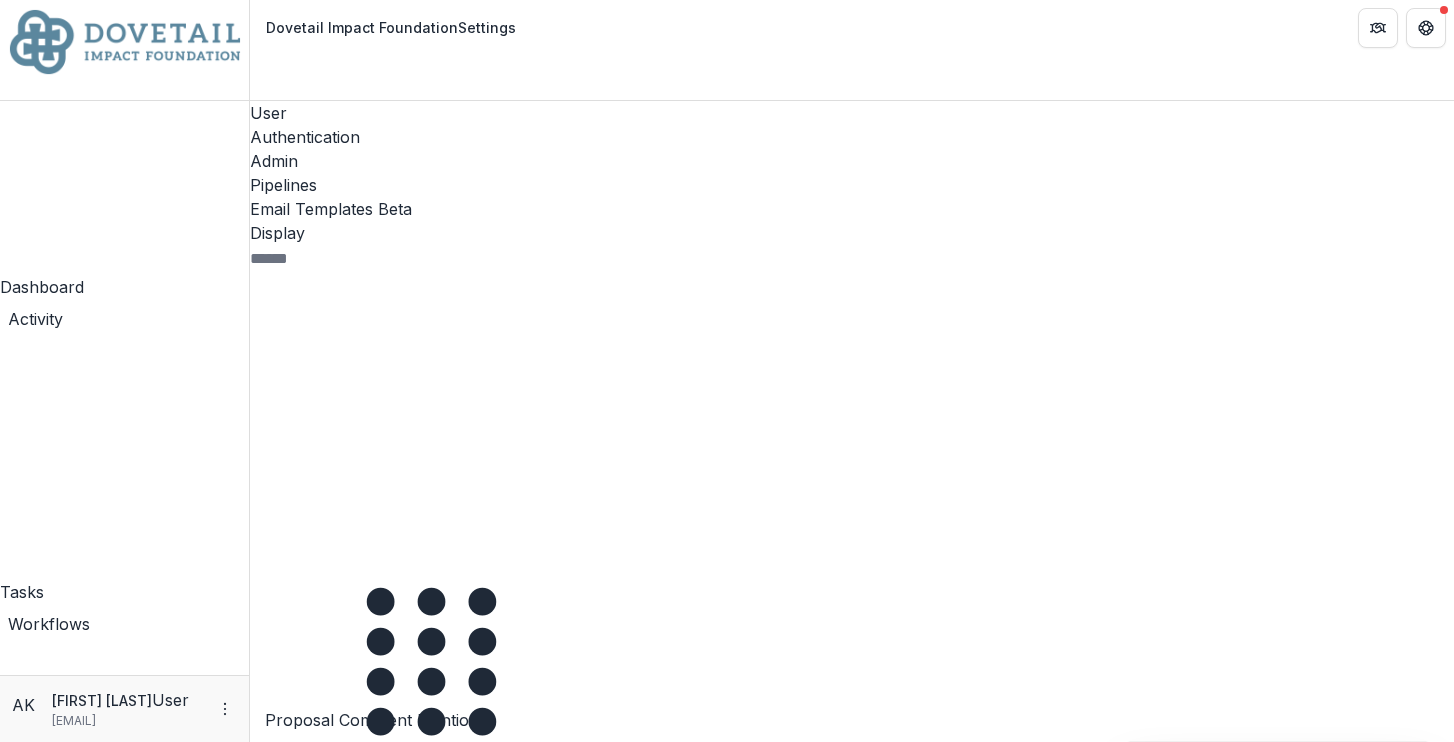 scroll, scrollTop: 2315, scrollLeft: 0, axis: vertical 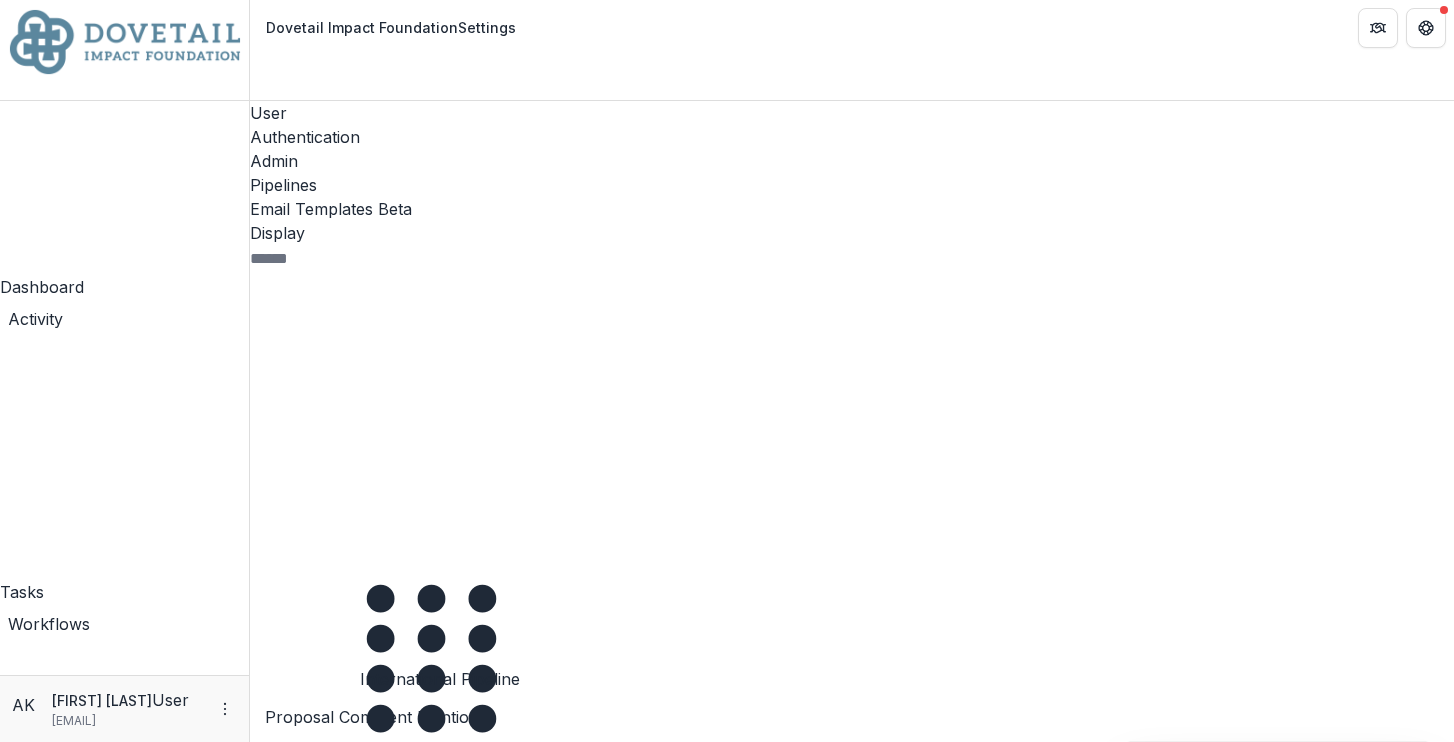 click on "International Pipeline" at bounding box center [345, 1410] 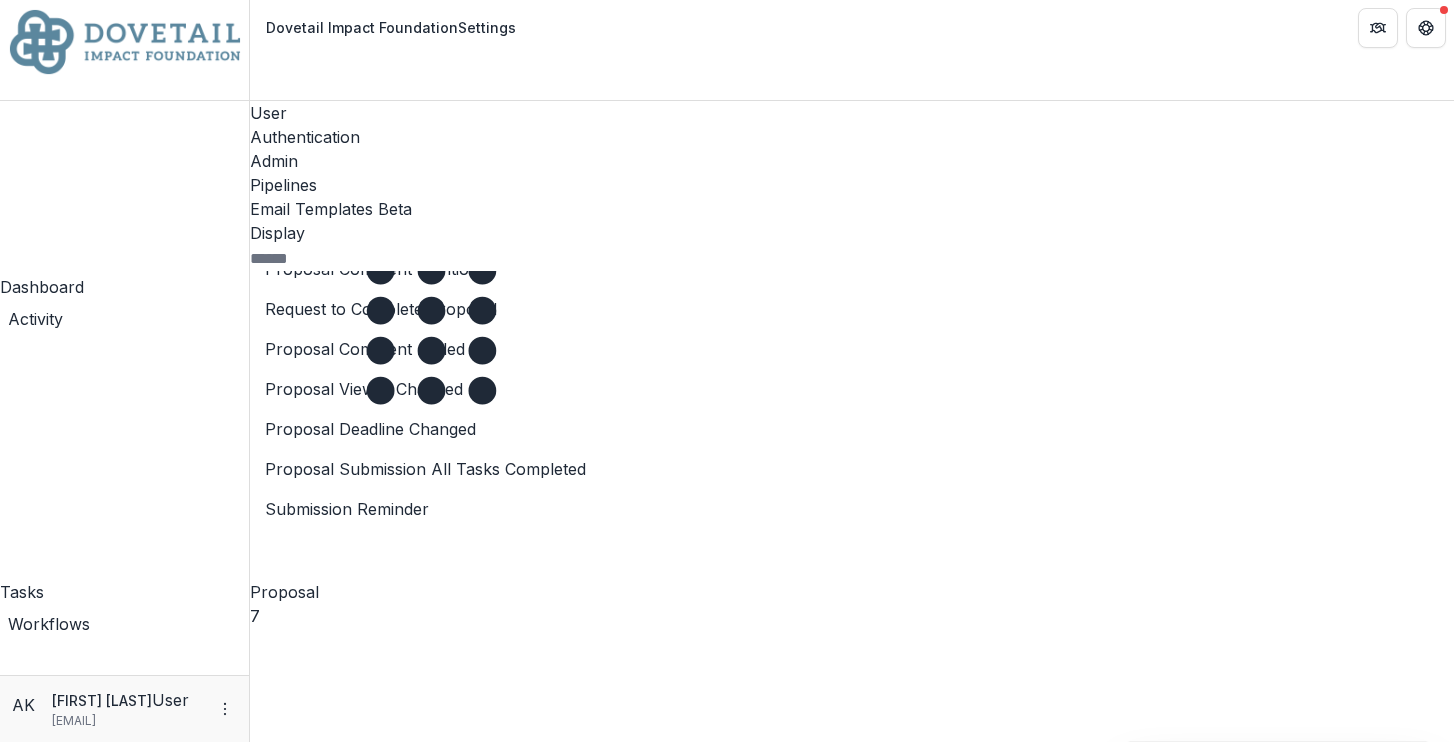 scroll, scrollTop: 2853, scrollLeft: 0, axis: vertical 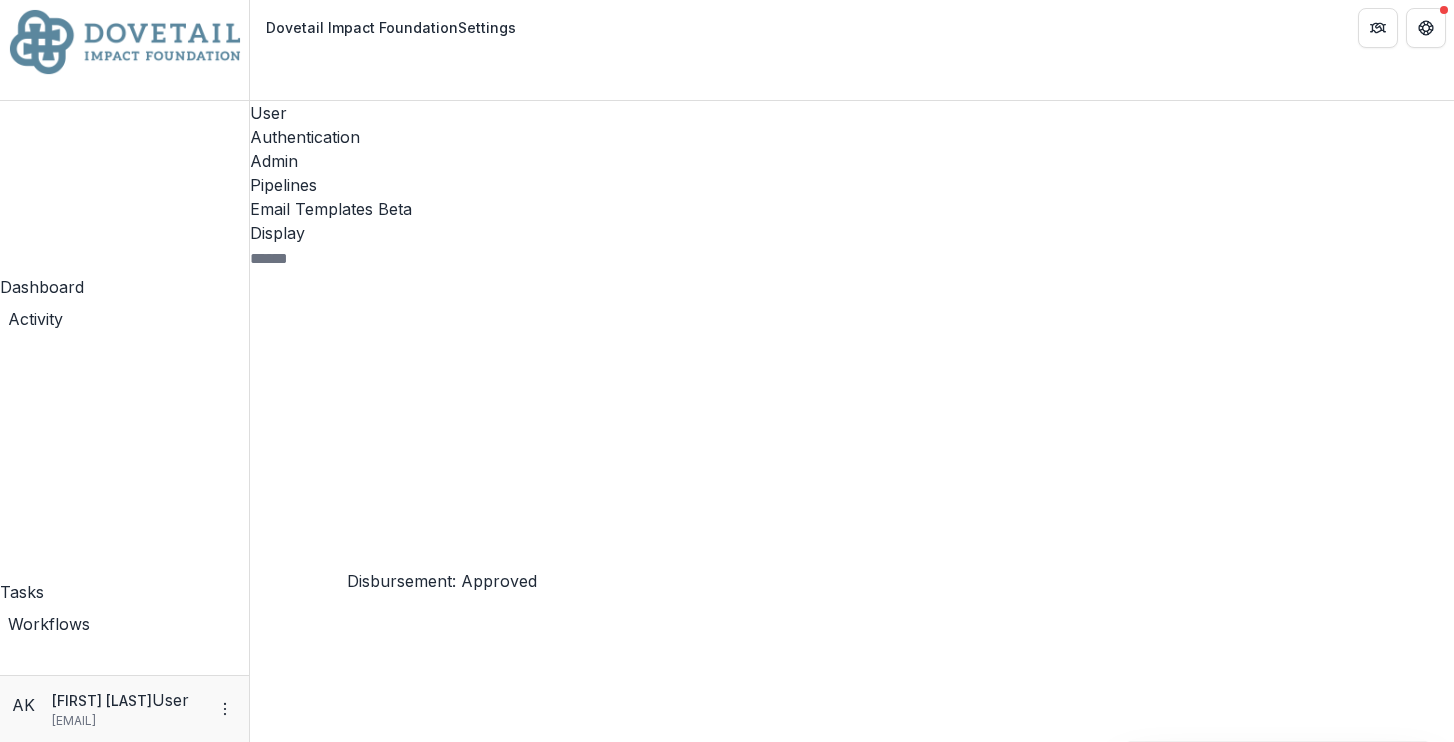 click on "Disbursement: Approved" at bounding box center (375, 1282) 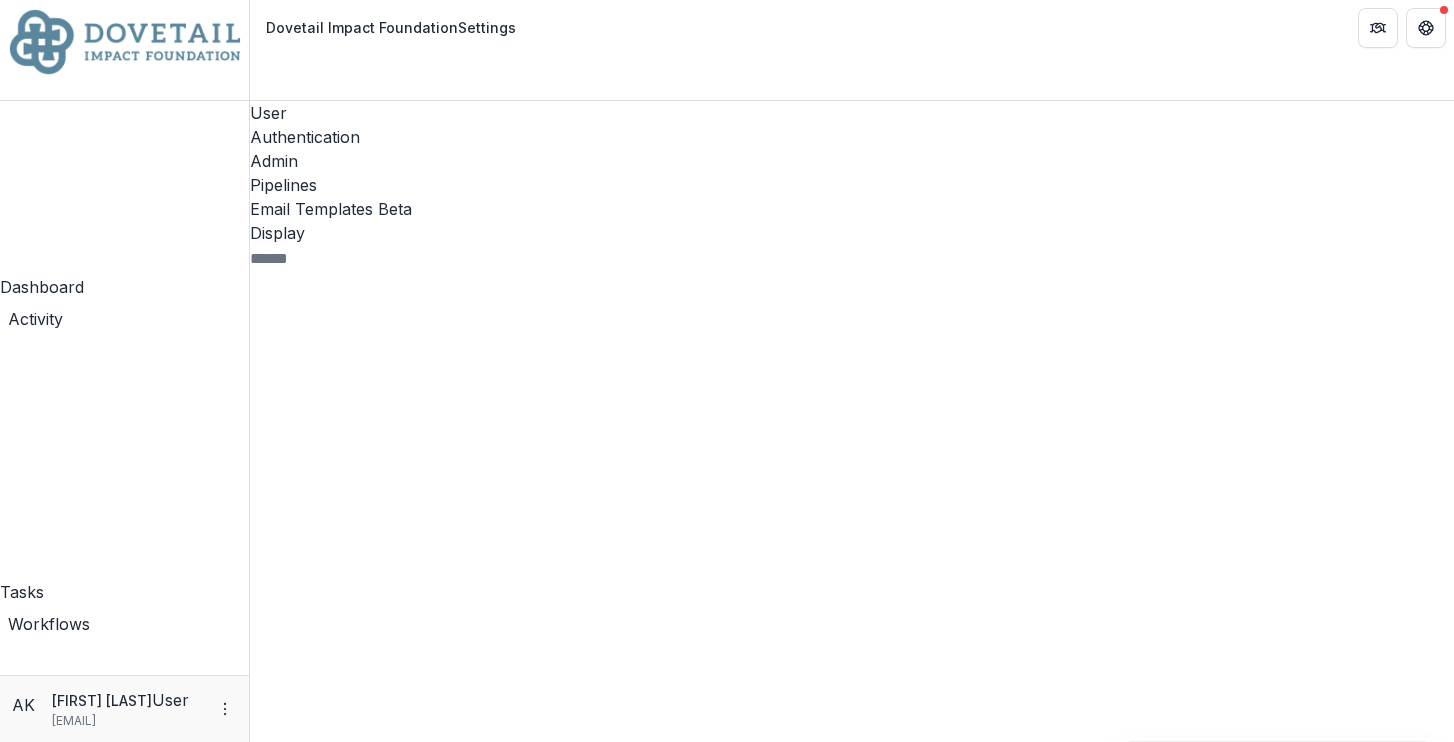 scroll, scrollTop: 2930, scrollLeft: 0, axis: vertical 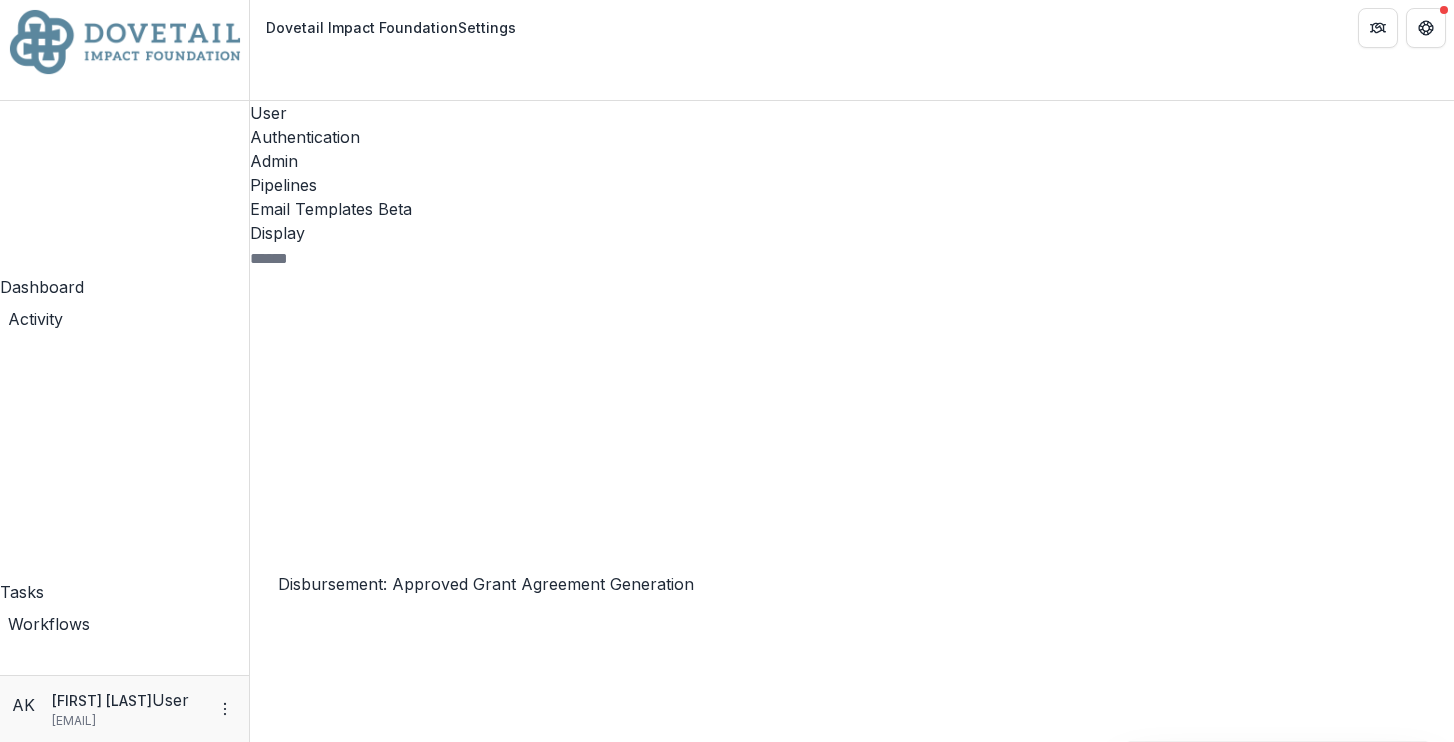 click on "Disbursement: Approved Grant Agreement Generation" at bounding box center [414, 1267] 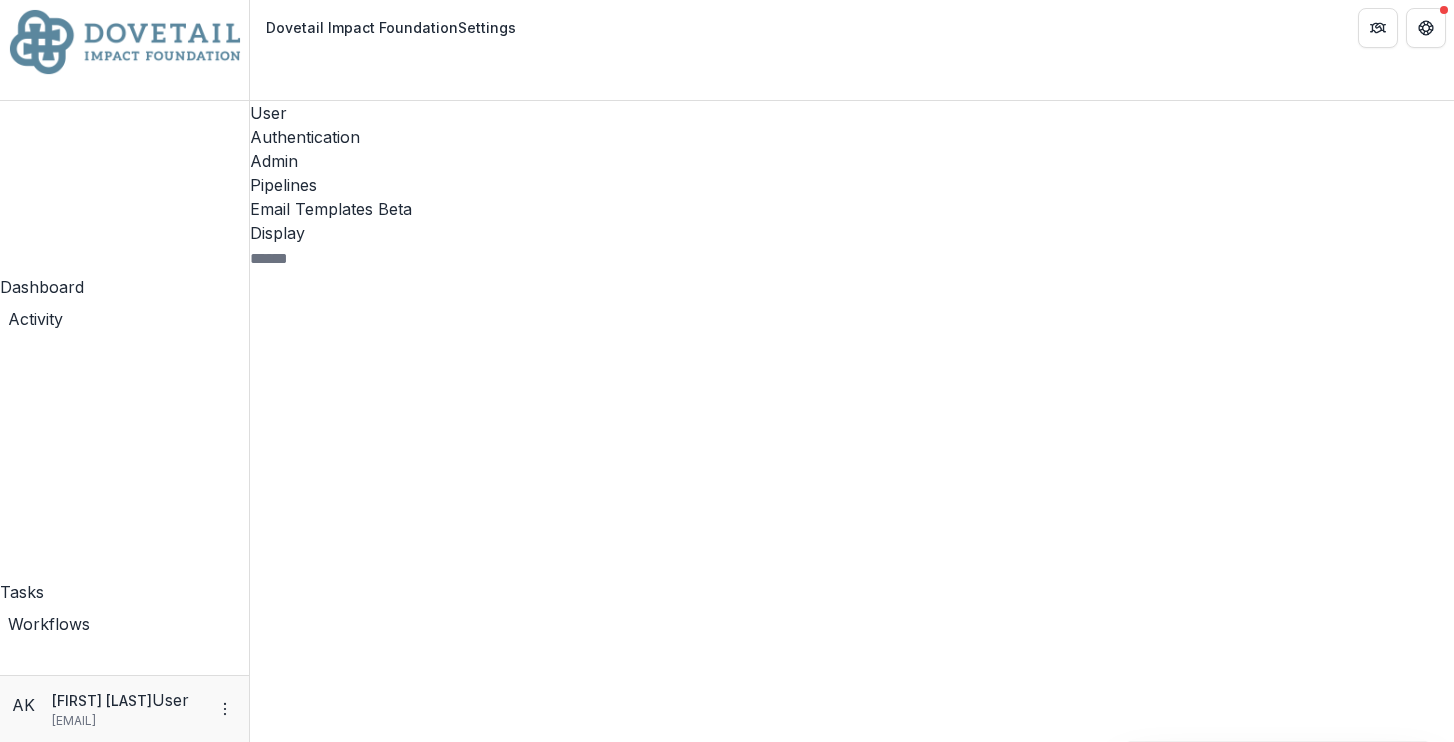 scroll, scrollTop: 559, scrollLeft: 0, axis: vertical 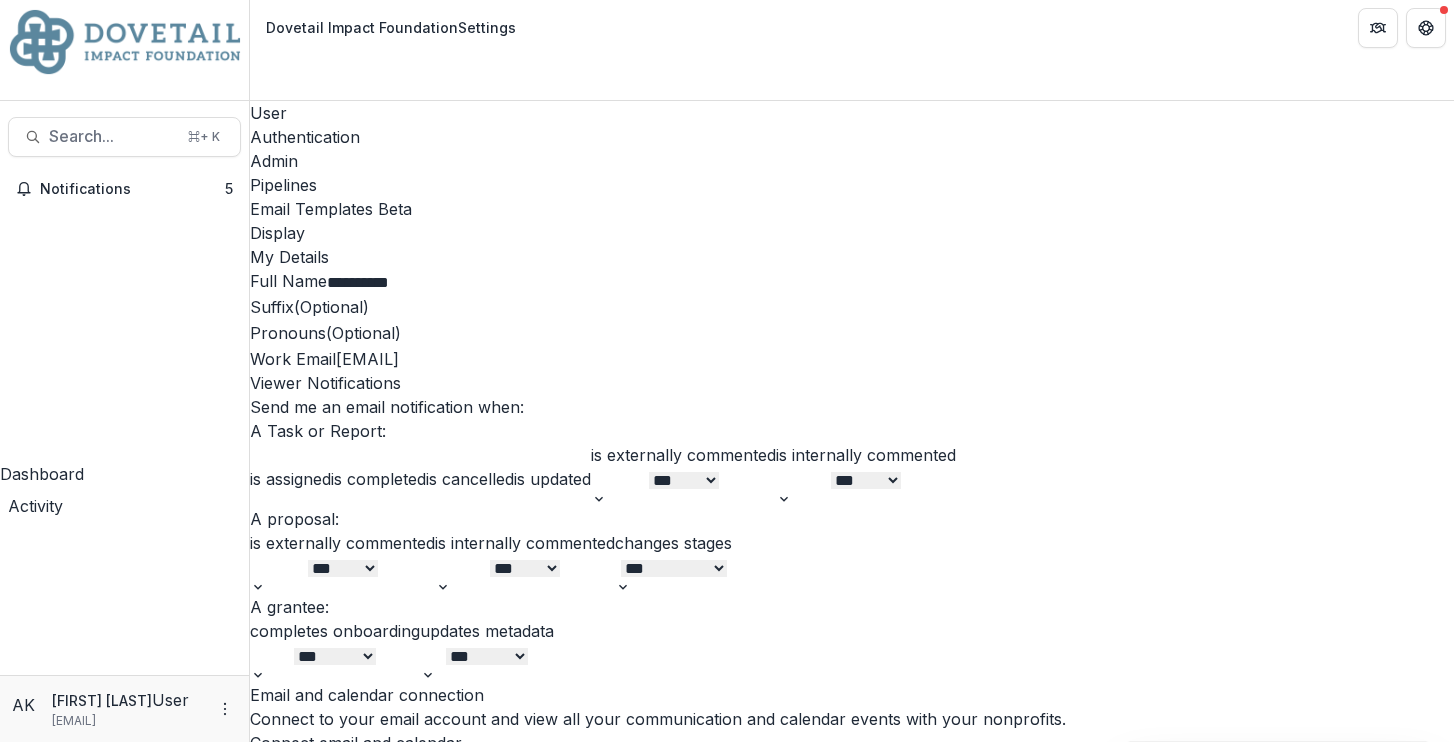 click on "Dashboard" at bounding box center [124, 474] 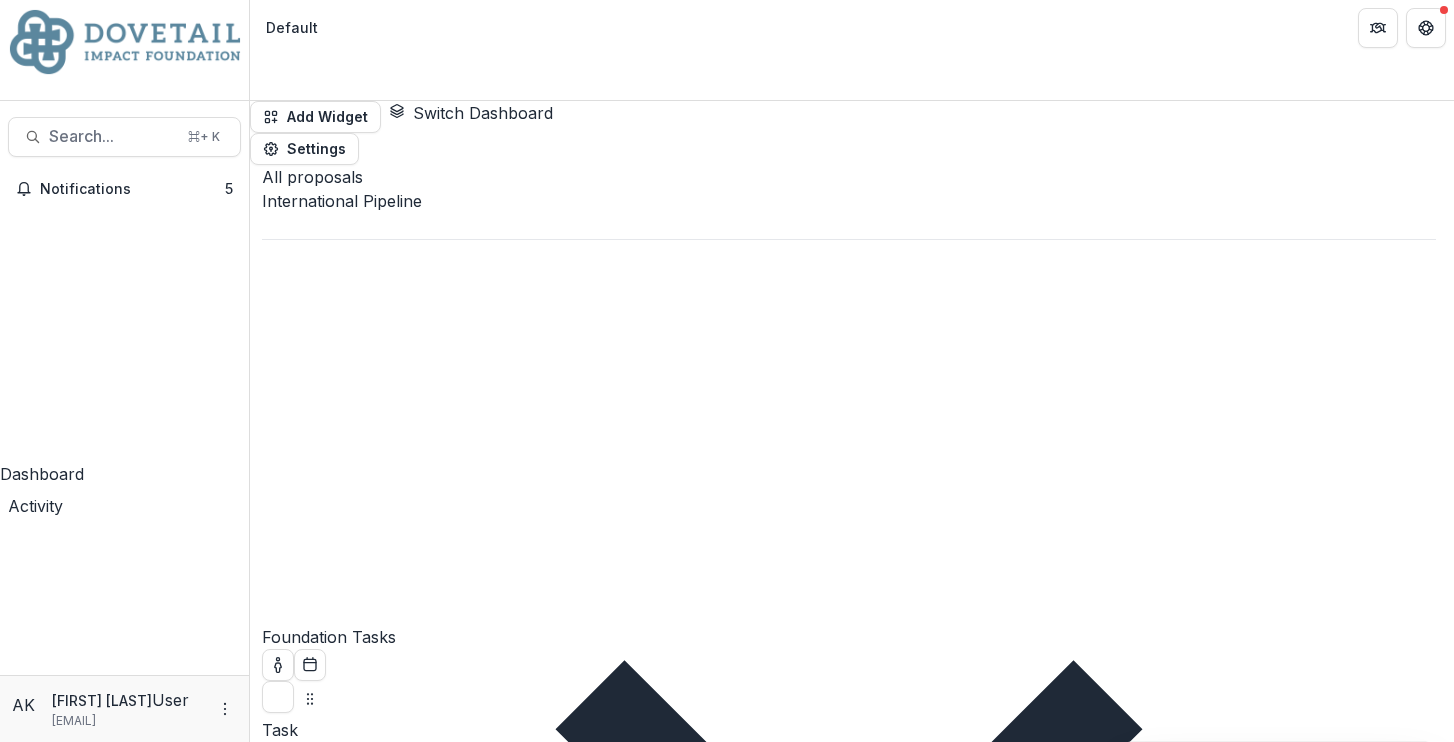 select on "******" 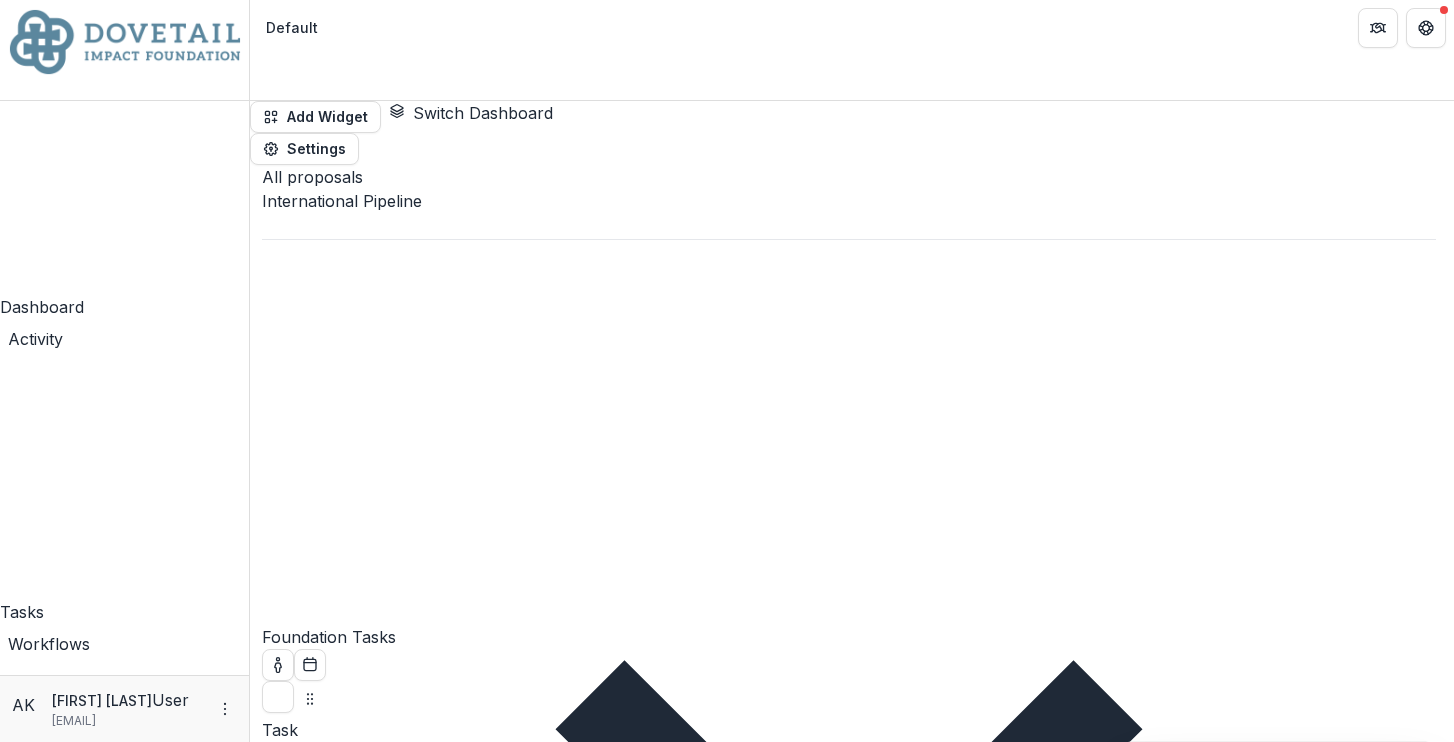 scroll, scrollTop: 187, scrollLeft: 0, axis: vertical 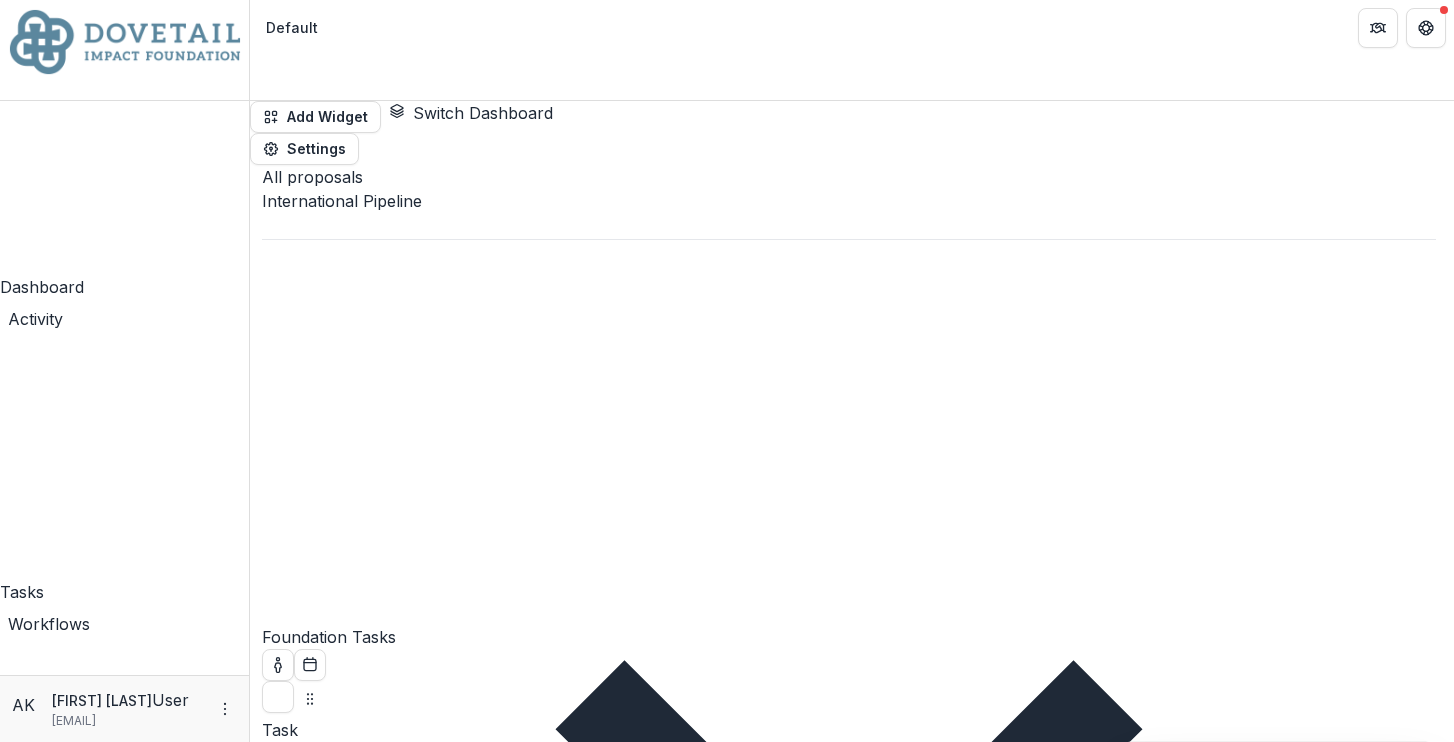 click on "Document Templates" at bounding box center (124, 2021) 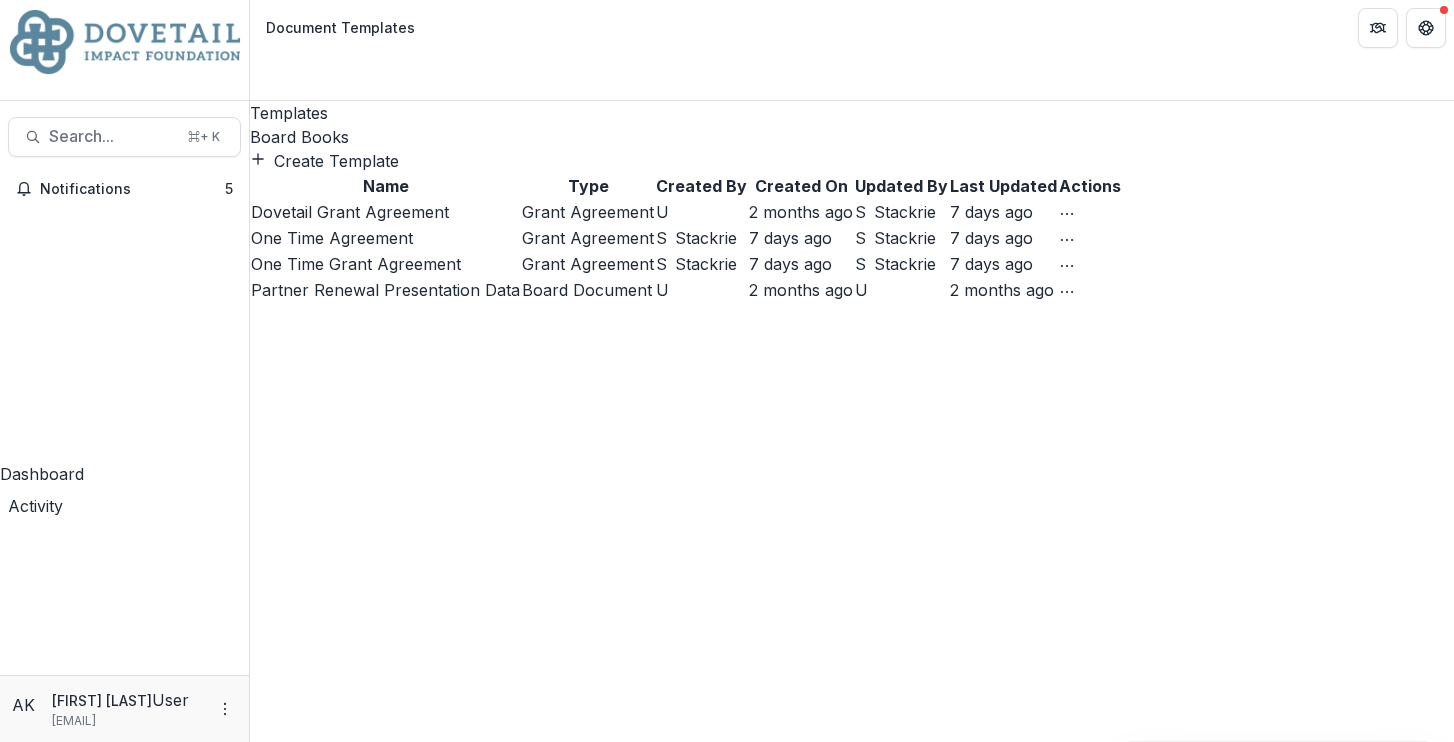 click on "Dovetail Grant Agreement" at bounding box center (350, 212) 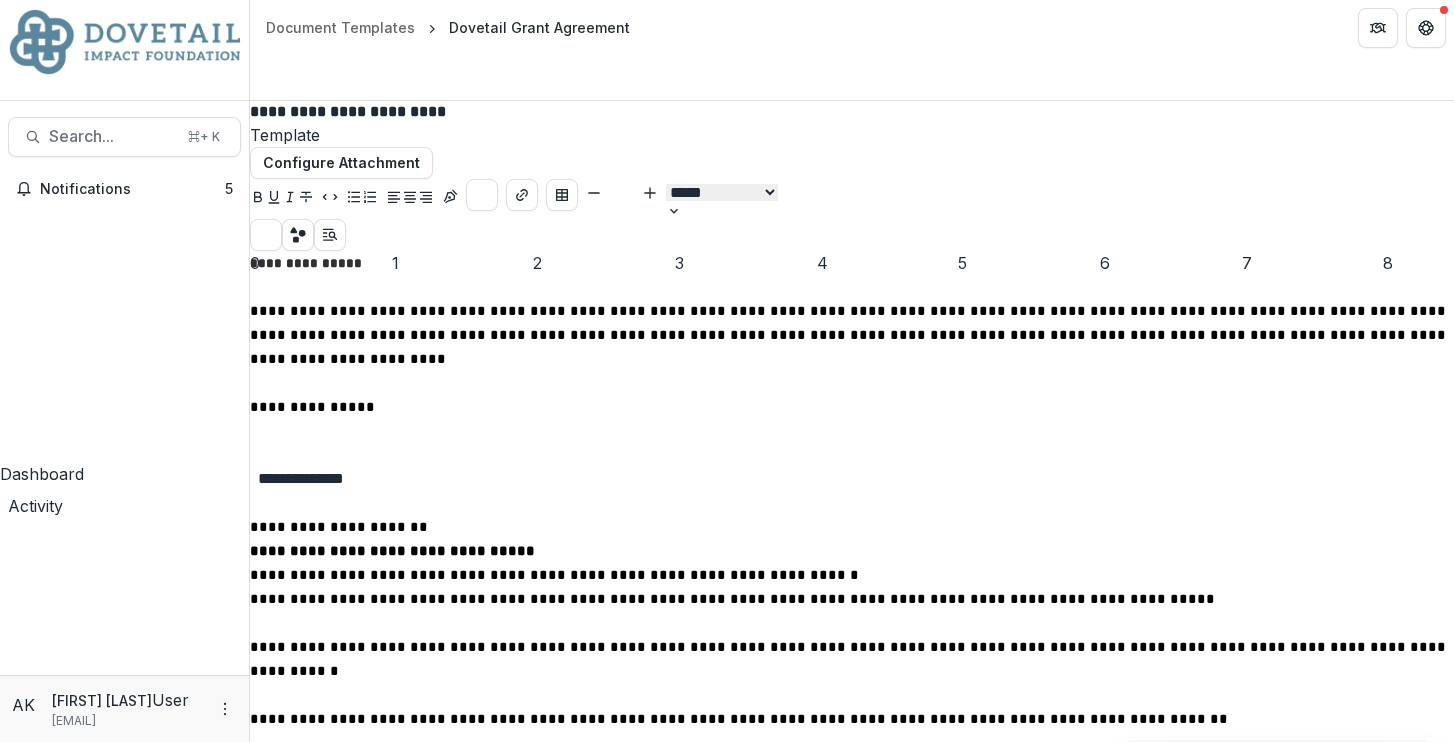click on "**********" at bounding box center (850, 335) 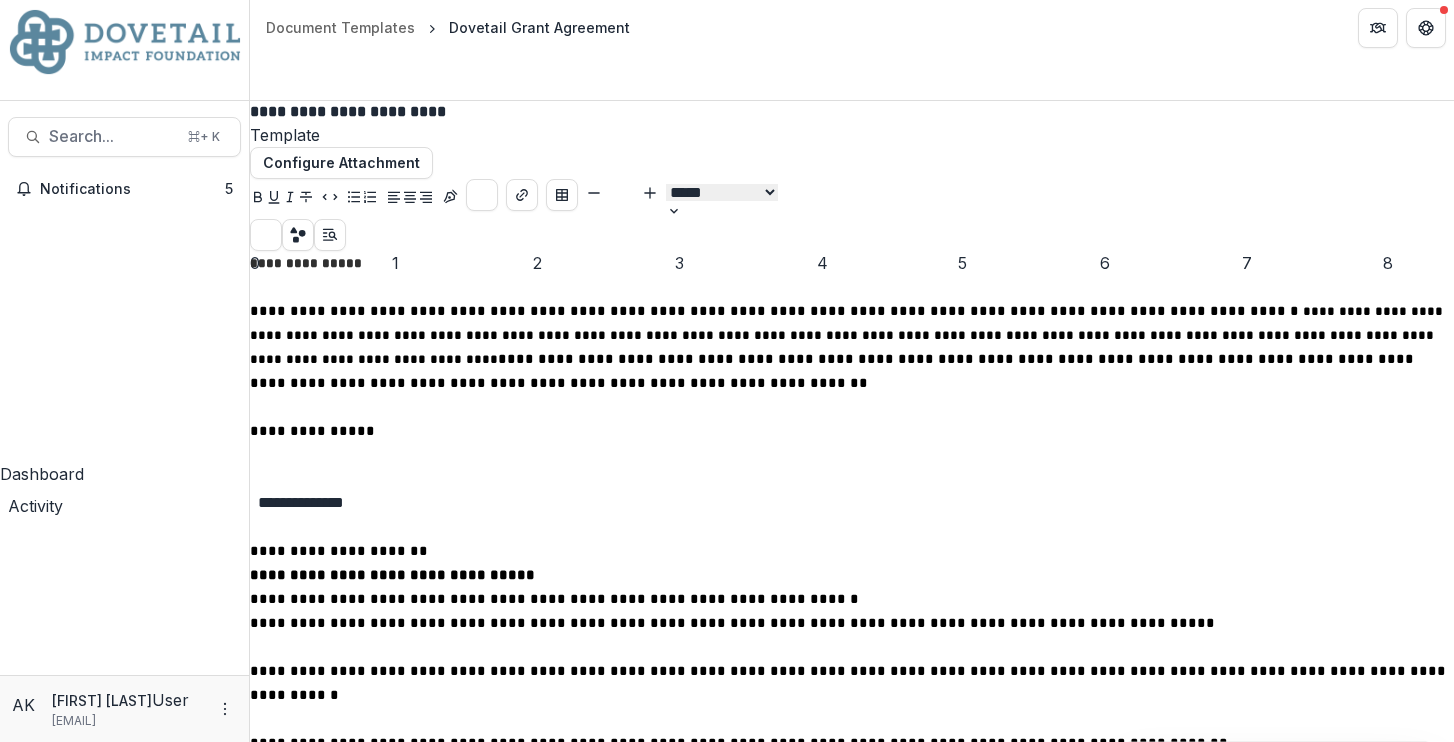 click on "**********" at bounding box center (852, 347) 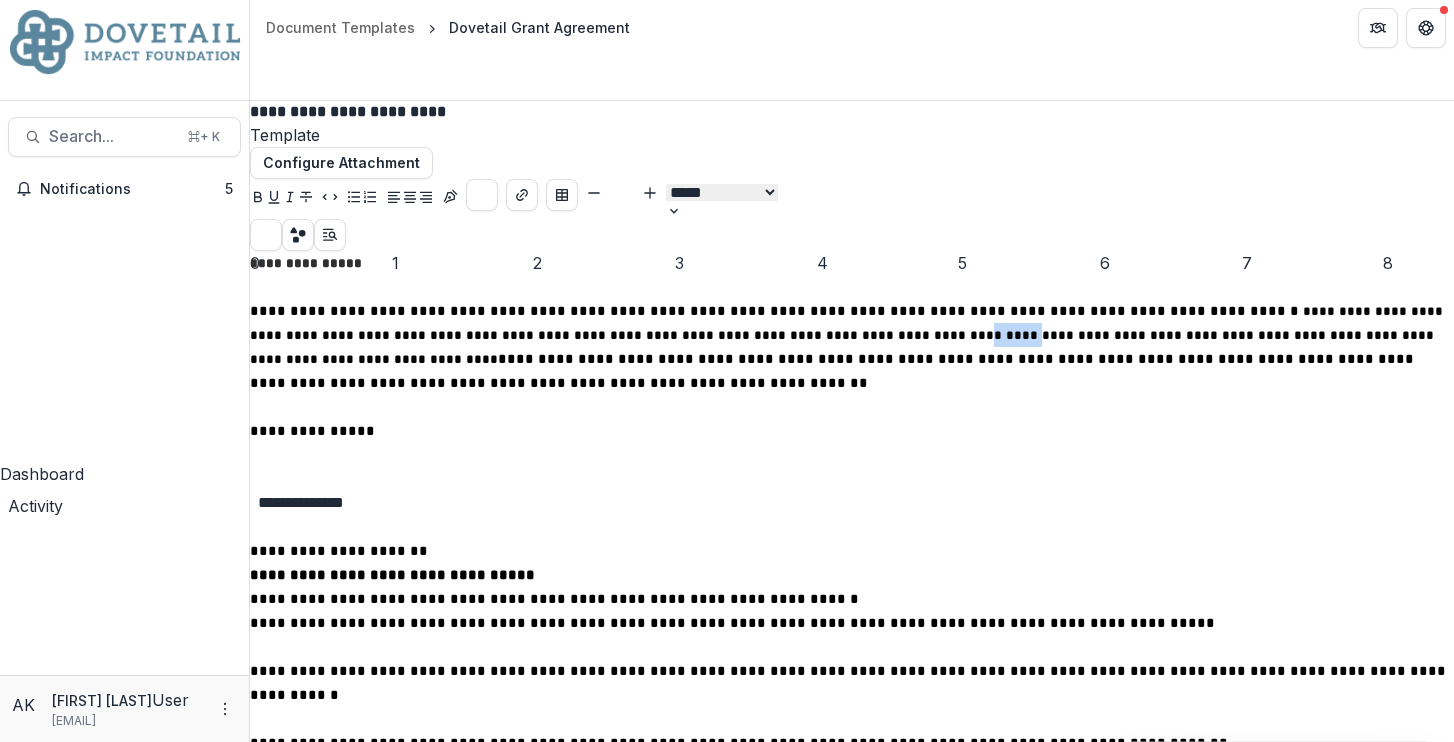 drag, startPoint x: 933, startPoint y: 415, endPoint x: 872, endPoint y: 416, distance: 61.008198 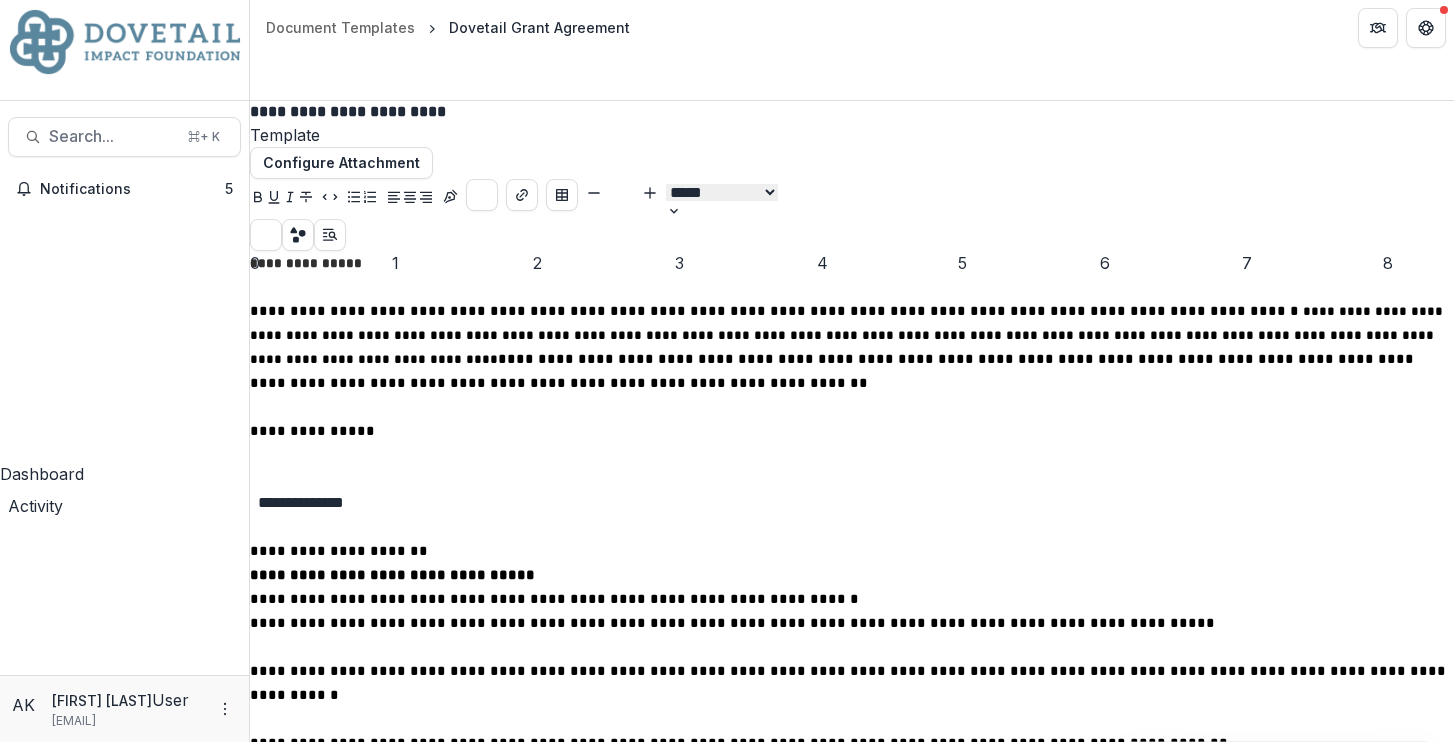 click on "**********" at bounding box center (848, 335) 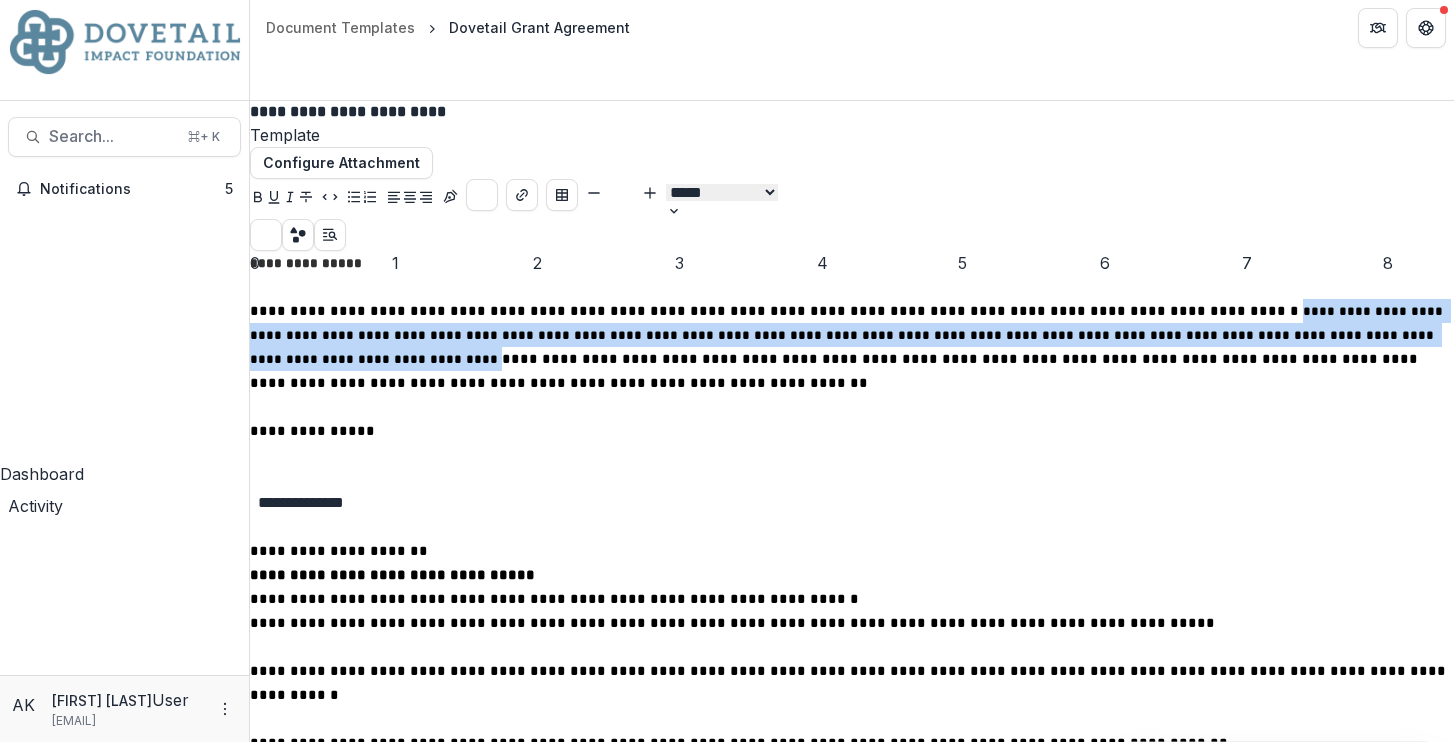 drag, startPoint x: 784, startPoint y: 386, endPoint x: 856, endPoint y: 442, distance: 91.214035 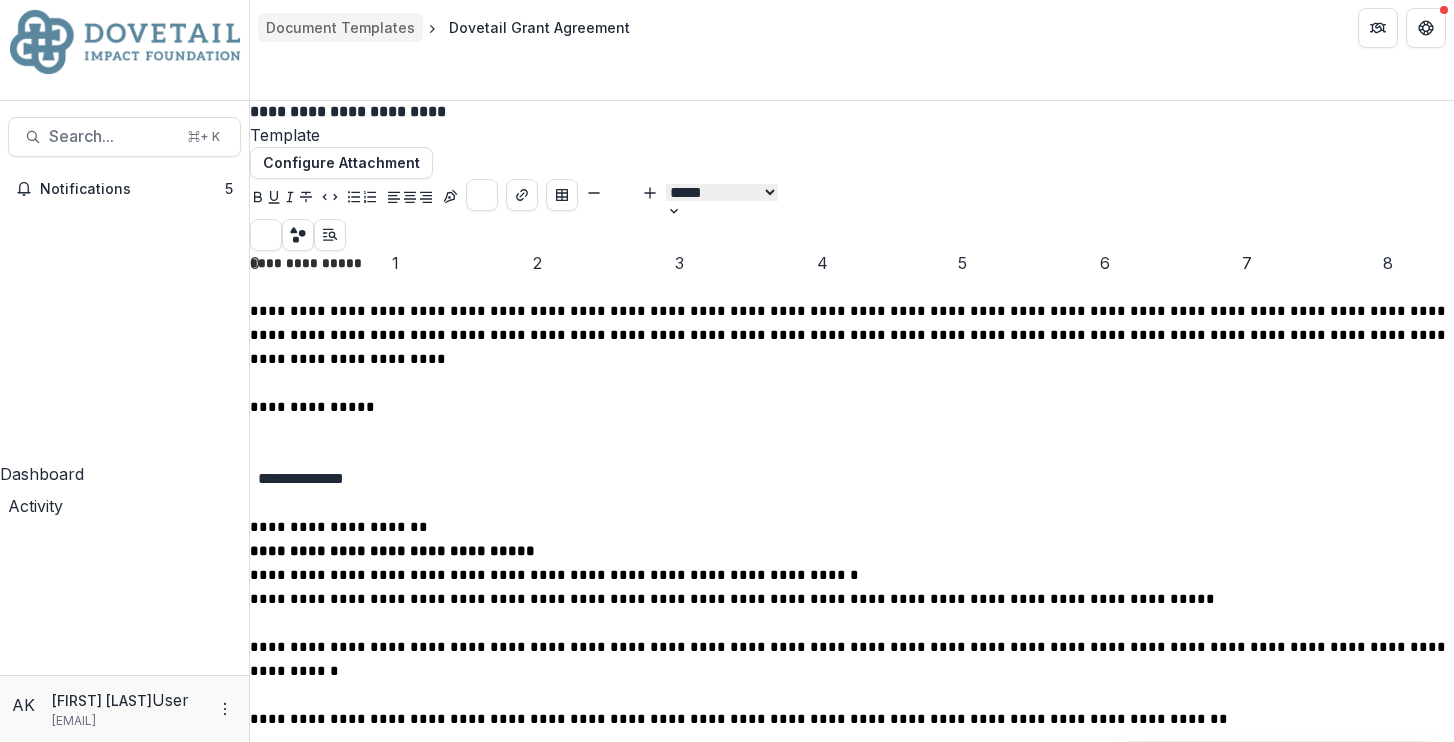 click on "Document Templates" at bounding box center (340, 27) 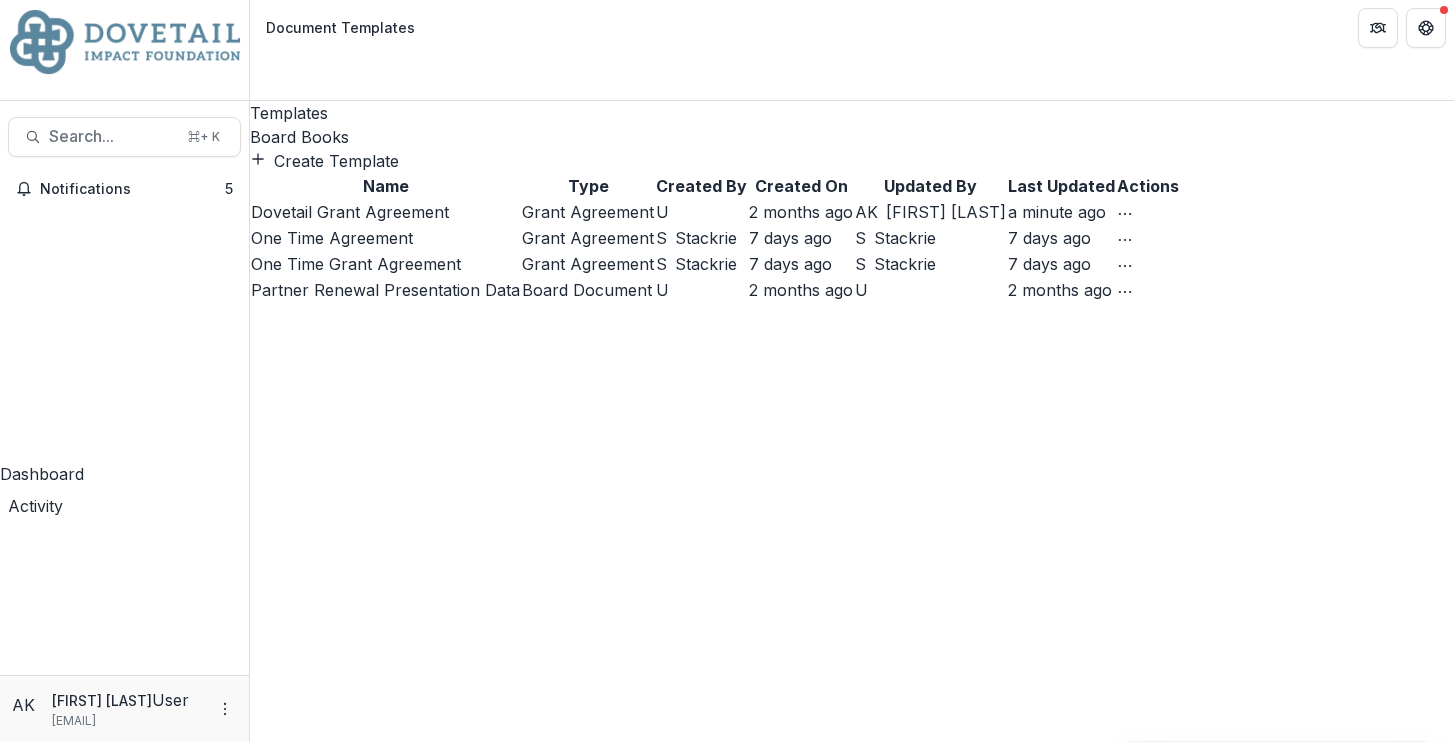 click 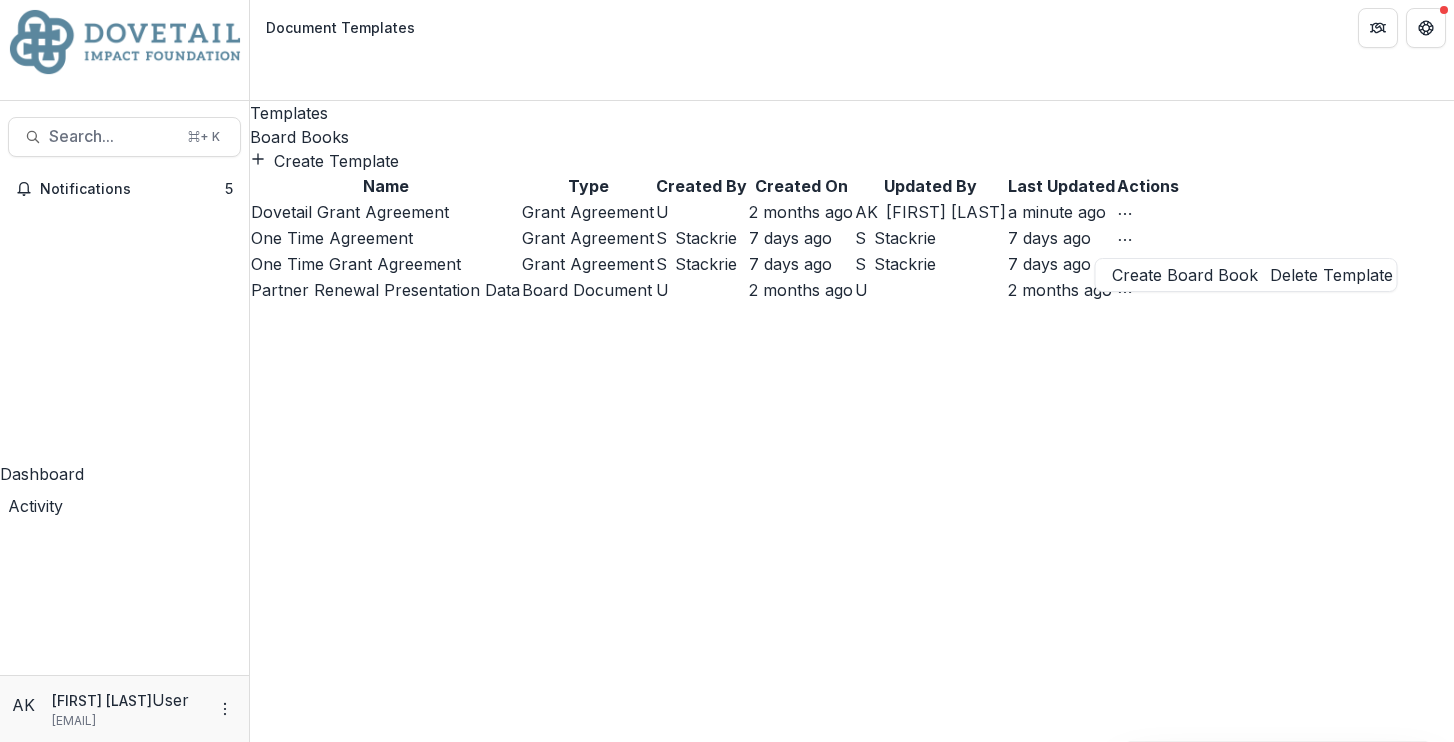 click on "Create Template Name Type Created By Created On Updated By Last Updated Actions Dovetail Grant Agreement Grant Agreement U 2 months ago AK Anna Koons a minute ago Create Board Book Delete Template One Time Agreement Grant Agreement S Stackrie 7 days ago S Stackrie 7 days ago Create Board Book Delete Template One Time Grant Agreement Grant Agreement S Stackrie 7 days ago S Stackrie 7 days ago Create Board Book Delete Template Partner Renewal Presentation Data Board Document U 2 months ago U 2 months ago Create Board Book Delete Template" at bounding box center [852, 226] 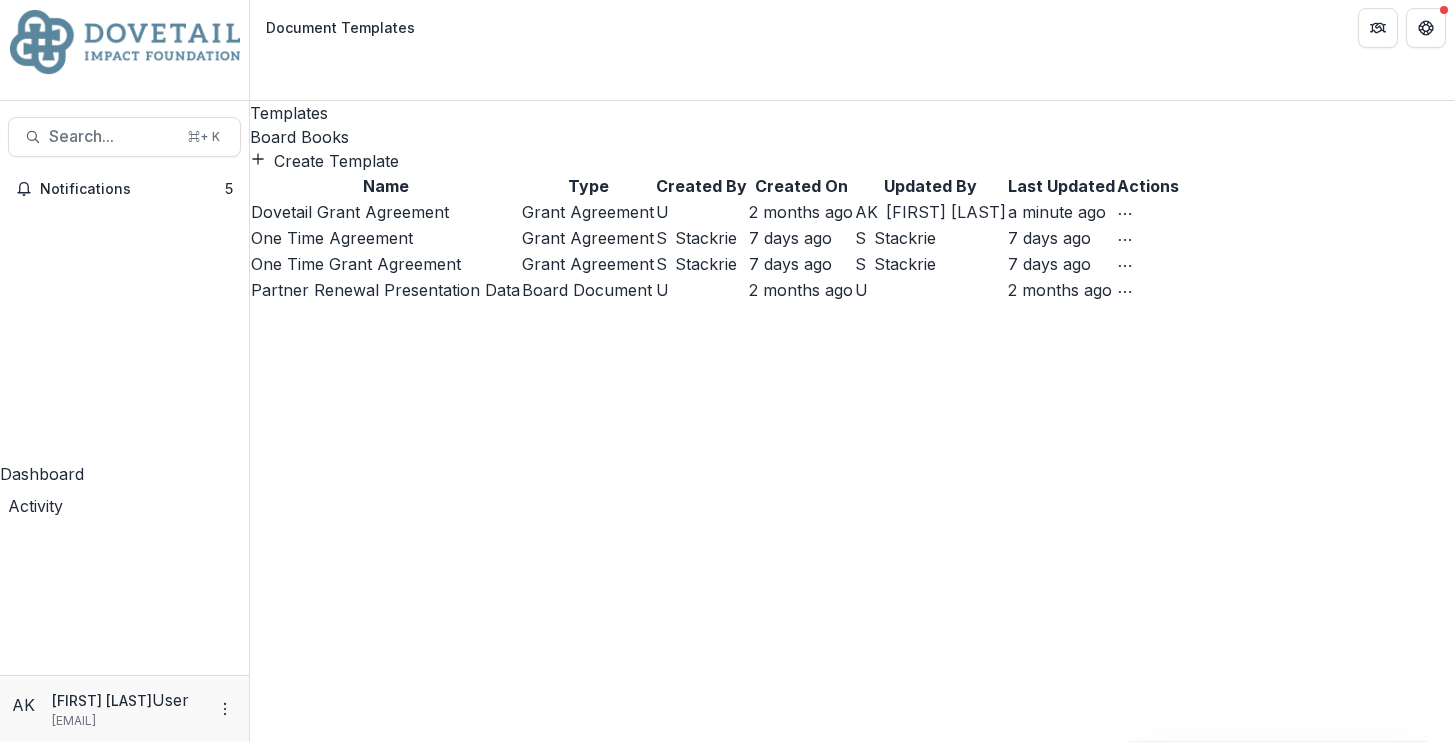 click on "One Time Agreement" at bounding box center (332, 238) 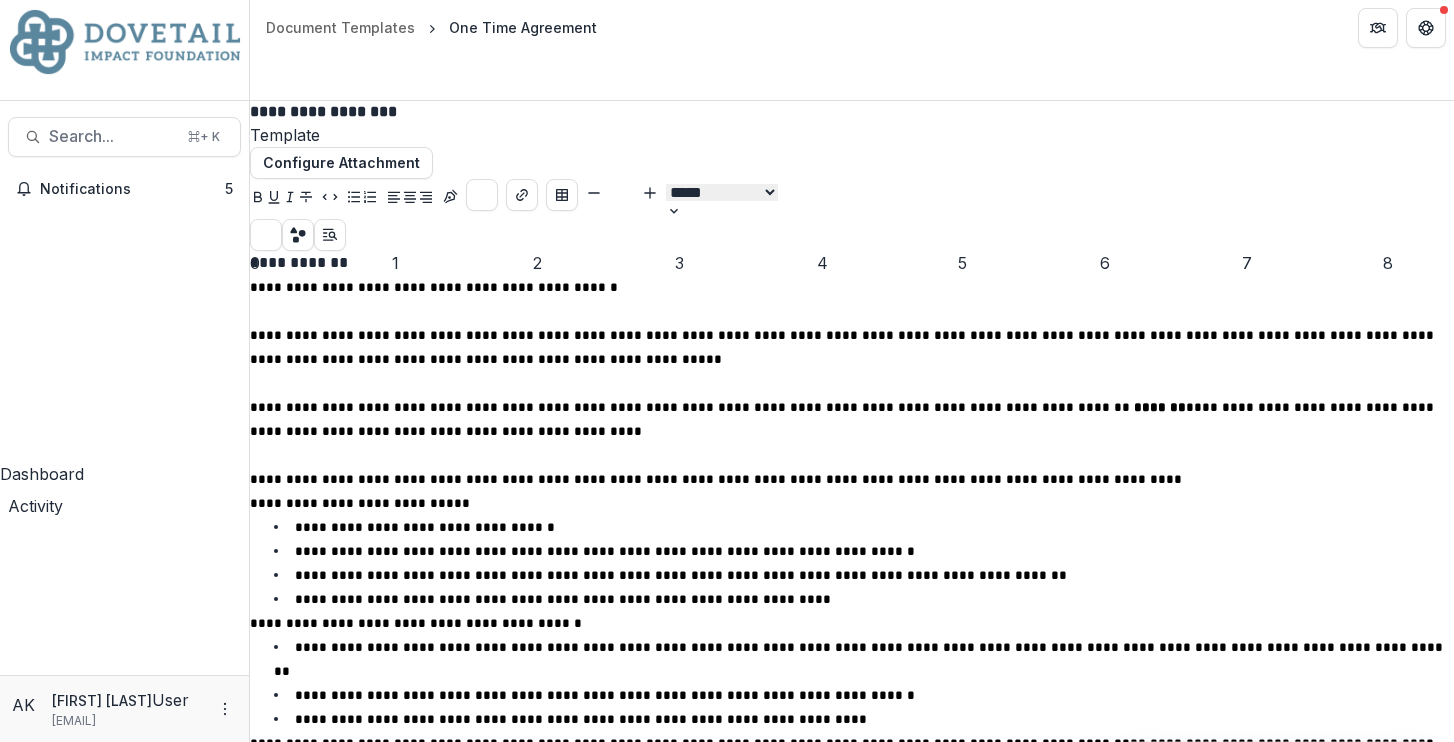 scroll, scrollTop: 332, scrollLeft: 0, axis: vertical 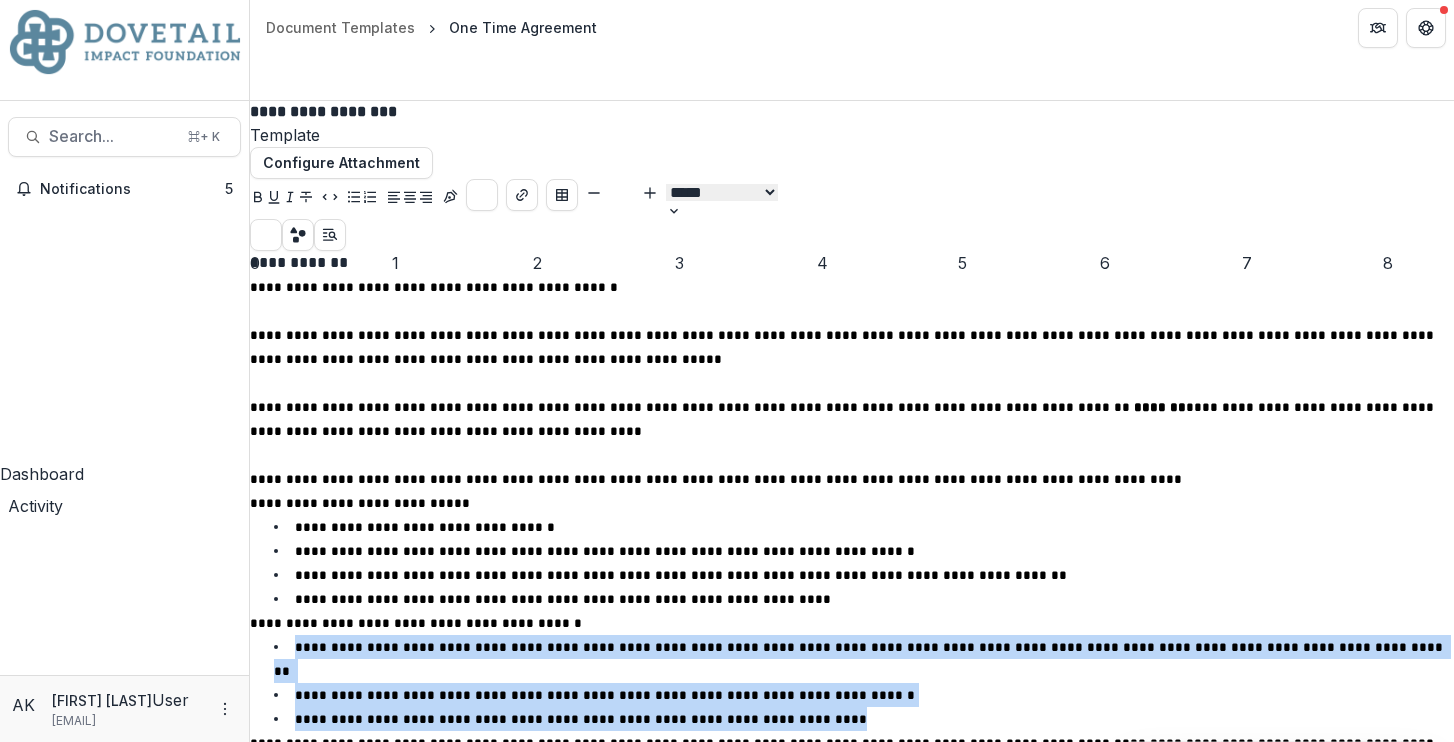 drag, startPoint x: 1081, startPoint y: 537, endPoint x: 559, endPoint y: 469, distance: 526.41046 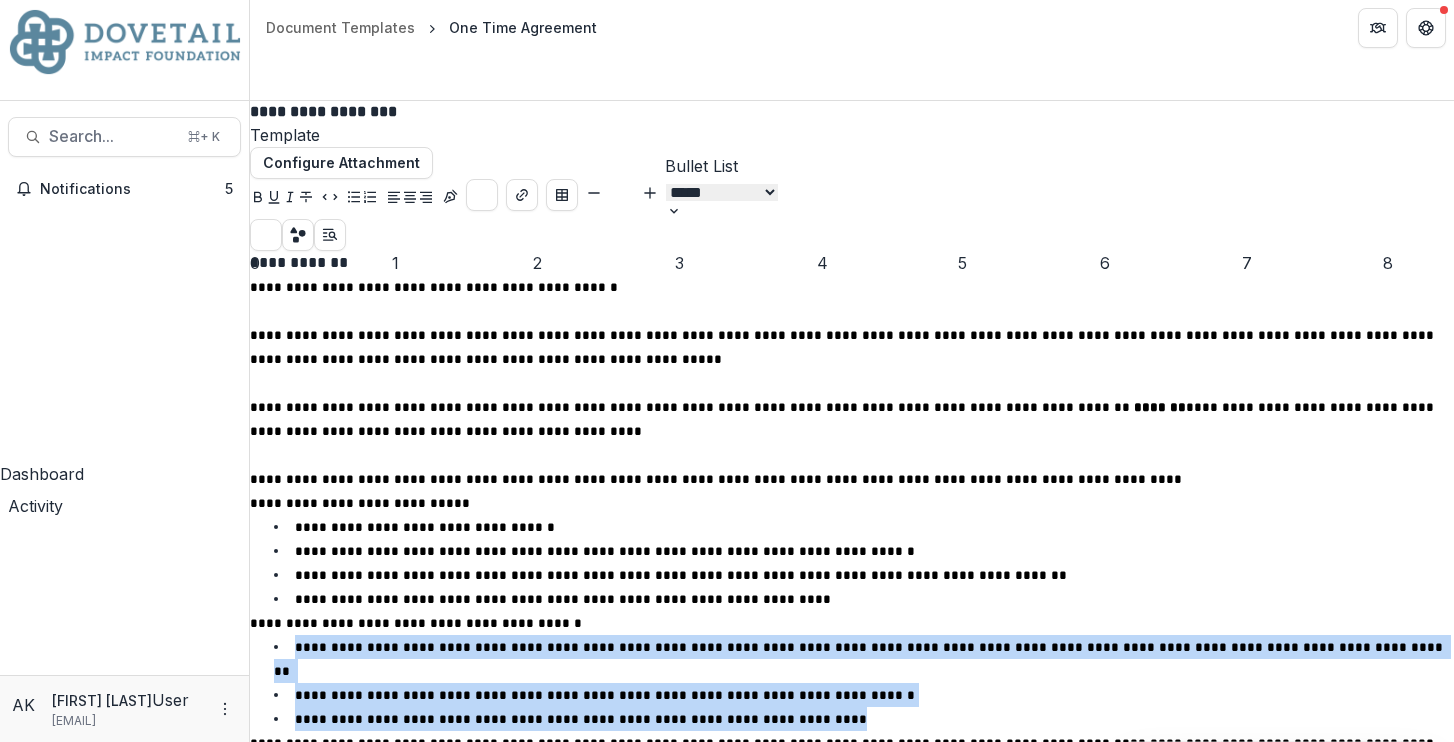 click 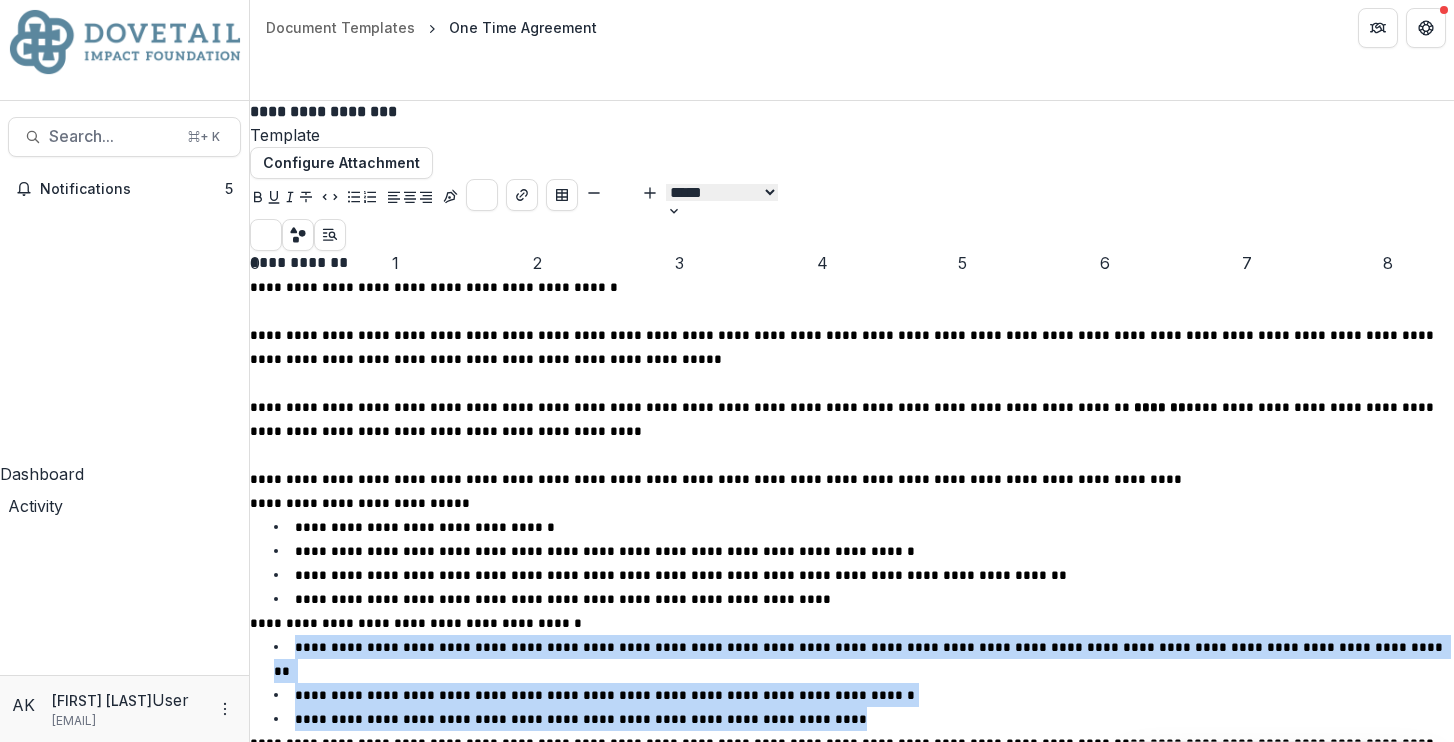 click 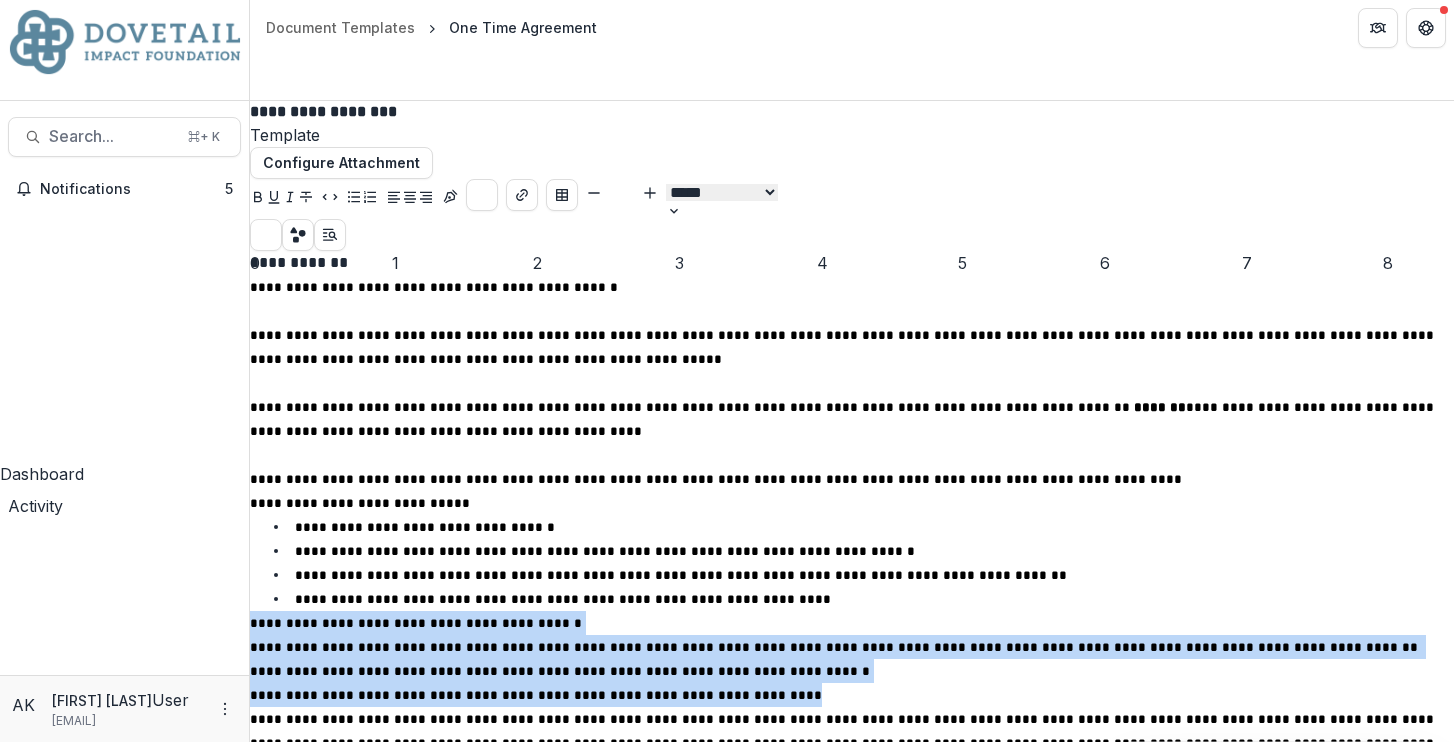 click 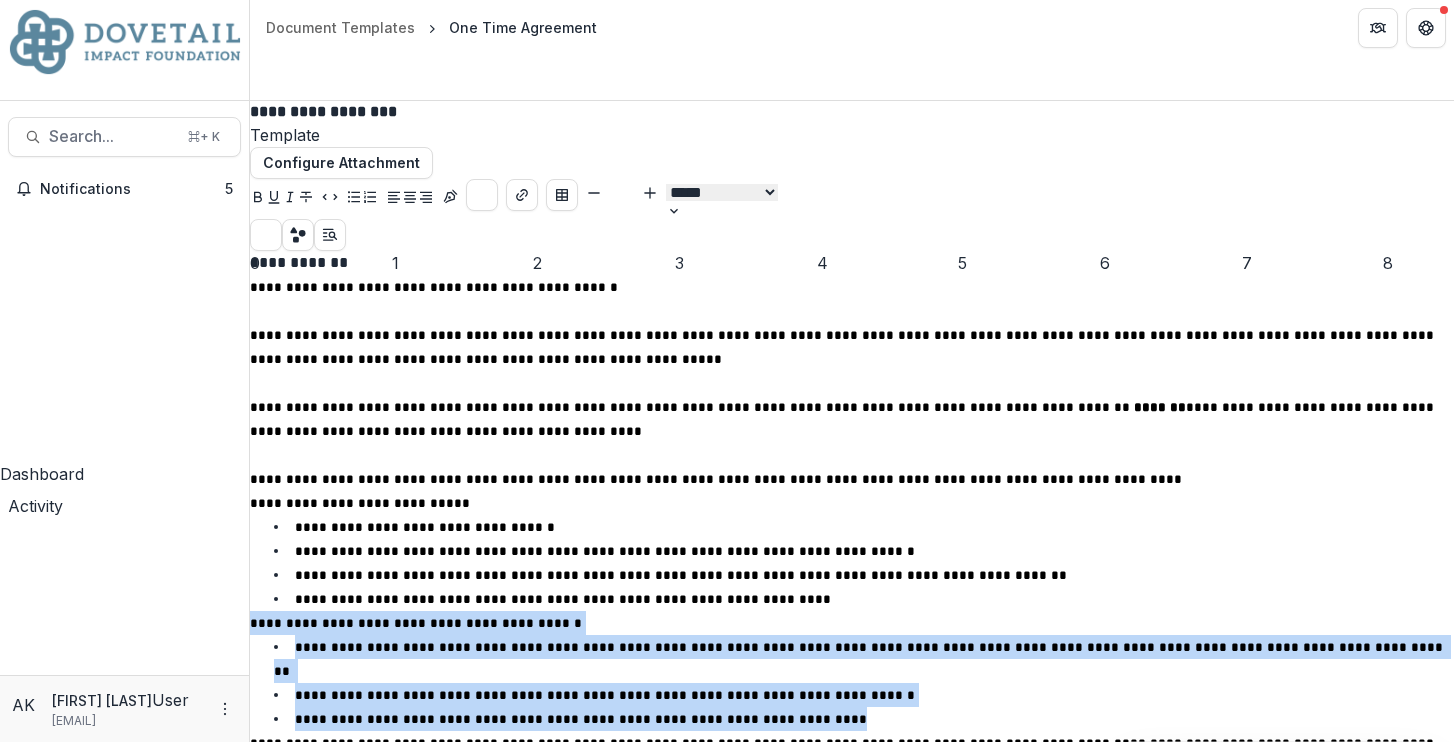 click on "**********" at bounding box center (860, 659) 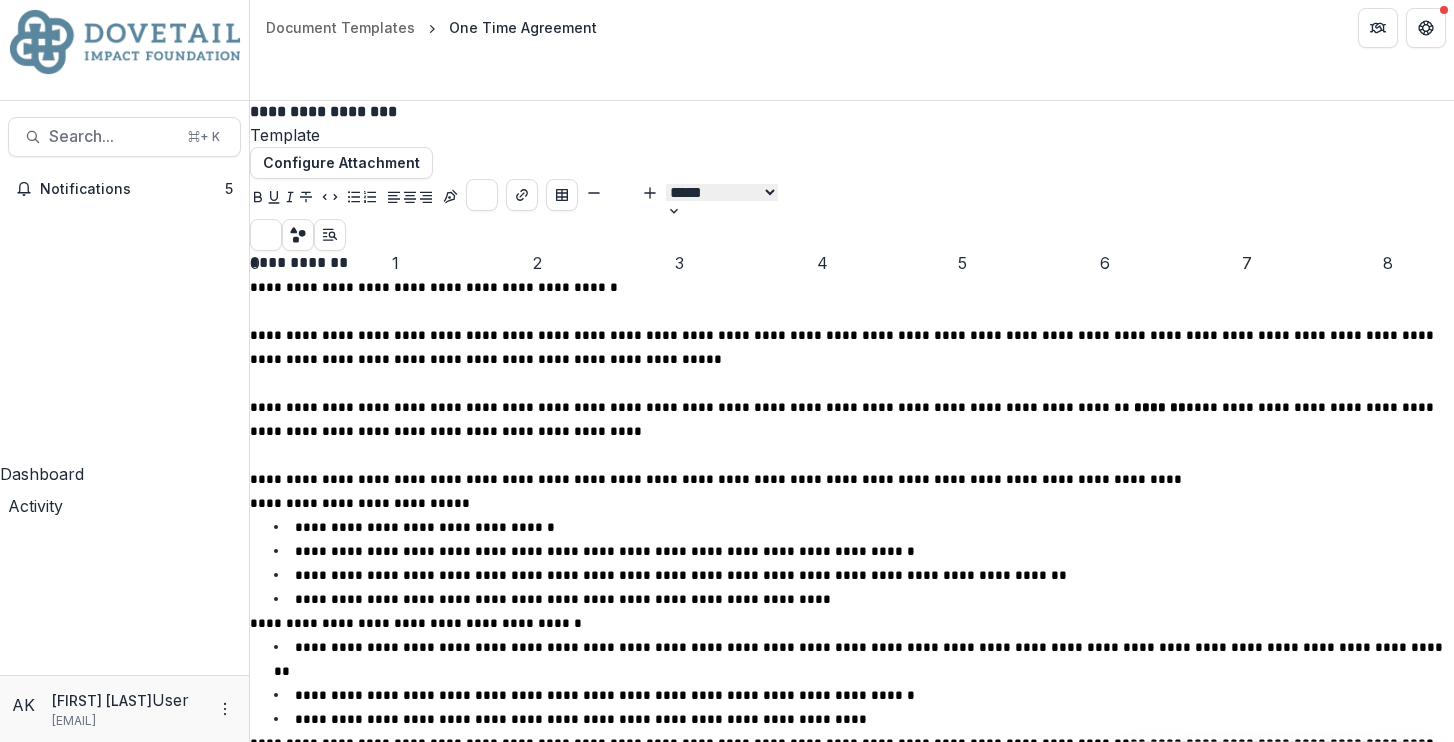 scroll, scrollTop: 132, scrollLeft: 0, axis: vertical 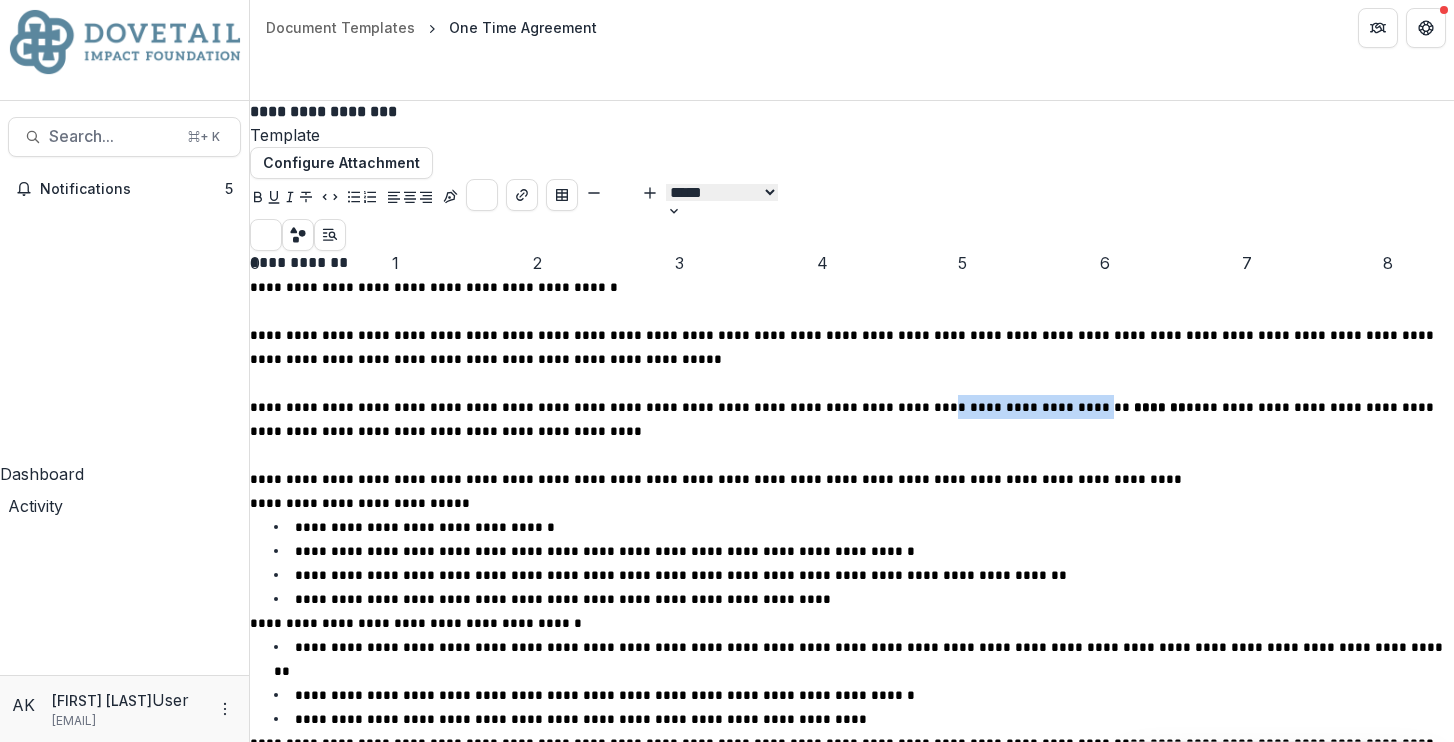 drag, startPoint x: 1095, startPoint y: 357, endPoint x: 644, endPoint y: 383, distance: 451.7488 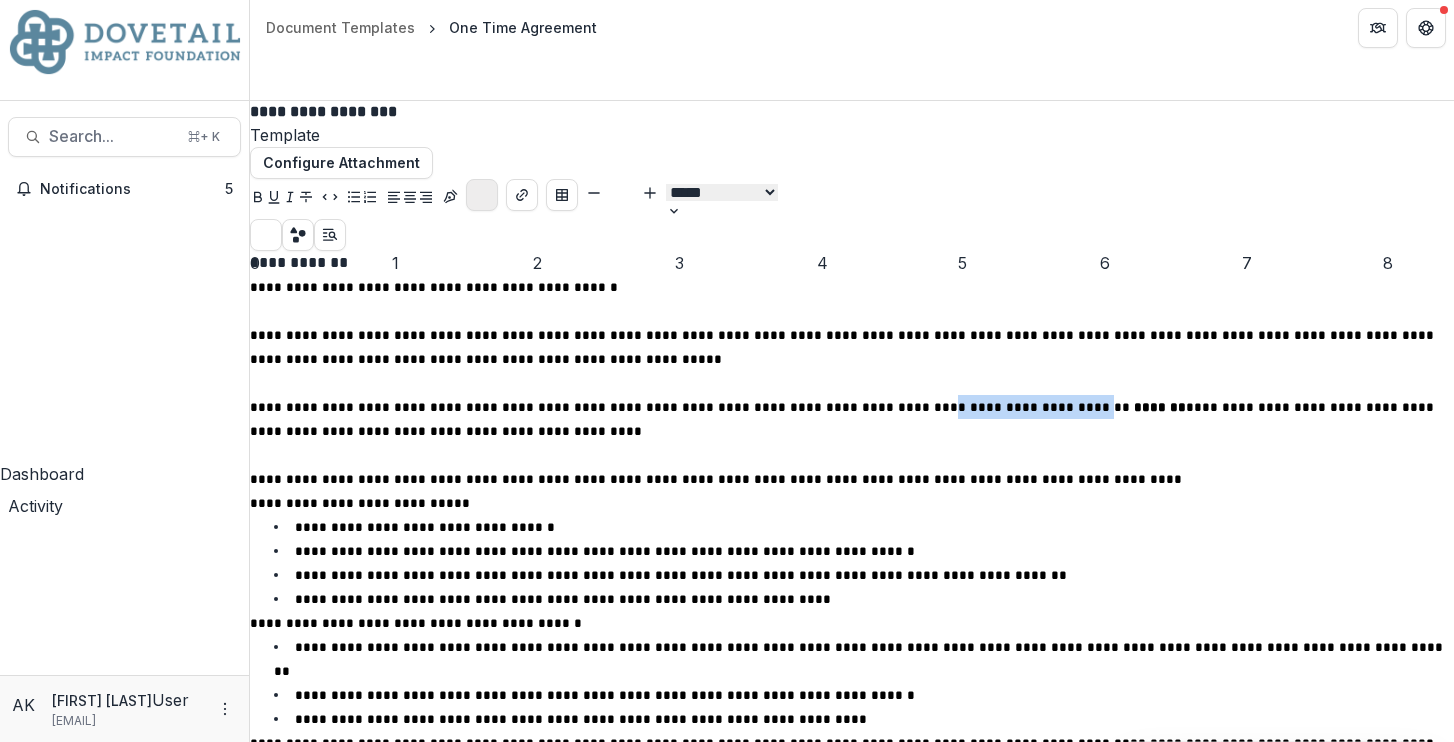 click 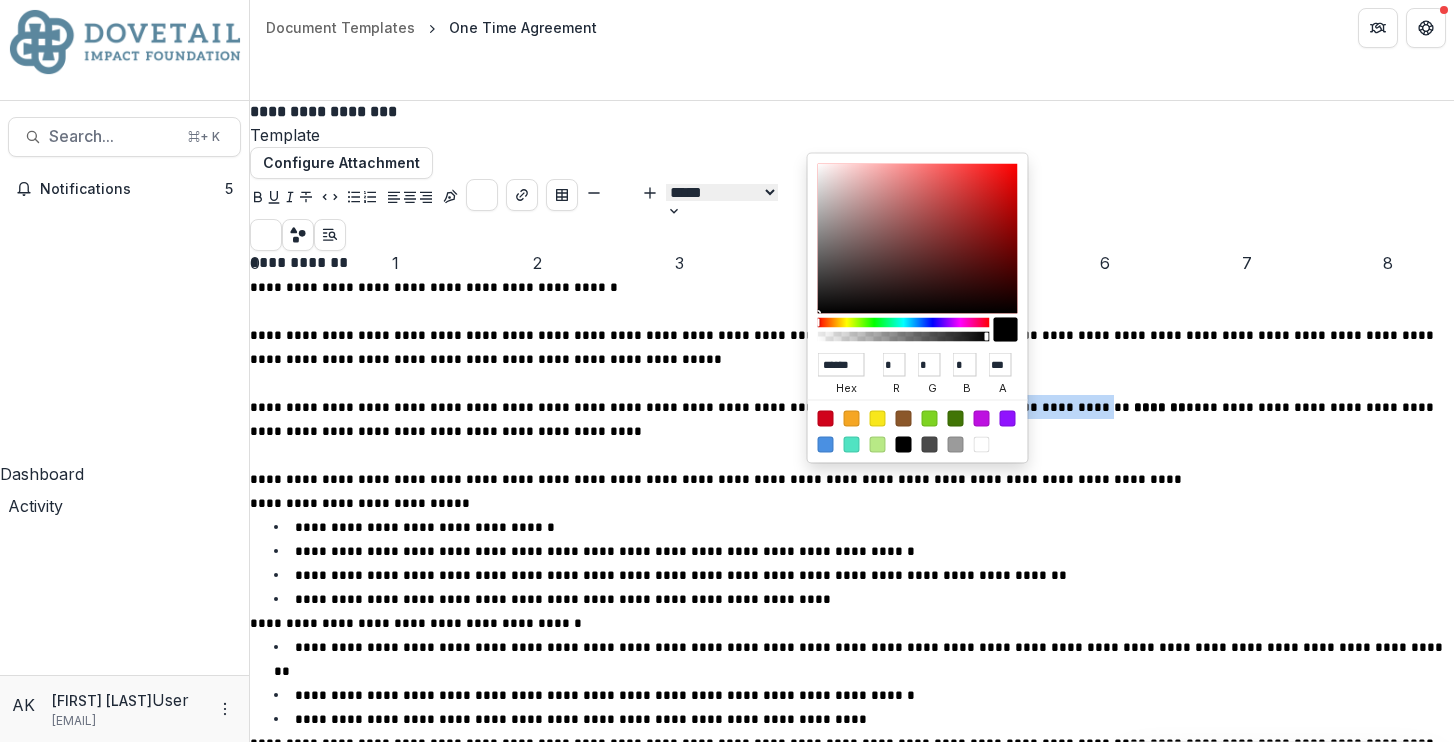 click on "**********" at bounding box center [722, 192] 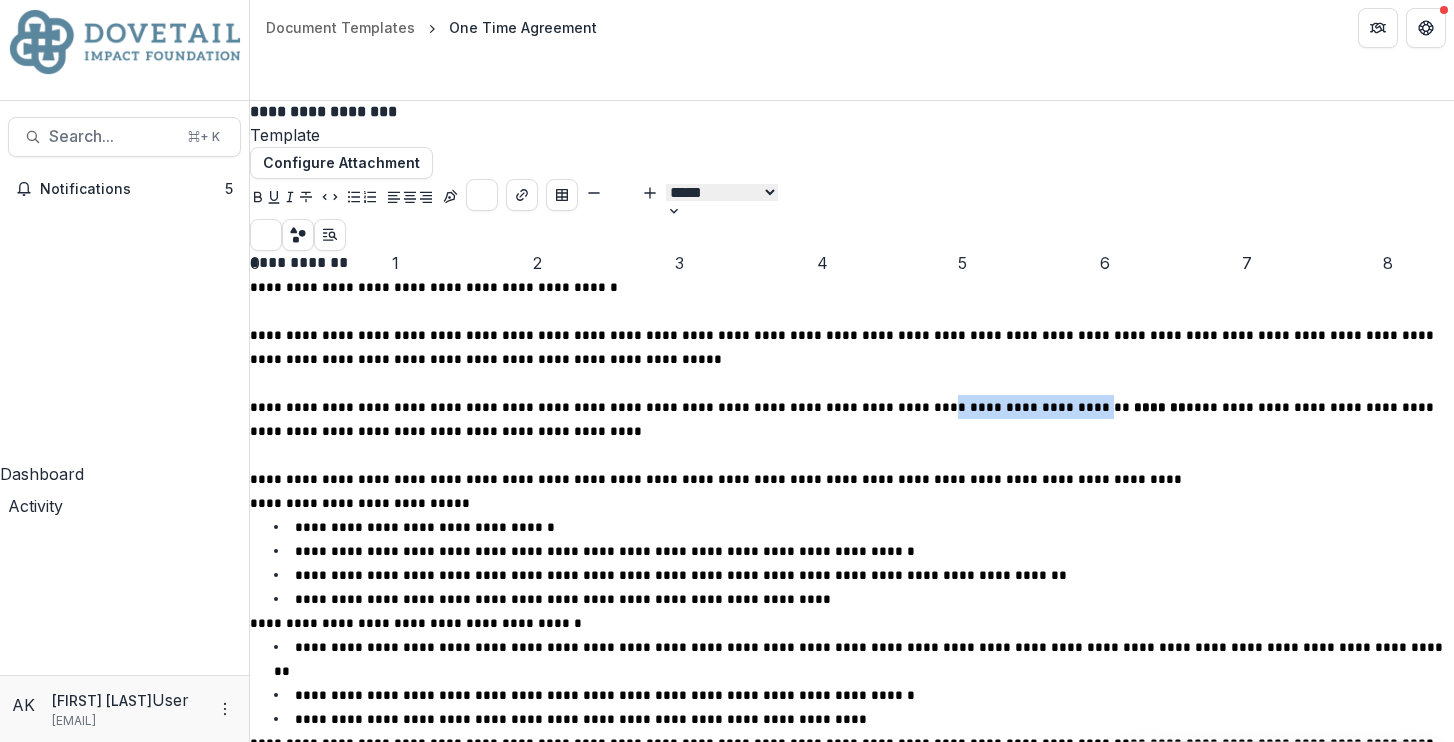 click on "**********" at bounding box center [844, 419] 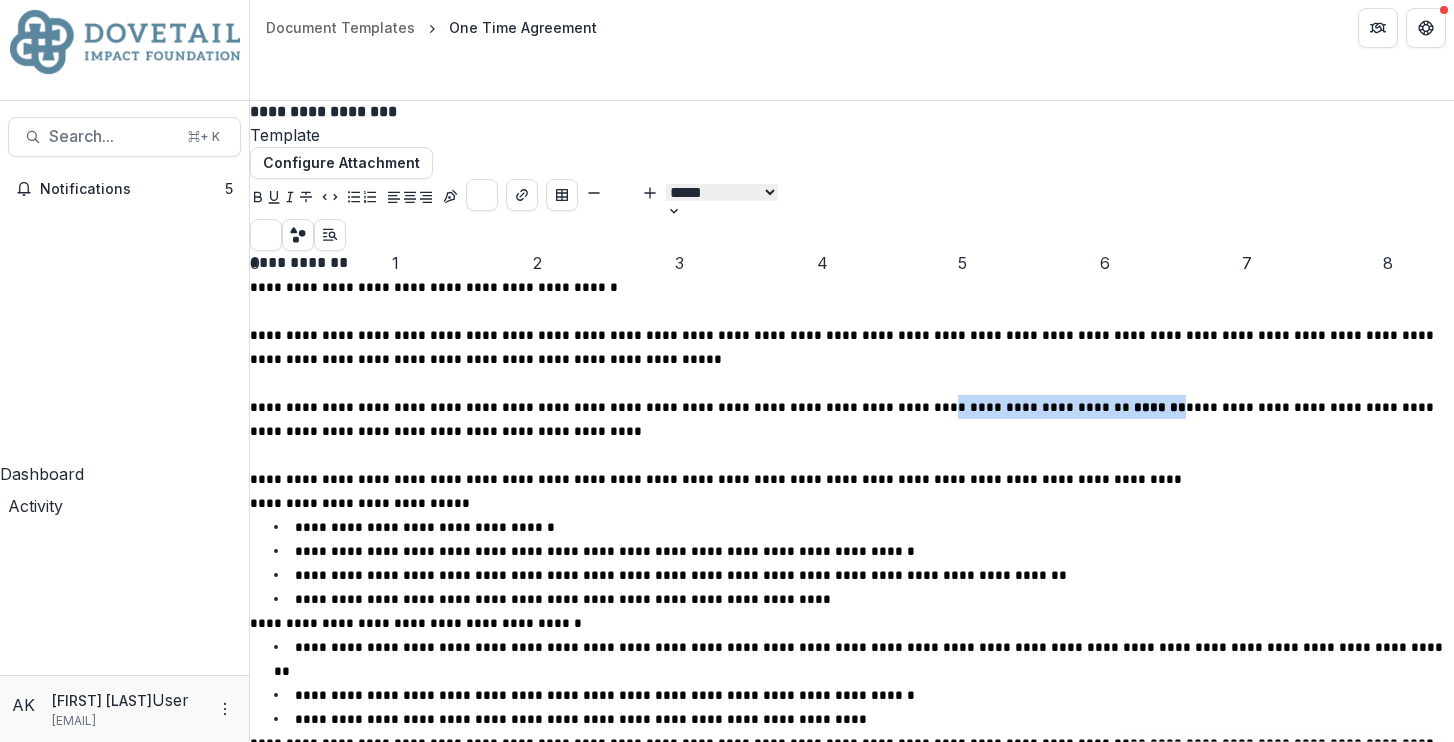 drag, startPoint x: 1094, startPoint y: 354, endPoint x: 723, endPoint y: 372, distance: 371.4364 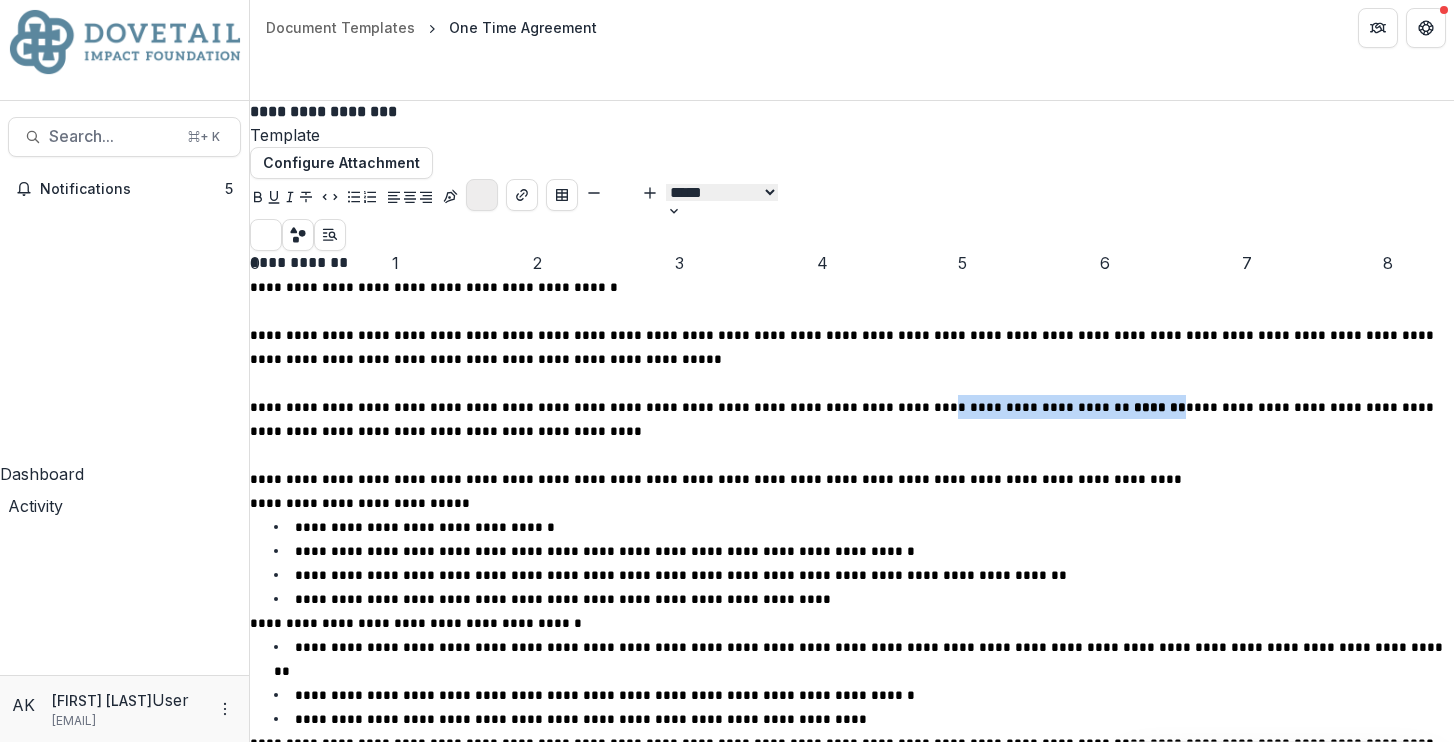 click 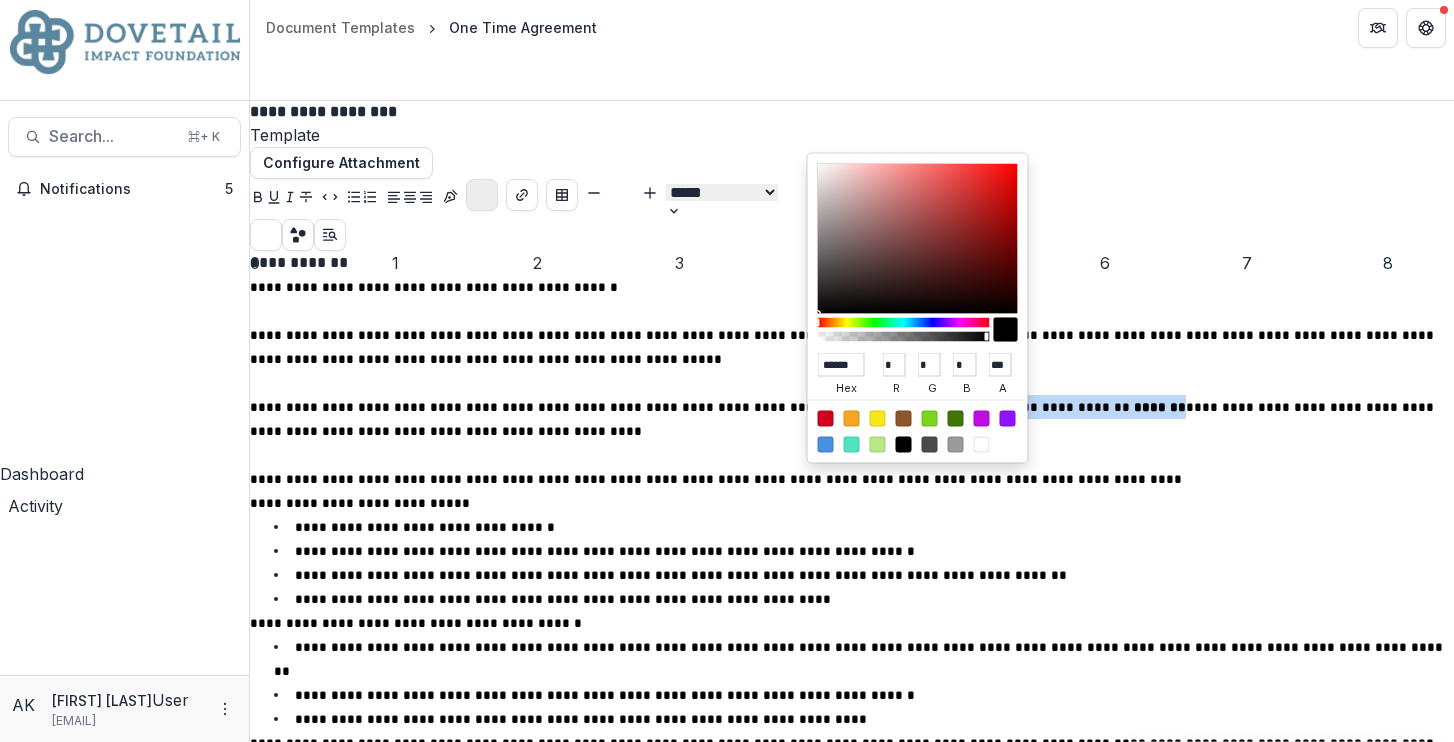 click 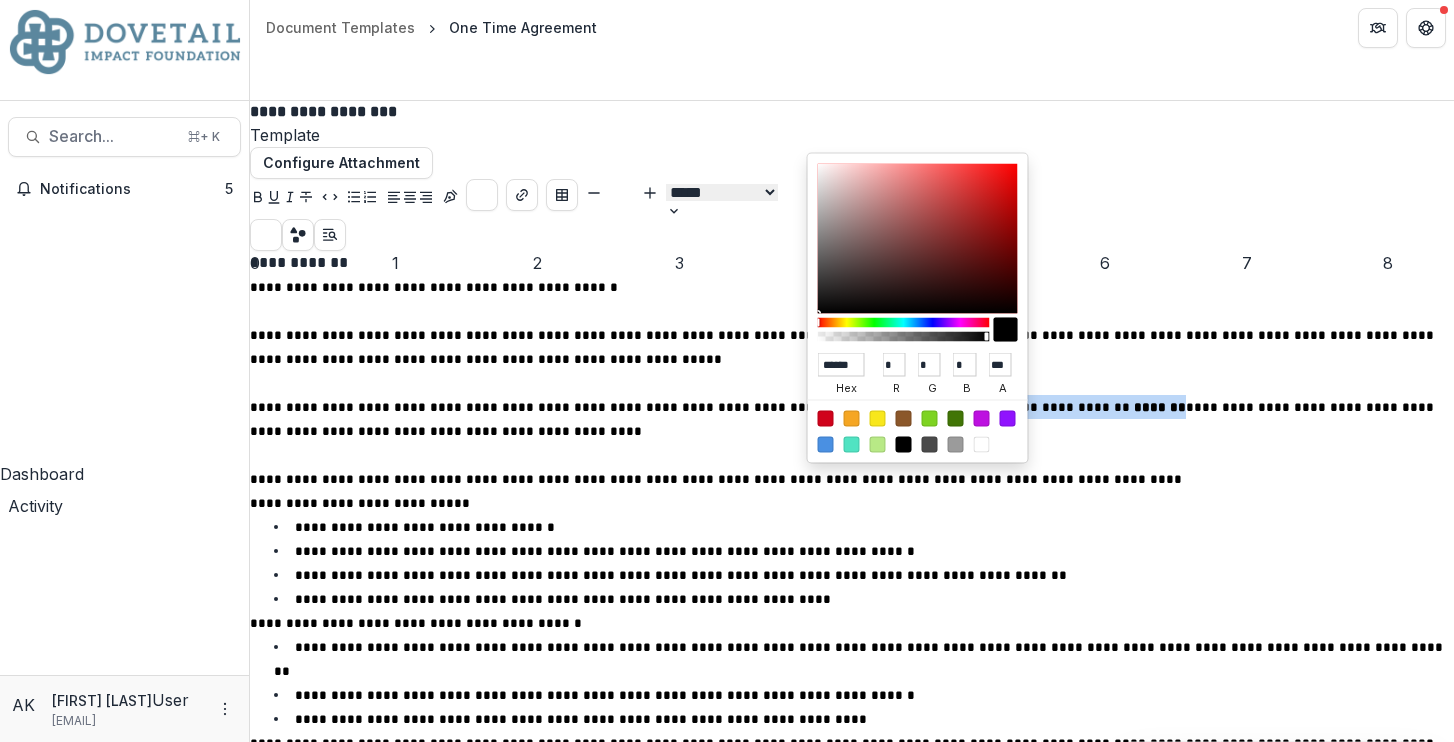 click on "**********" at bounding box center [722, 192] 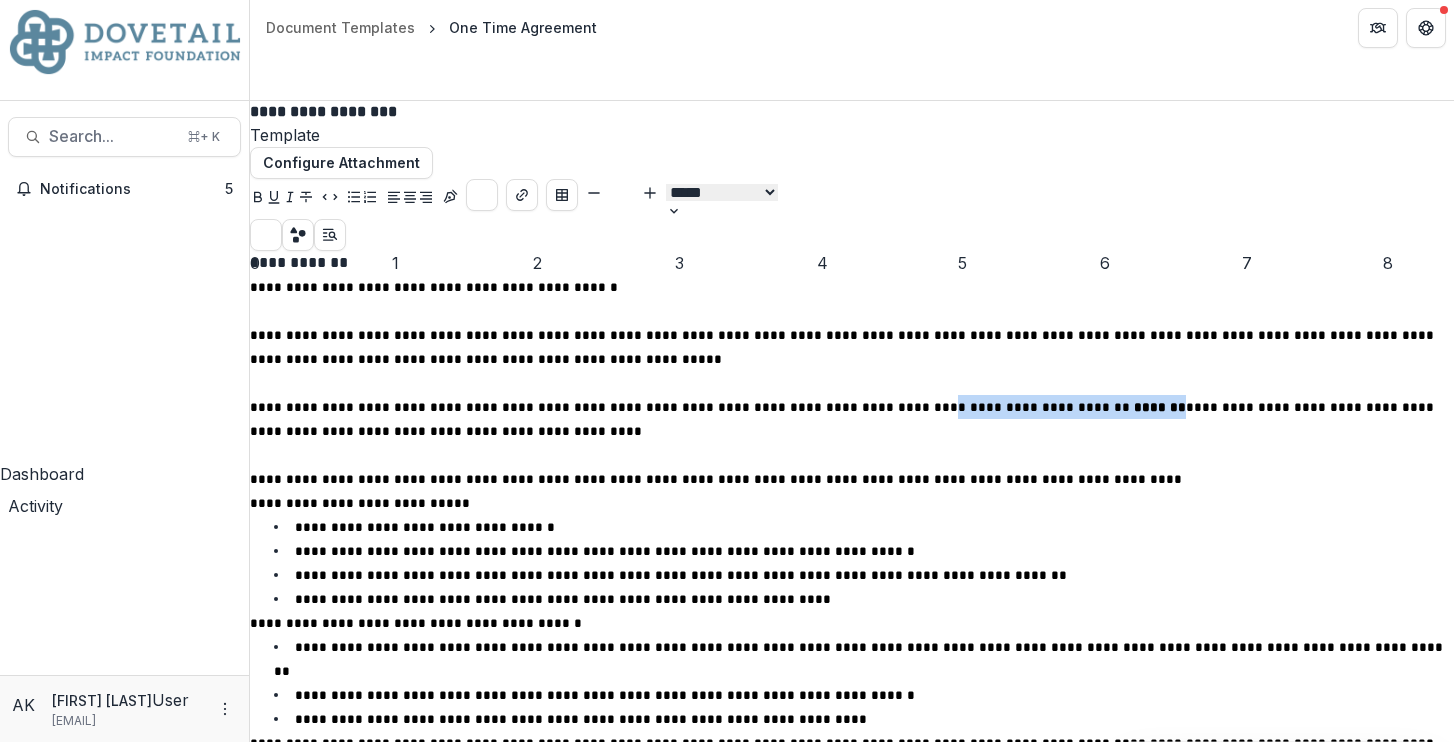click on "**********" at bounding box center (844, 419) 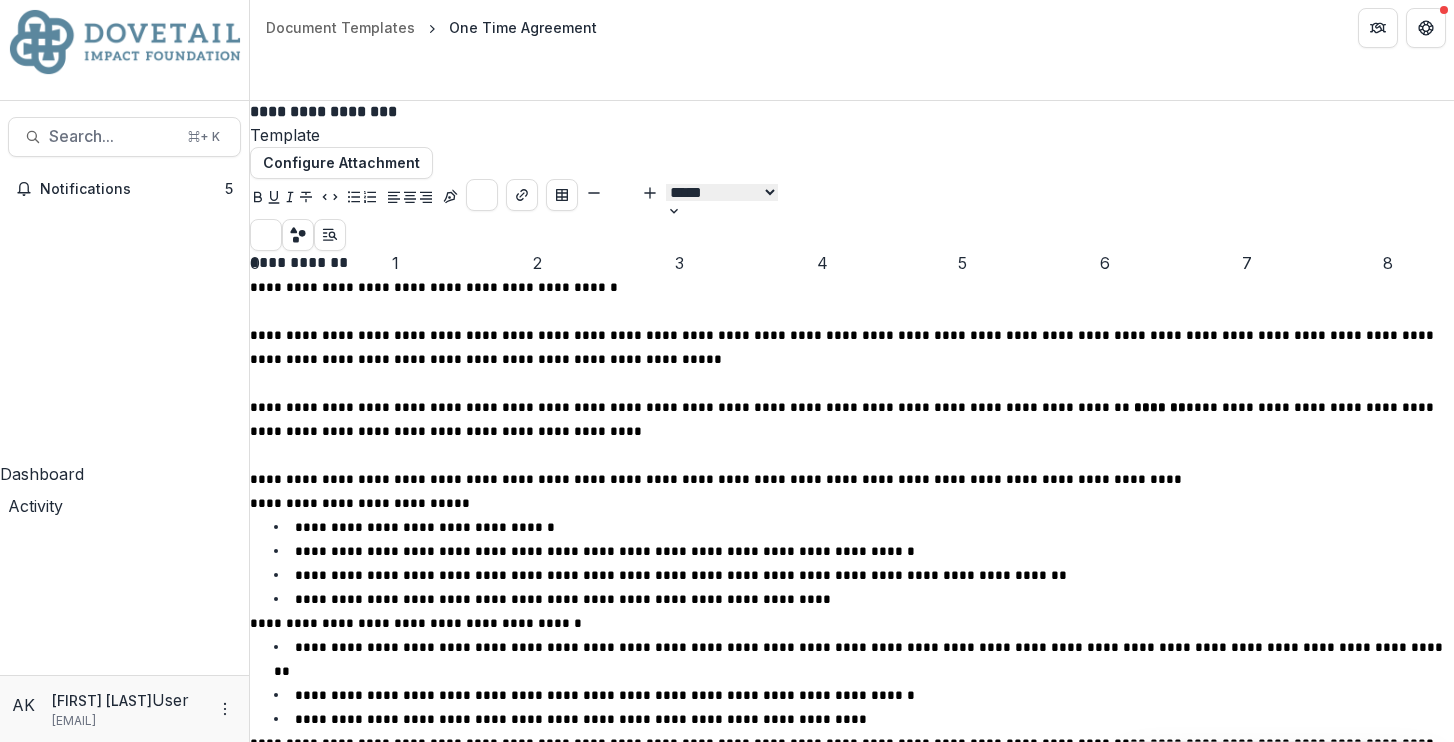 click on "**********" at bounding box center (844, 419) 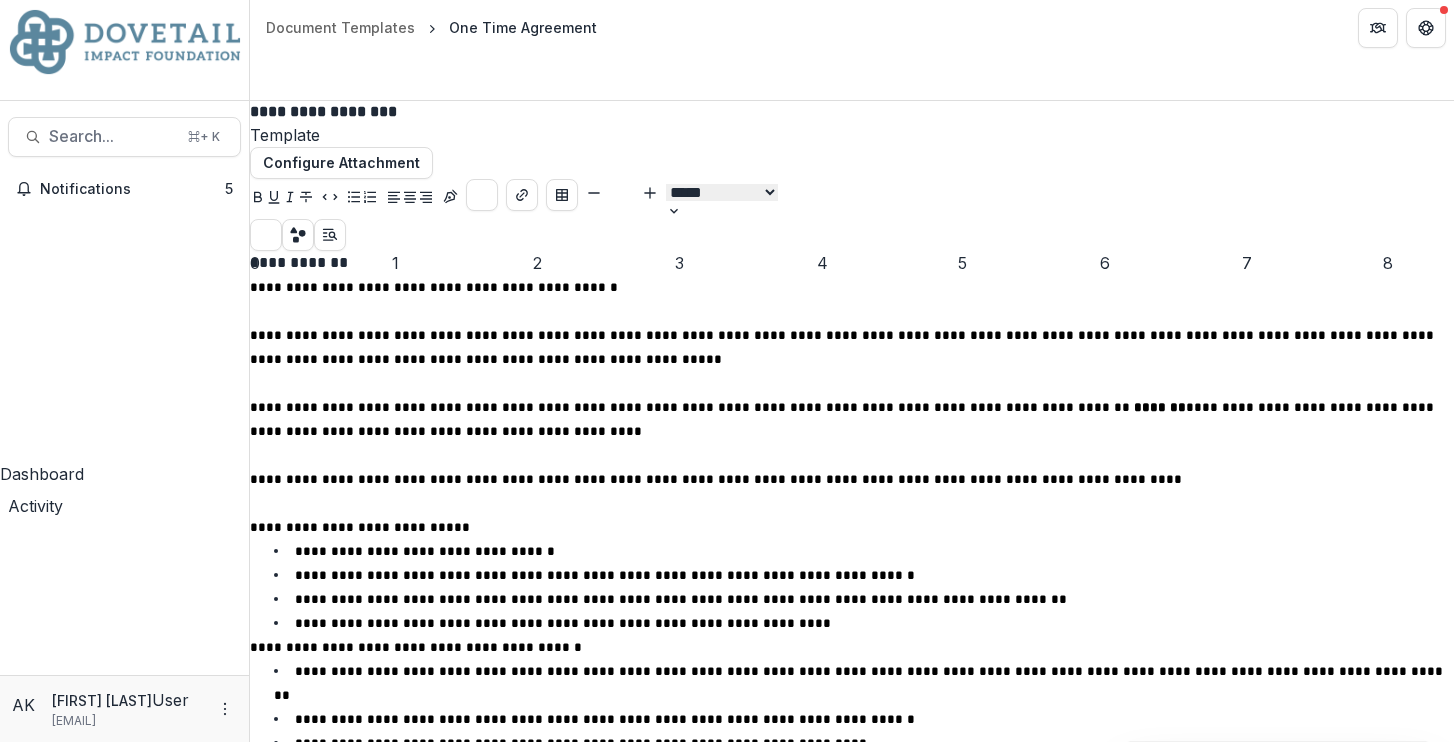 scroll, scrollTop: 300, scrollLeft: 0, axis: vertical 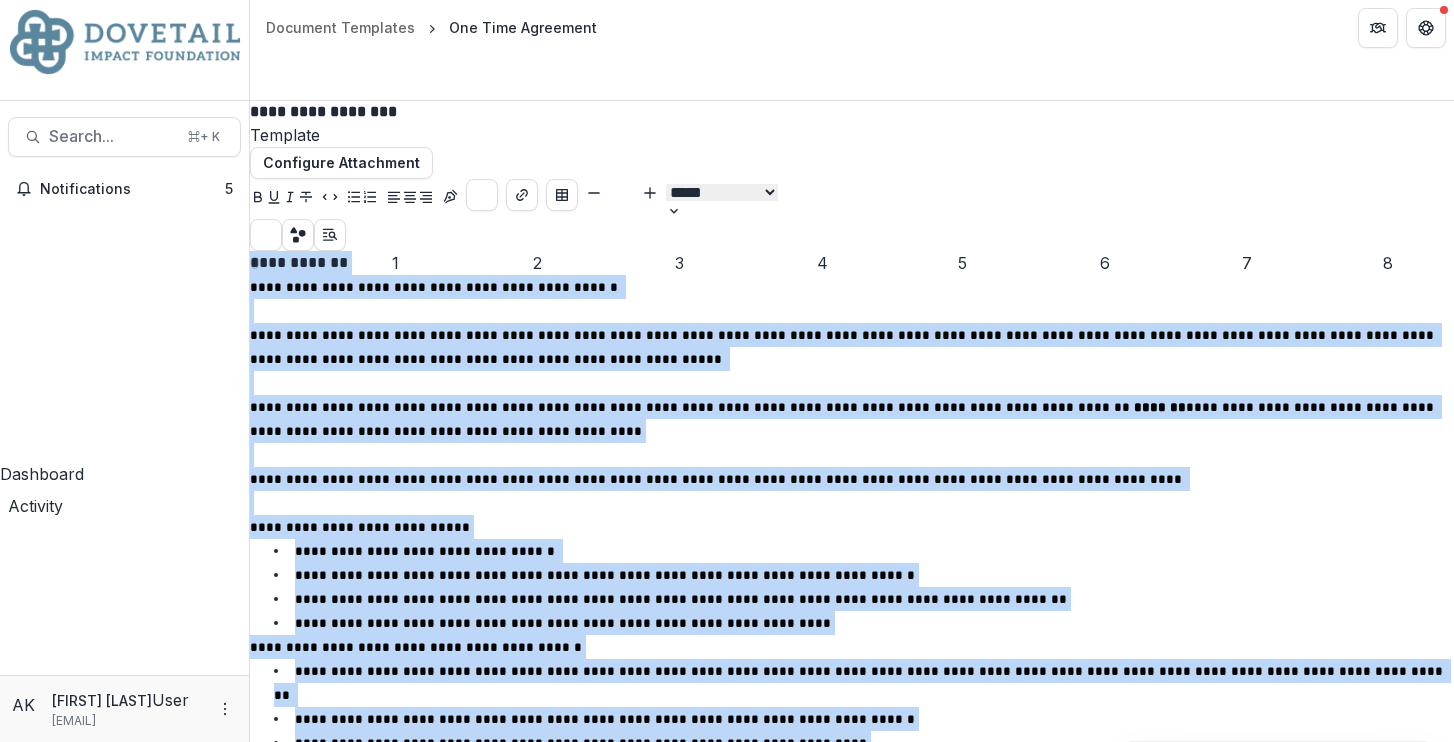 drag, startPoint x: 674, startPoint y: 447, endPoint x: 533, endPoint y: 321, distance: 189.09521 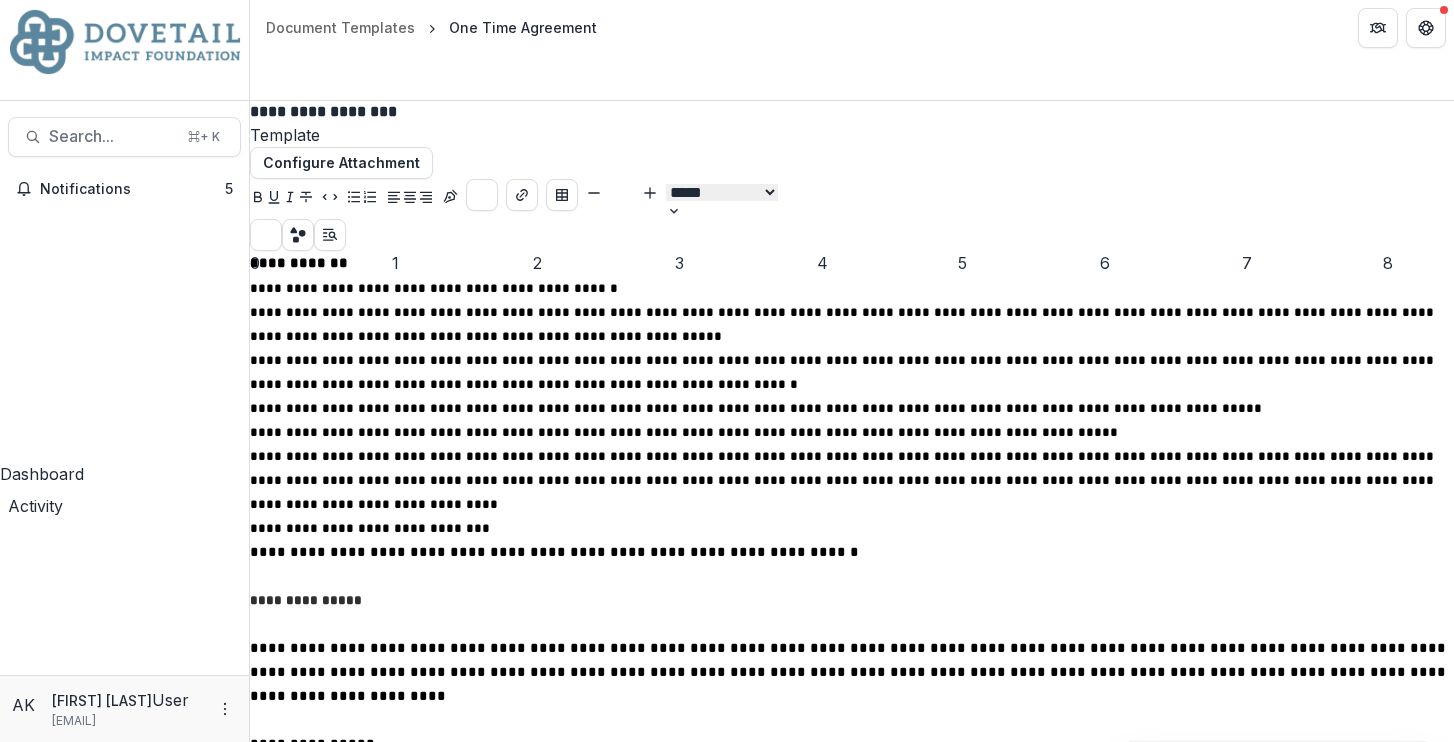 scroll, scrollTop: 86, scrollLeft: 0, axis: vertical 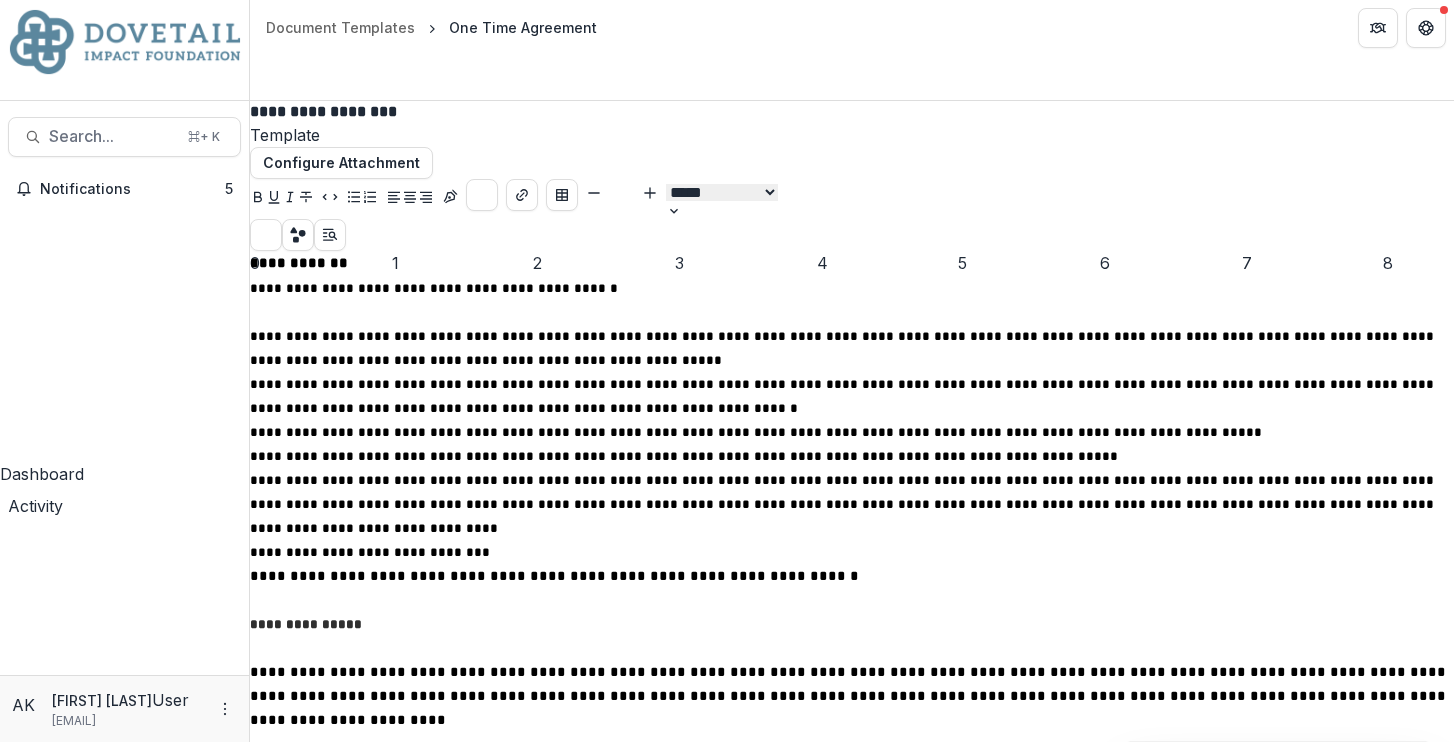 click on "**********" at bounding box center [852, 348] 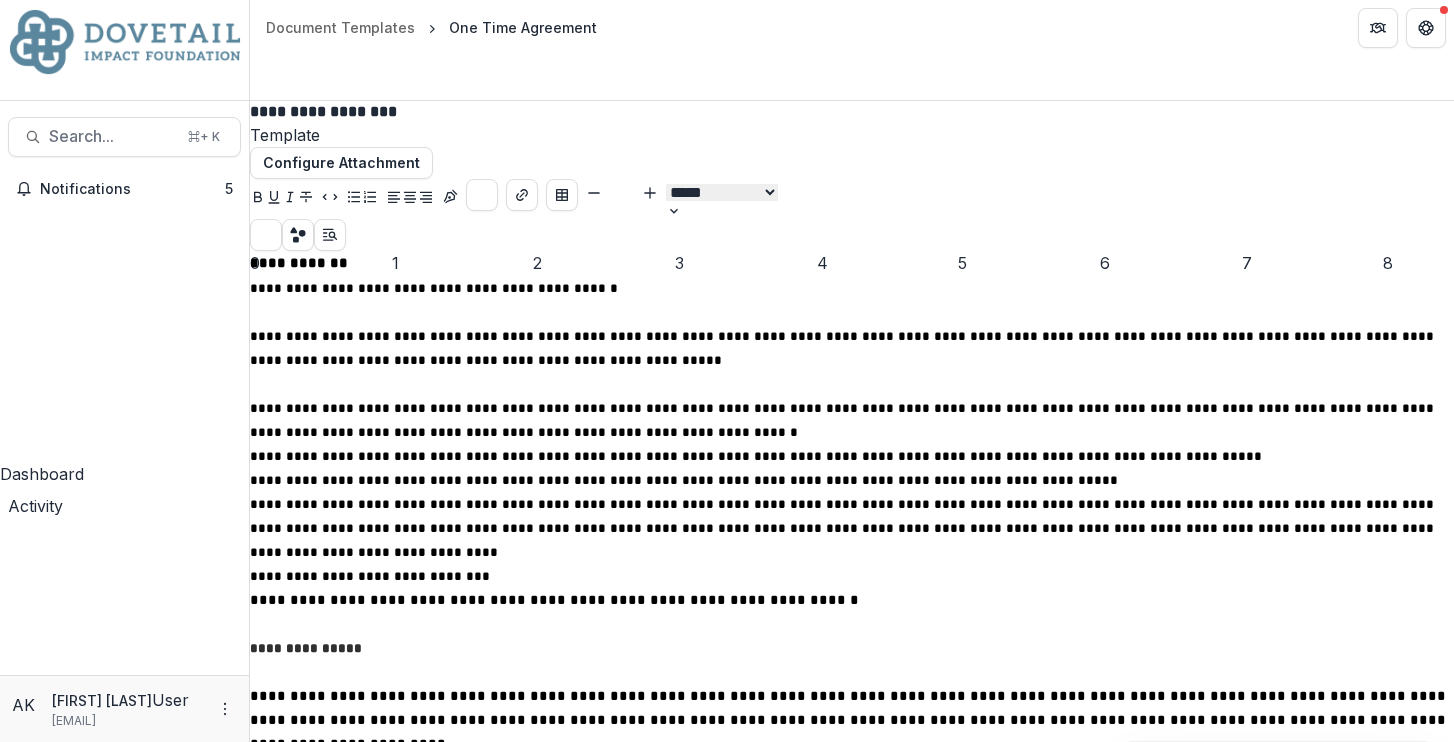 click on "**********" at bounding box center (852, 420) 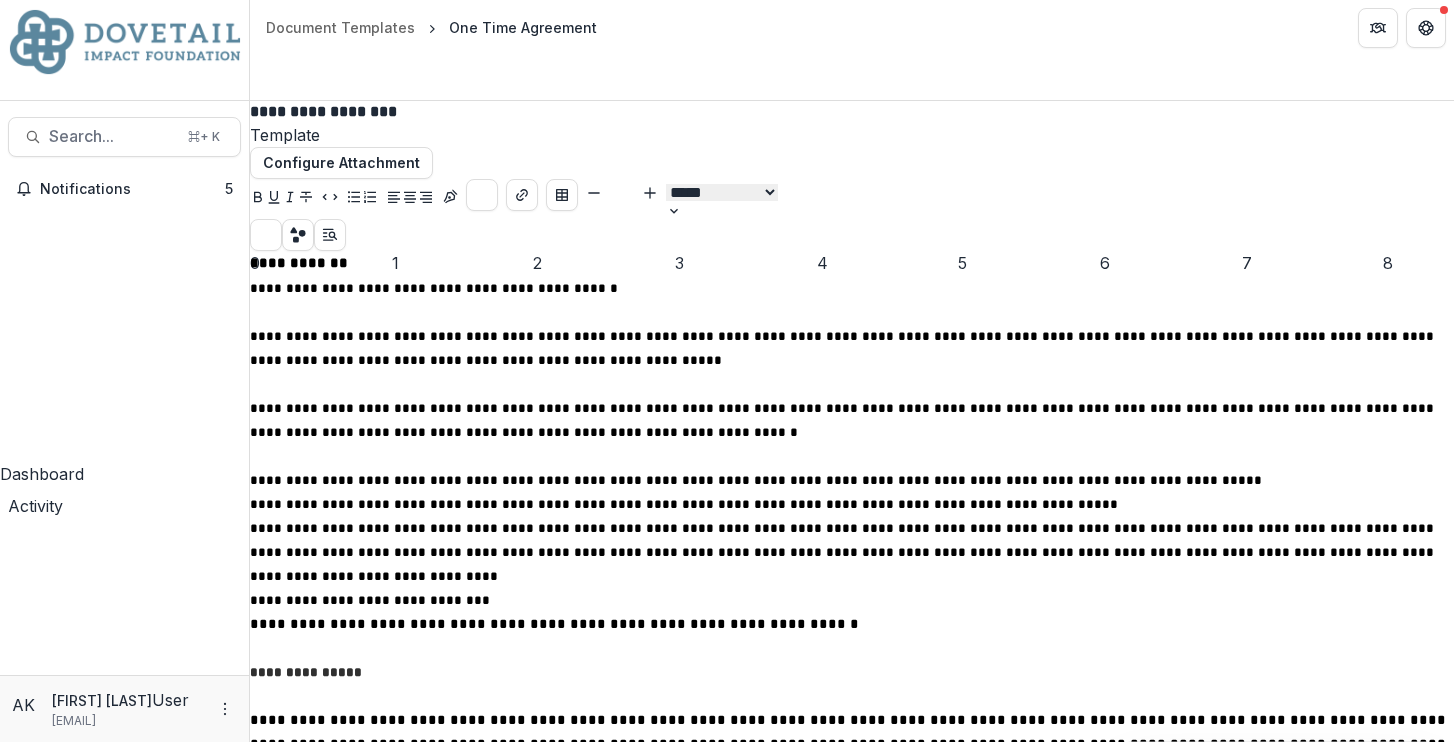 click on "**********" at bounding box center (852, 480) 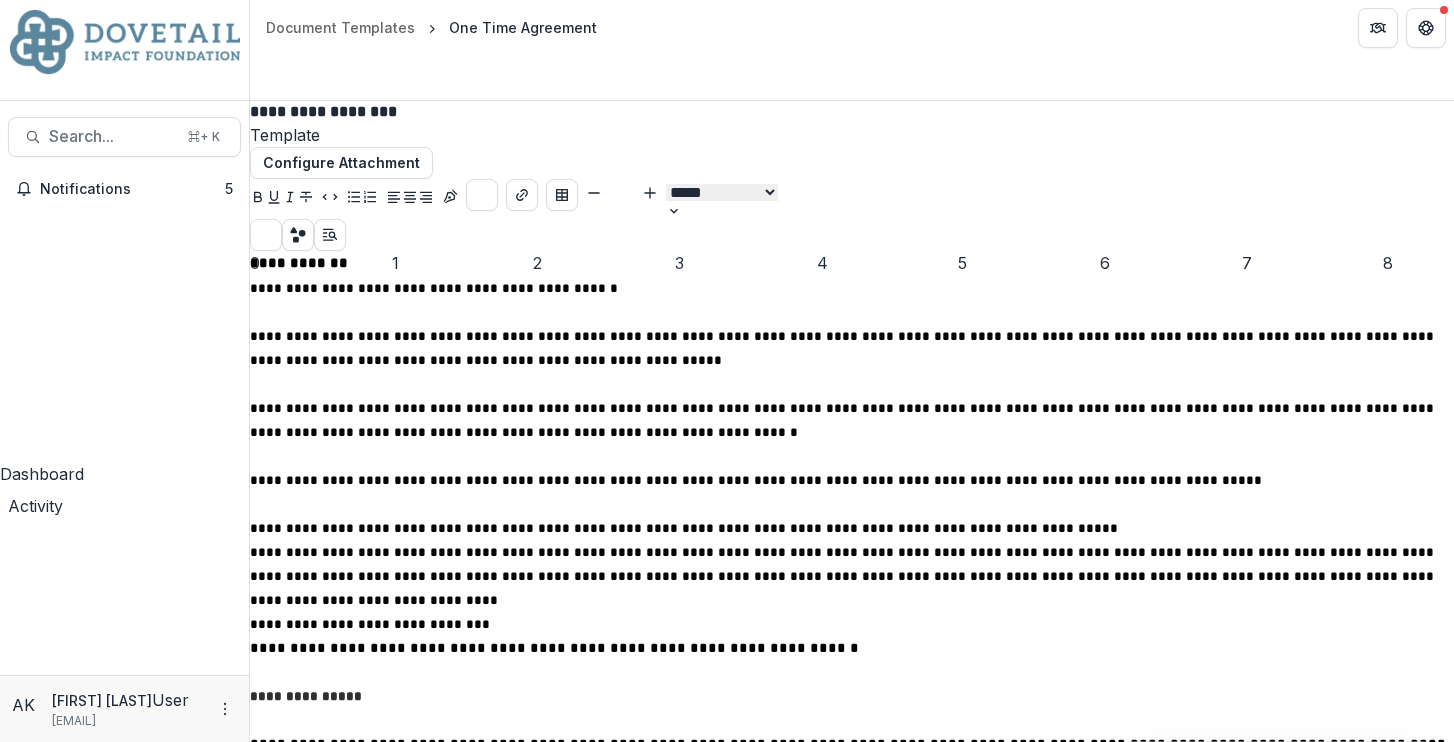 click on "**********" at bounding box center (852, 528) 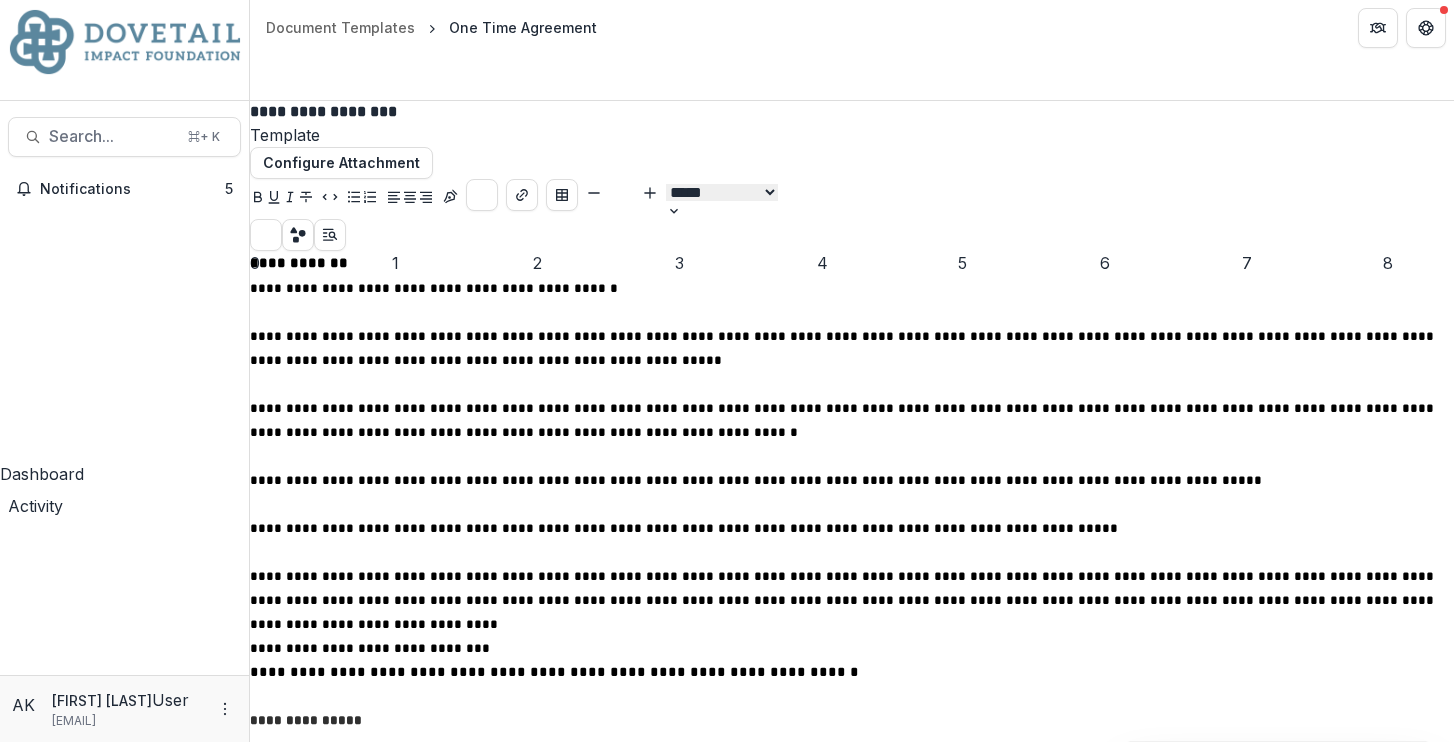 scroll, scrollTop: 172, scrollLeft: 0, axis: vertical 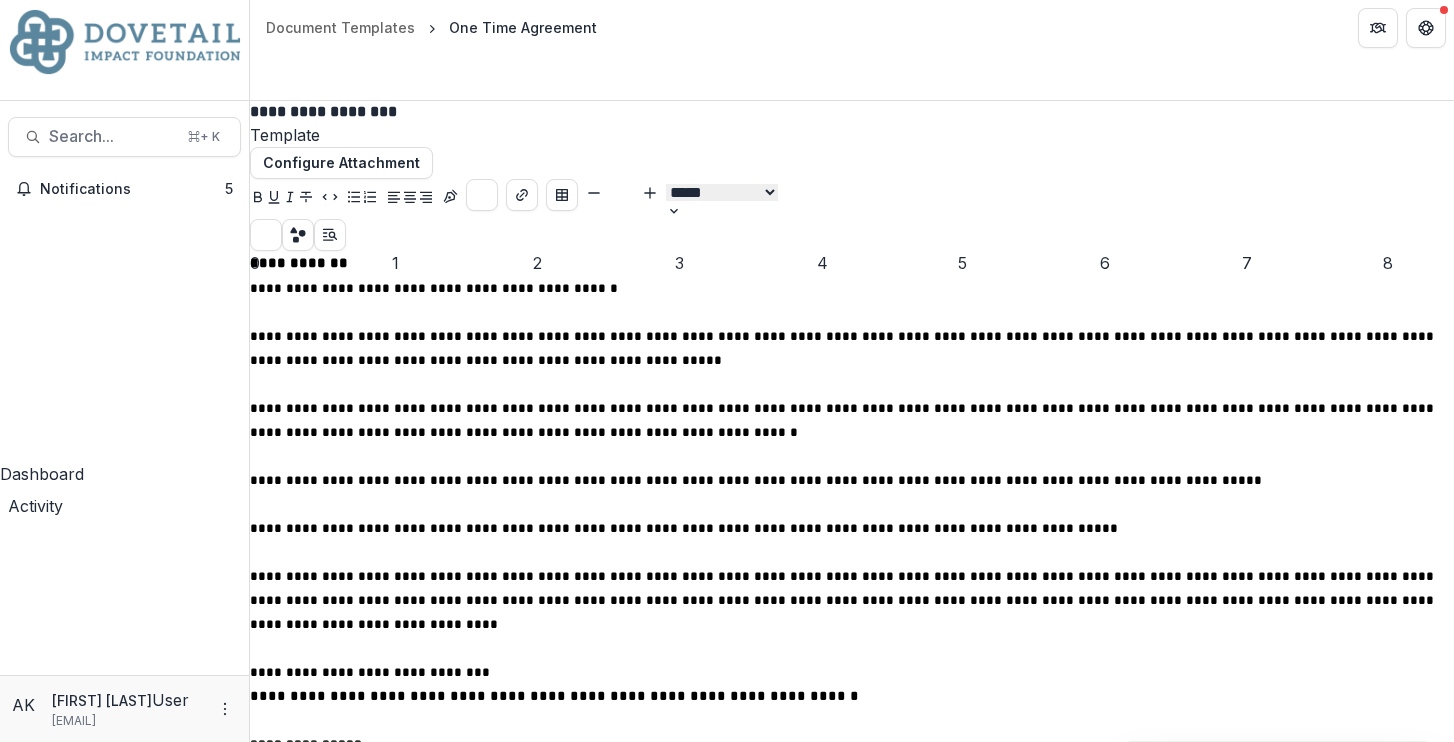 click on "**********" at bounding box center [852, 1007] 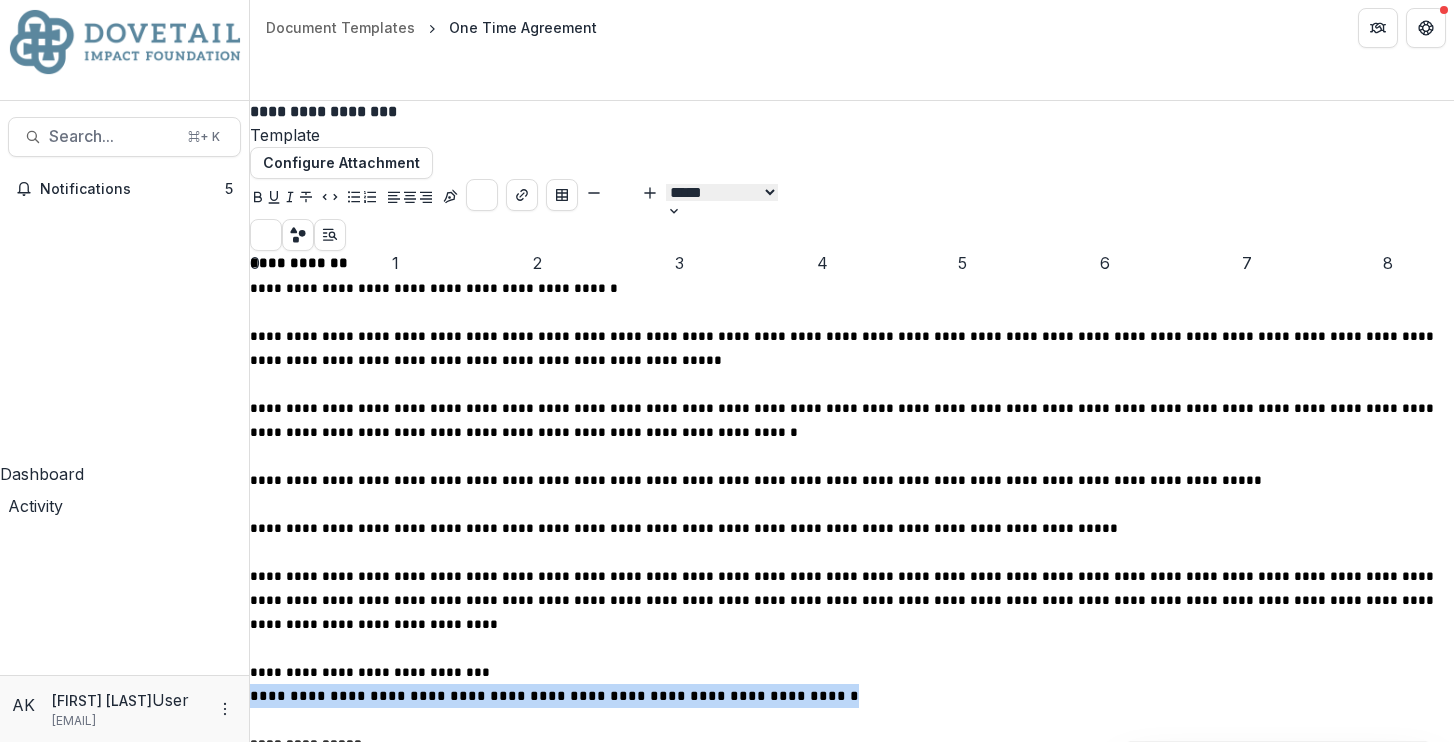 click on "**********" at bounding box center (556, 696) 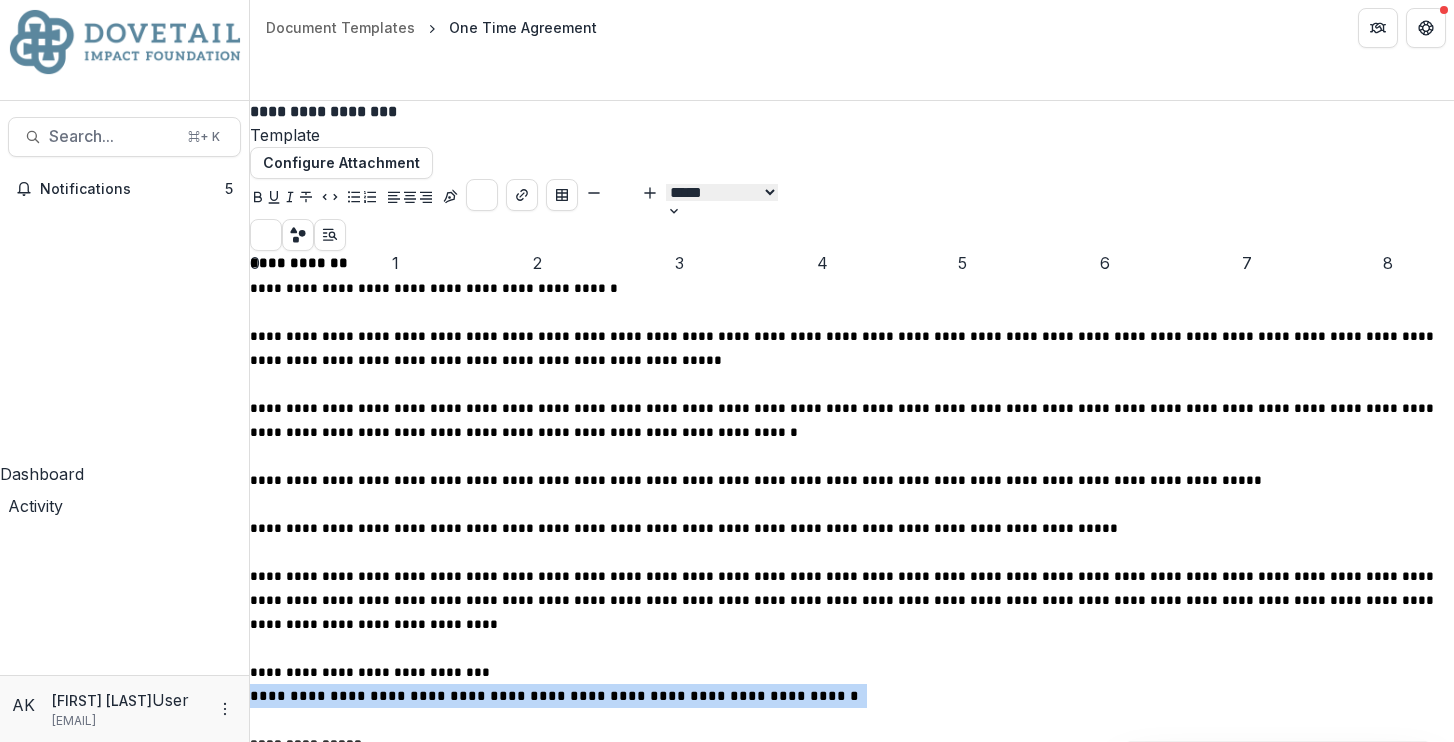 type 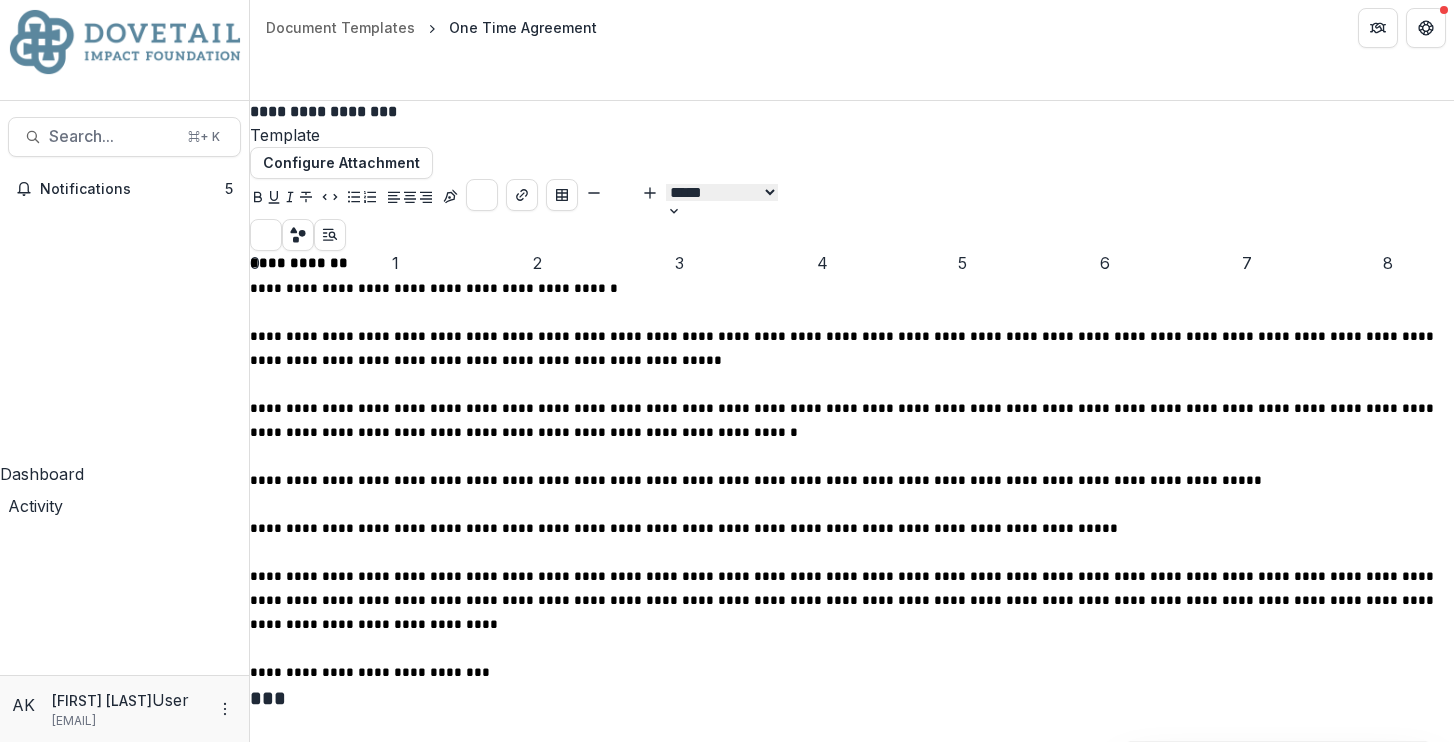 click on "**********" at bounding box center [852, 672] 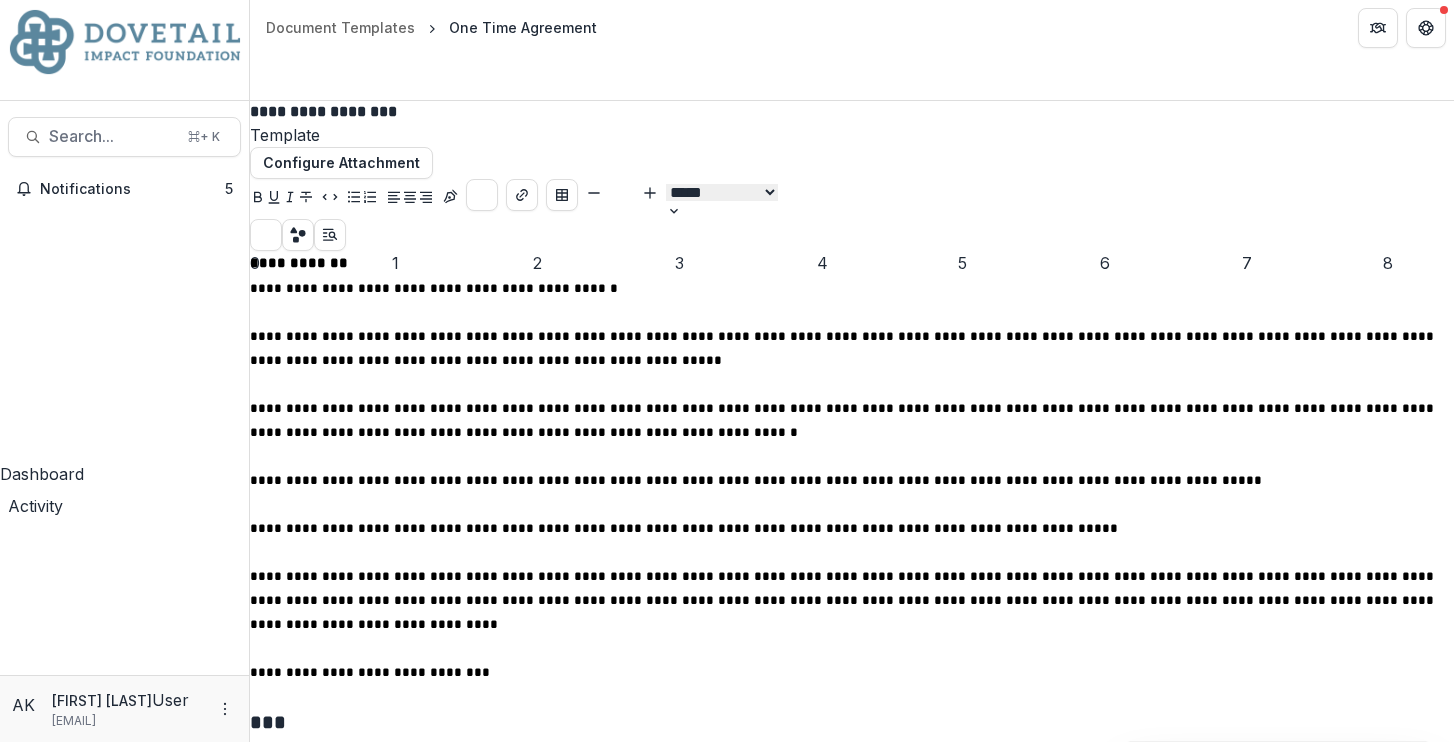 click on "**********" at bounding box center [852, 1021] 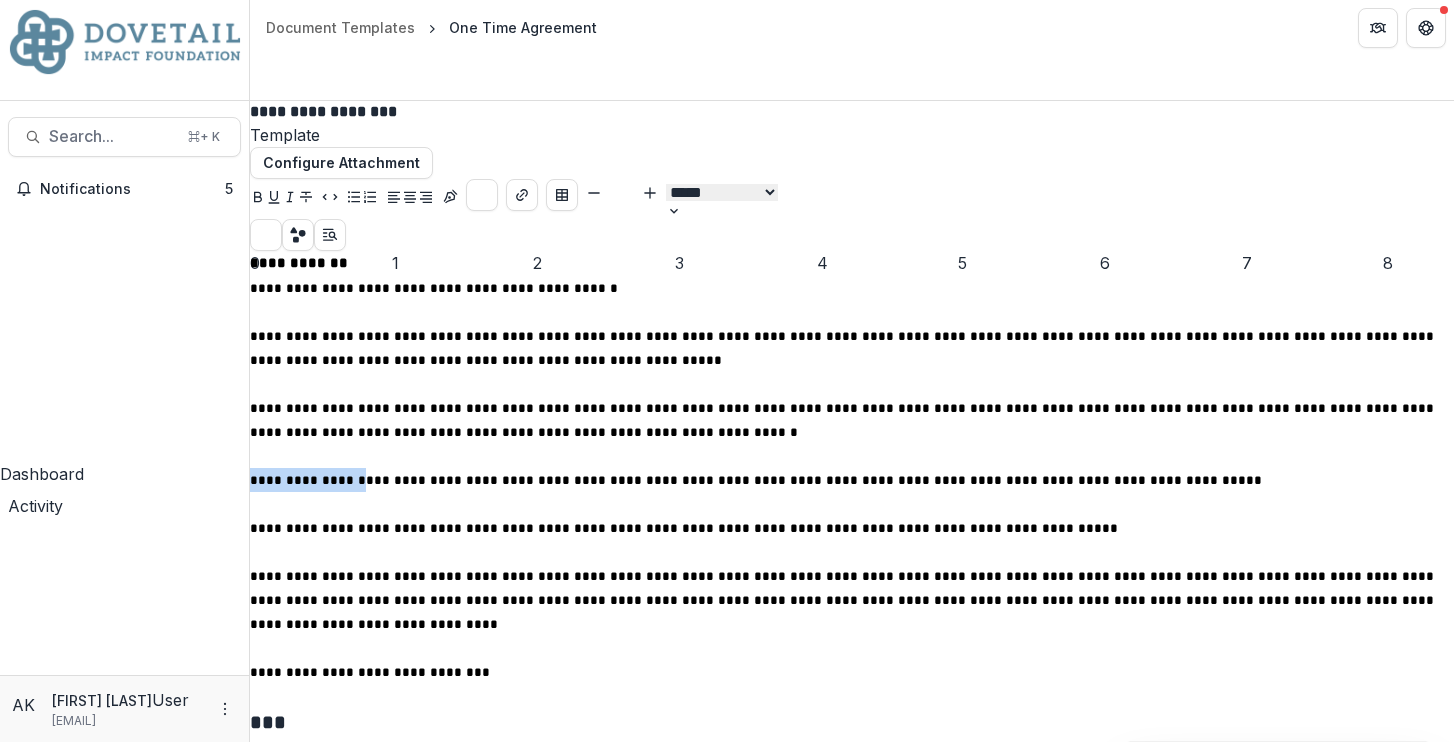 drag, startPoint x: 636, startPoint y: 370, endPoint x: 540, endPoint y: 363, distance: 96.25487 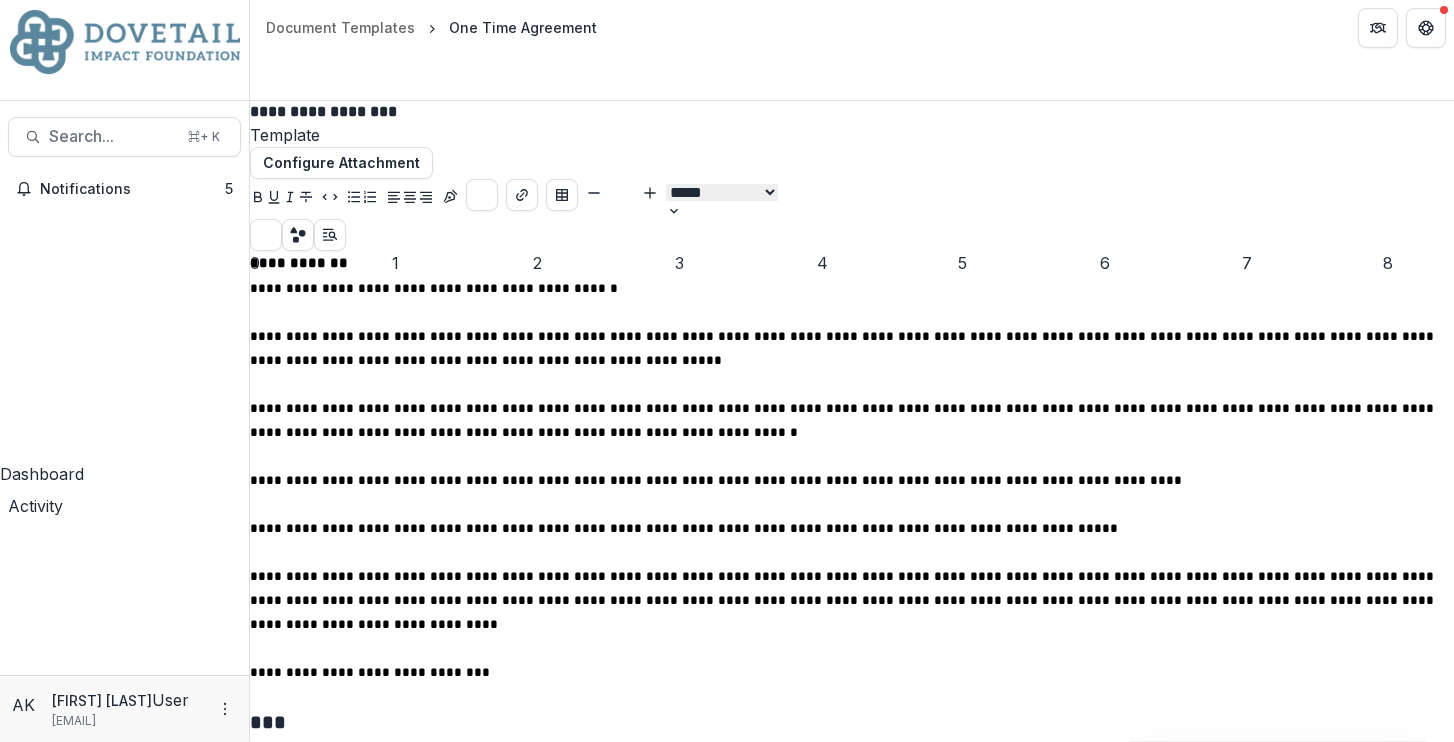 scroll, scrollTop: 82, scrollLeft: 0, axis: vertical 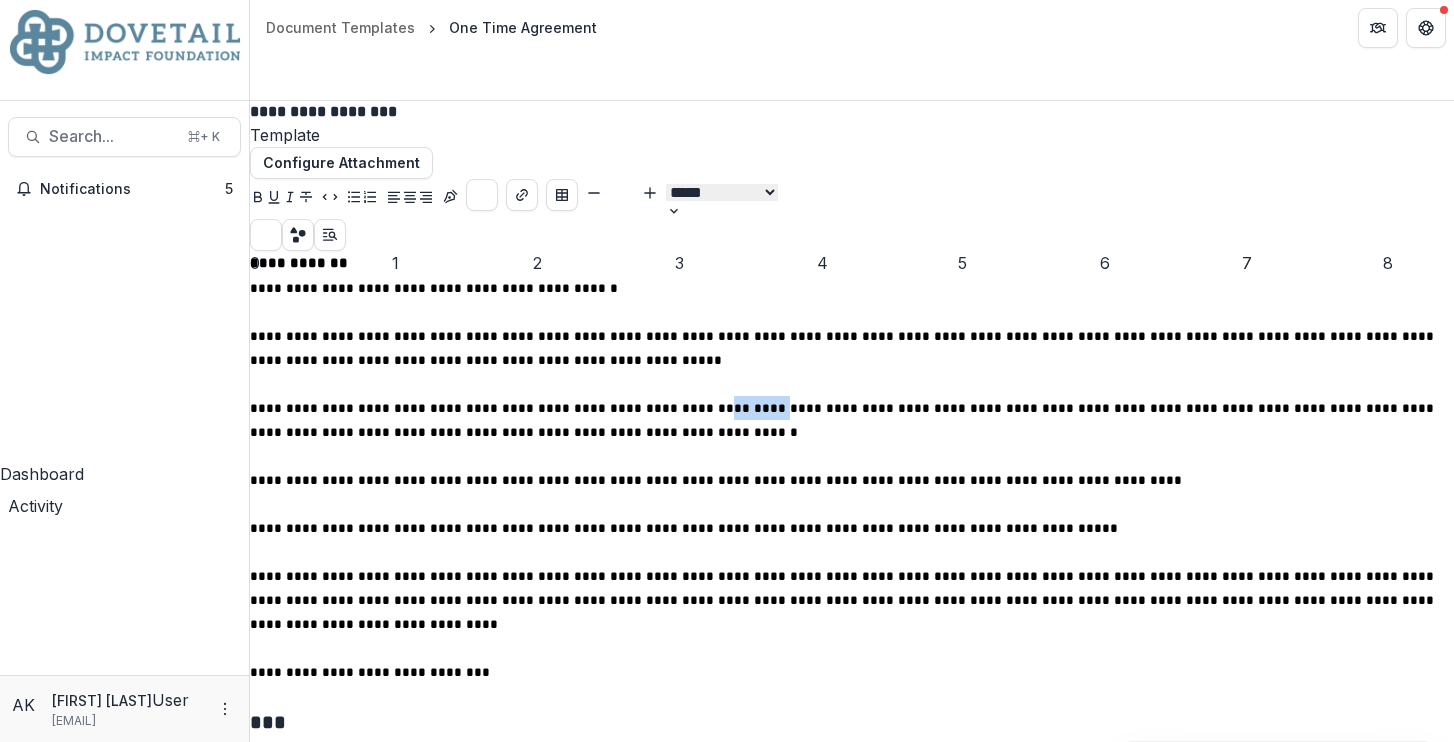 drag, startPoint x: 947, startPoint y: 405, endPoint x: 1010, endPoint y: 407, distance: 63.03174 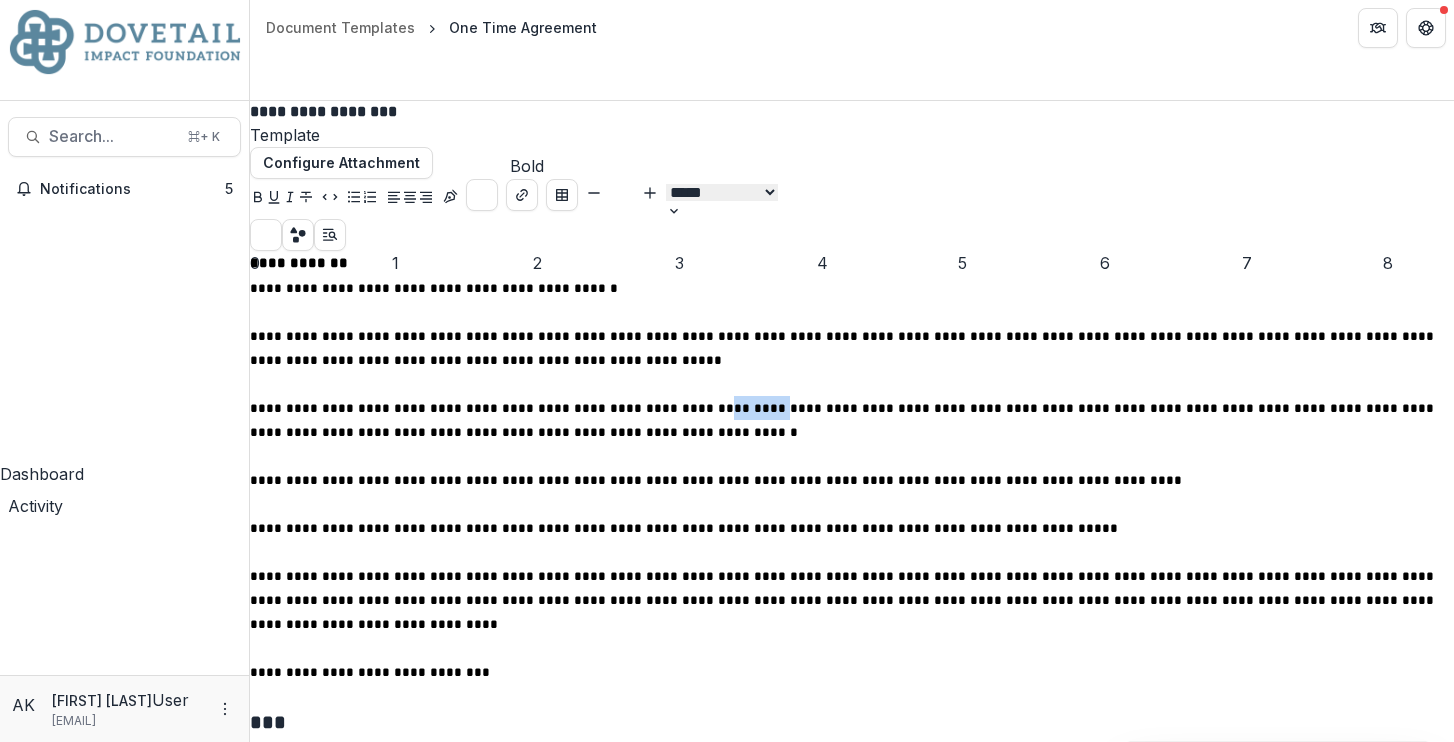 click at bounding box center [258, 199] 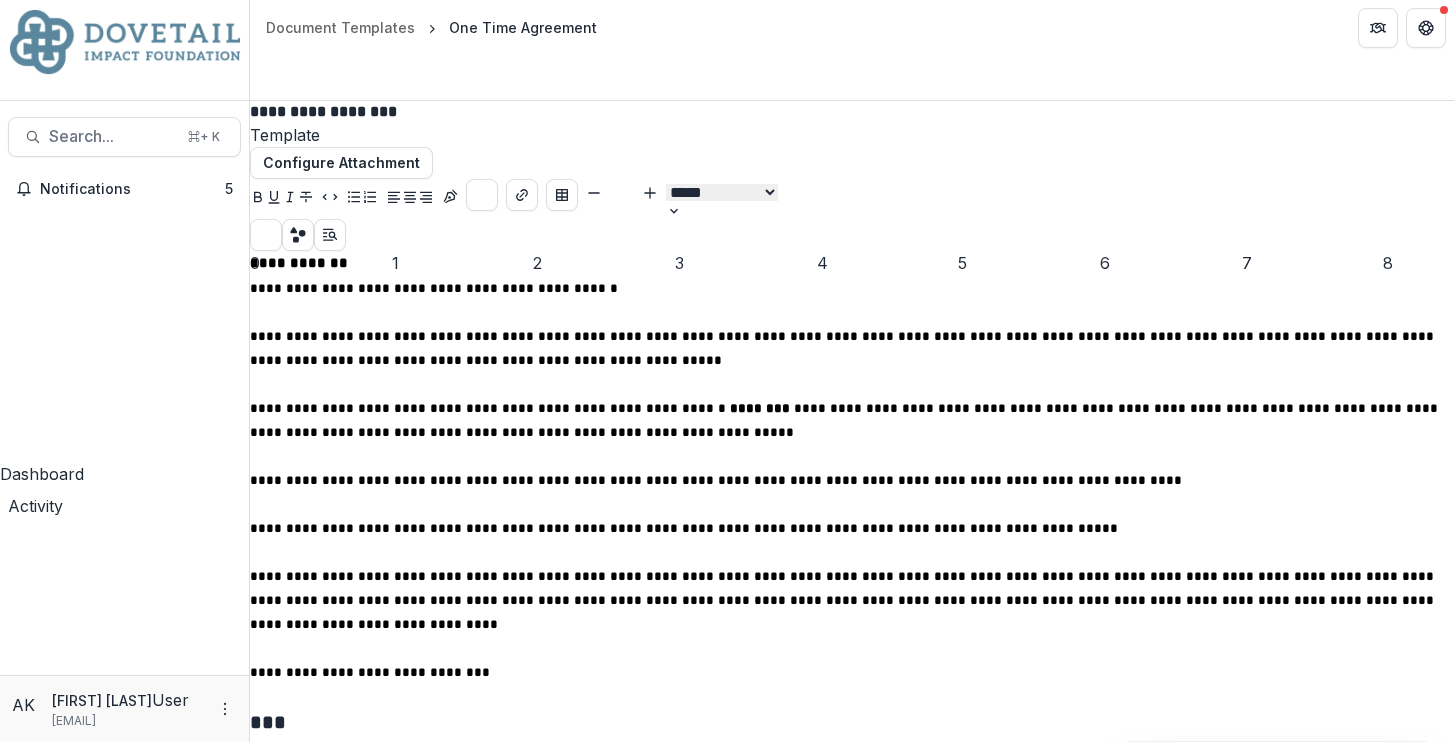 click on "**********" at bounding box center [852, 420] 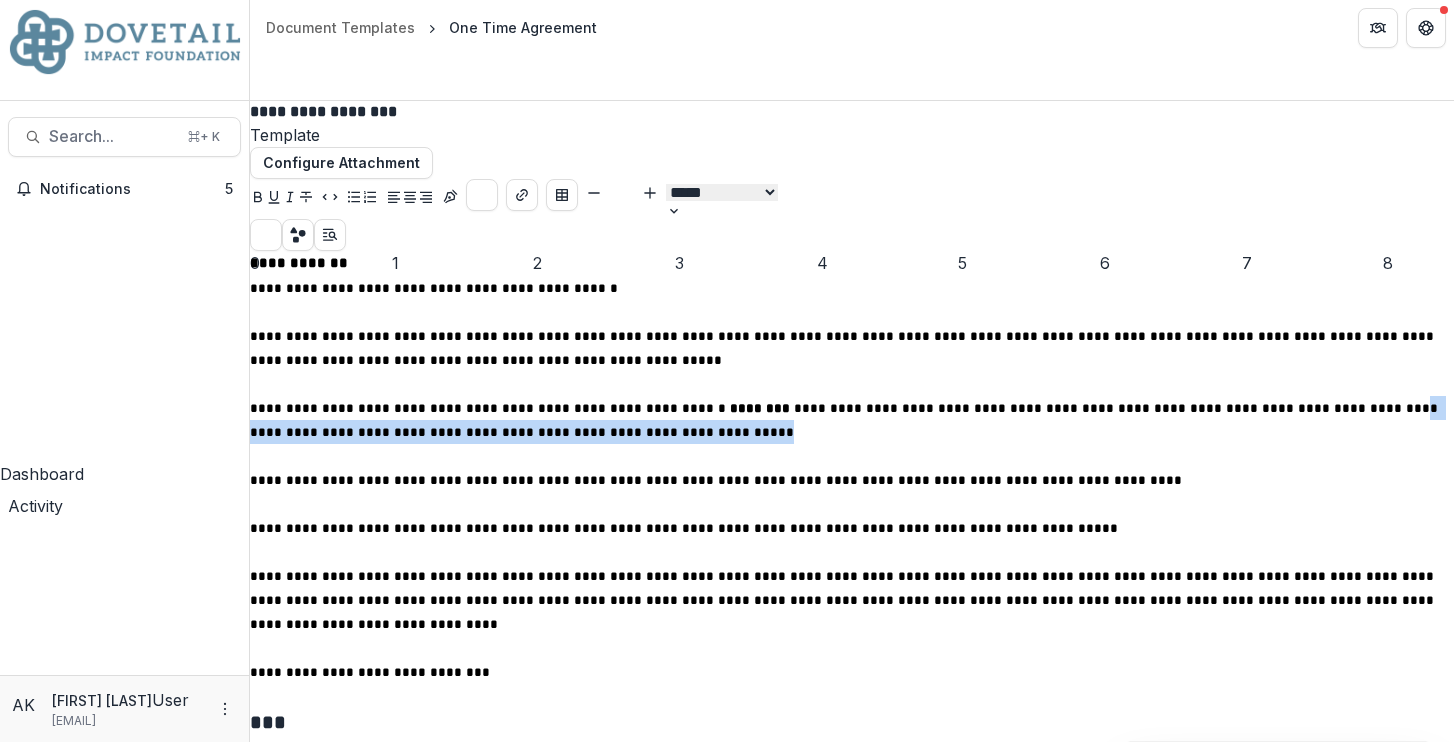 drag, startPoint x: 946, startPoint y: 429, endPoint x: 963, endPoint y: 442, distance: 21.400934 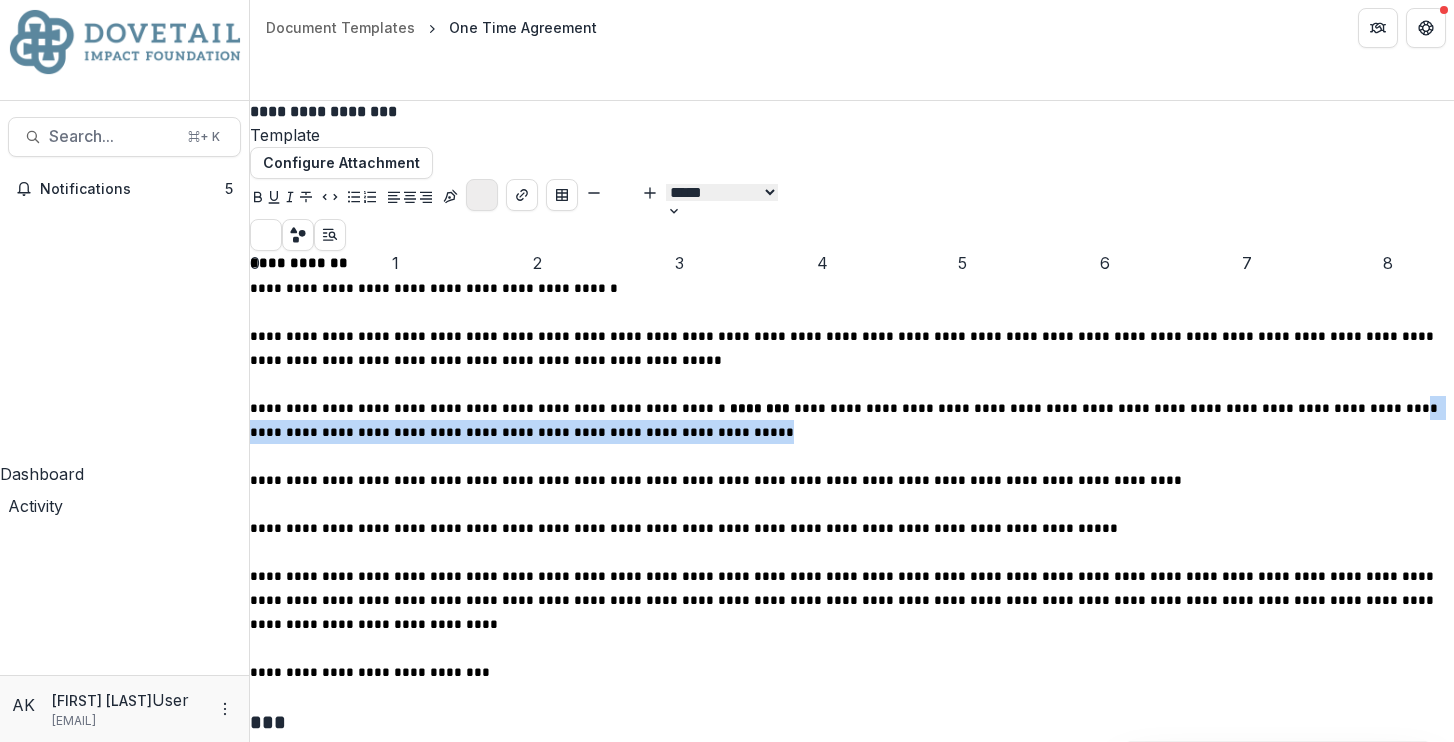 click 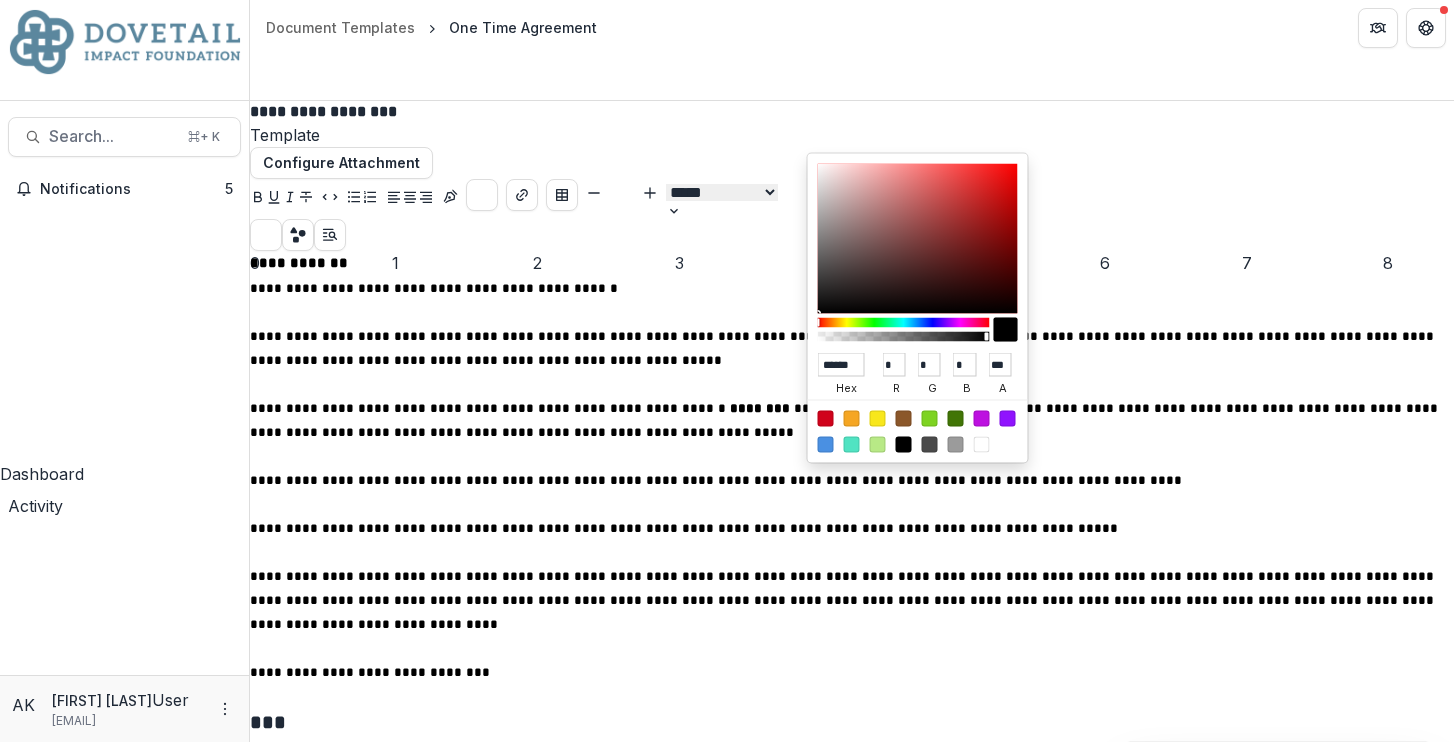 click at bounding box center [826, 419] 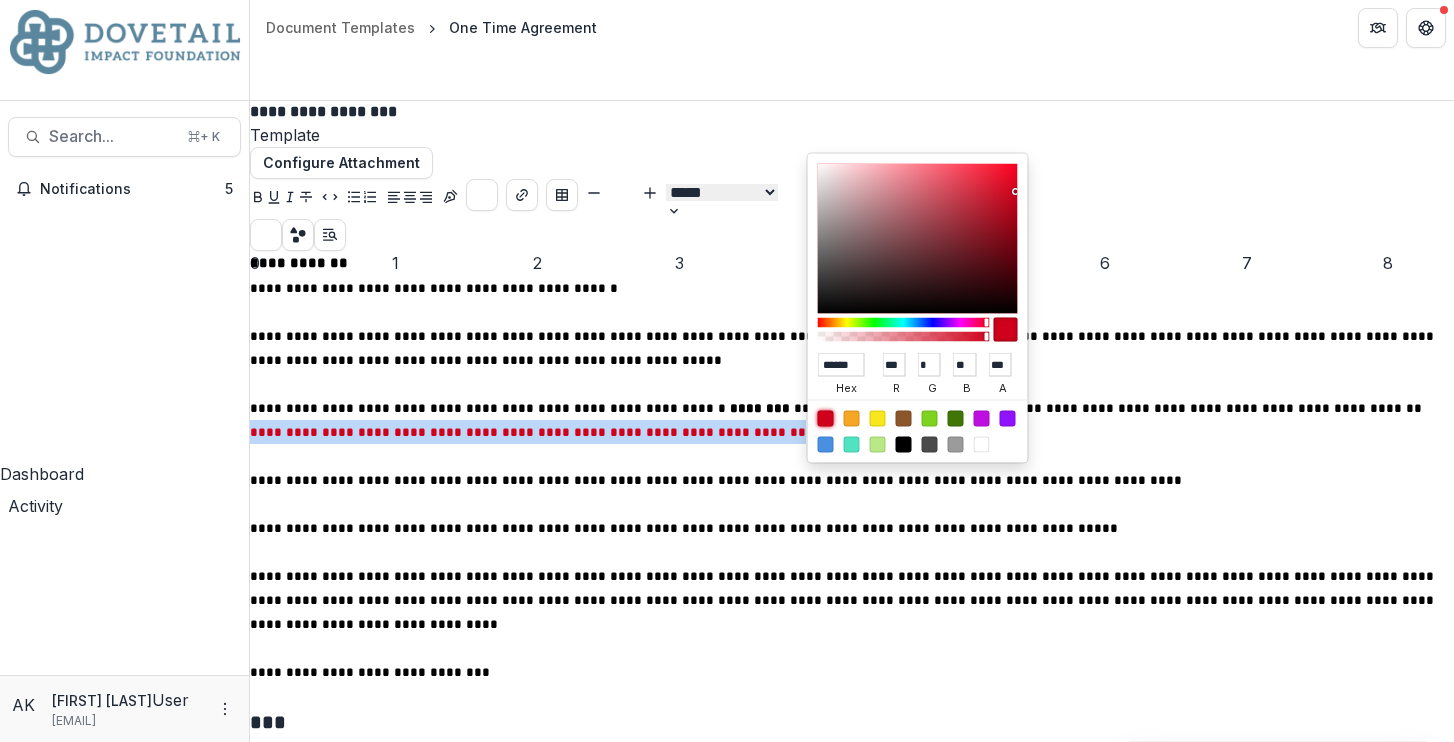 click on "**********" at bounding box center (852, 420) 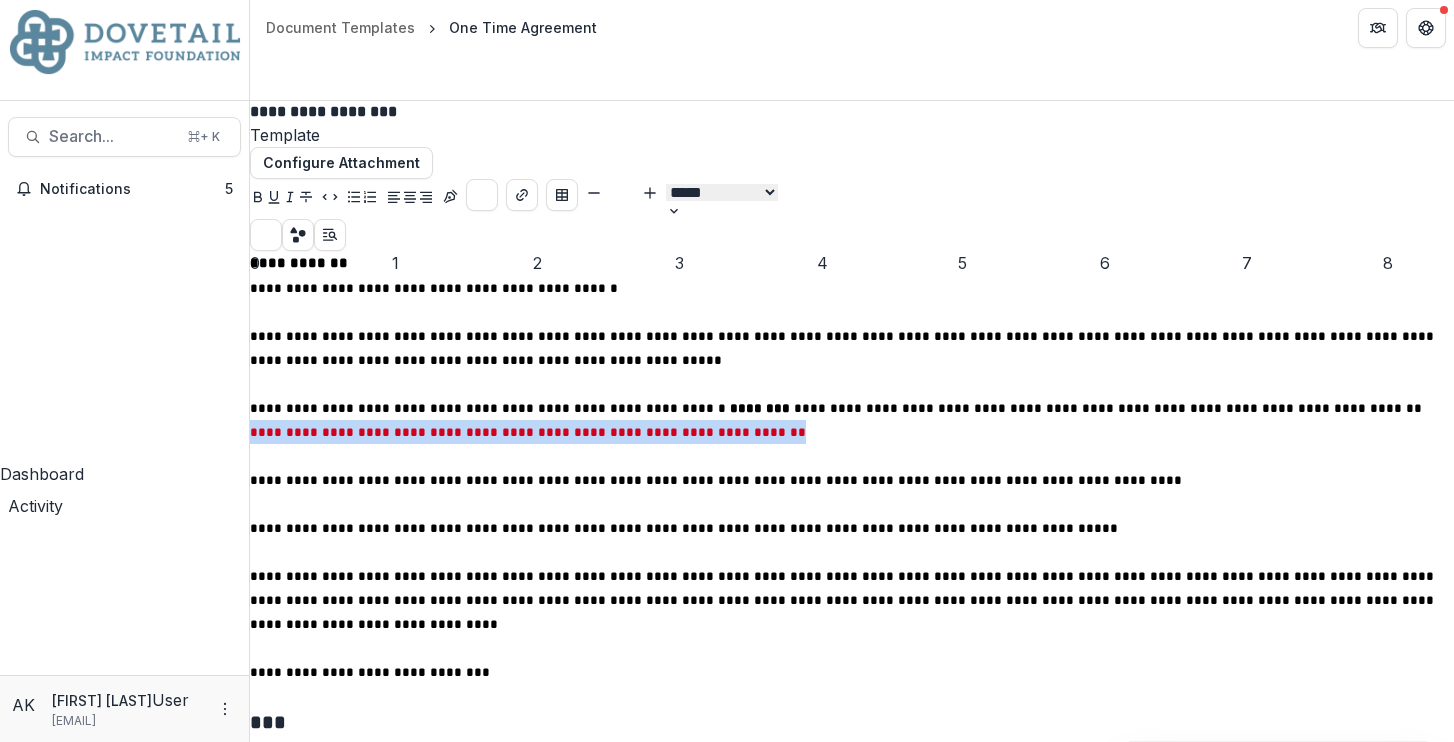 click on "**********" at bounding box center [838, 408] 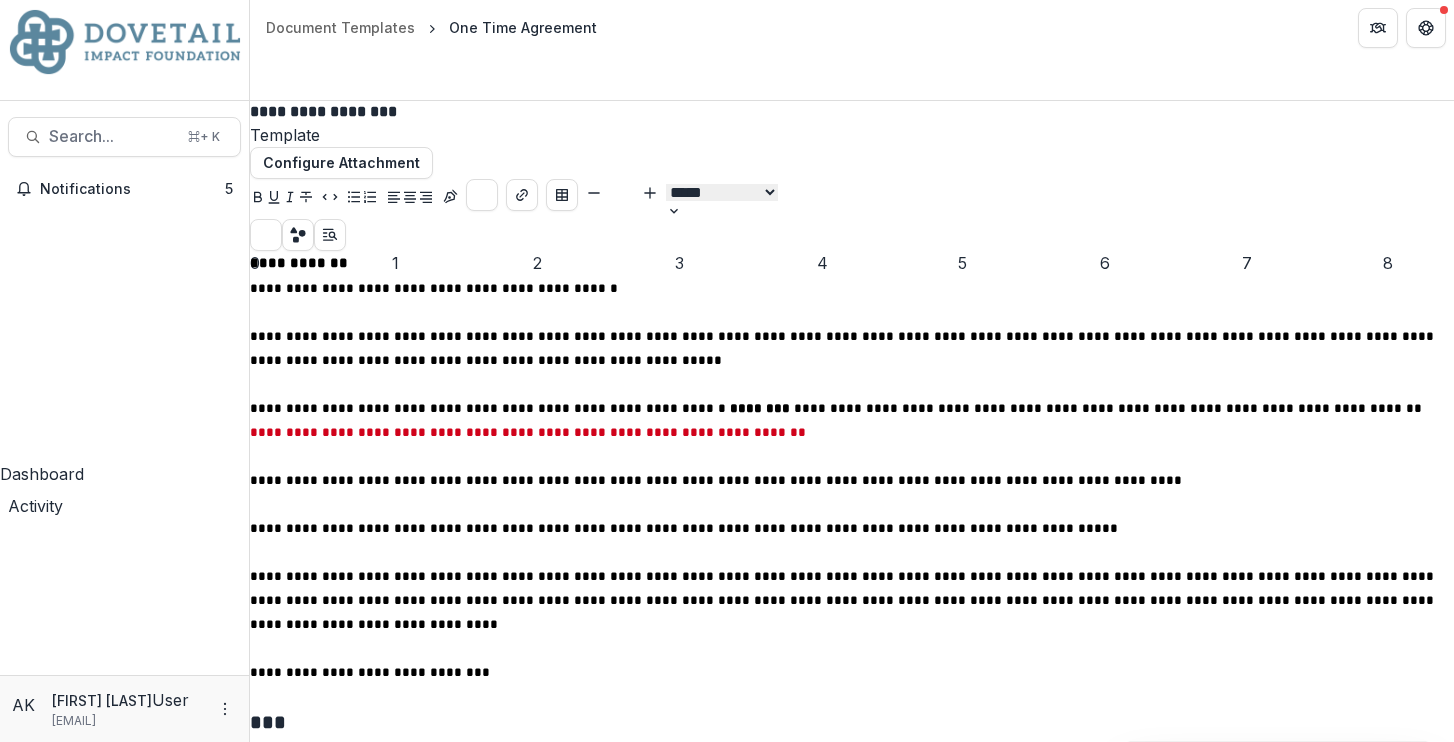 scroll, scrollTop: 622, scrollLeft: 0, axis: vertical 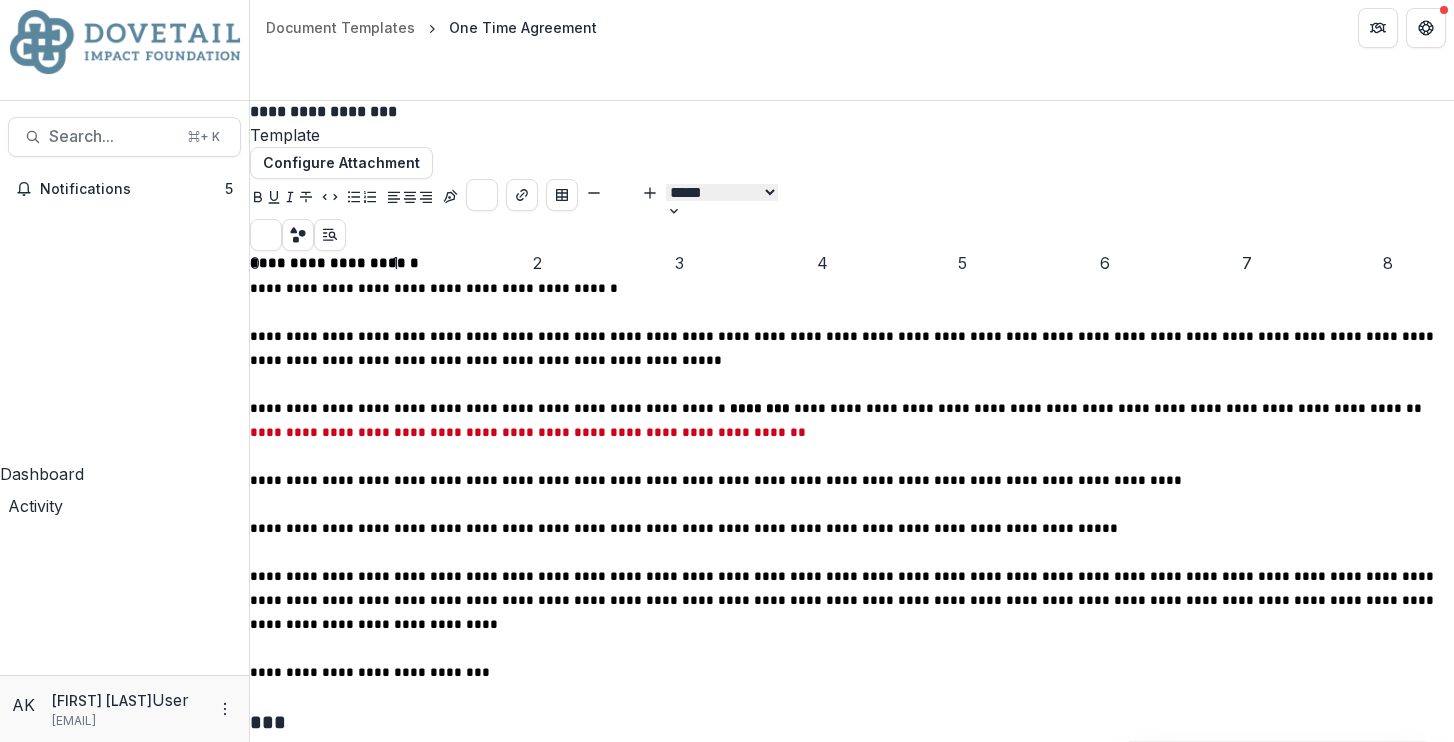 click at bounding box center [852, 384] 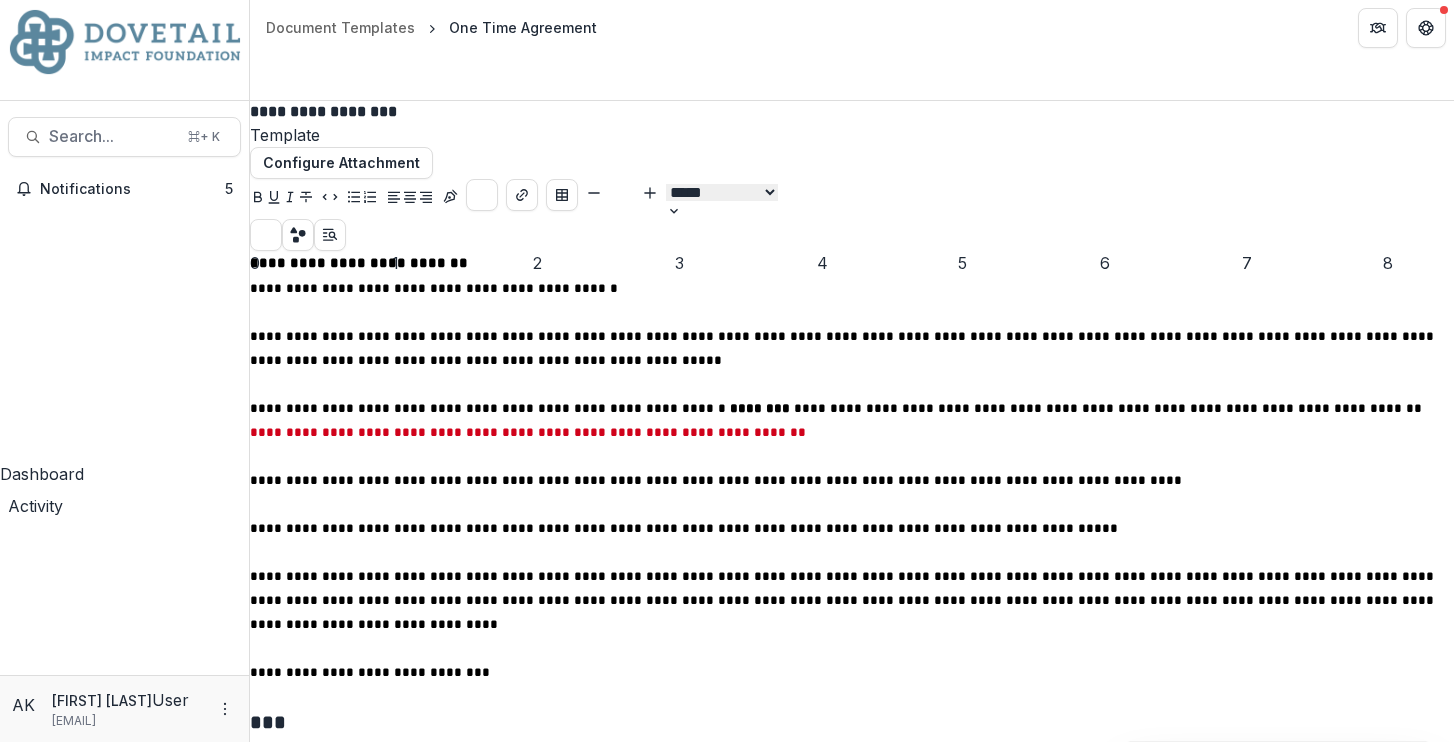 click on "**********" at bounding box center (436, 288) 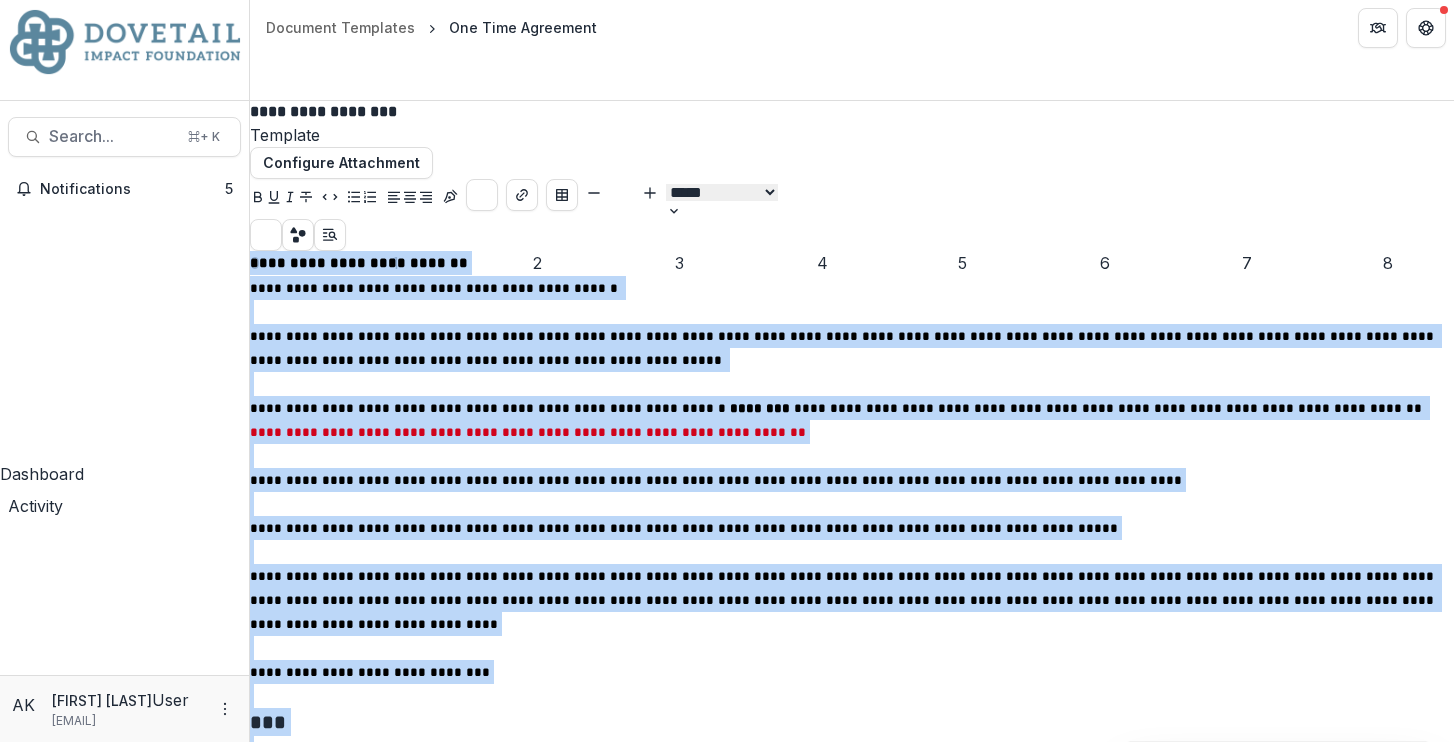scroll, scrollTop: 511, scrollLeft: 0, axis: vertical 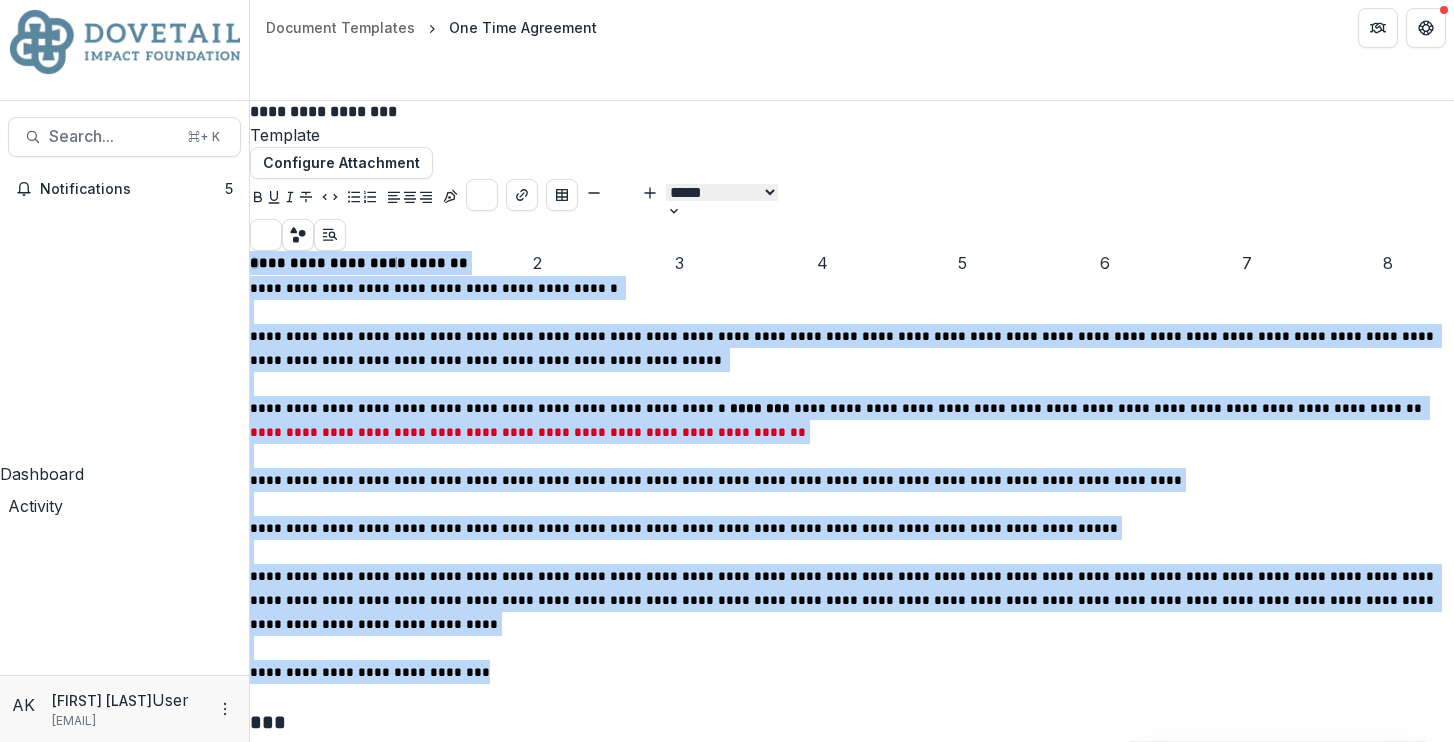 drag, startPoint x: 540, startPoint y: 247, endPoint x: 753, endPoint y: 342, distance: 233.22522 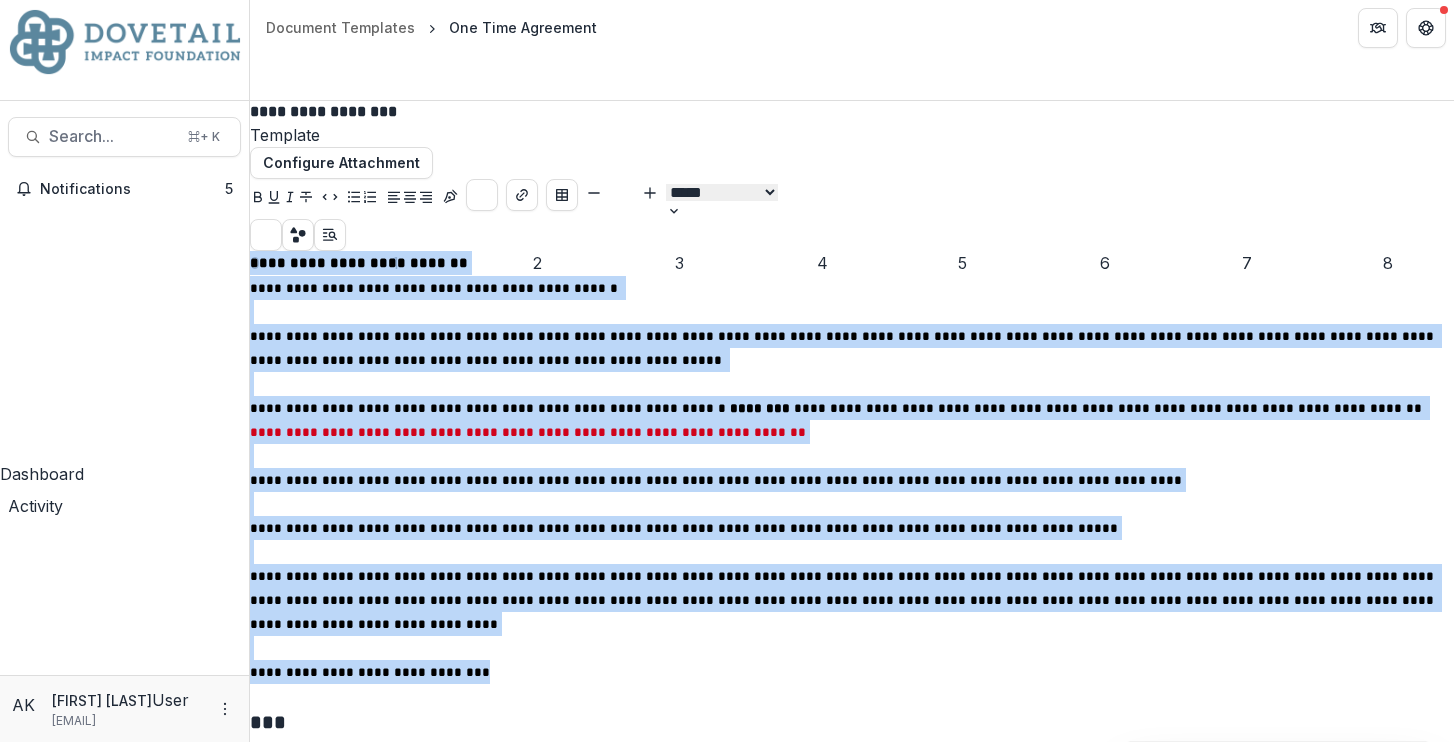 click on "**********" at bounding box center (852, 1069) 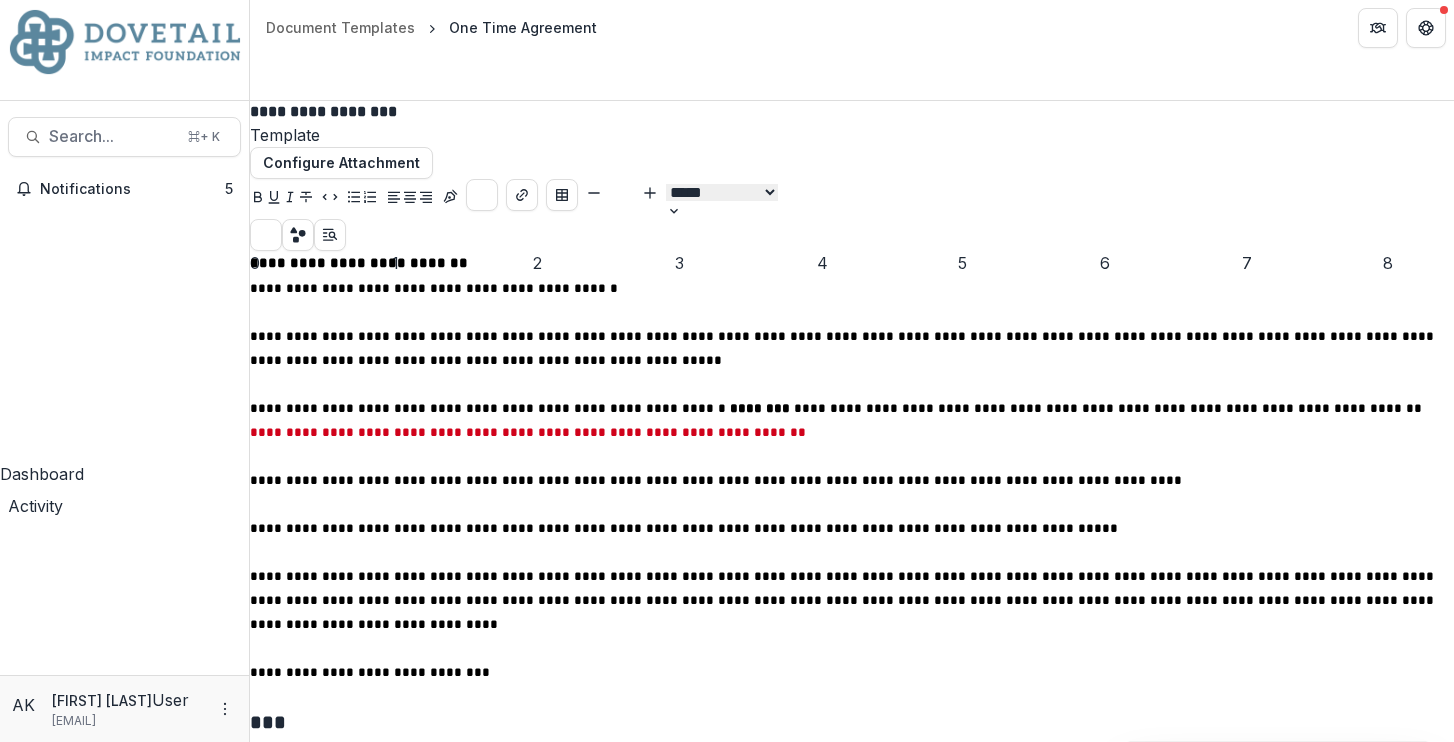 click at bounding box center [852, 648] 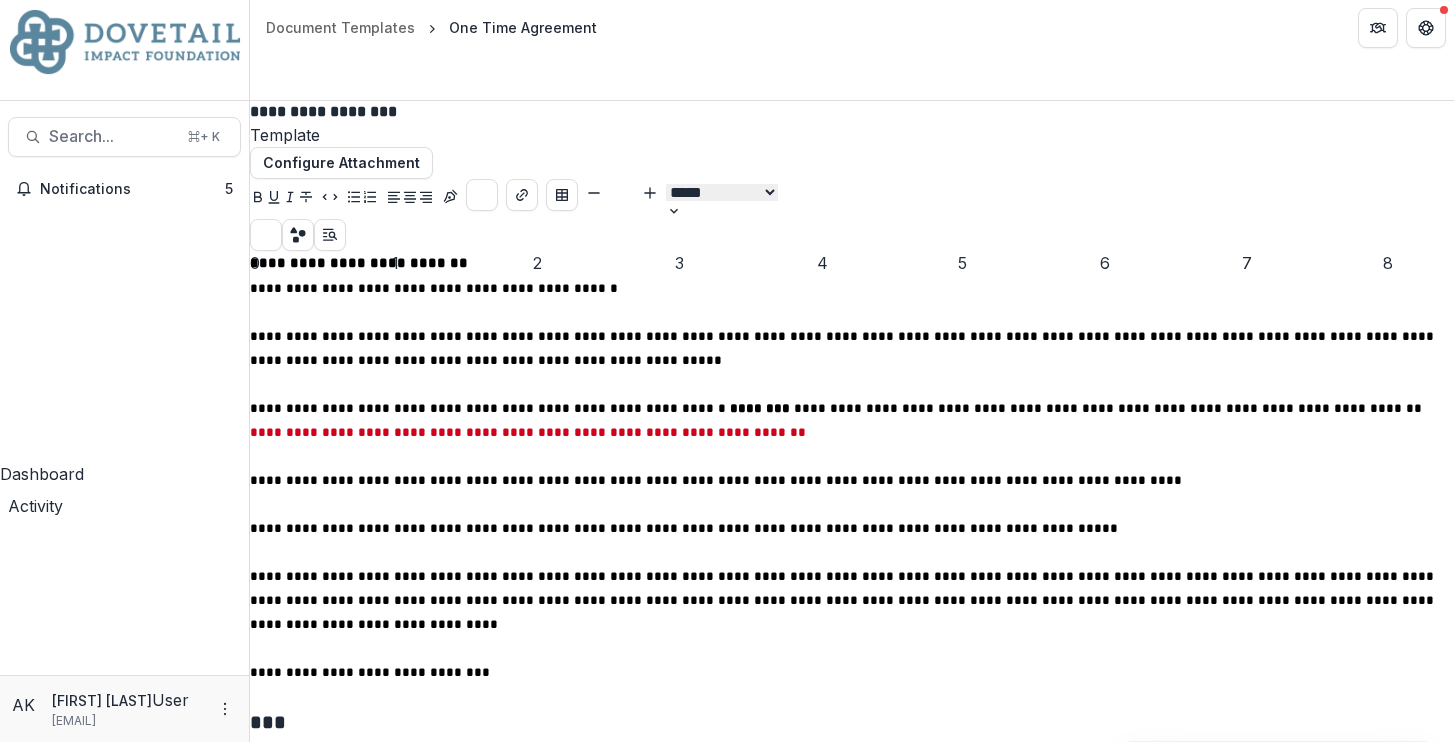scroll, scrollTop: 0, scrollLeft: 0, axis: both 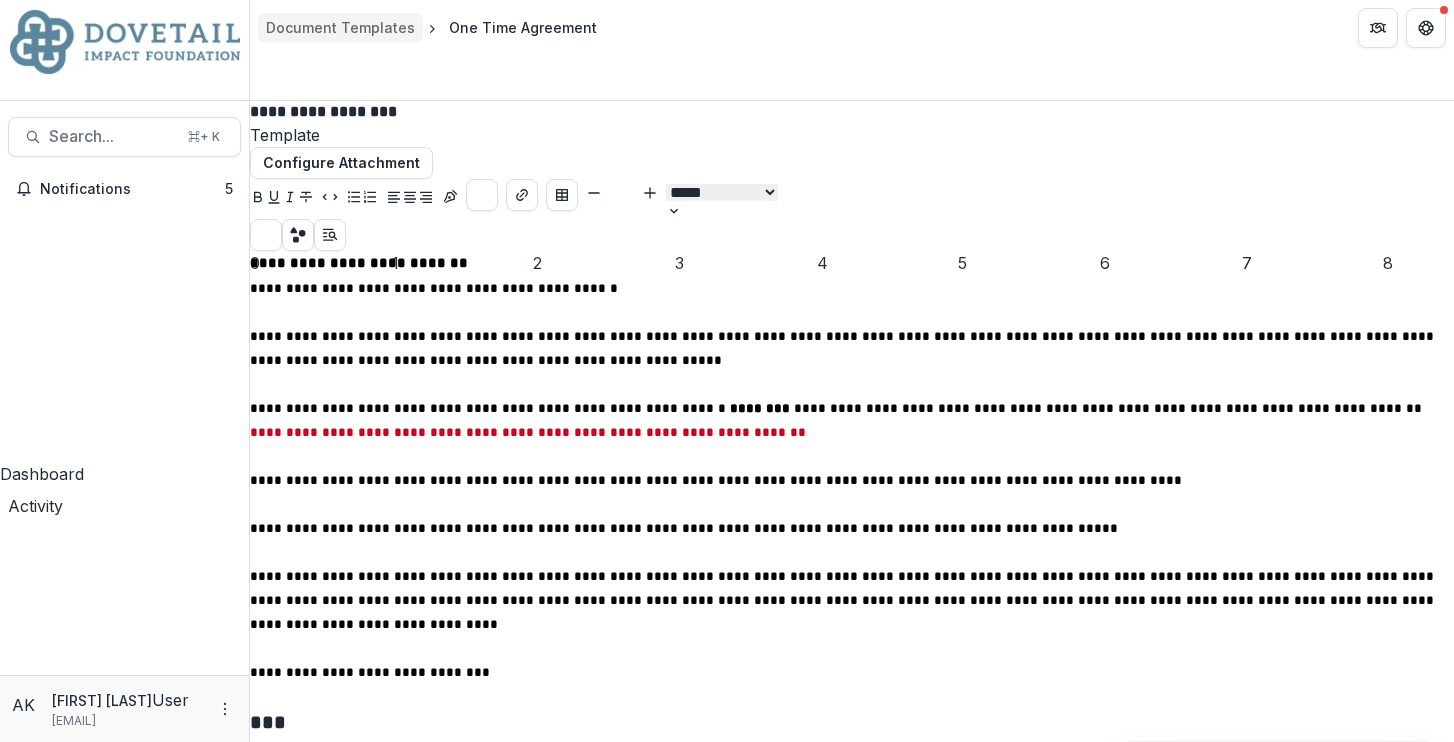 click on "Document Templates" at bounding box center (340, 27) 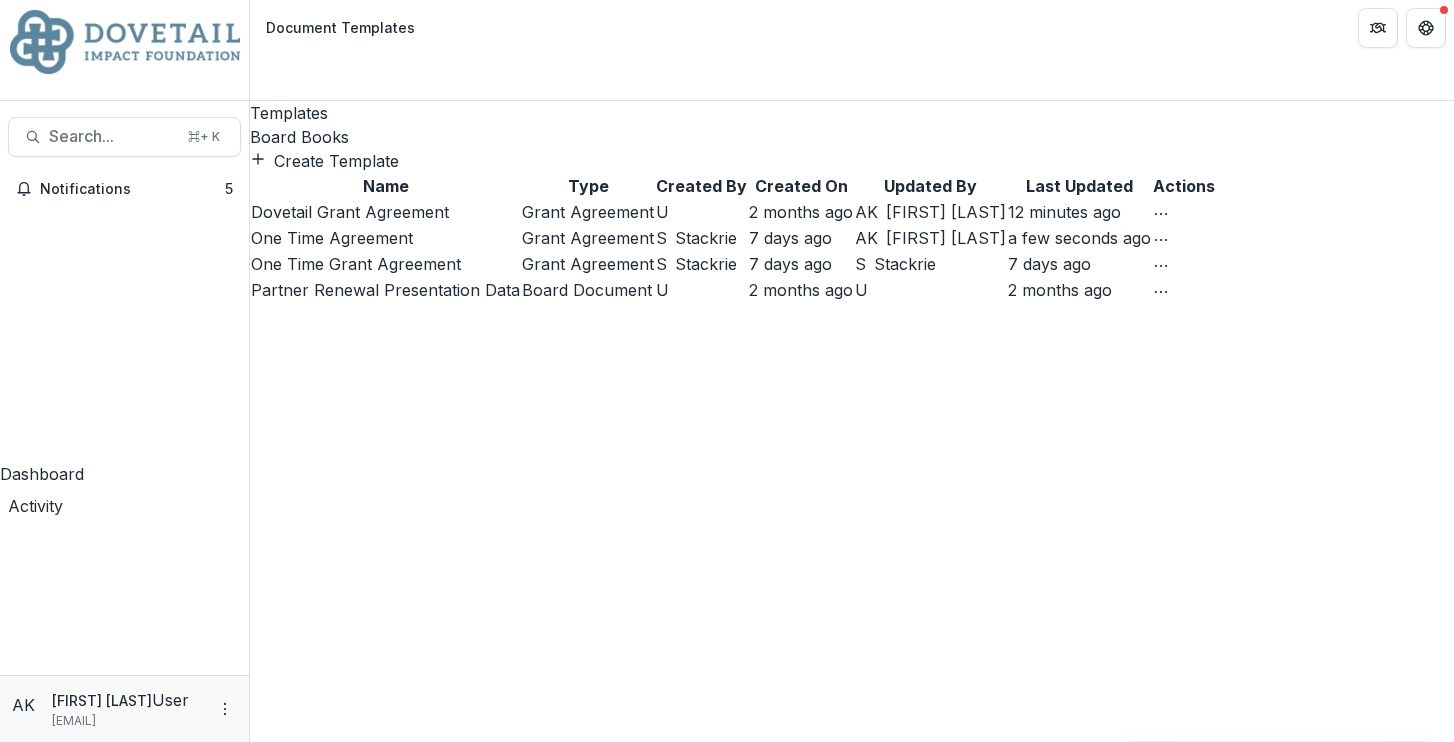 click 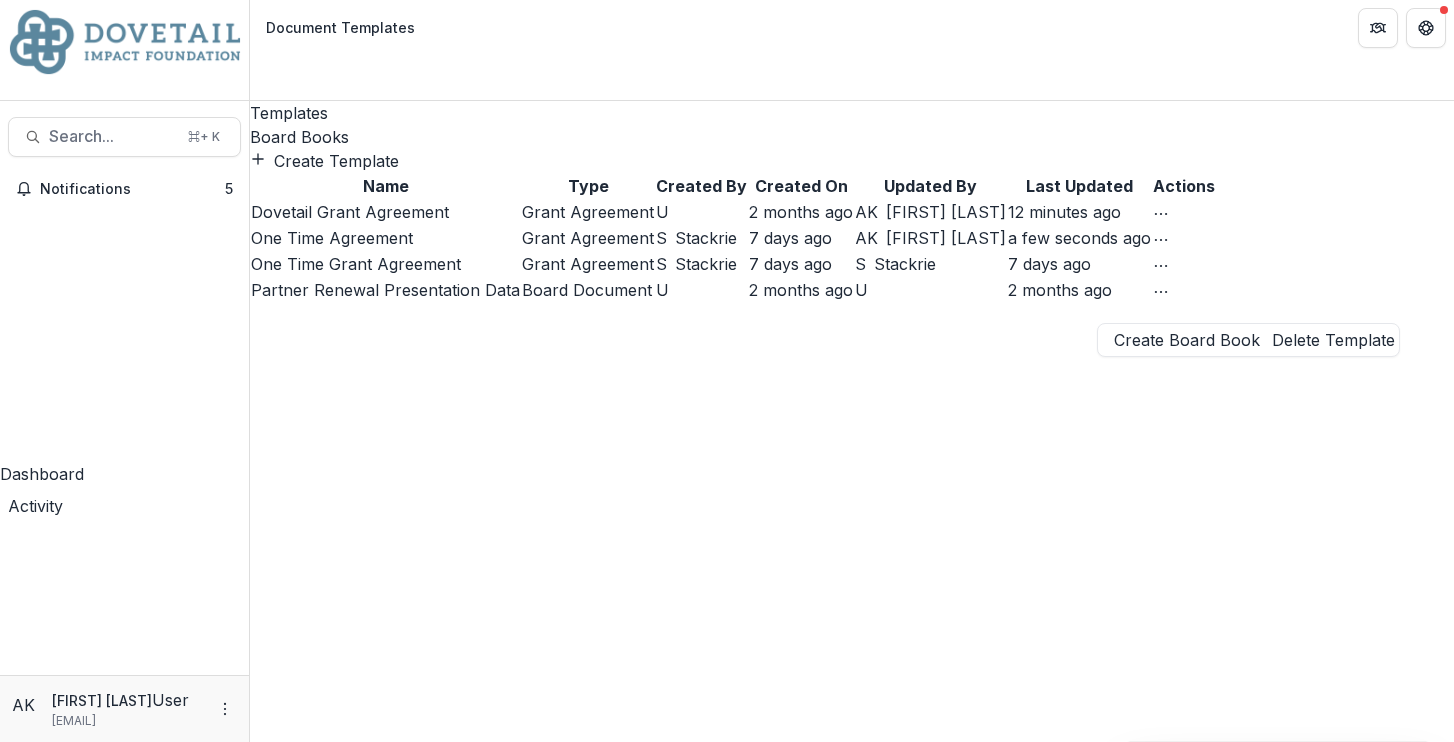 click on "Create Template Name Type Created By Created On Updated By Last Updated Actions Dovetail Grant Agreement Grant Agreement U 2 months ago AK Anna Koons 12 minutes ago Create Board Book Delete Template One Time Agreement Grant Agreement S Stackrie 7 days ago AK Anna Koons a few seconds ago Create Board Book Delete Template One Time Grant Agreement Grant Agreement S Stackrie 7 days ago S Stackrie 7 days ago Create Board Book Delete Template Partner Renewal Presentation Data Board Document U 2 months ago U 2 months ago Create Board Book Delete Template" at bounding box center (852, 226) 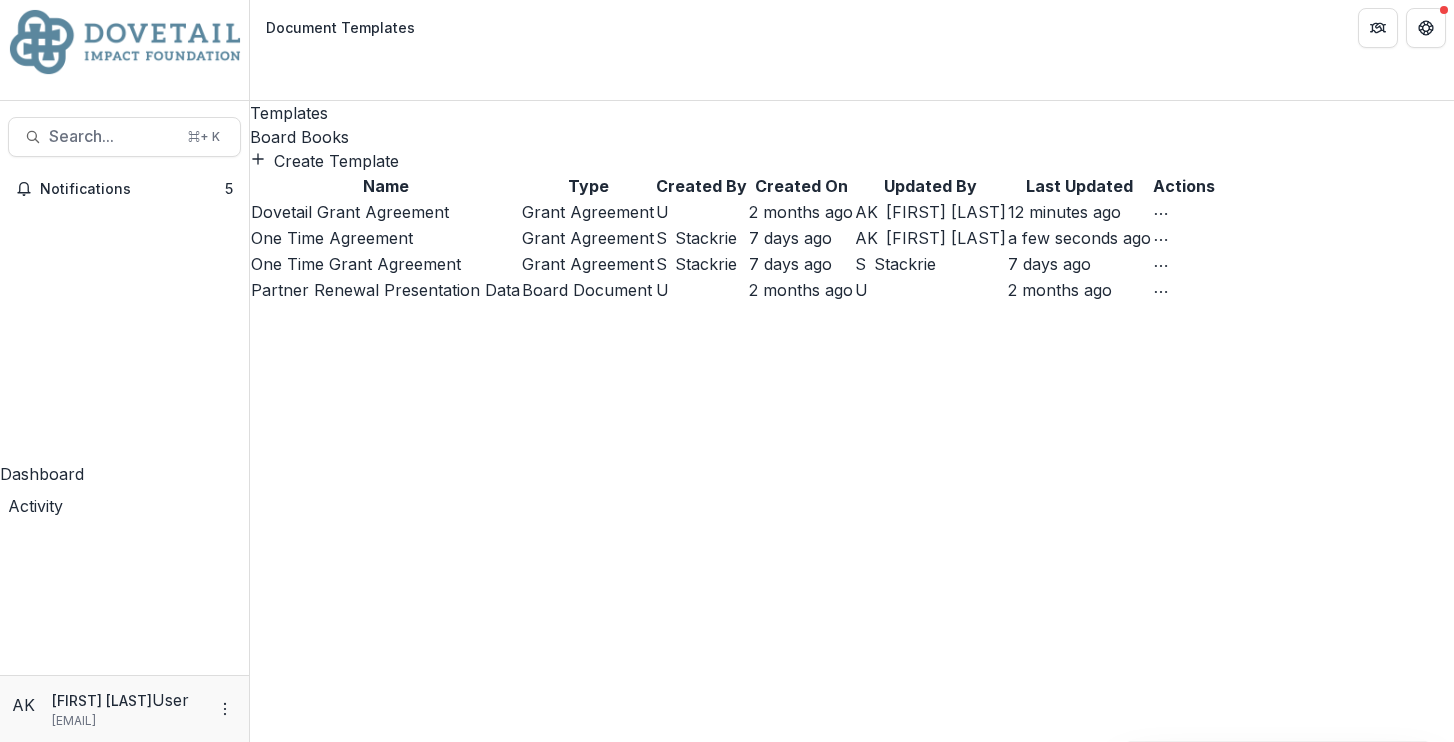 click on "One Time Agreement" at bounding box center (332, 238) 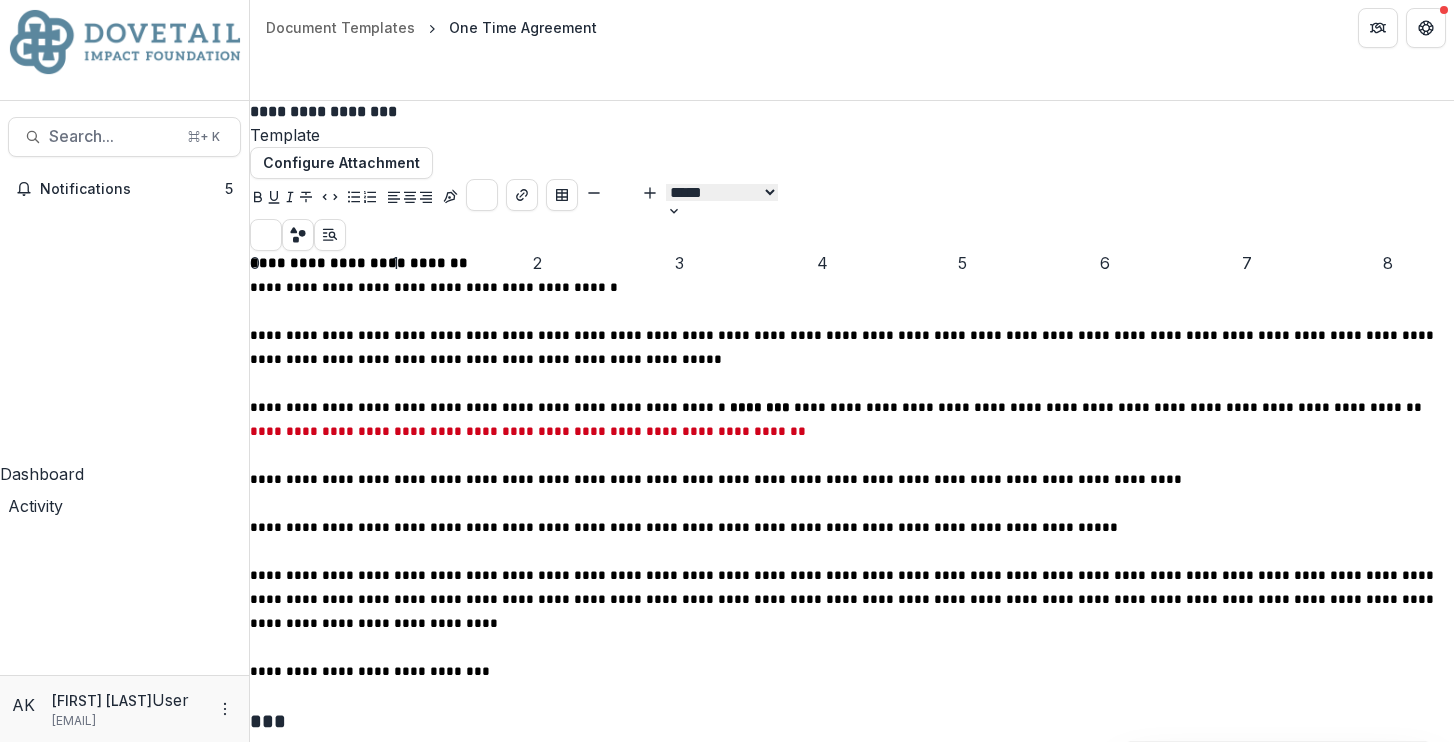 click on "**********" at bounding box center [332, 112] 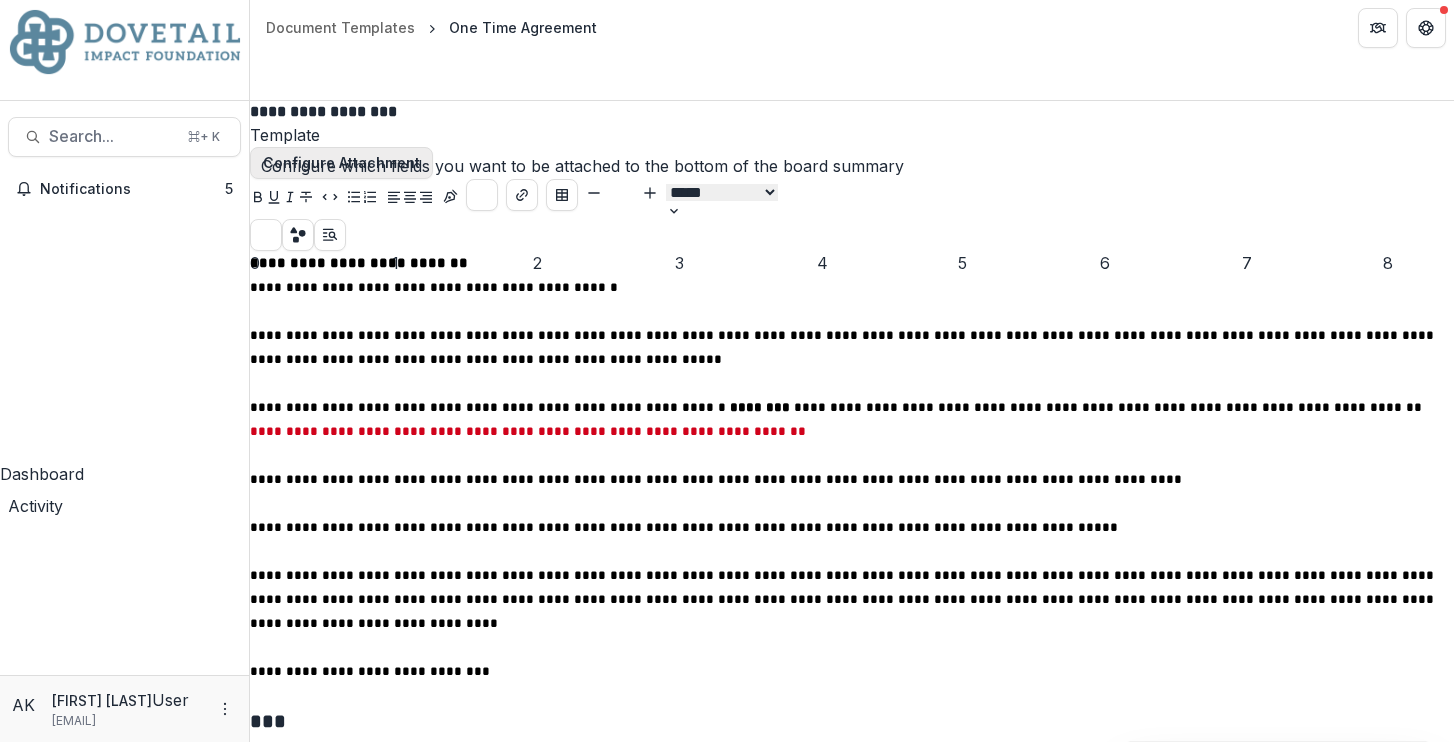 type 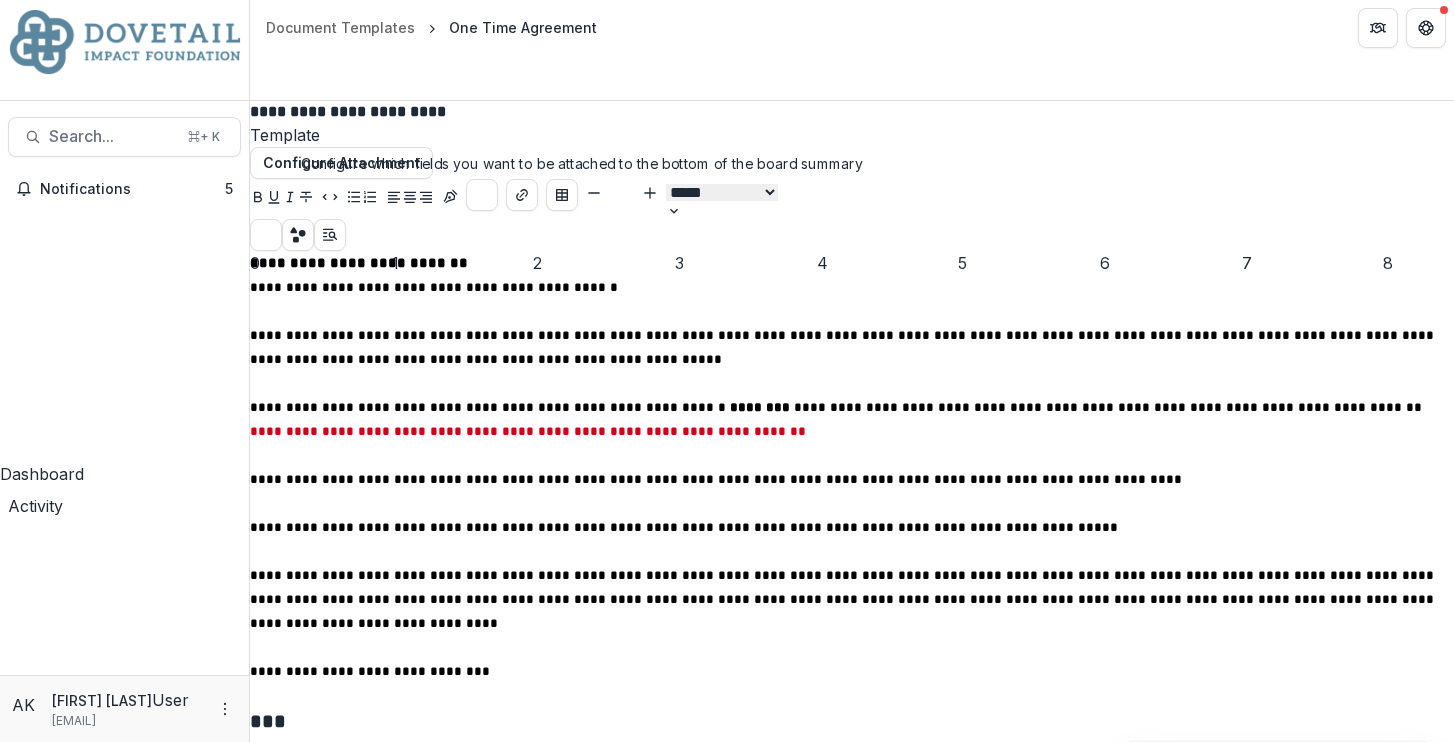 click on "**********" at bounding box center [852, 1069] 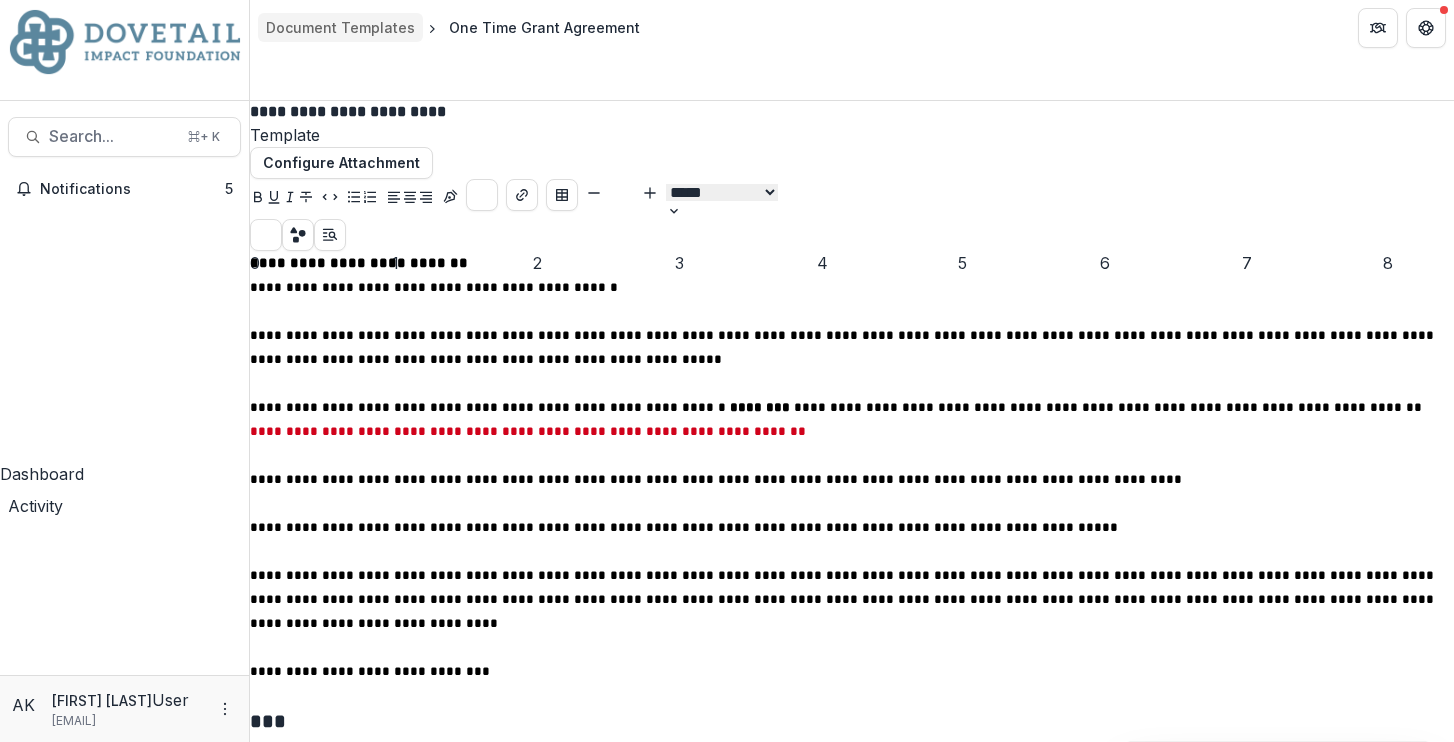 click on "Document Templates" at bounding box center (340, 27) 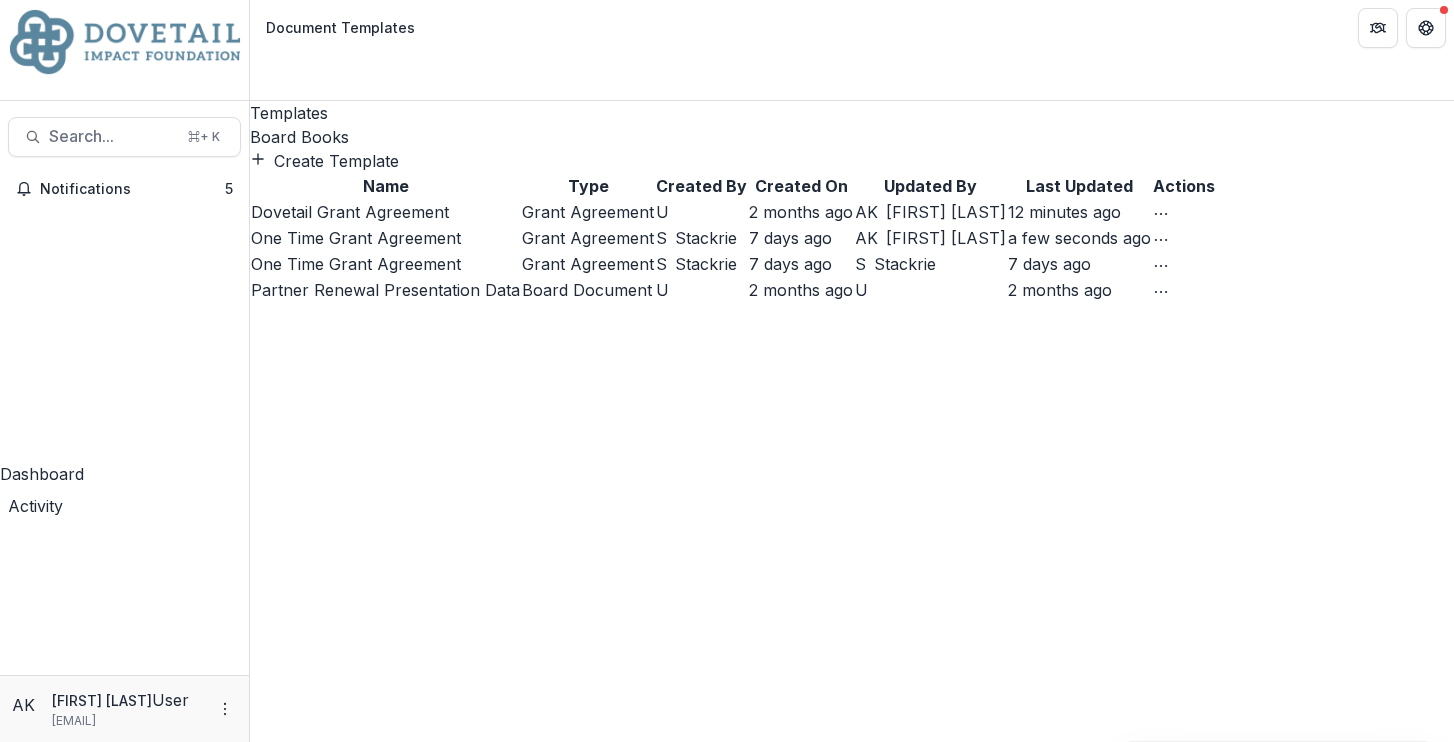 click on "One Time Grant Agreement" at bounding box center (356, 264) 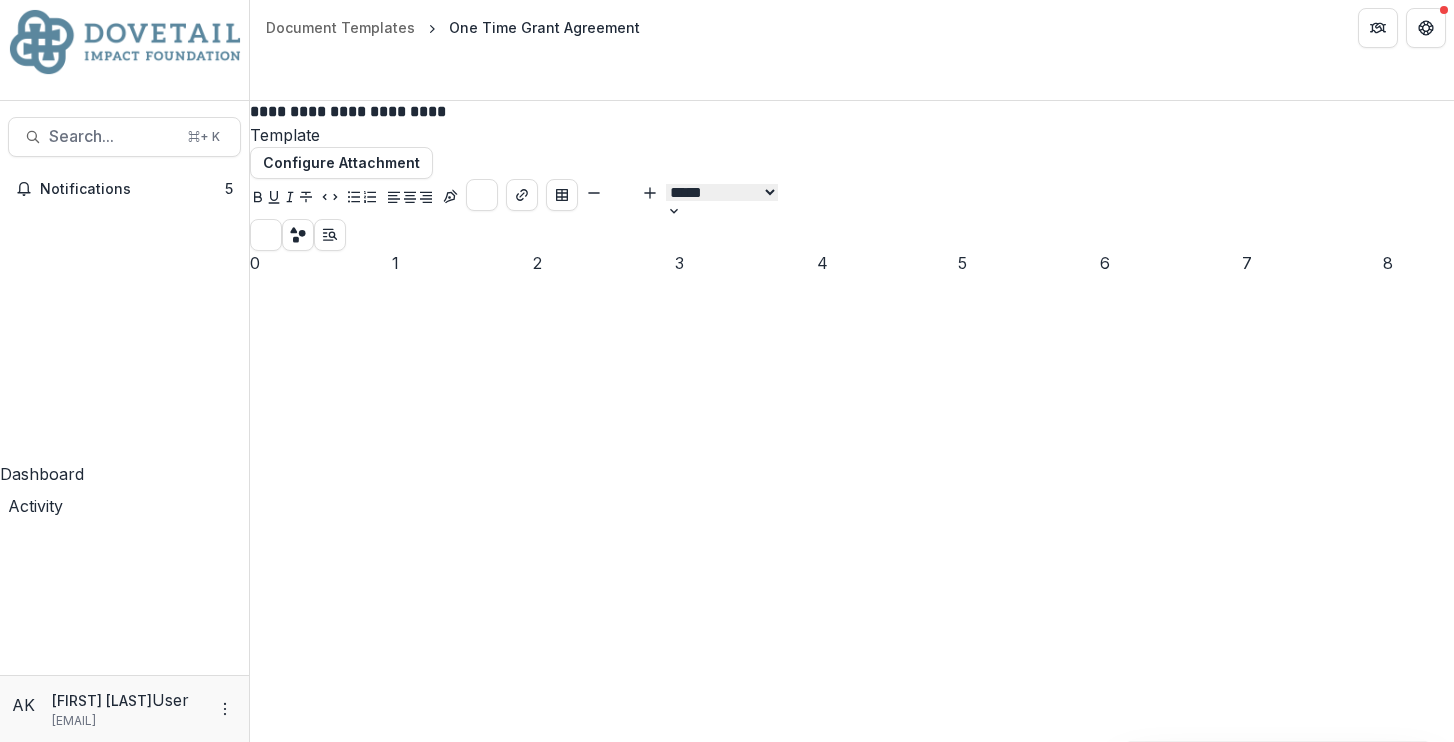 click on "**********" at bounding box center (355, 112) 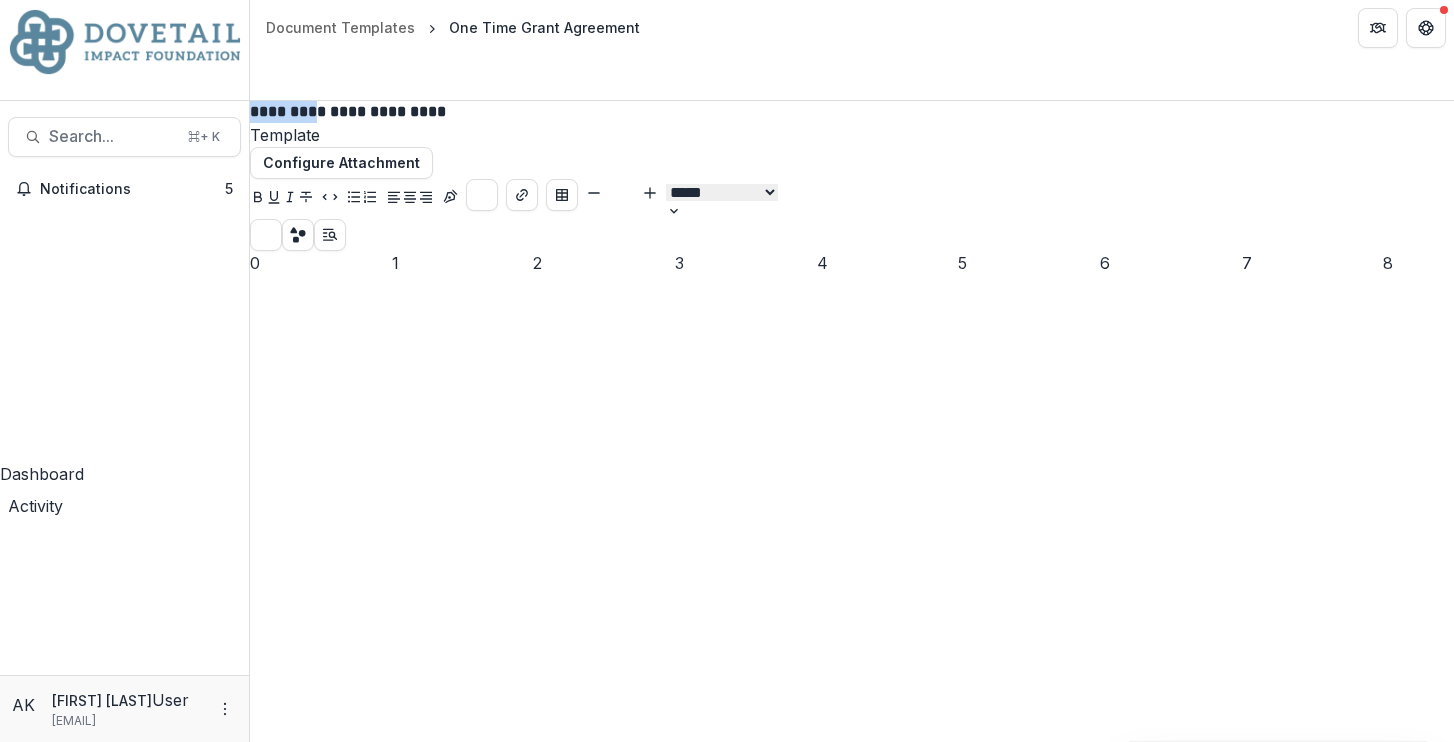 drag, startPoint x: 357, startPoint y: 82, endPoint x: 271, endPoint y: 83, distance: 86.00581 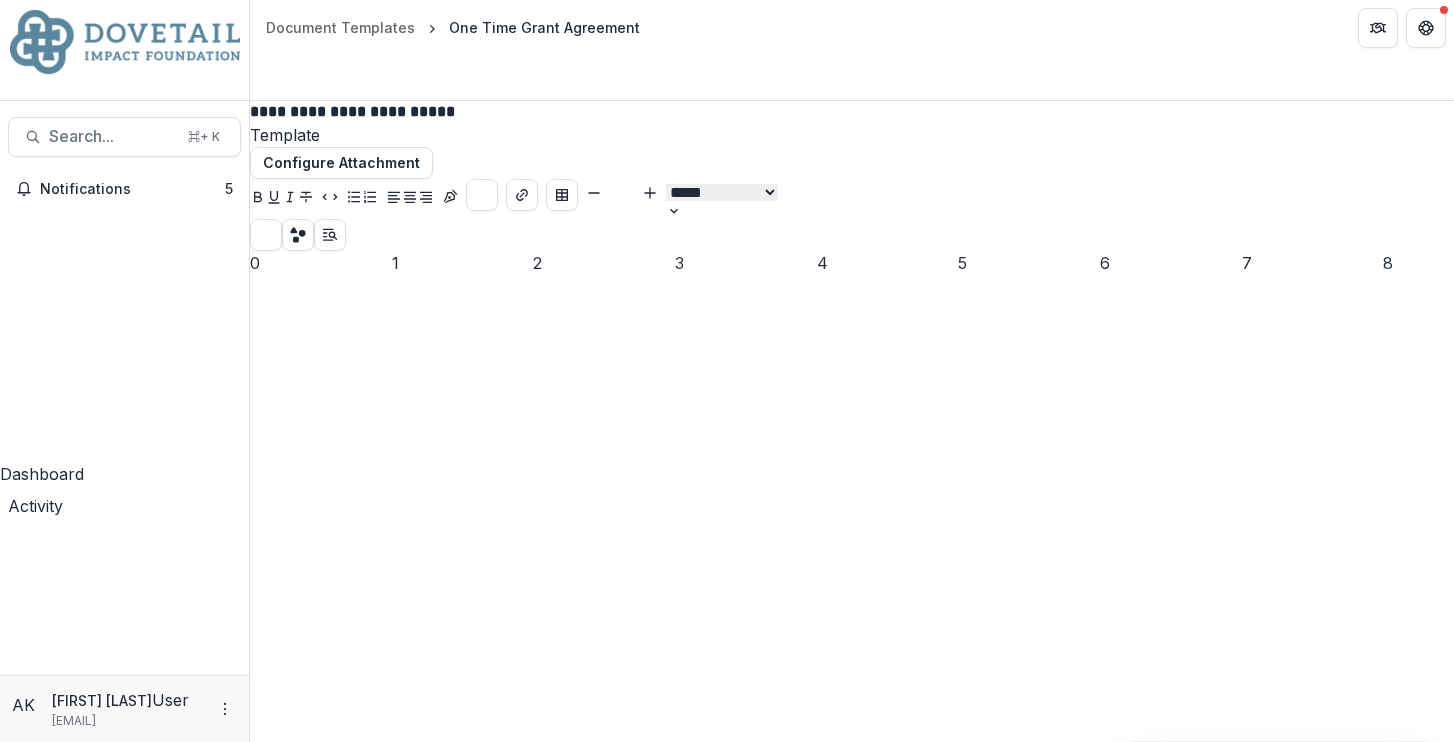 click at bounding box center (852, 263) 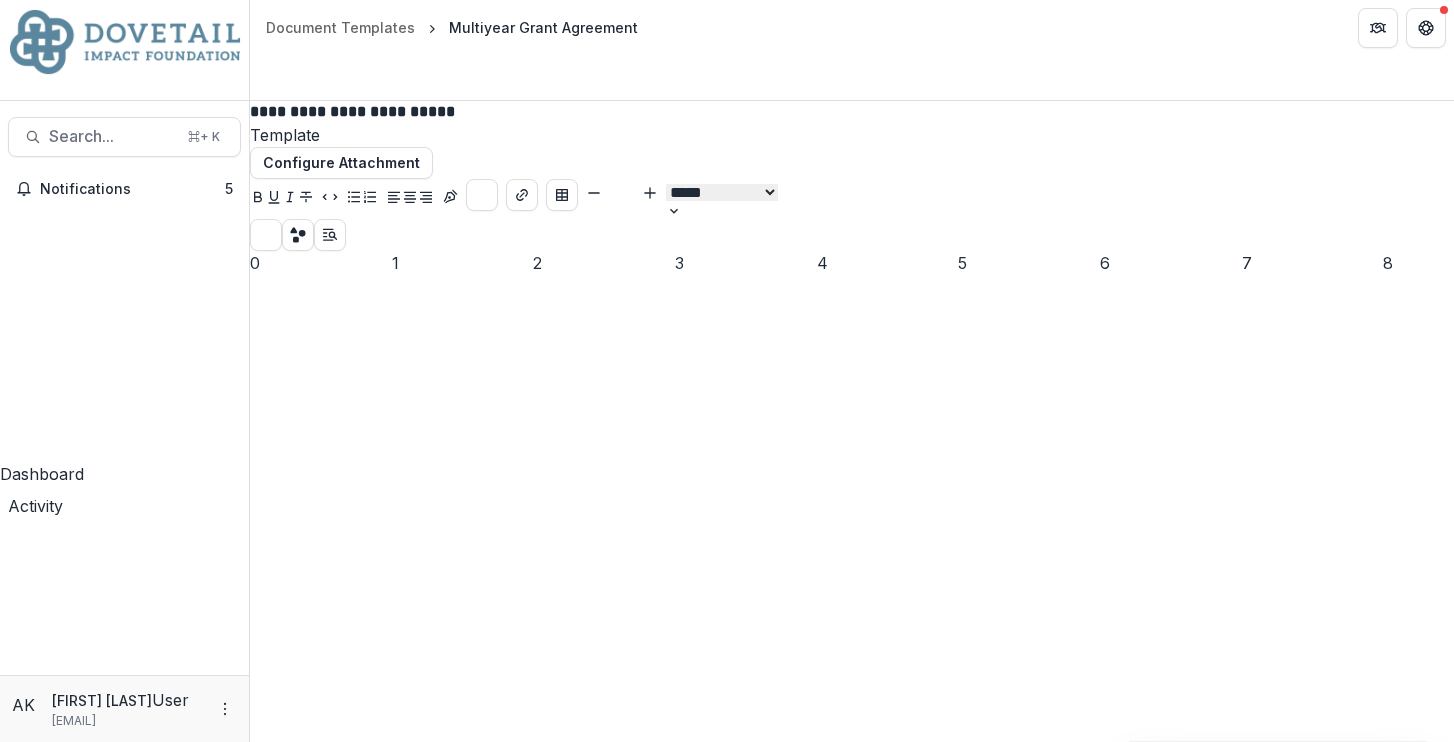 scroll, scrollTop: 0, scrollLeft: 0, axis: both 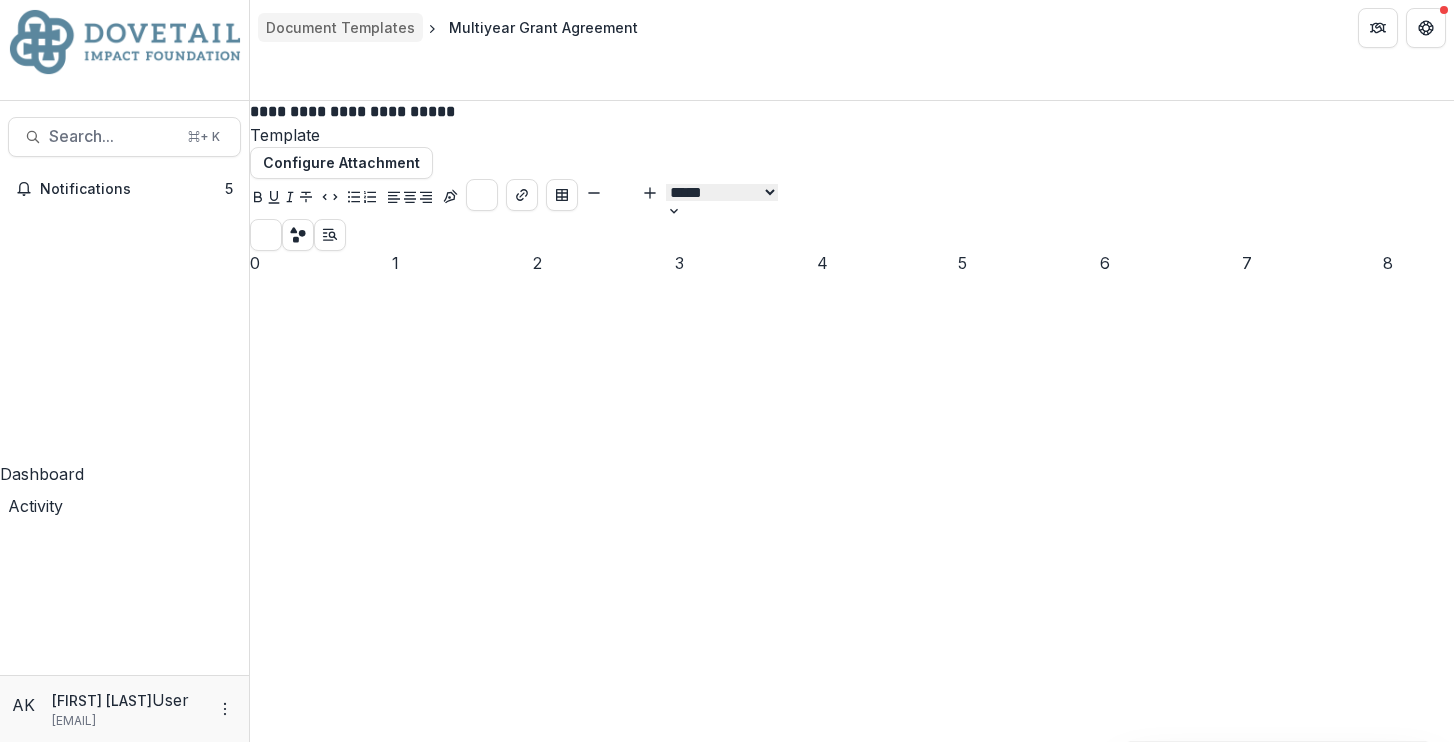 click on "Document Templates" at bounding box center (340, 27) 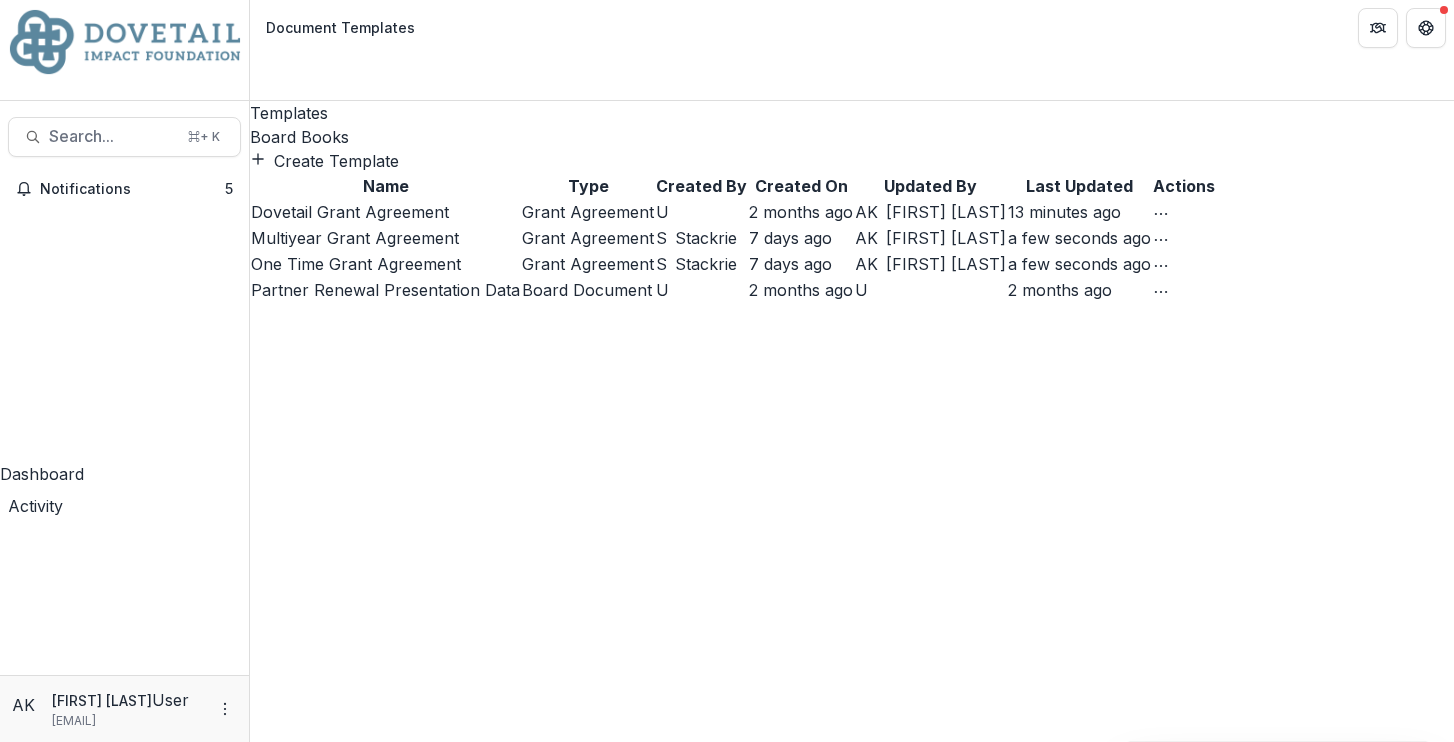 click on "Dovetail Grant Agreement" at bounding box center [350, 212] 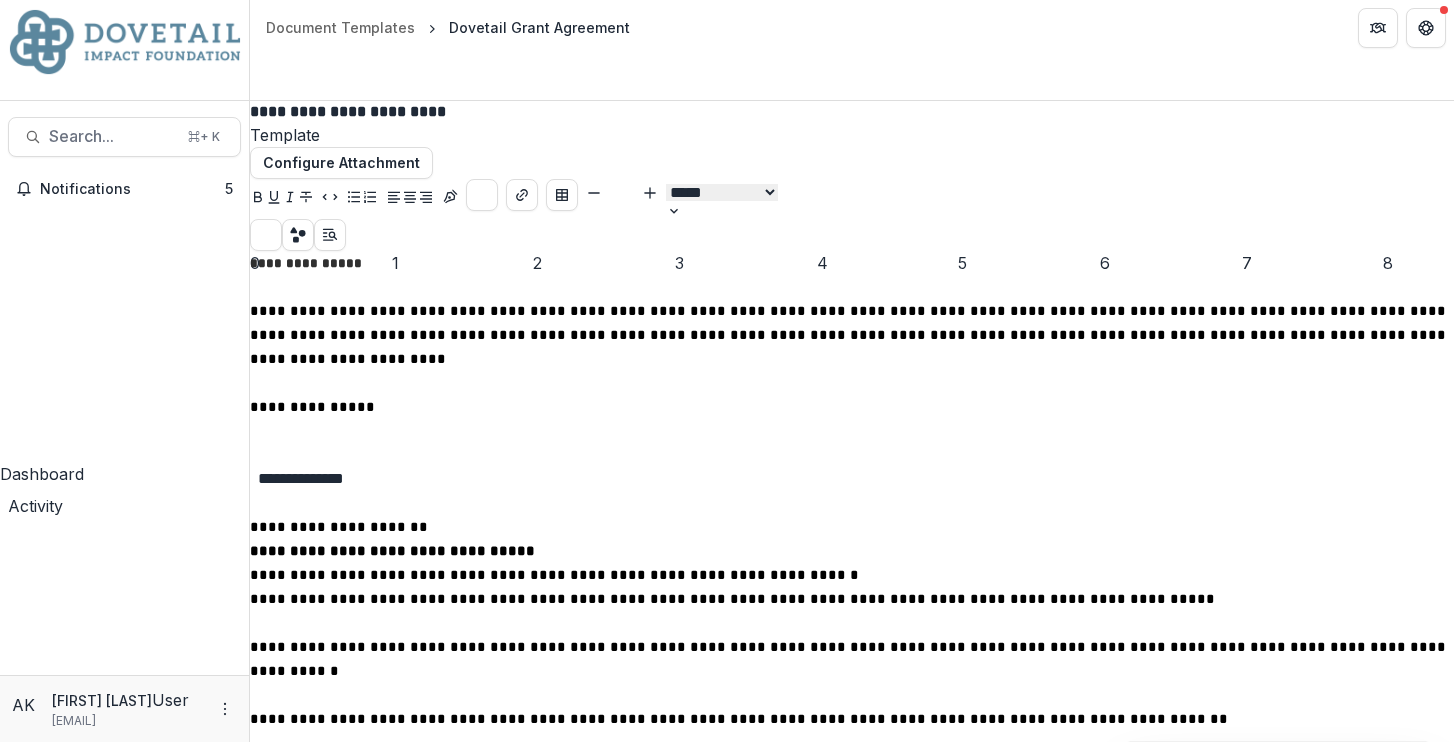 click on "**********" at bounding box center (349, 112) 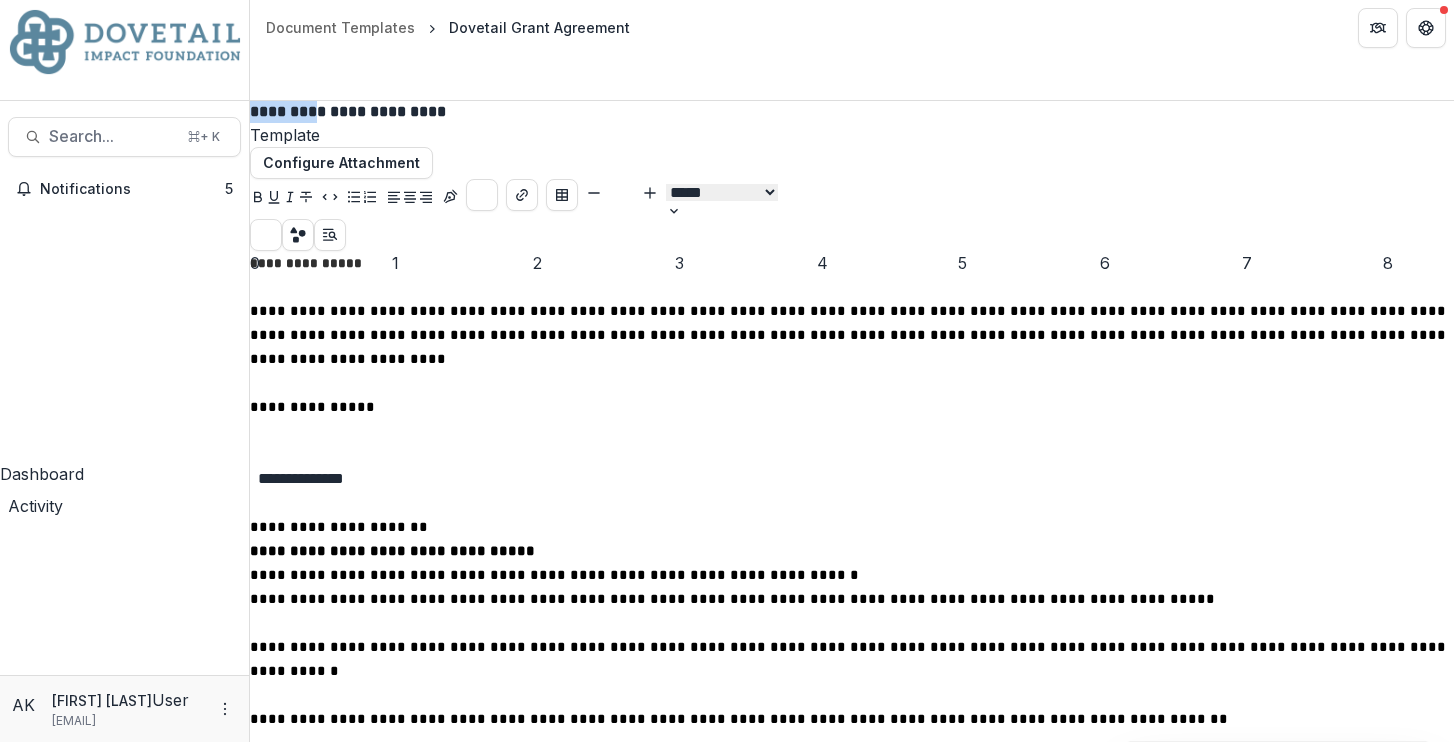 click on "**********" at bounding box center [349, 112] 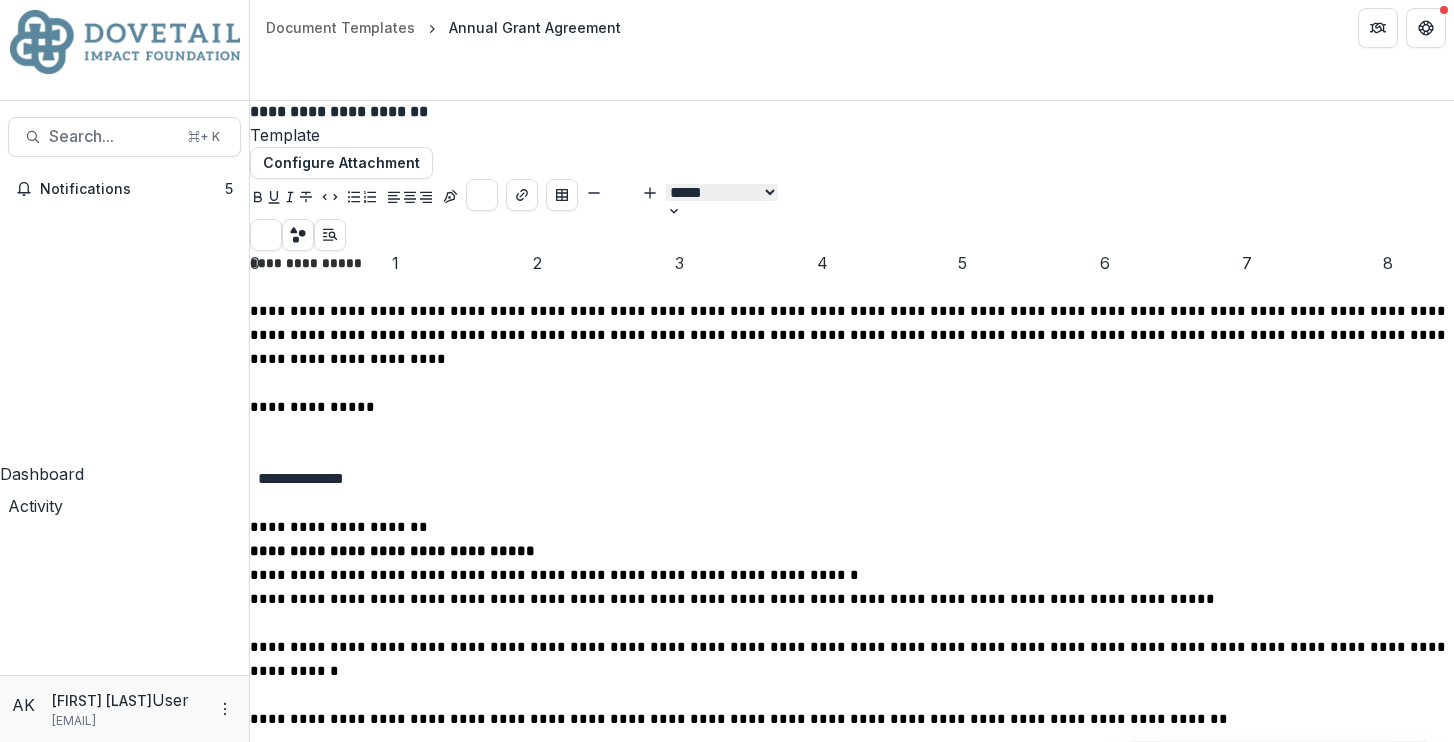 click on "**********" at bounding box center (850, 335) 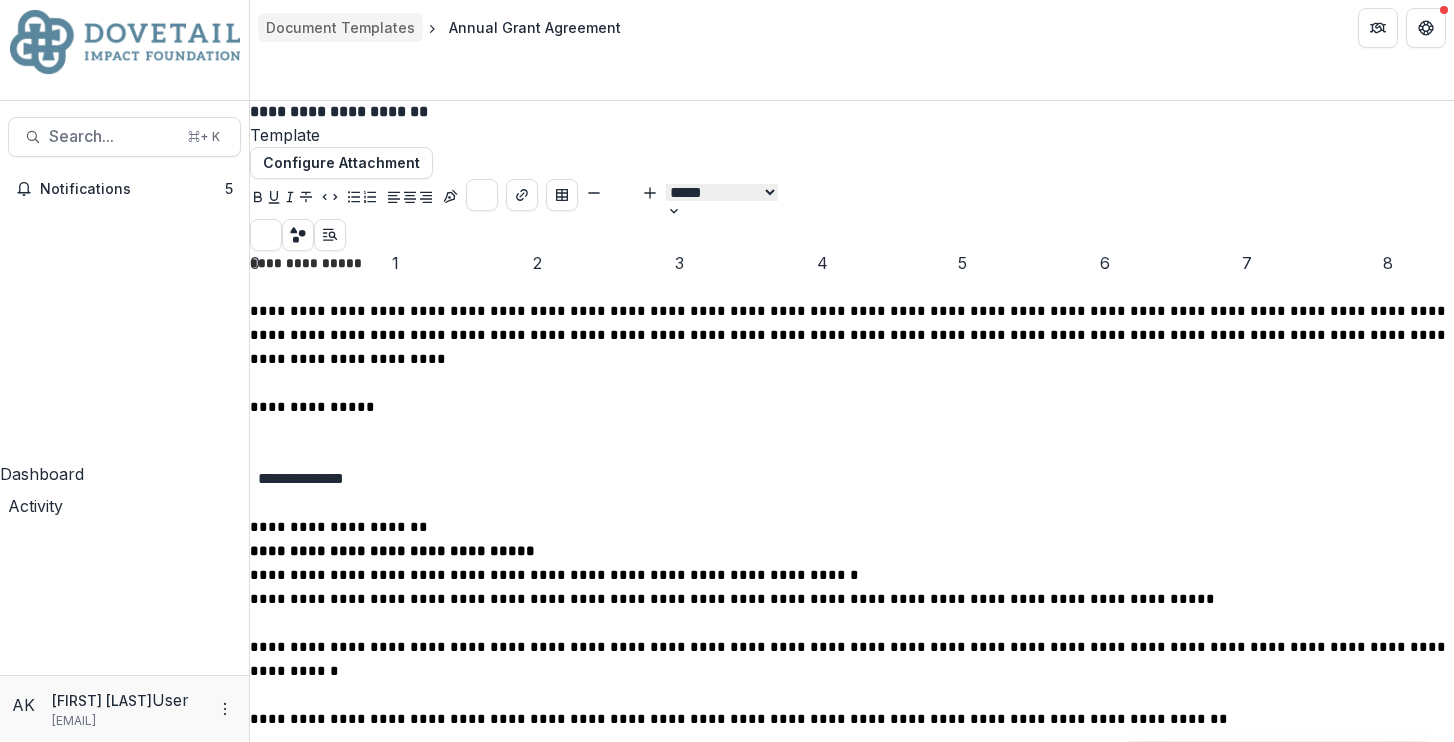 click on "Document Templates" at bounding box center (340, 27) 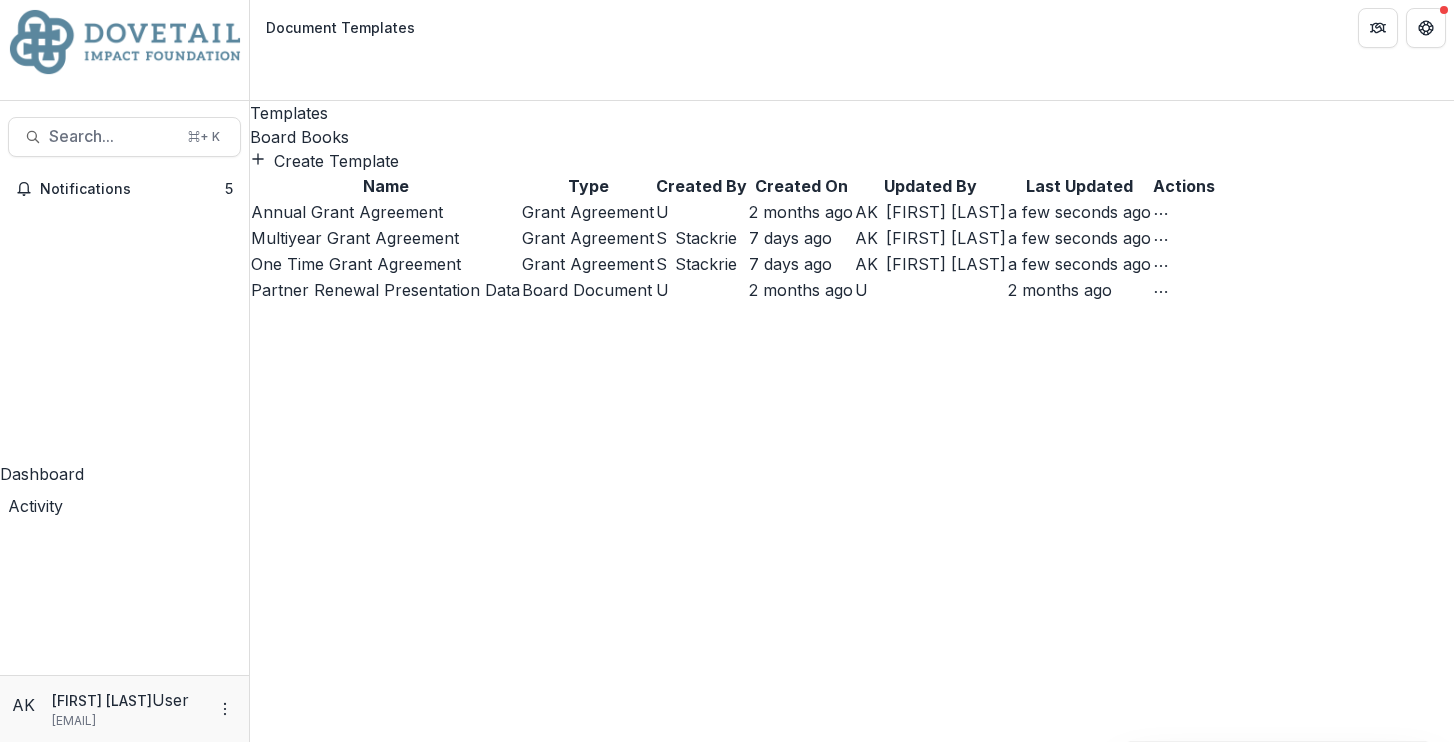click on "Annual Grant Agreement" at bounding box center (347, 212) 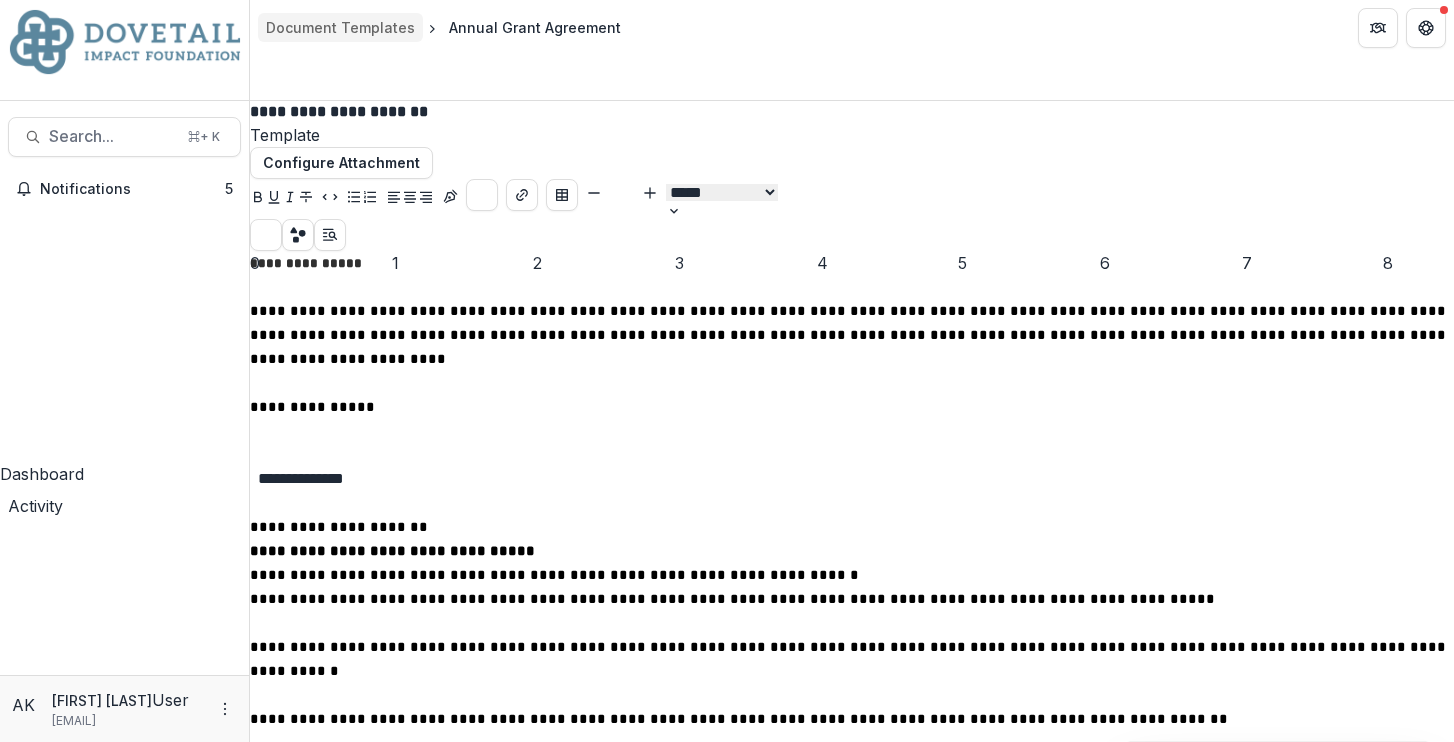 click on "Document Templates" at bounding box center (340, 27) 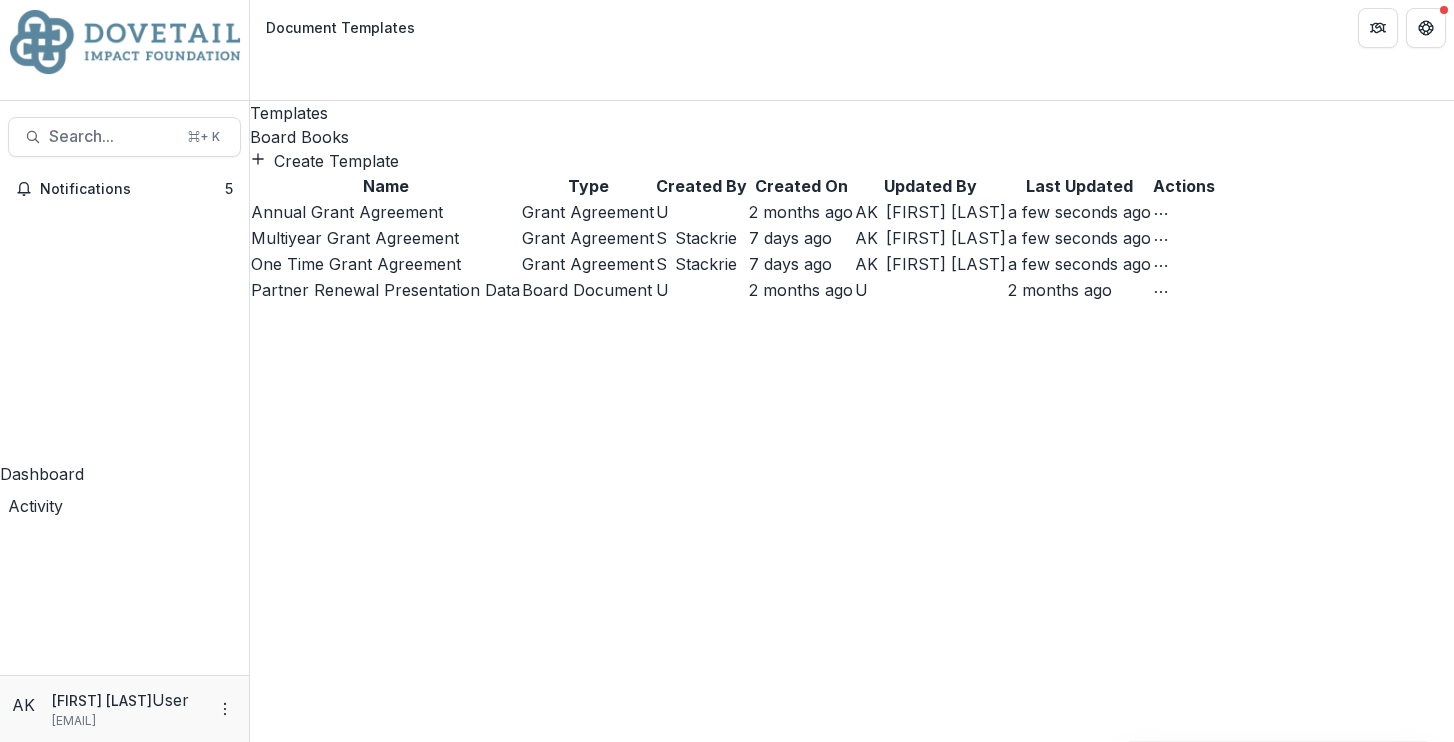 click on "One Time Grant Agreement" at bounding box center [356, 264] 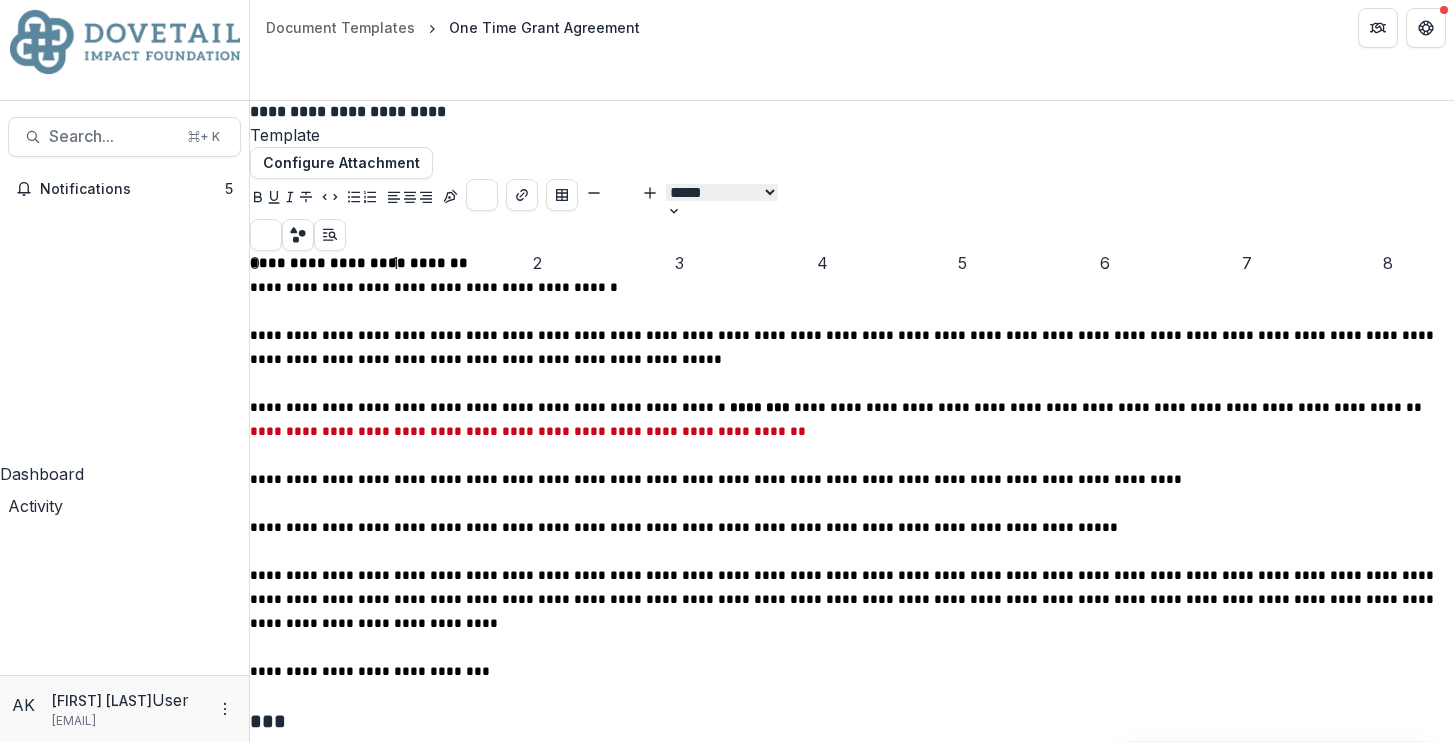 scroll, scrollTop: 260, scrollLeft: 0, axis: vertical 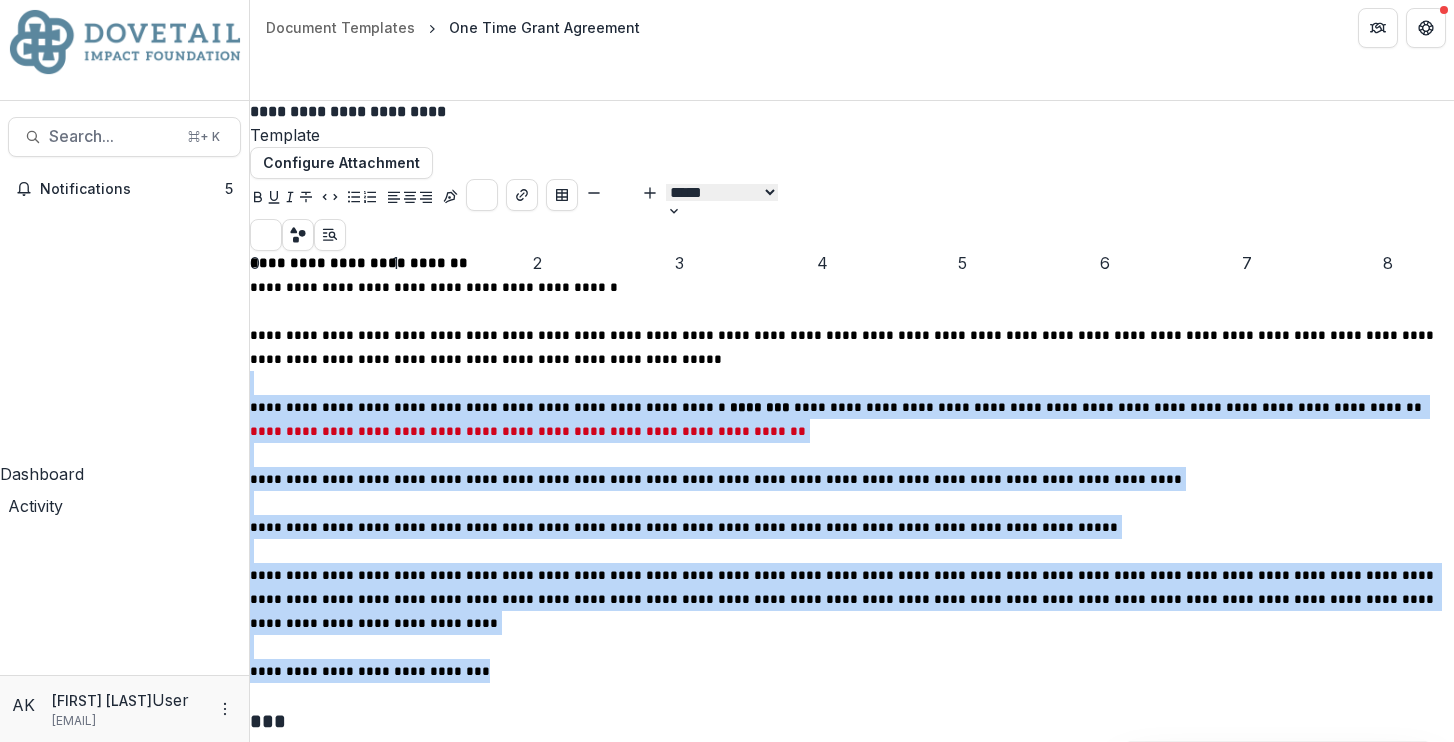 drag, startPoint x: 796, startPoint y: 583, endPoint x: 607, endPoint y: 190, distance: 436.08487 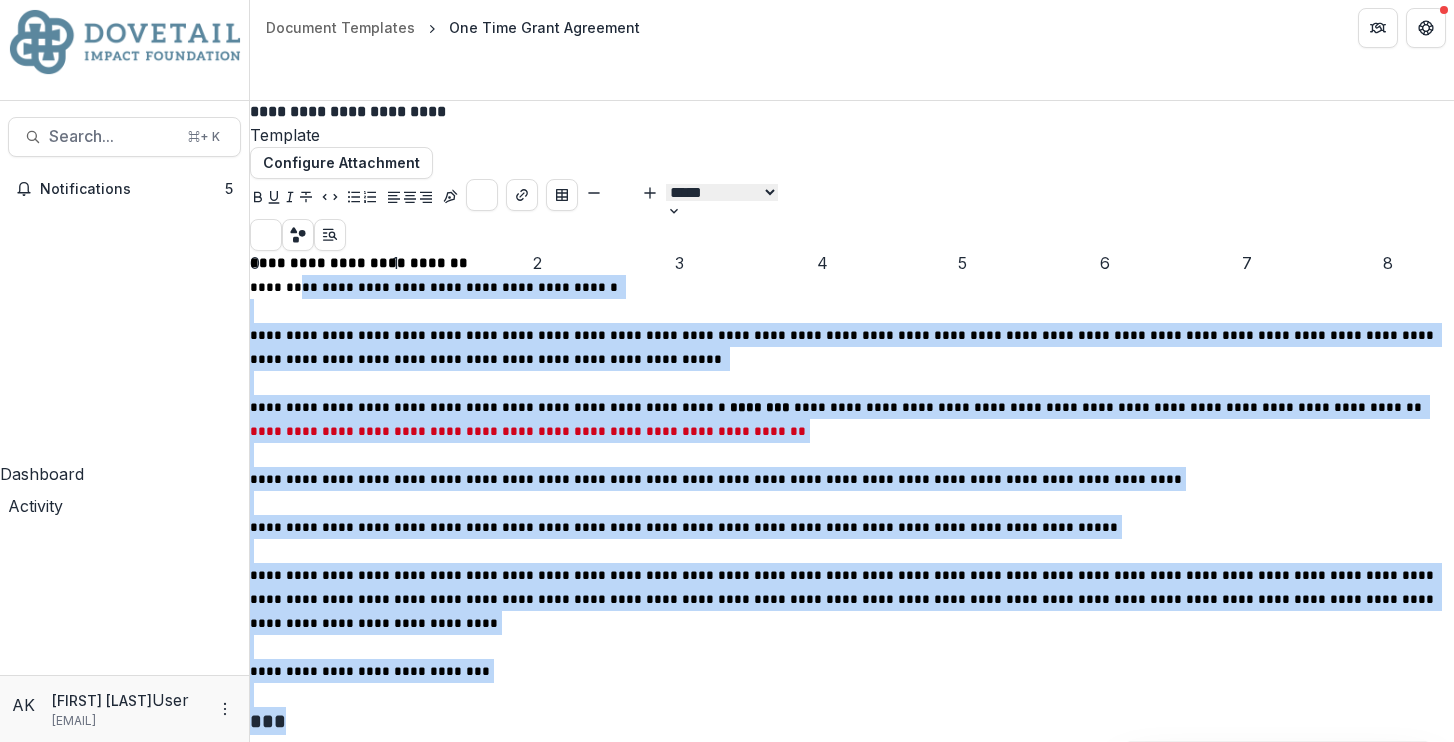 scroll, scrollTop: 43, scrollLeft: 0, axis: vertical 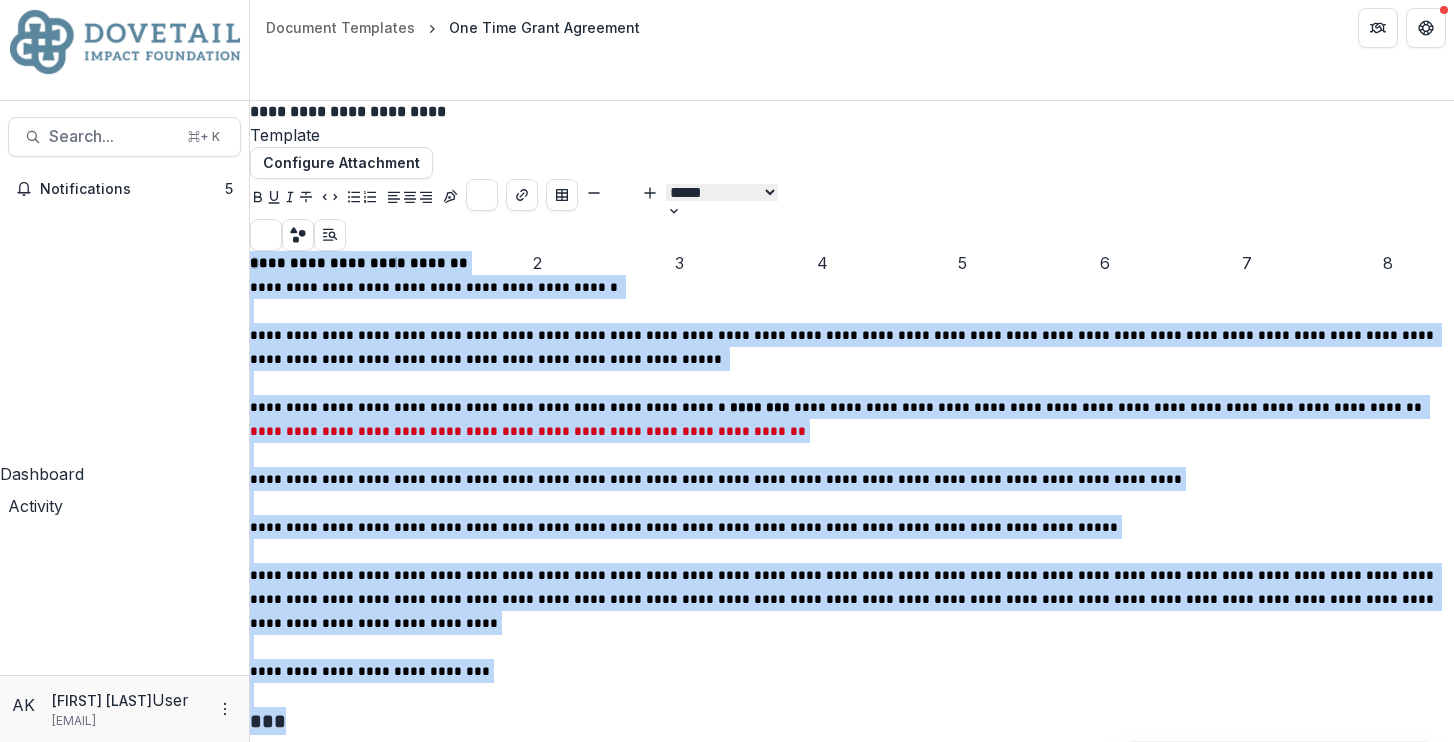 drag, startPoint x: 593, startPoint y: 643, endPoint x: 531, endPoint y: 276, distance: 372.20023 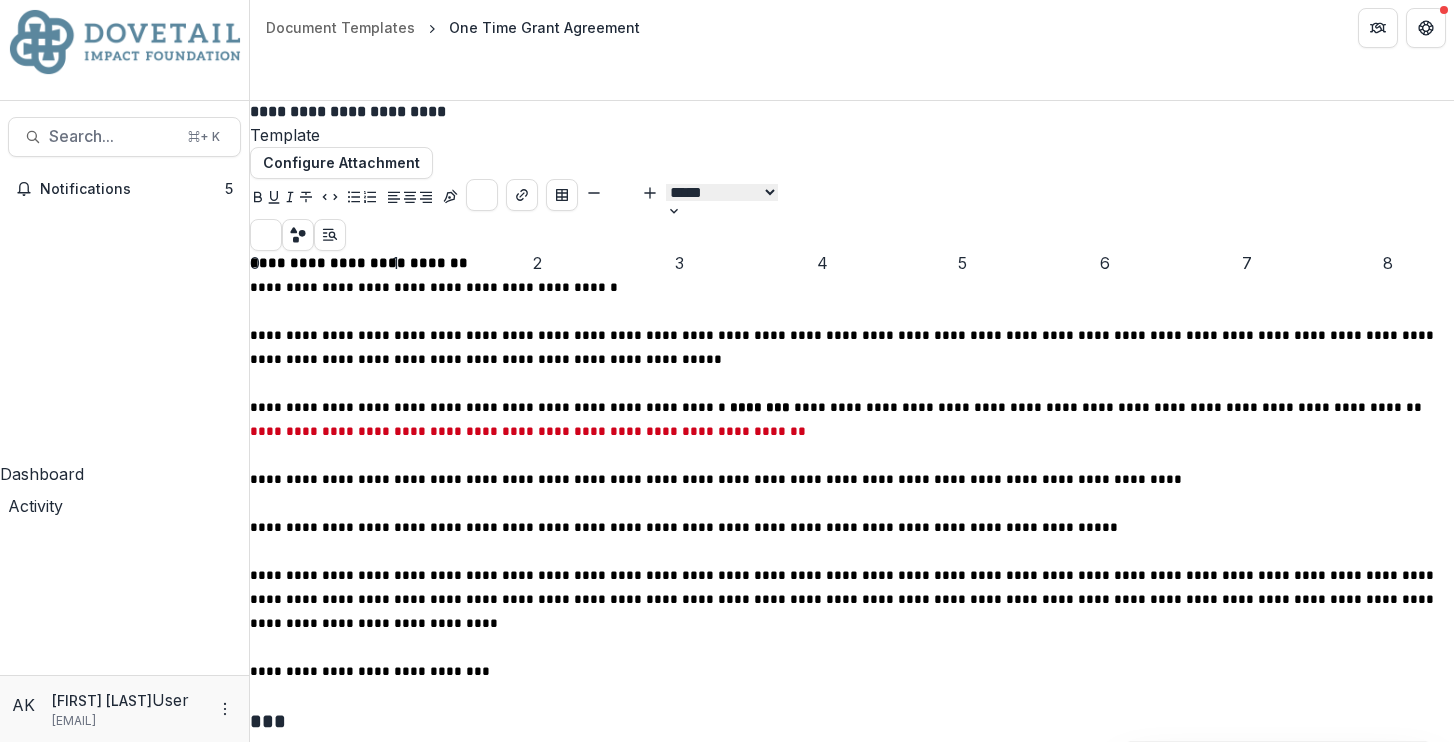 click 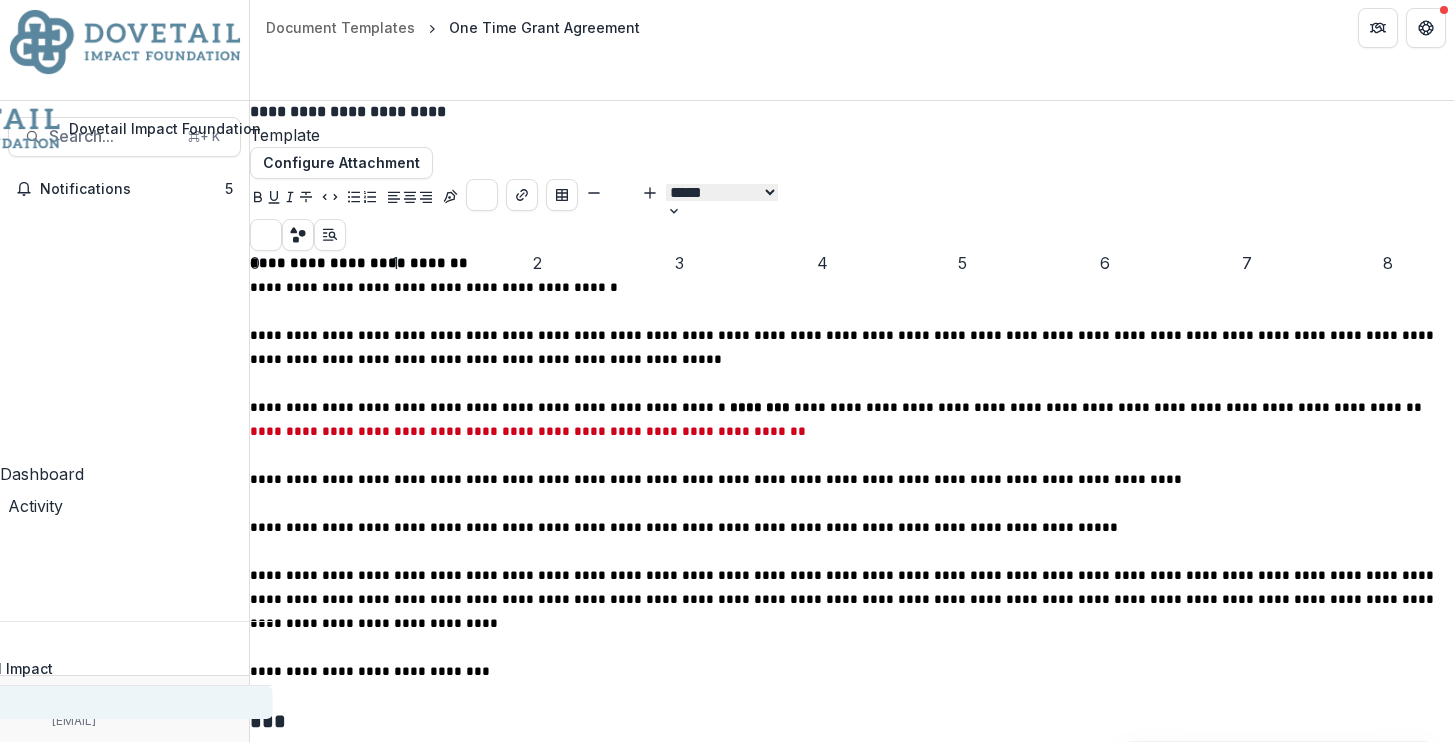 click on "Admin Settings" at bounding box center (36, 702) 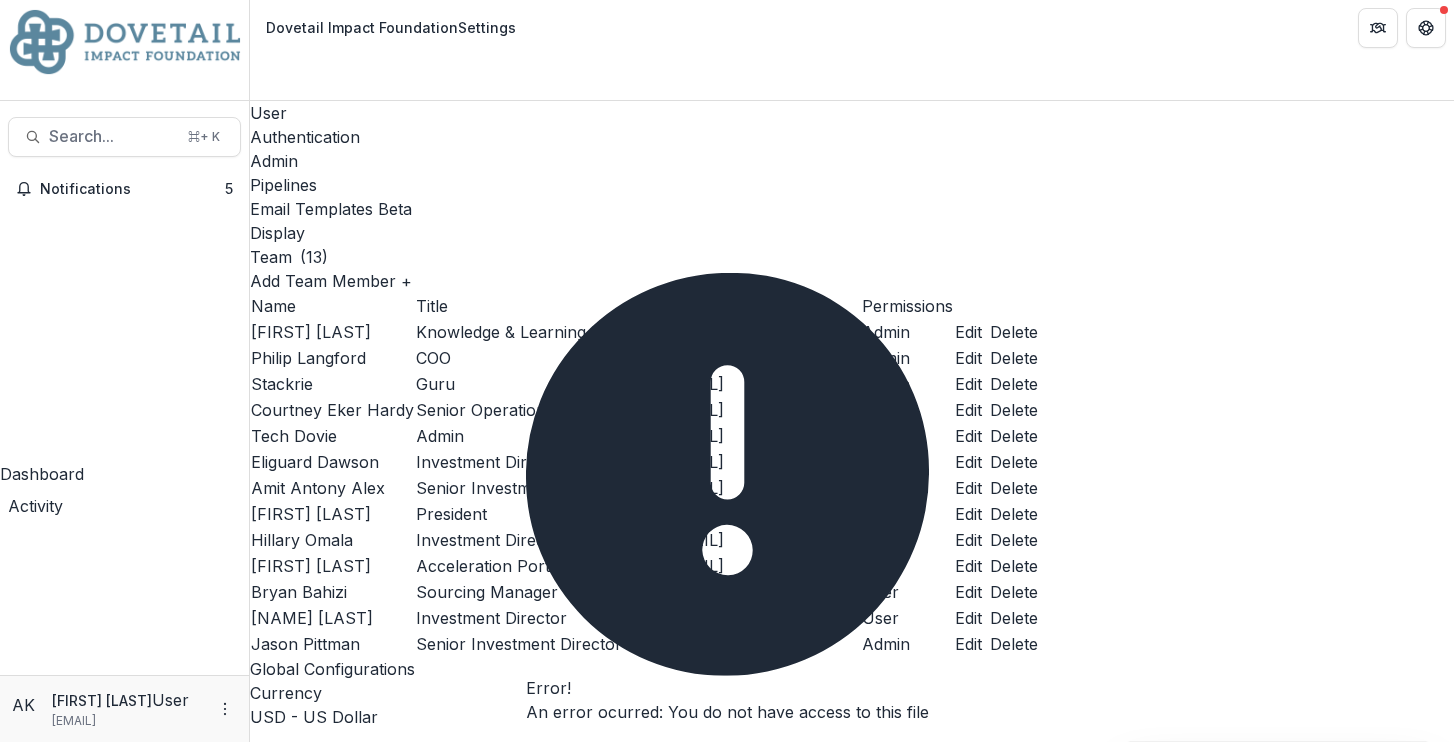 click on "Pipelines" at bounding box center (852, 185) 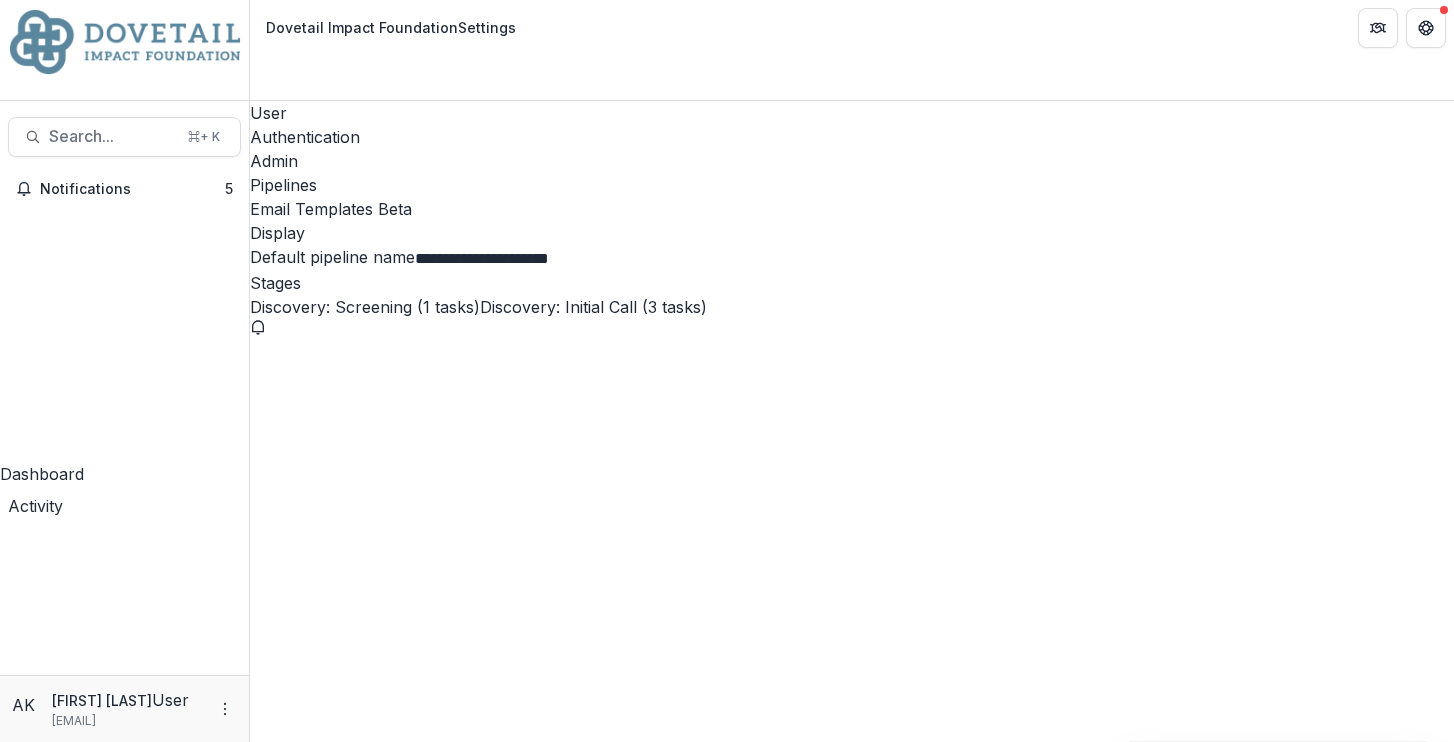 click on "Tasks" at bounding box center (124, 779) 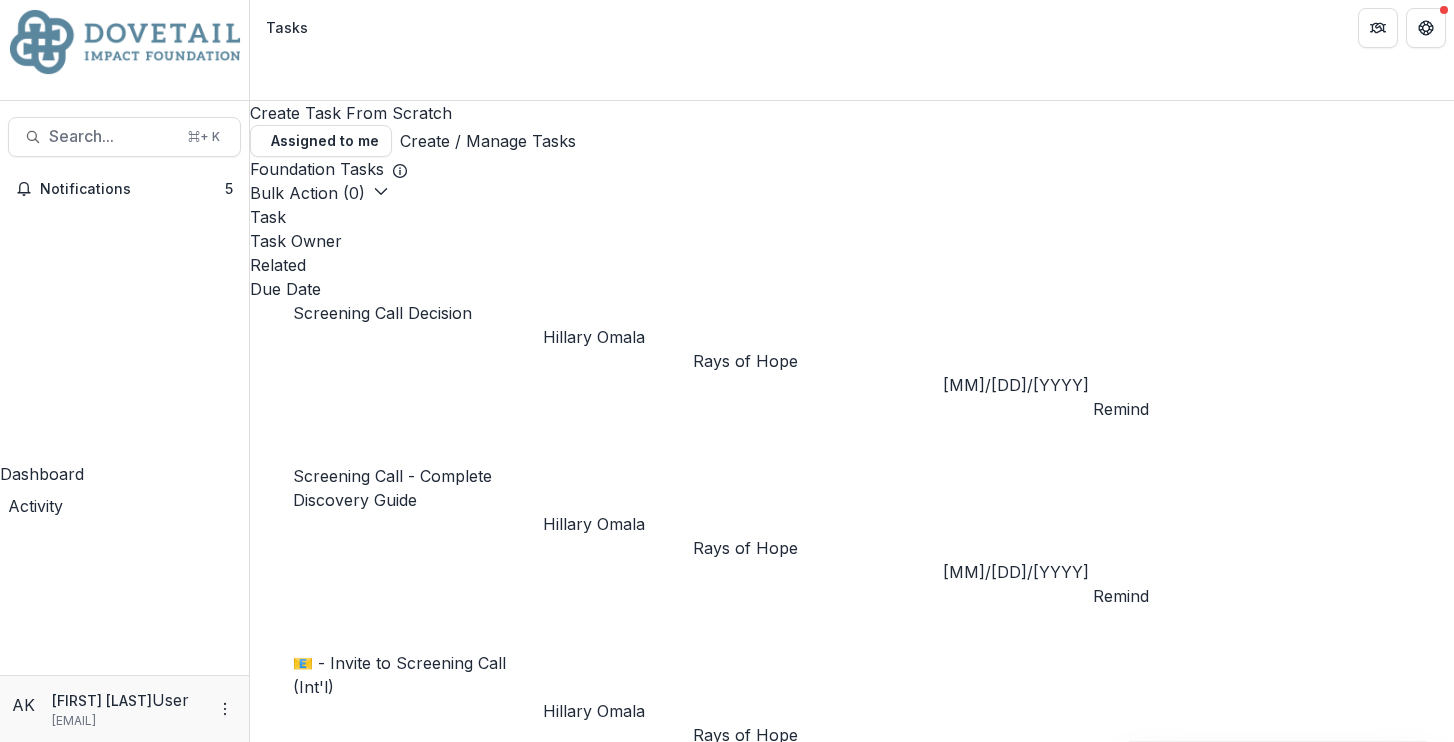 click on "Create / Manage Tasks" at bounding box center (488, 141) 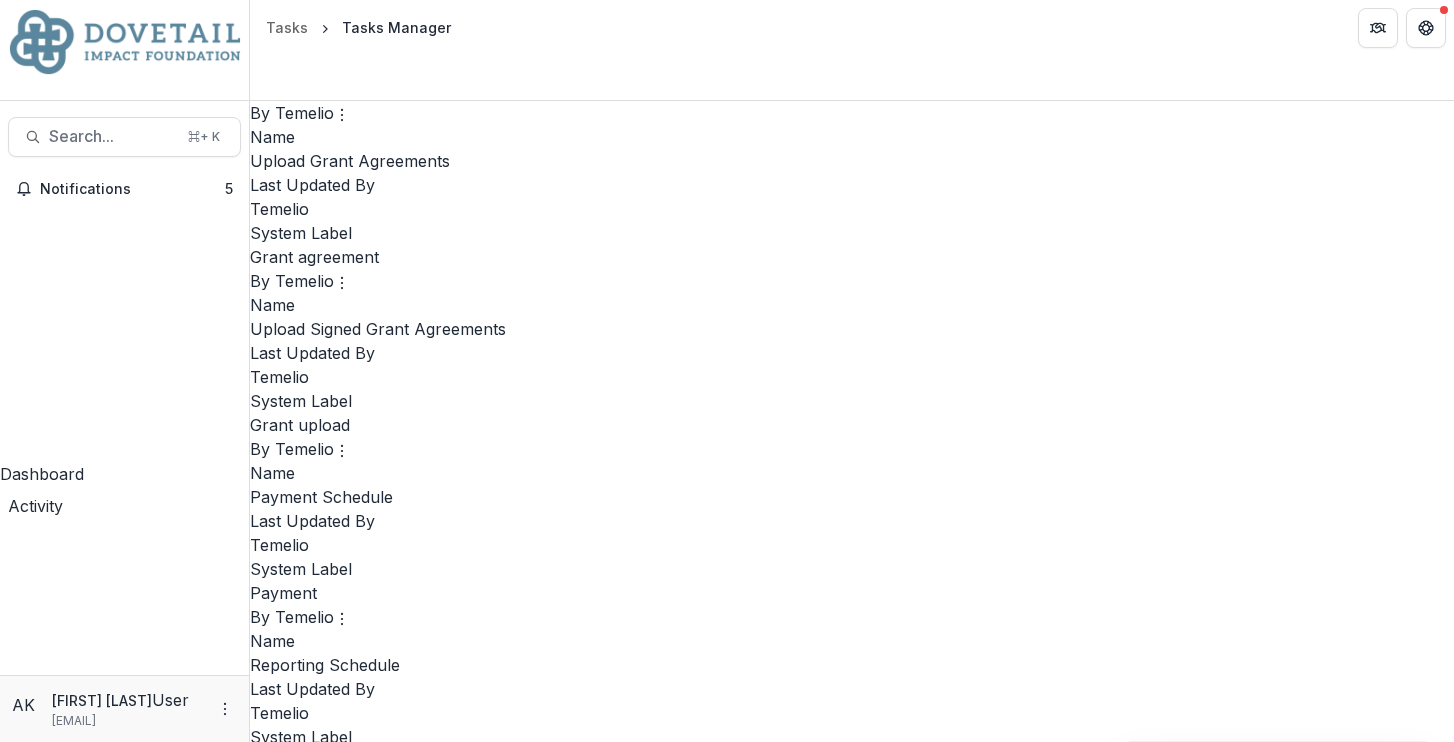 scroll, scrollTop: 1400, scrollLeft: 0, axis: vertical 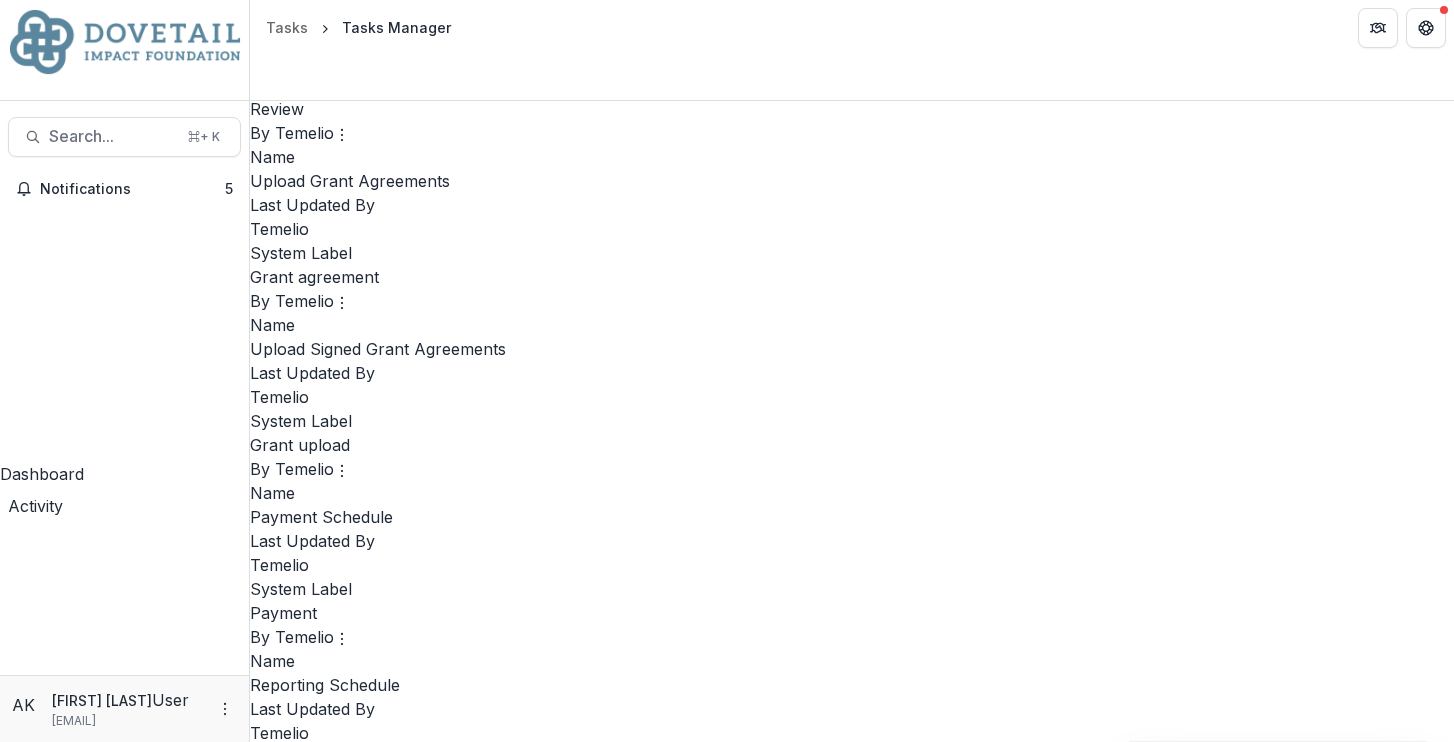 click at bounding box center (258, 4069) 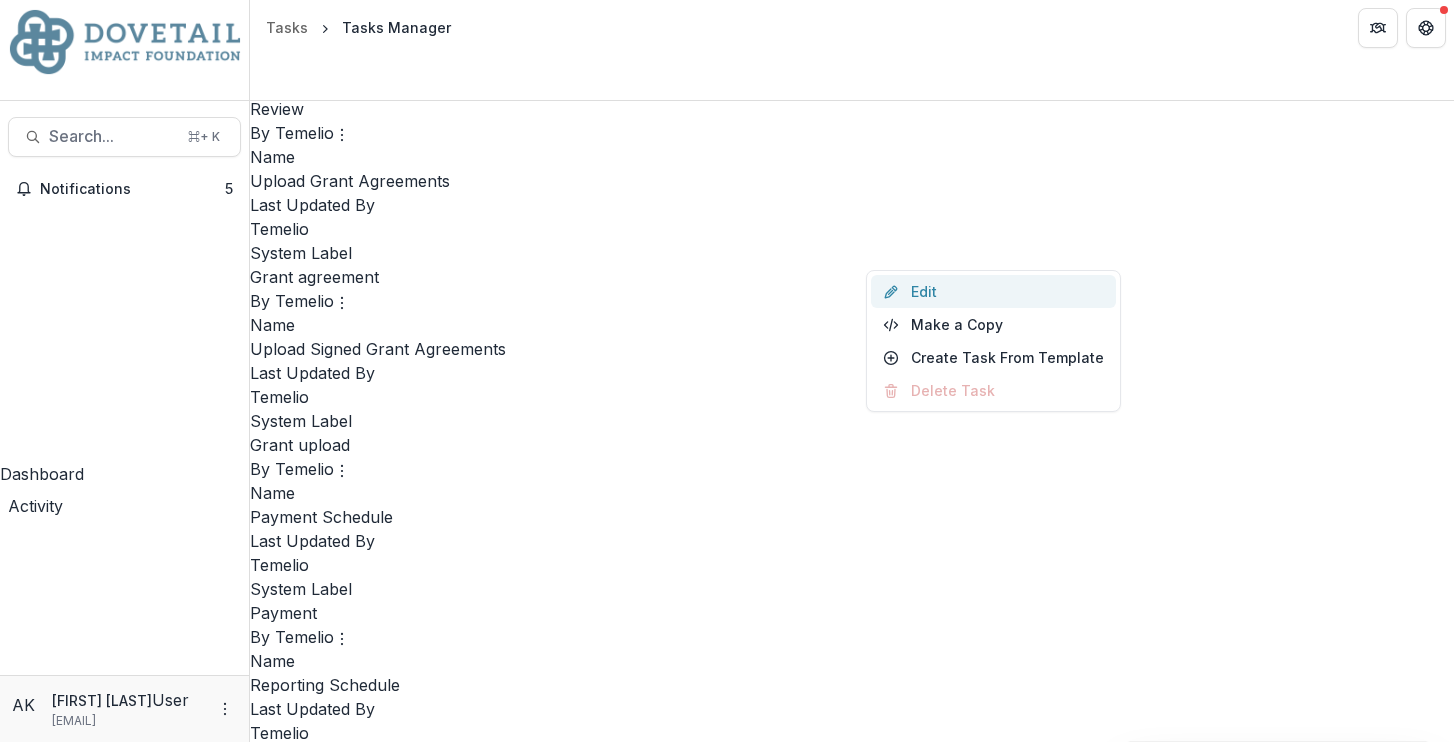click on "Edit" at bounding box center (993, 291) 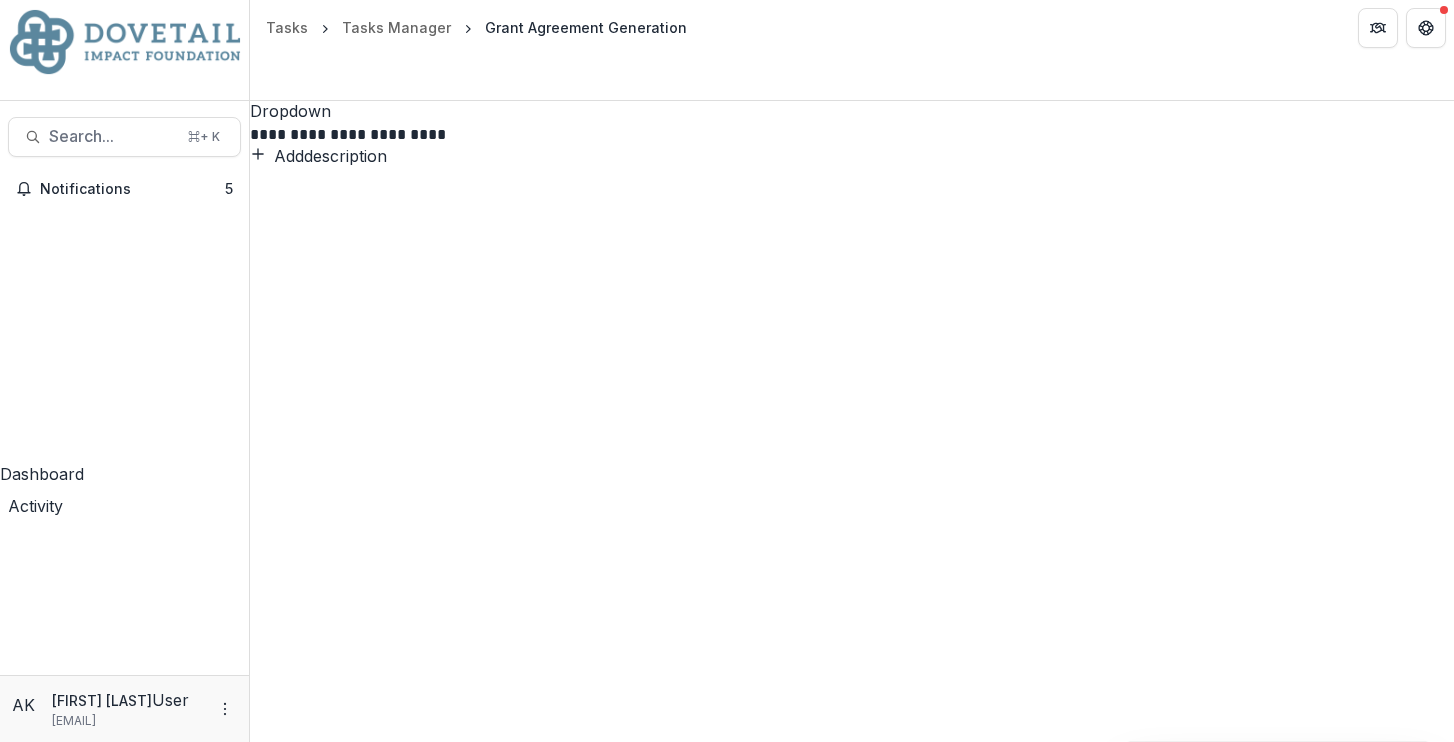 scroll, scrollTop: 226, scrollLeft: 0, axis: vertical 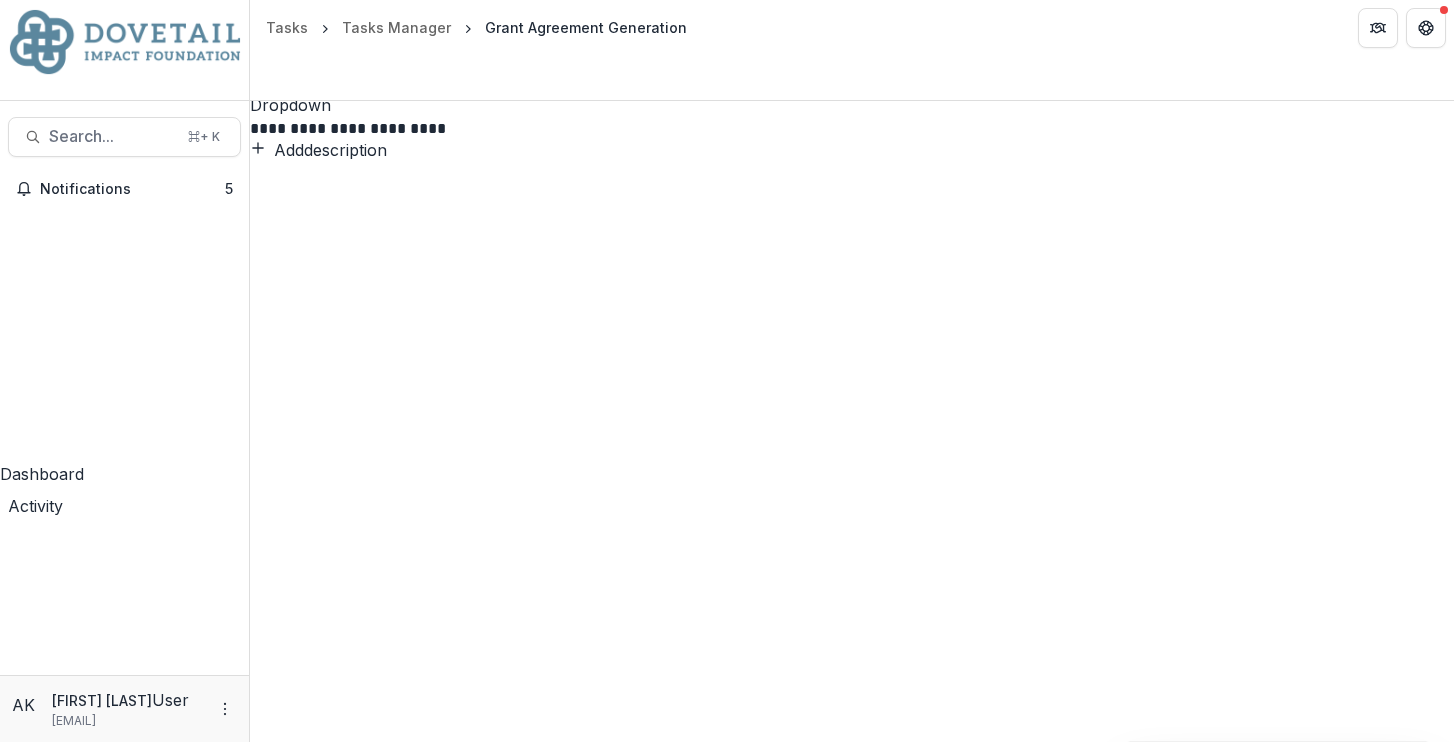 click on "**********" at bounding box center [852, 10218] 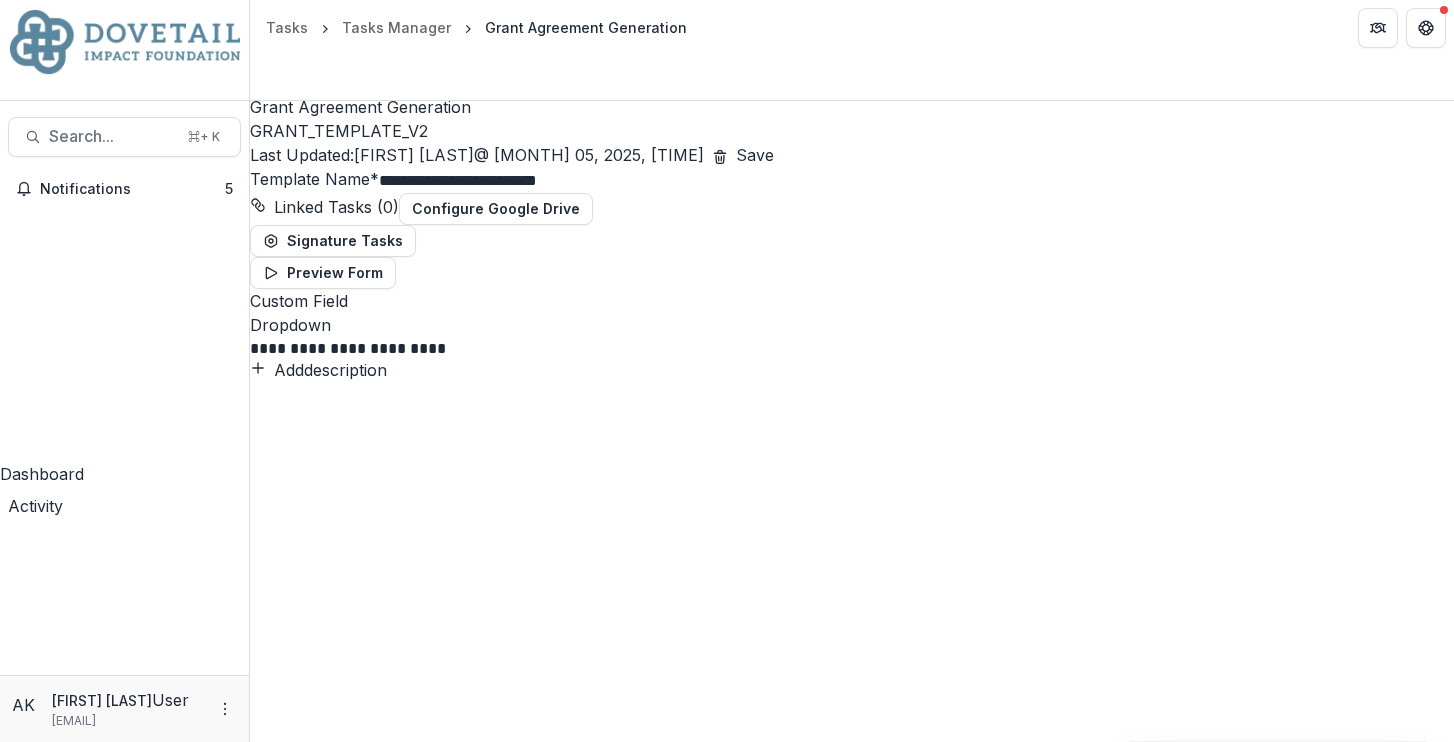 scroll, scrollTop: 0, scrollLeft: 0, axis: both 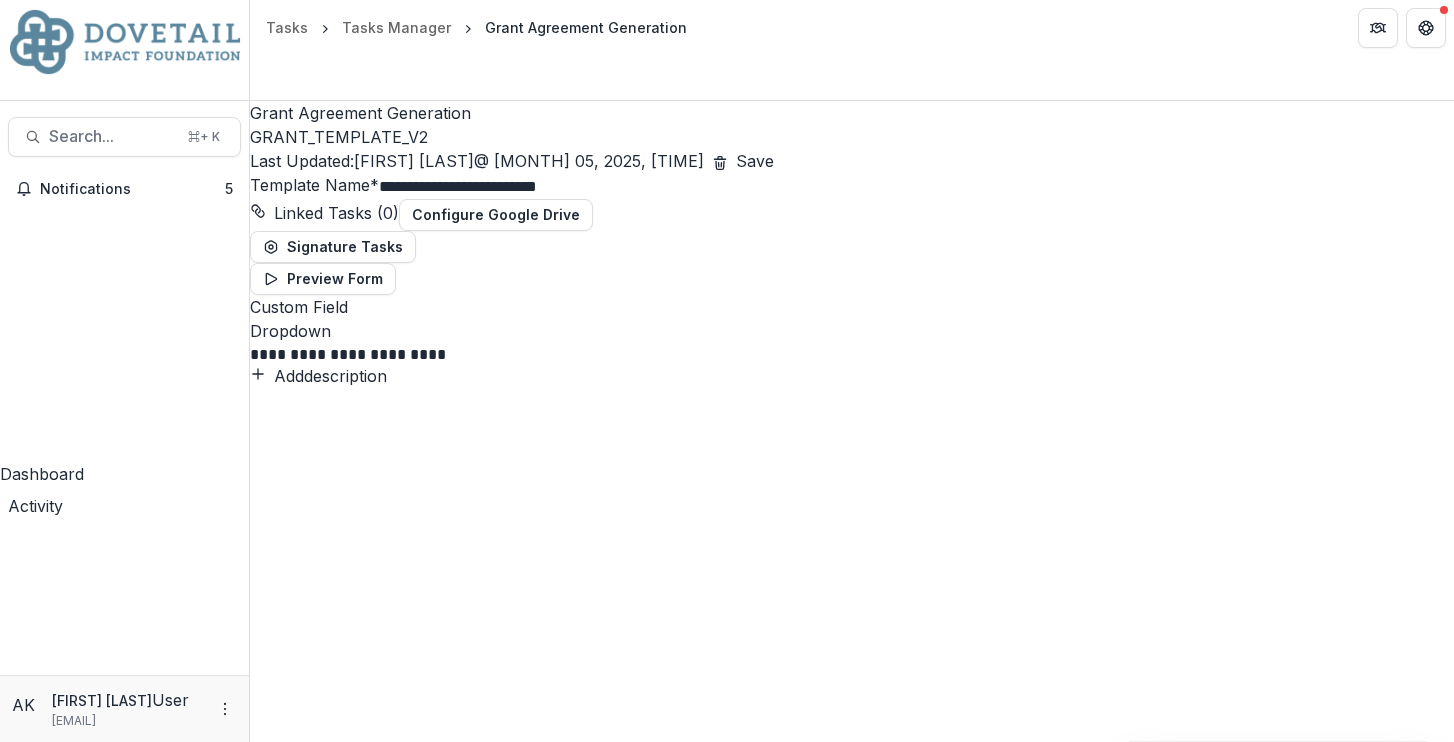 click on "Document Templates" at bounding box center [124, 2208] 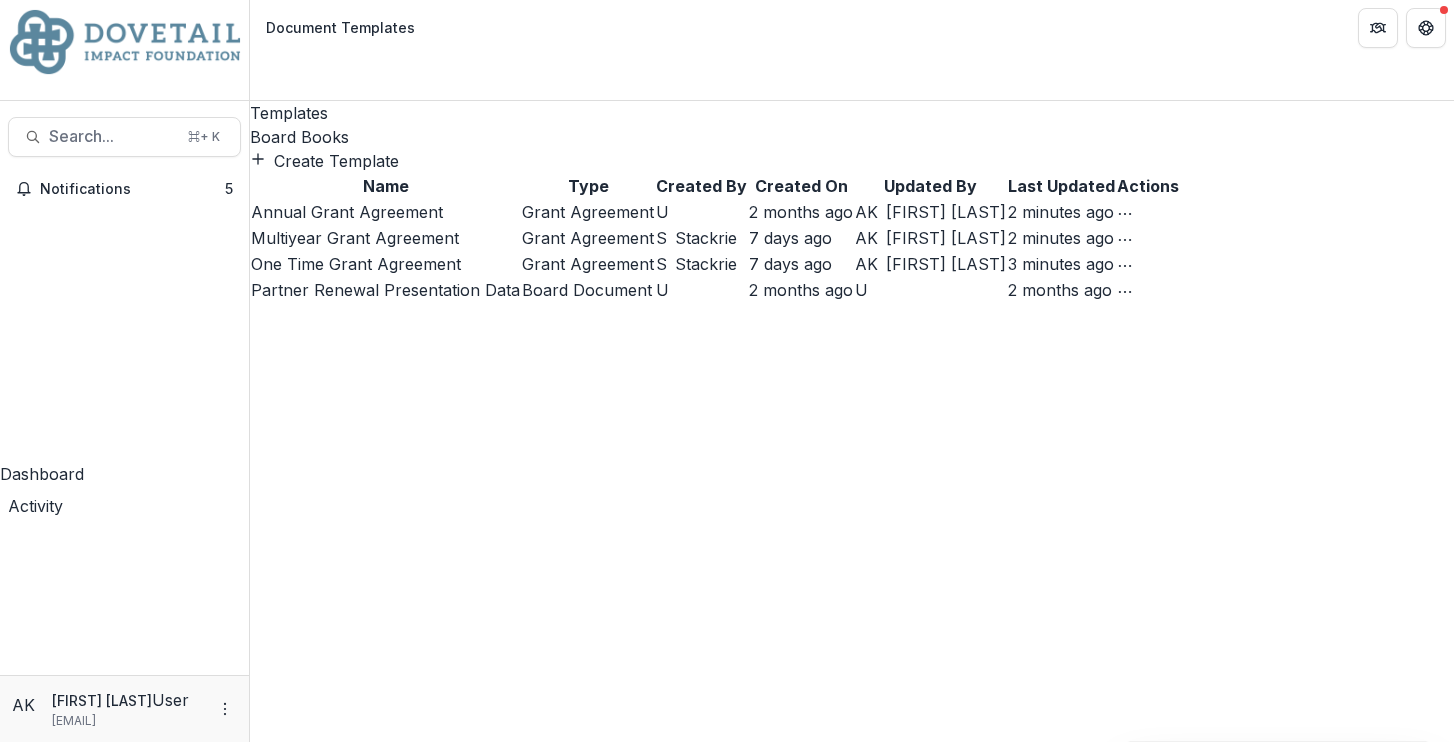 click on "One Time Grant Agreement" at bounding box center [356, 264] 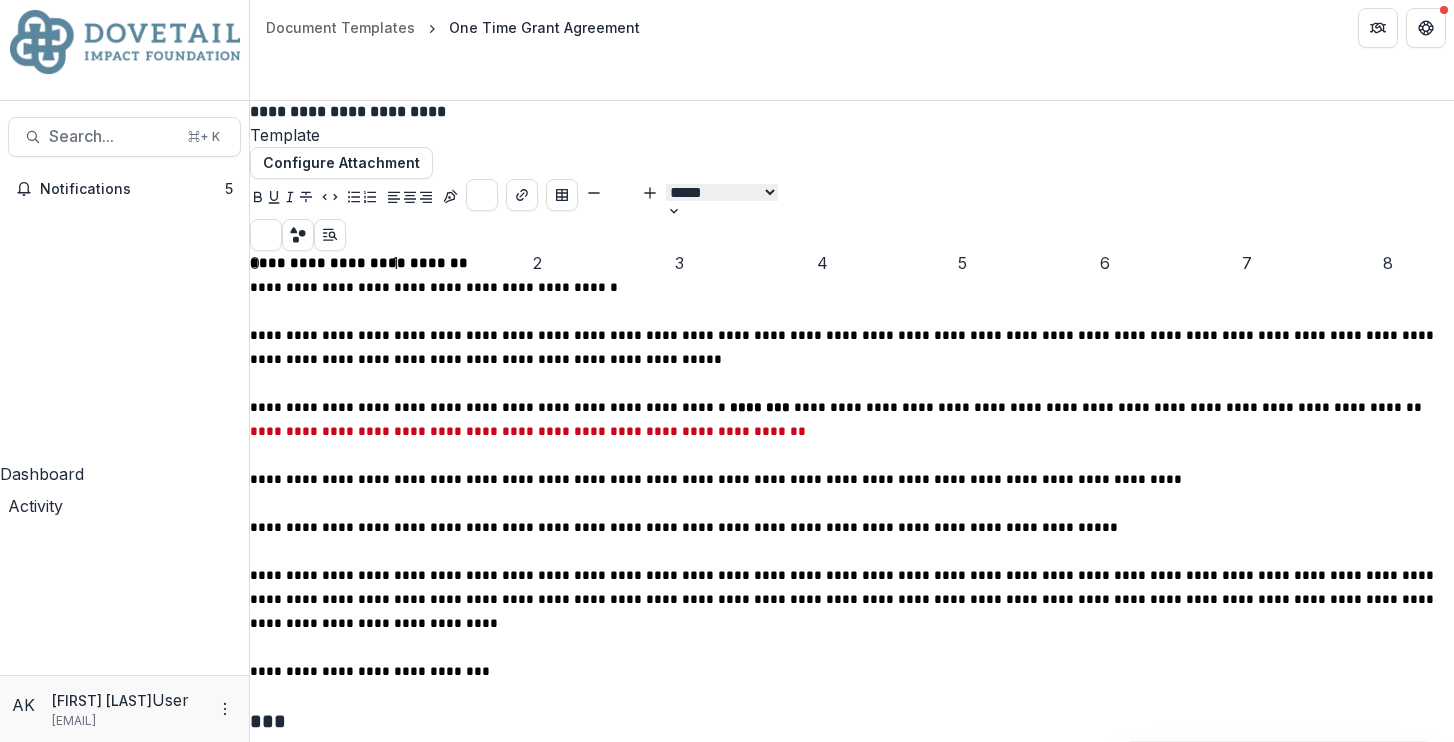 scroll, scrollTop: 0, scrollLeft: 0, axis: both 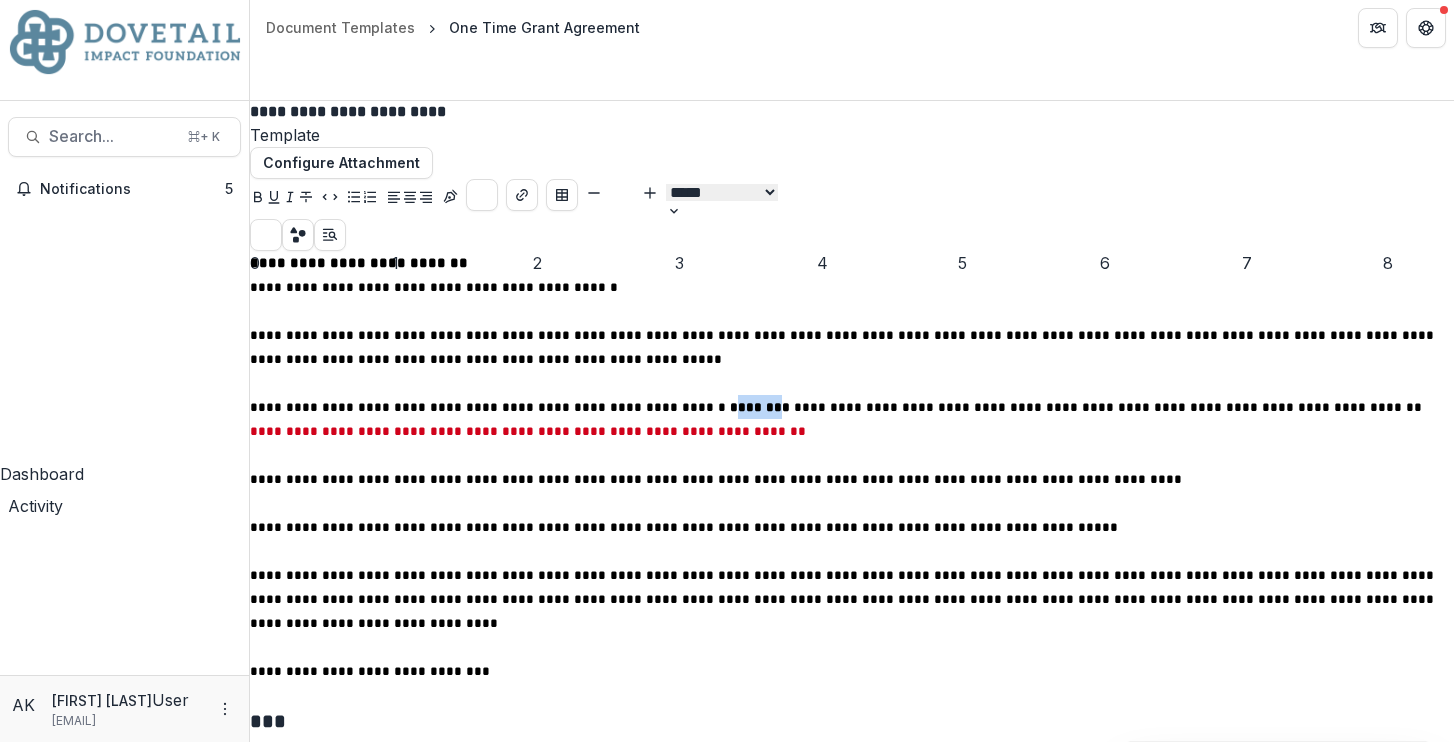 click on "********" at bounding box center (760, 407) 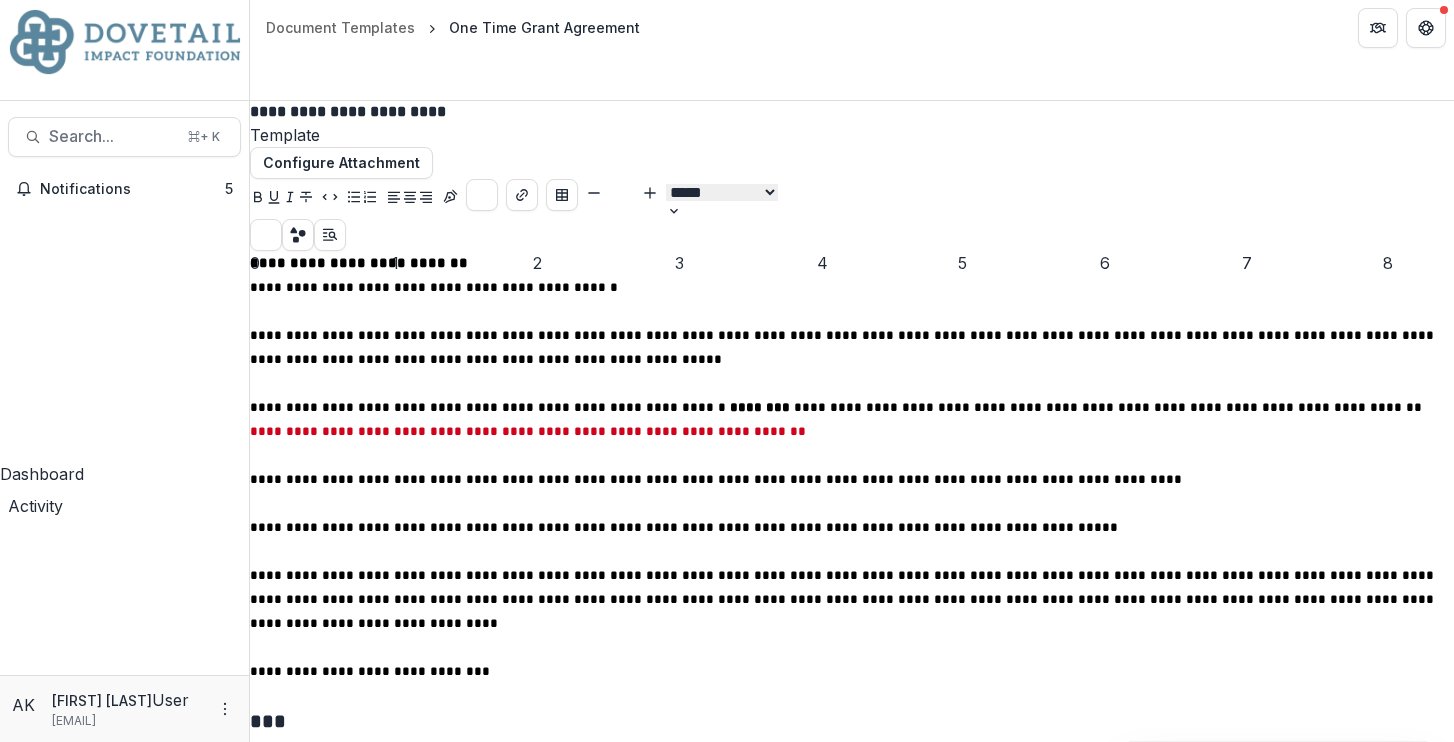 click on "**********" at bounding box center [838, 407] 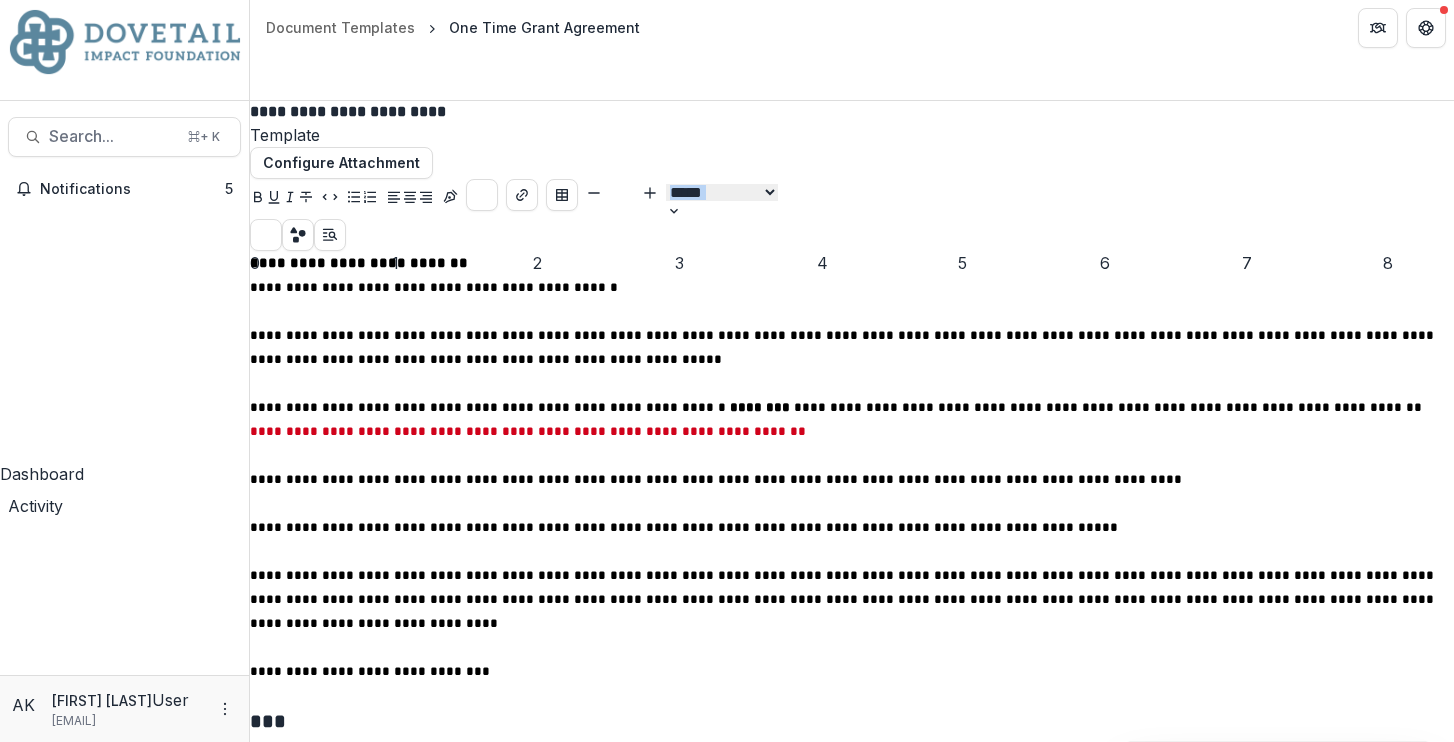 drag, startPoint x: 535, startPoint y: 316, endPoint x: 610, endPoint y: 532, distance: 228.65039 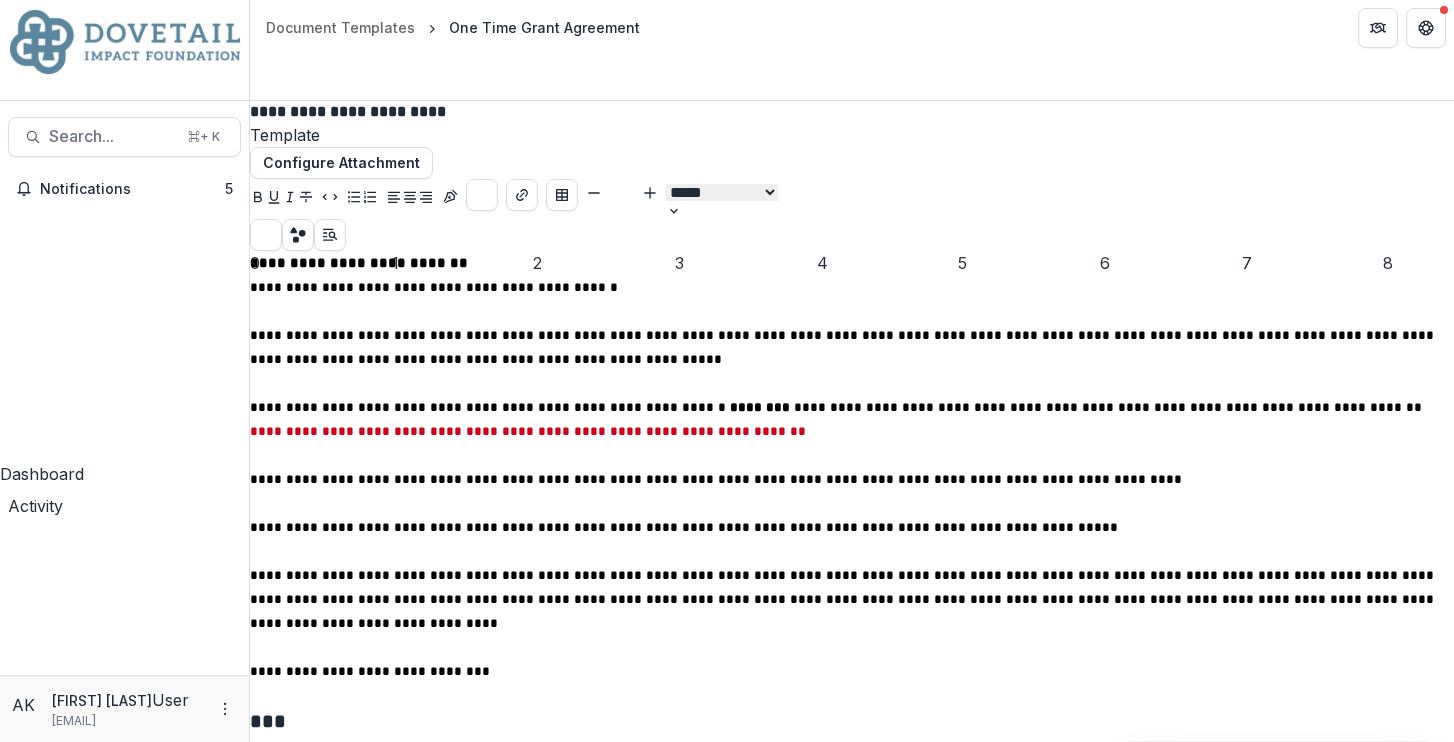 click on "**********" at bounding box center [852, 347] 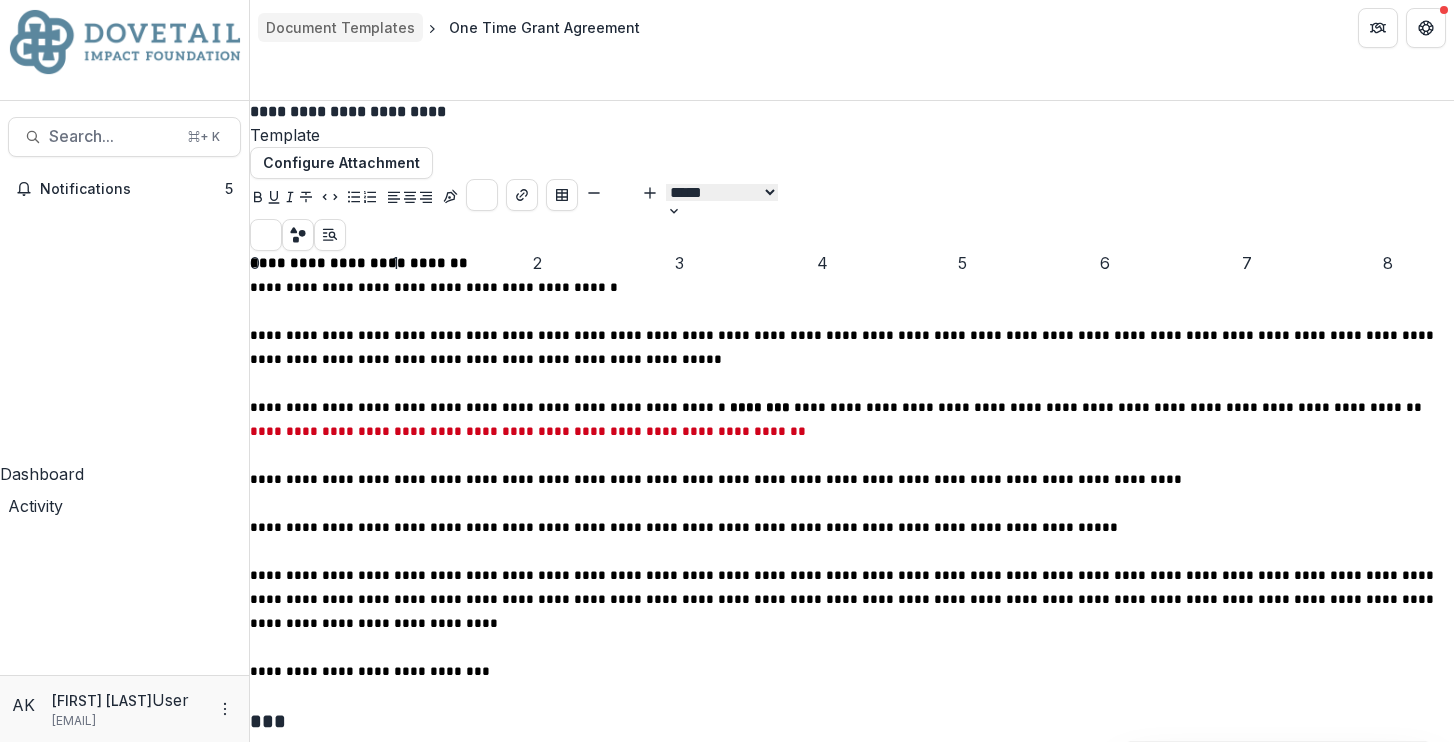 click on "Document Templates" at bounding box center [340, 27] 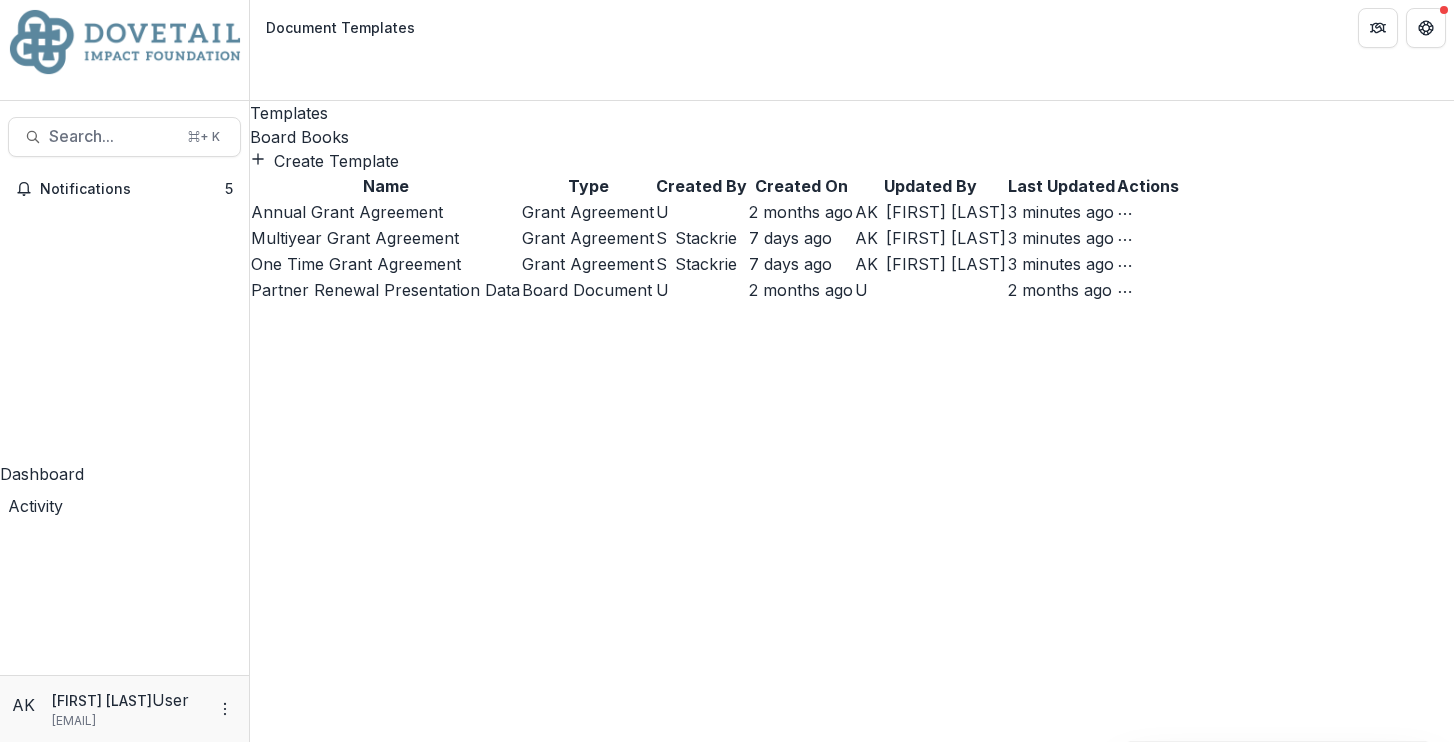 click on "Annual Grant Agreement" at bounding box center (347, 212) 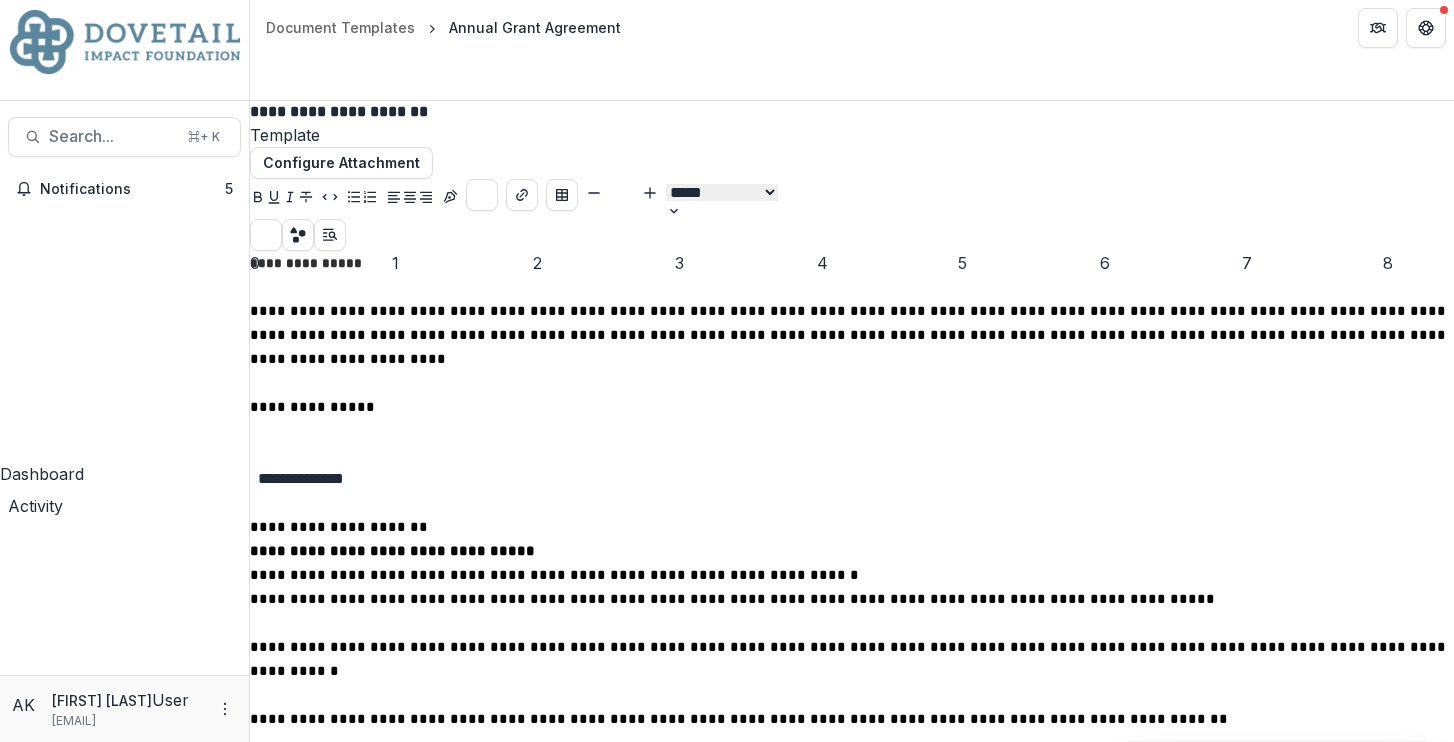 scroll, scrollTop: 59, scrollLeft: 0, axis: vertical 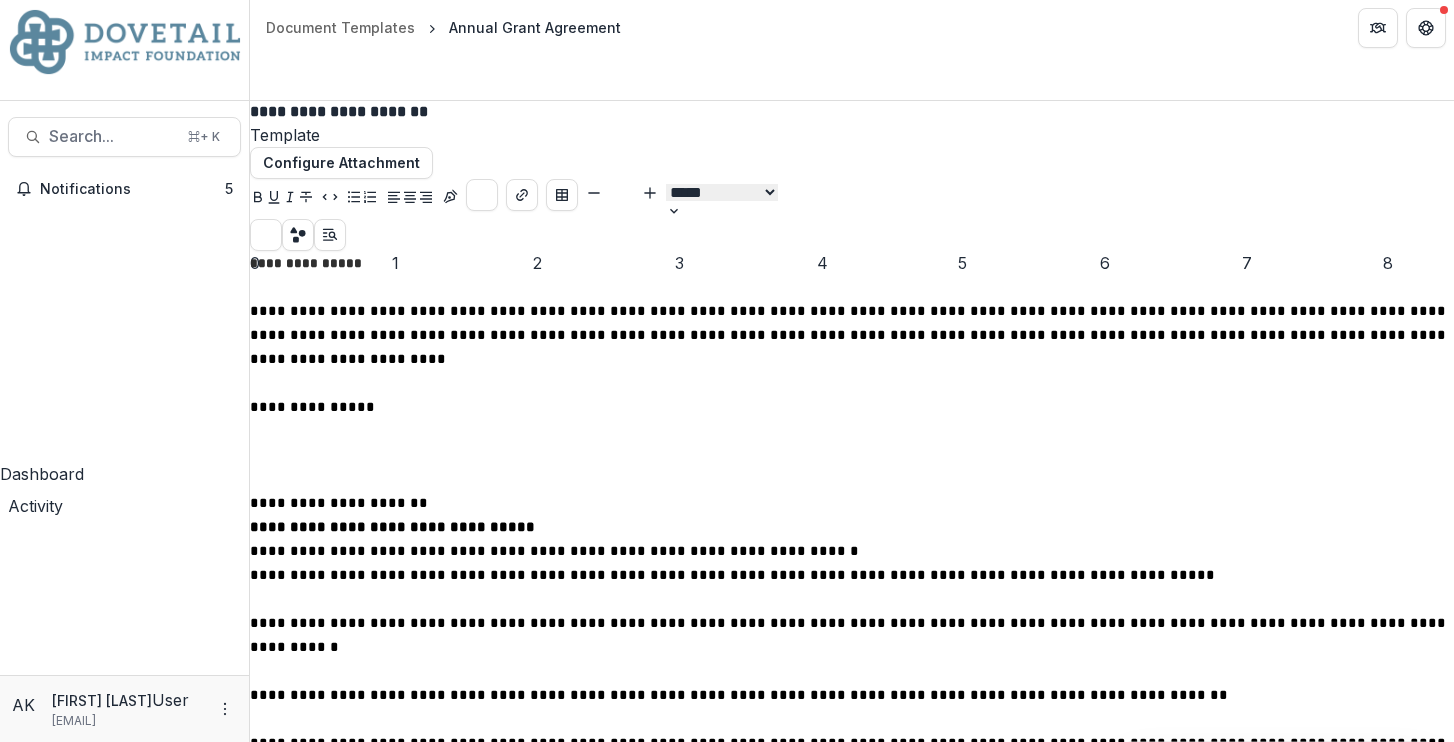 click on "**********" at bounding box center [394, 527] 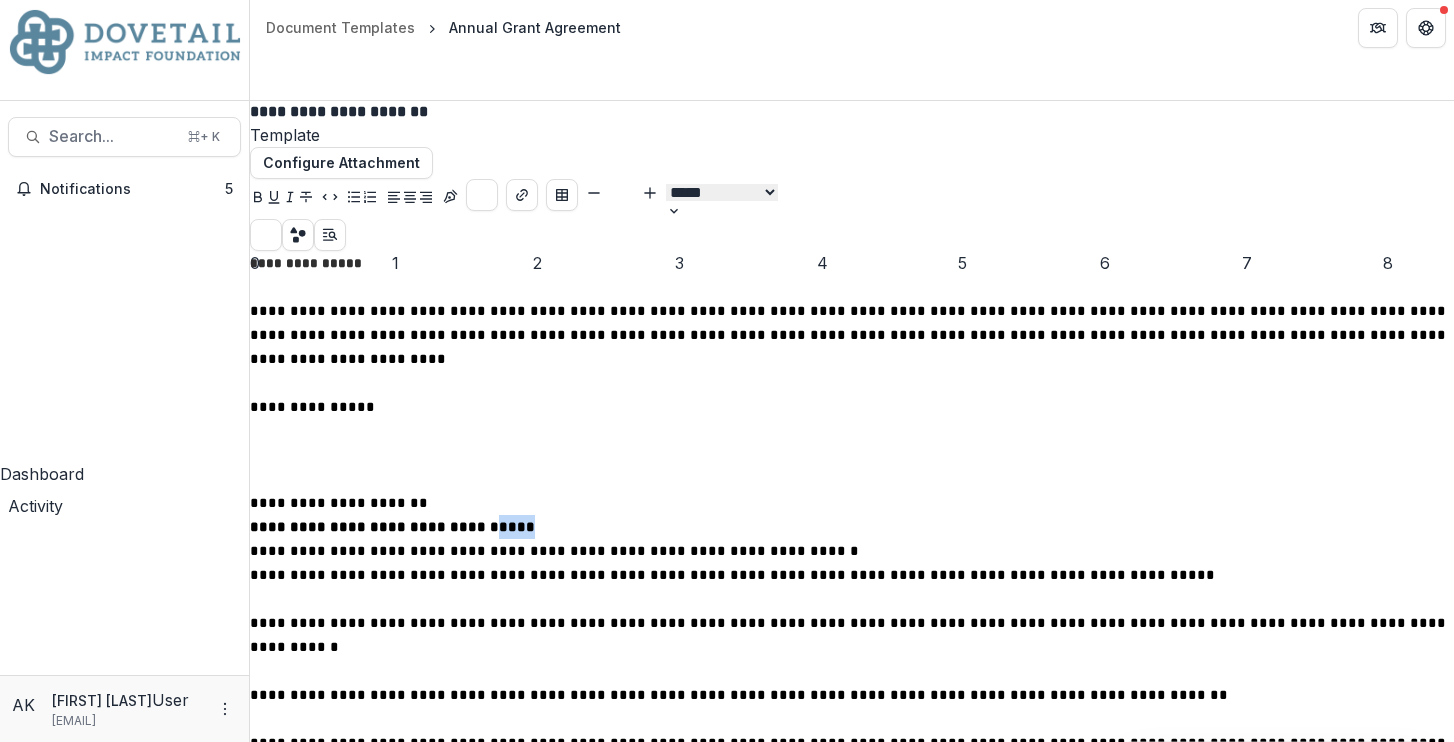click on "**********" at bounding box center (394, 527) 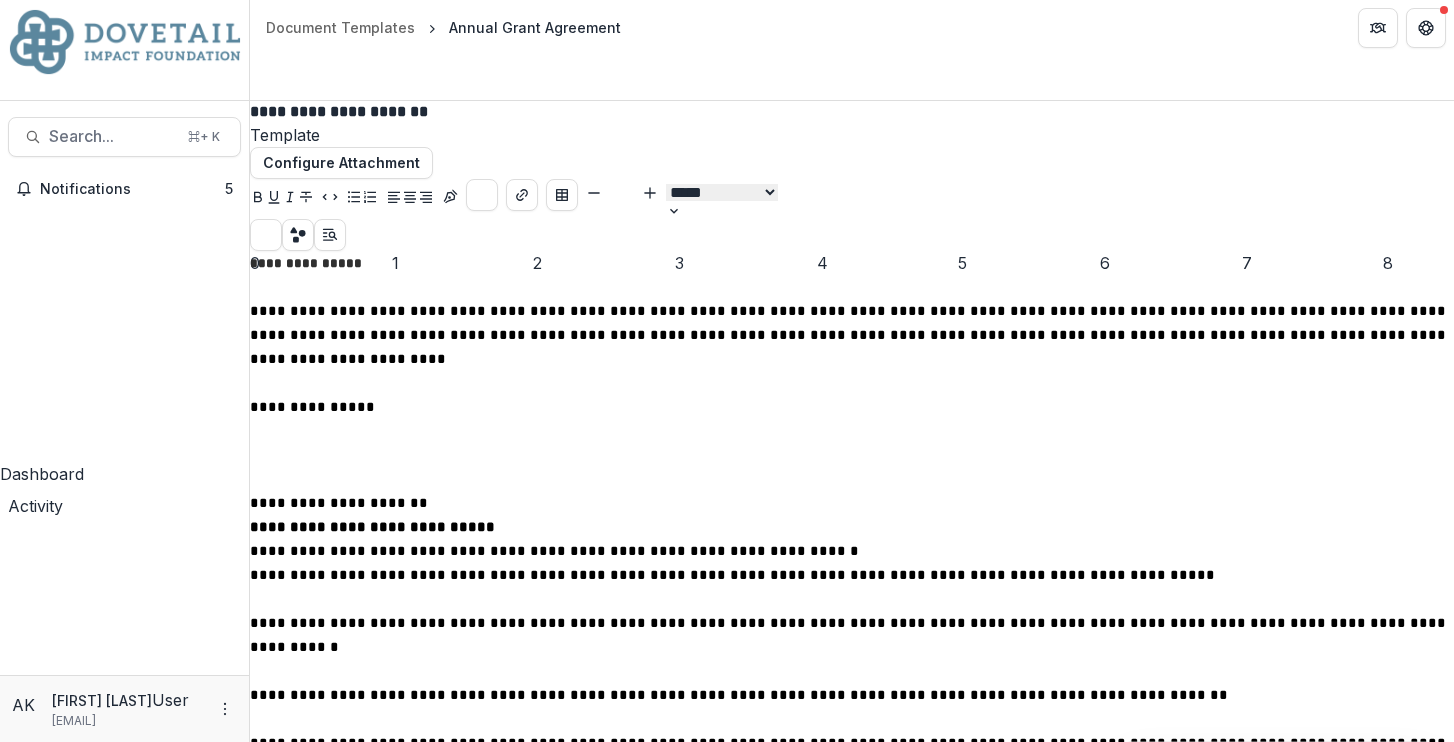 click at bounding box center (852, 479) 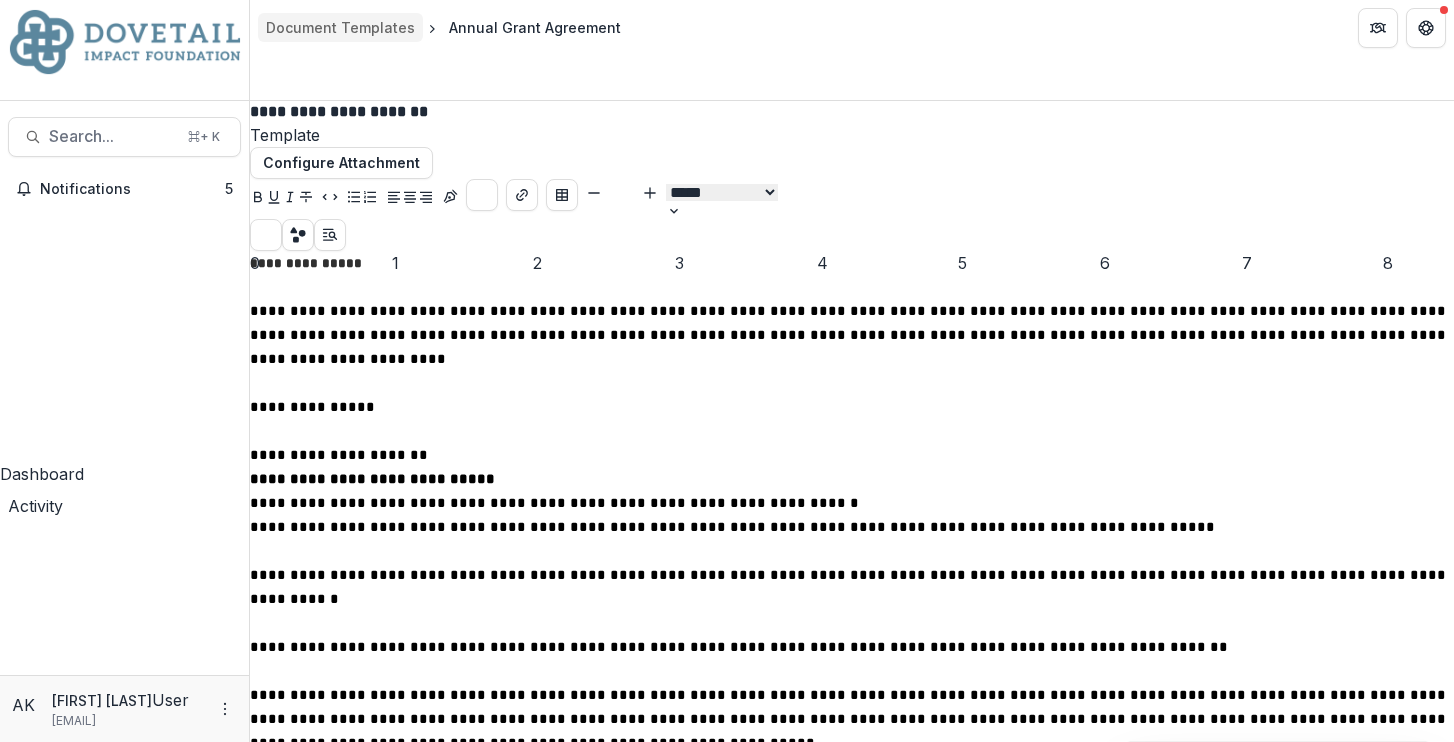 click on "Document Templates" at bounding box center [340, 27] 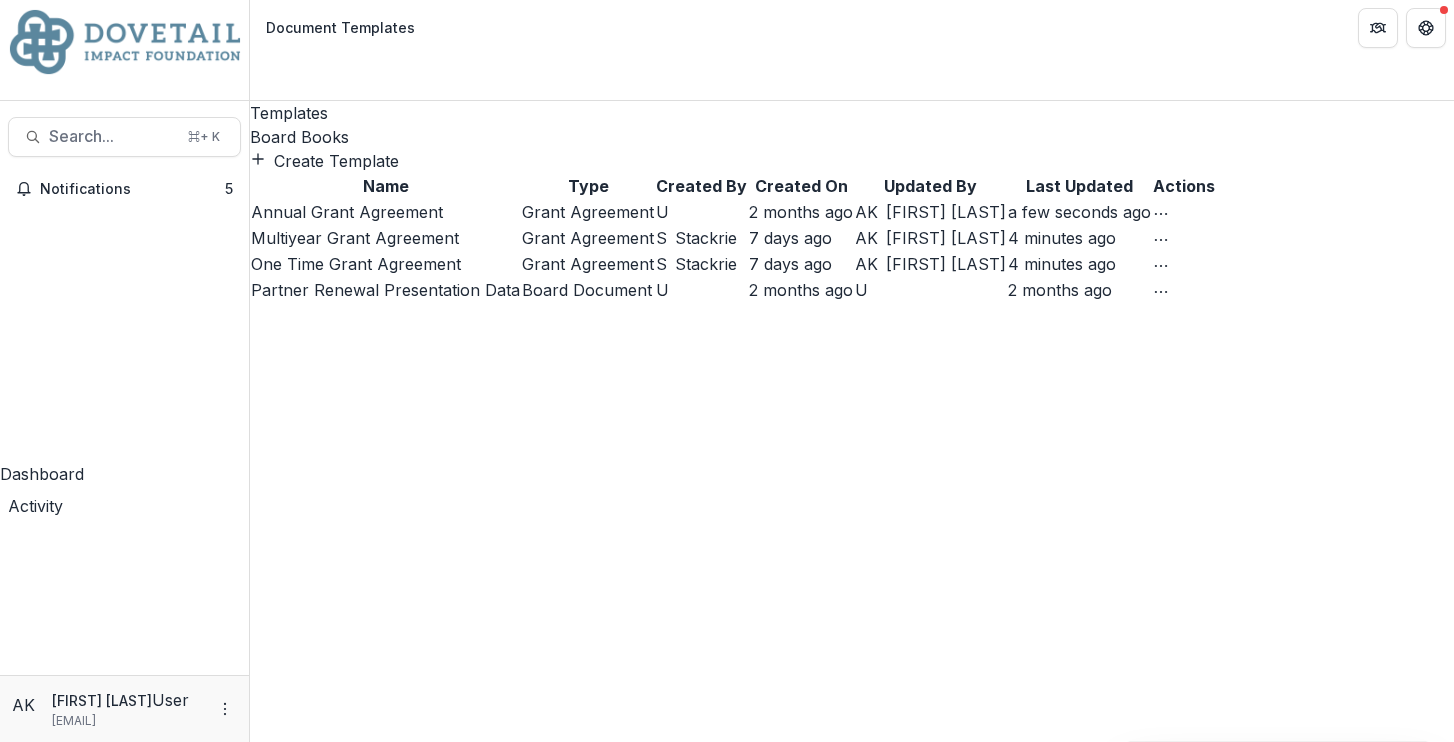 click on "One Time Grant Agreement" at bounding box center (356, 264) 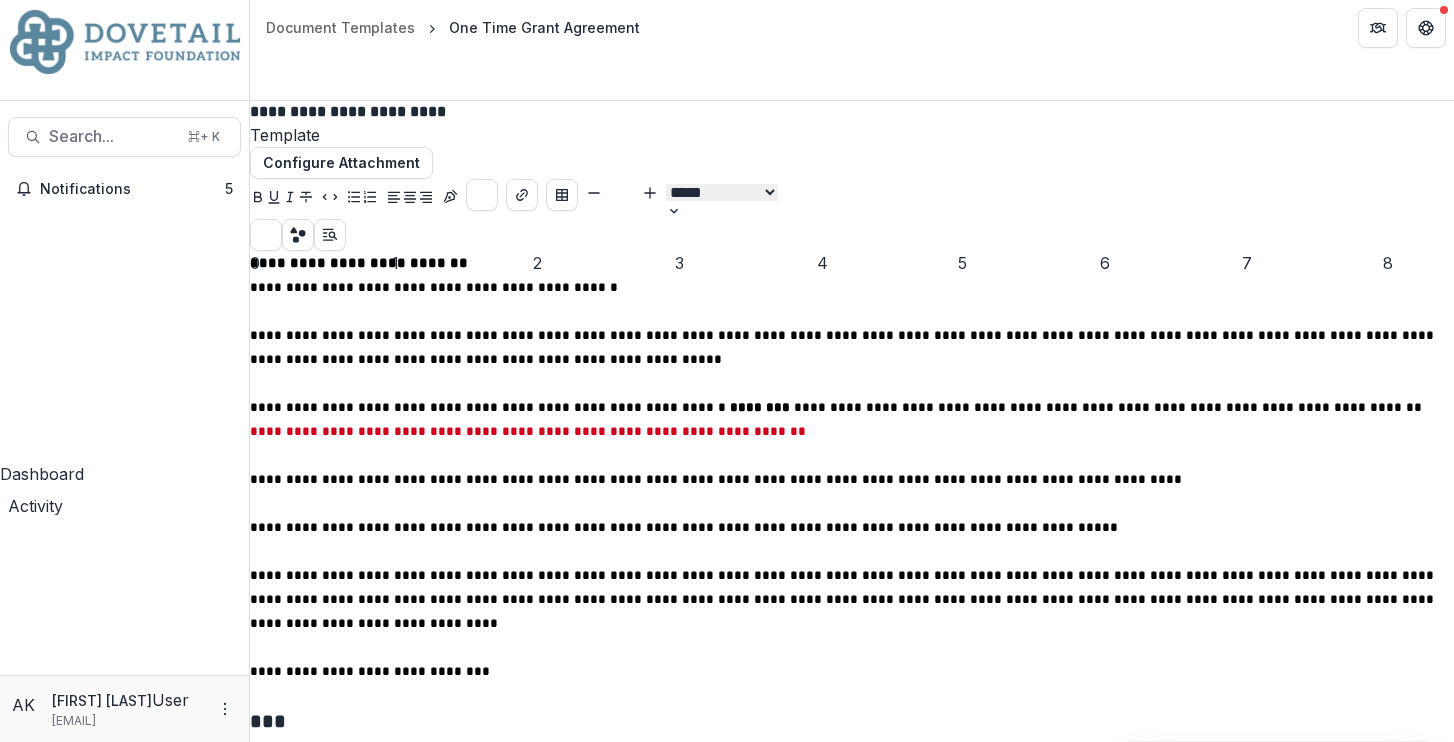 scroll, scrollTop: 544, scrollLeft: 0, axis: vertical 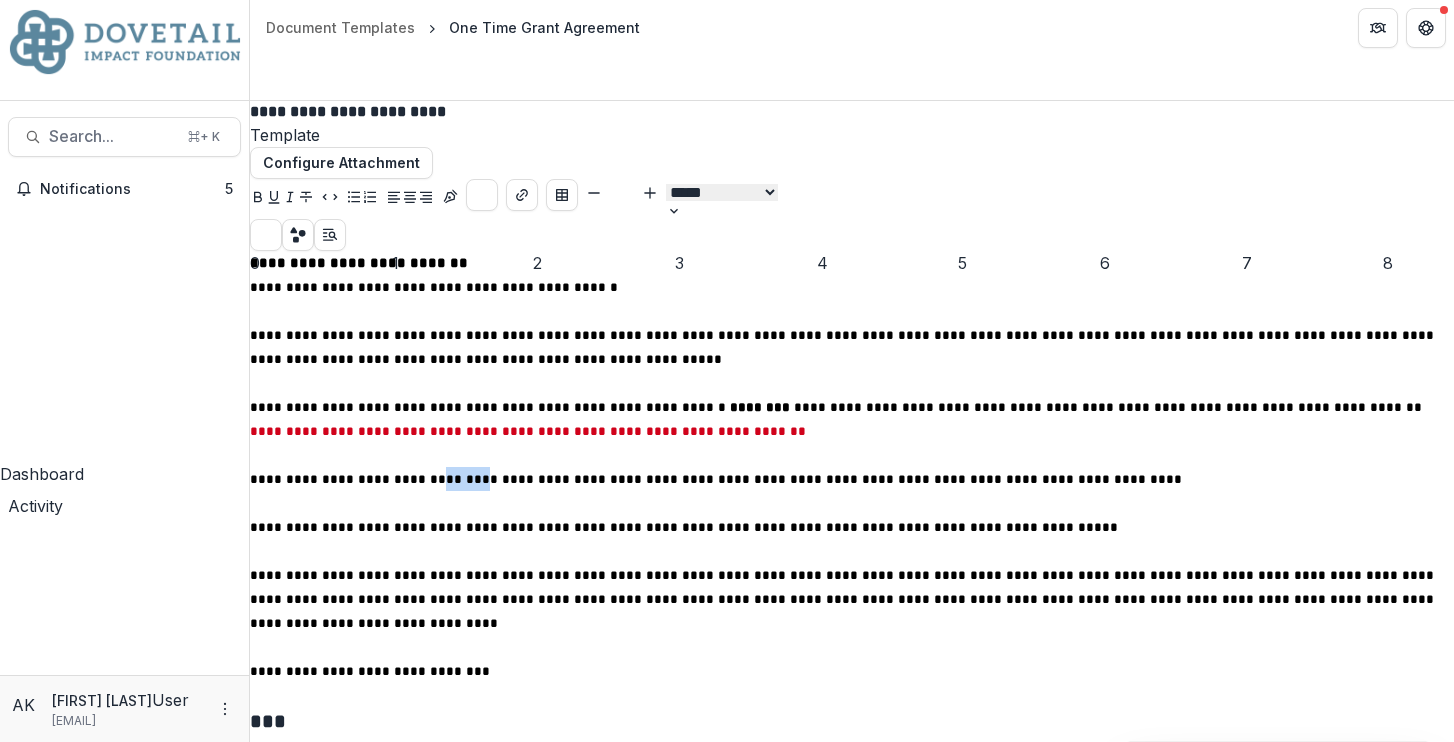 click on "**********" at bounding box center (716, 479) 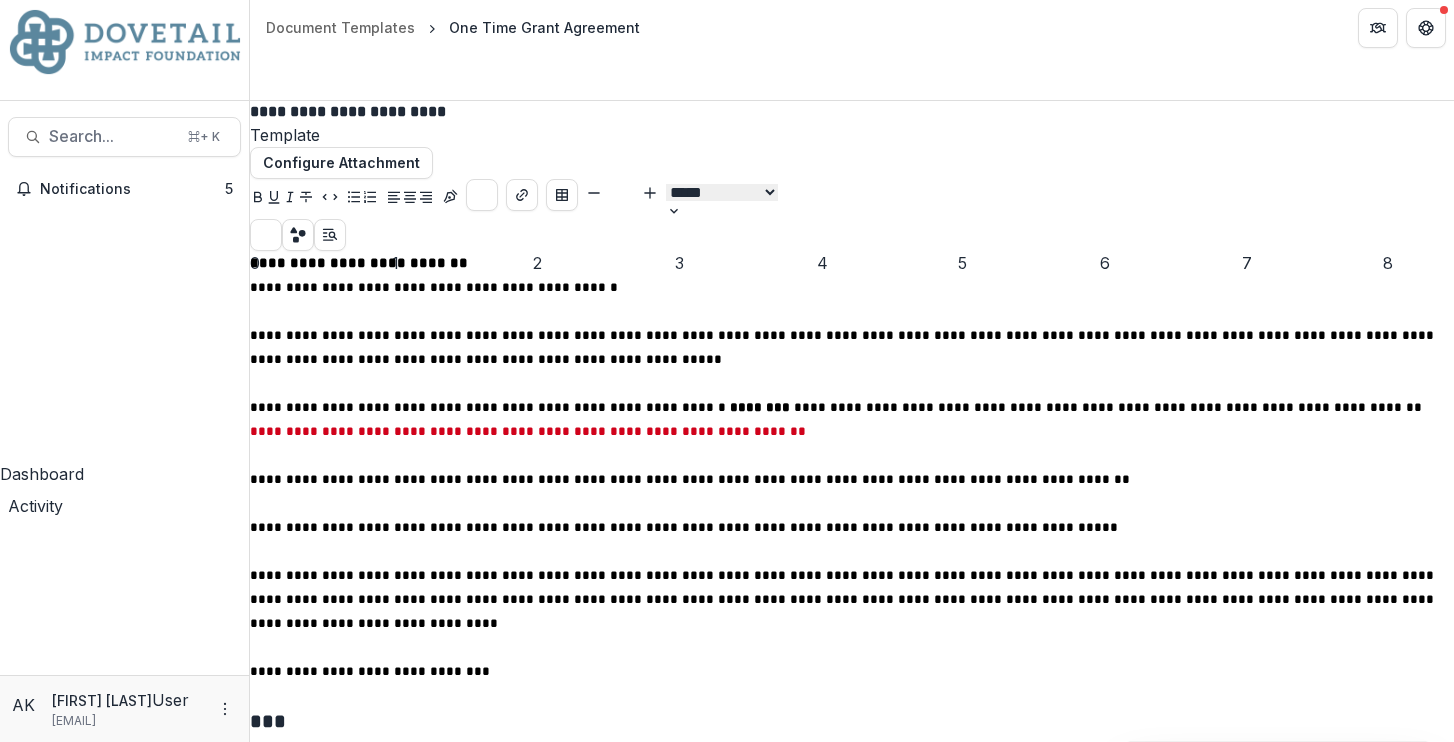click on "**********" at bounding box center (852, 527) 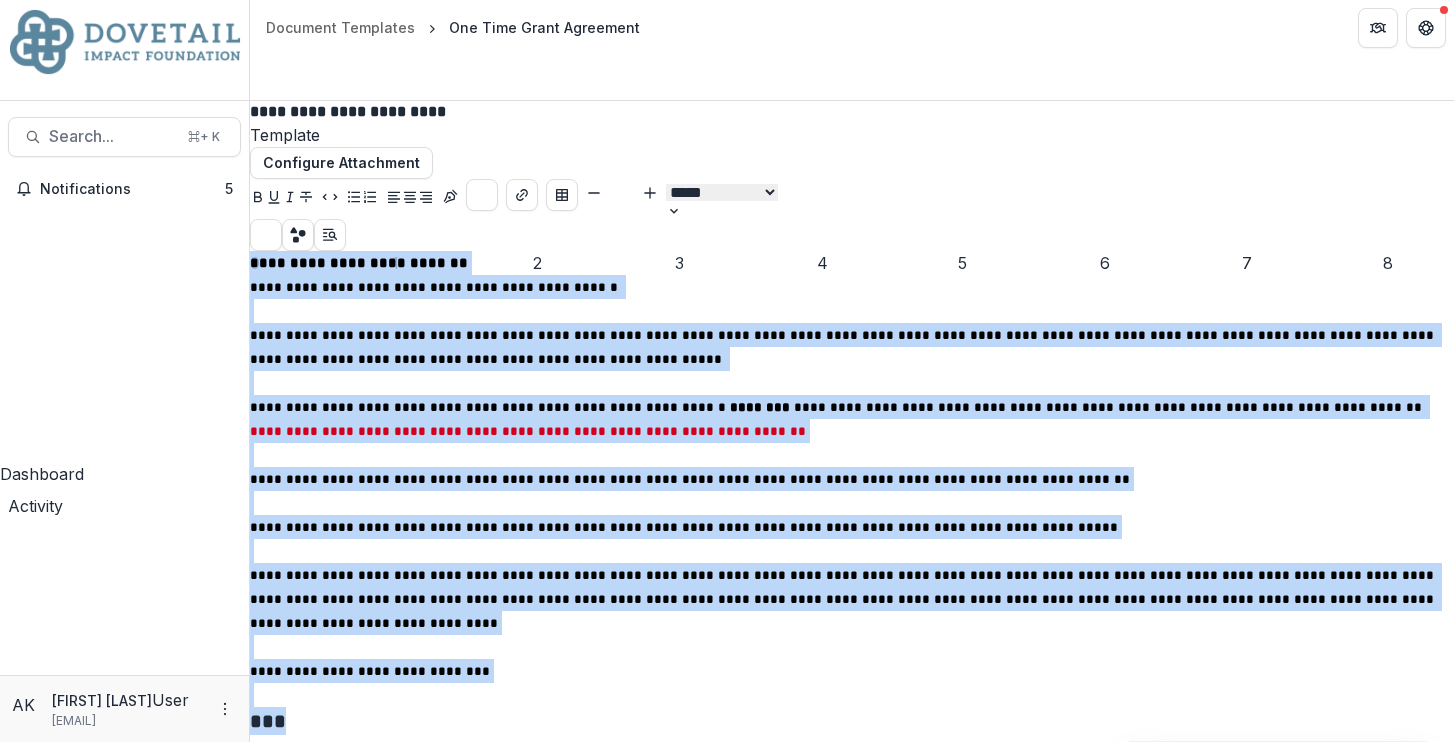 scroll, scrollTop: 54, scrollLeft: 0, axis: vertical 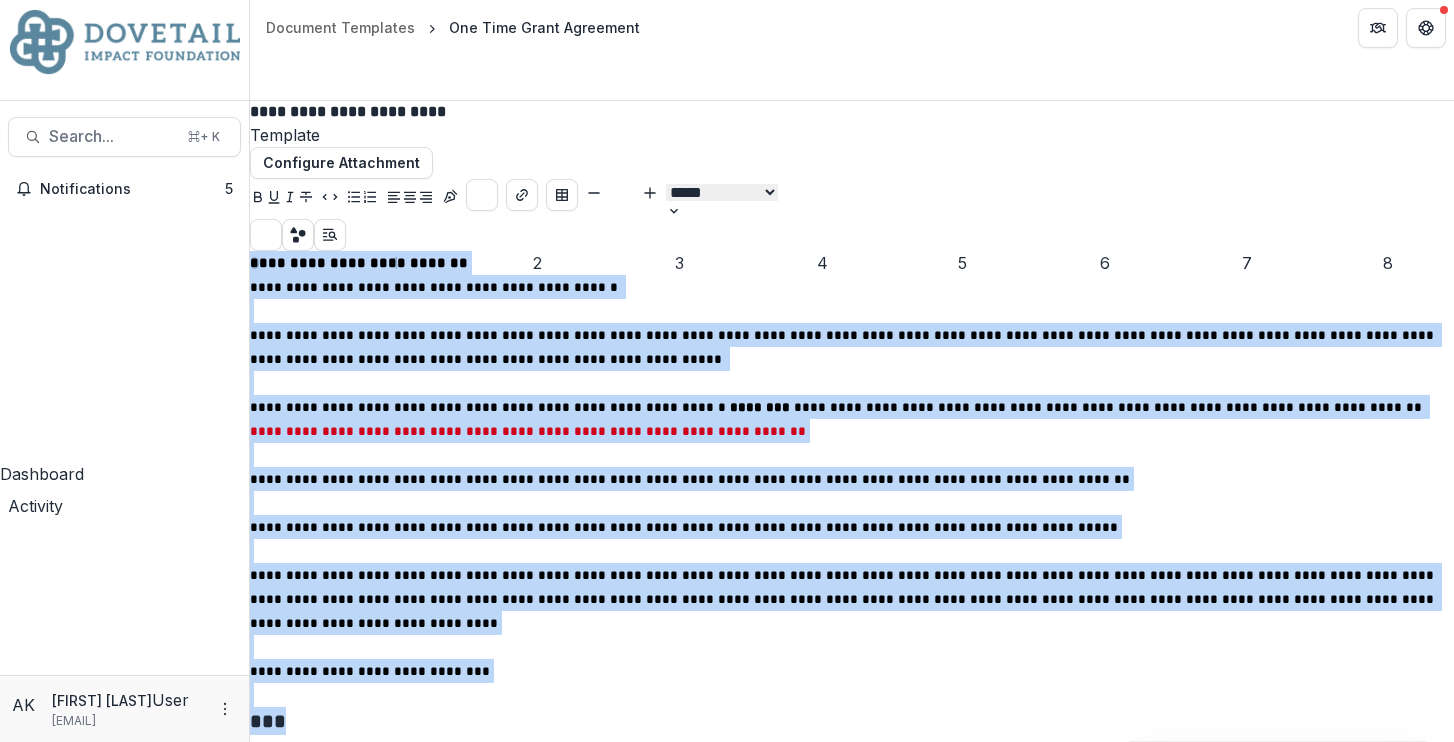 click on "**********" at bounding box center [852, 1069] 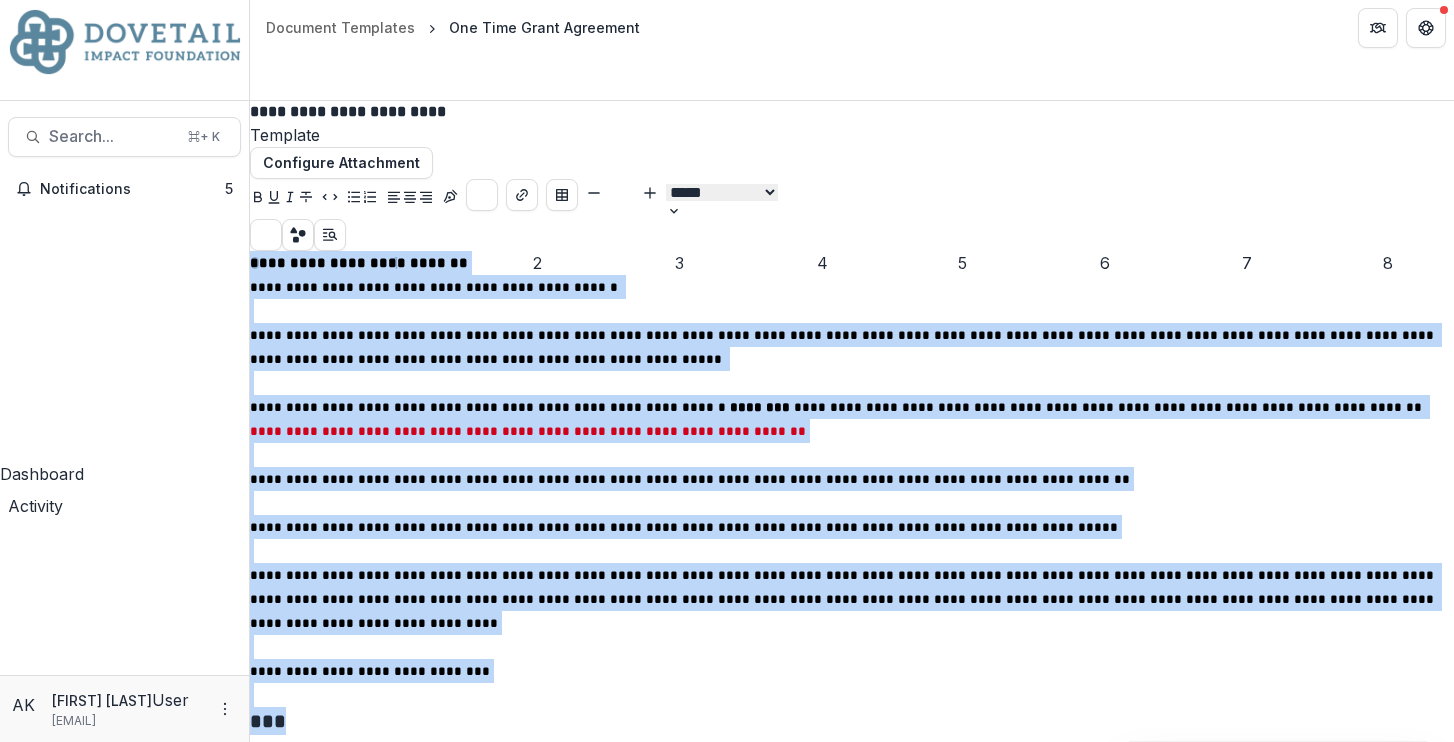 click at bounding box center [852, 311] 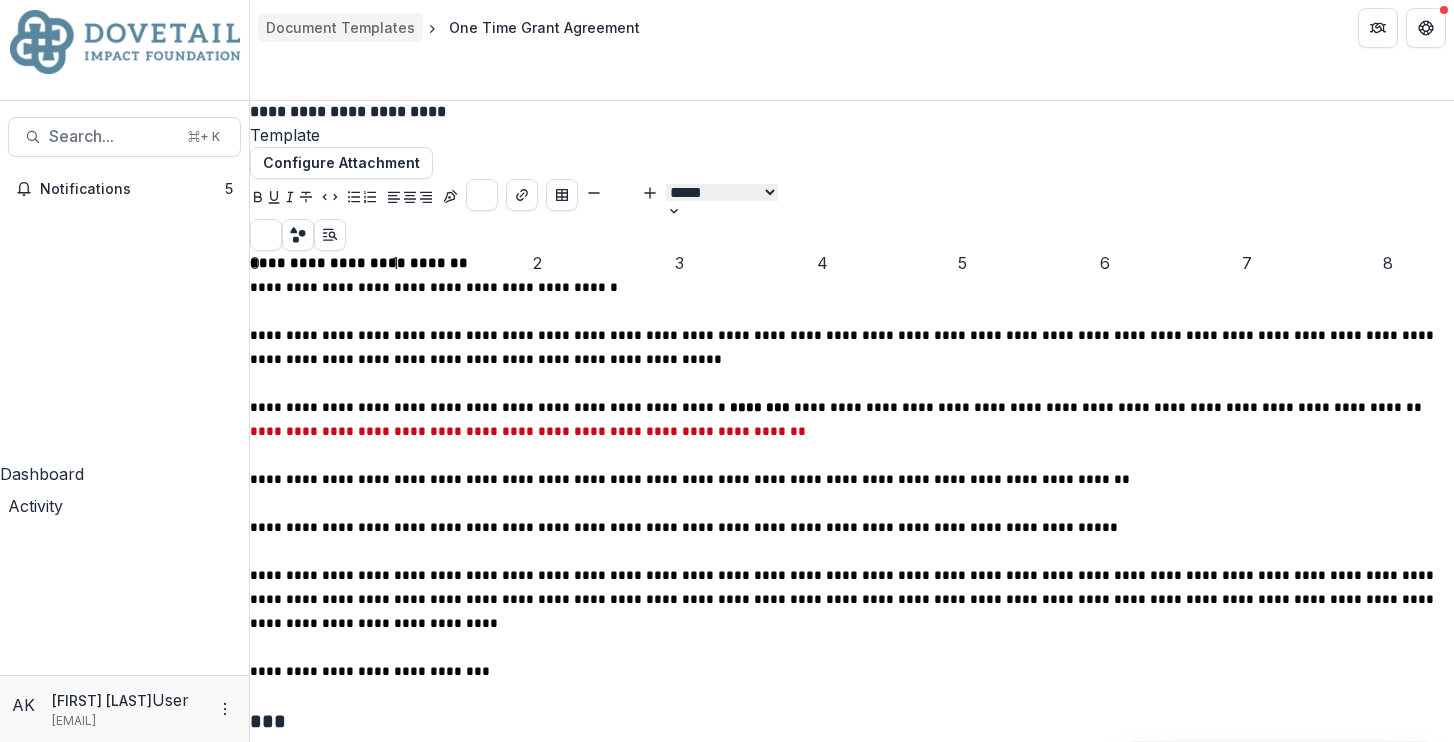click on "Document Templates" at bounding box center [340, 27] 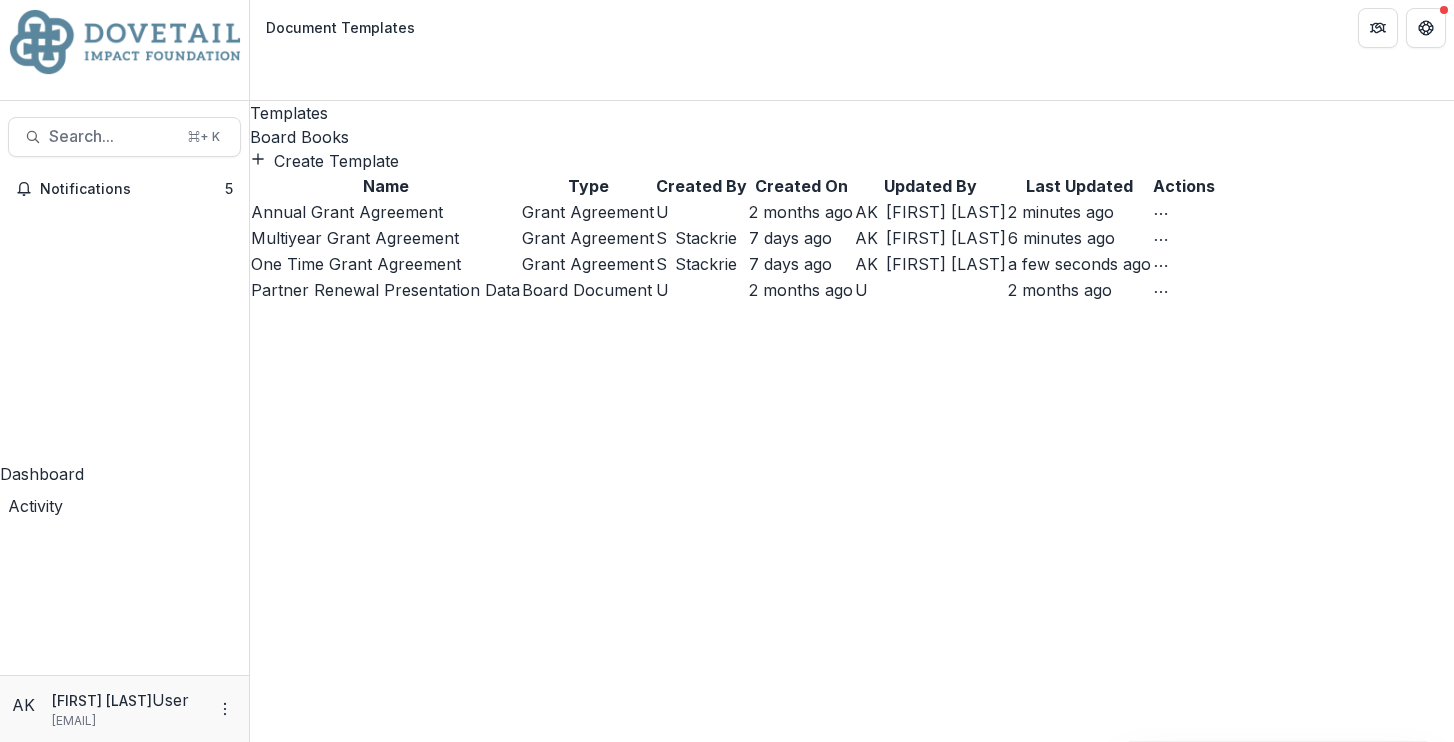 click on "Annual Grant Agreement" at bounding box center [347, 212] 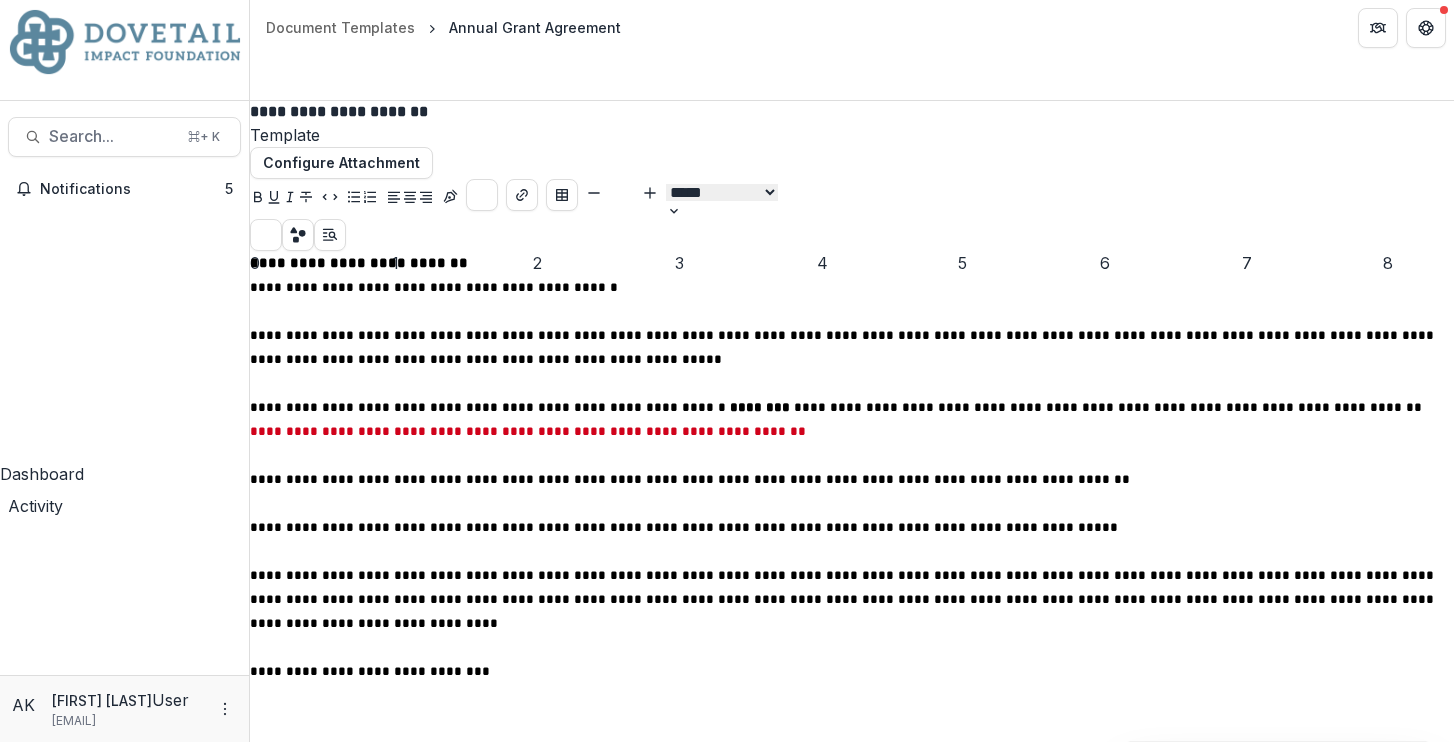 scroll, scrollTop: 610, scrollLeft: 0, axis: vertical 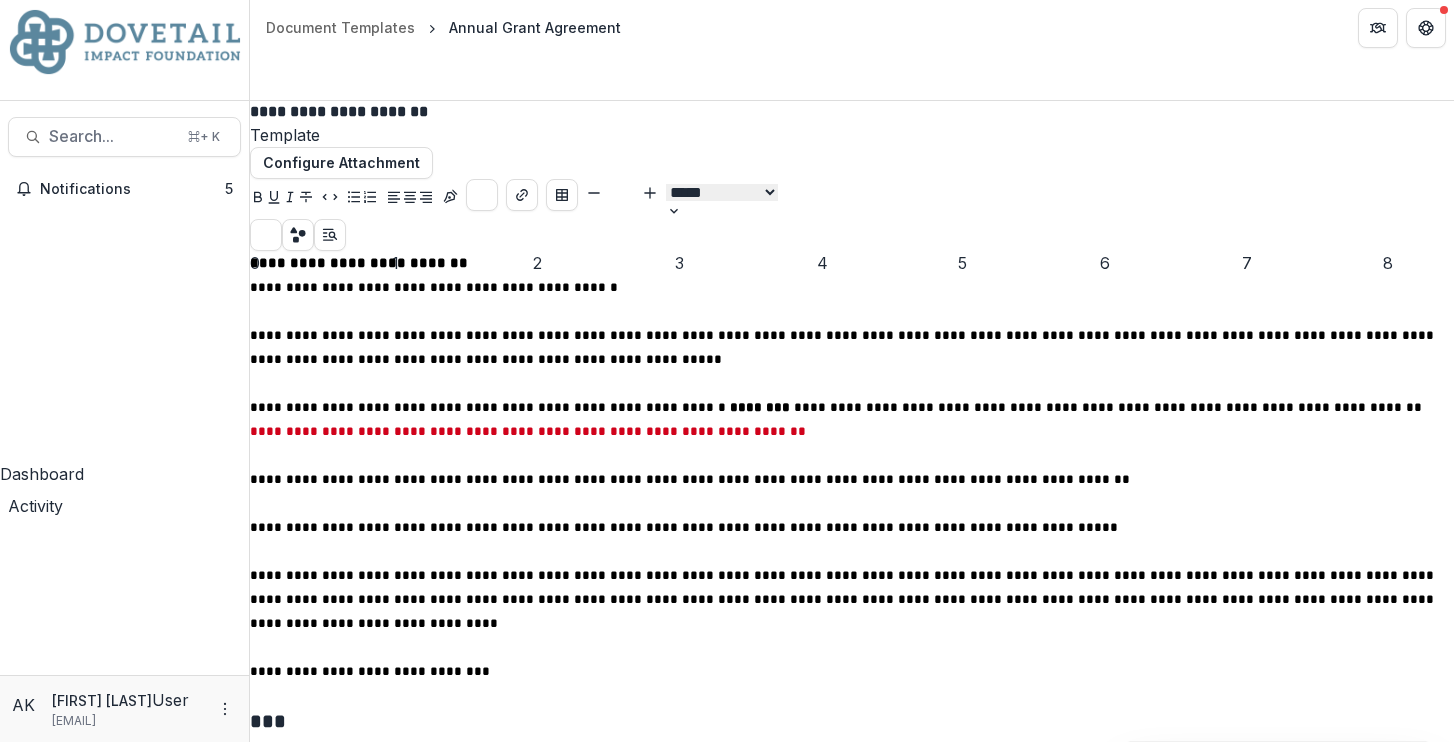 click on "**********" at bounding box center [852, 749] 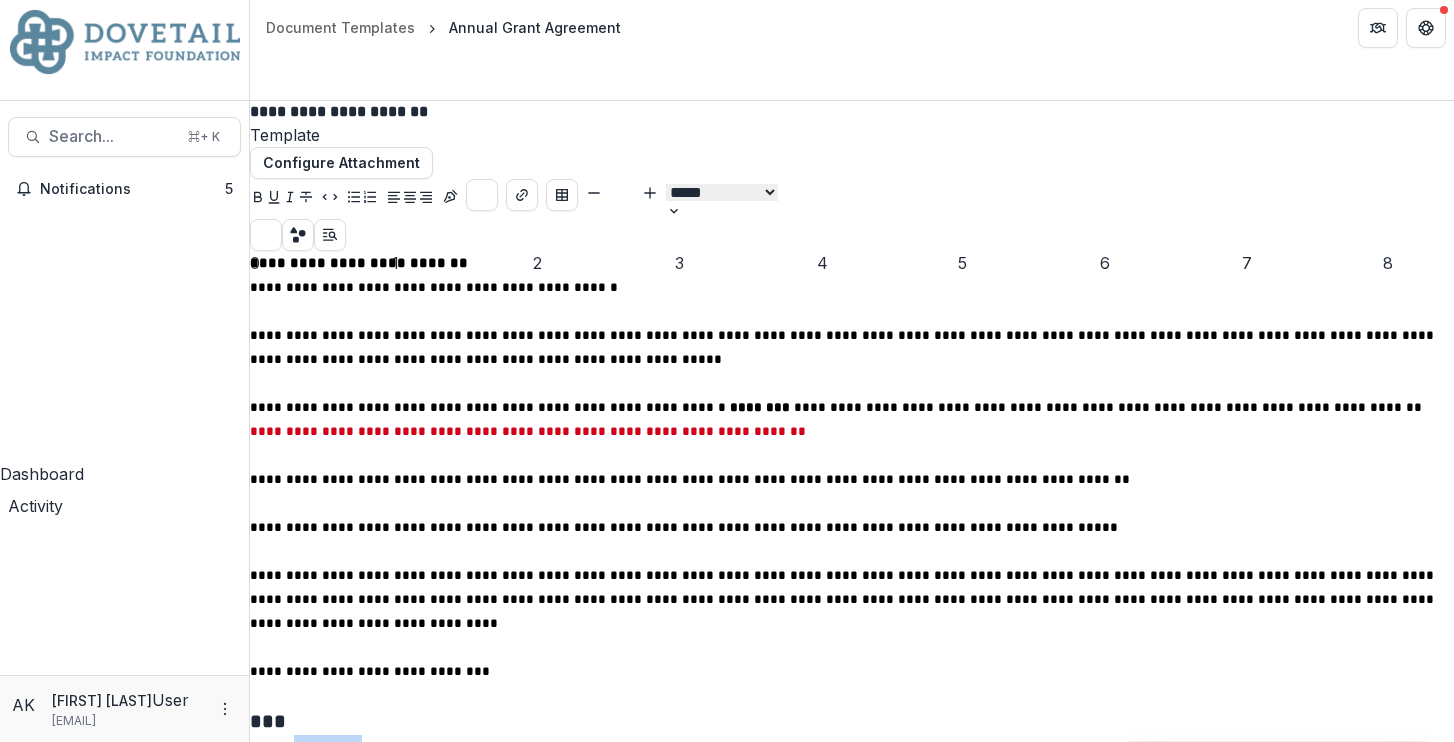 click on "**********" at bounding box center (852, 749) 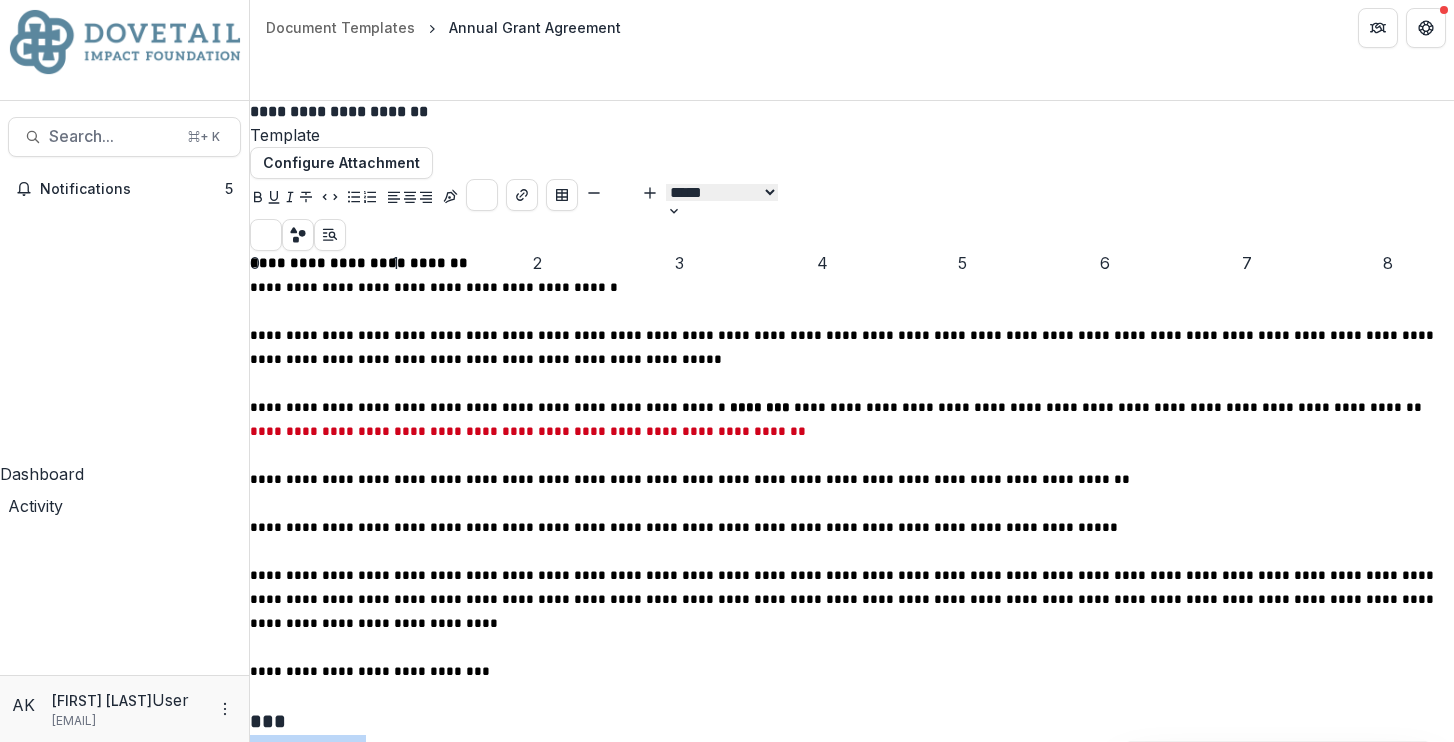 click 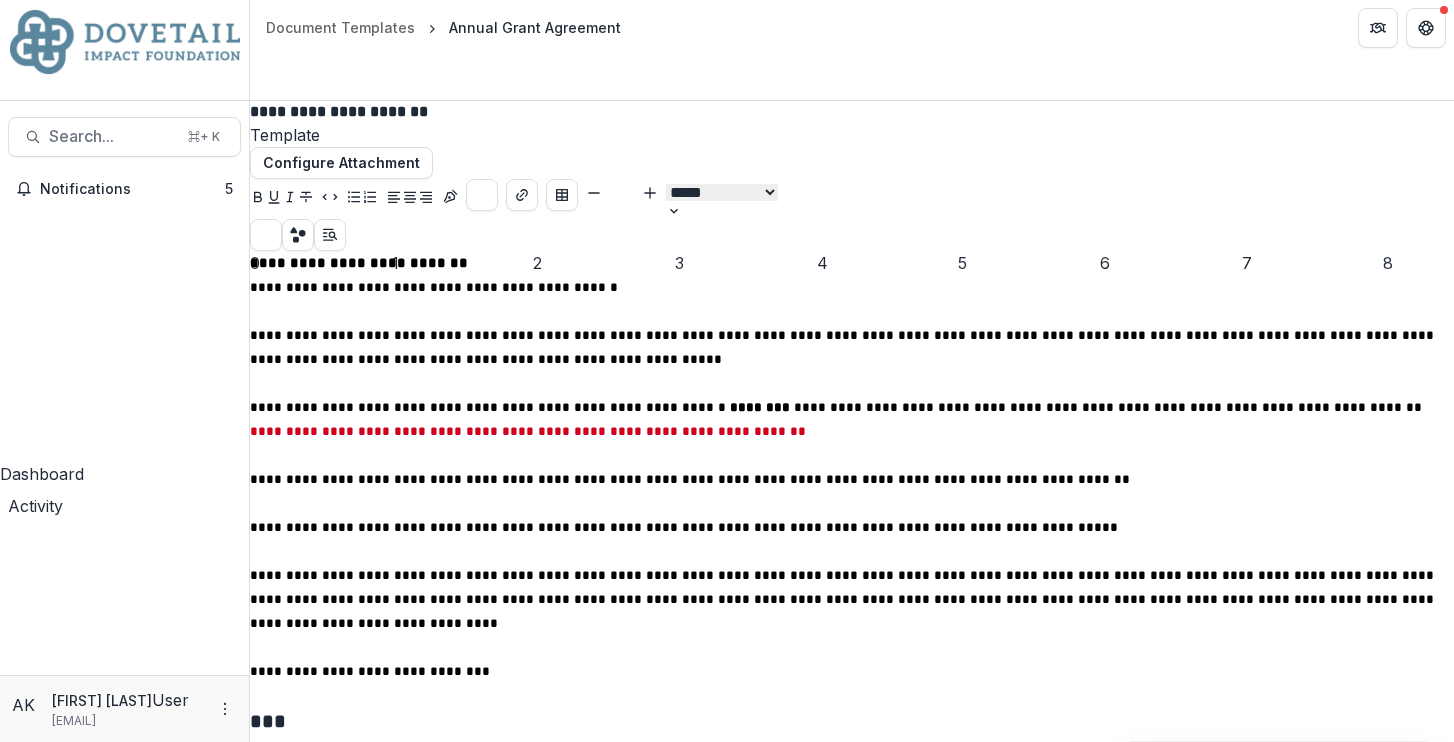 click on "**********" at bounding box center [852, 749] 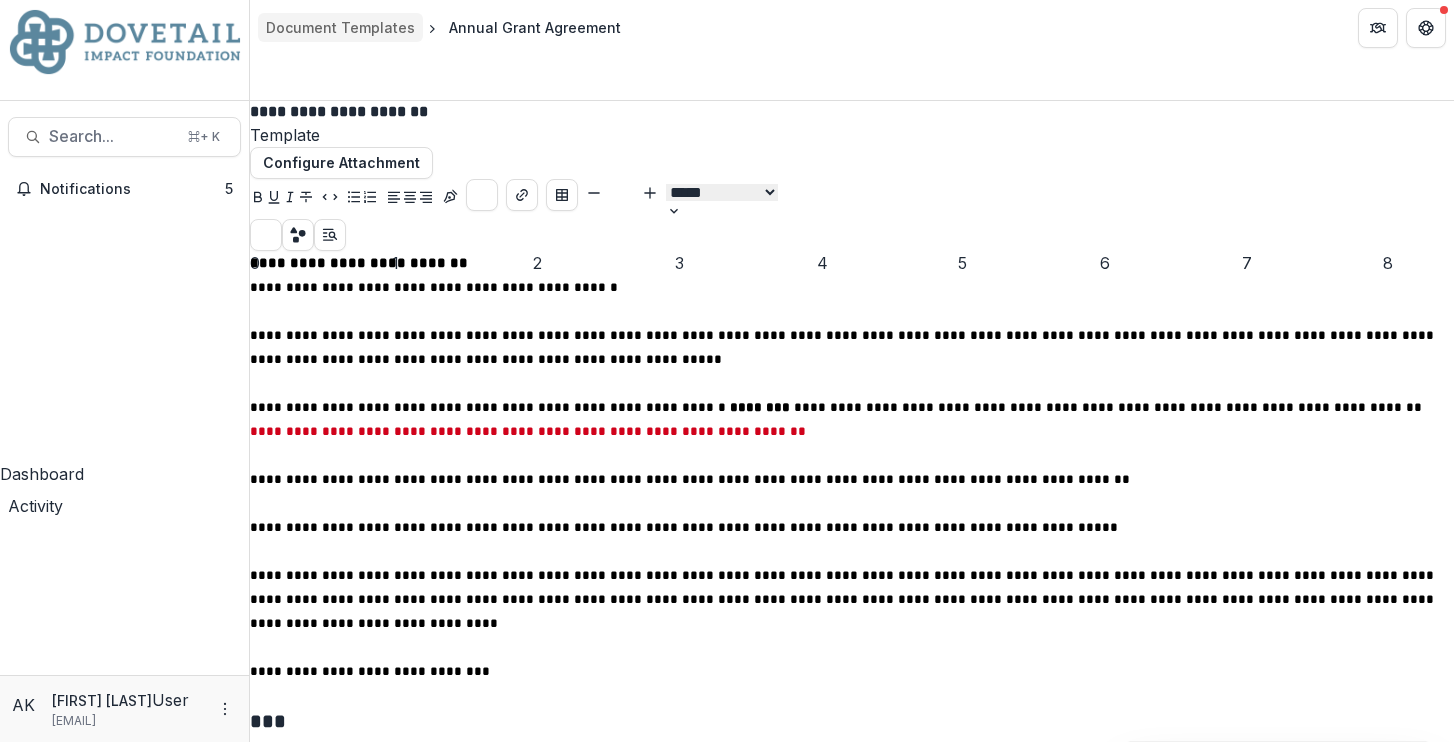 click on "Document Templates" at bounding box center [340, 27] 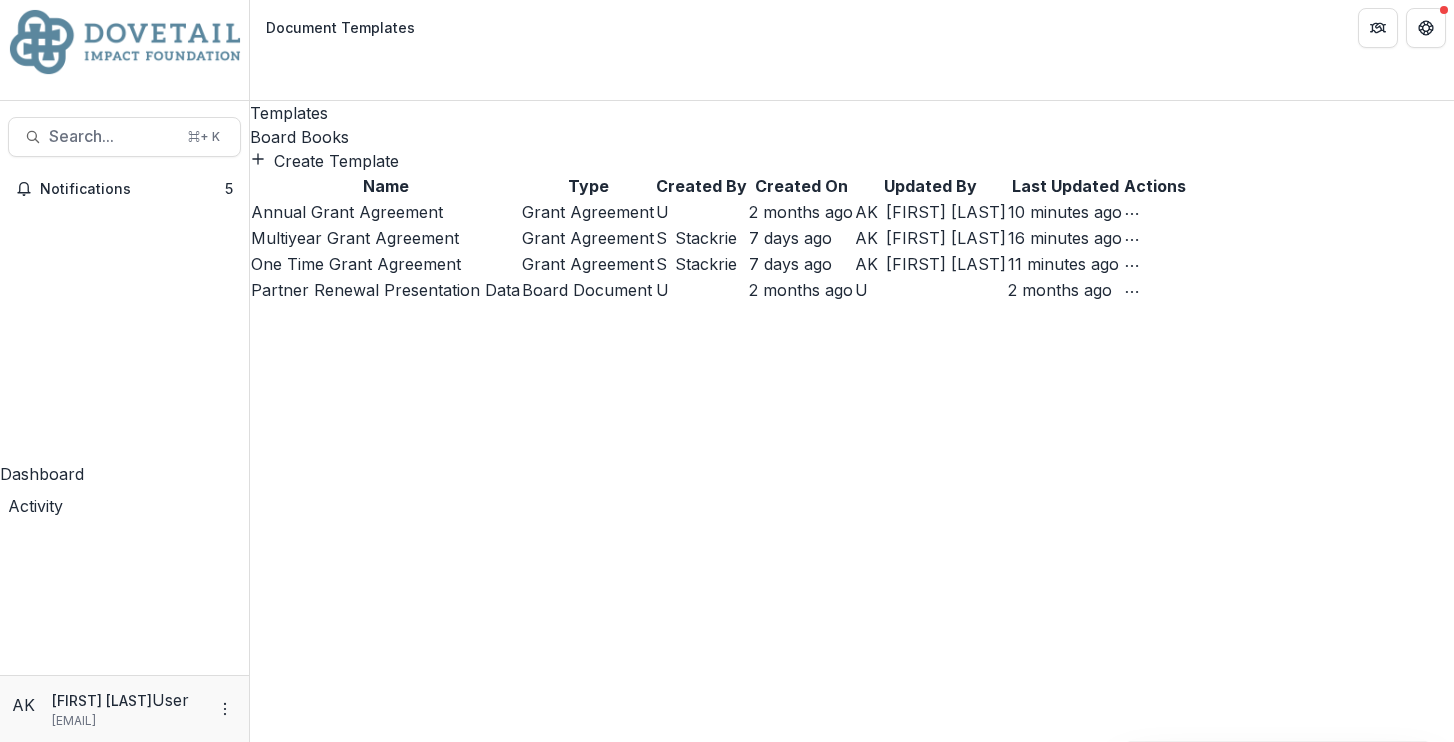 click on "Multiyear Grant Agreement" at bounding box center (355, 238) 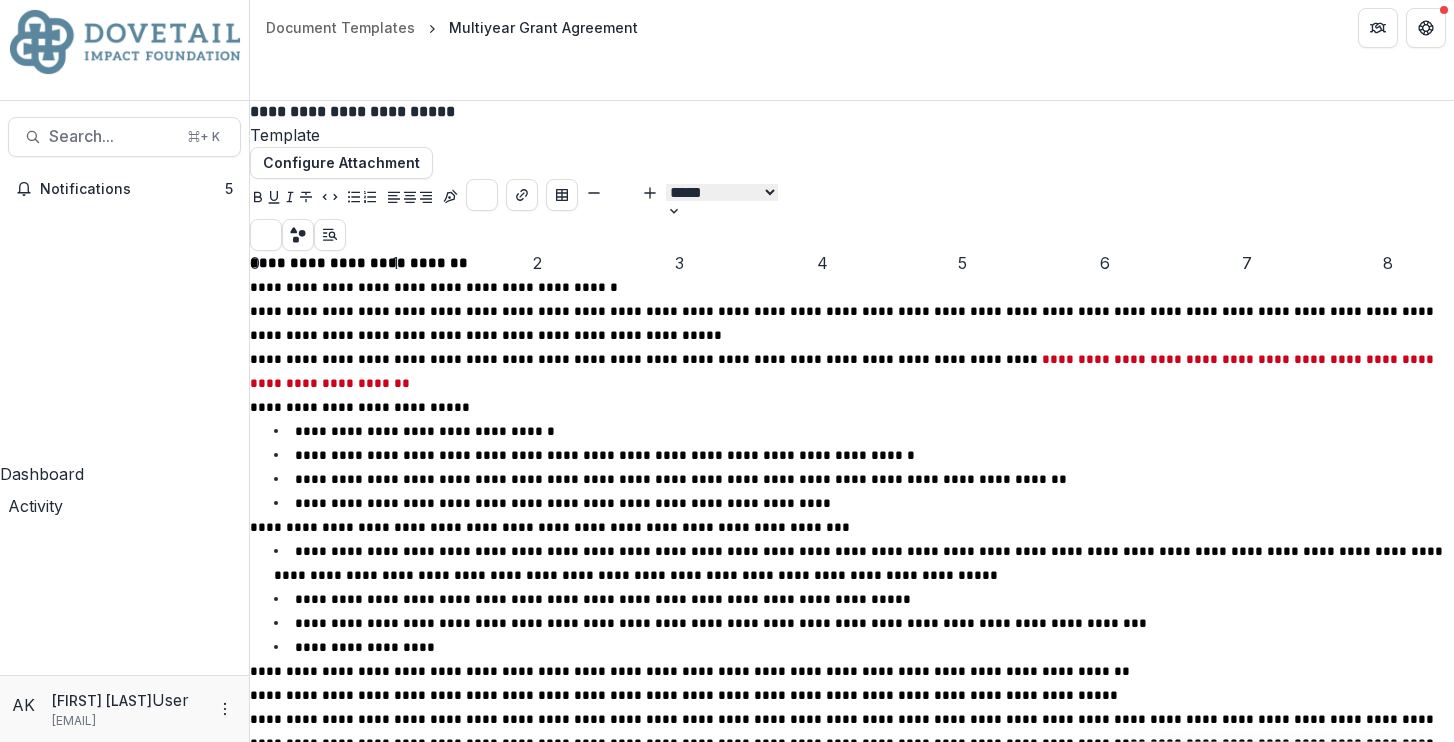 scroll, scrollTop: 0, scrollLeft: 0, axis: both 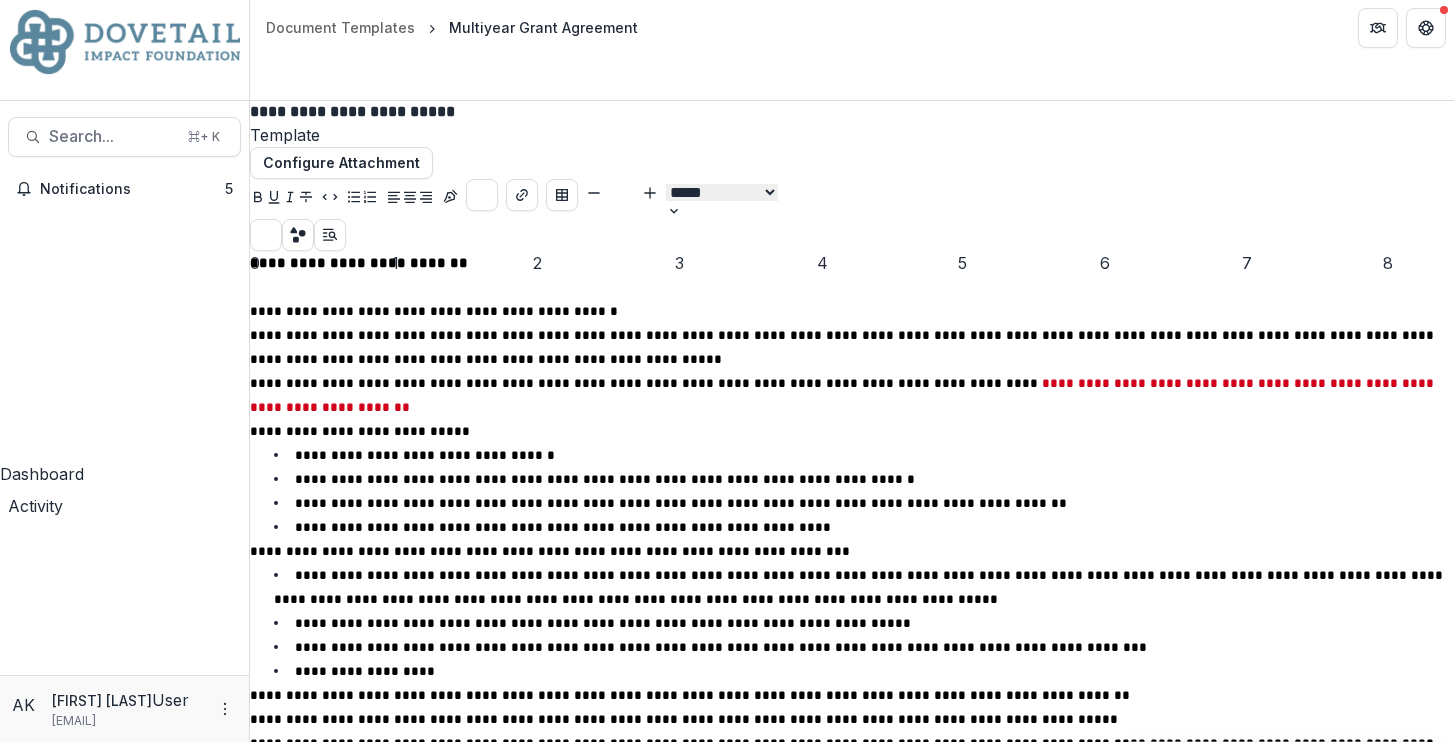 click on "**********" at bounding box center (852, 311) 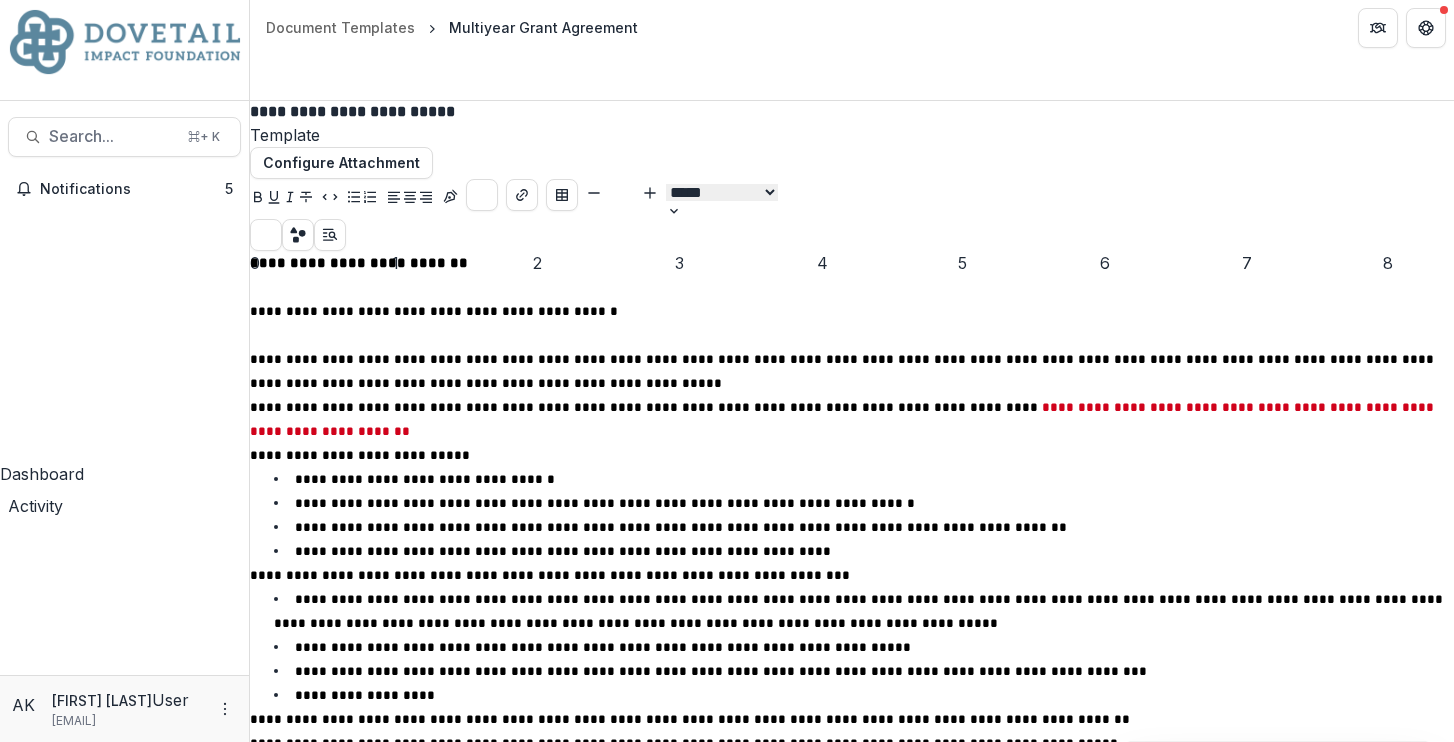 scroll, scrollTop: 47, scrollLeft: 0, axis: vertical 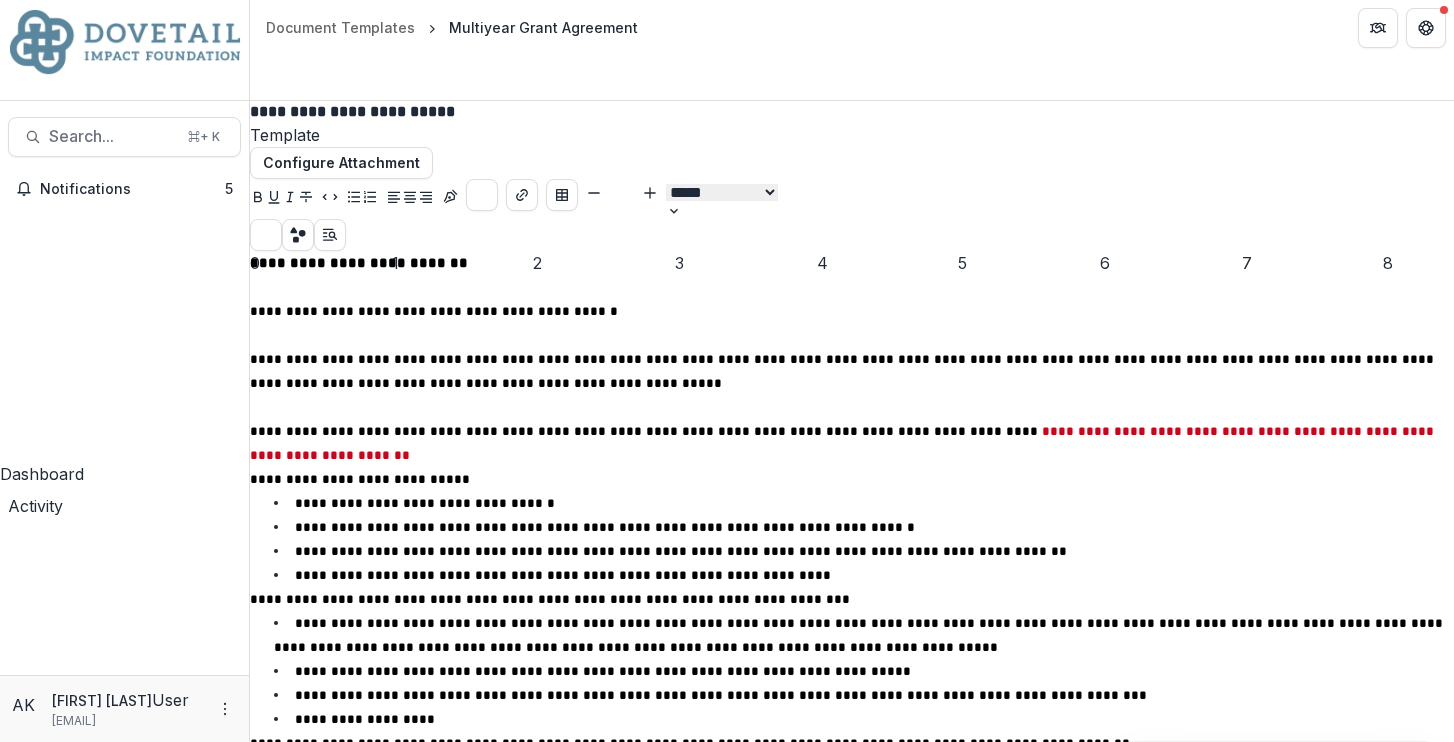 click on "**********" at bounding box center (852, 443) 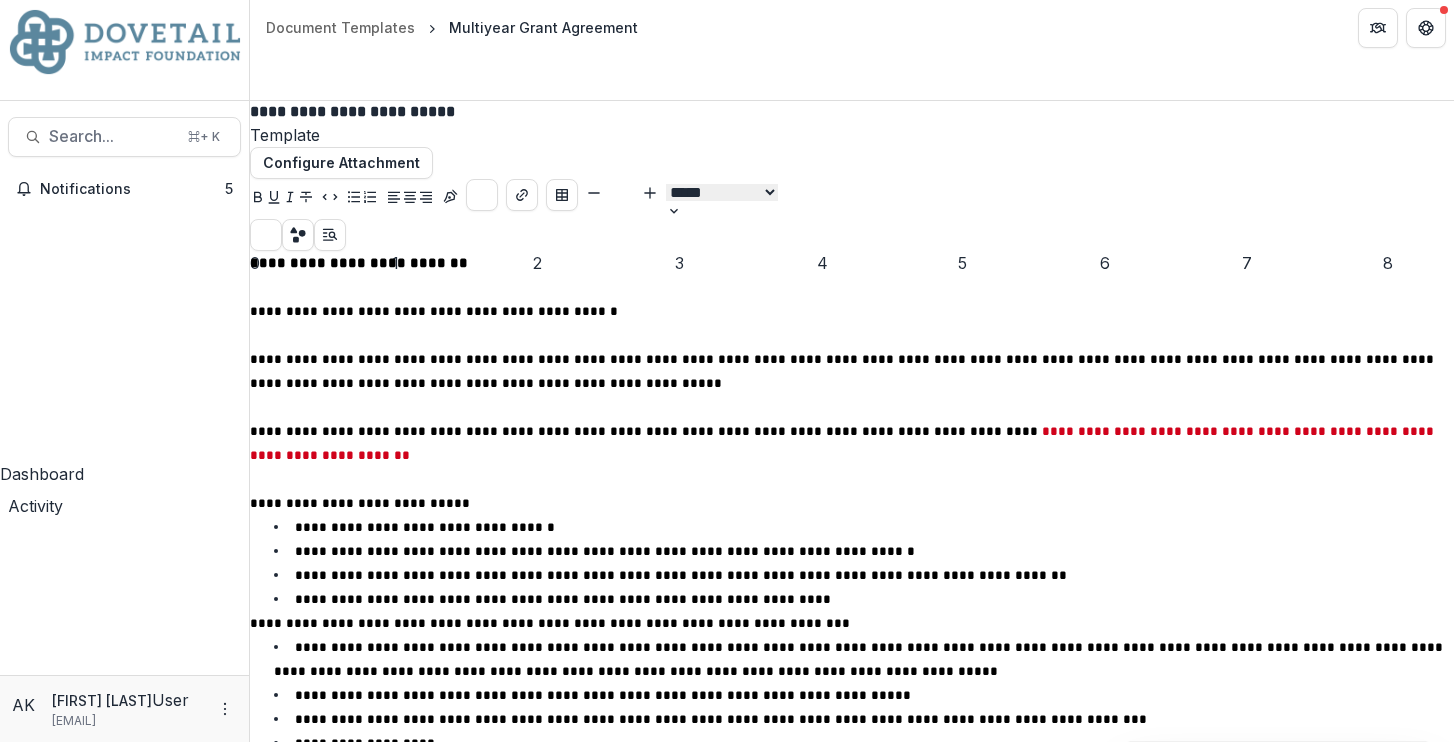 scroll, scrollTop: 315, scrollLeft: 0, axis: vertical 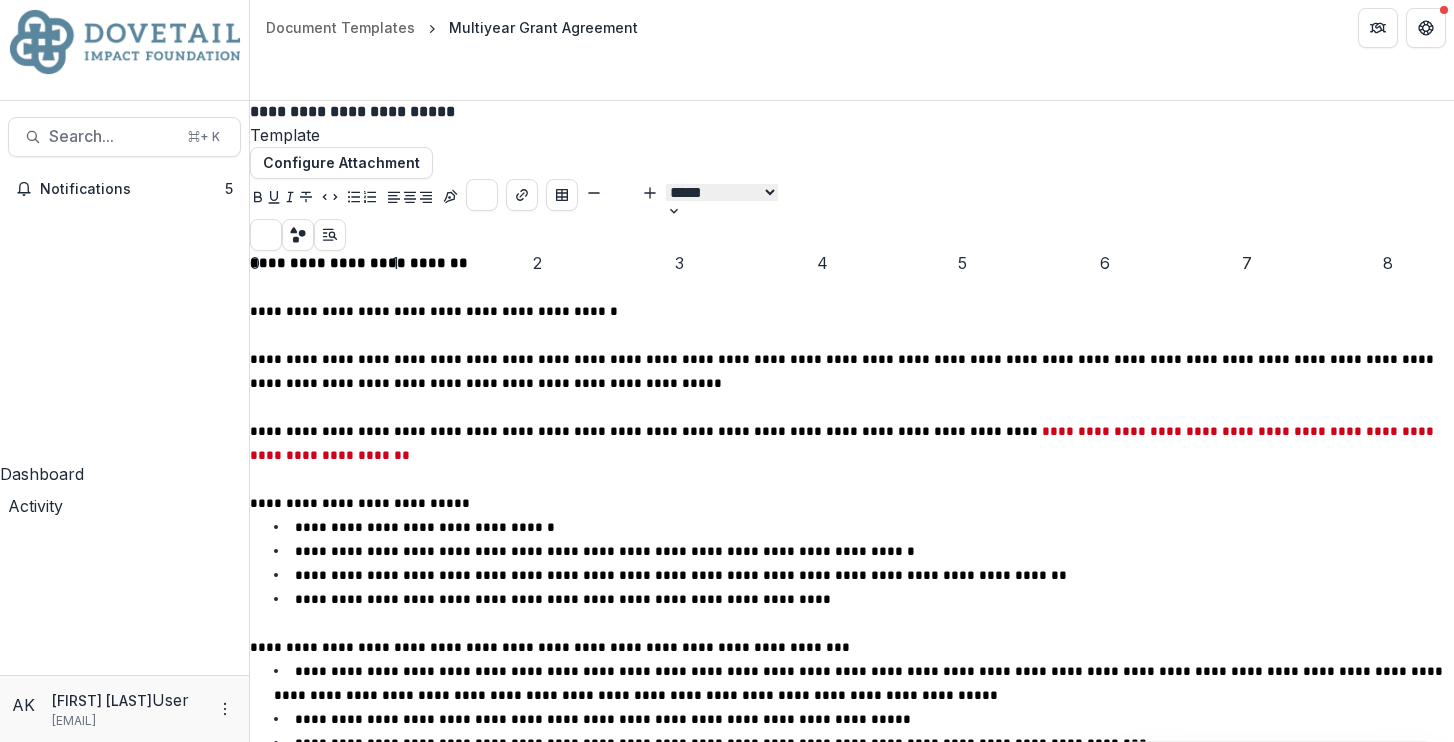click on "**********" at bounding box center [681, 574] 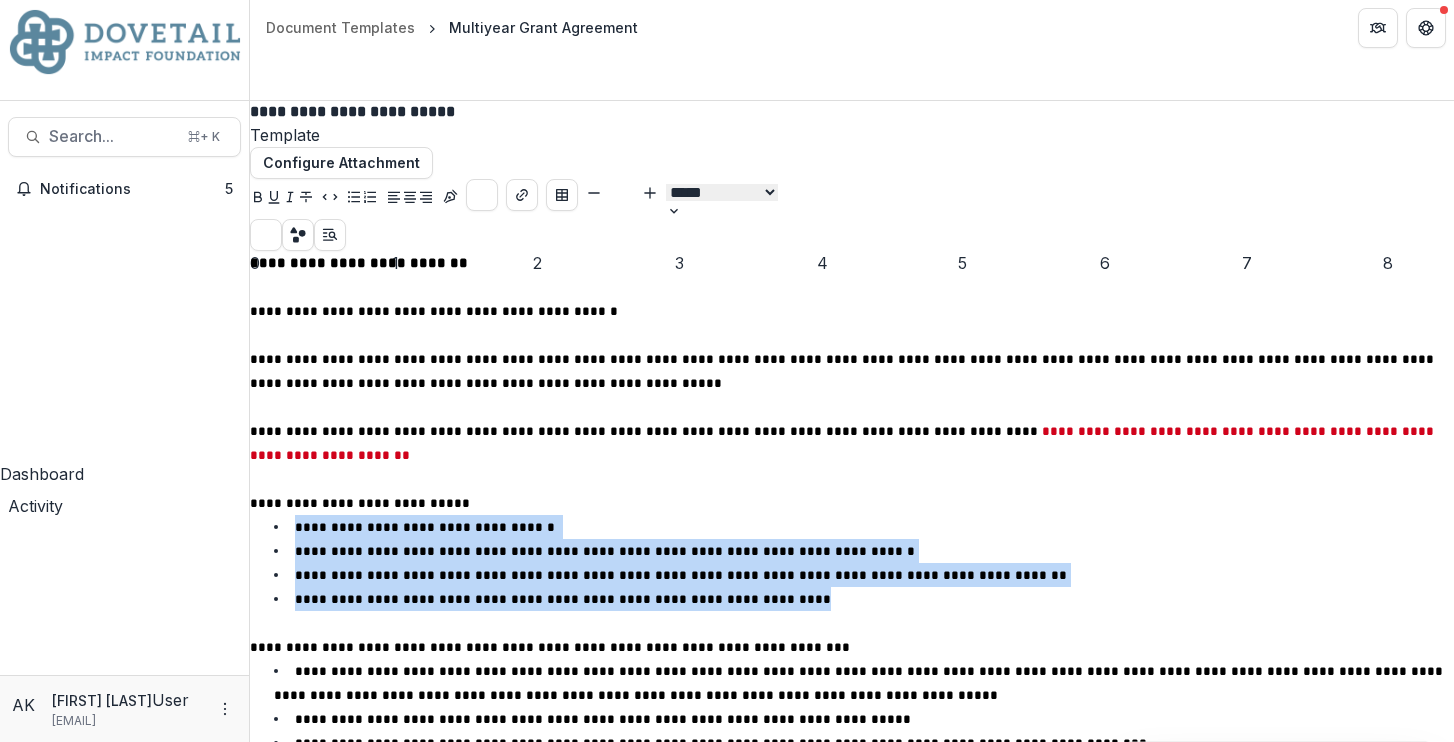 drag, startPoint x: 577, startPoint y: 344, endPoint x: 1057, endPoint y: 427, distance: 487.1232 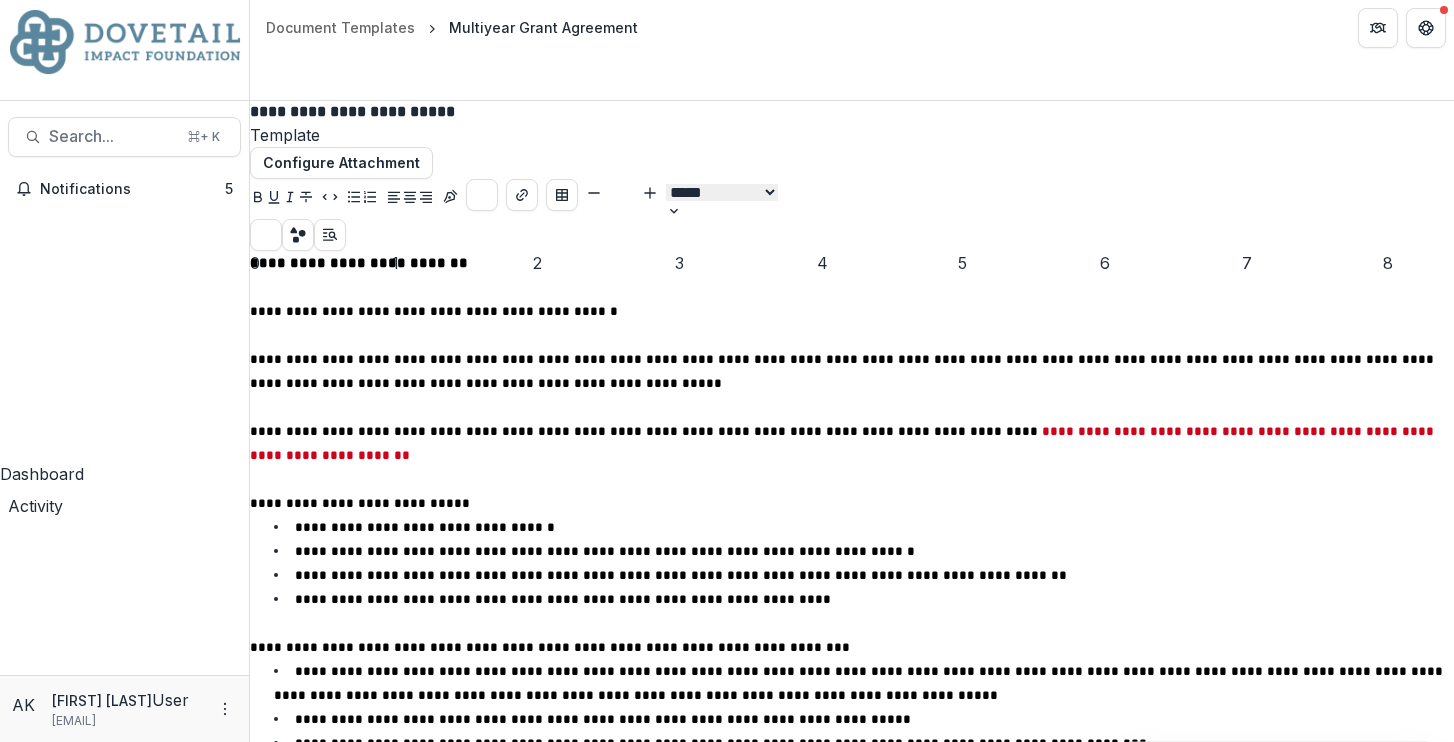 scroll, scrollTop: 603, scrollLeft: 0, axis: vertical 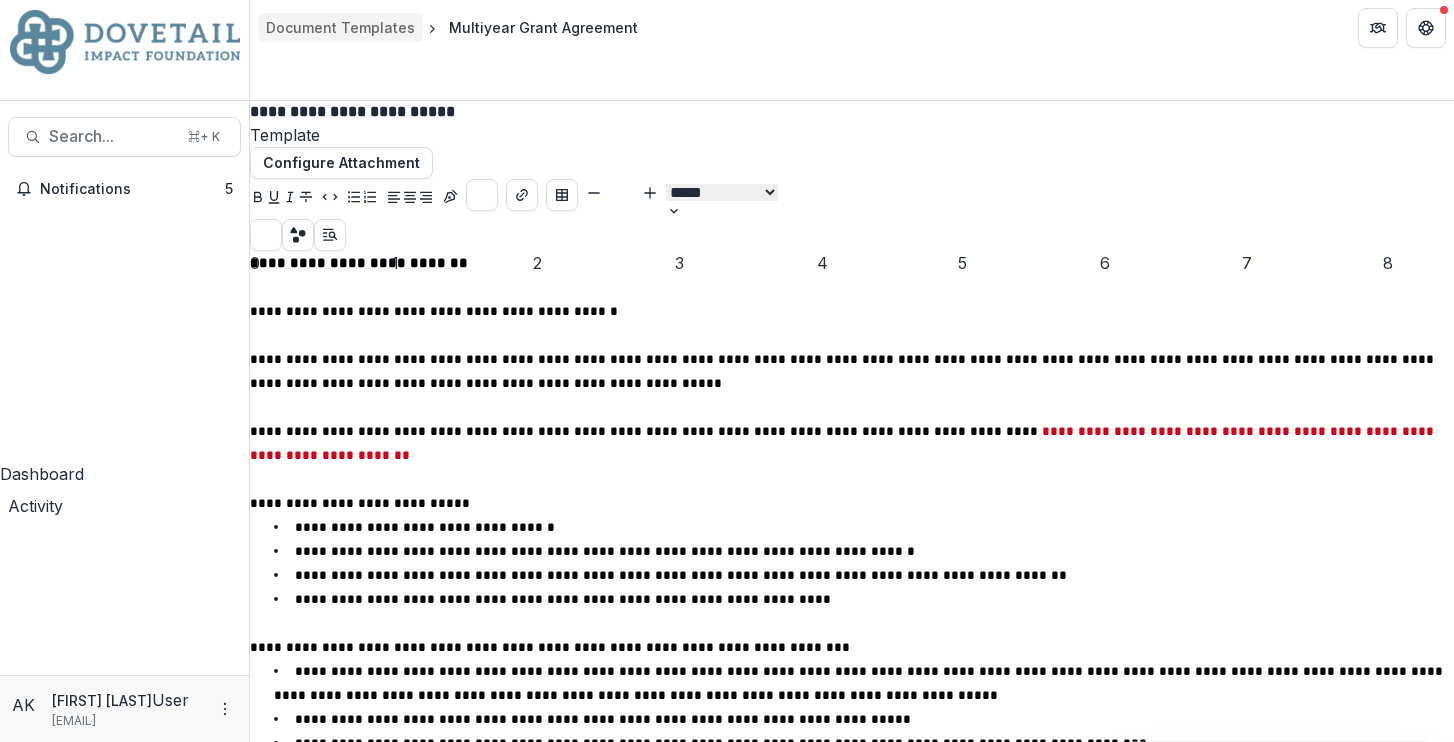 click on "Document Templates" at bounding box center [340, 27] 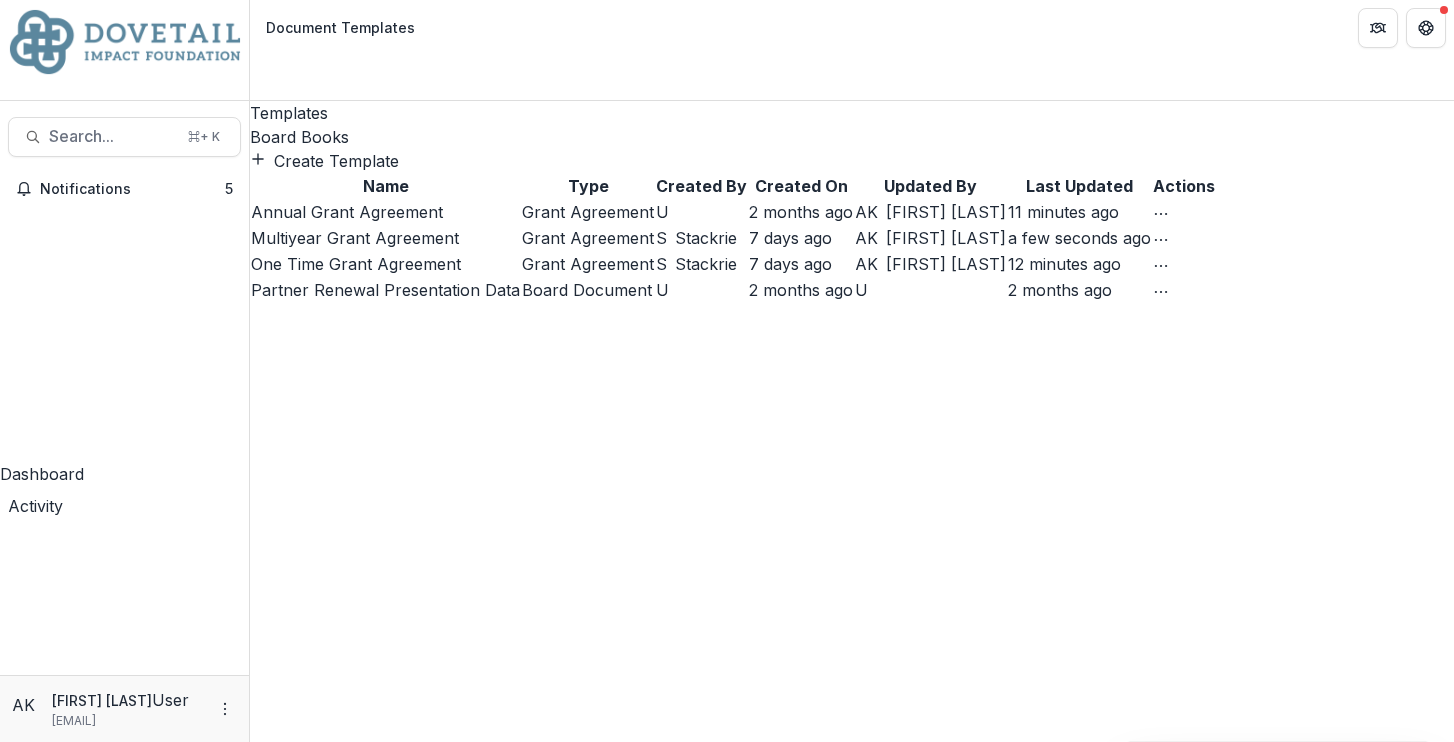 click on "Annual Grant Agreement" at bounding box center [347, 212] 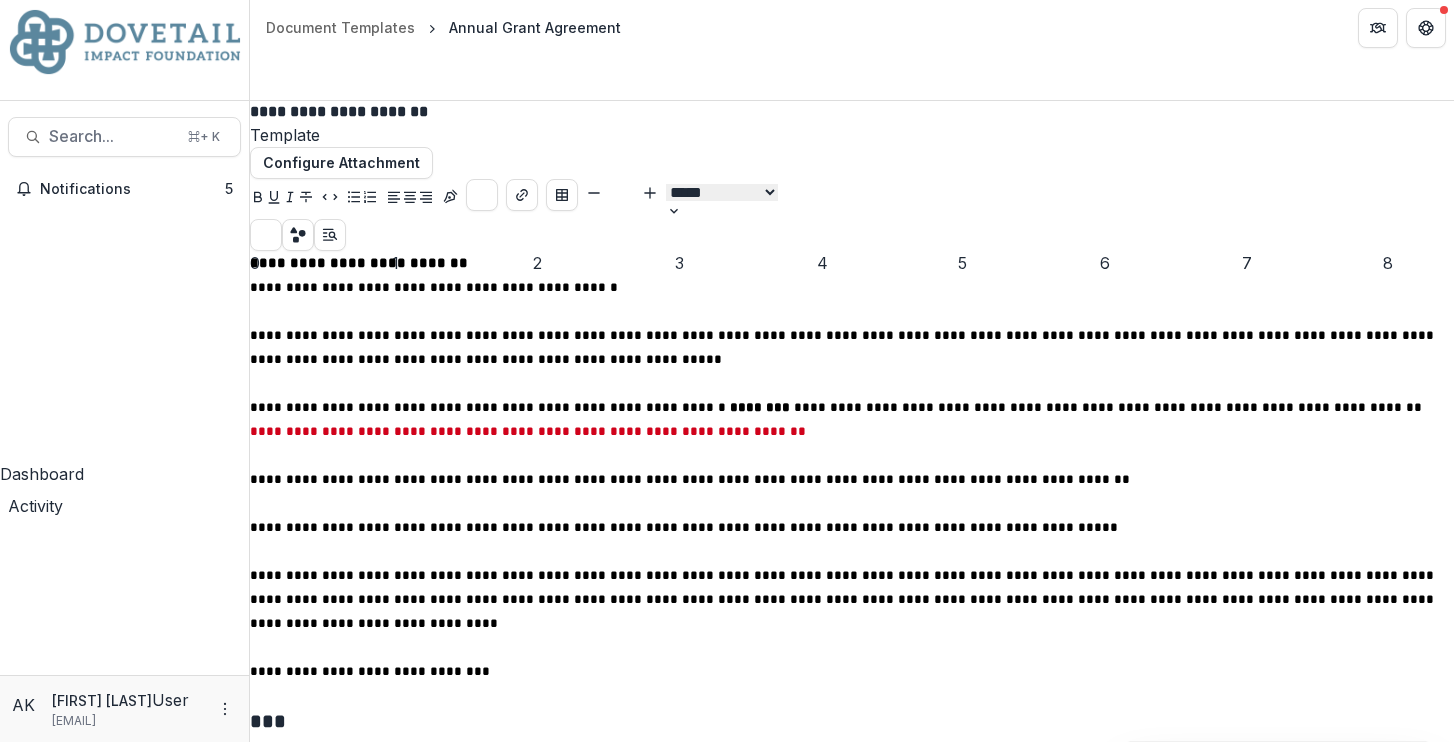 scroll, scrollTop: 48, scrollLeft: 0, axis: vertical 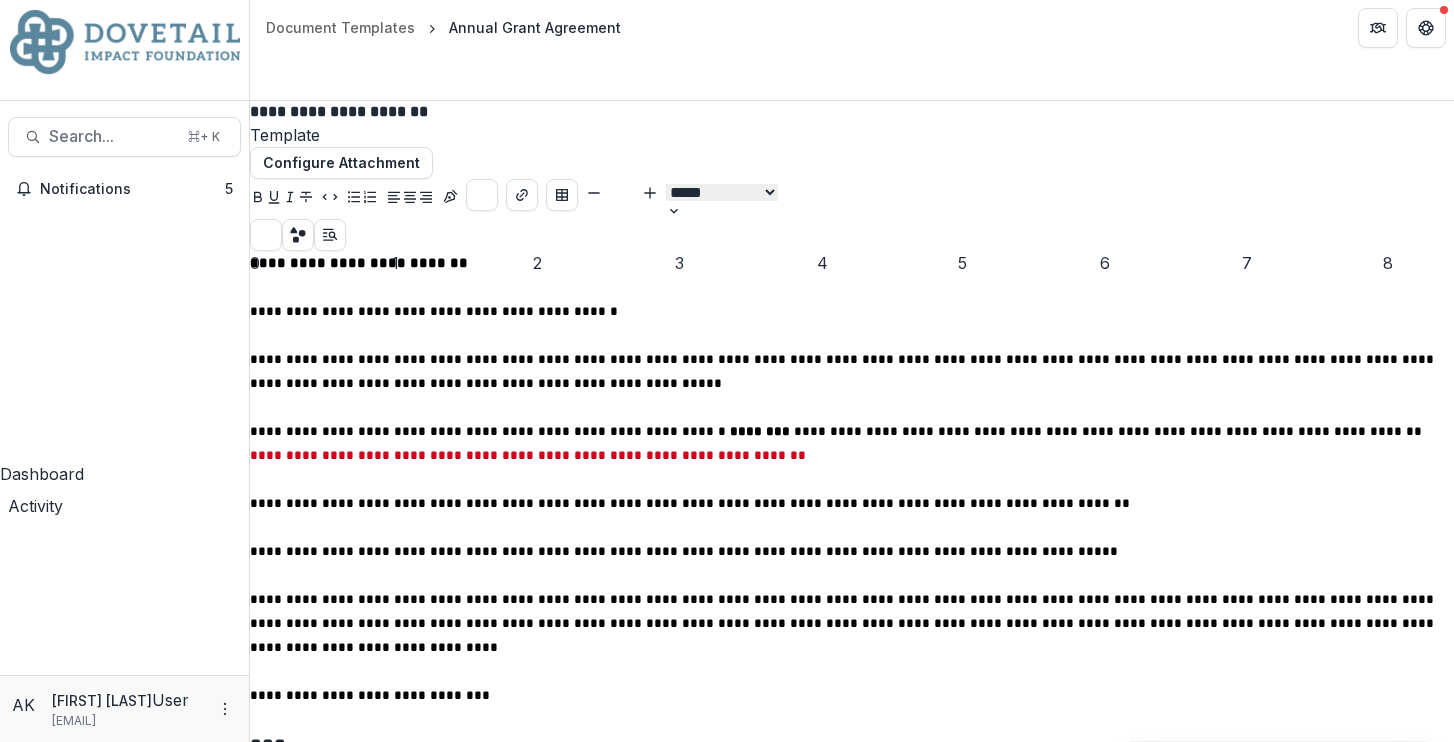 click on "**********" at bounding box center (852, 1047) 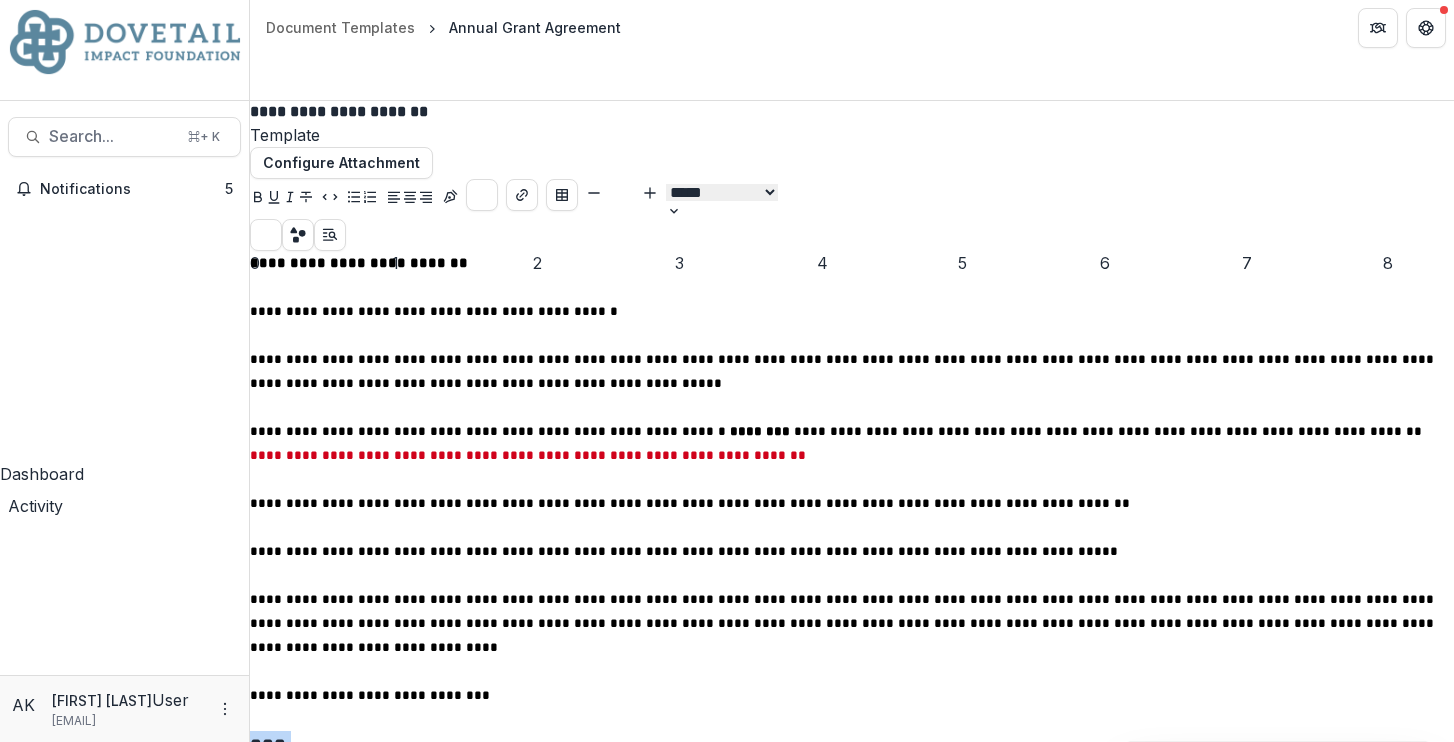 drag, startPoint x: 800, startPoint y: 570, endPoint x: 529, endPoint y: 230, distance: 434.78845 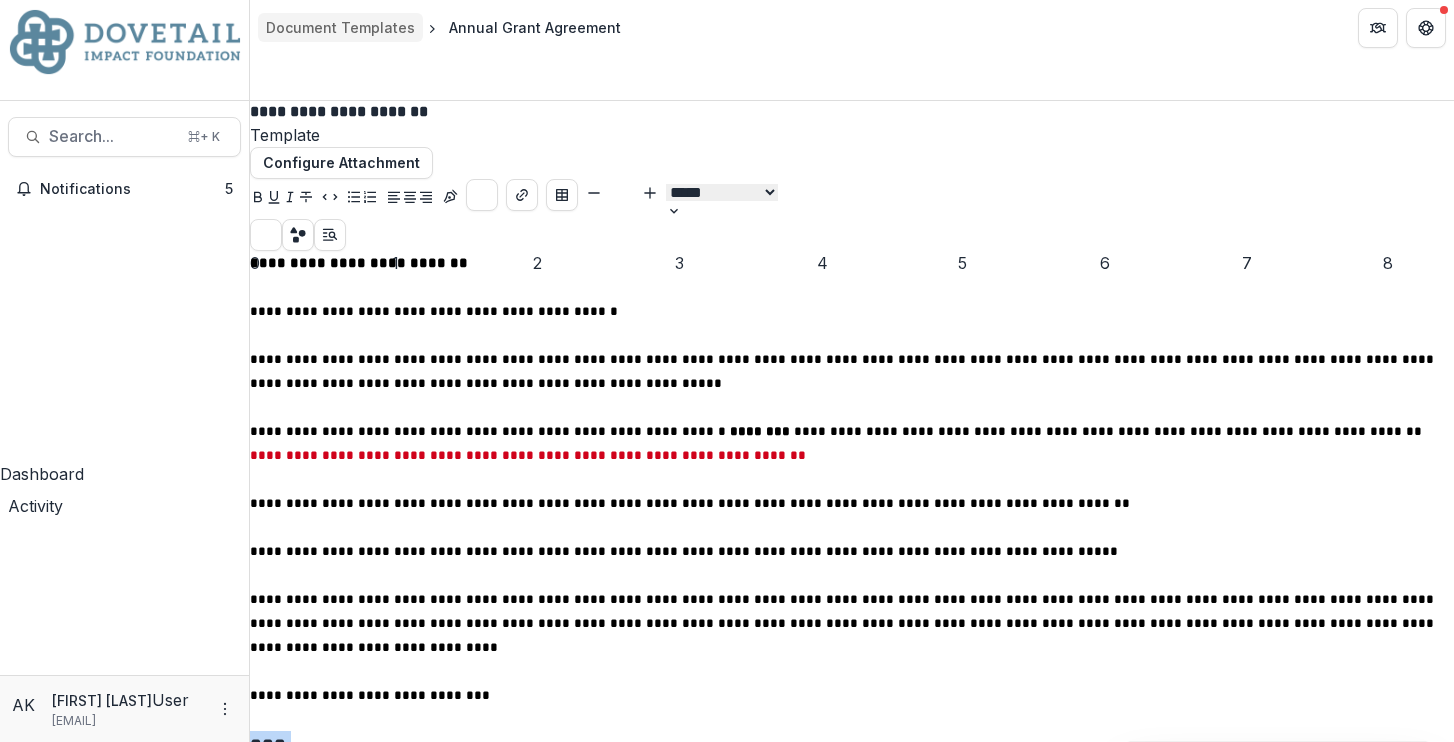 click on "Document Templates" at bounding box center [340, 27] 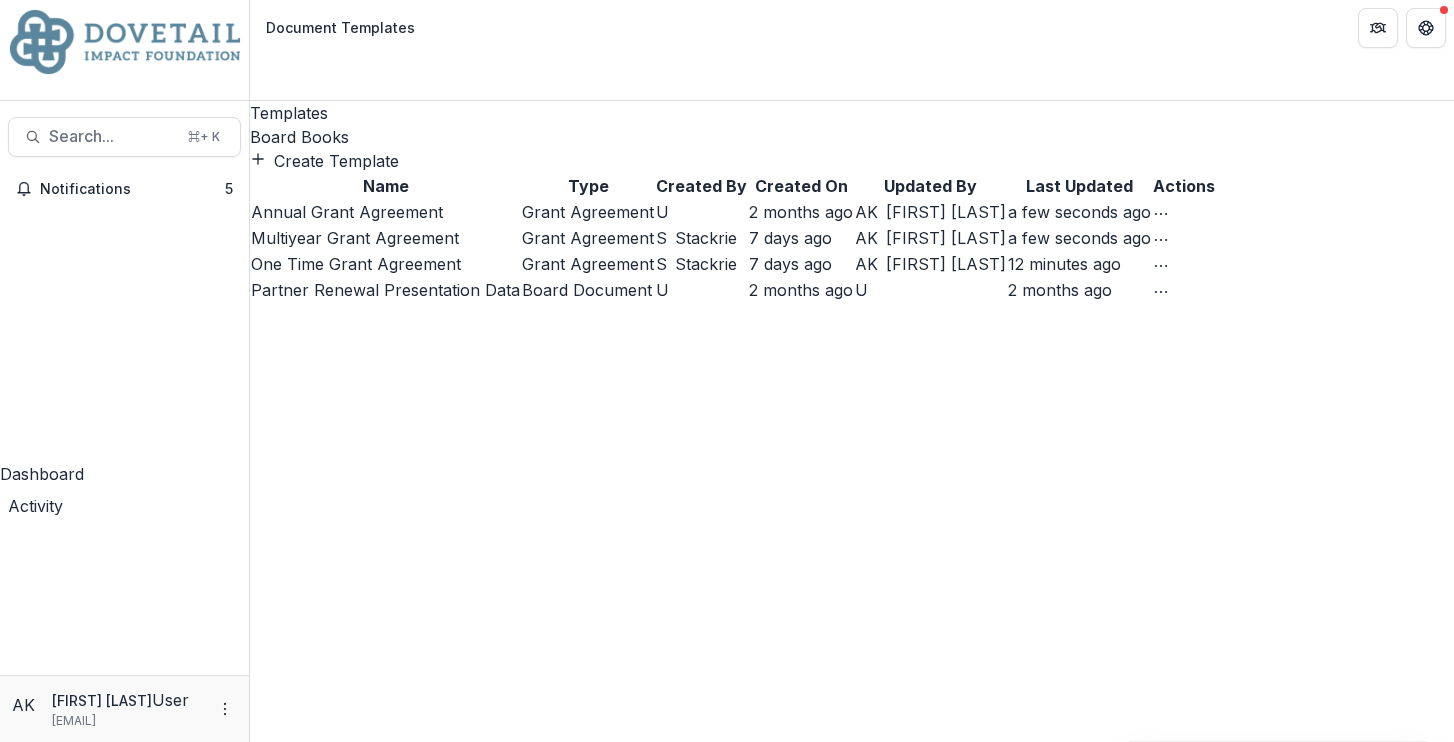 click on "Multiyear Grant Agreement" at bounding box center [355, 238] 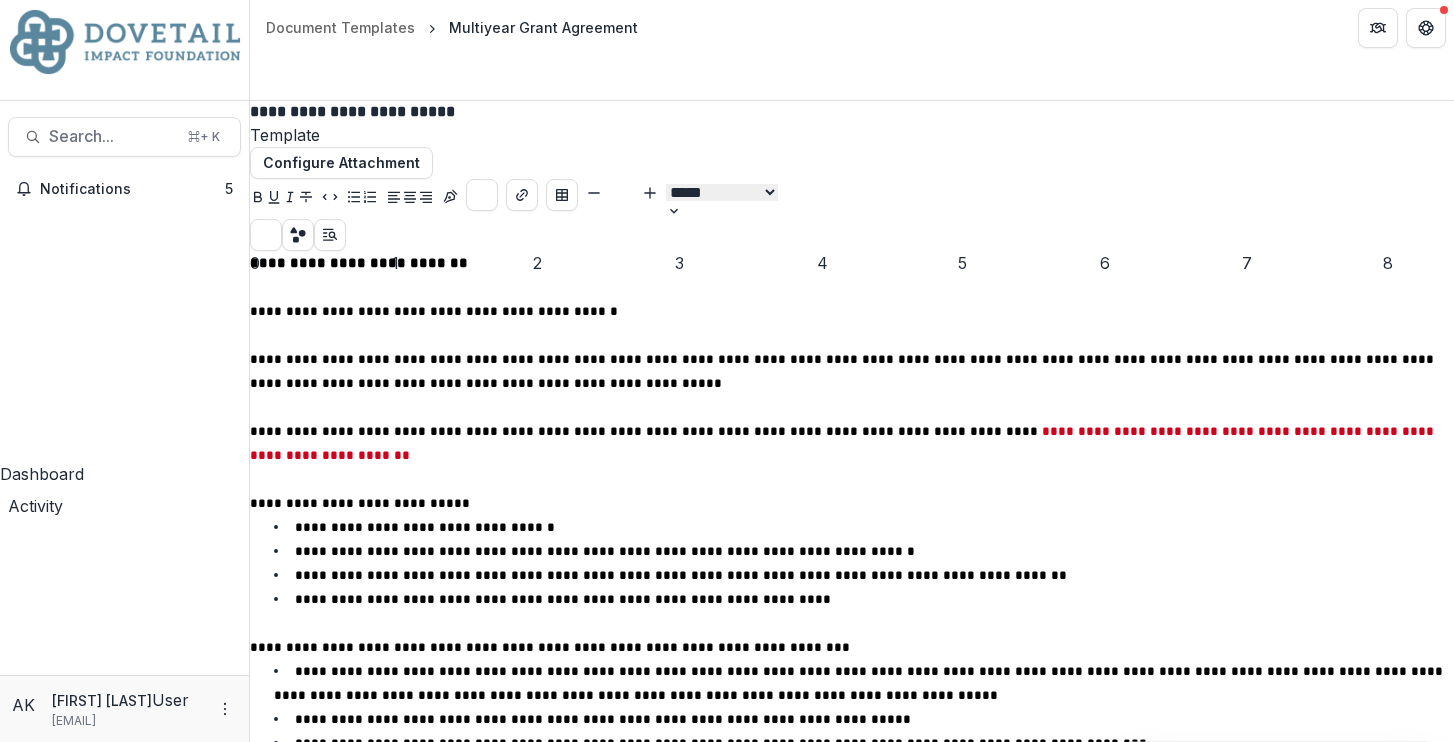 scroll, scrollTop: 655, scrollLeft: 0, axis: vertical 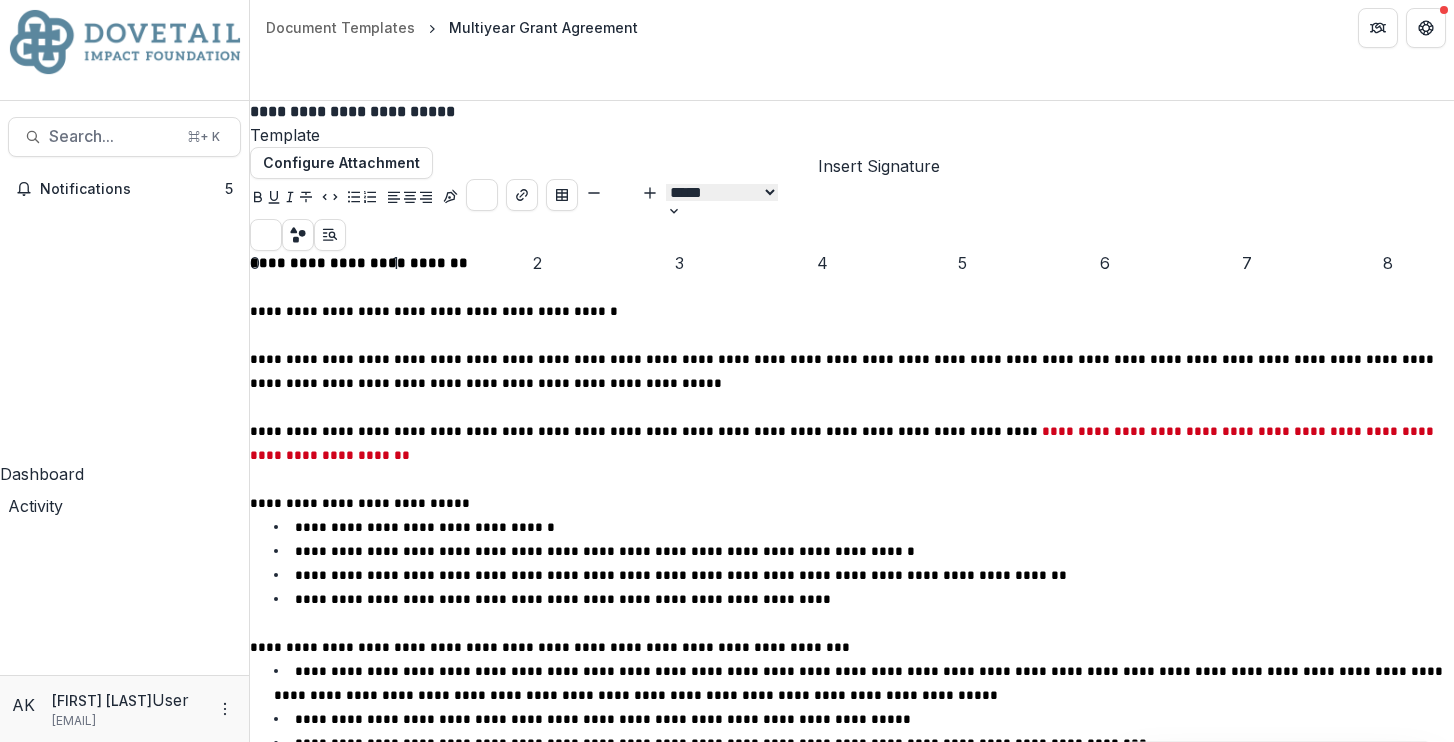click 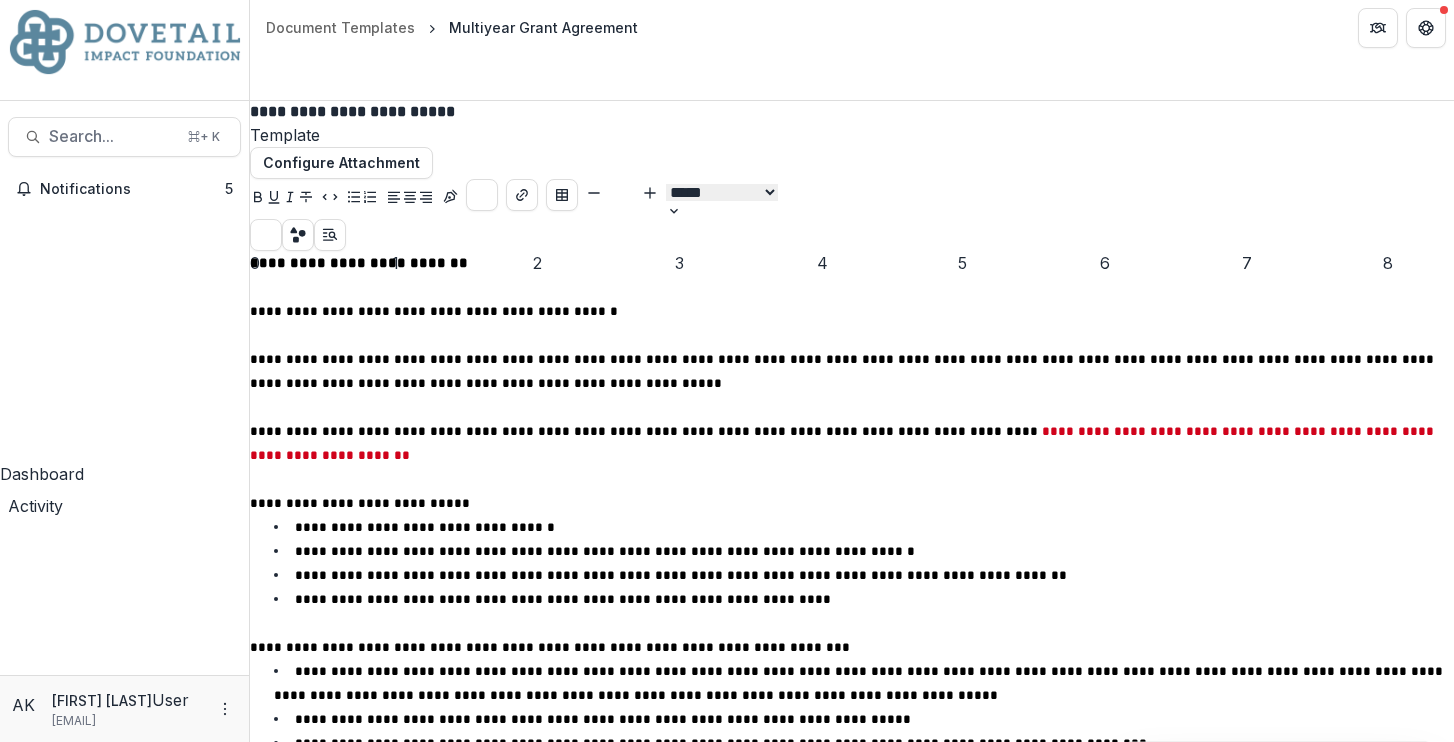 scroll, scrollTop: 4, scrollLeft: 0, axis: vertical 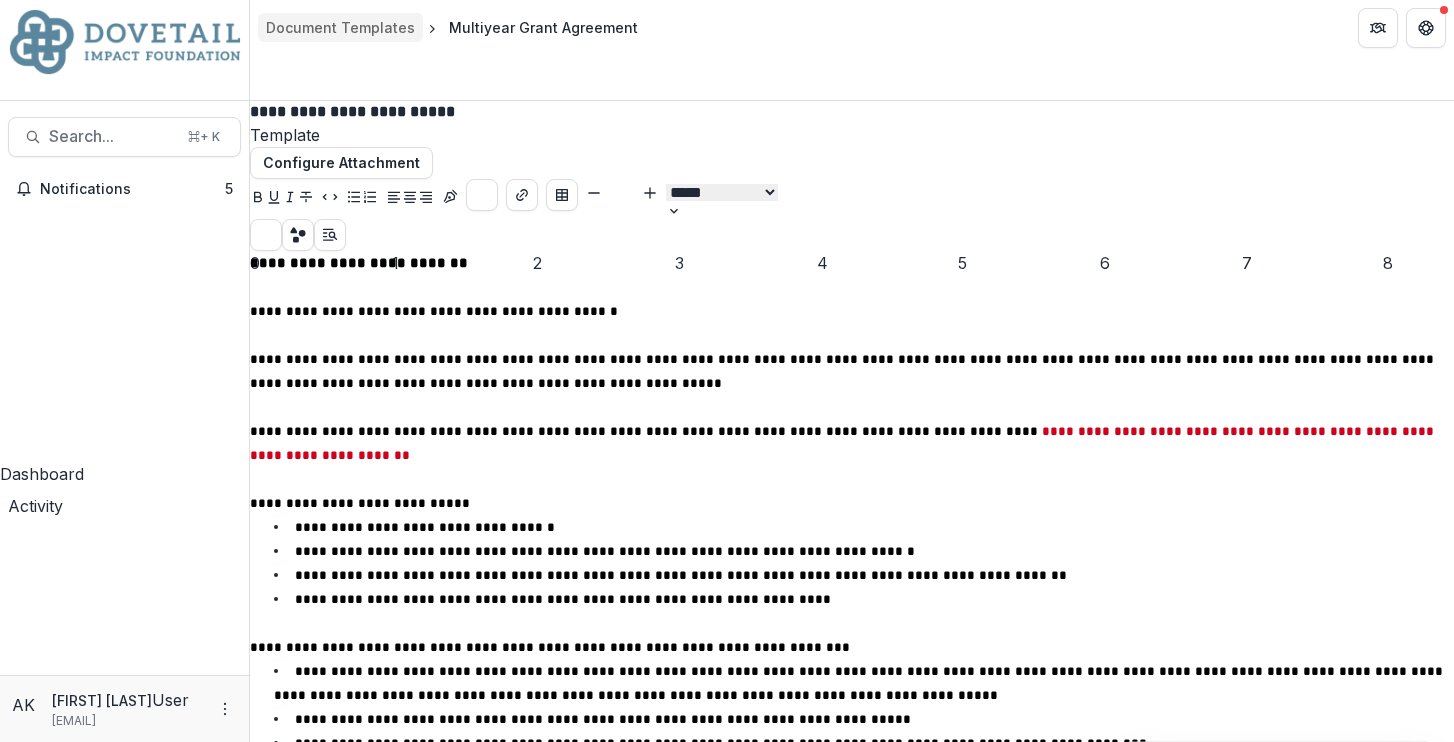 click on "Document Templates" at bounding box center (340, 27) 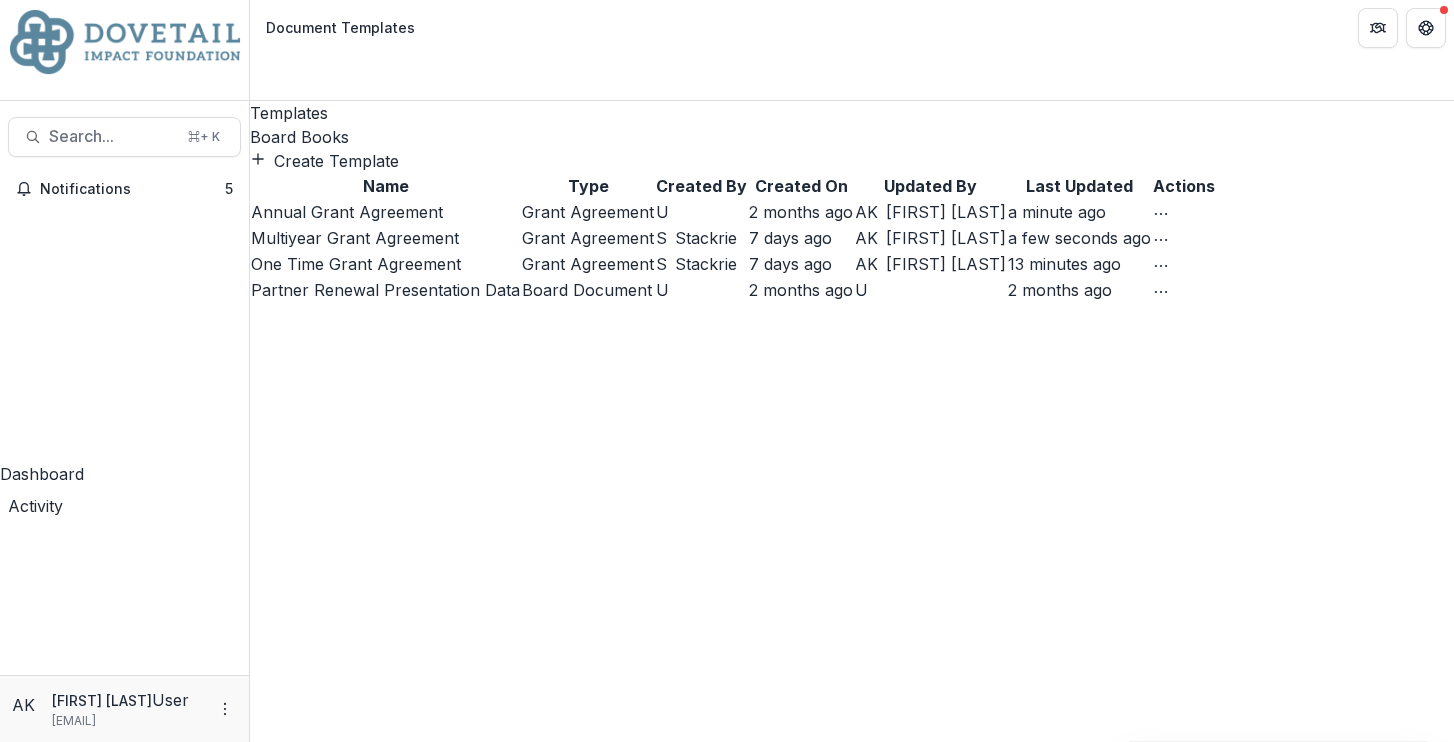 click on "One Time Grant Agreement" at bounding box center (356, 264) 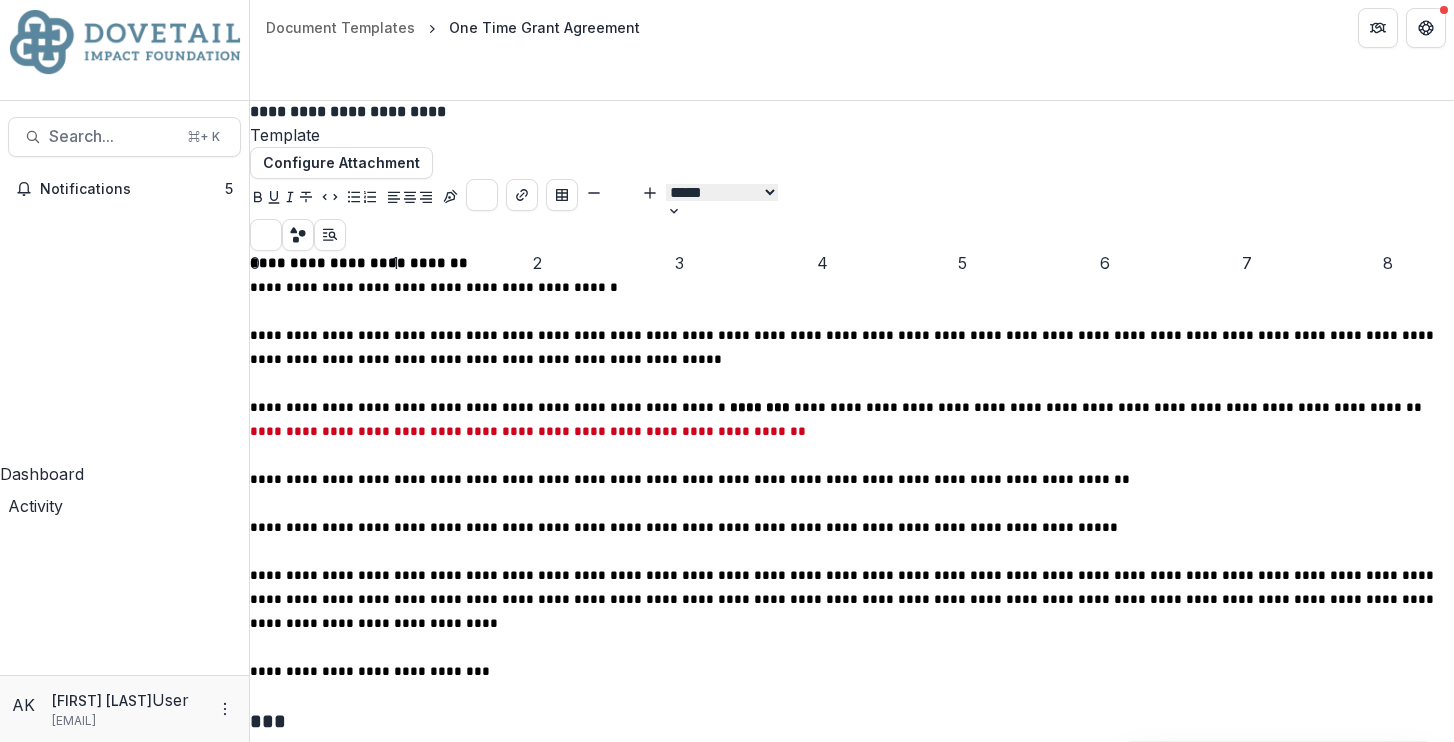 scroll, scrollTop: 517, scrollLeft: 0, axis: vertical 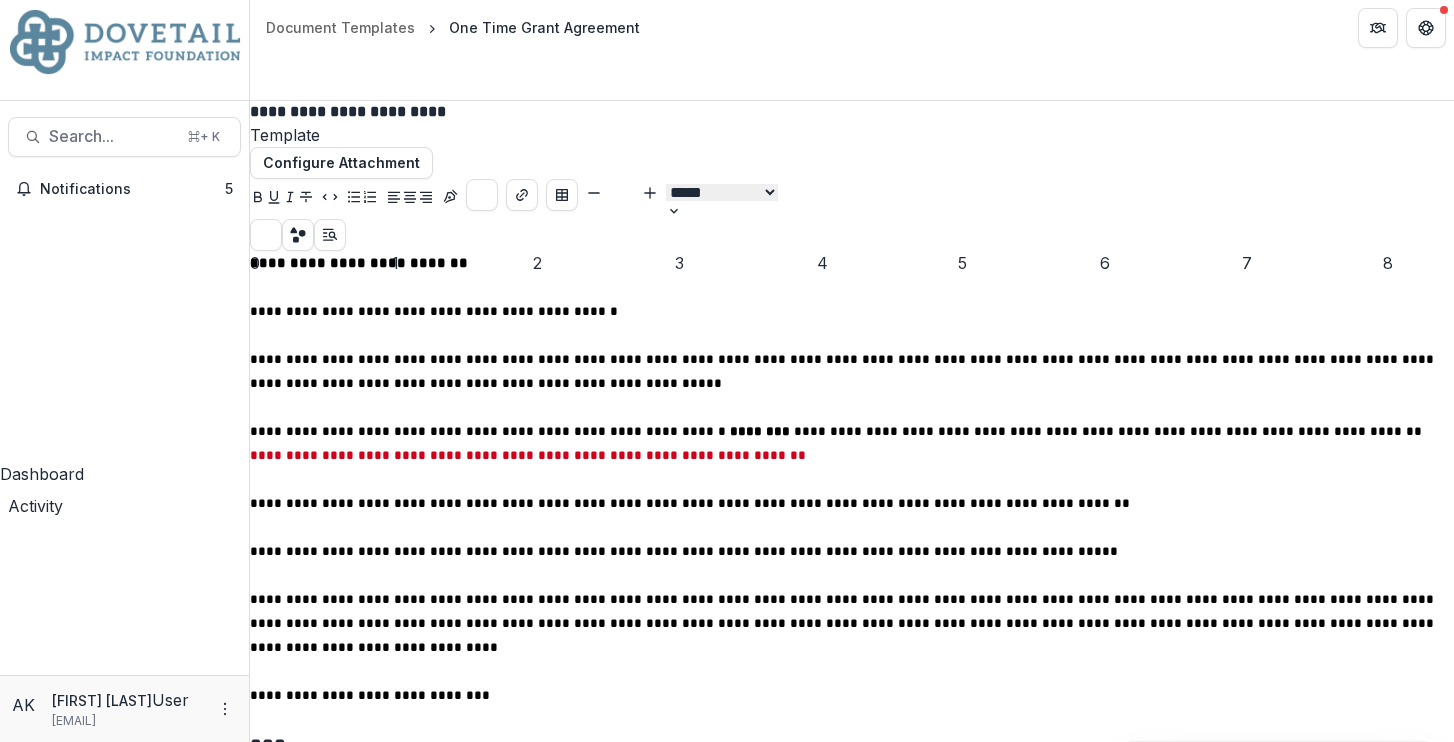 click on "**********" at bounding box center [852, 263] 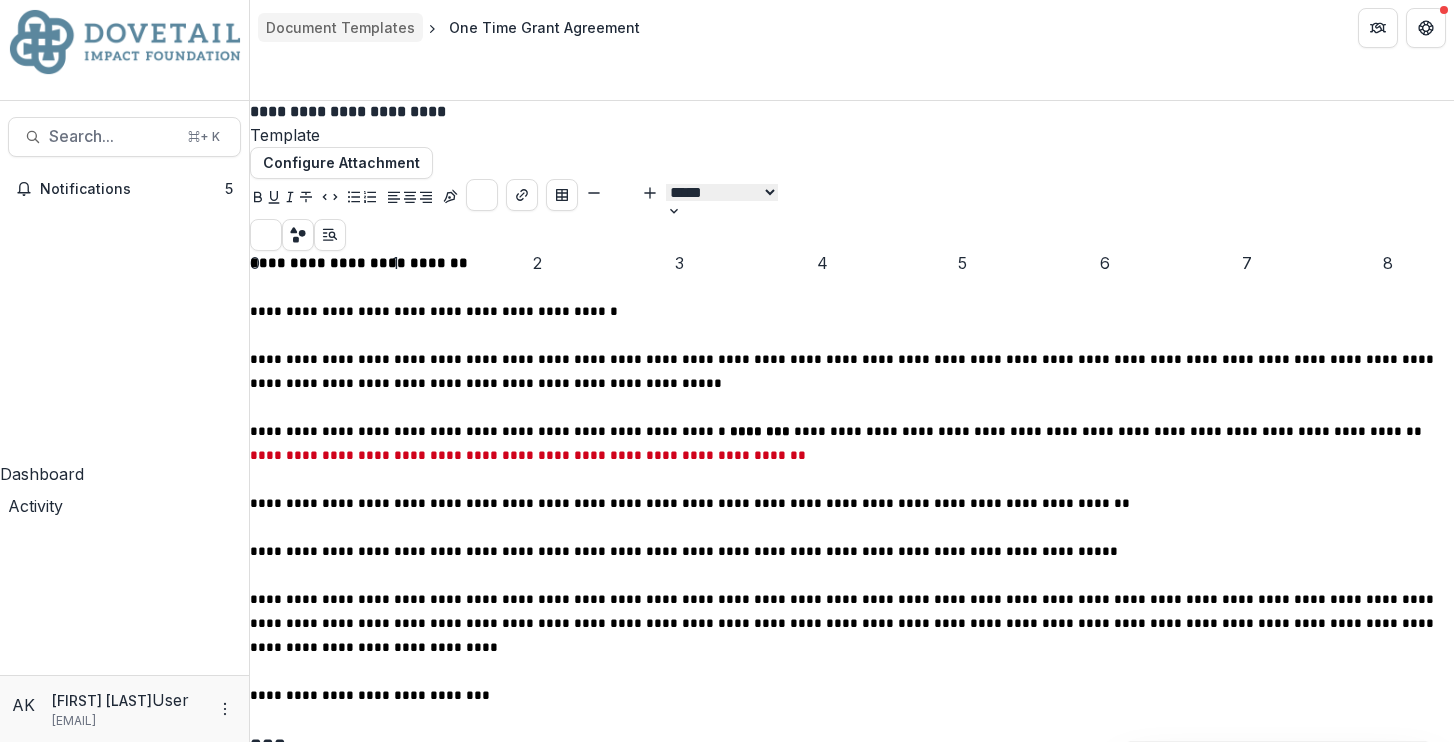 click on "Document Templates" at bounding box center (340, 27) 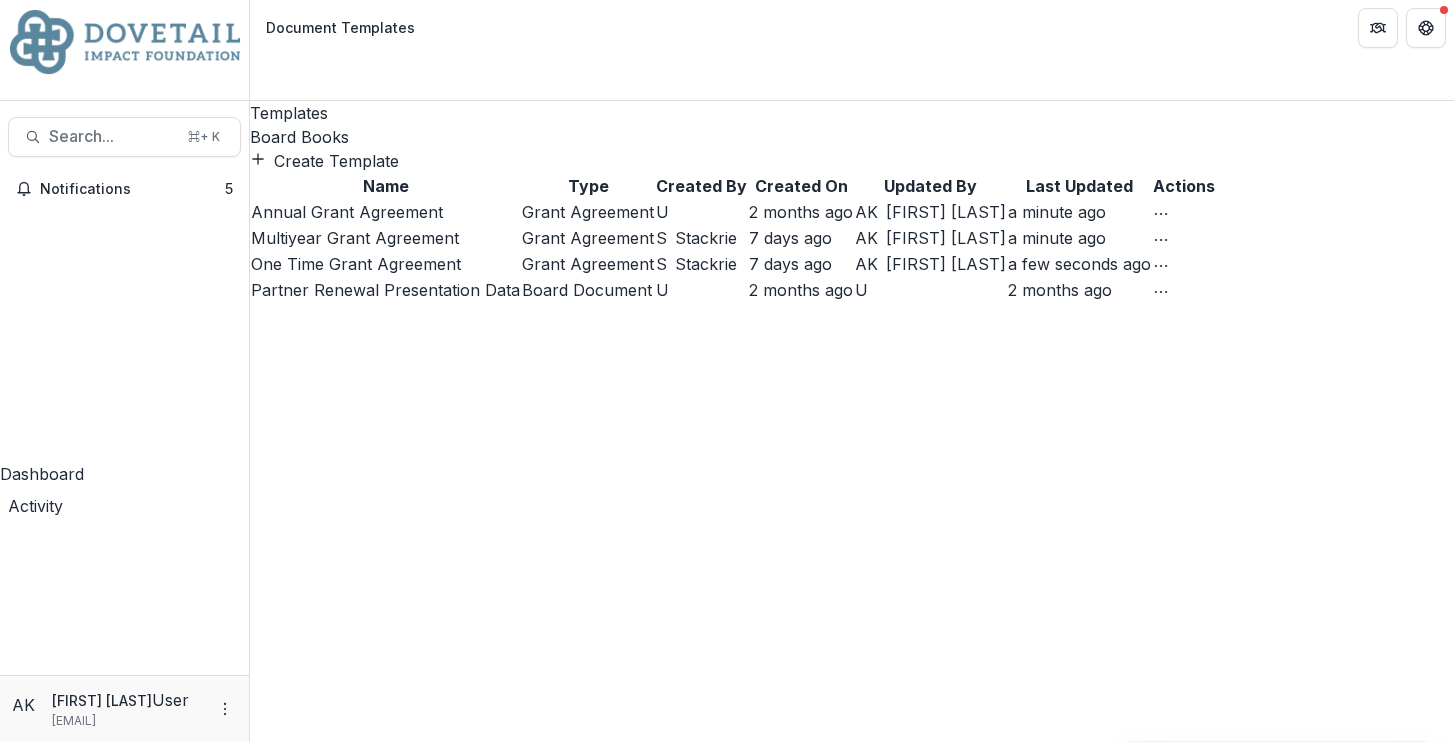click on "Annual Grant Agreement" at bounding box center (347, 212) 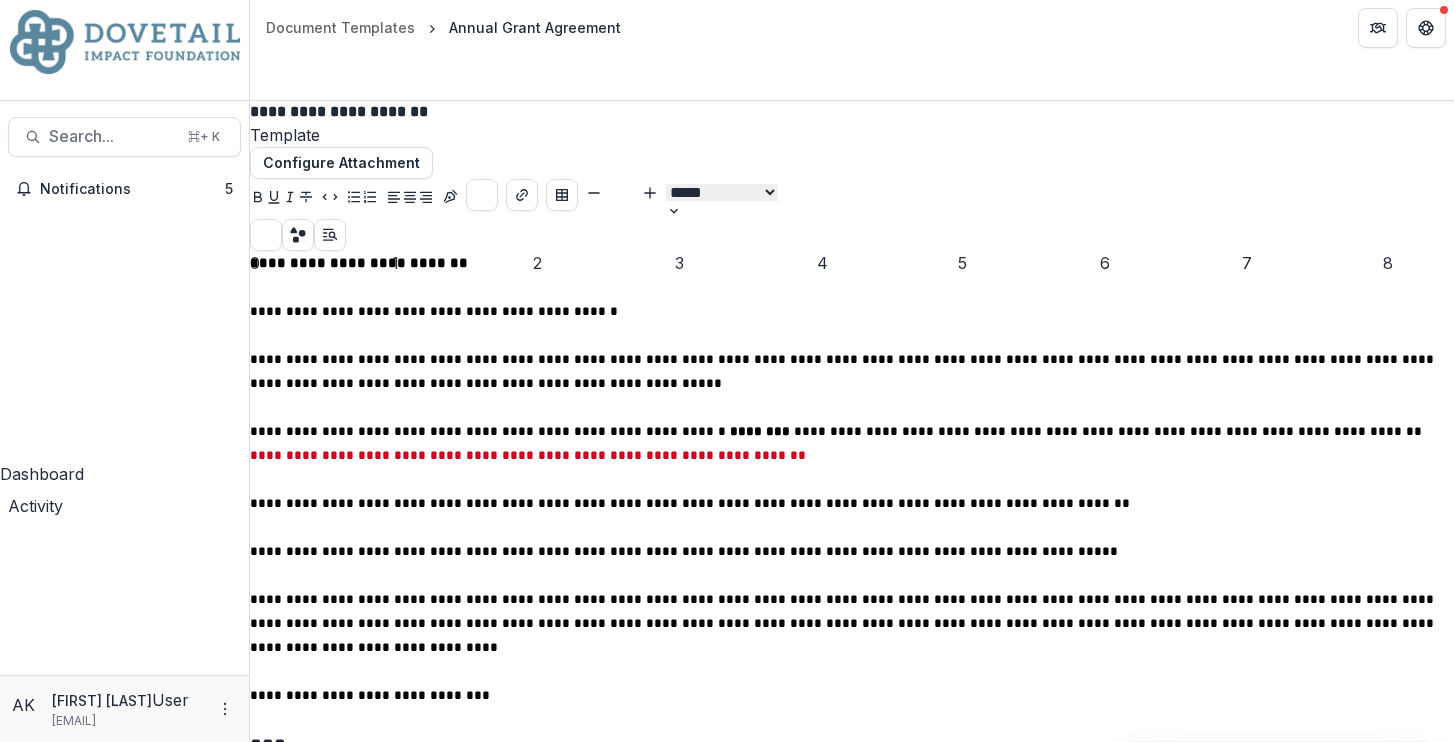 scroll, scrollTop: 159, scrollLeft: 0, axis: vertical 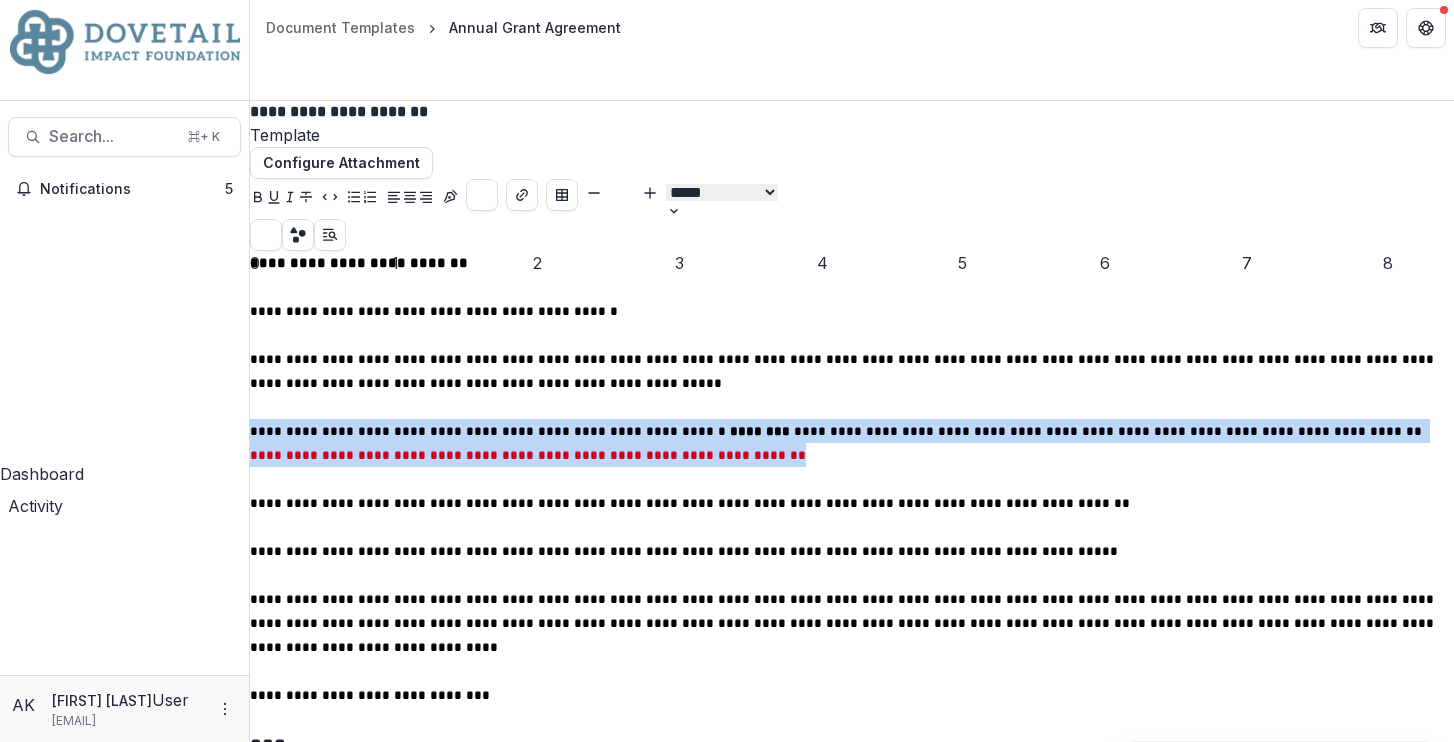 drag, startPoint x: 795, startPoint y: 467, endPoint x: 509, endPoint y: 417, distance: 290.33774 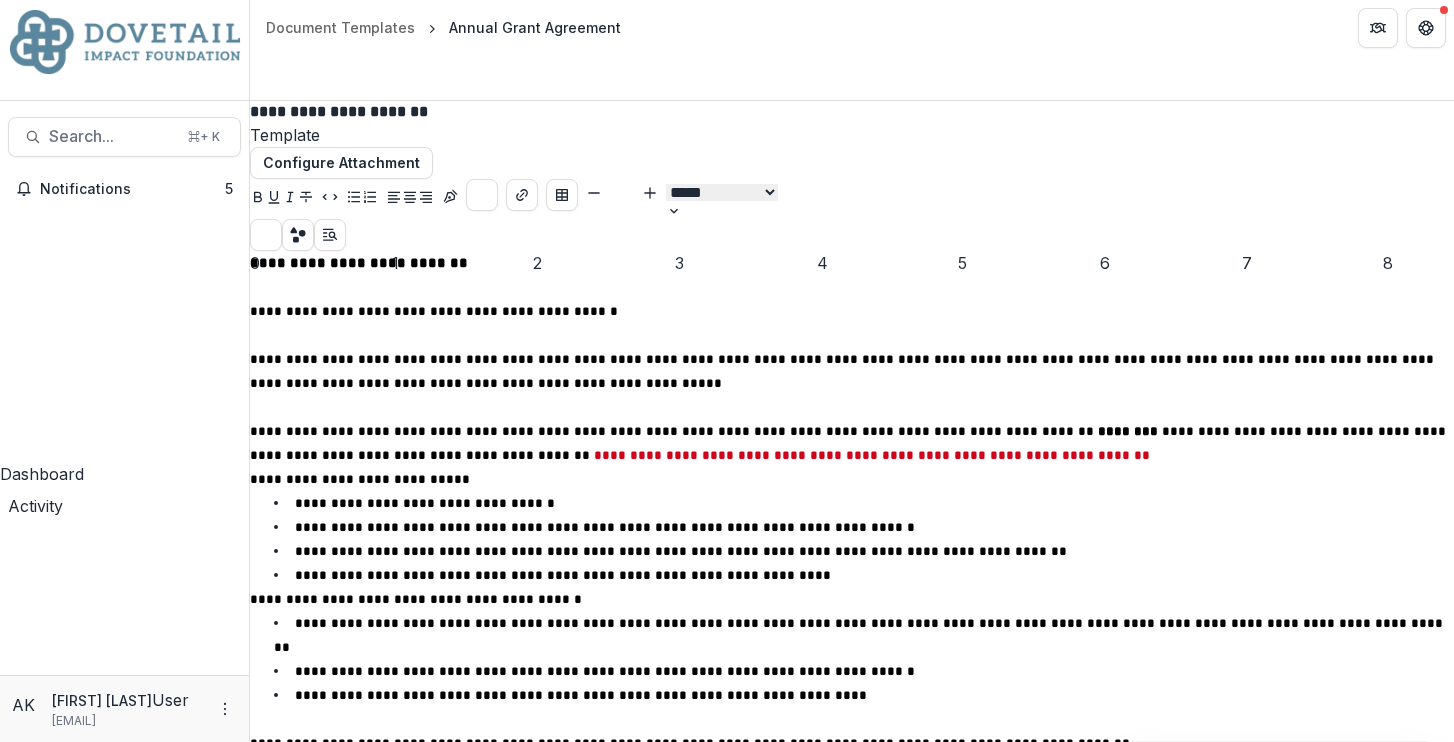 scroll, scrollTop: 249, scrollLeft: 0, axis: vertical 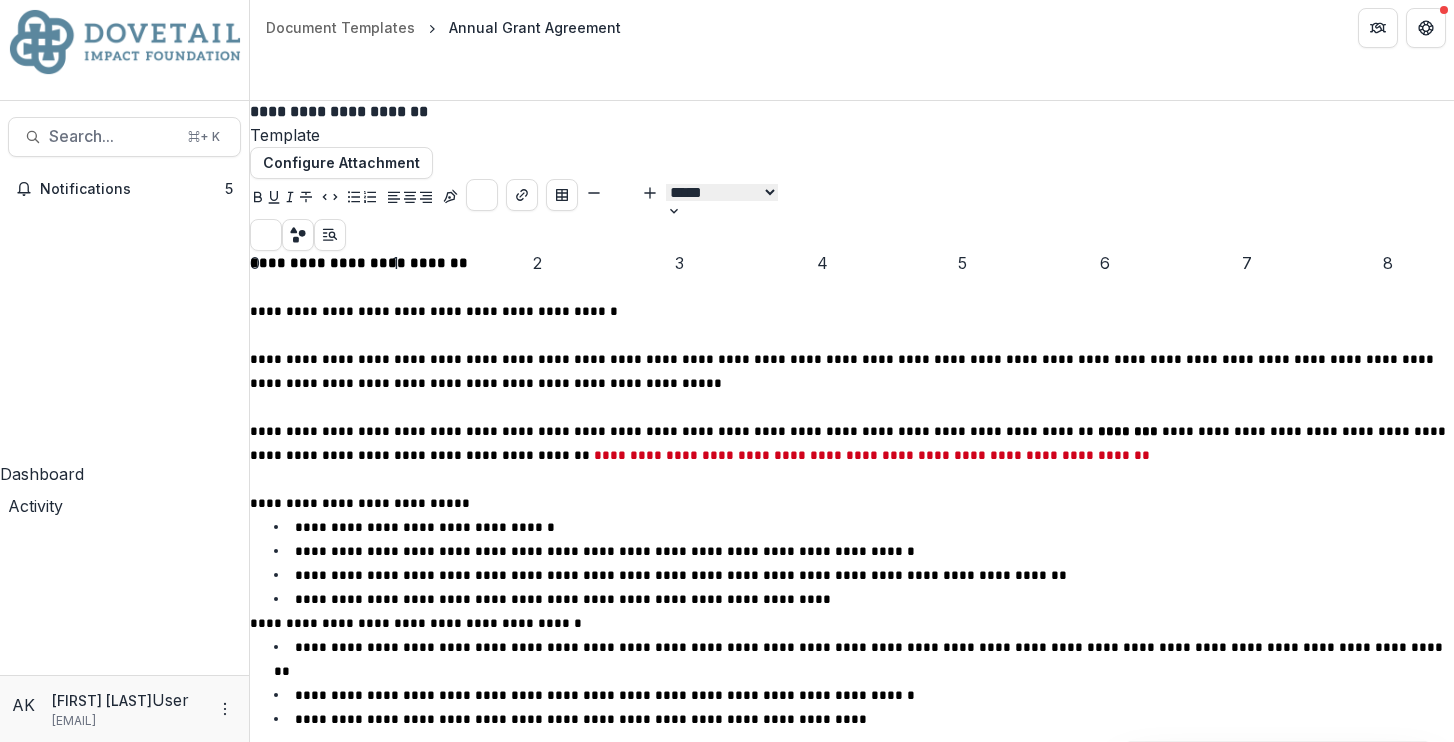 click on "**********" at bounding box center (864, 599) 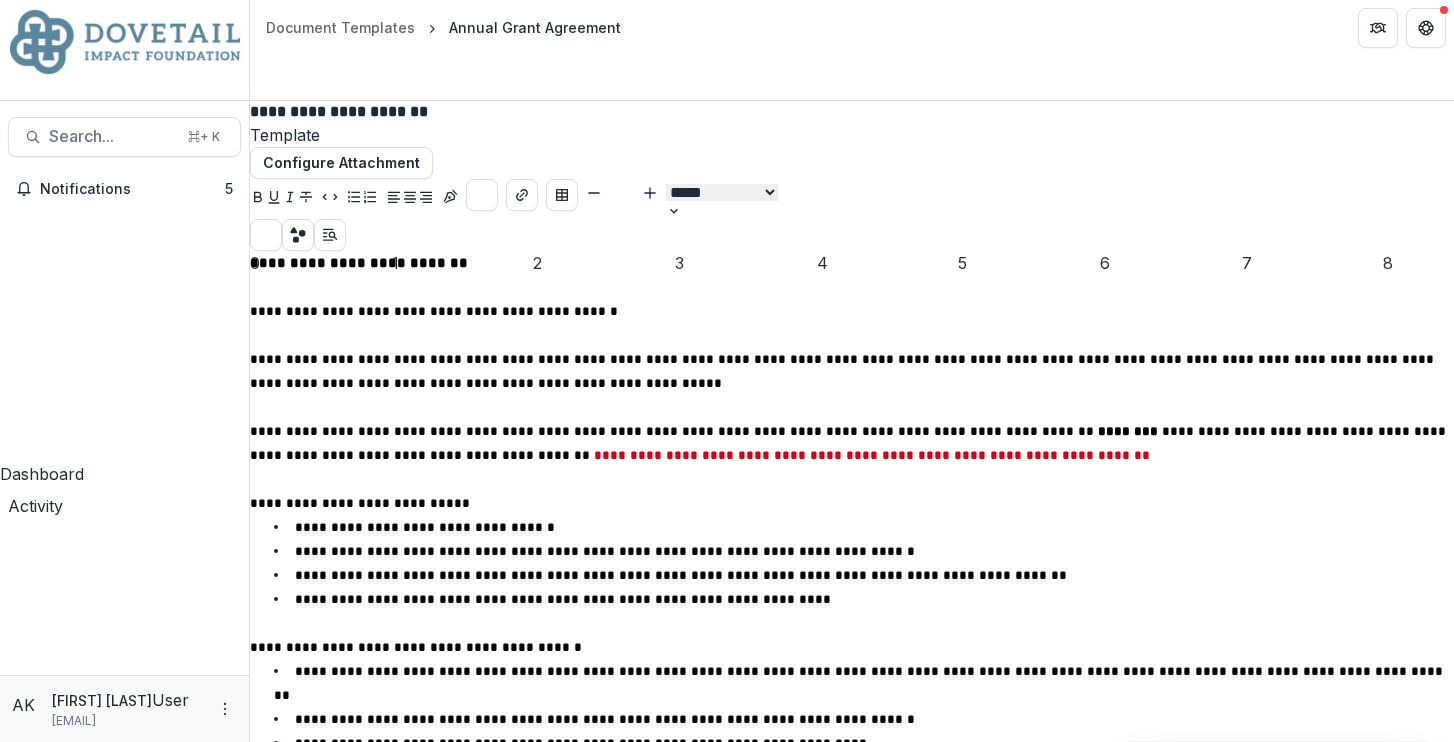 scroll, scrollTop: 395, scrollLeft: 0, axis: vertical 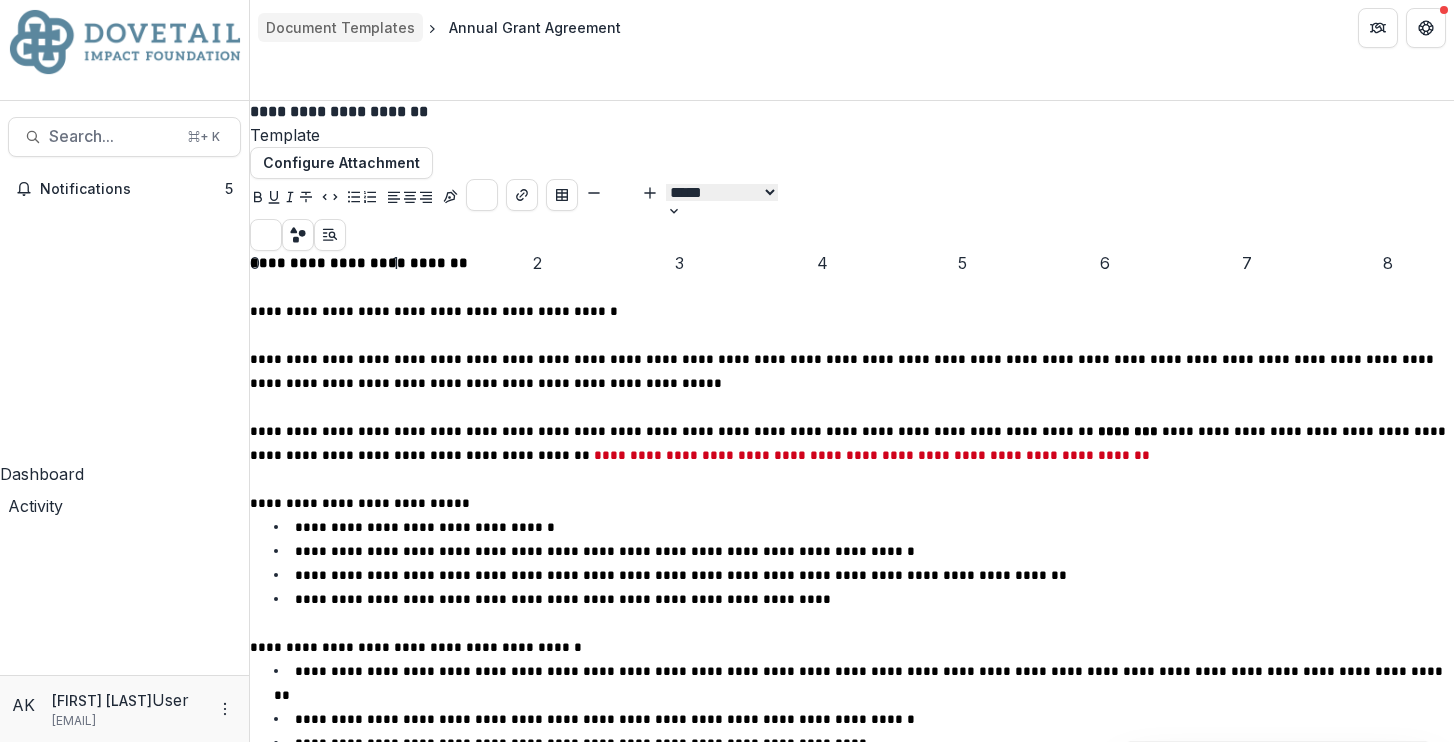 click on "Document Templates" at bounding box center (340, 27) 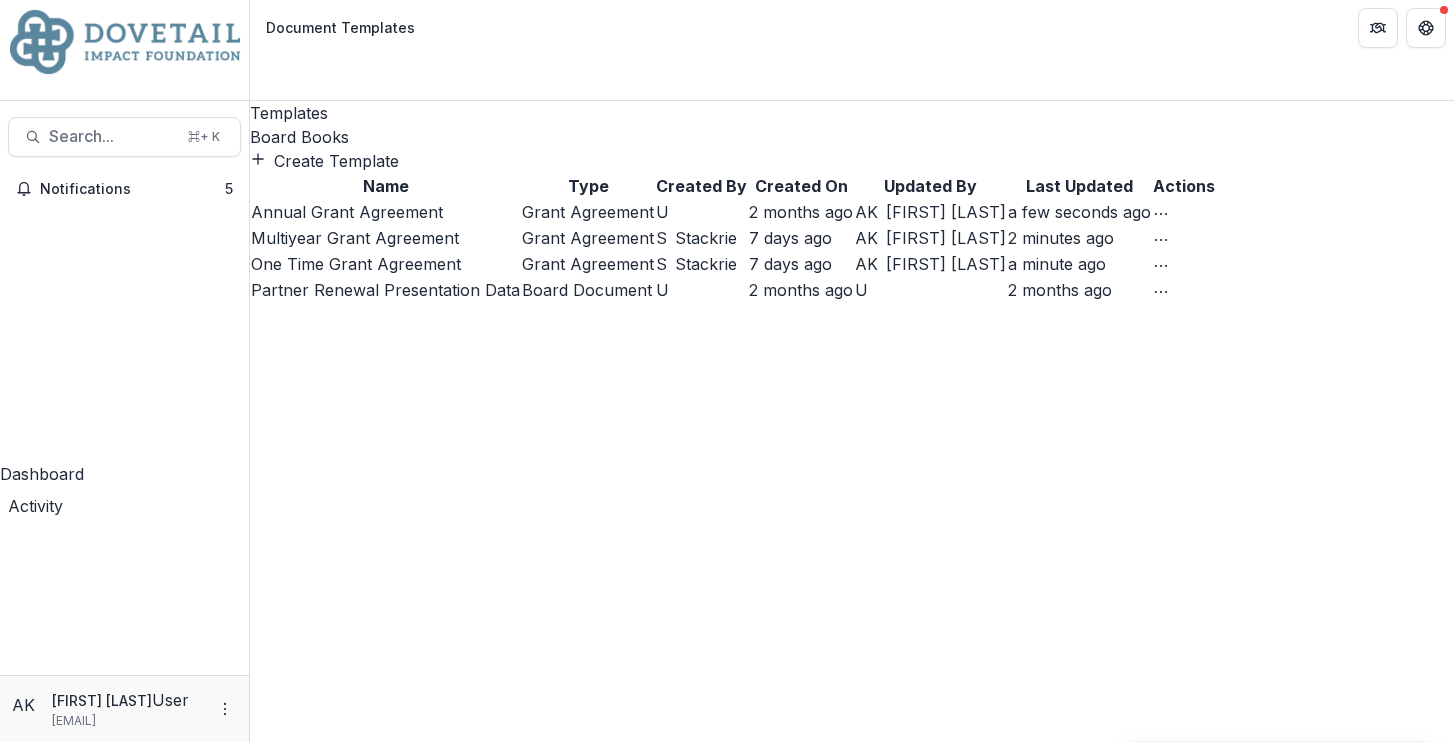 click on "Multiyear Grant Agreement" at bounding box center [355, 238] 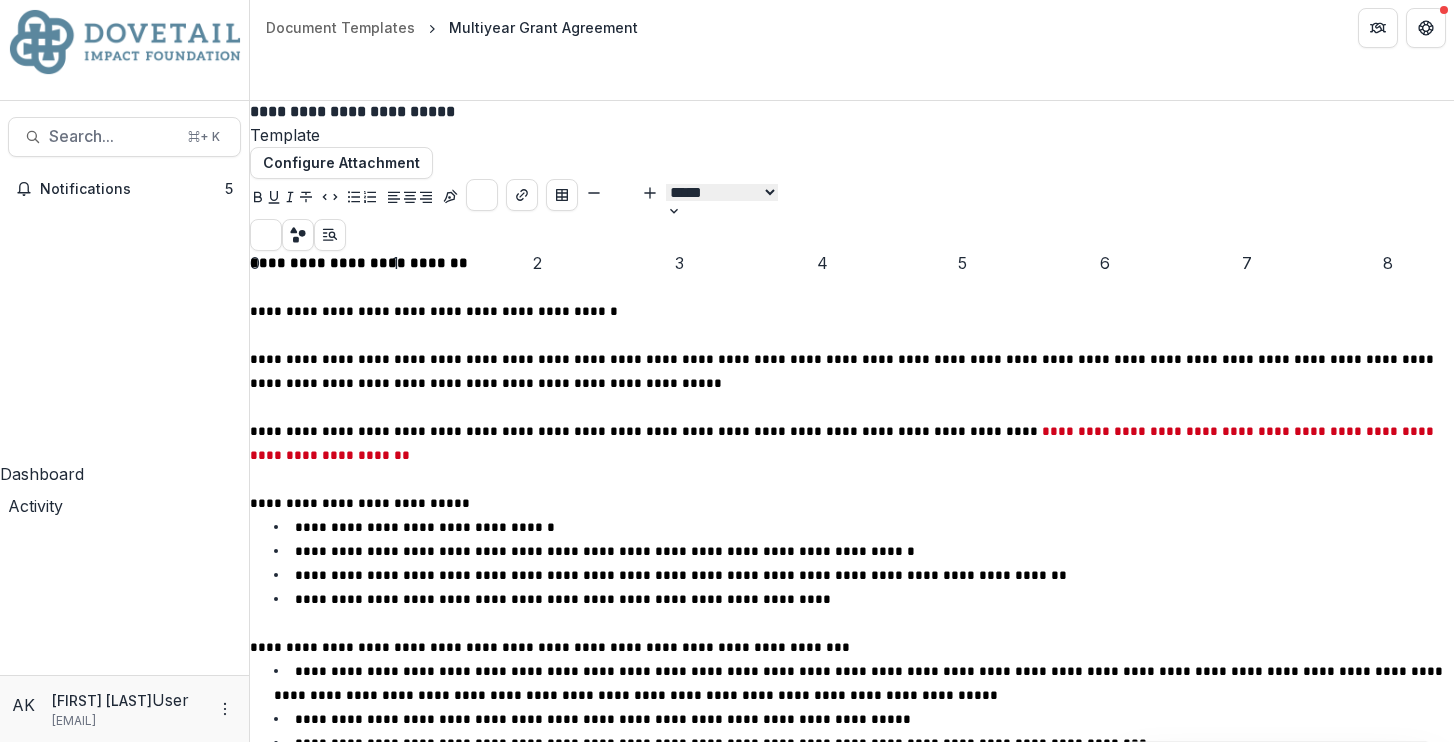 scroll, scrollTop: 2031, scrollLeft: 0, axis: vertical 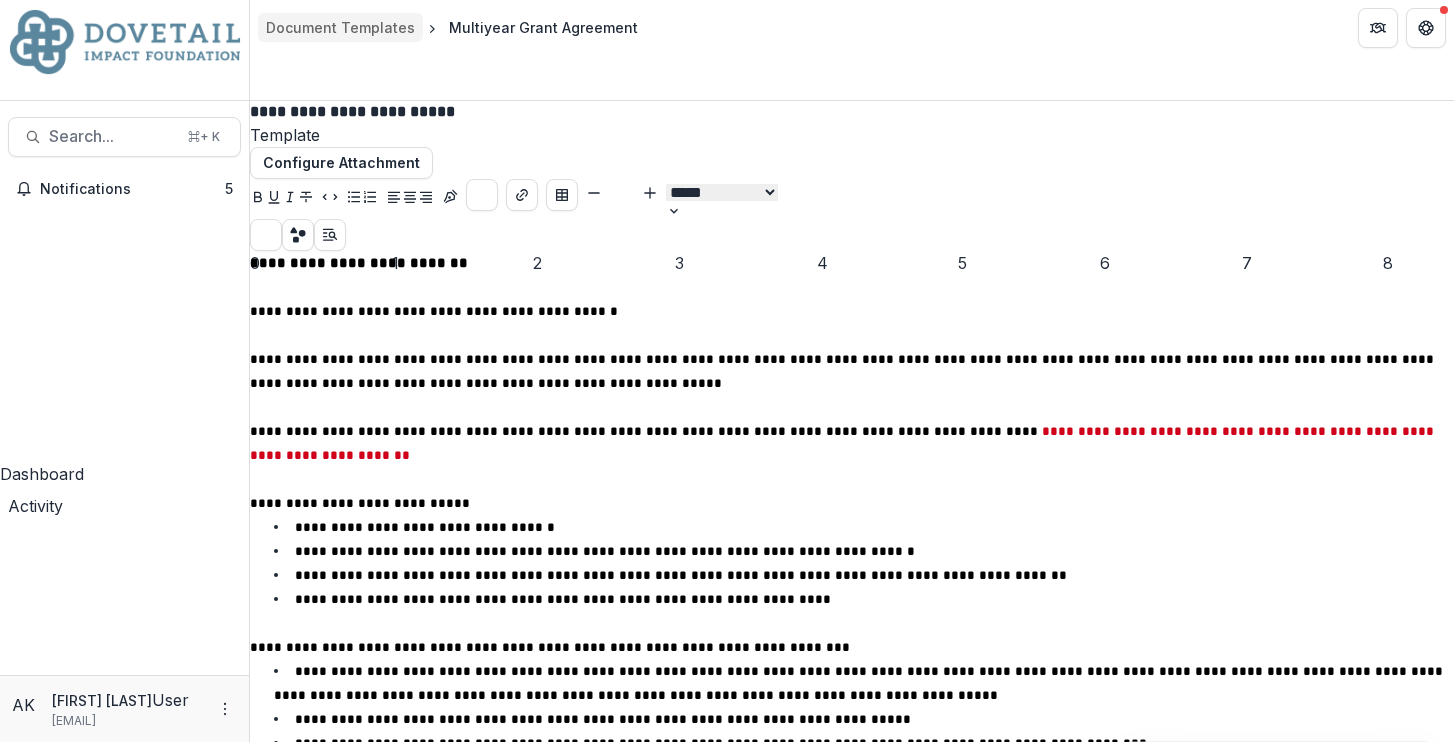 click on "Document Templates" at bounding box center (340, 27) 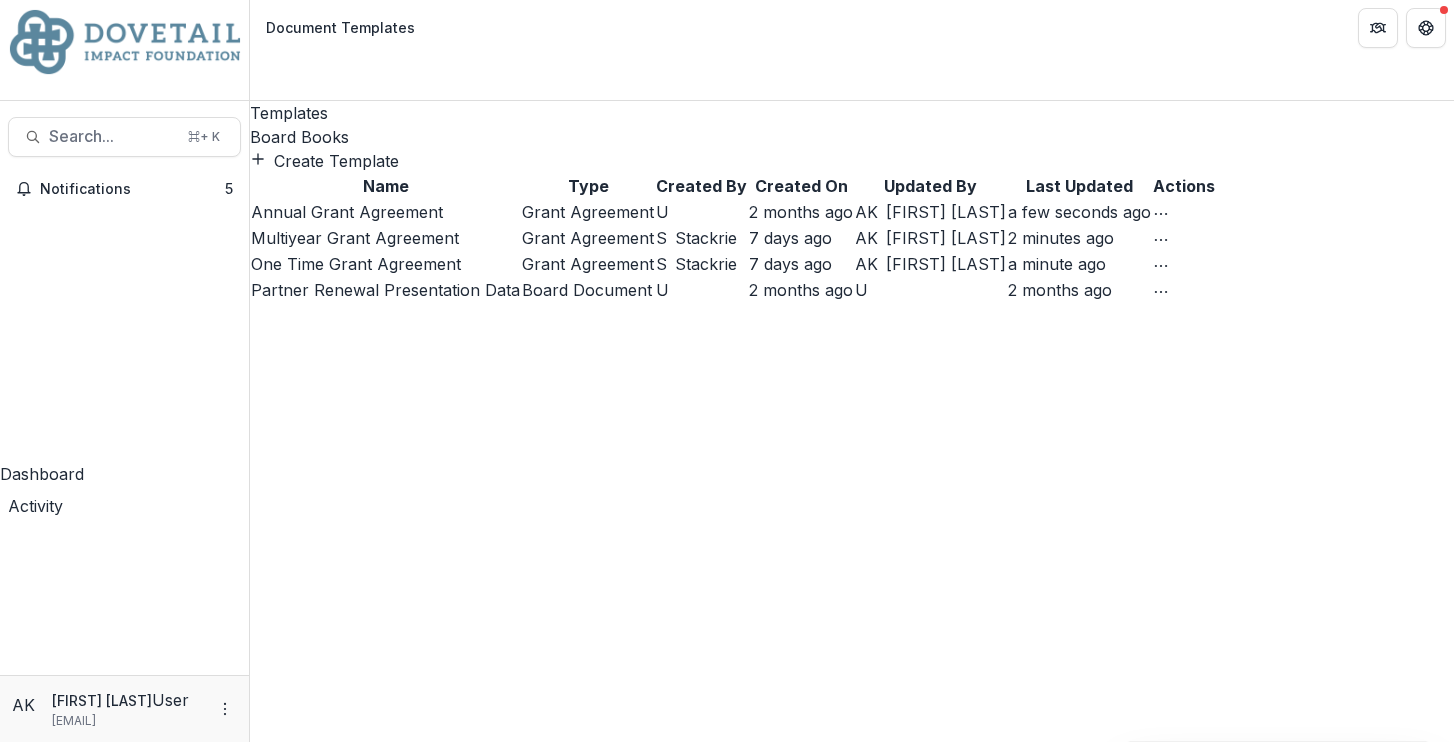 click on "Annual Grant Agreement" at bounding box center (347, 212) 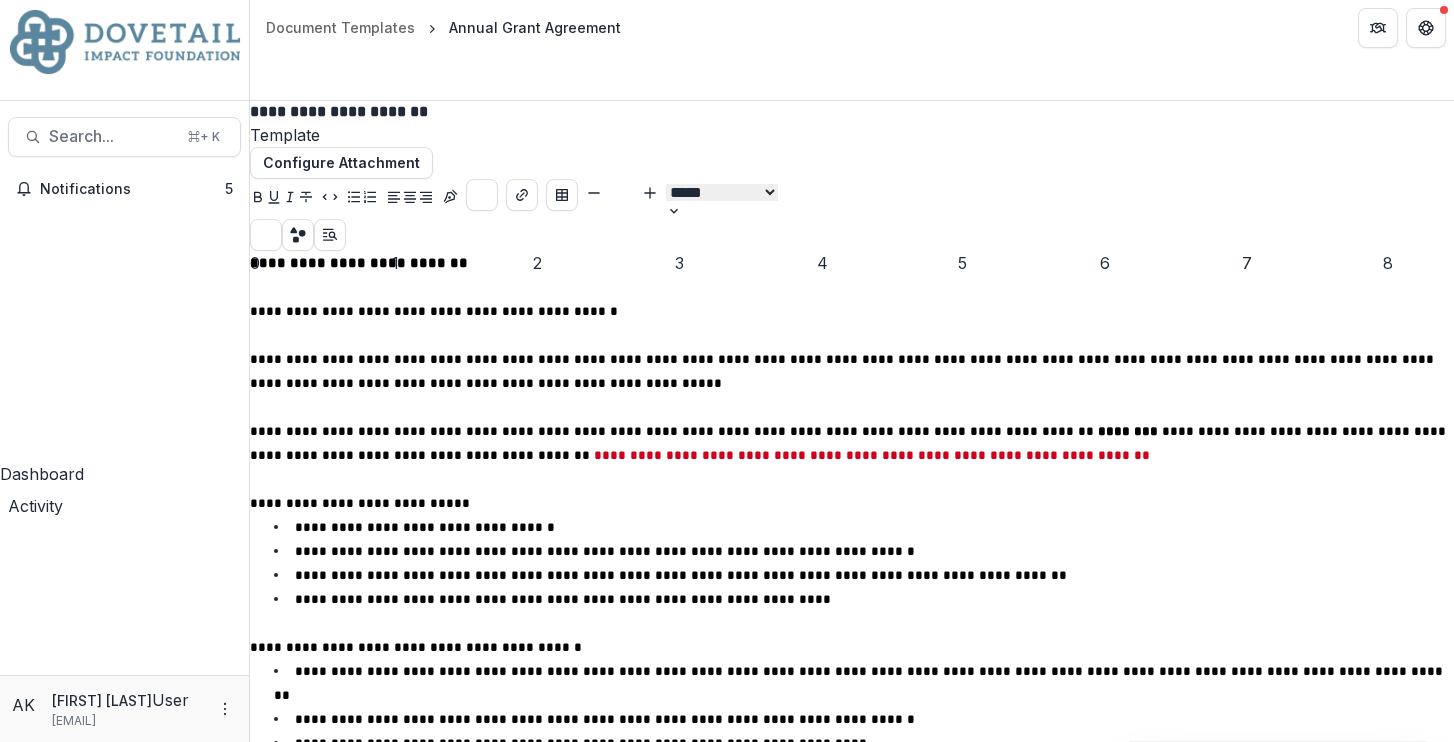 scroll, scrollTop: 35, scrollLeft: 0, axis: vertical 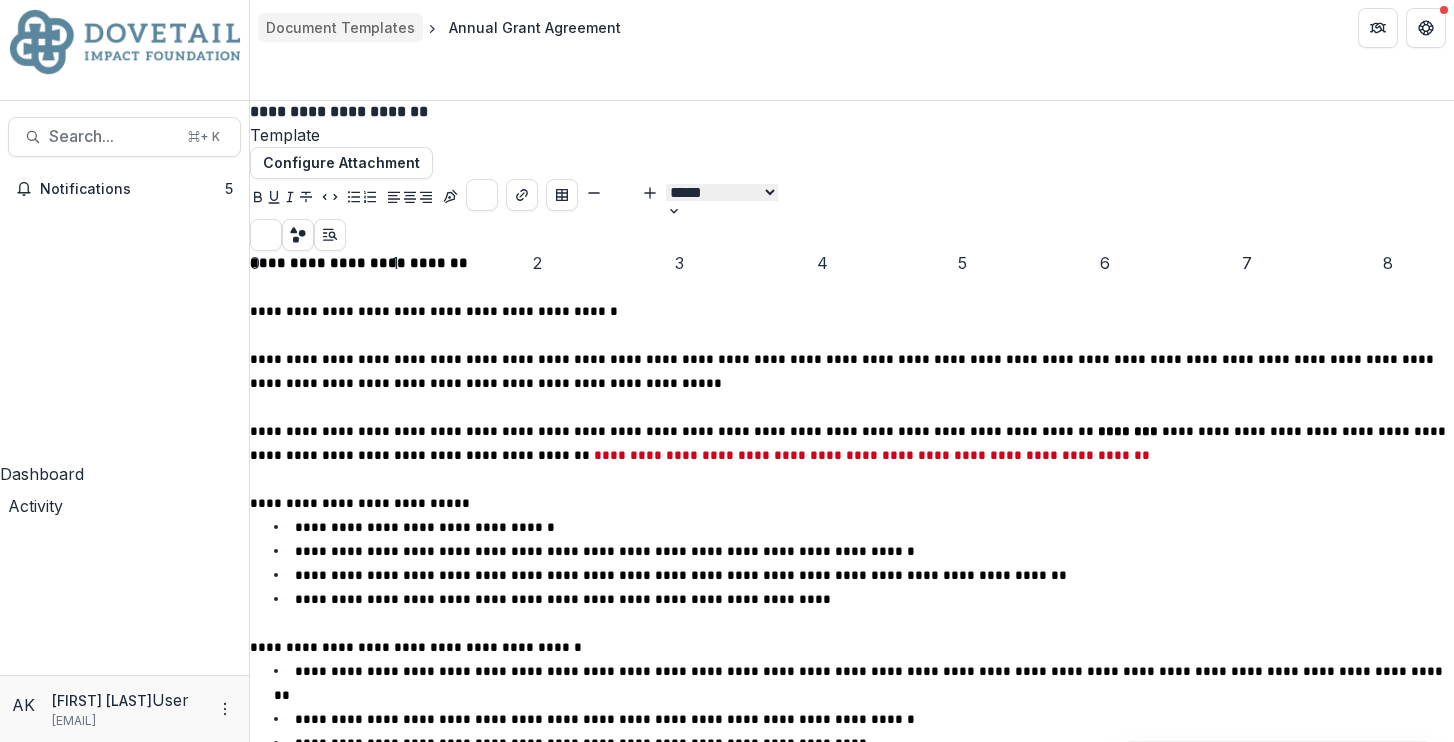click on "Document Templates" at bounding box center [340, 27] 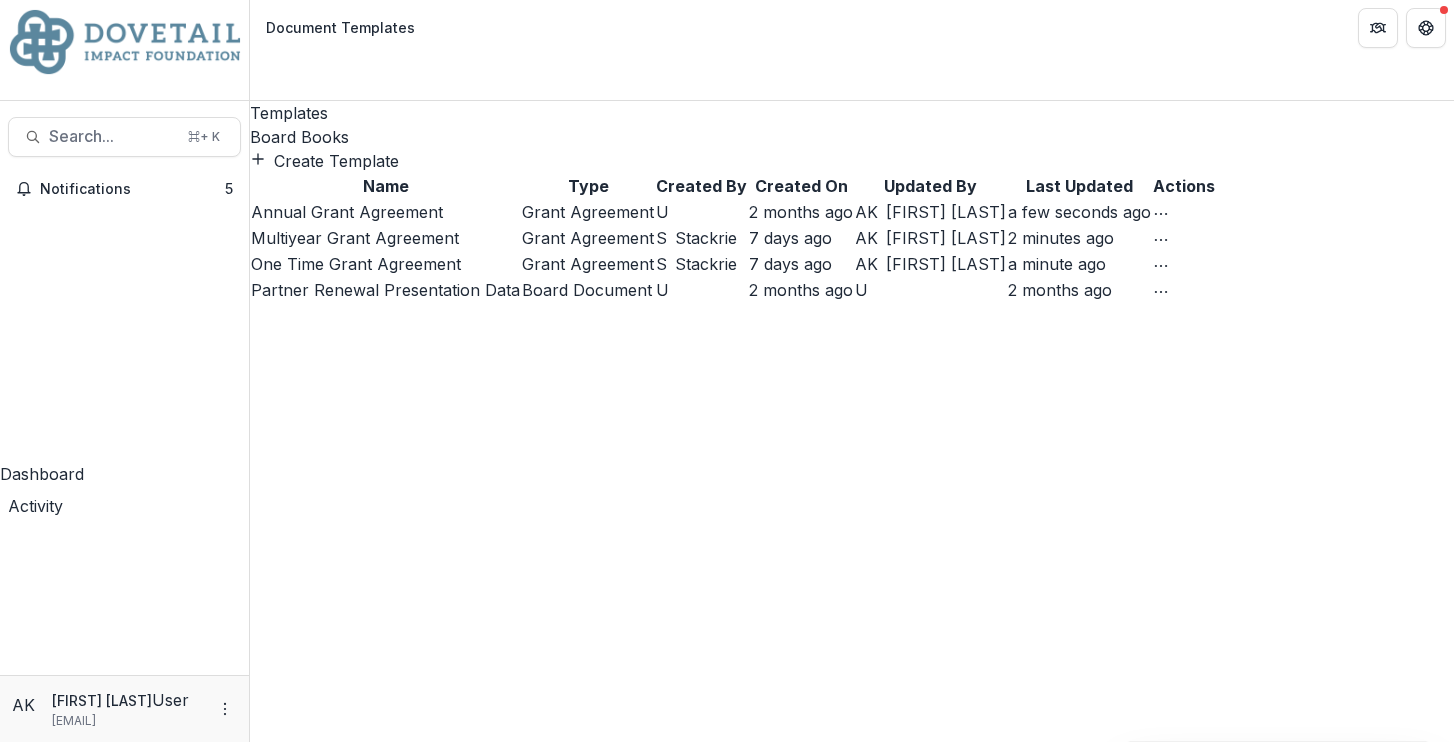 click on "One Time Grant Agreement" at bounding box center (356, 264) 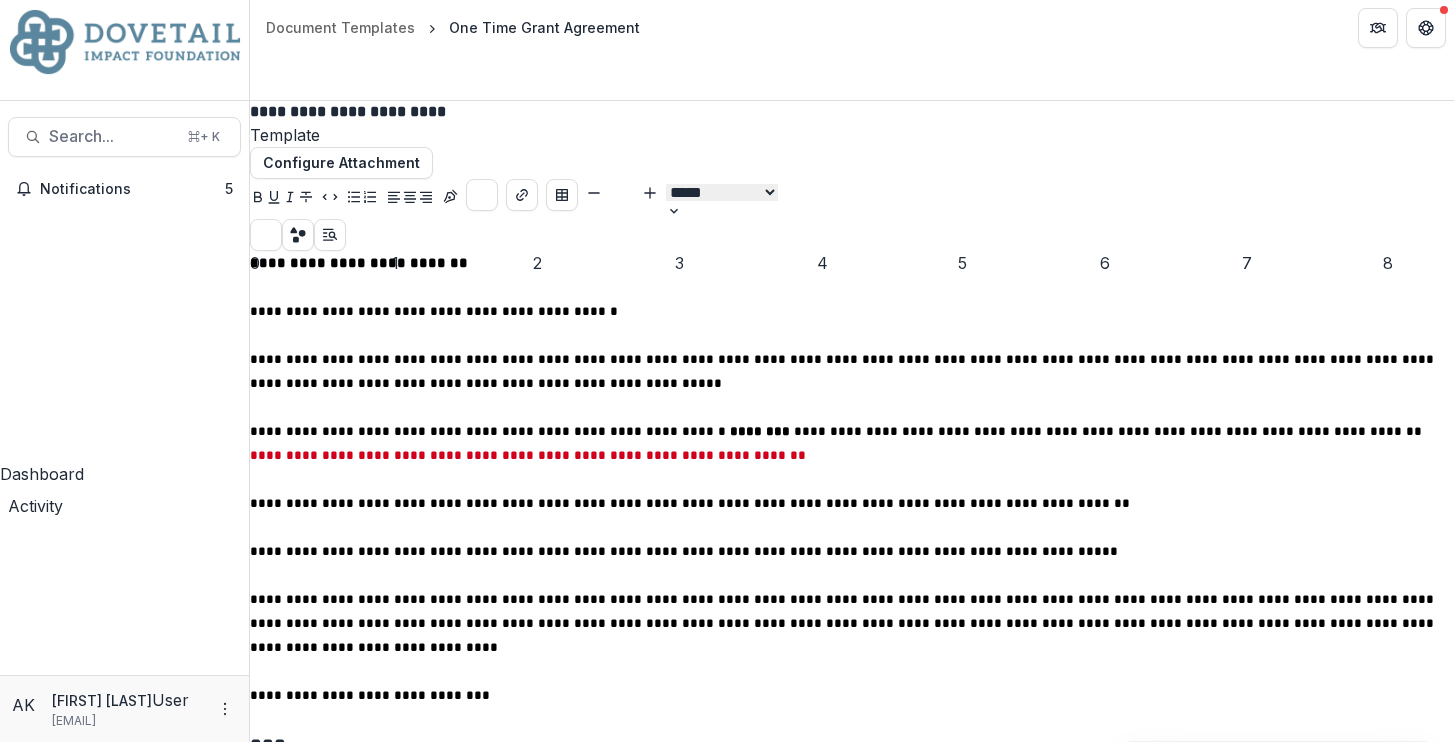 scroll, scrollTop: 0, scrollLeft: 0, axis: both 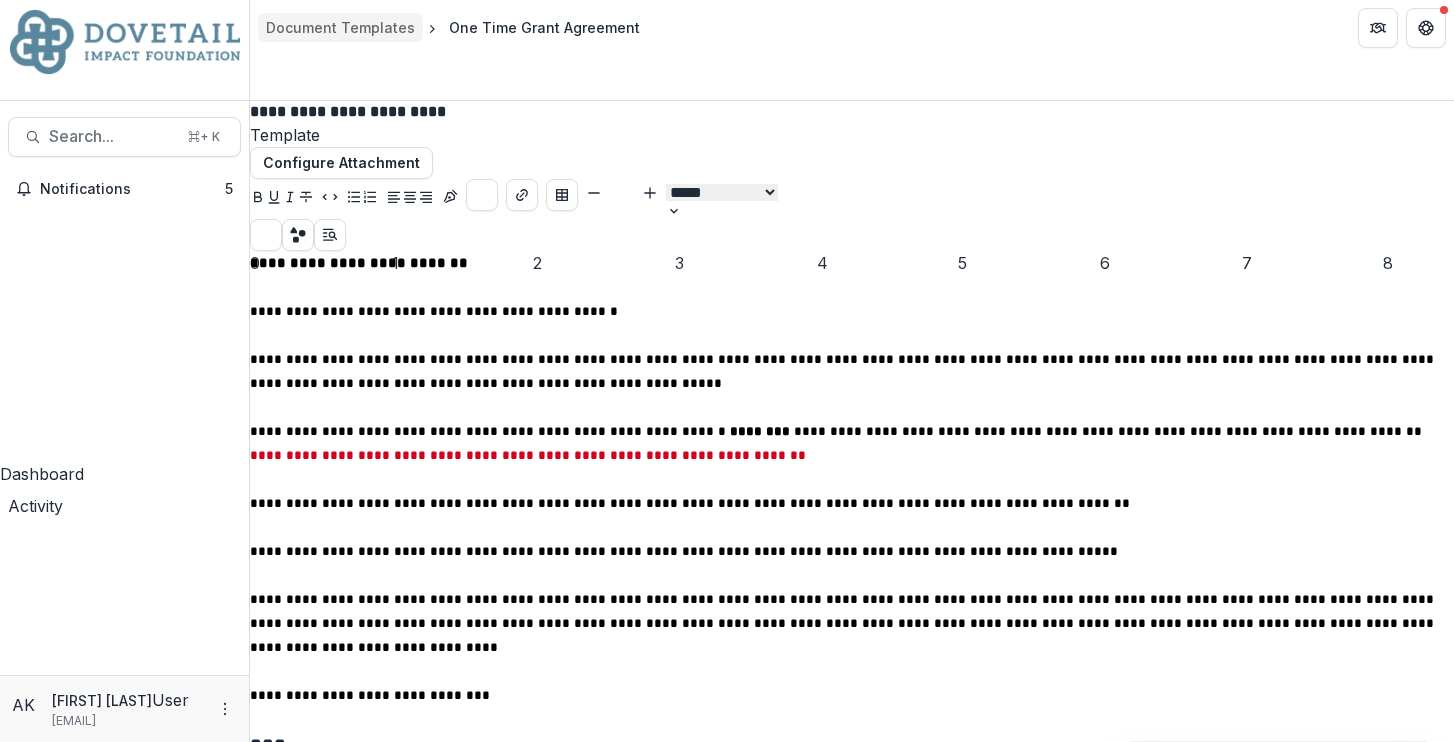 click on "Document Templates" at bounding box center (340, 27) 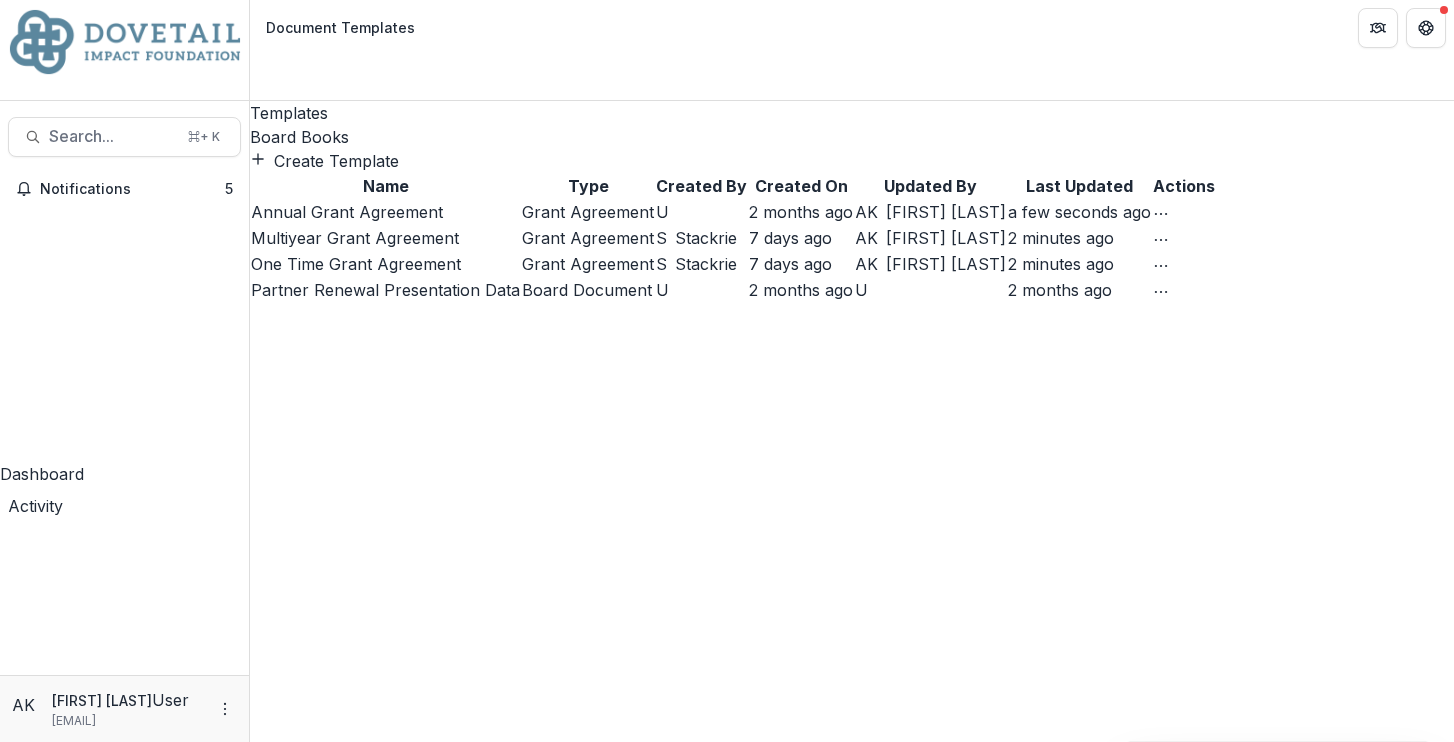 click 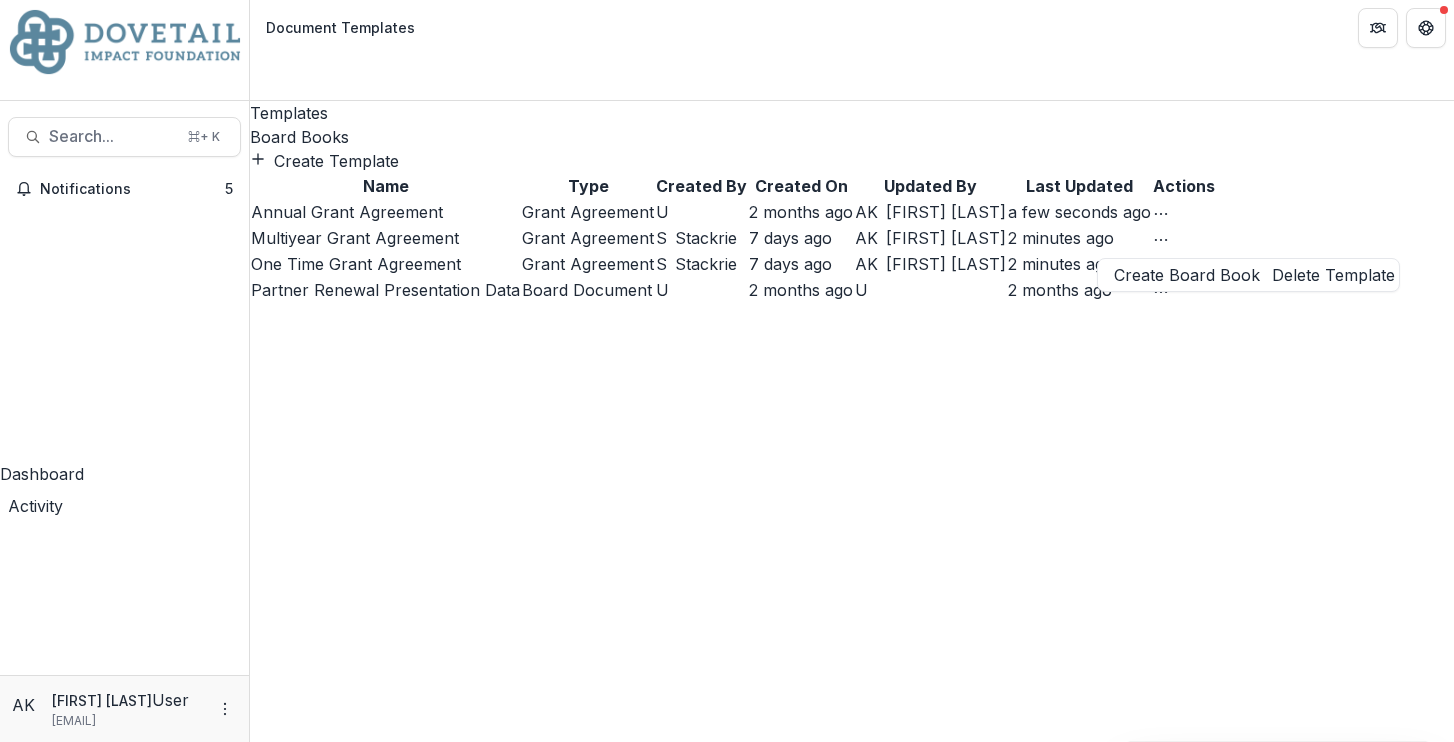 click on "Create Template Name Type Created By Created On Updated By Last Updated Actions Annual Grant Agreement Grant Agreement U 2 months ago AK [NAME] [LAST] a few seconds ago Create Board Book Delete Template Multiyear Grant Agreement Grant Agreement S Stackrie 7 days ago AK [NAME] [LAST] 2 minutes ago Create Board Book Delete Template One Time Grant Agreement Grant Agreement S Stackrie 7 days ago AK [NAME] [LAST] 2 minutes ago Create Board Book Delete Template Partner Renewal Presentation Data Board Document U 2 months ago U 2 months ago Create Board Book Delete Template" at bounding box center (852, 226) 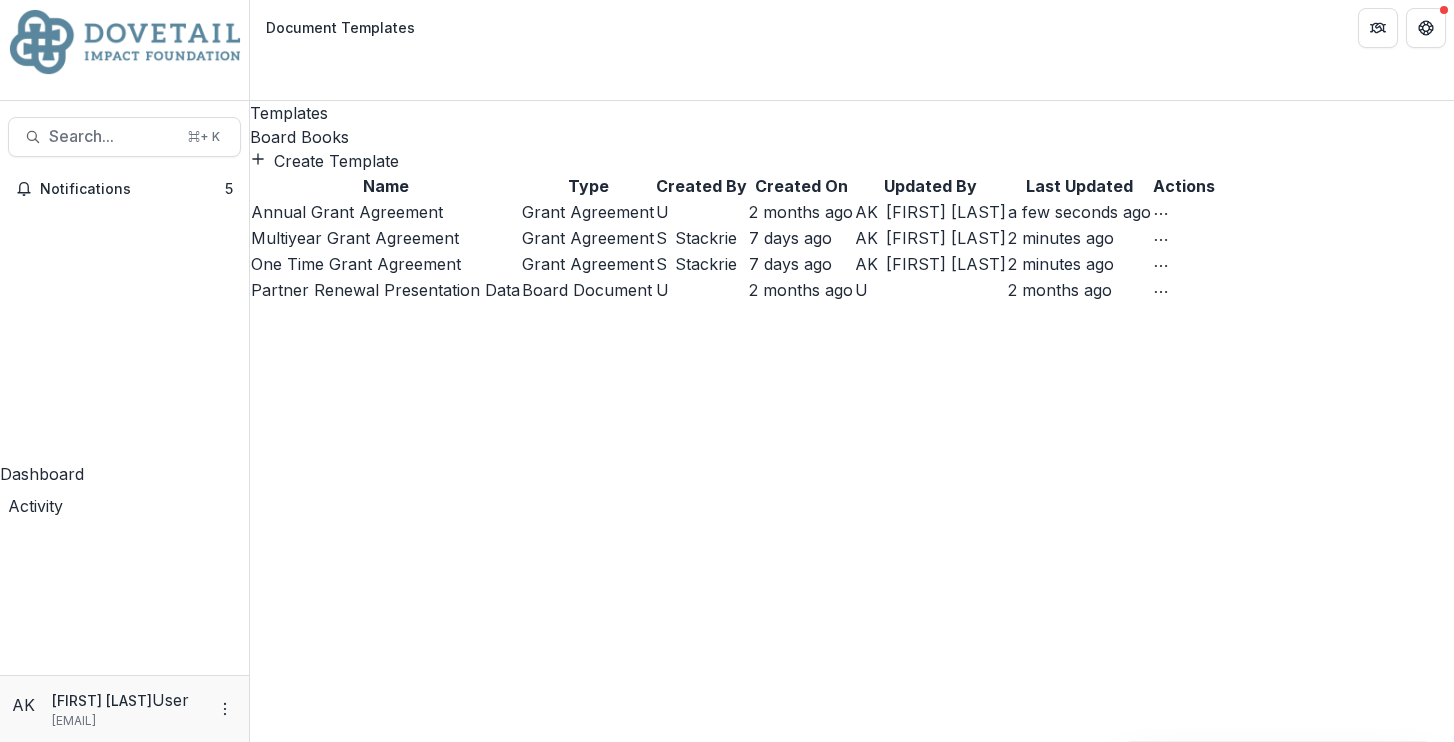 click on "Create Template" at bounding box center [324, 161] 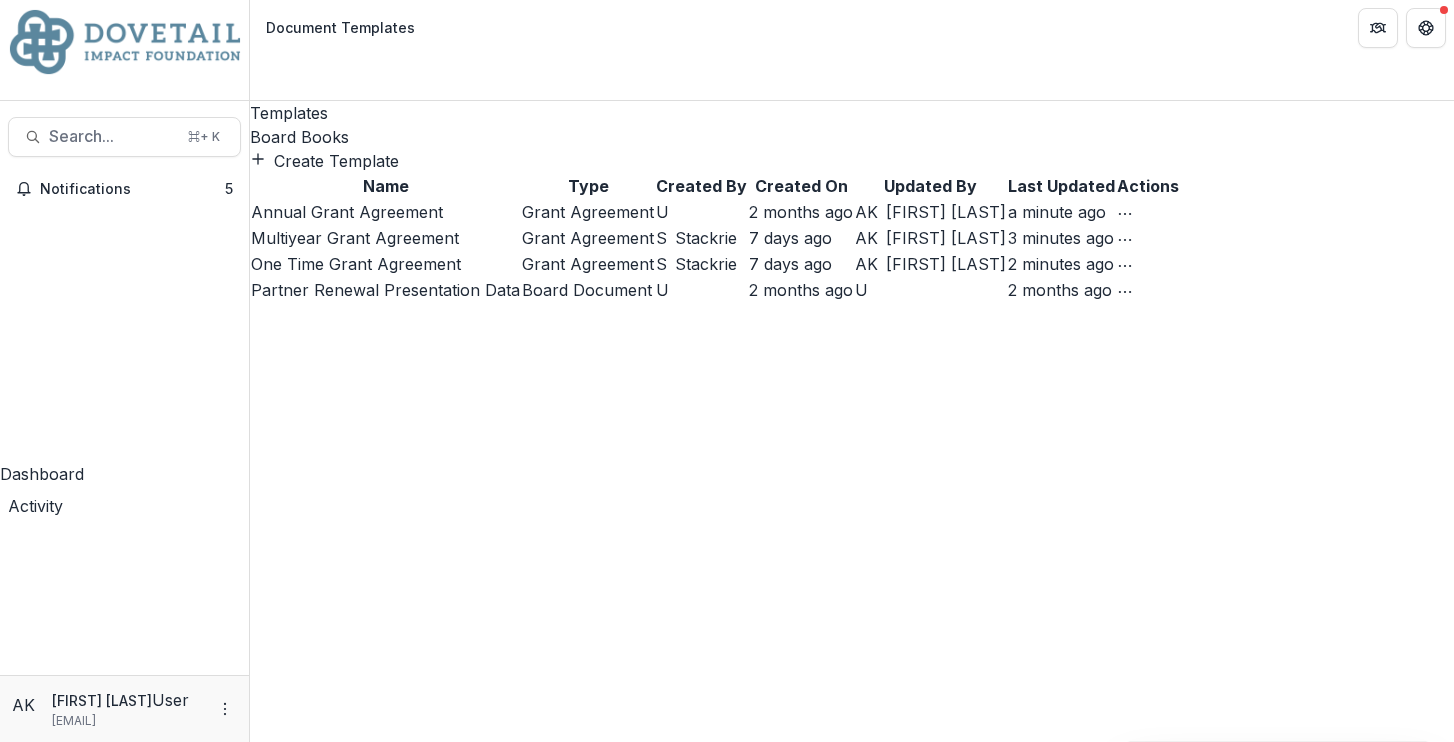 click on "**********" at bounding box center (56, 853) 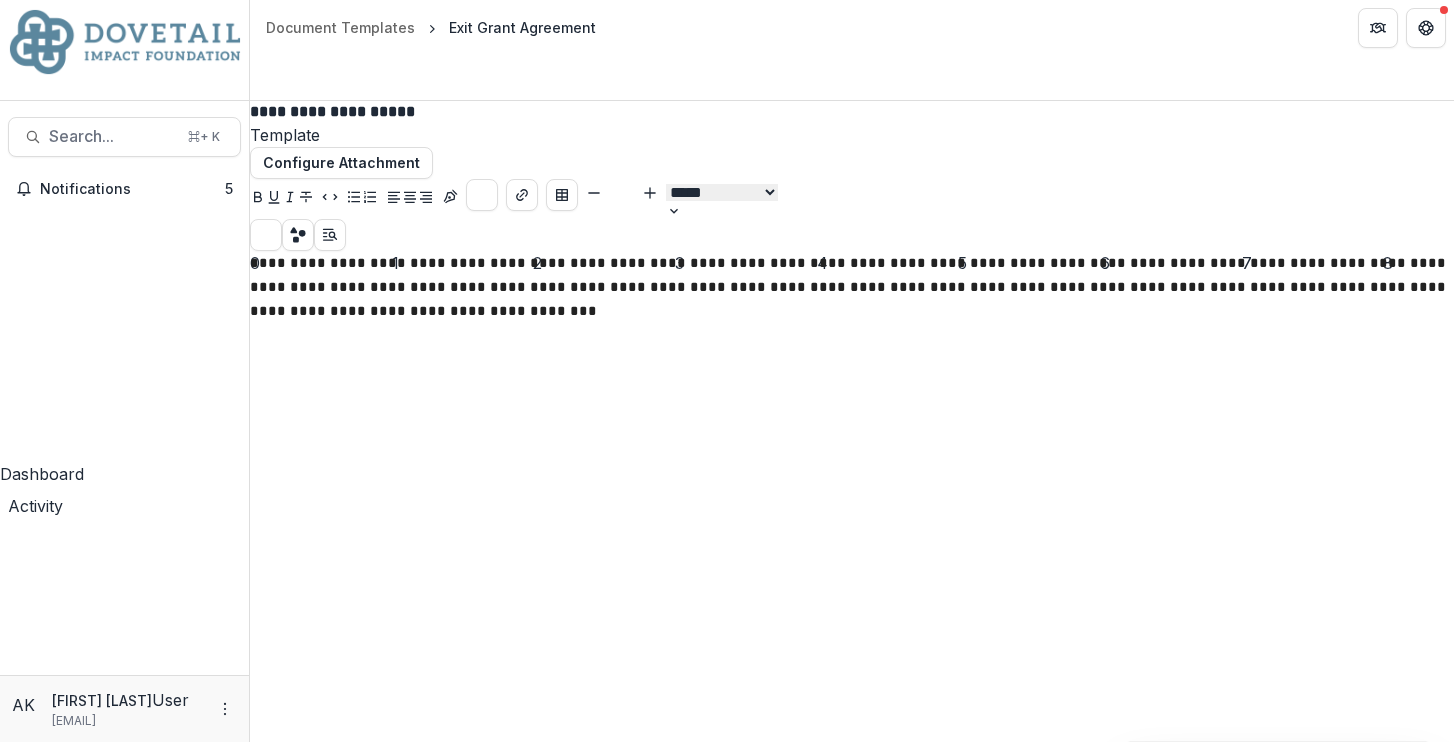 click on "**********" at bounding box center [852, 287] 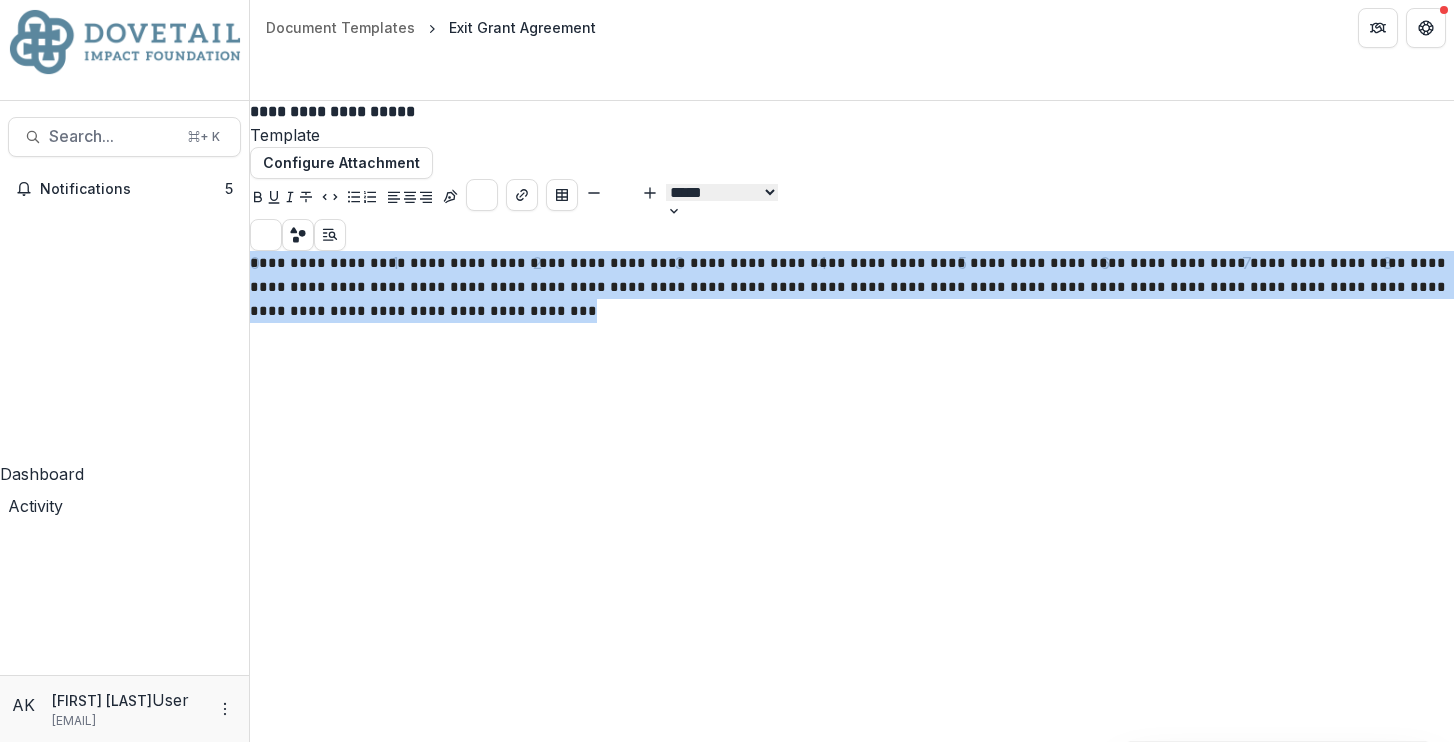 click on "**********" at bounding box center [852, 287] 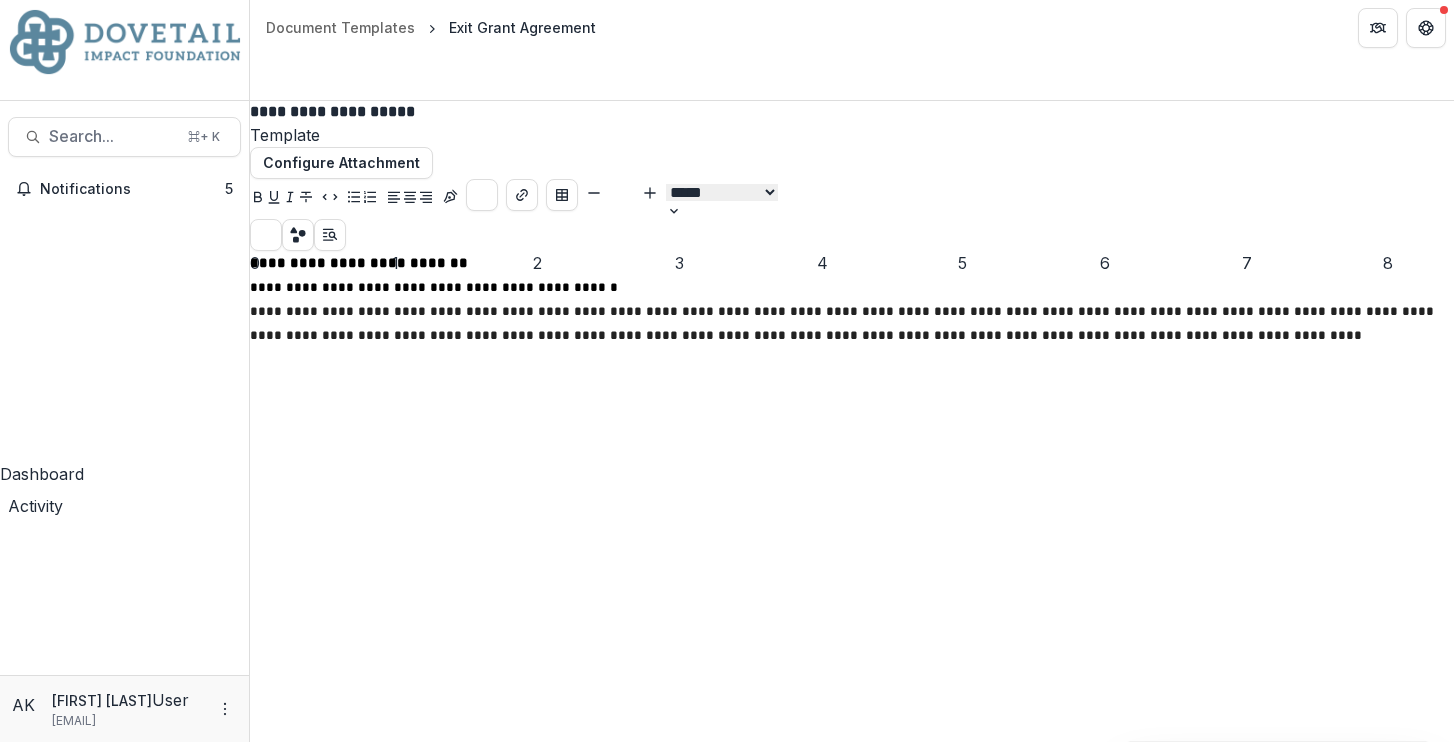 click on "**********" at bounding box center [852, 299] 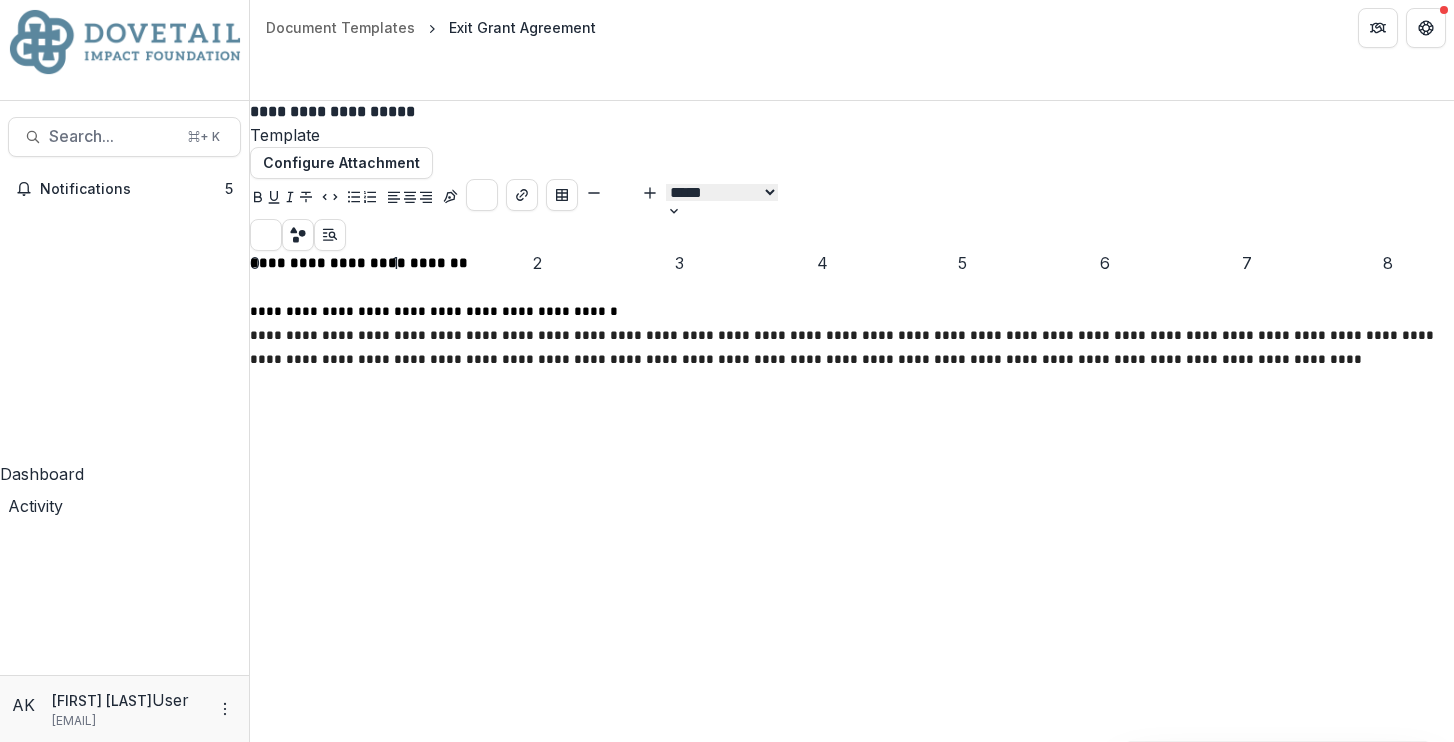 click on "**********" at bounding box center [852, 311] 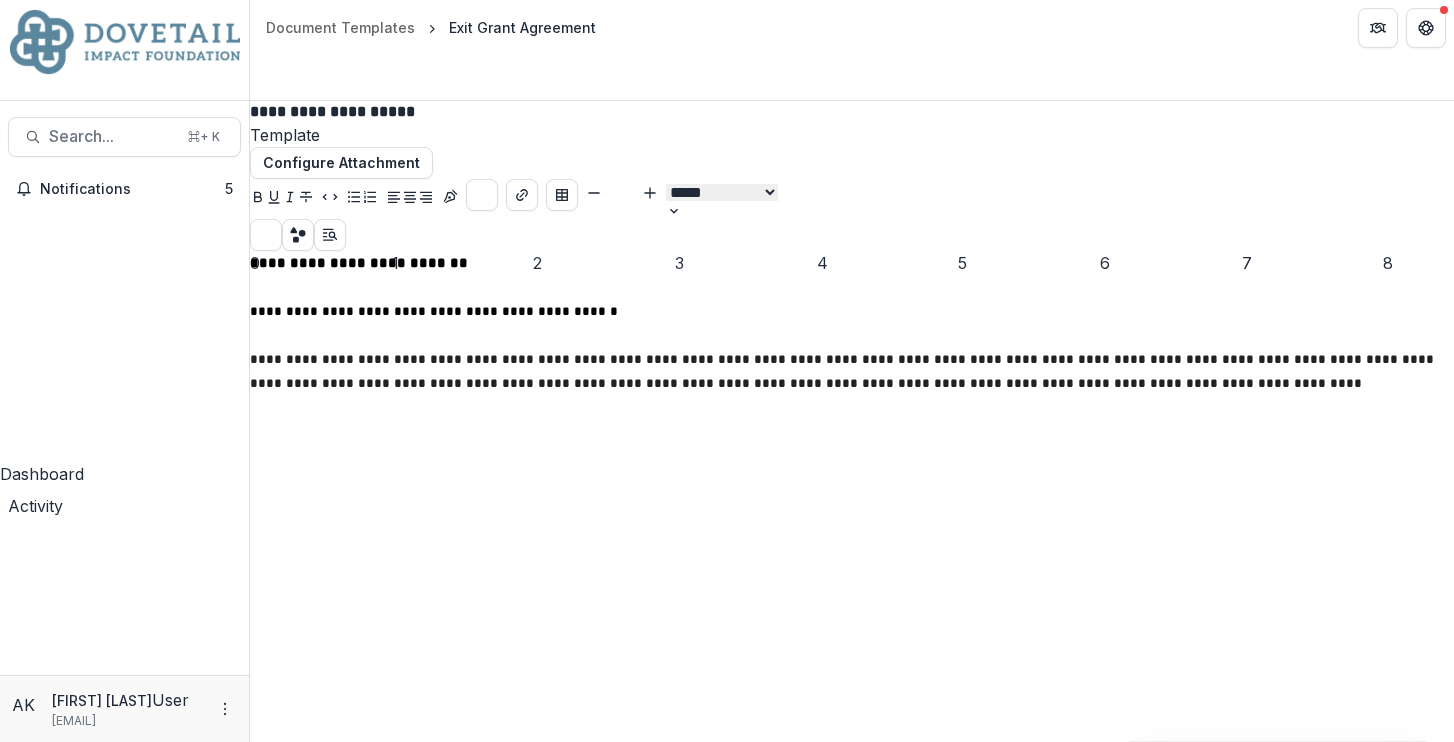click on "**********" at bounding box center [852, 371] 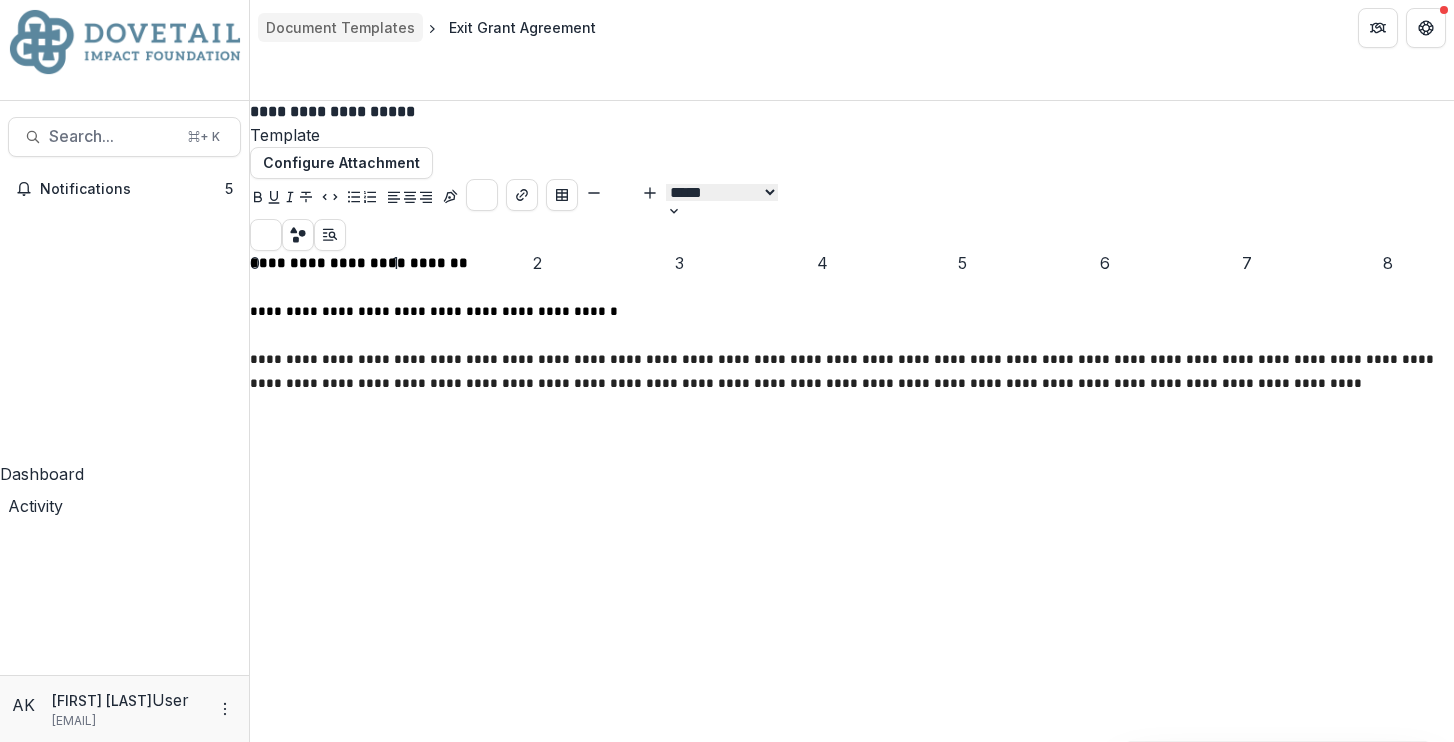 click on "Document Templates" at bounding box center [340, 27] 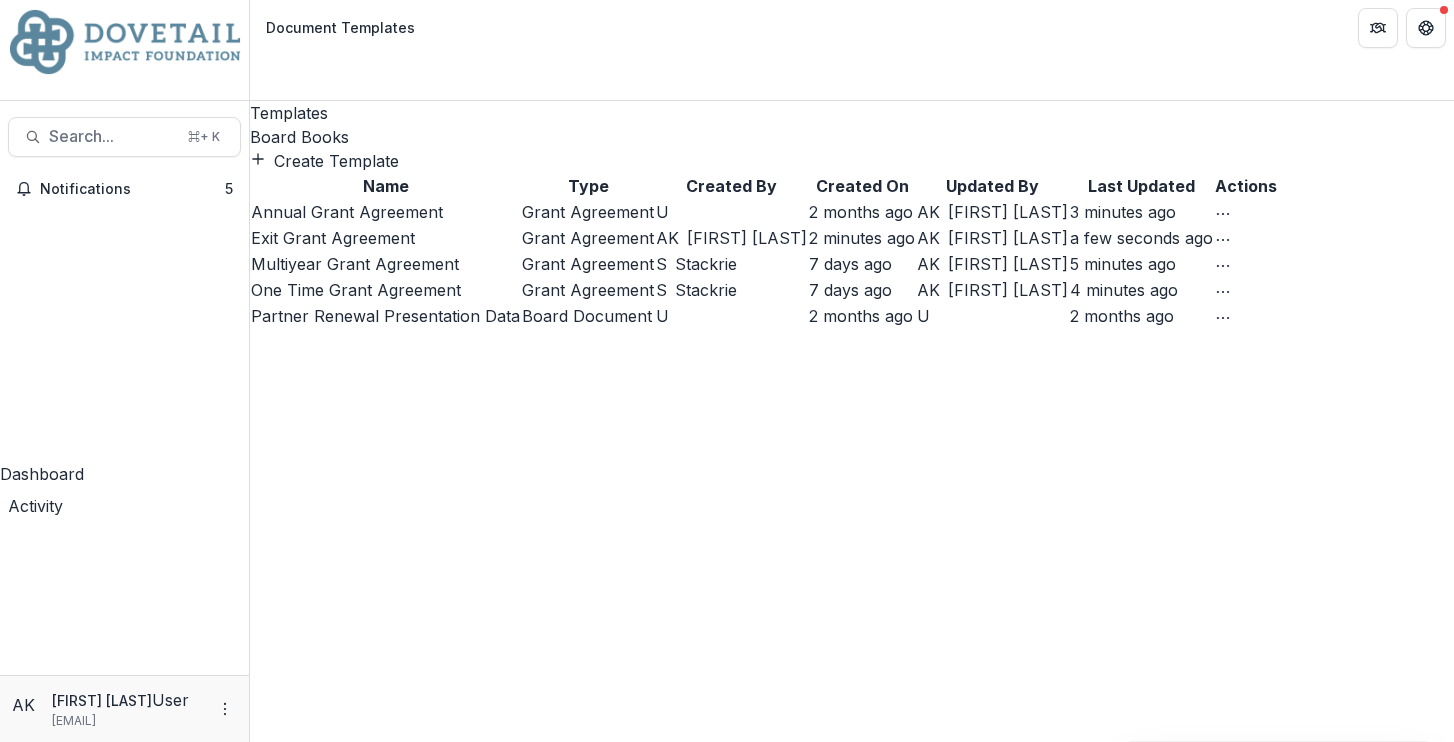 click on "Annual Grant Agreement" at bounding box center [347, 212] 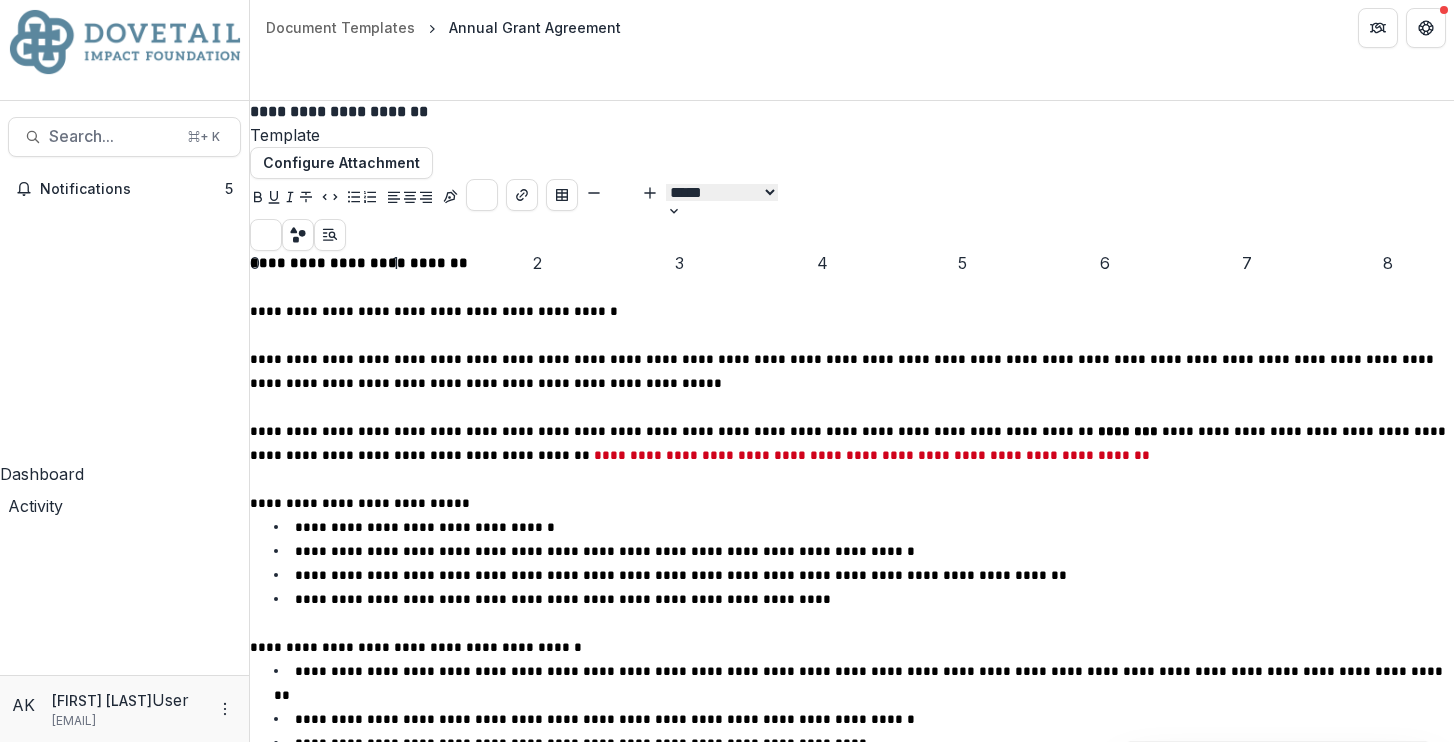scroll, scrollTop: 790, scrollLeft: 0, axis: vertical 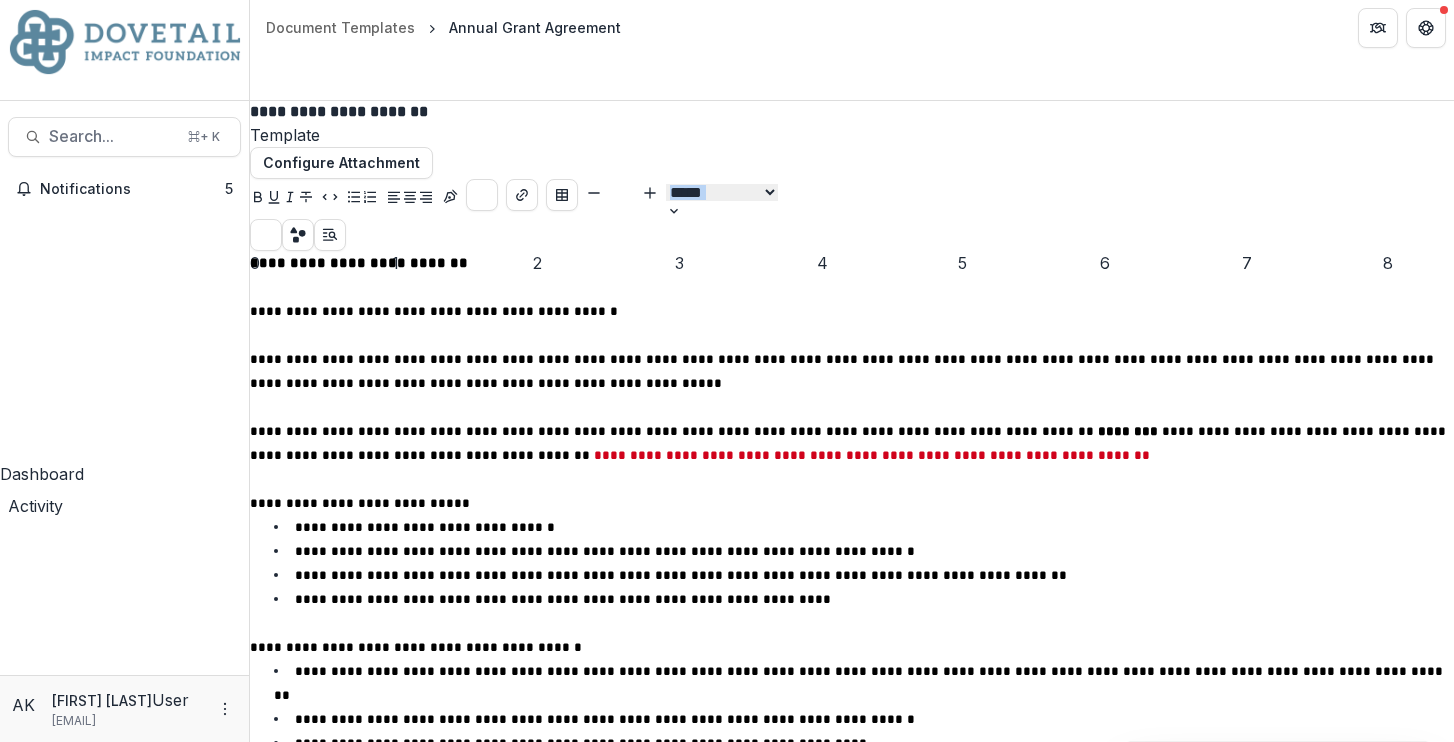drag, startPoint x: 535, startPoint y: 446, endPoint x: 595, endPoint y: 644, distance: 206.89128 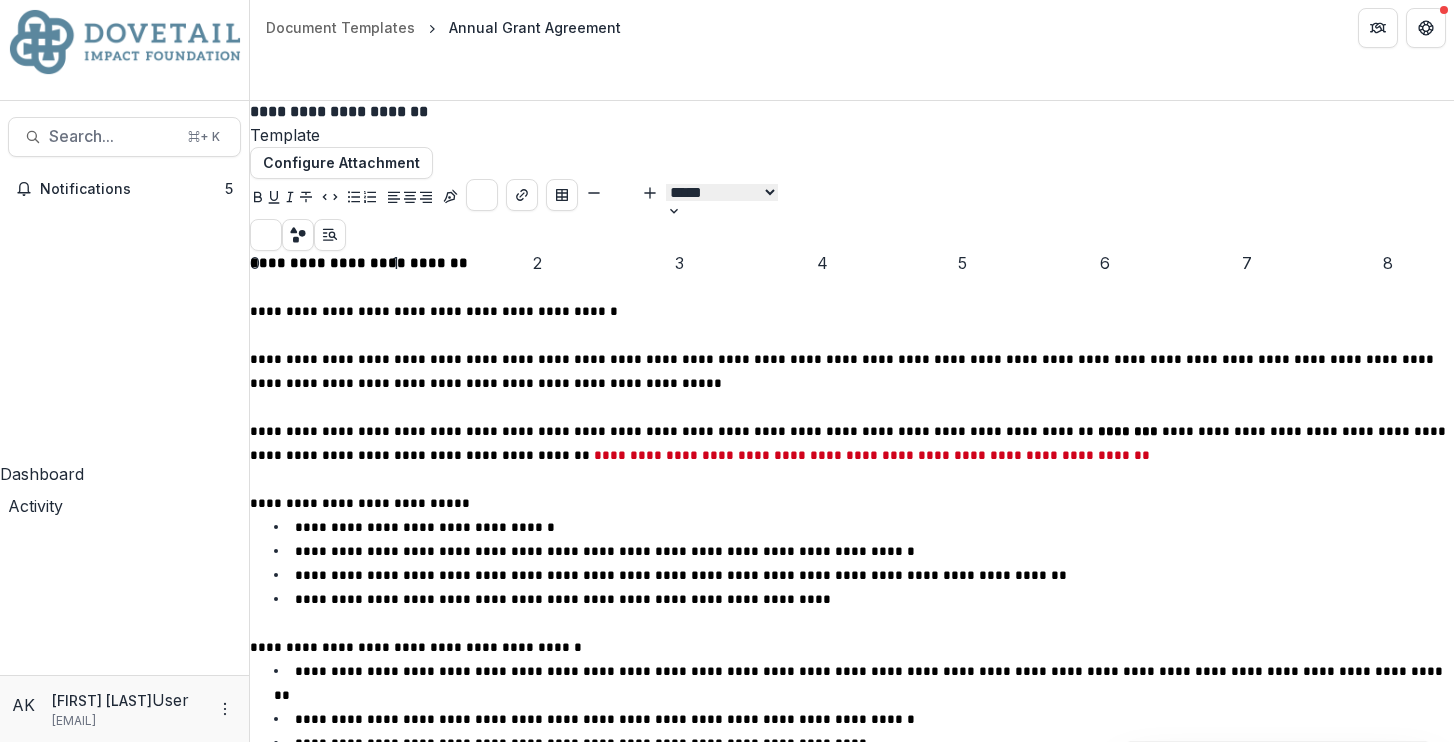 click on "**********" at bounding box center [852, 1191] 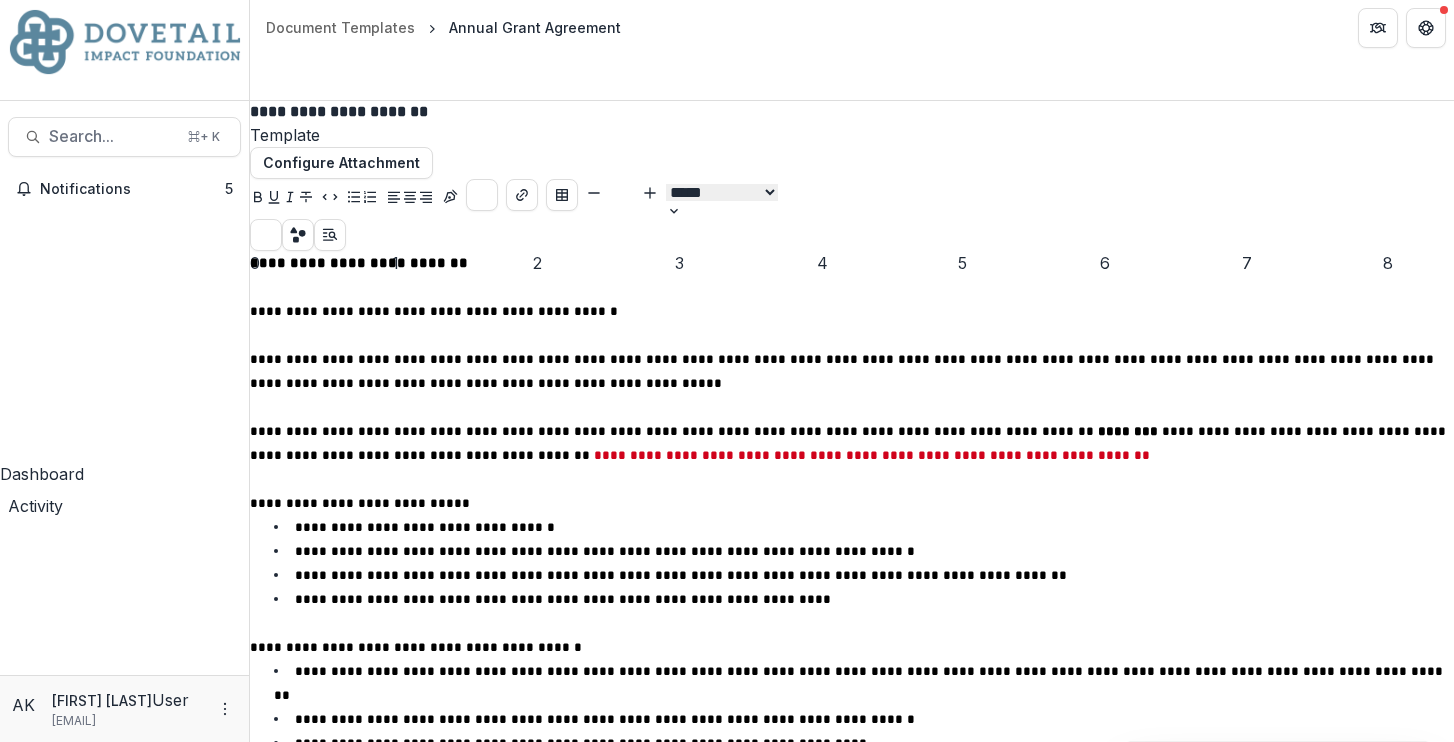 scroll, scrollTop: 605, scrollLeft: 0, axis: vertical 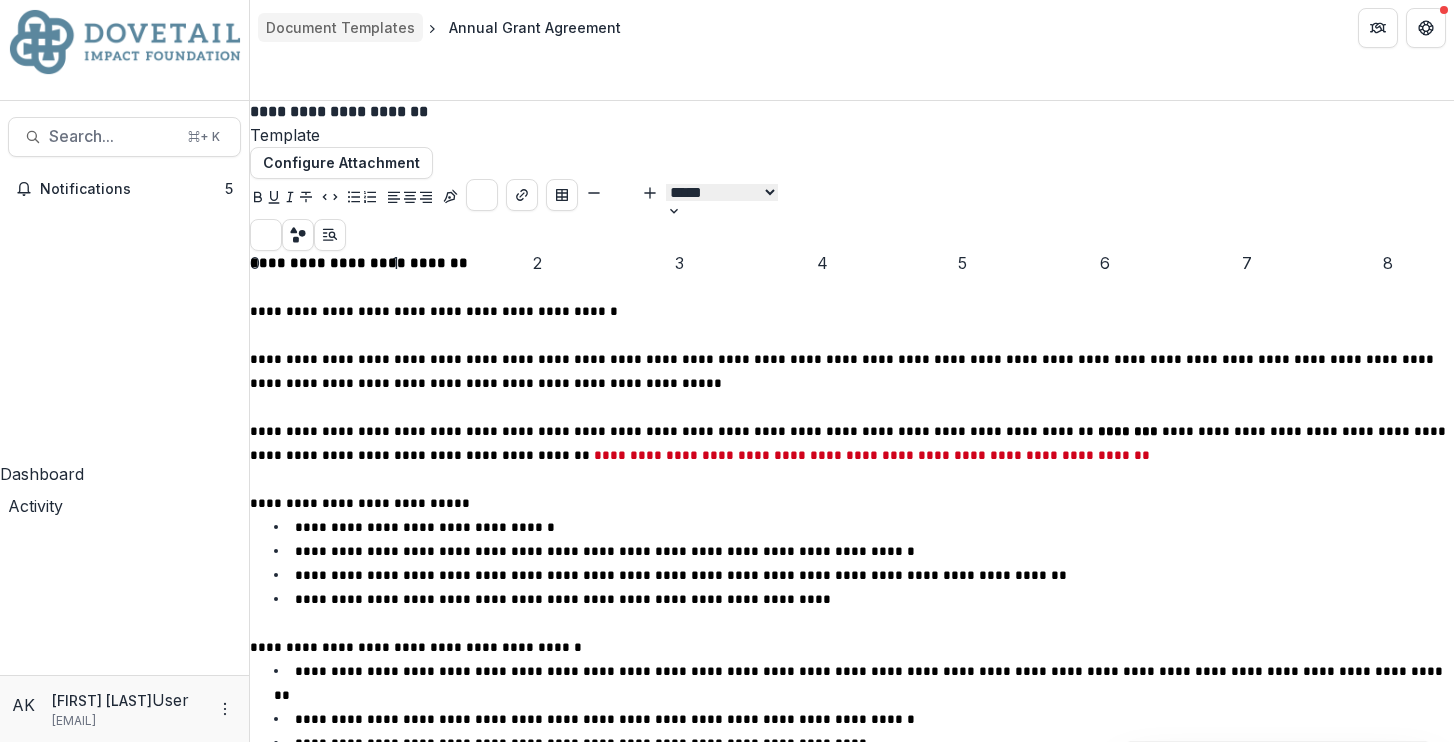 click on "Document Templates" at bounding box center [340, 27] 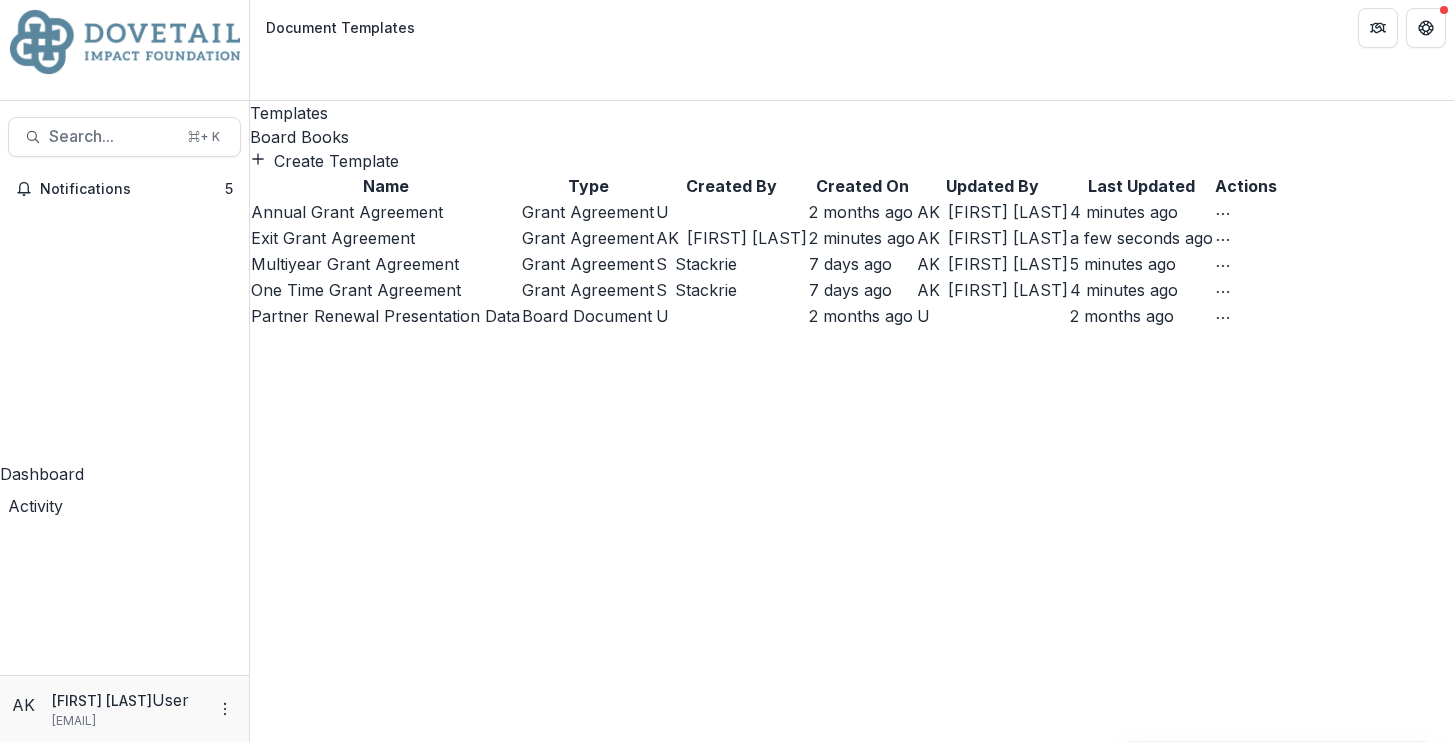 click on "Exit Grant Agreement" at bounding box center (333, 238) 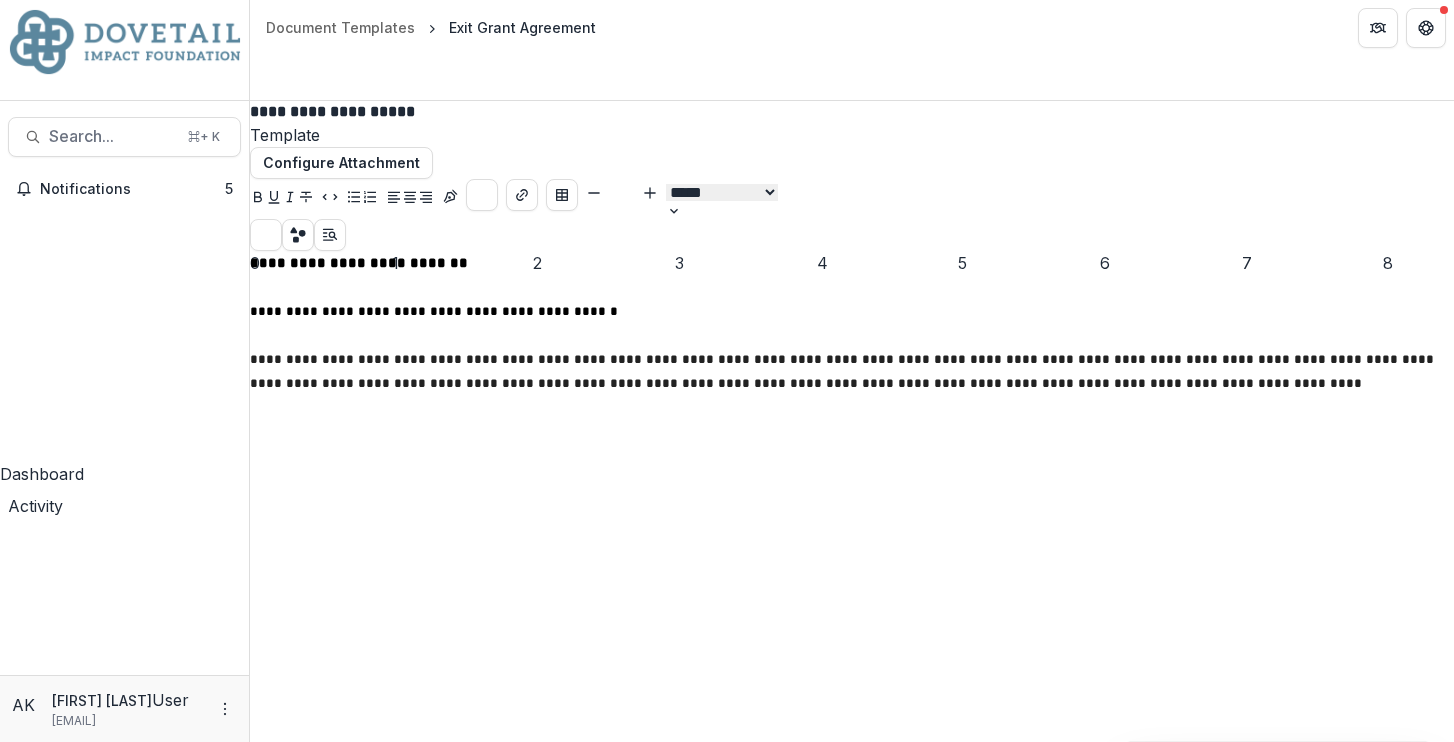 scroll, scrollTop: 76, scrollLeft: 0, axis: vertical 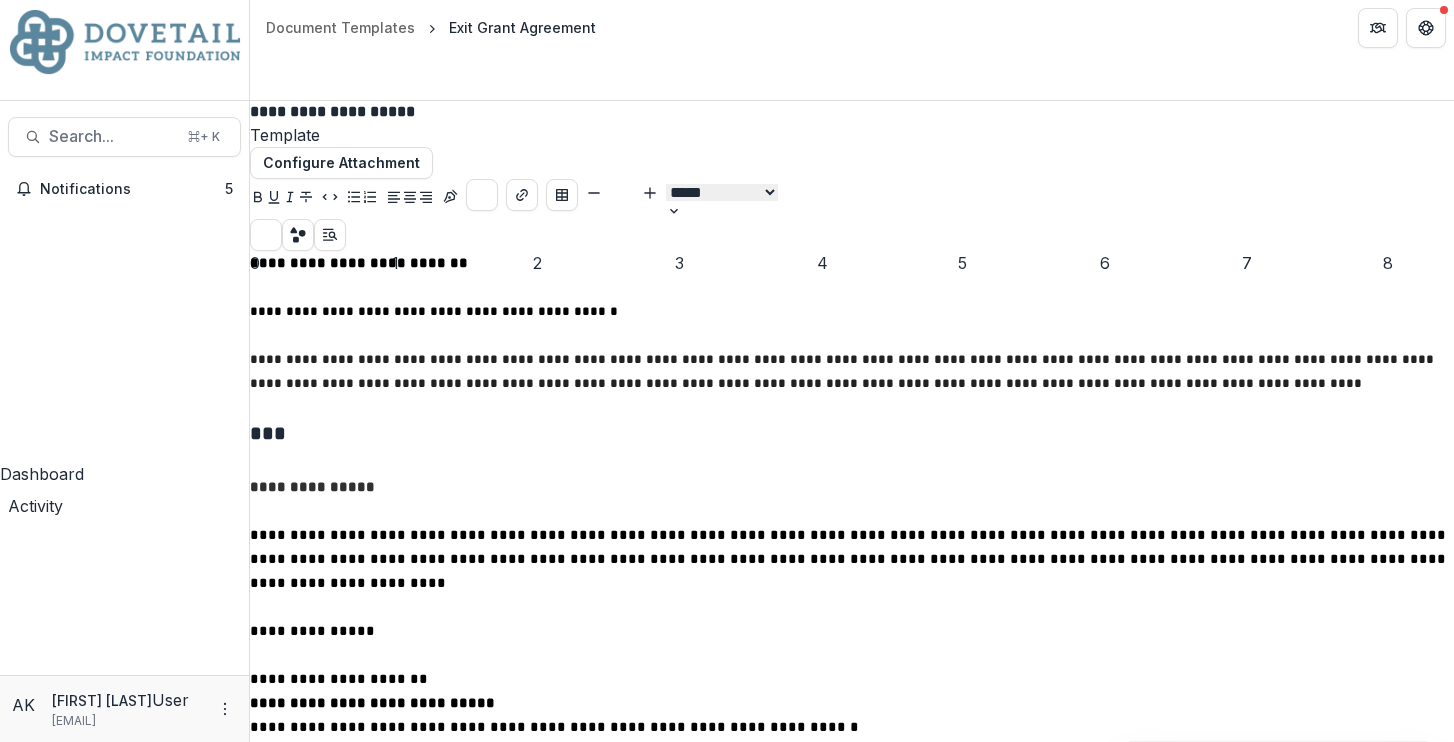 click 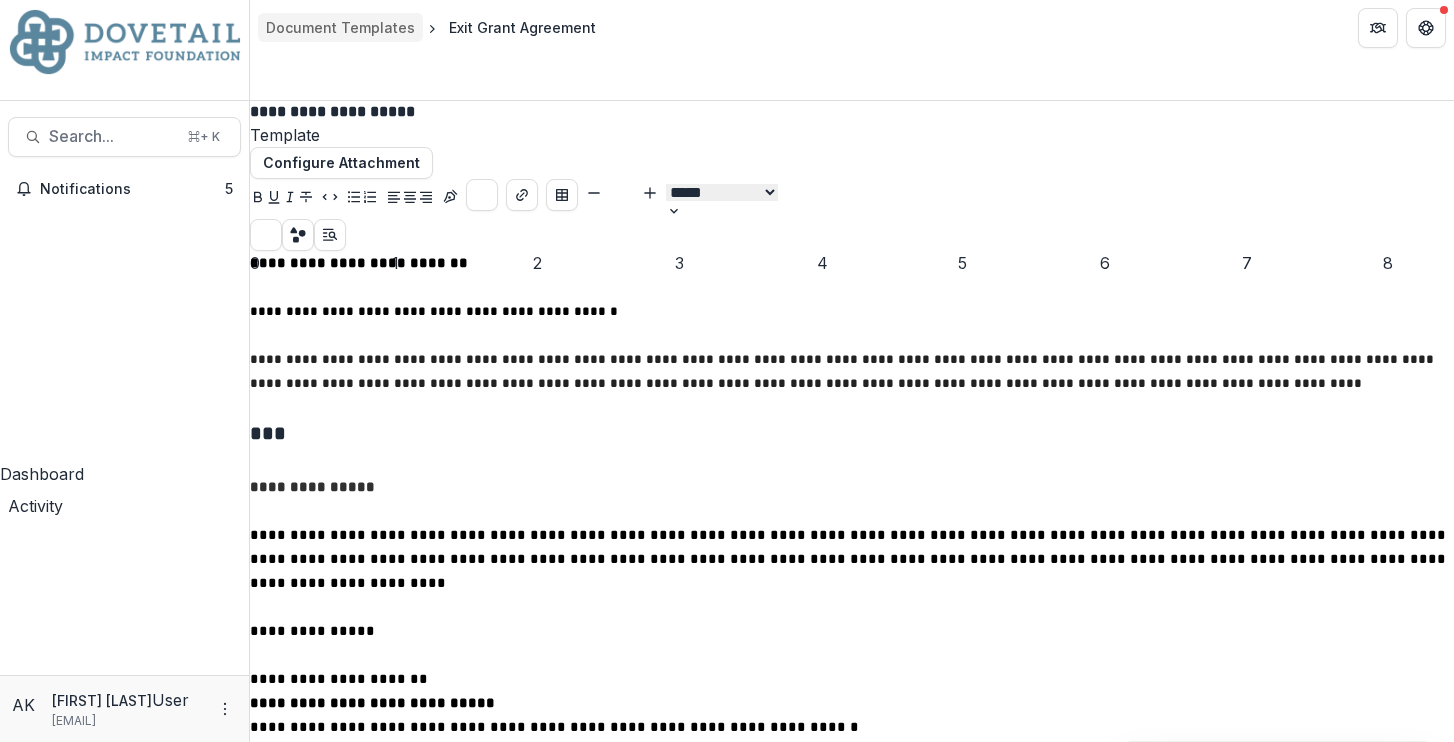 click on "Document Templates" at bounding box center (340, 27) 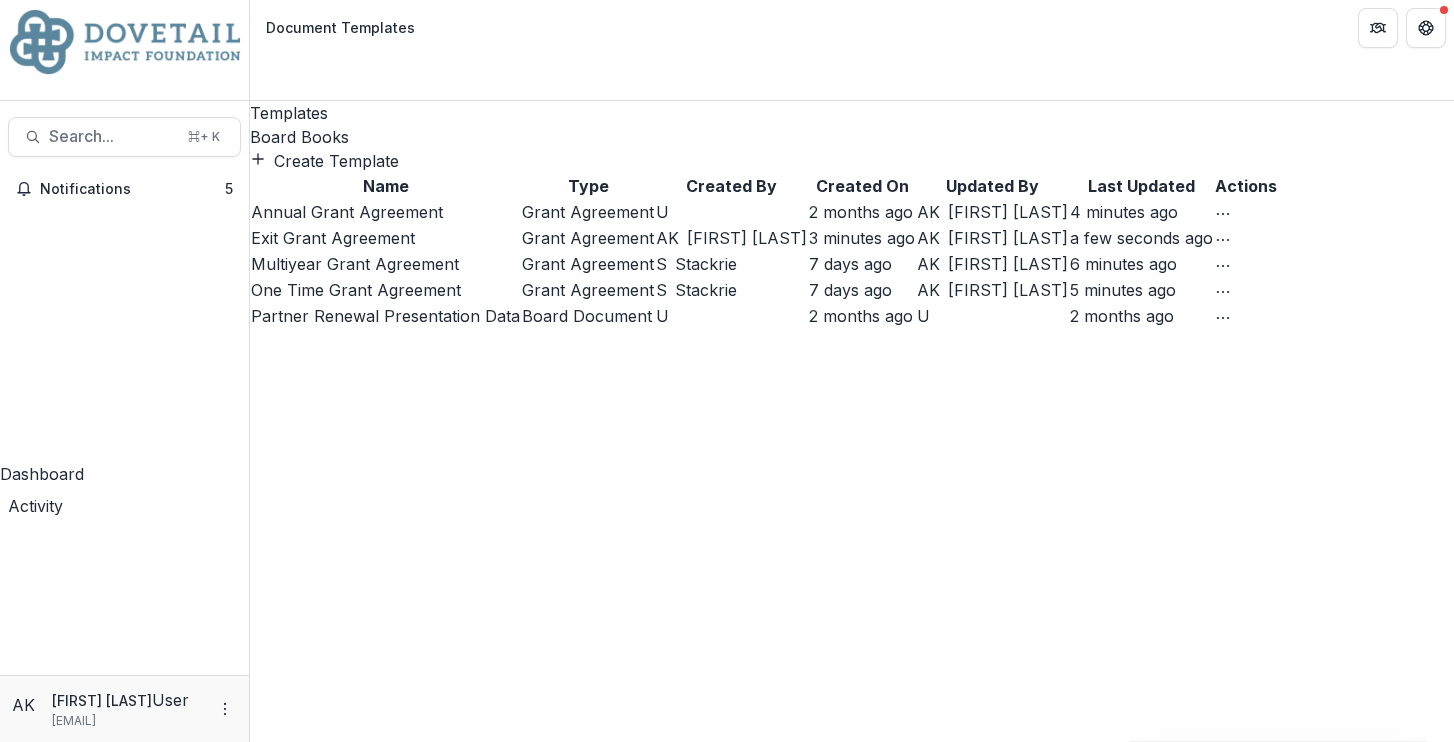 click on "Multiyear Grant Agreement" at bounding box center [385, 264] 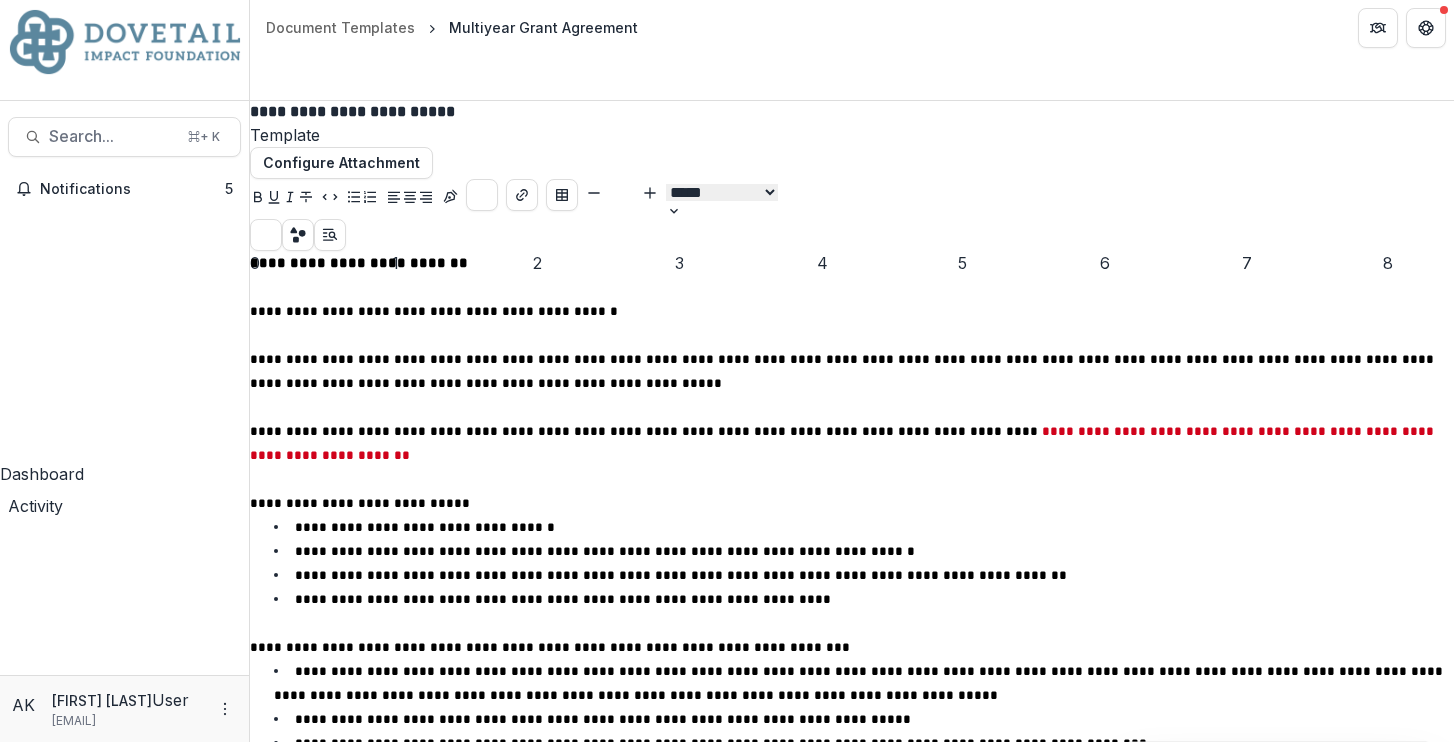 scroll, scrollTop: 151, scrollLeft: 0, axis: vertical 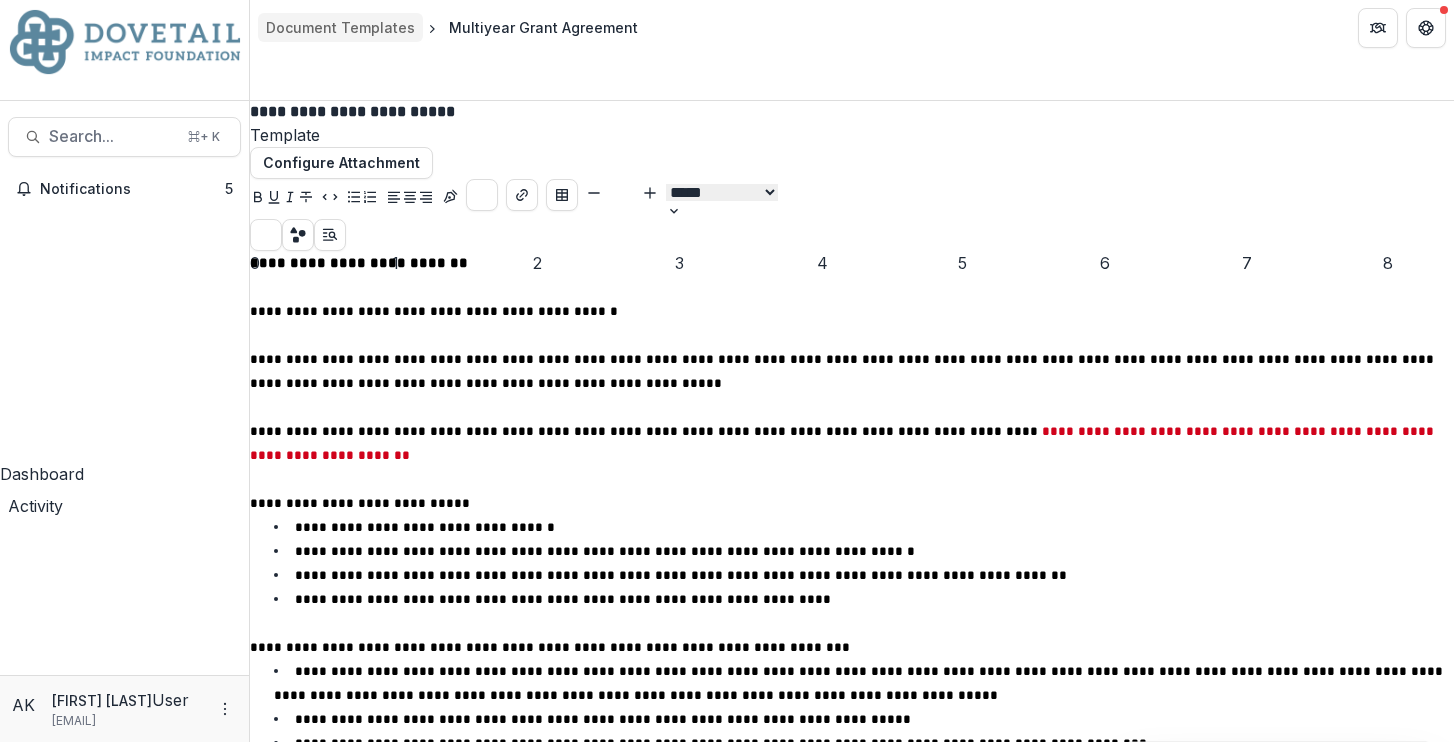 click on "Document Templates" at bounding box center [340, 27] 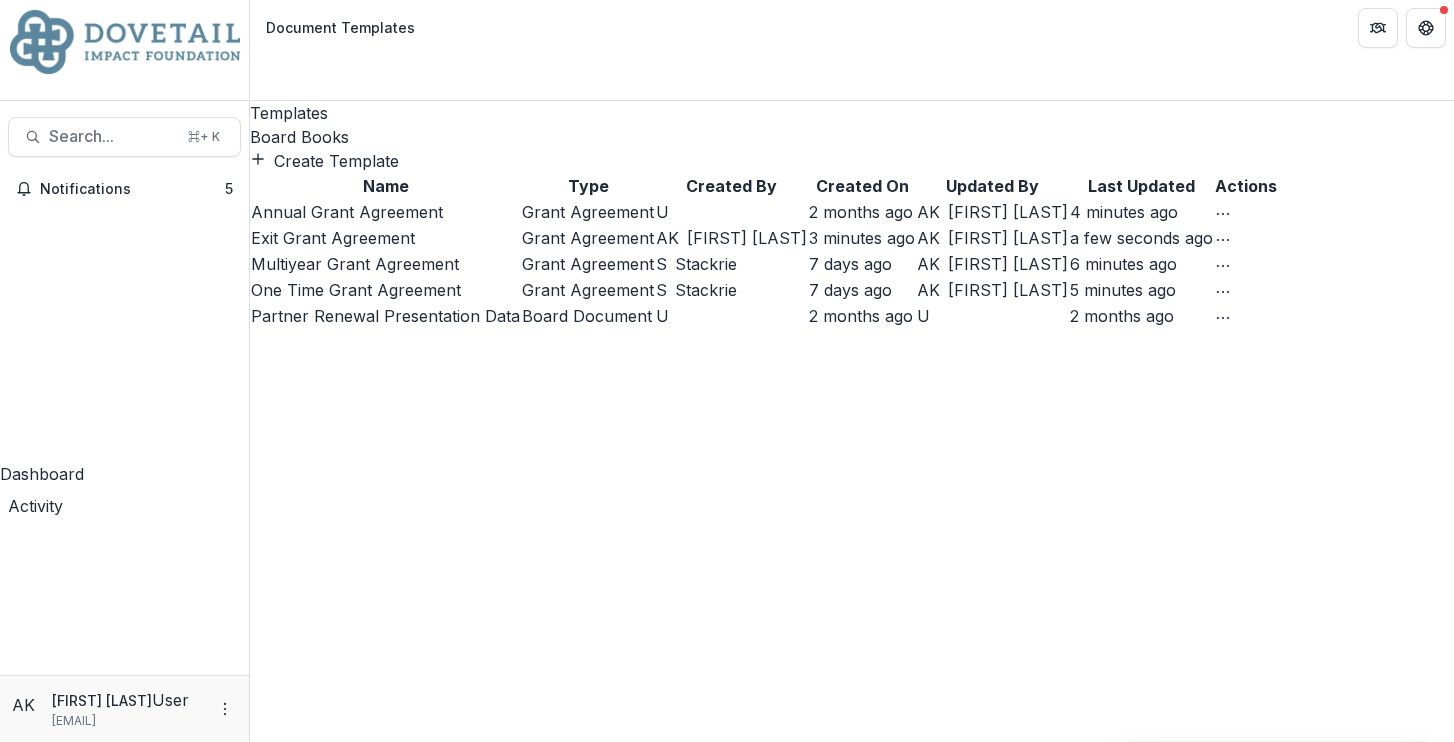 click on "One Time Grant Agreement" at bounding box center (356, 290) 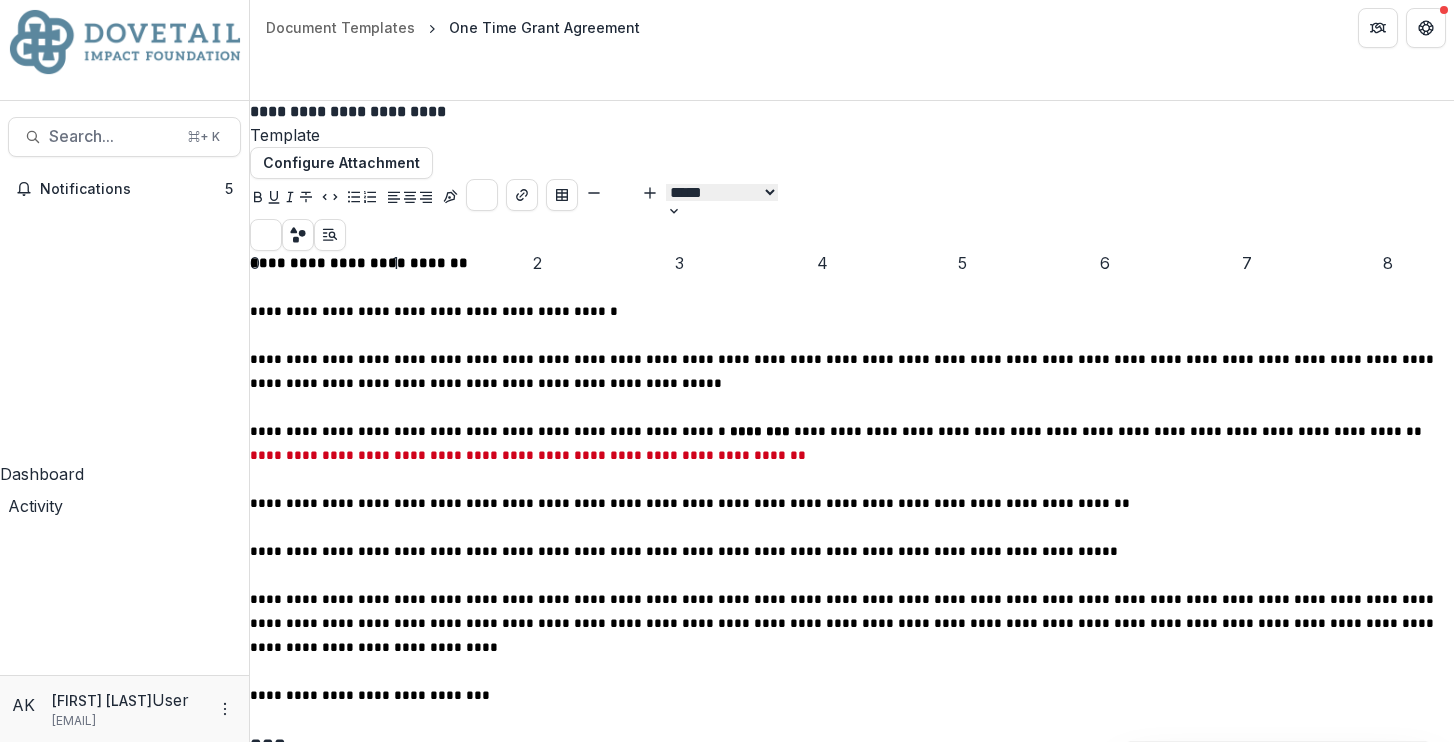scroll, scrollTop: 1281, scrollLeft: 0, axis: vertical 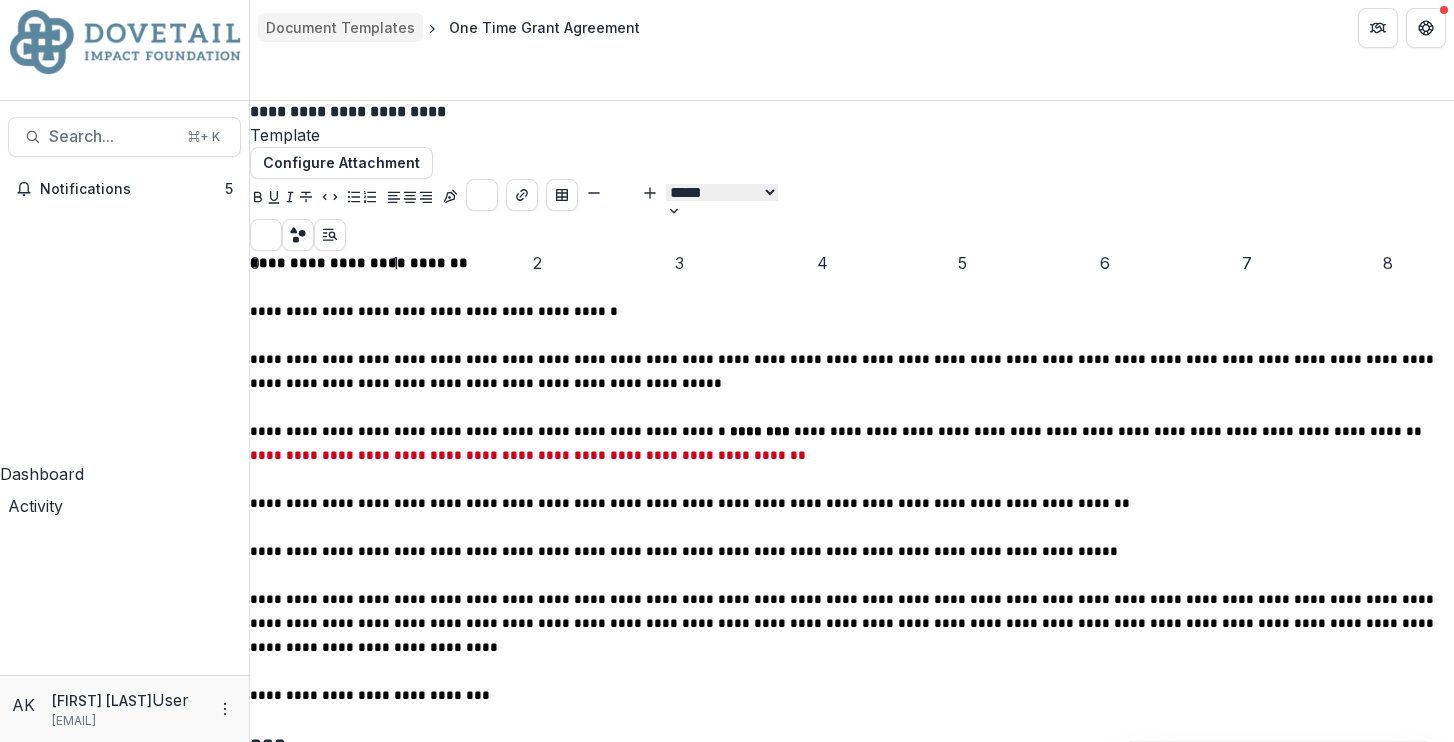 click on "Document Templates" at bounding box center [340, 27] 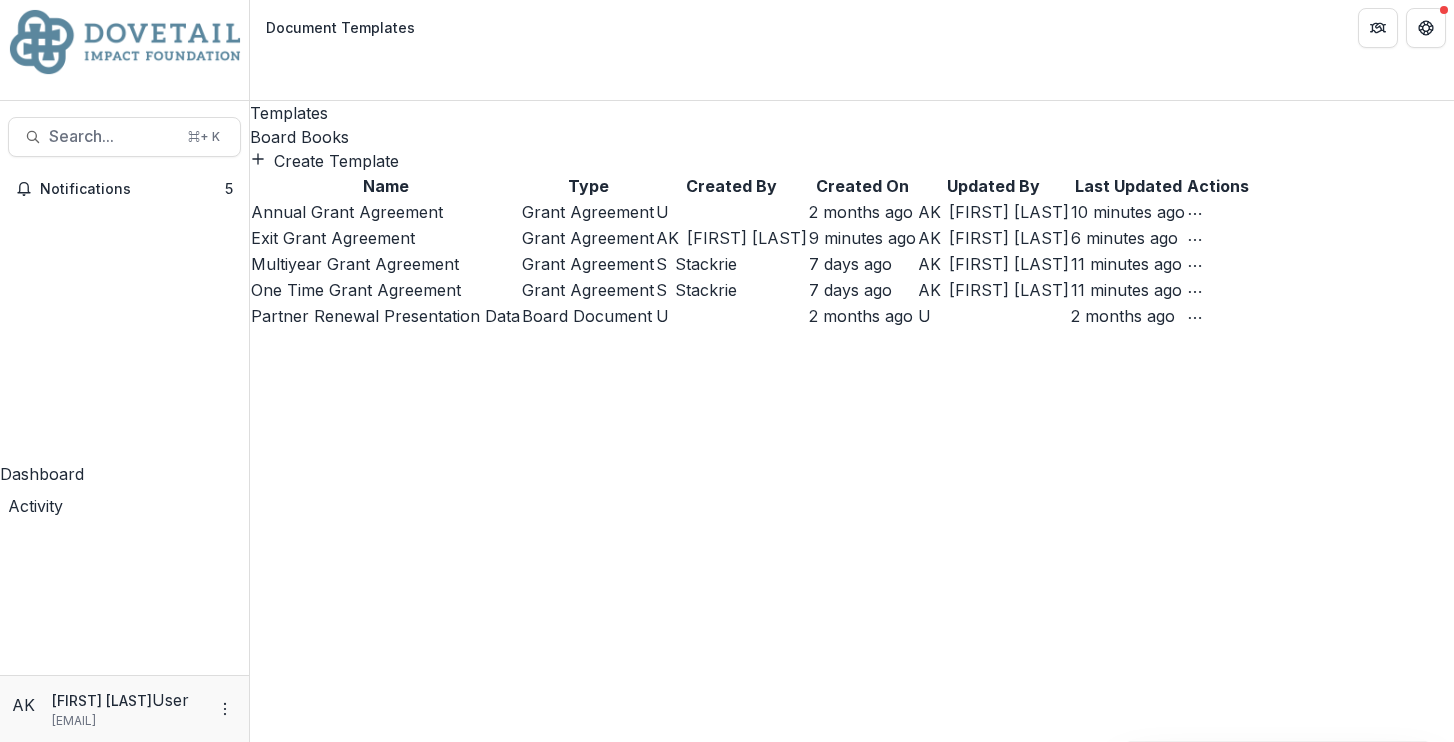 click on "Multiyear Grant Agreement" at bounding box center [355, 264] 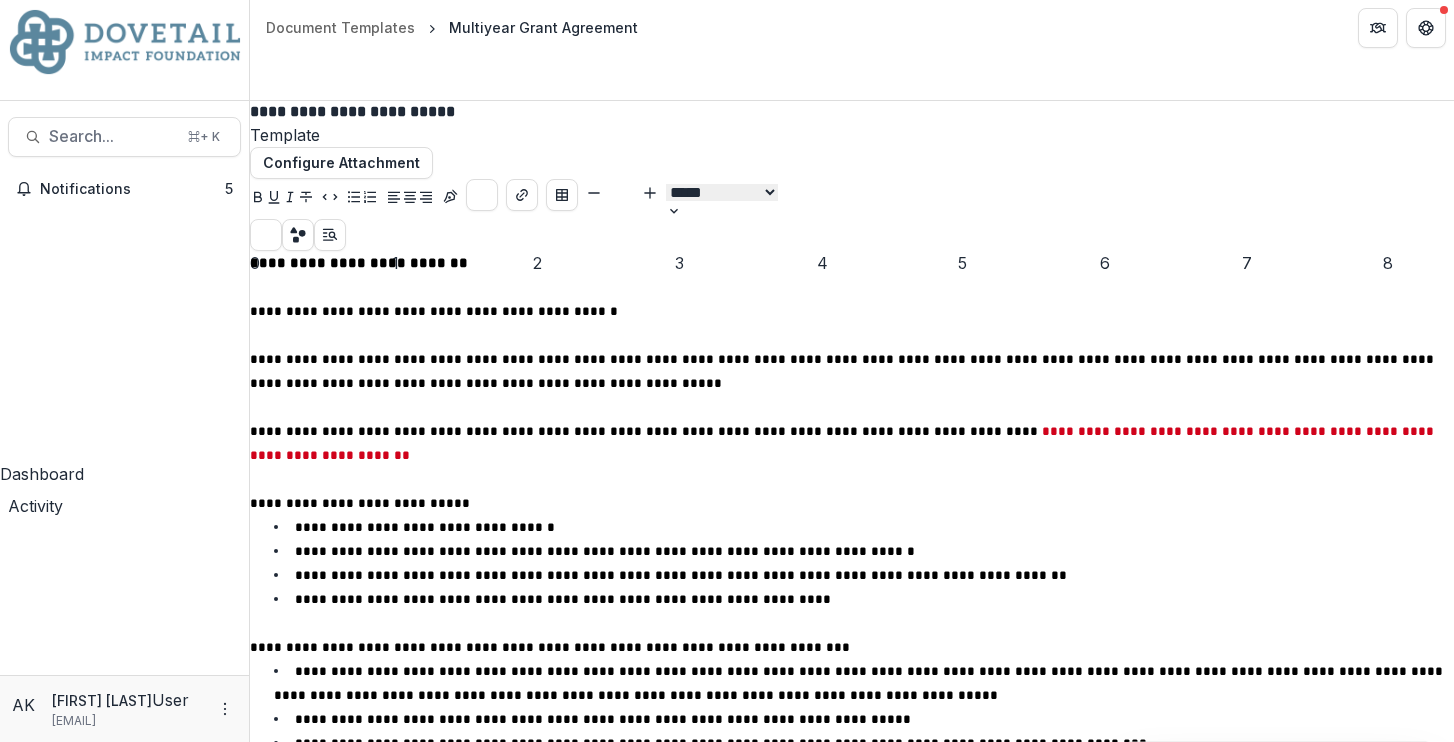 scroll, scrollTop: 2031, scrollLeft: 0, axis: vertical 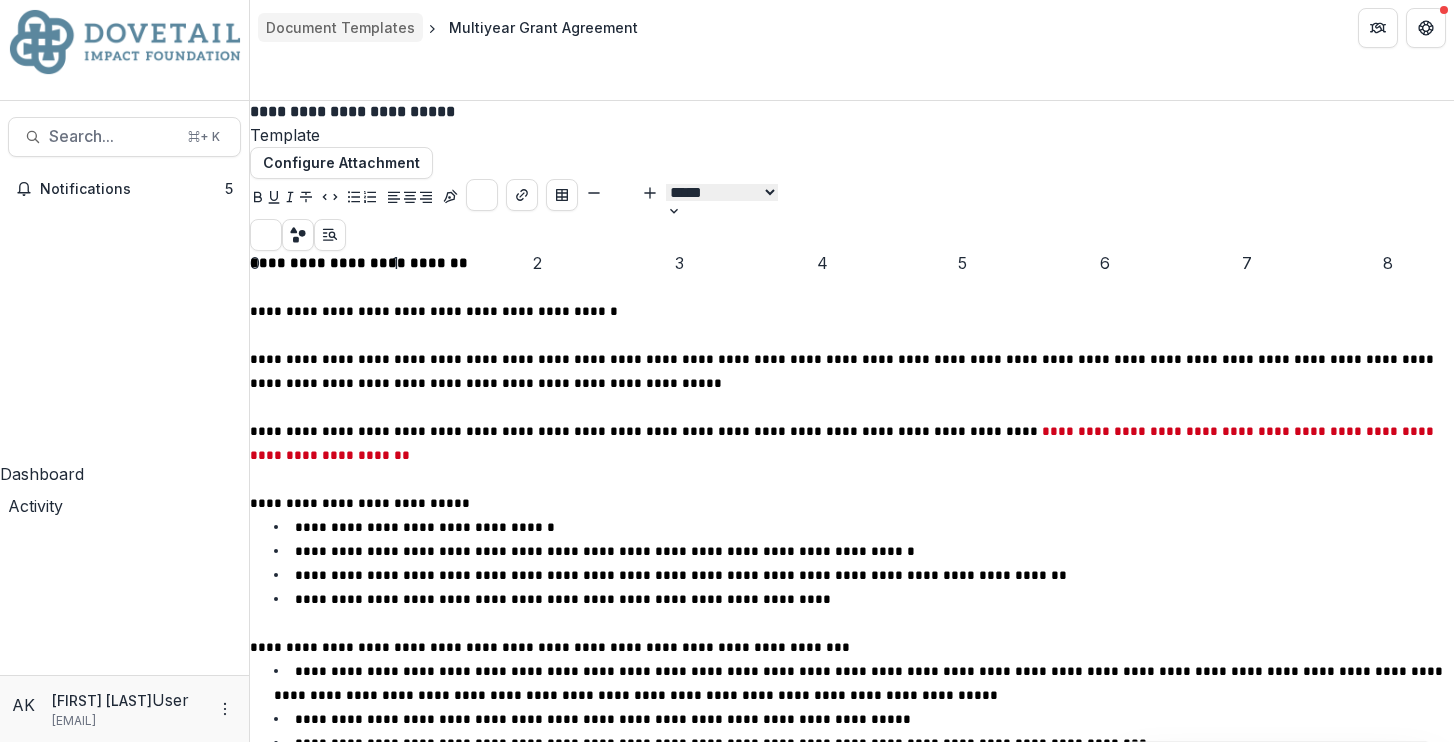 click on "Document Templates" at bounding box center (340, 27) 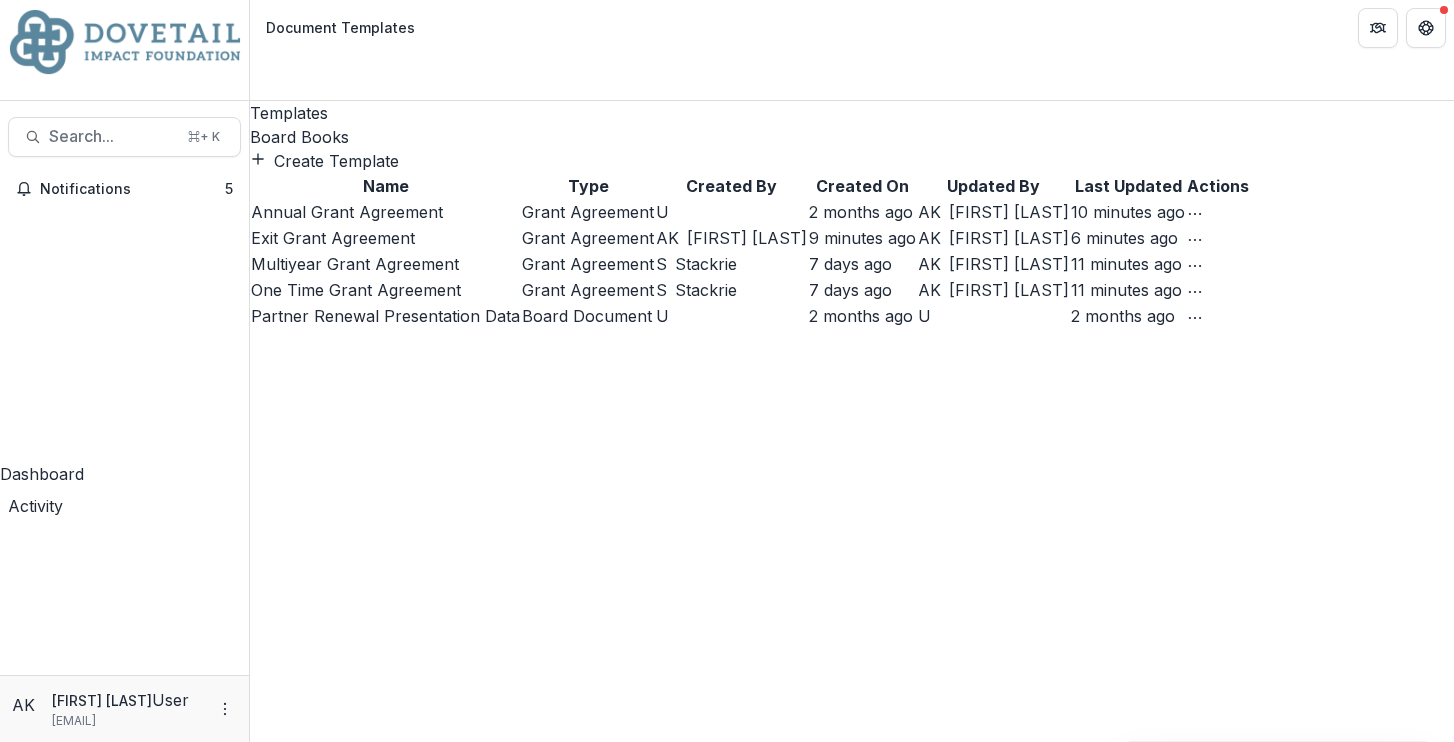 click on "Exit Grant Agreement" at bounding box center (333, 238) 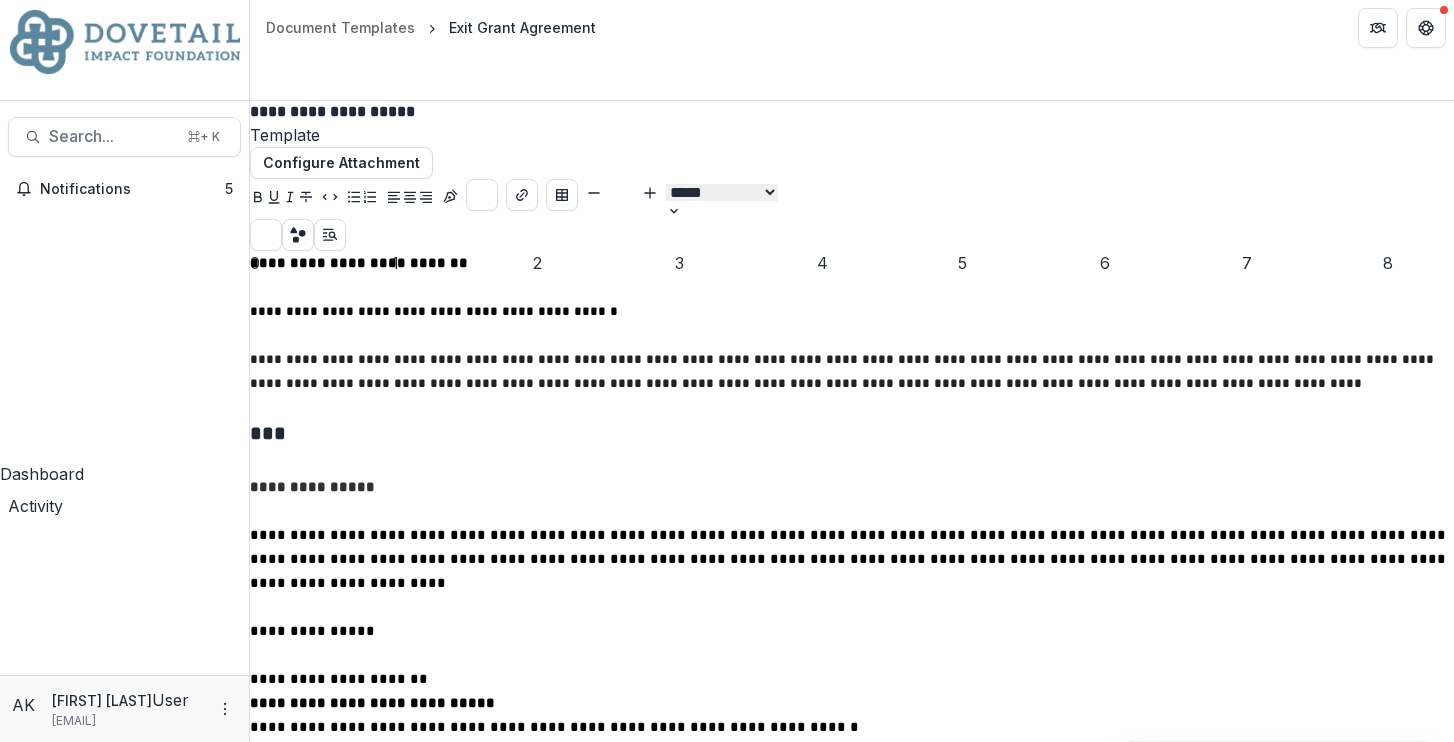 scroll, scrollTop: 478, scrollLeft: 0, axis: vertical 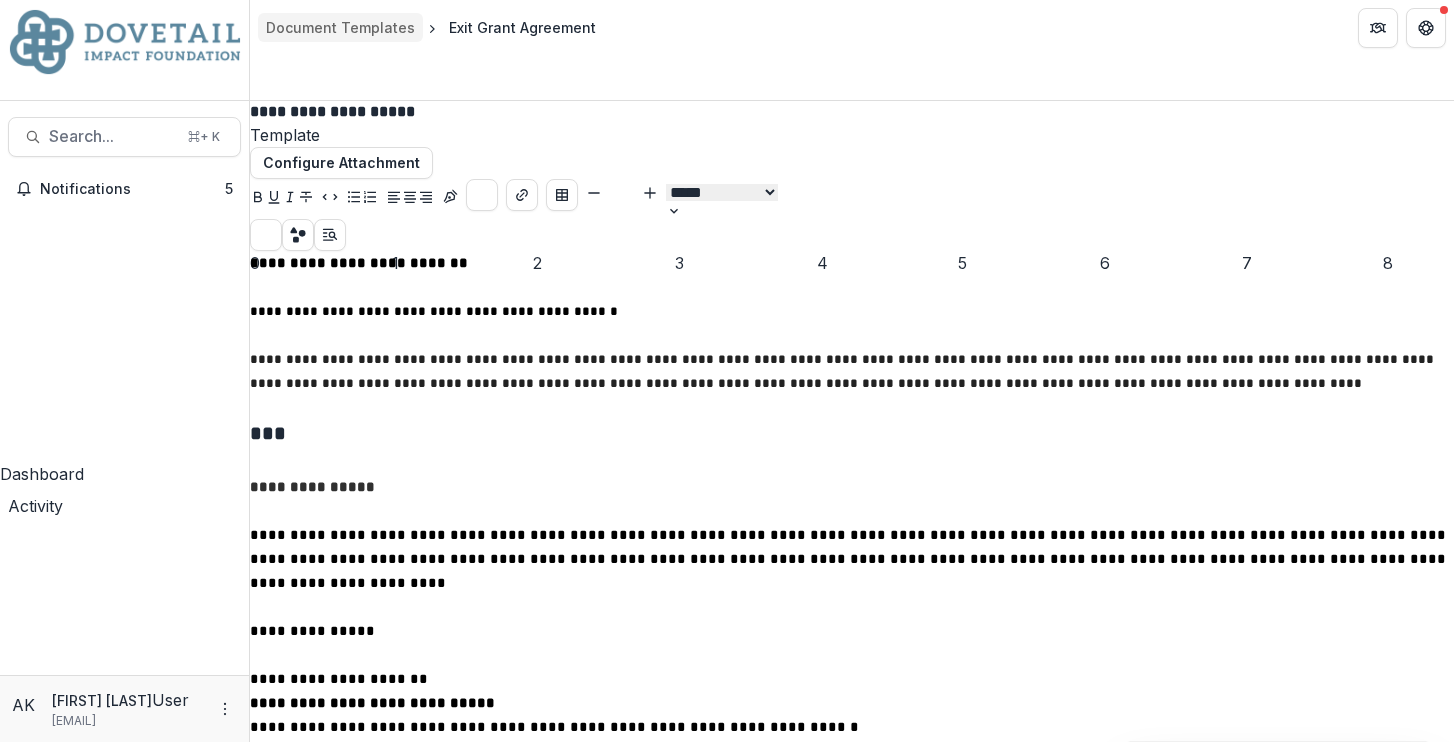 click on "Document Templates" at bounding box center [340, 27] 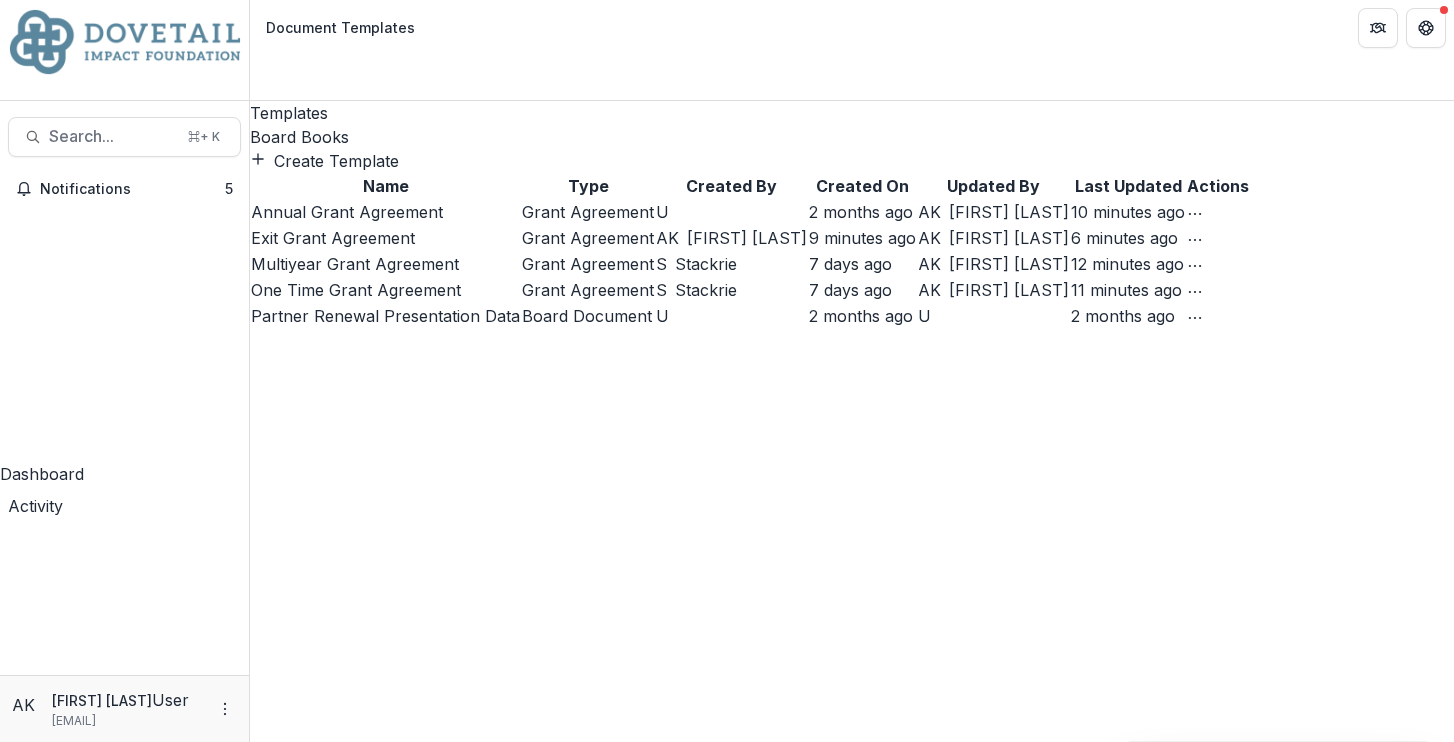 click on "Annual Grant Agreement" at bounding box center (347, 212) 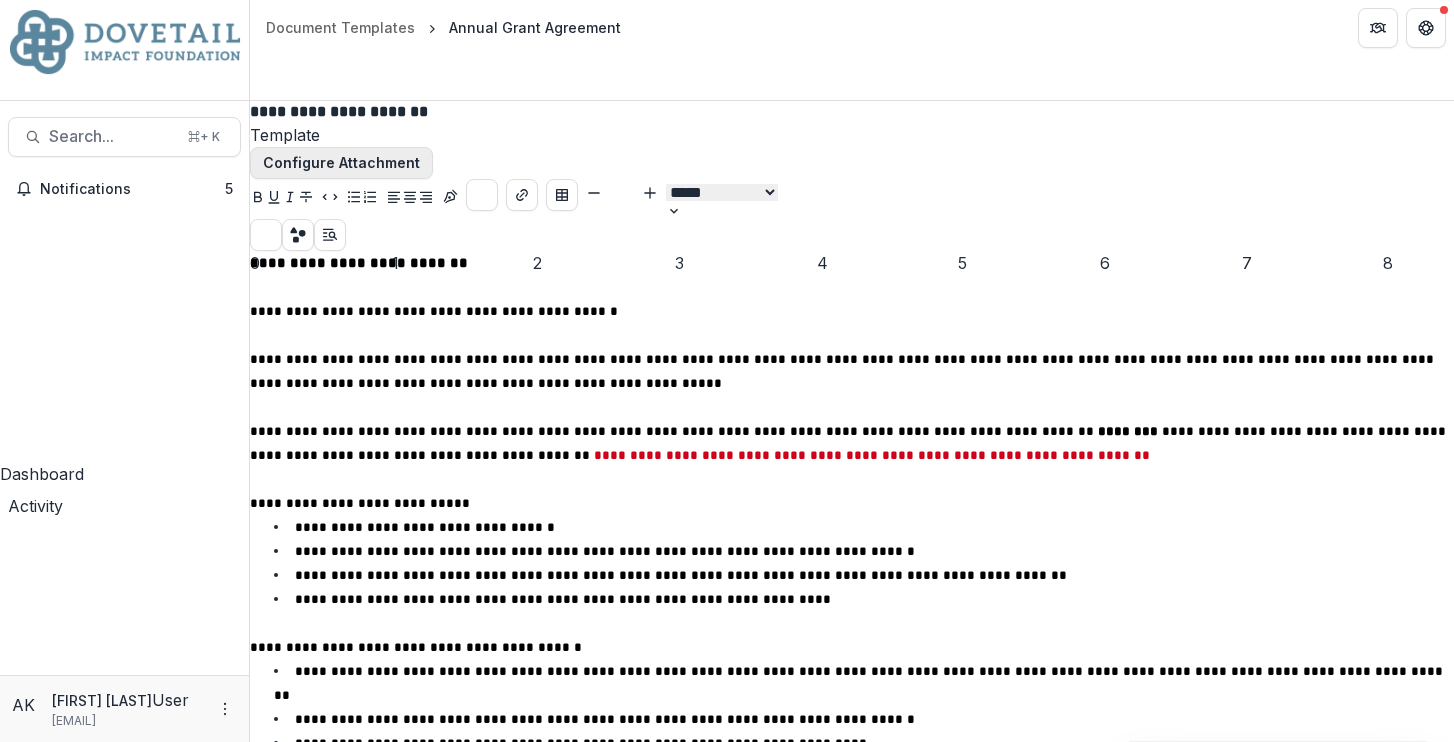 scroll, scrollTop: 280, scrollLeft: 0, axis: vertical 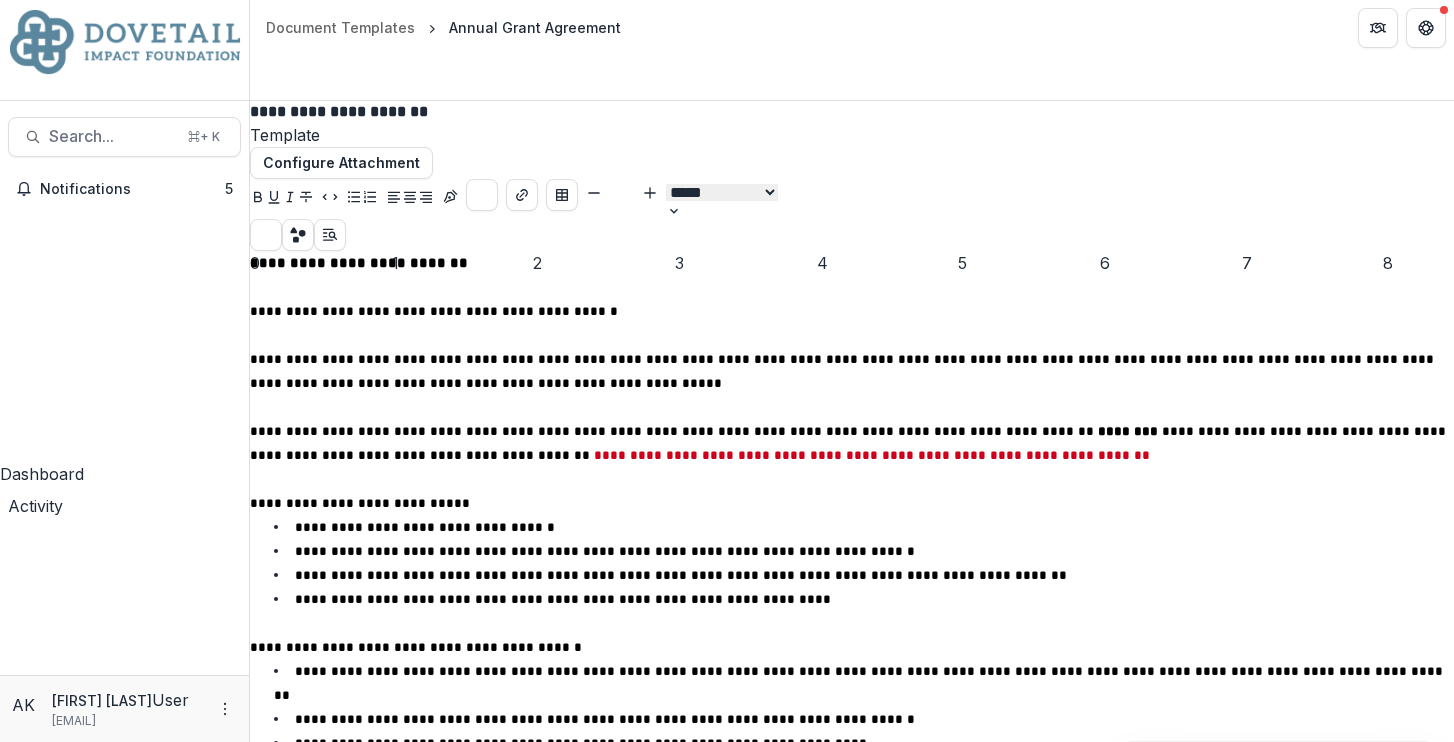 click at bounding box center (124, 42) 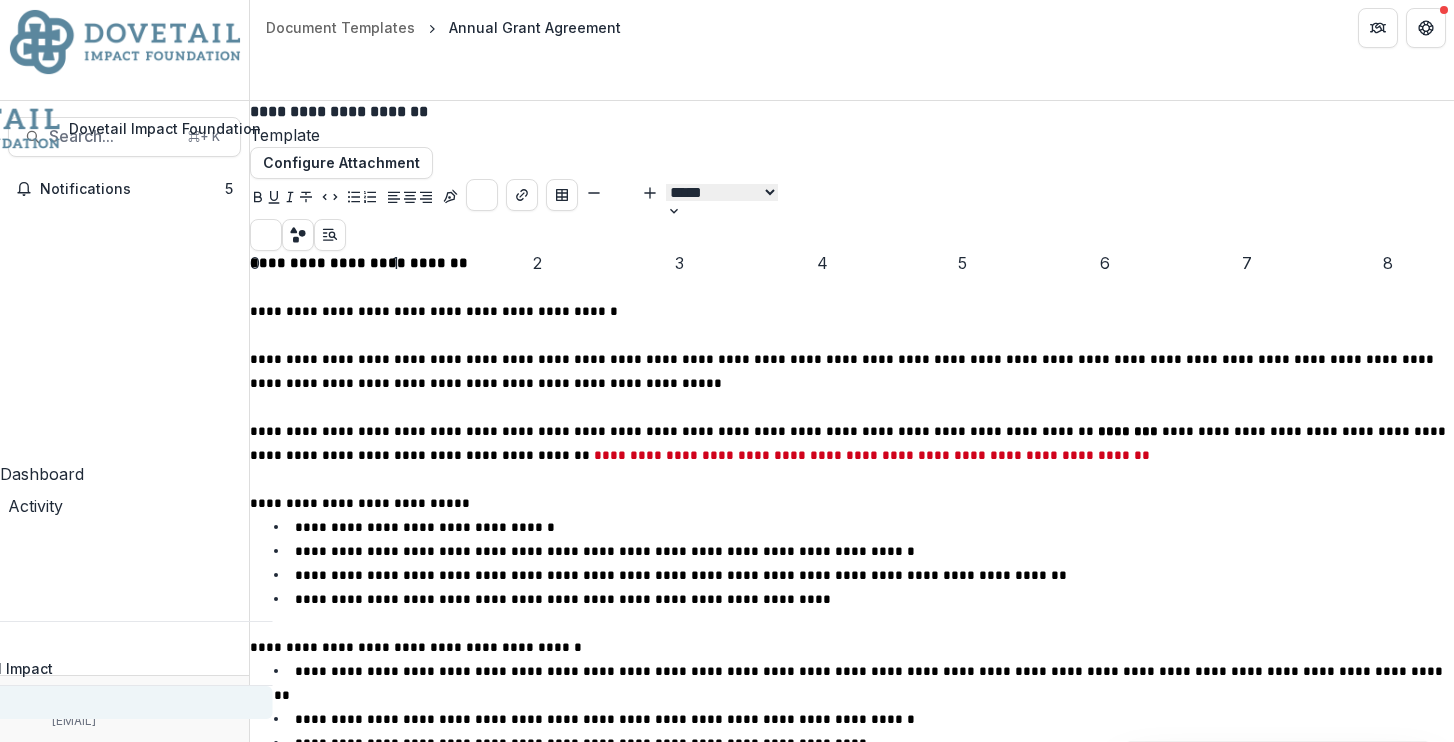 click on "Admin Settings" at bounding box center (36, 702) 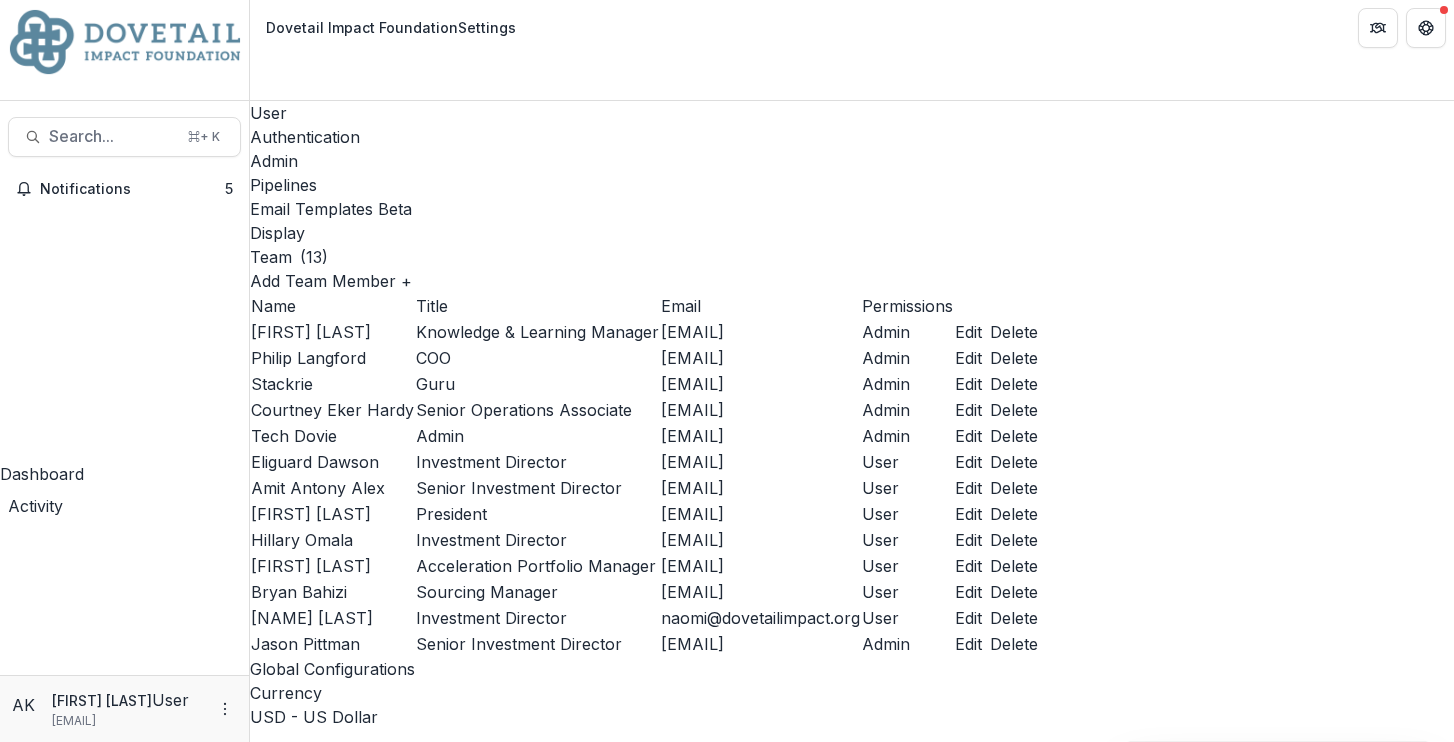 click on "Pipelines" at bounding box center [852, 185] 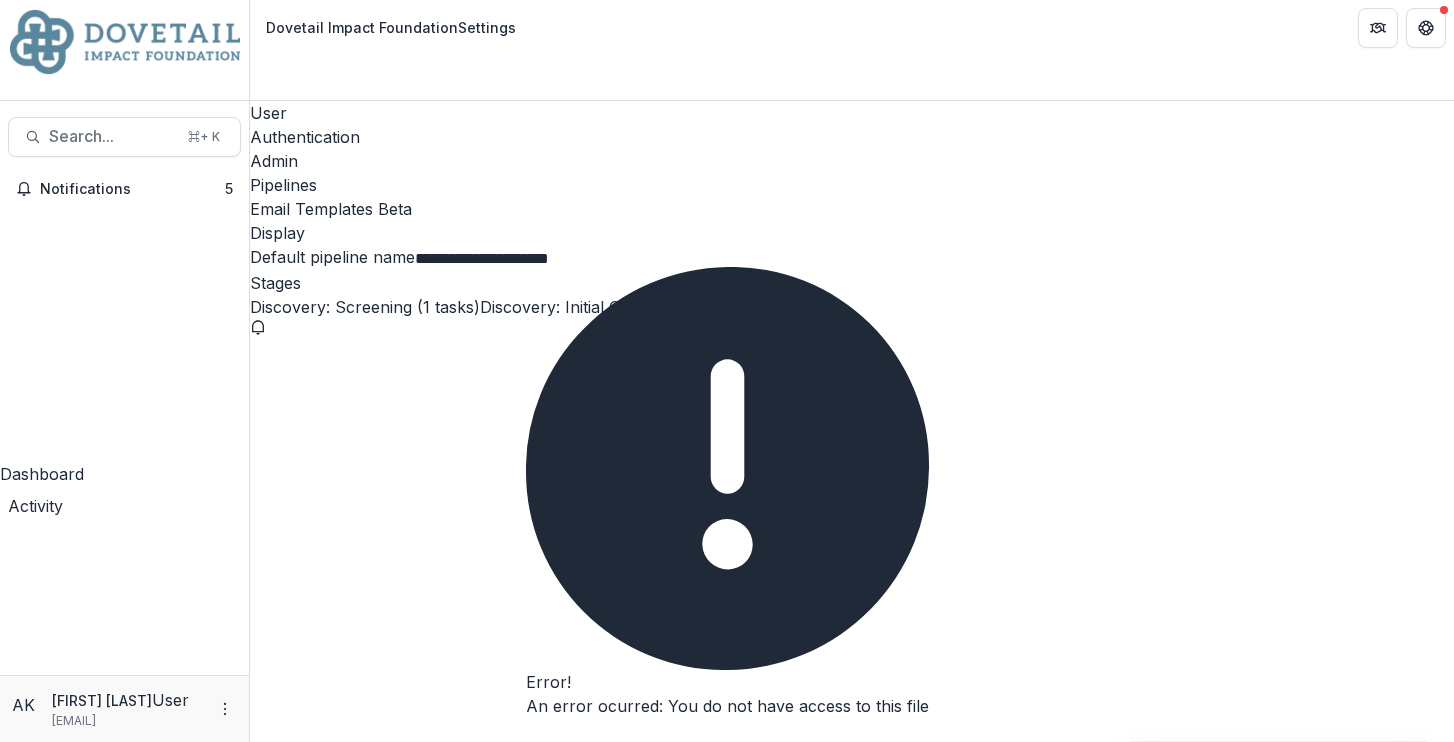 scroll, scrollTop: 33, scrollLeft: 0, axis: vertical 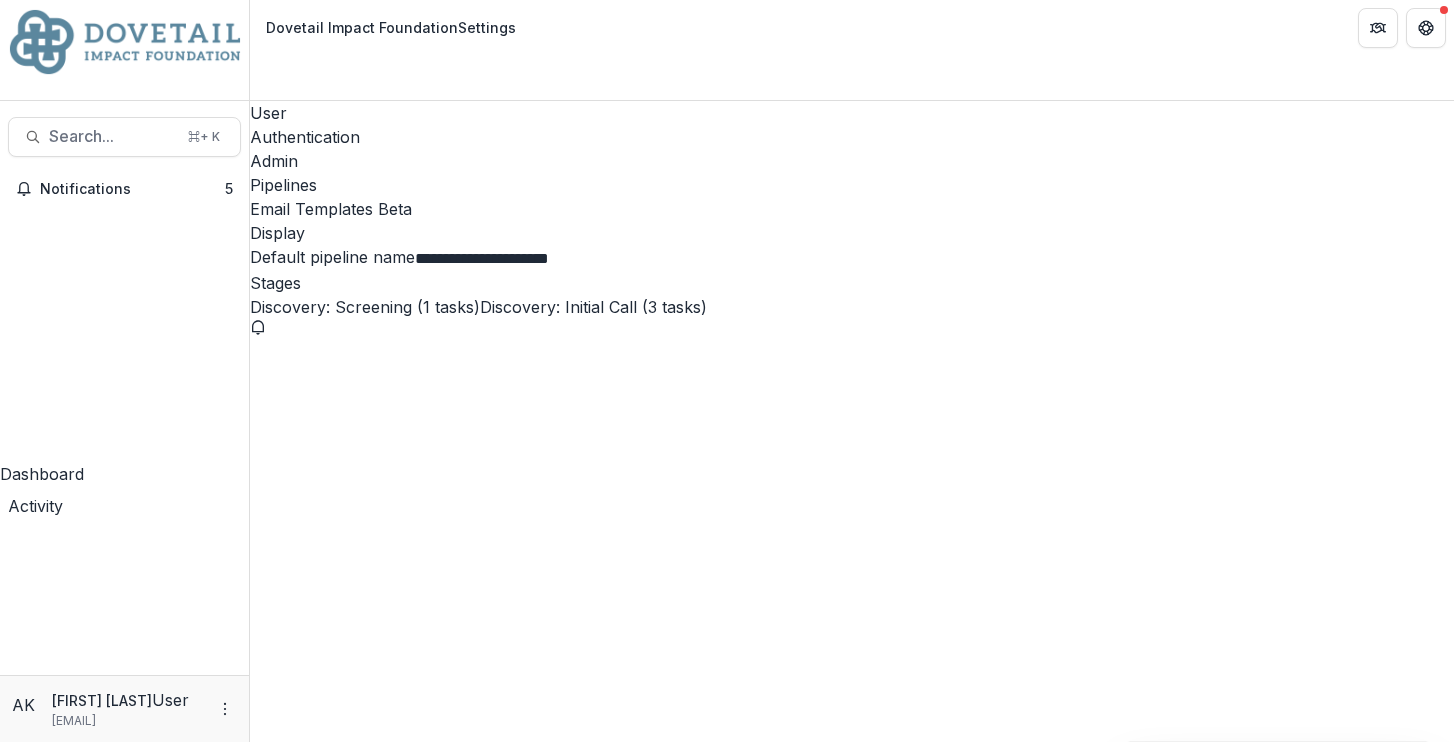 click at bounding box center (0, 784) 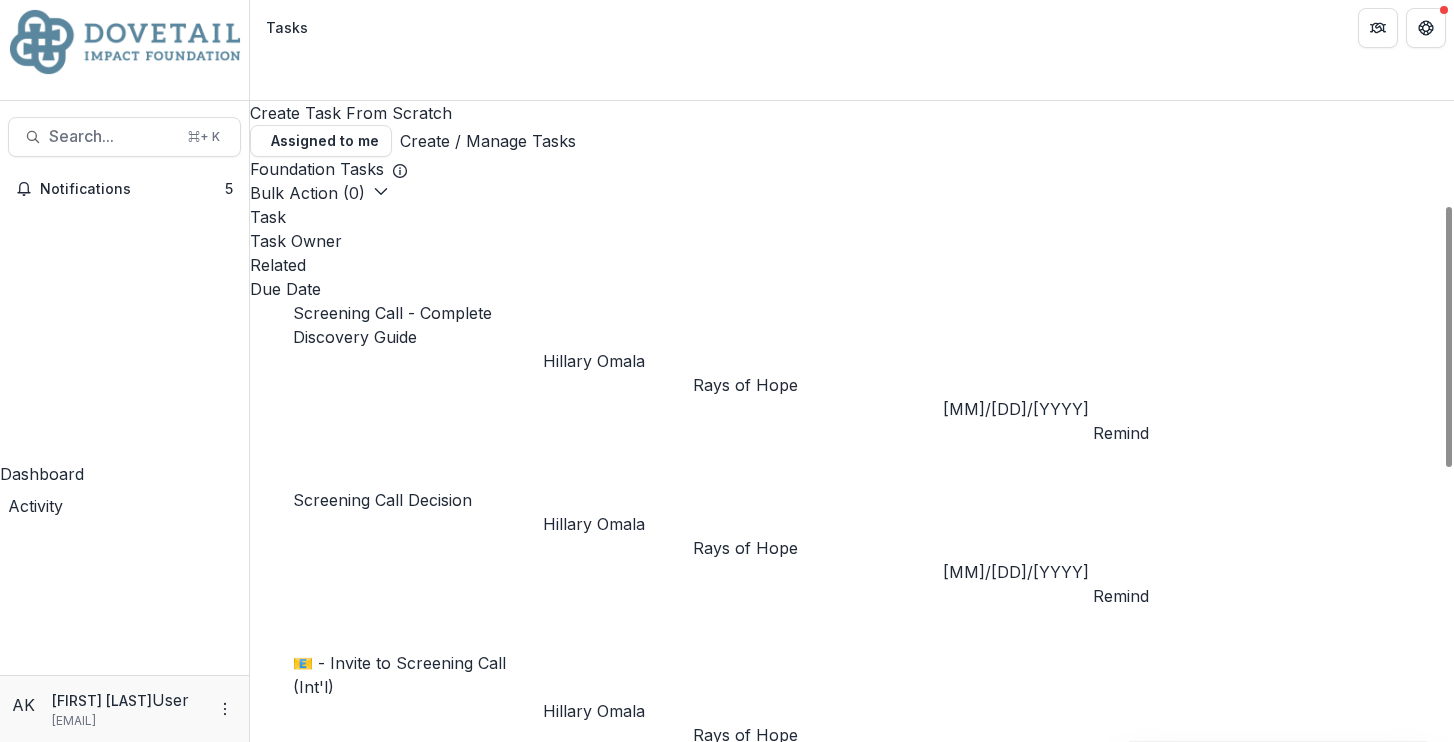 click on "Create / Manage Tasks" at bounding box center [488, 141] 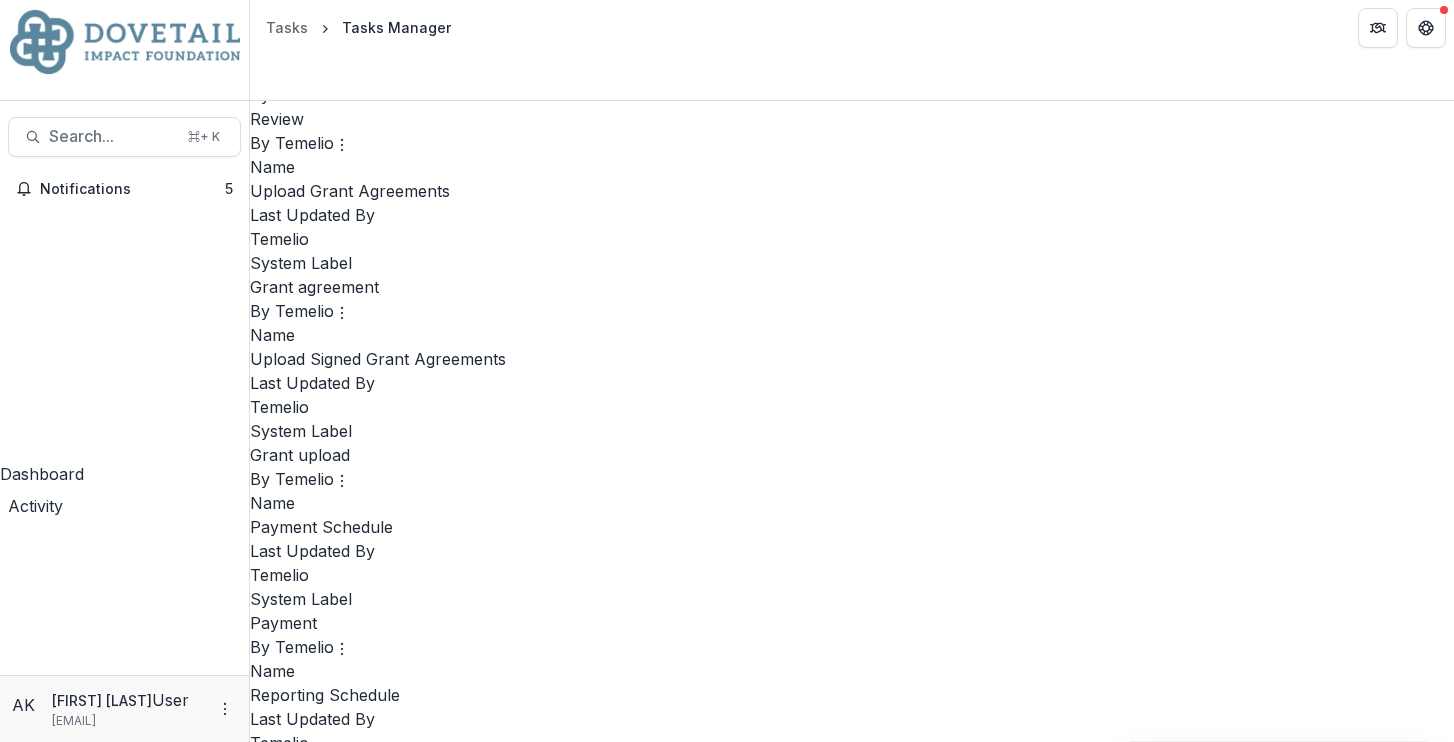scroll, scrollTop: 1324, scrollLeft: 0, axis: vertical 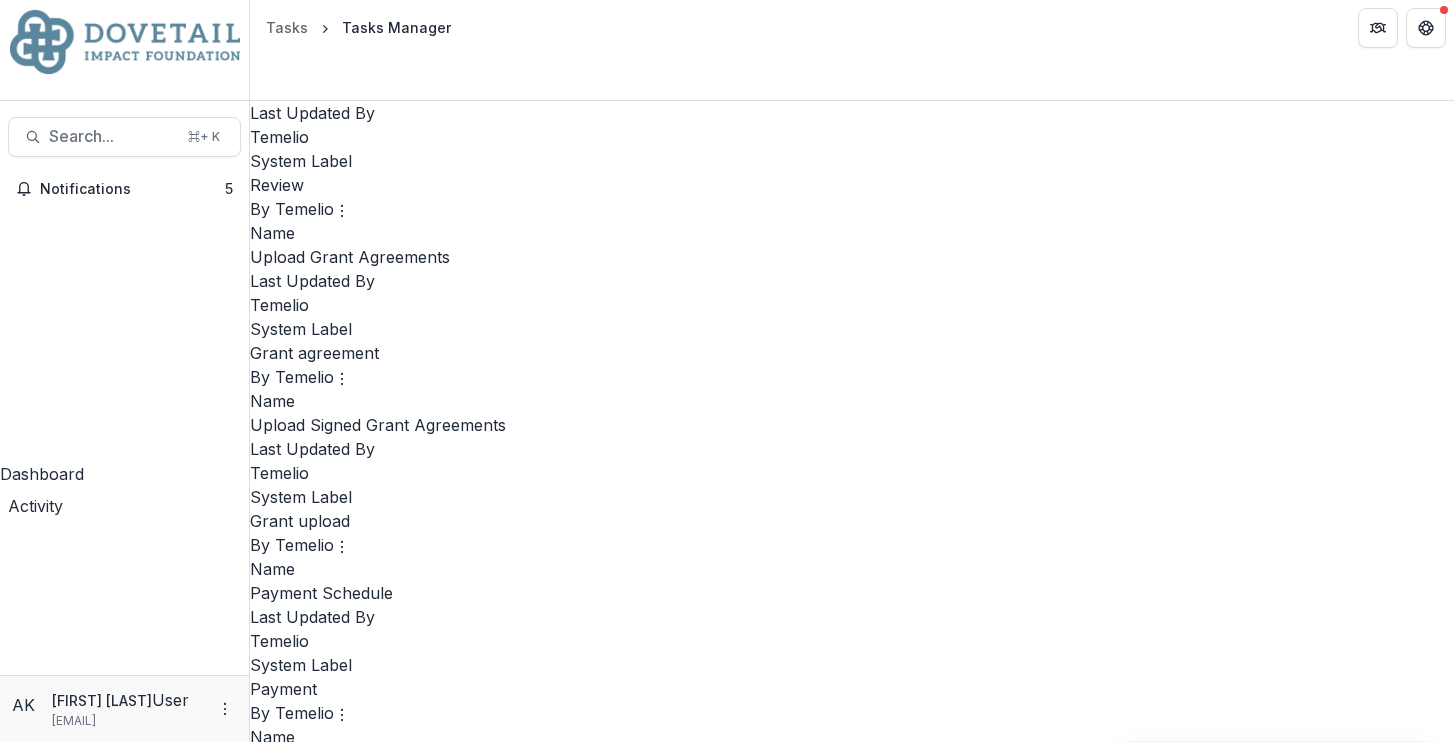click at bounding box center [258, 4145] 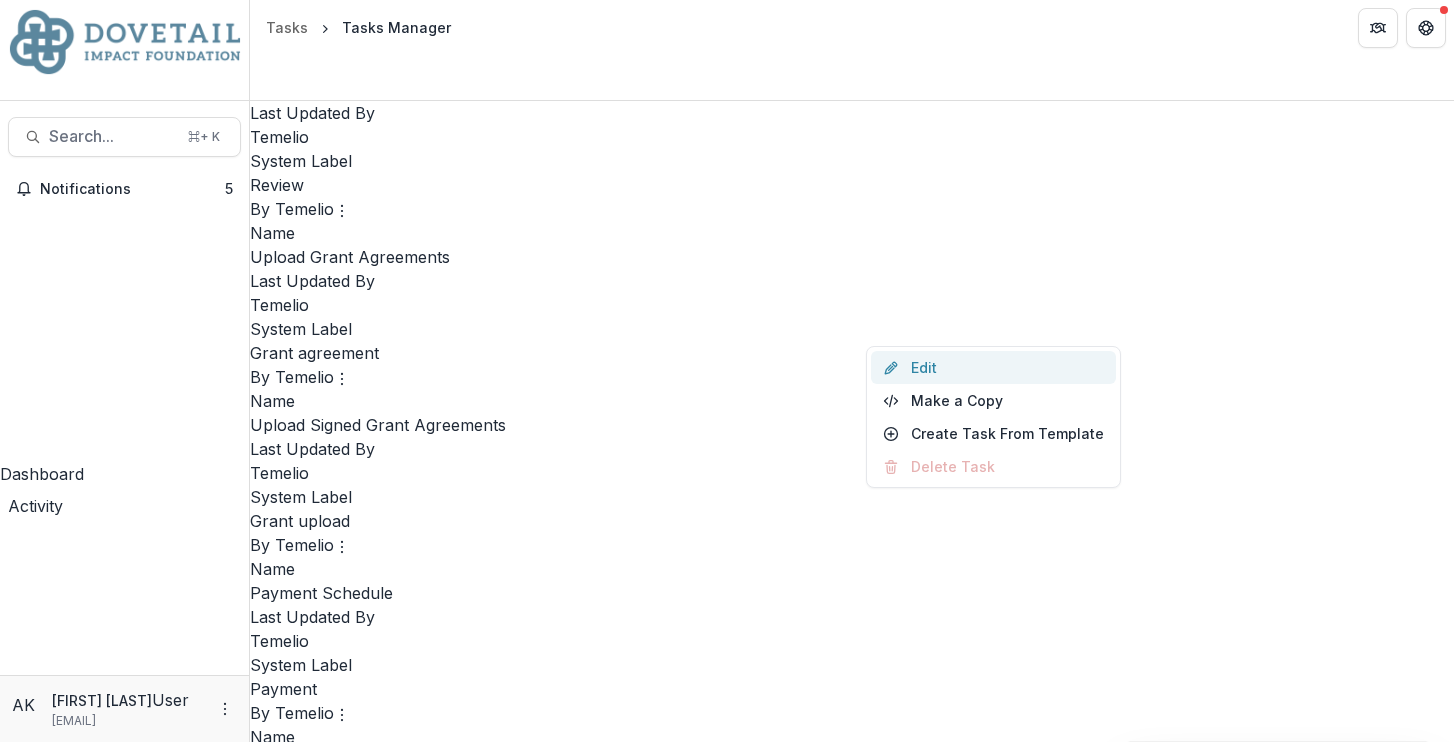 click on "Edit" at bounding box center [993, 367] 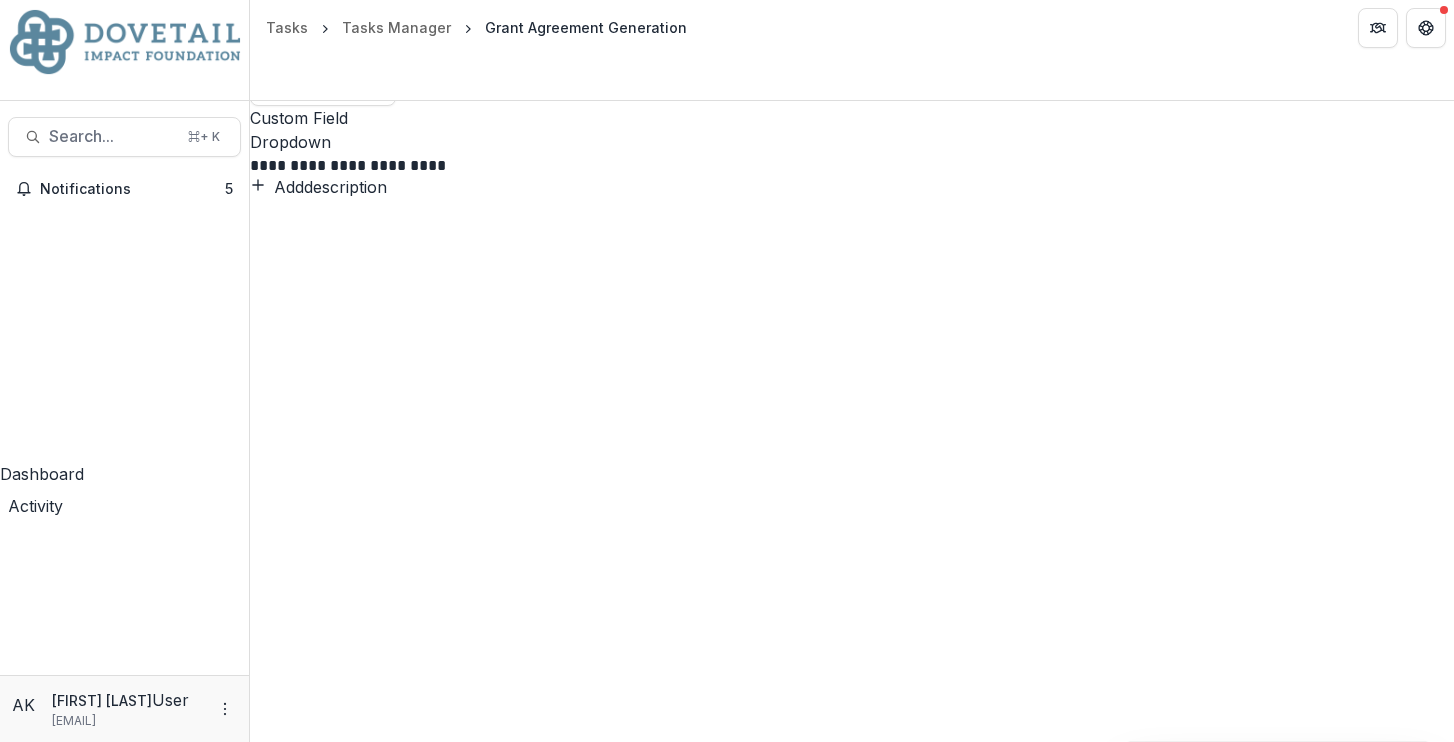 scroll, scrollTop: 0, scrollLeft: 0, axis: both 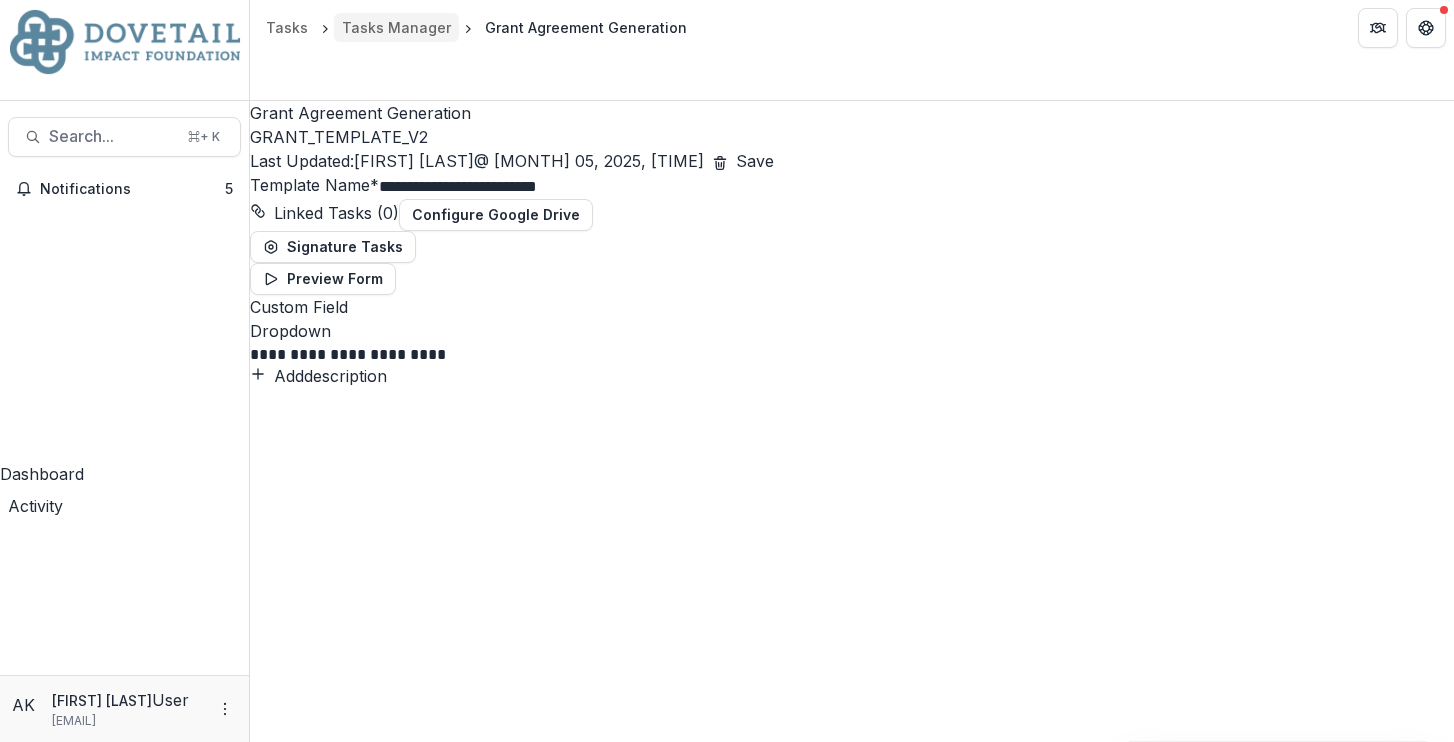 click on "Tasks Manager" at bounding box center [396, 27] 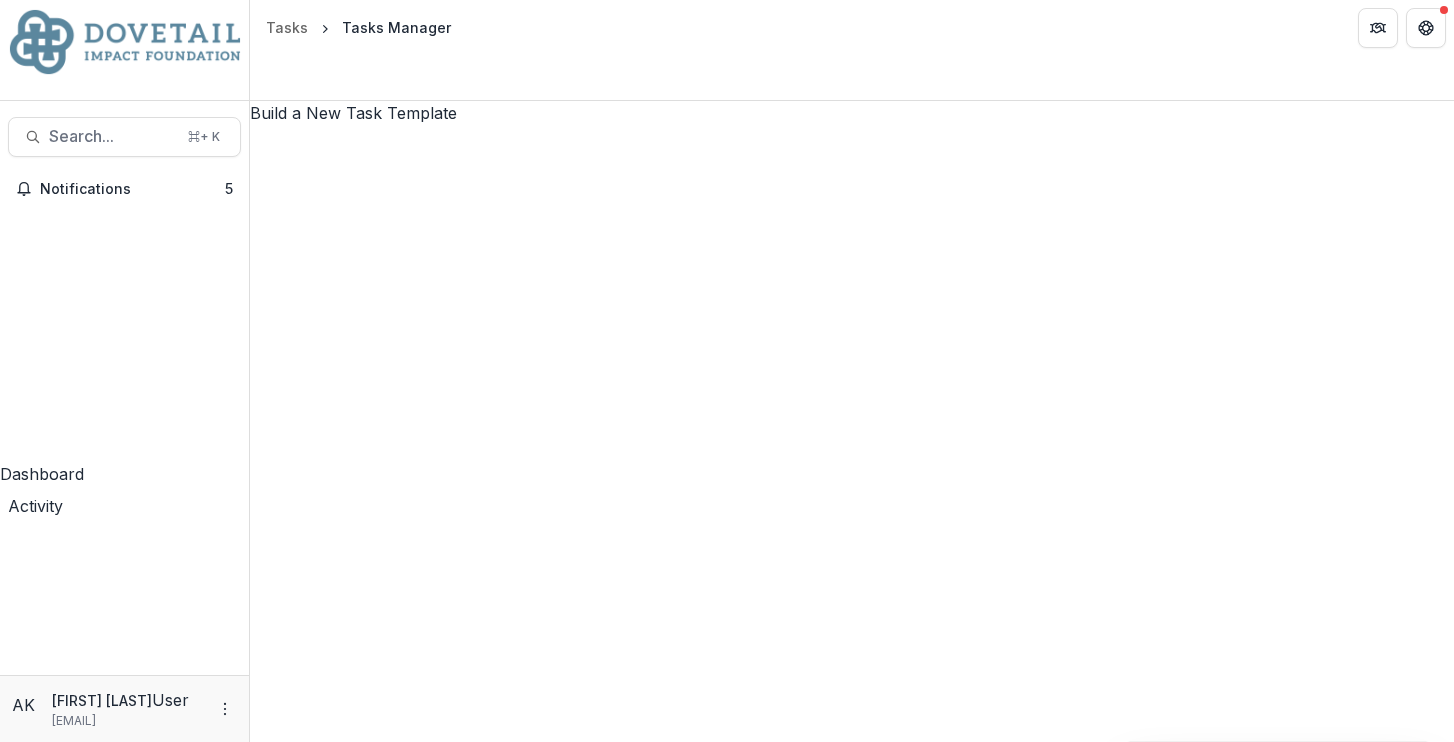 click on "Proposals" at bounding box center (124, 1084) 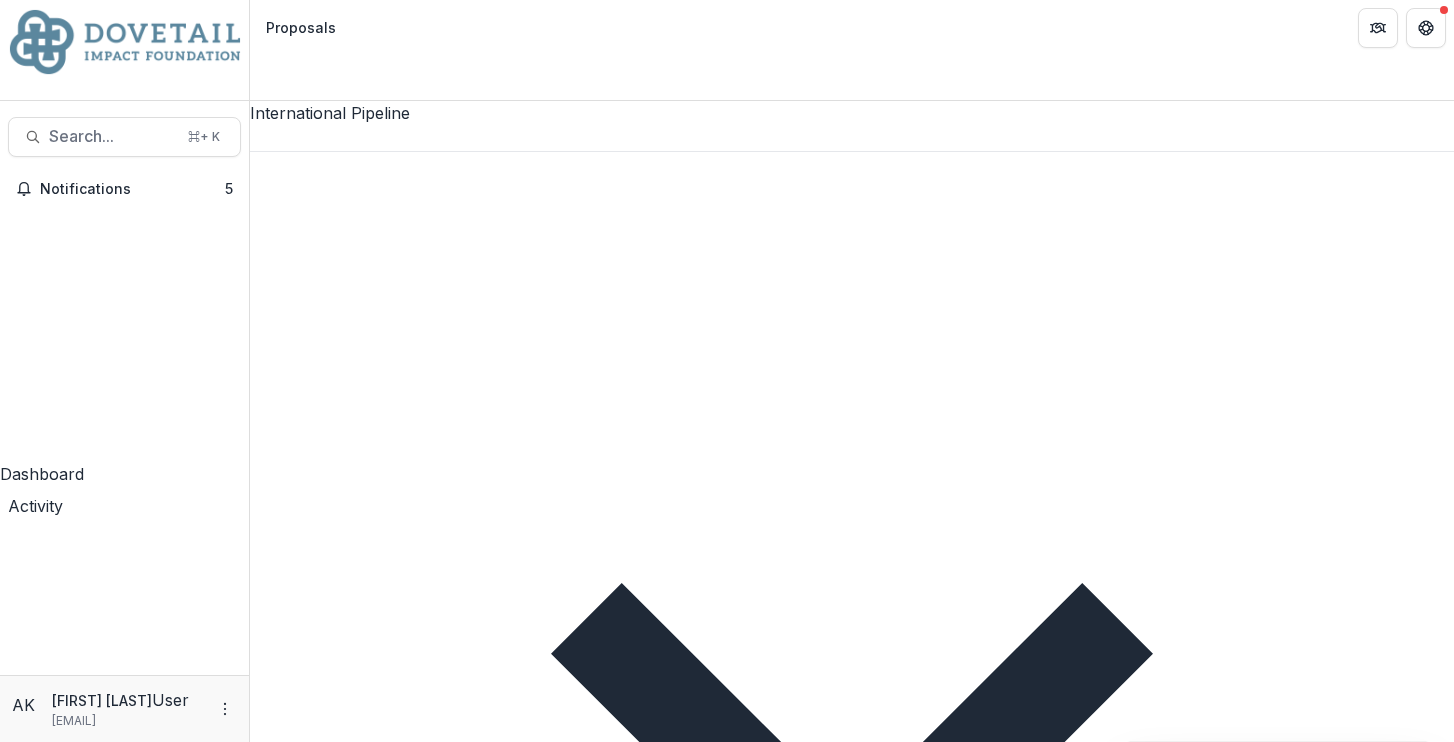 click on "Foundations Dovetail Impact Foundation Nonprofits Dovetail Impact Team Settings Admin Settings" at bounding box center (124, 54) 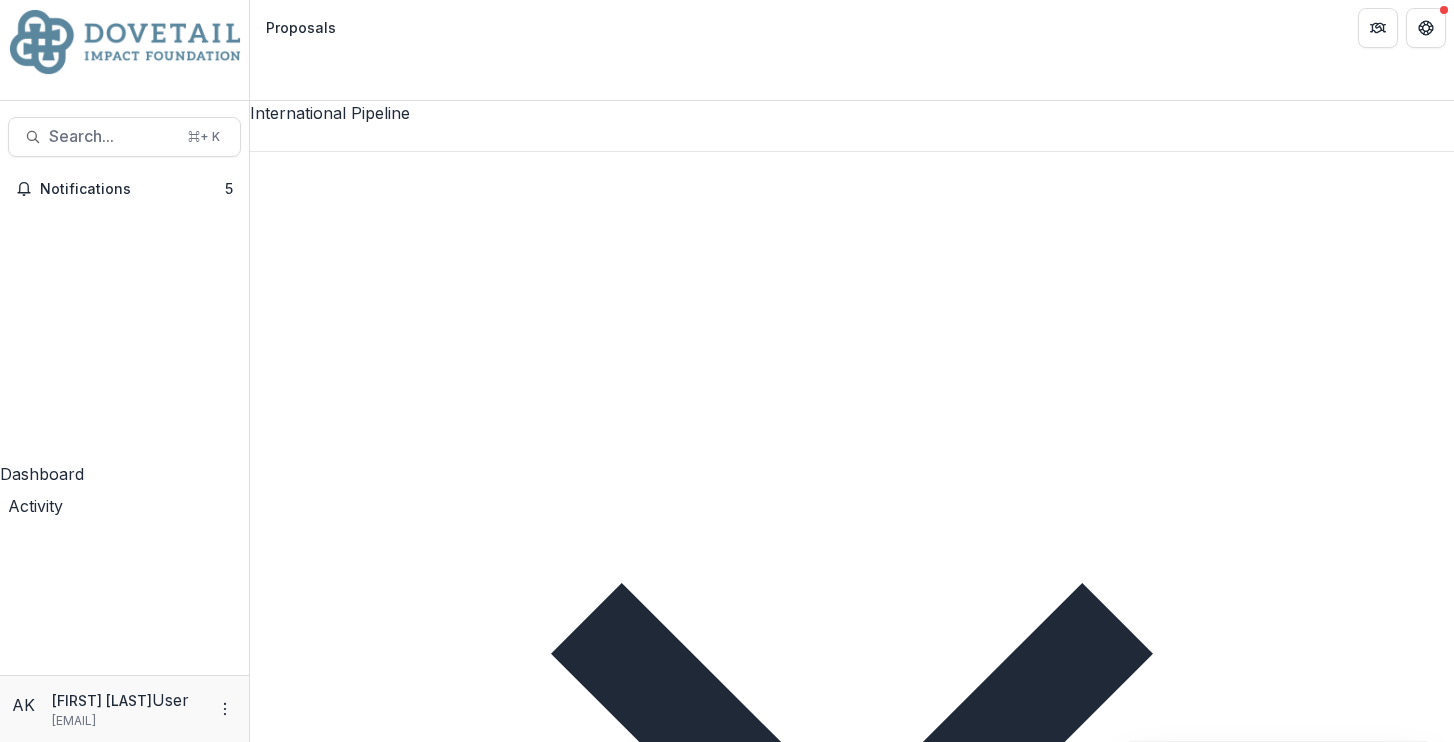 click 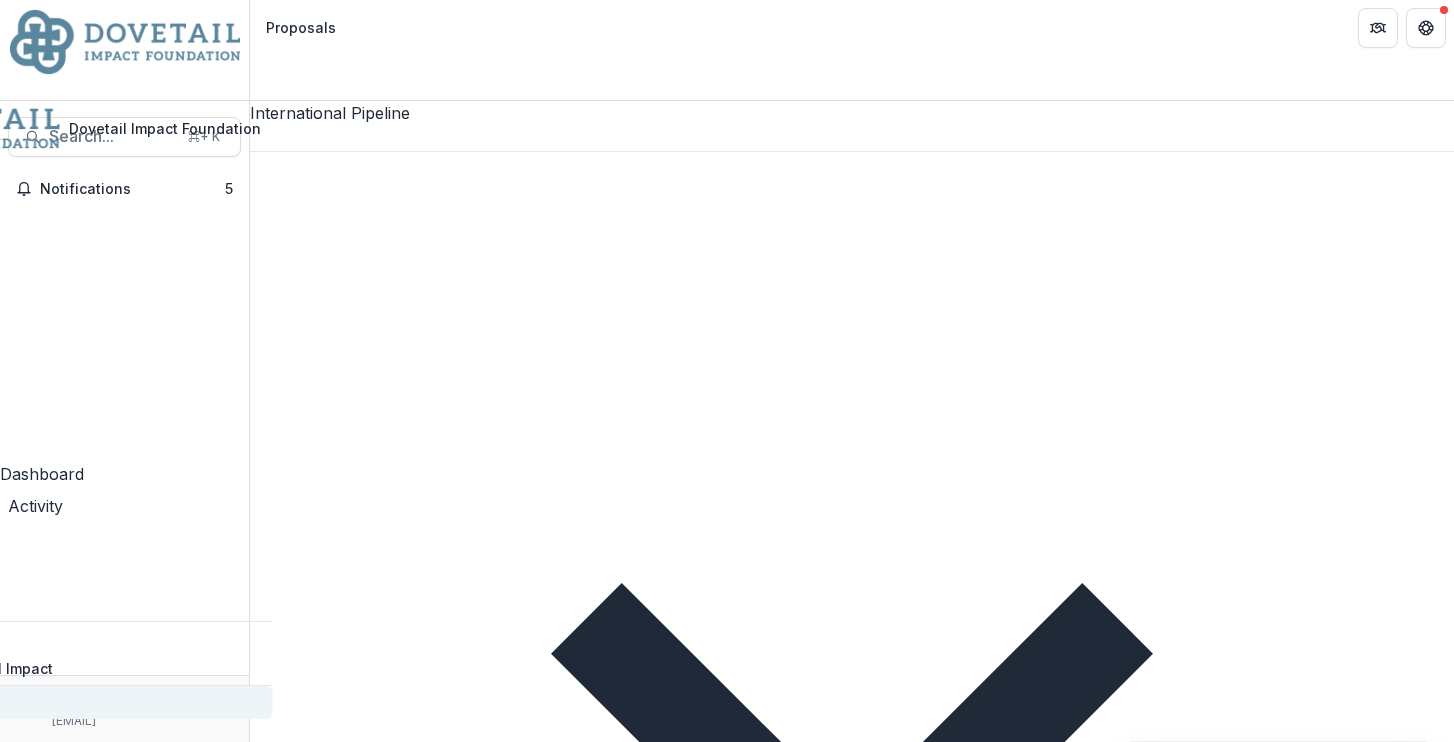 click on "Admin Settings" at bounding box center [36, 702] 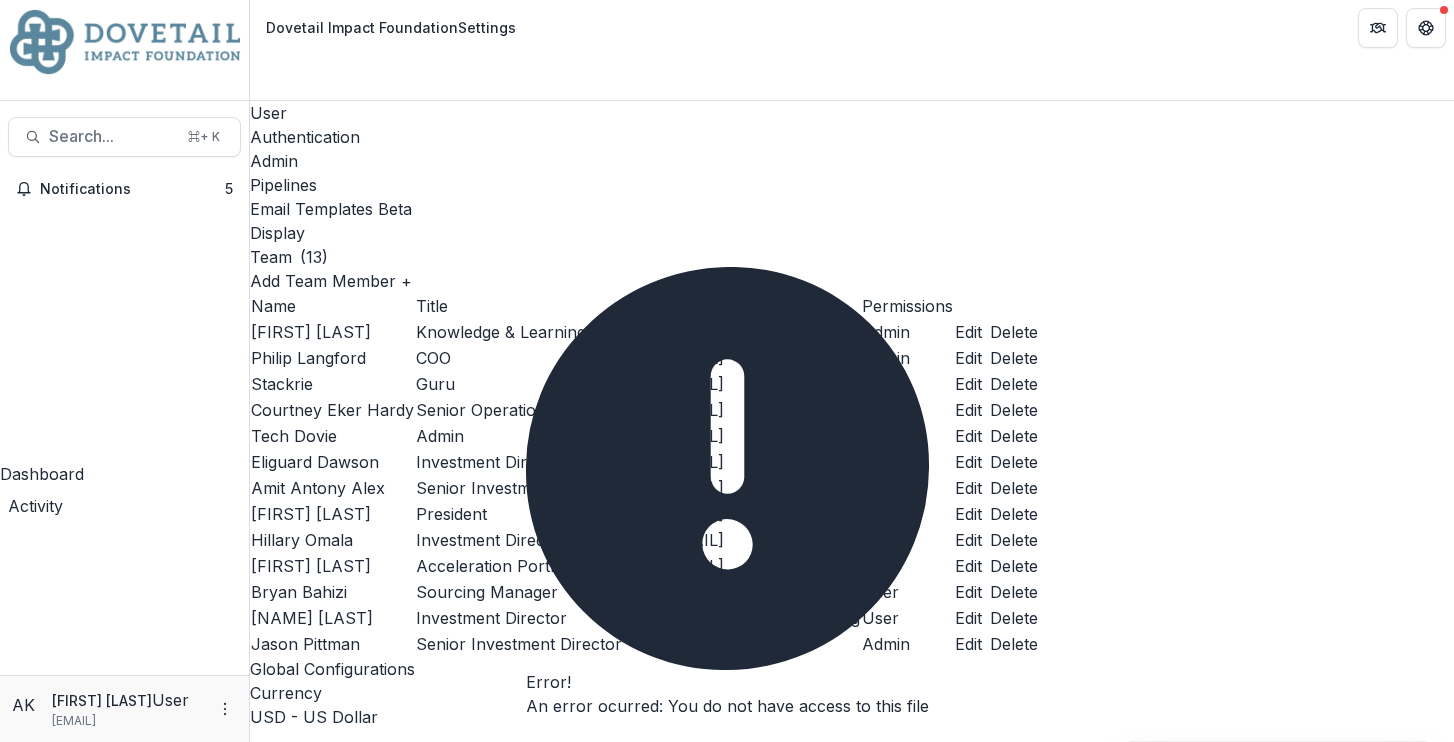 click on "Pipelines" at bounding box center (852, 185) 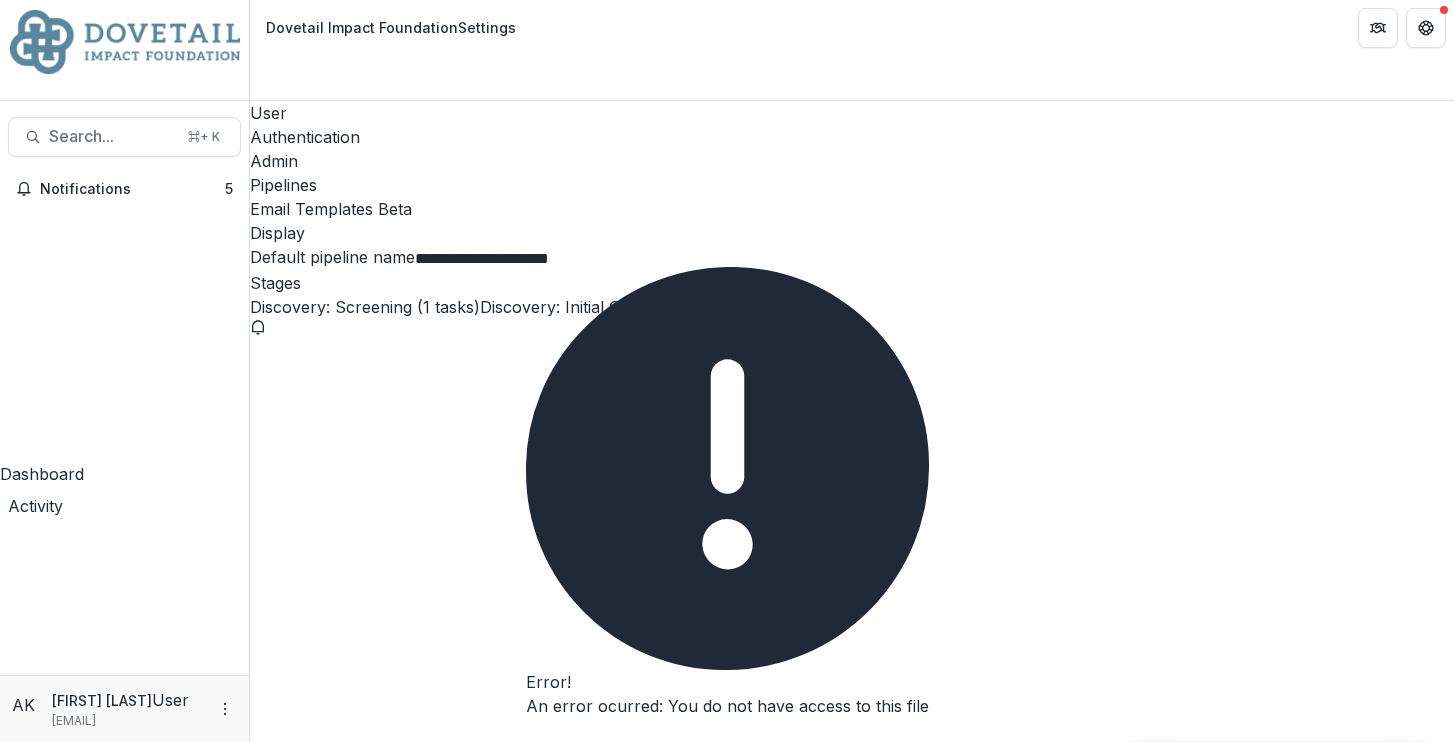 click on "Disbursement: Approved (2 tasks)" at bounding box center [380, 7795] 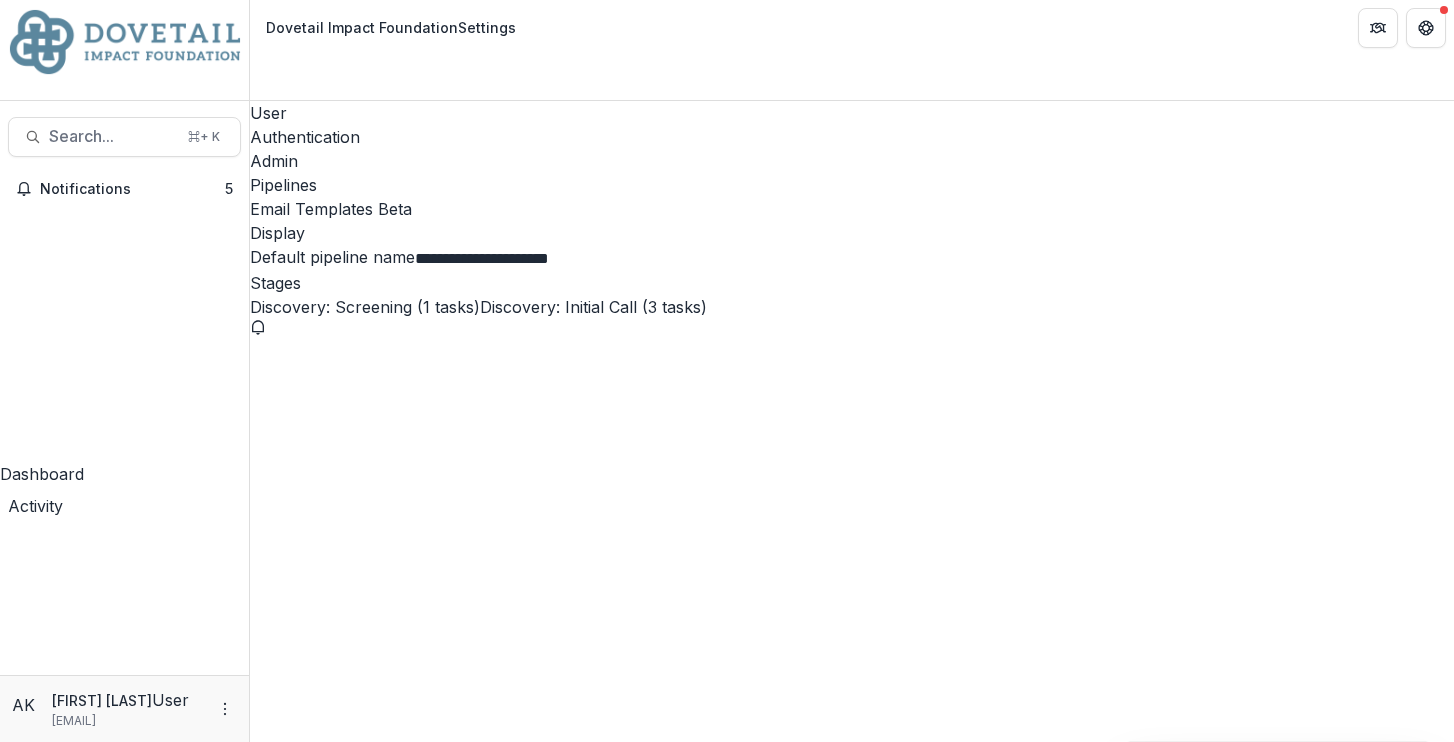 scroll, scrollTop: 0, scrollLeft: 0, axis: both 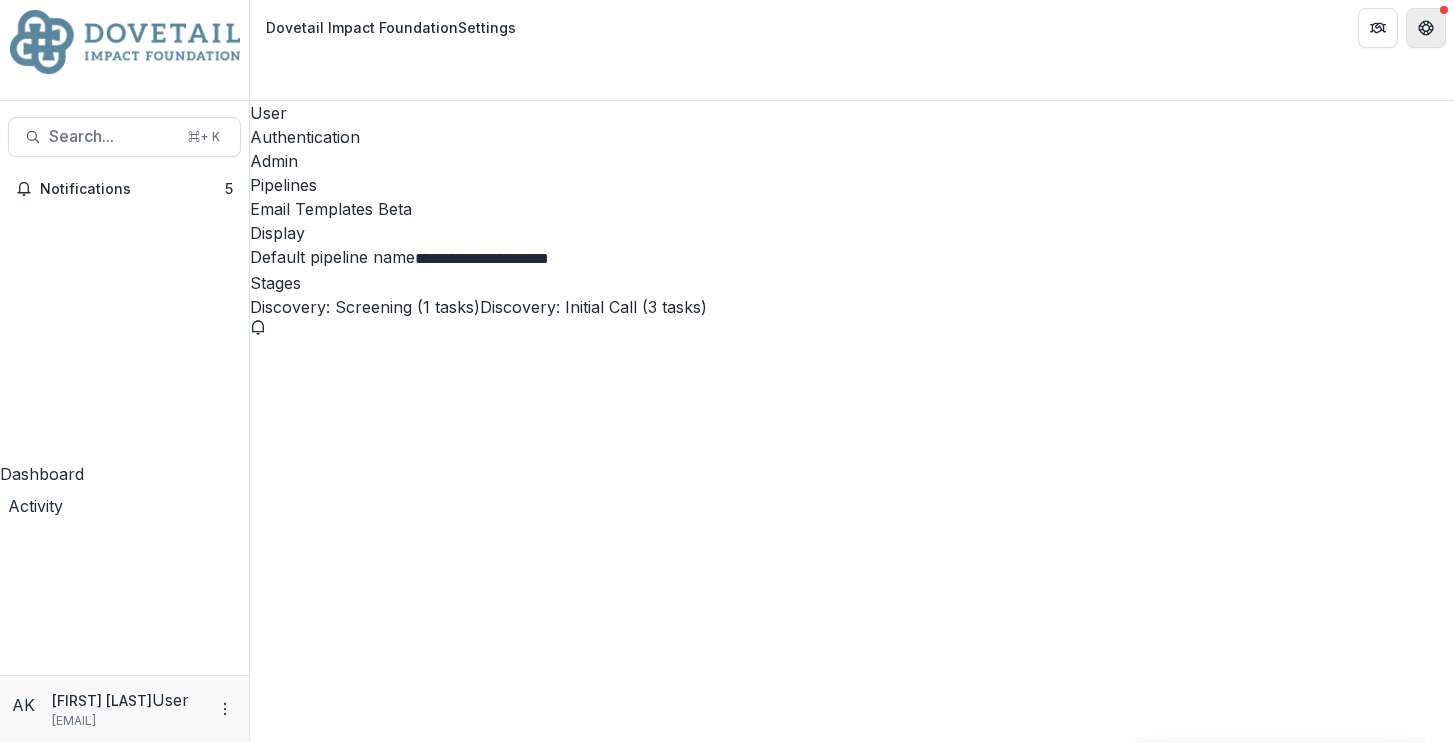 click 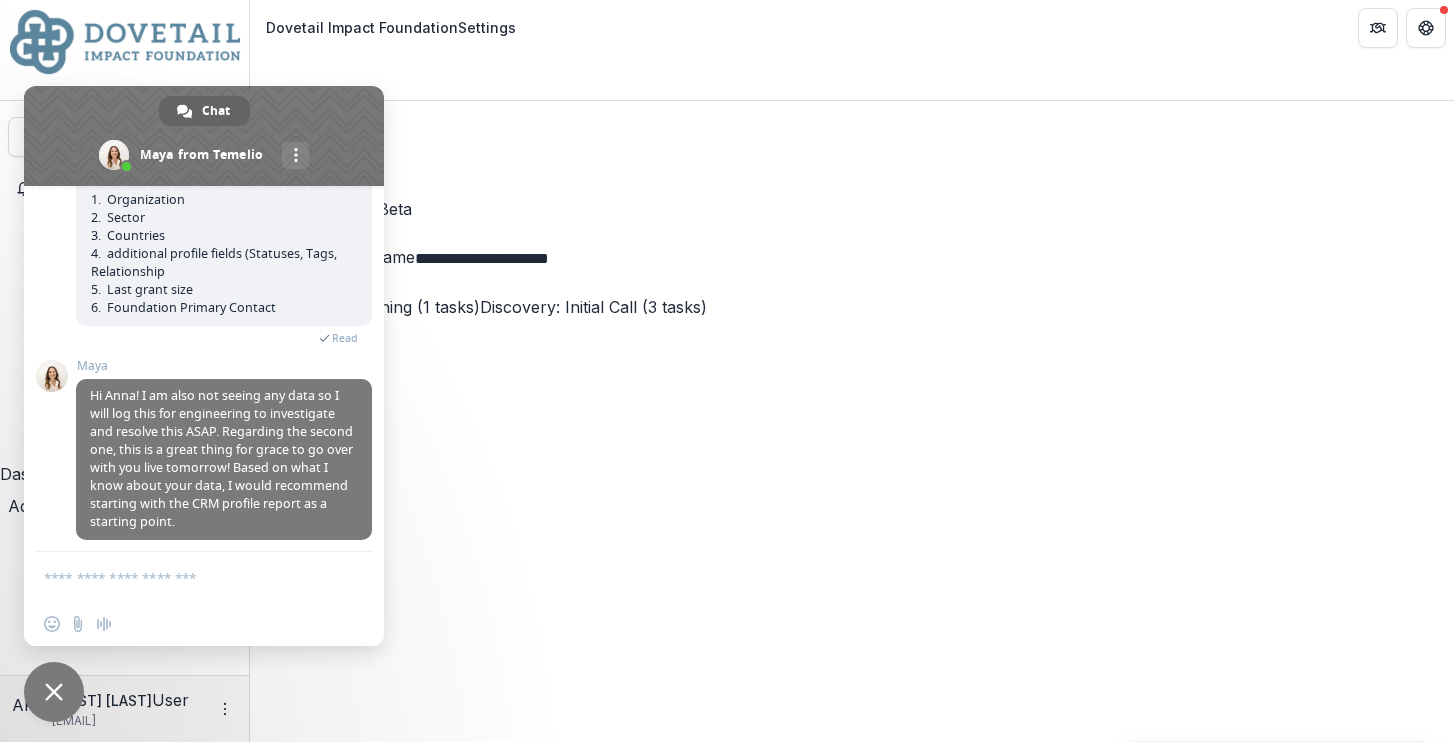 scroll, scrollTop: 436, scrollLeft: 0, axis: vertical 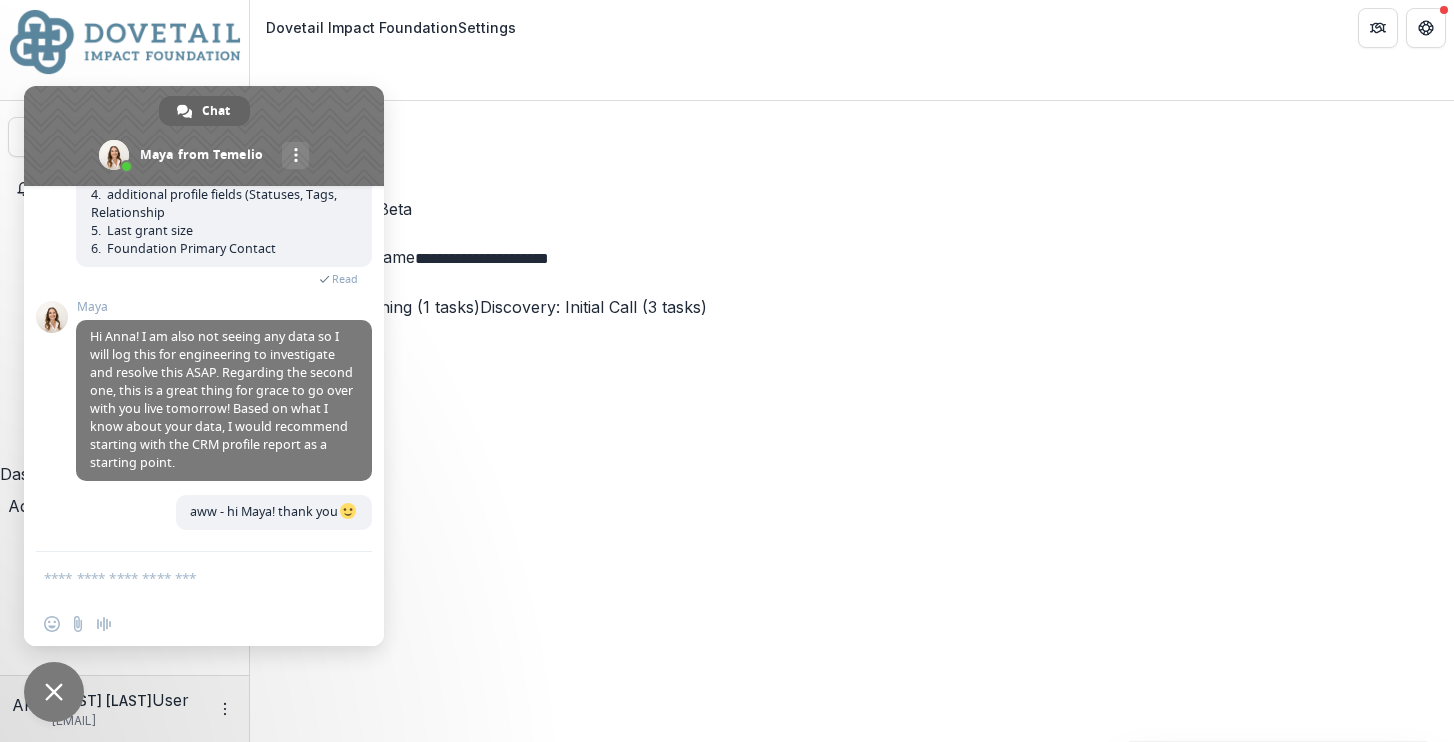 click at bounding box center [54, 692] 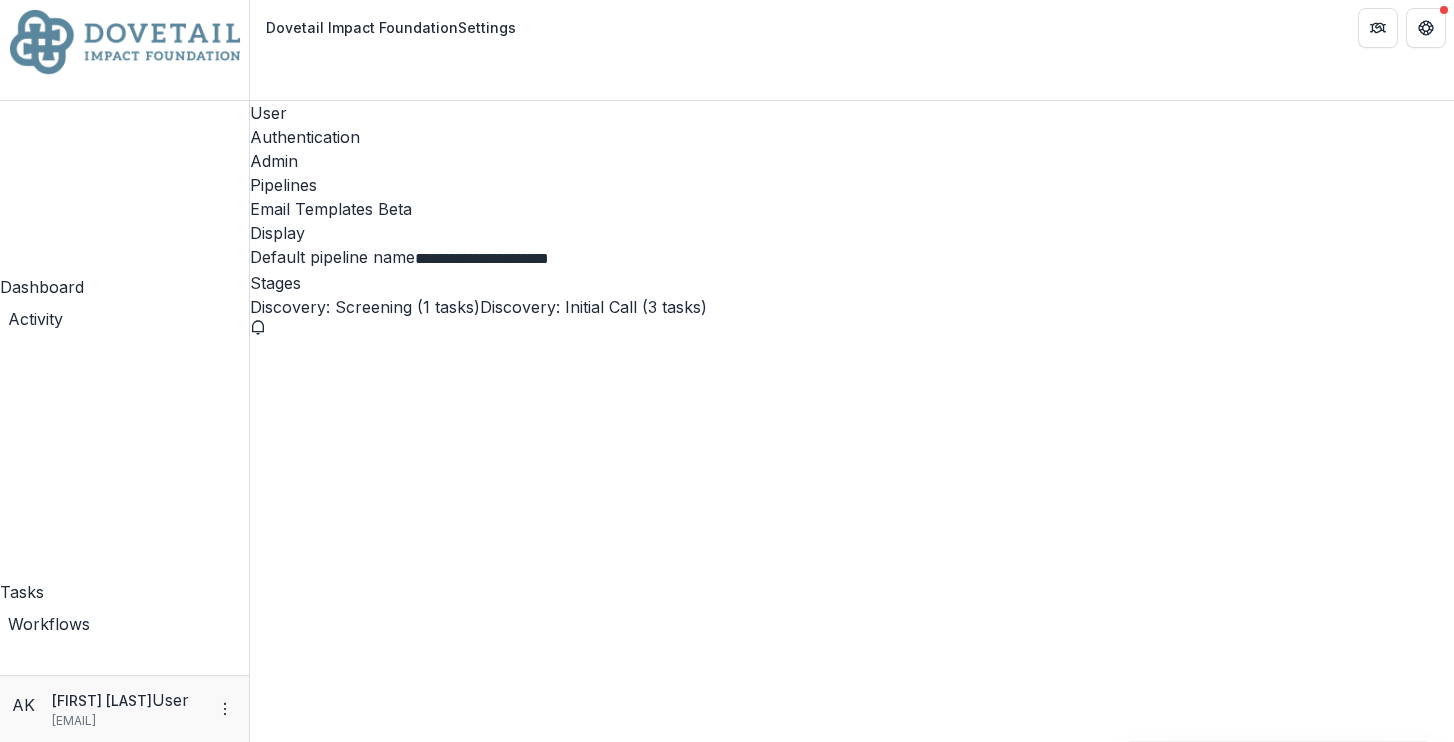scroll, scrollTop: 0, scrollLeft: 0, axis: both 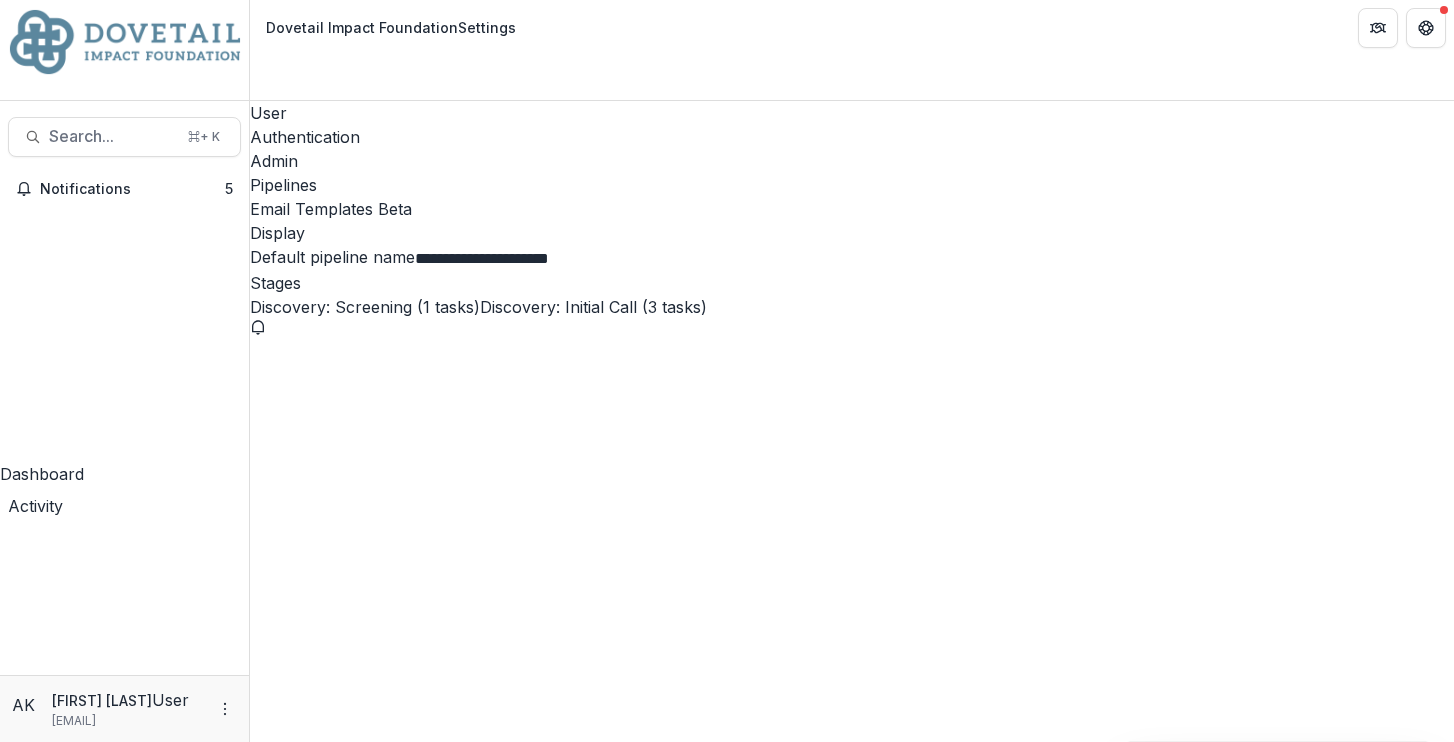 click on "Admin" at bounding box center [852, 161] 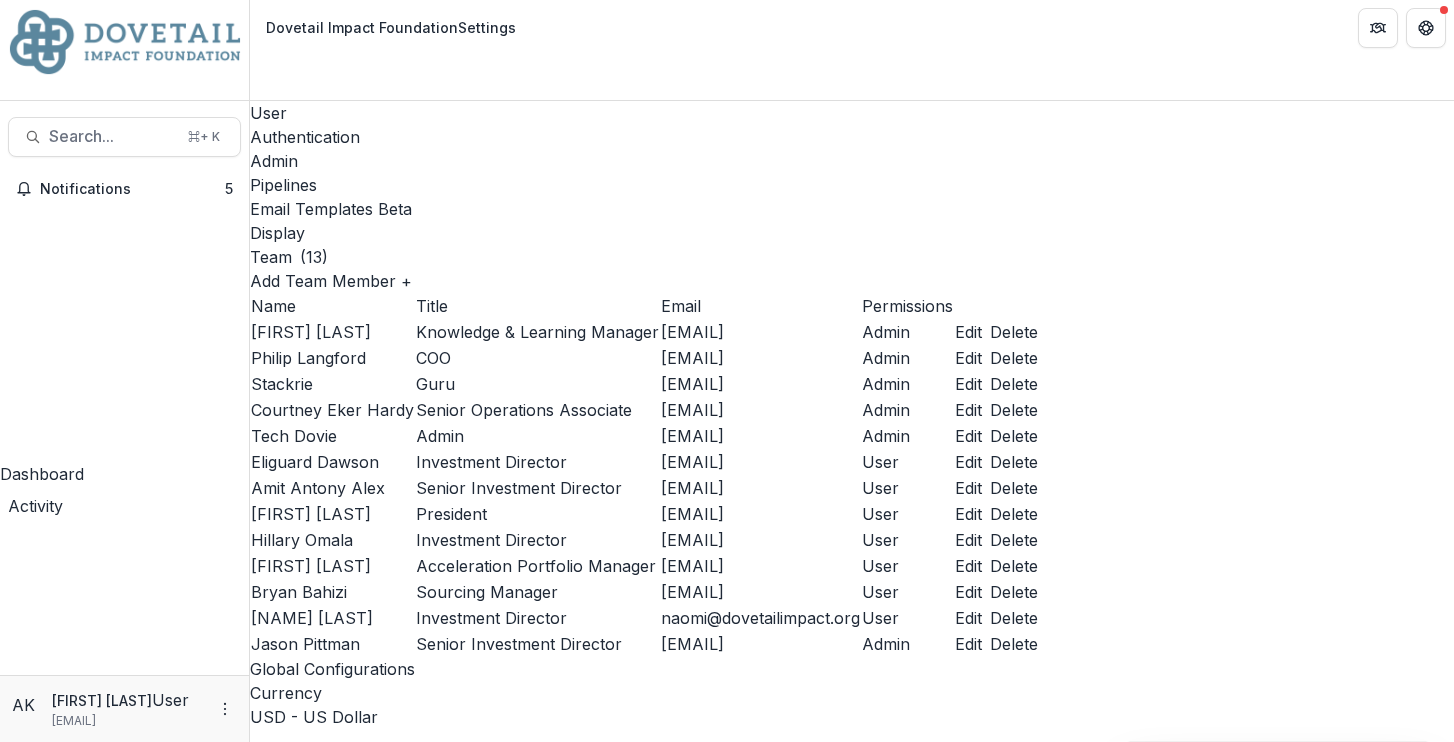 scroll, scrollTop: 0, scrollLeft: 0, axis: both 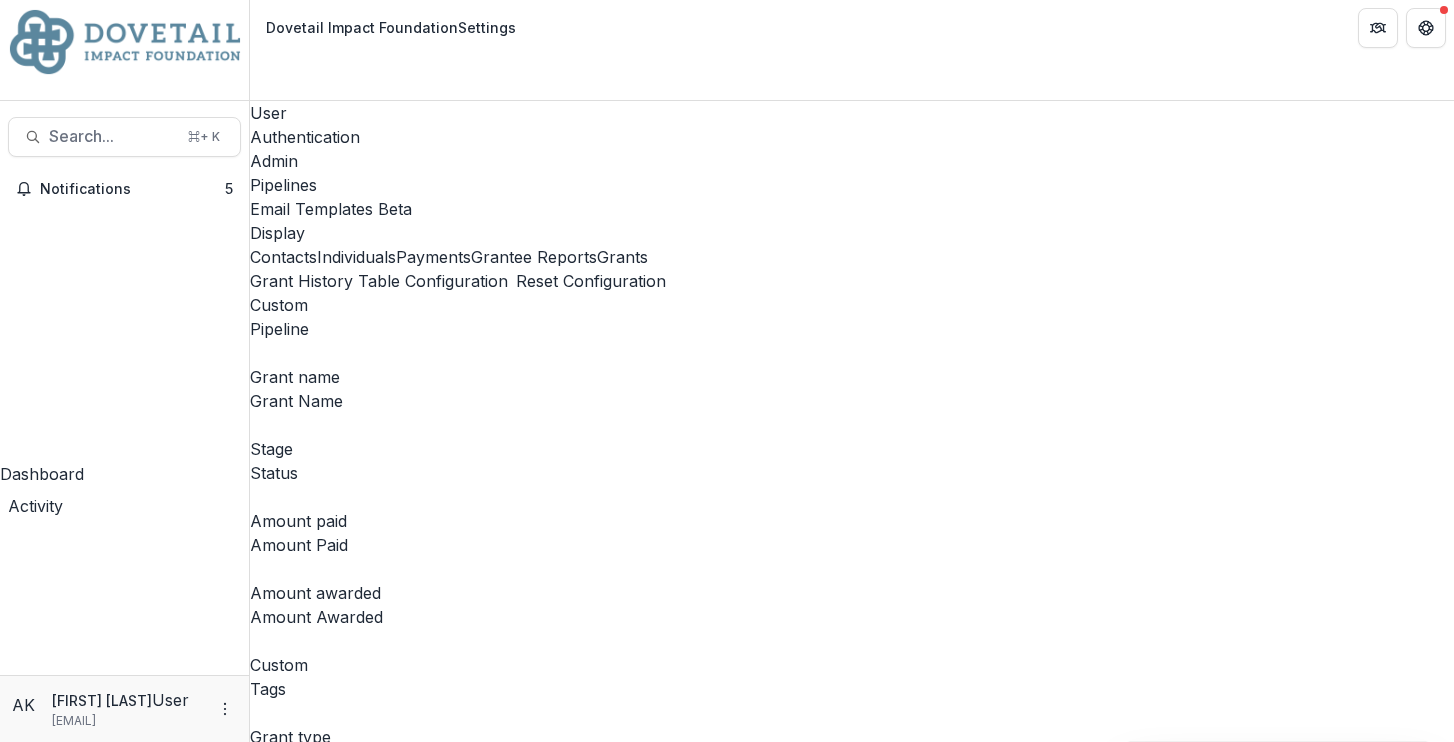 click on "Individuals" at bounding box center (356, 257) 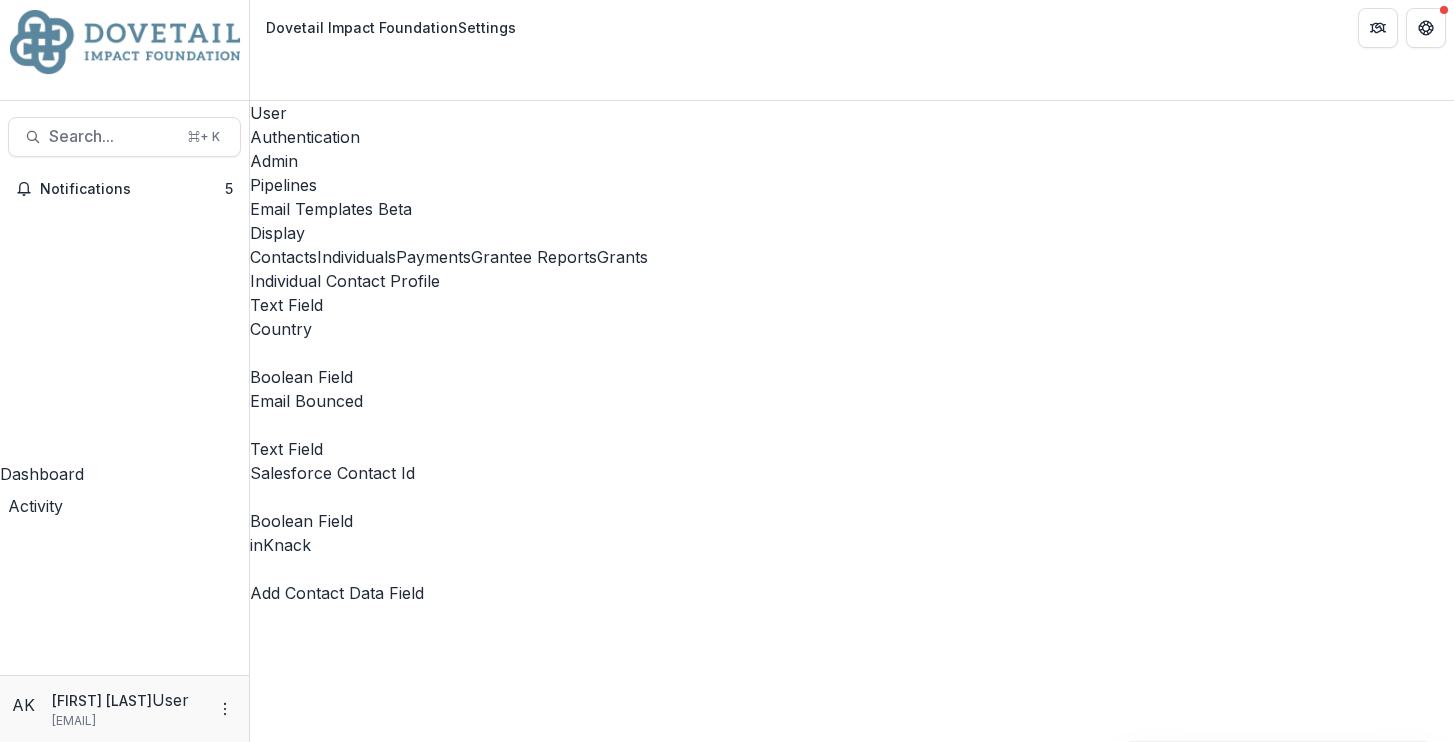 click on "Payments" at bounding box center [433, 257] 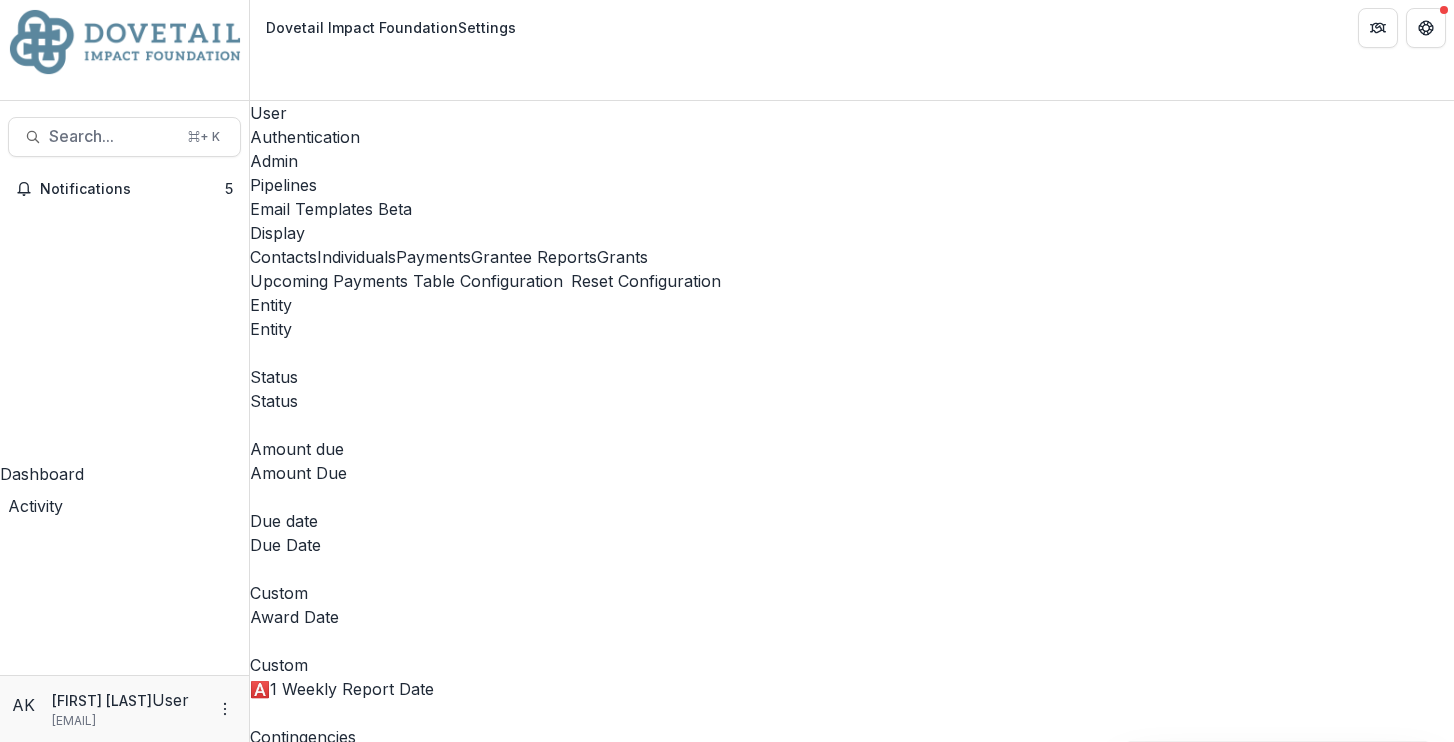 click on "Grantee Reports" at bounding box center [534, 257] 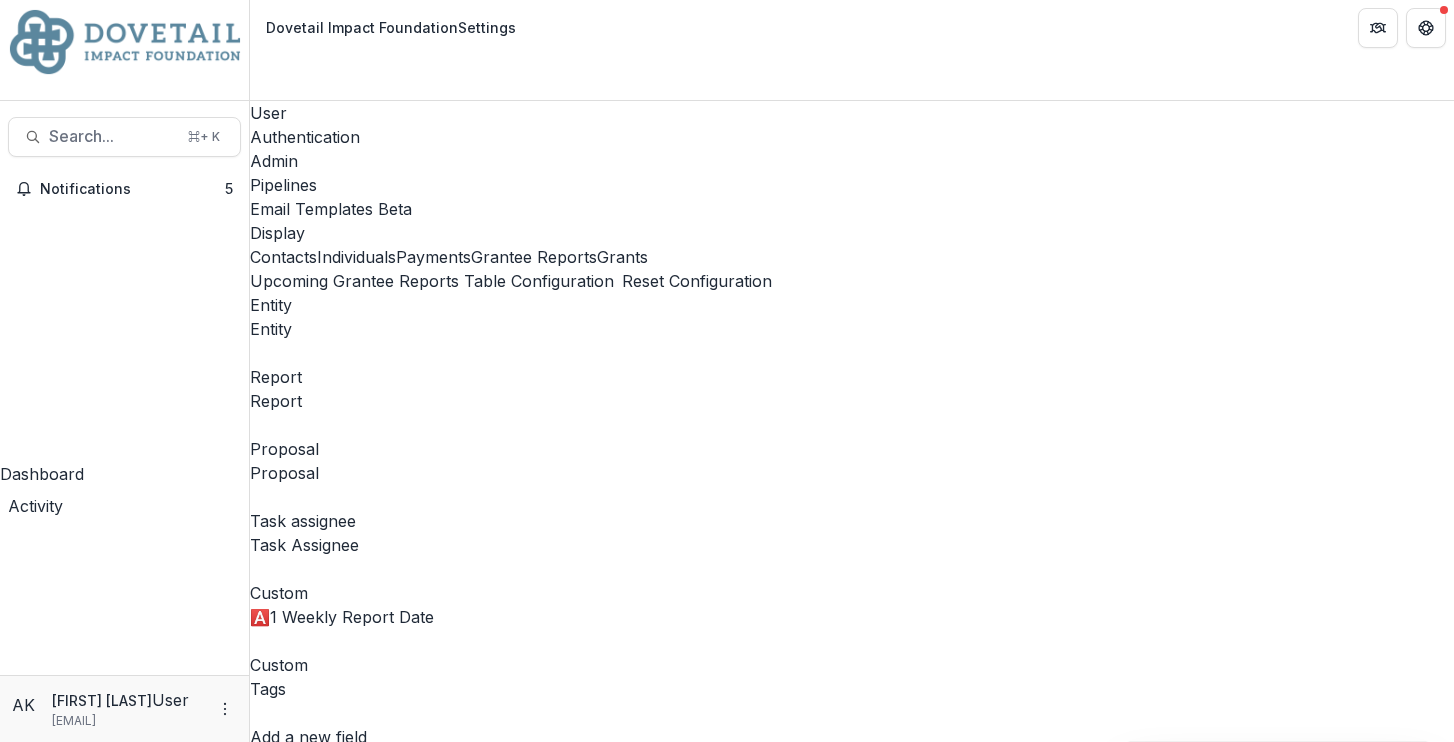 click on "Grants" at bounding box center (622, 257) 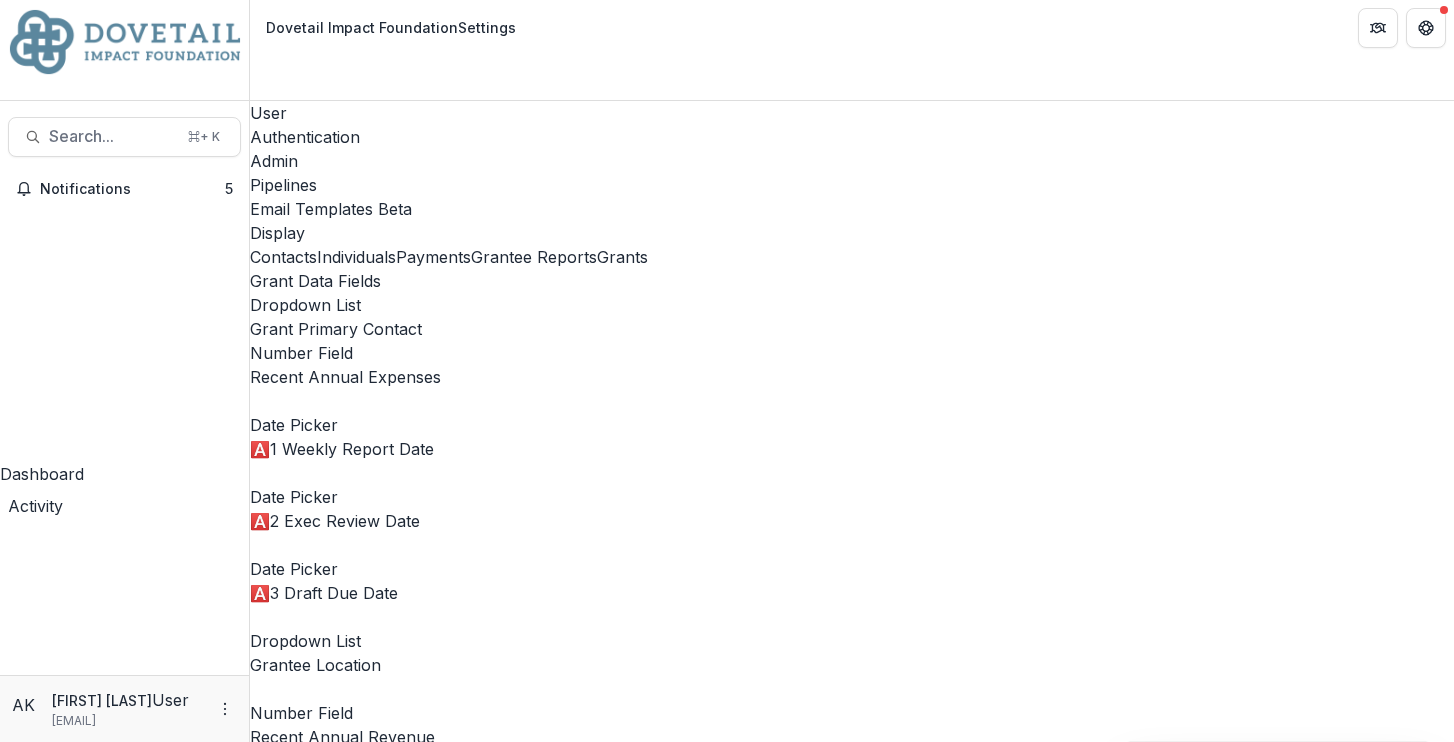 click on "Contacts" at bounding box center [283, 257] 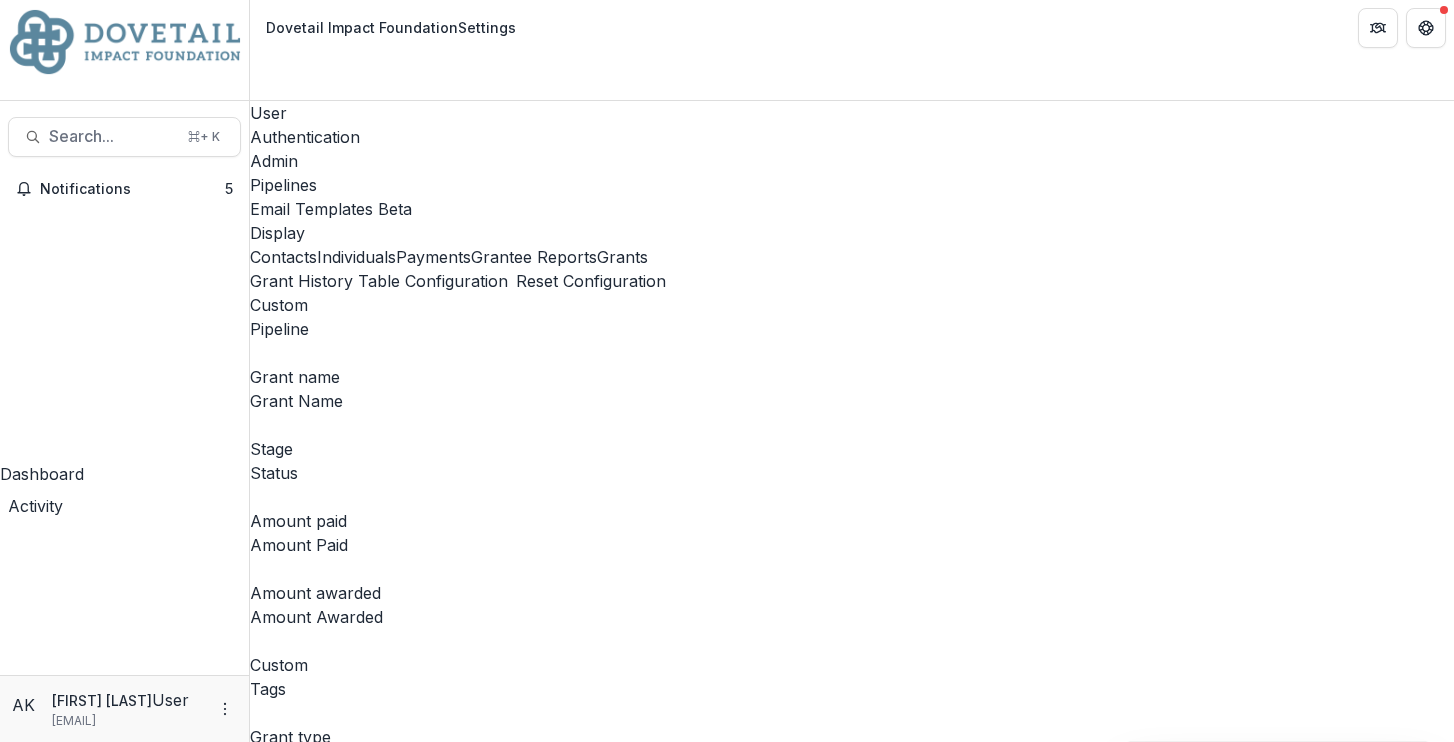 click on "Email Templates   Beta" at bounding box center [852, 209] 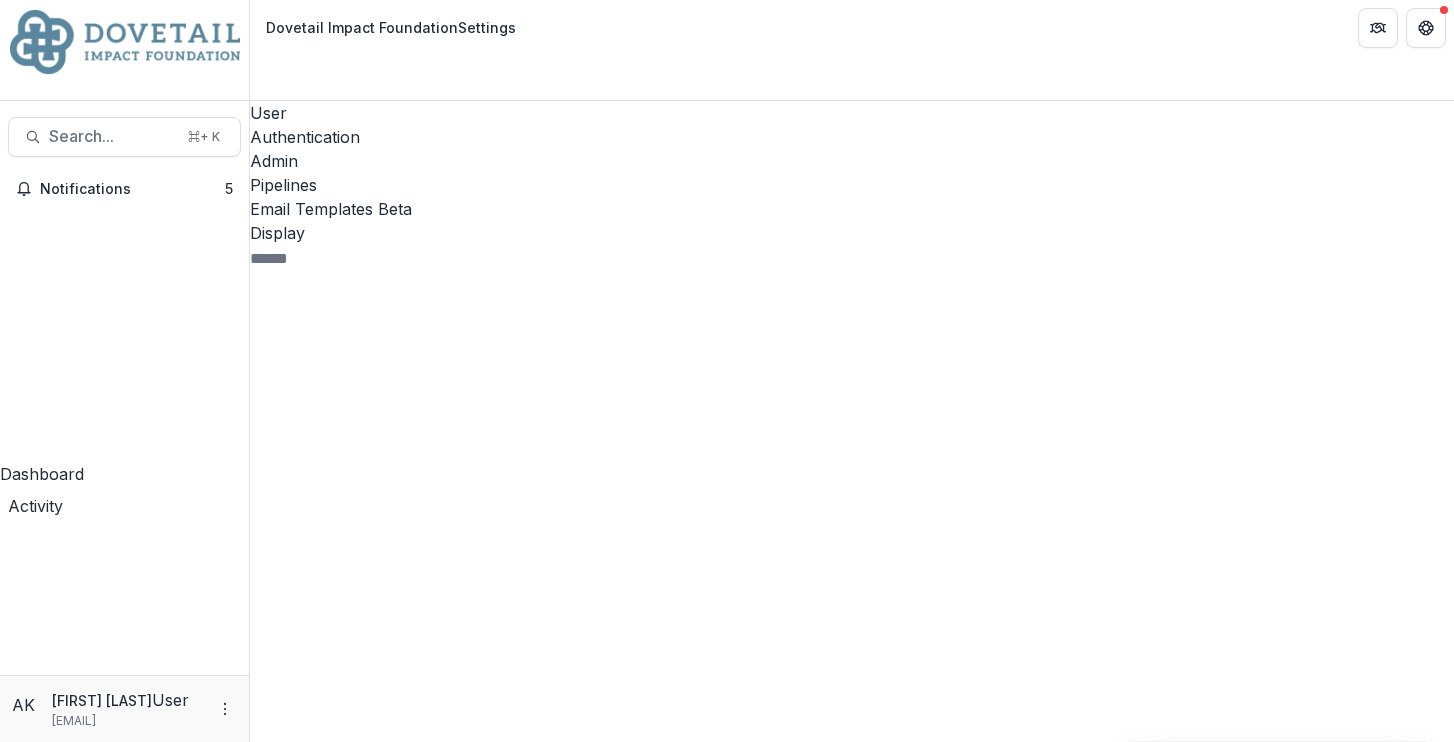 click on "Pipelines" at bounding box center [852, 185] 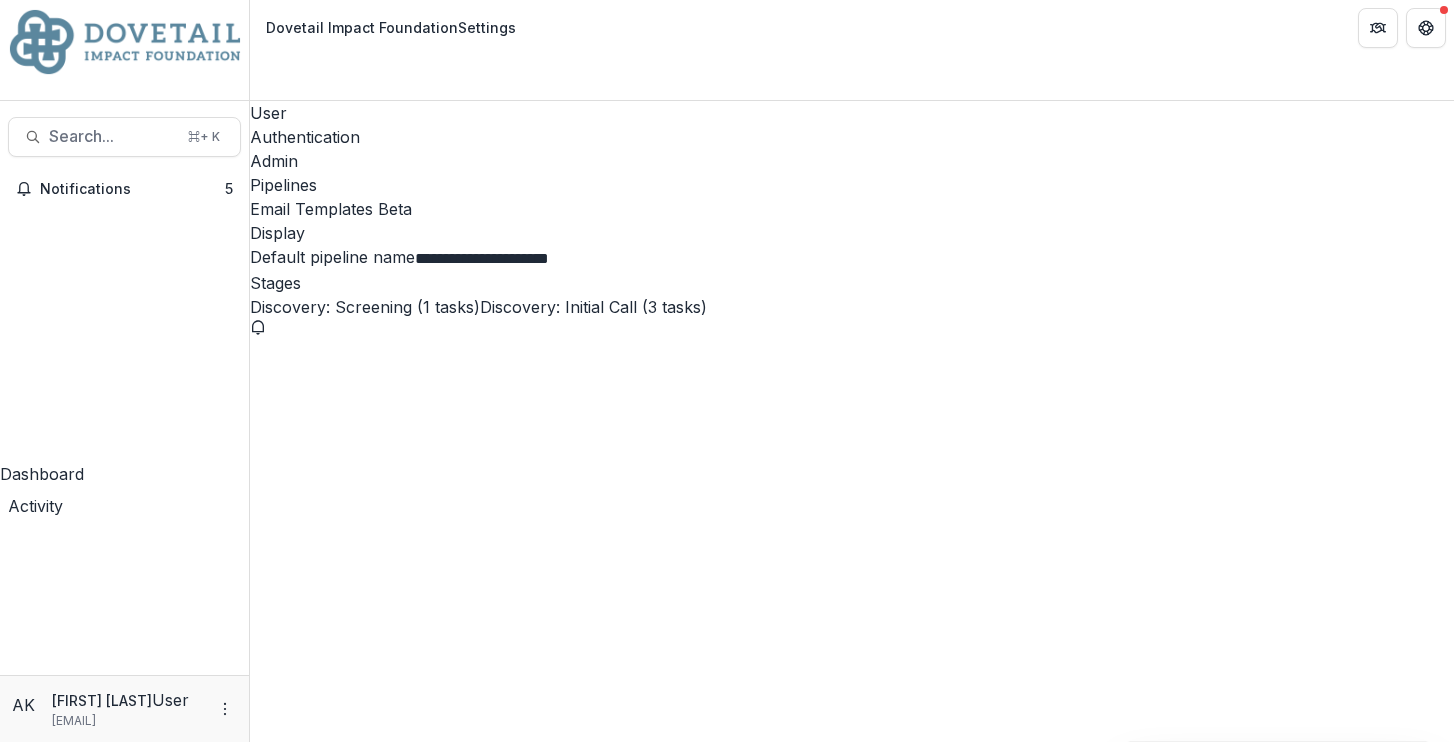 scroll, scrollTop: 0, scrollLeft: 0, axis: both 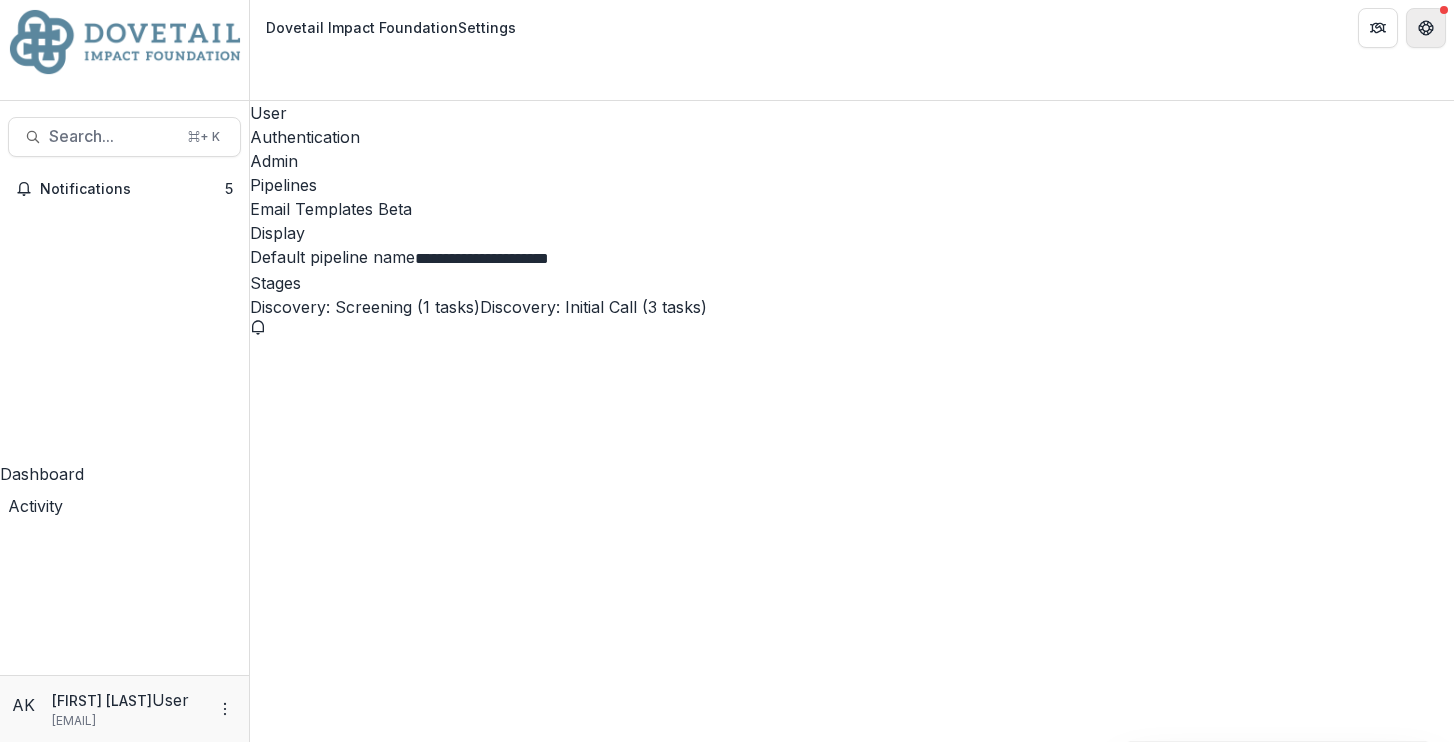 click 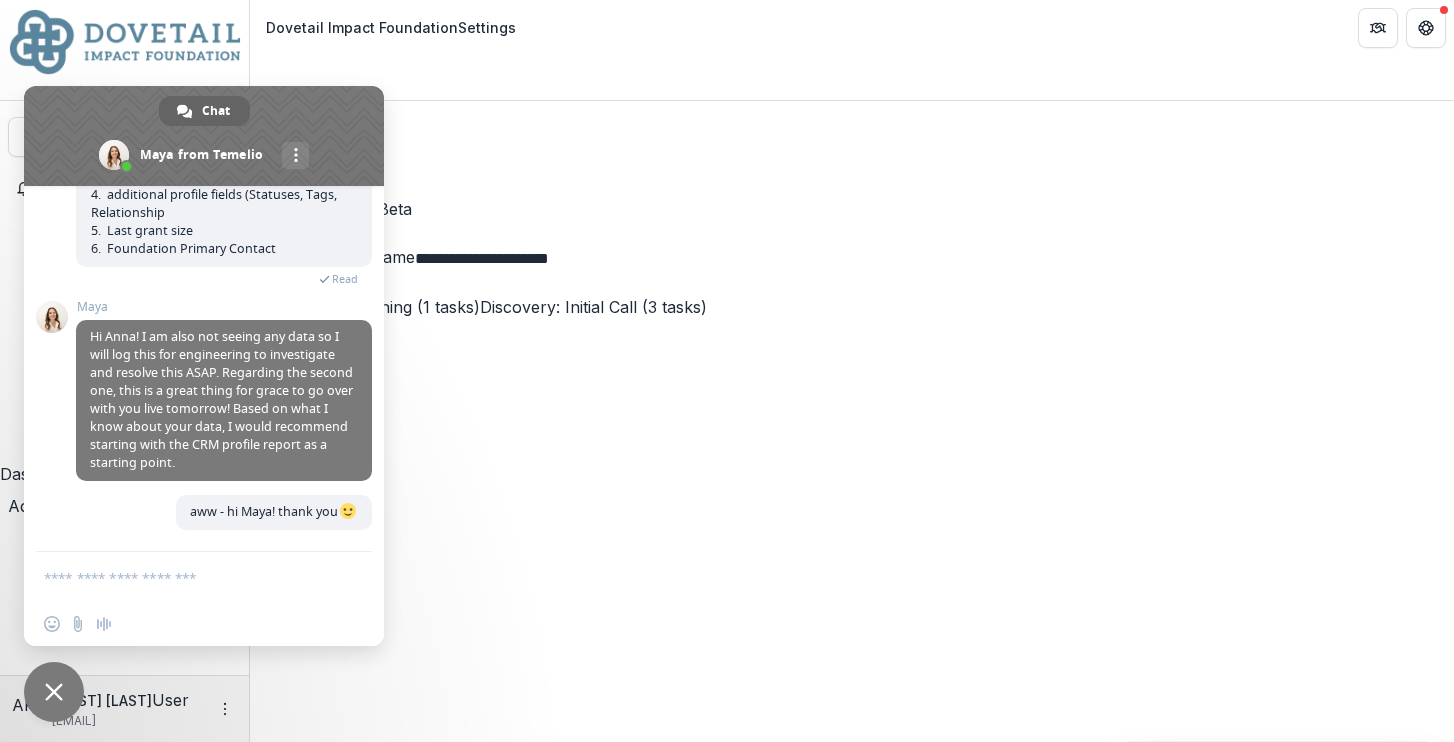click at bounding box center [54, 692] 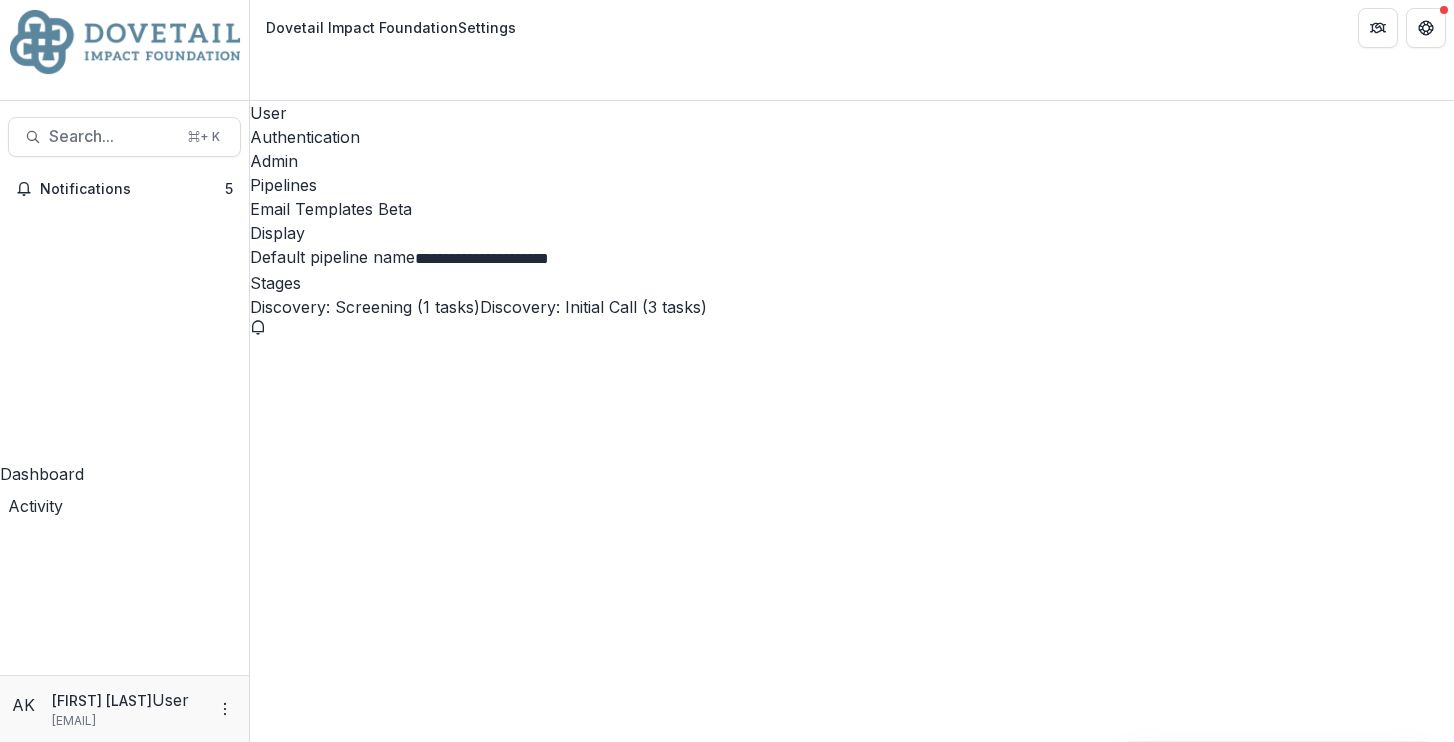 click on "Recommendation (1 tasks)" at bounding box center (566, 6567) 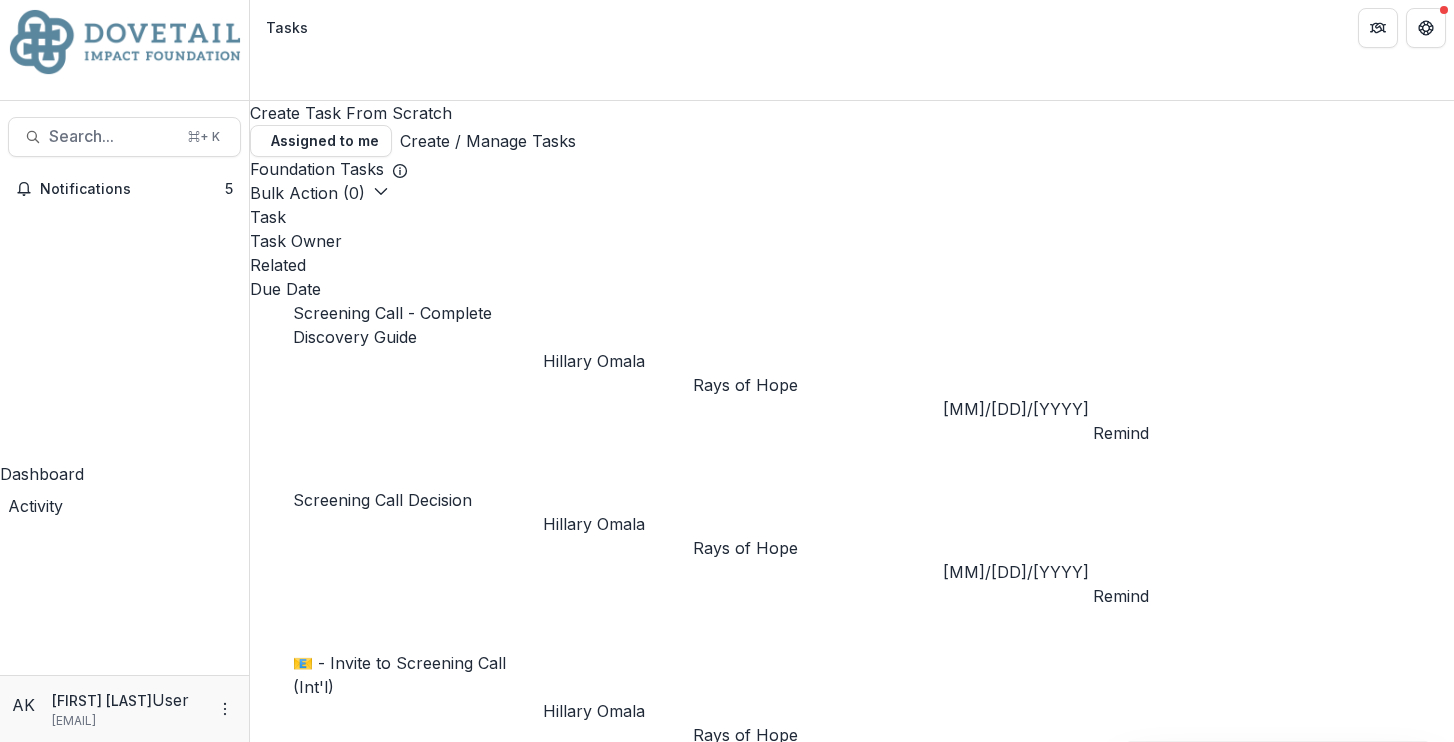 click on "Create / Manage Tasks" at bounding box center (488, 141) 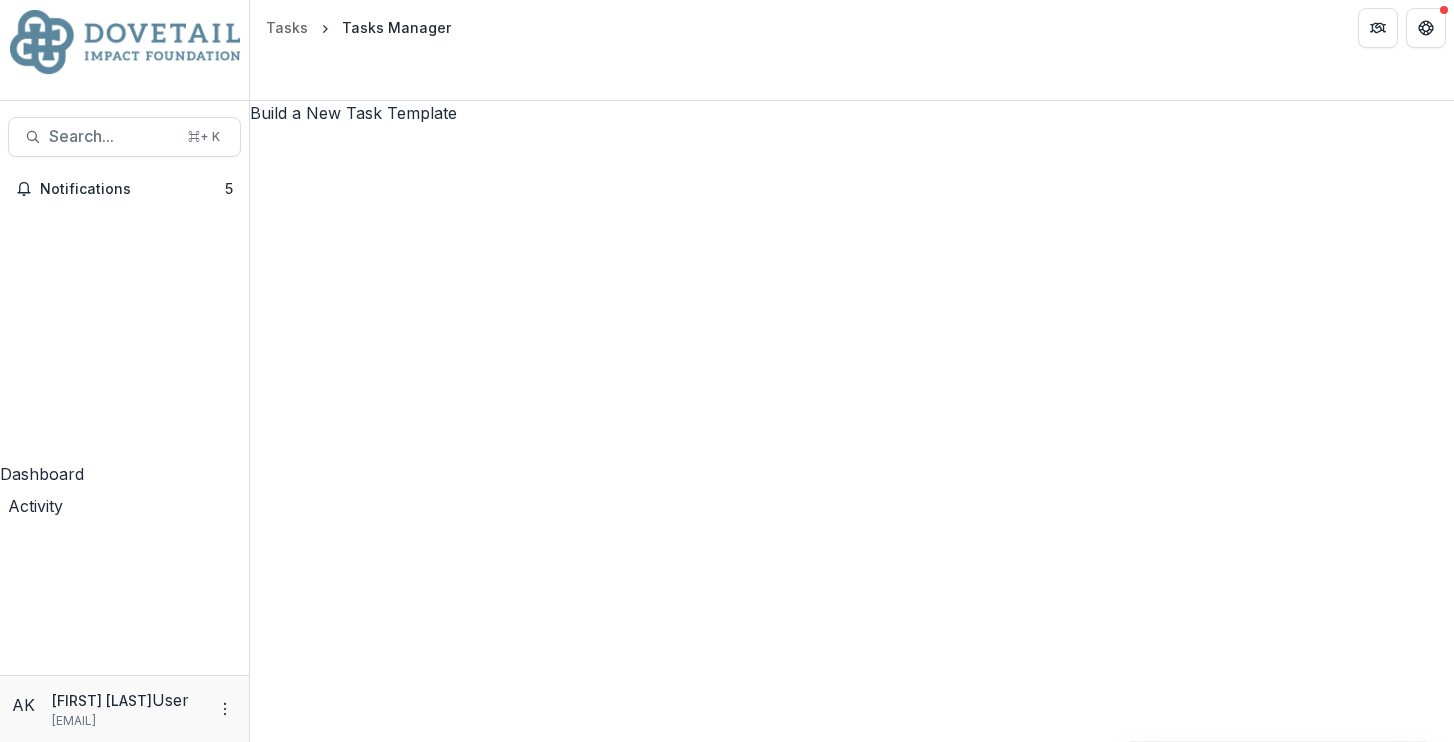 scroll, scrollTop: 1554, scrollLeft: 0, axis: vertical 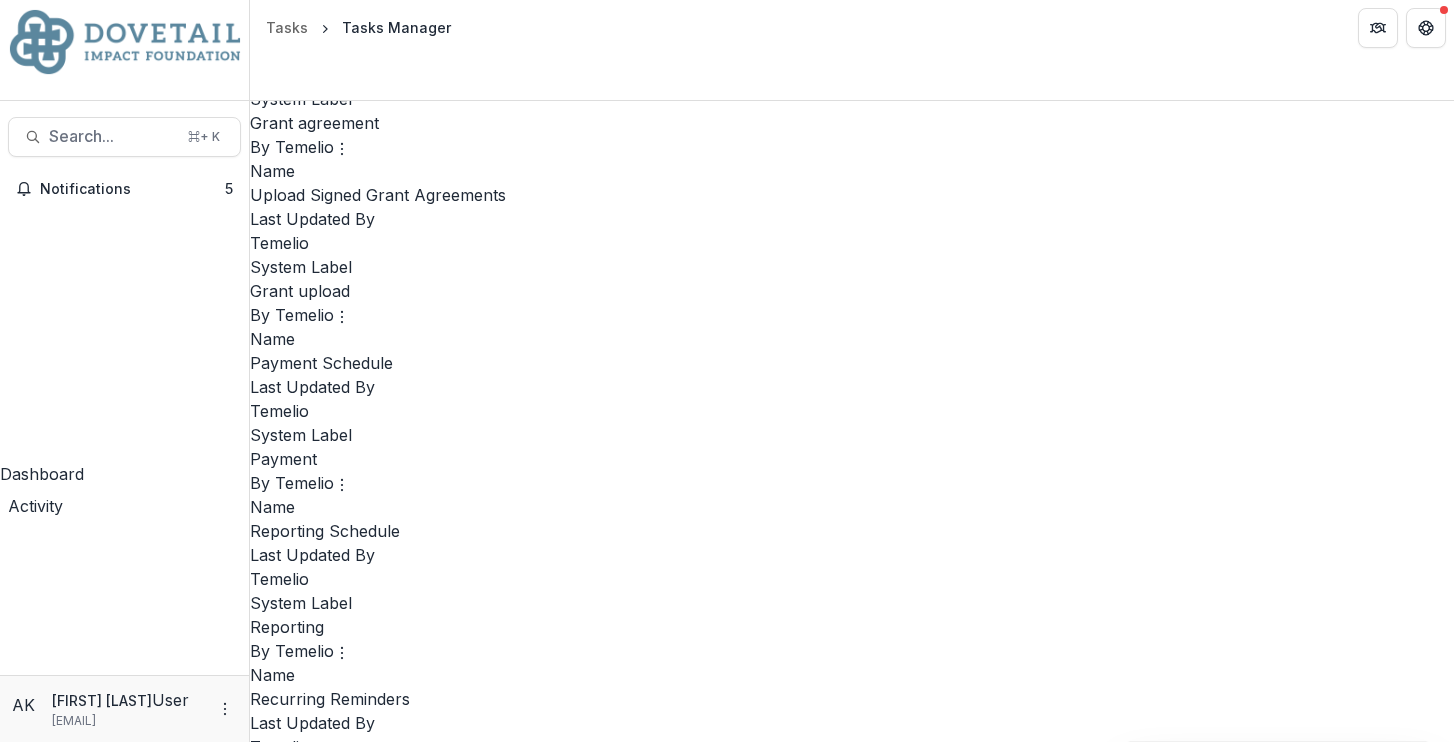 click 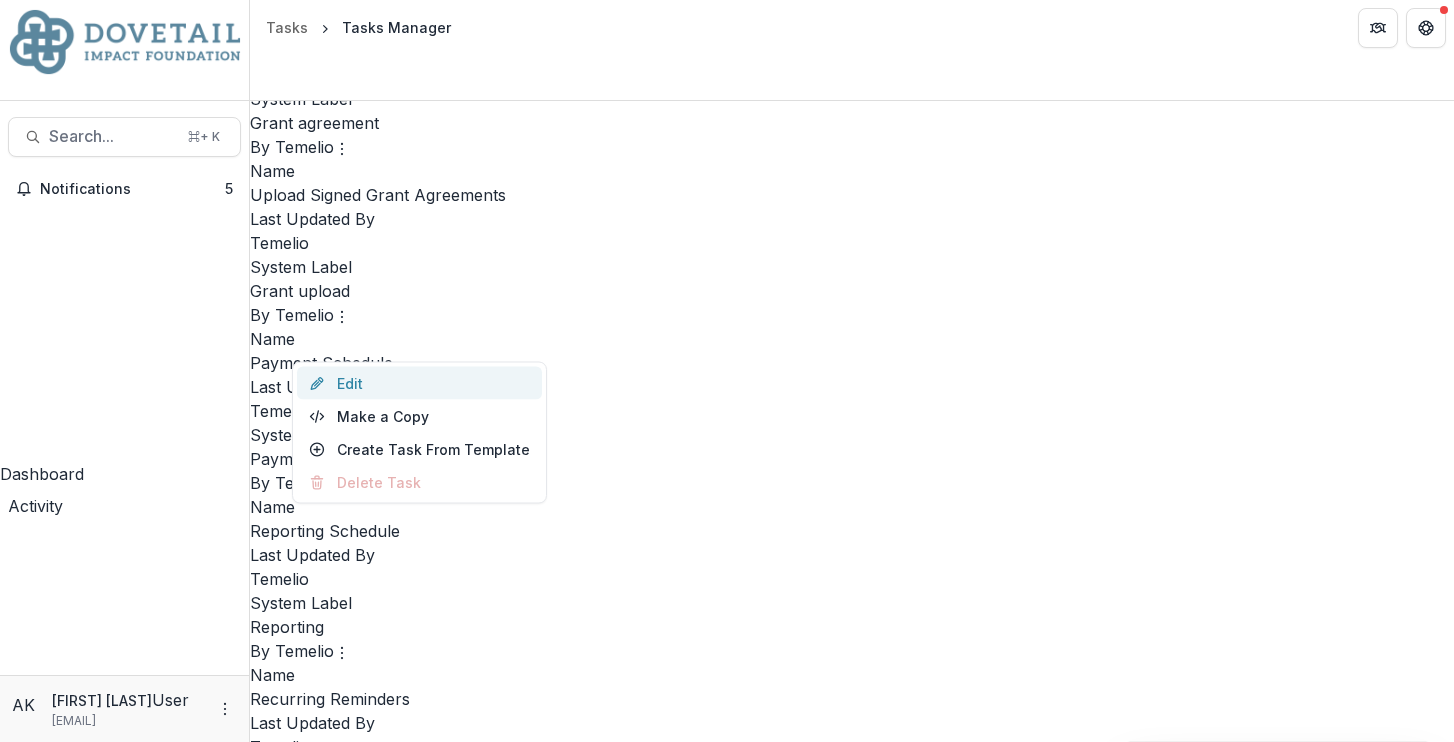 click on "Edit" at bounding box center [419, 383] 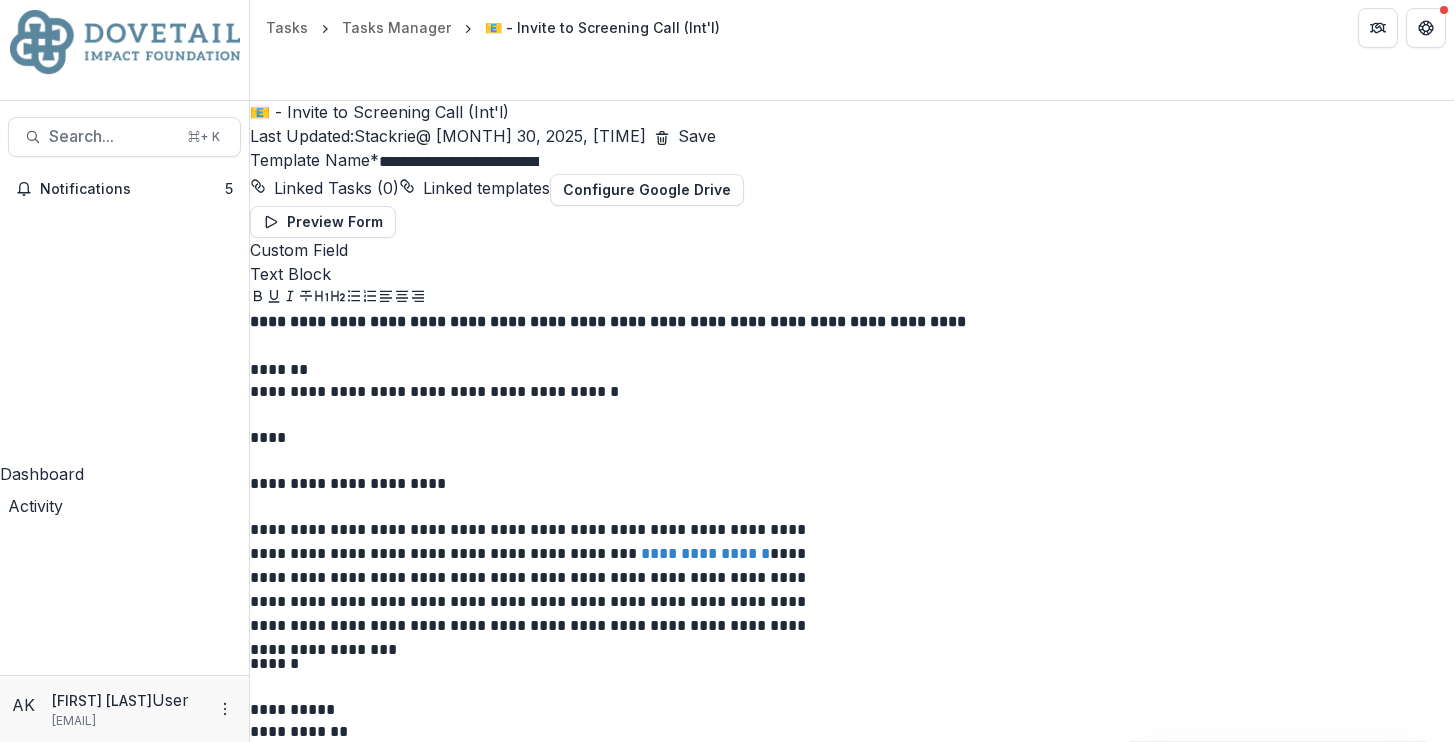 scroll, scrollTop: 260, scrollLeft: 0, axis: vertical 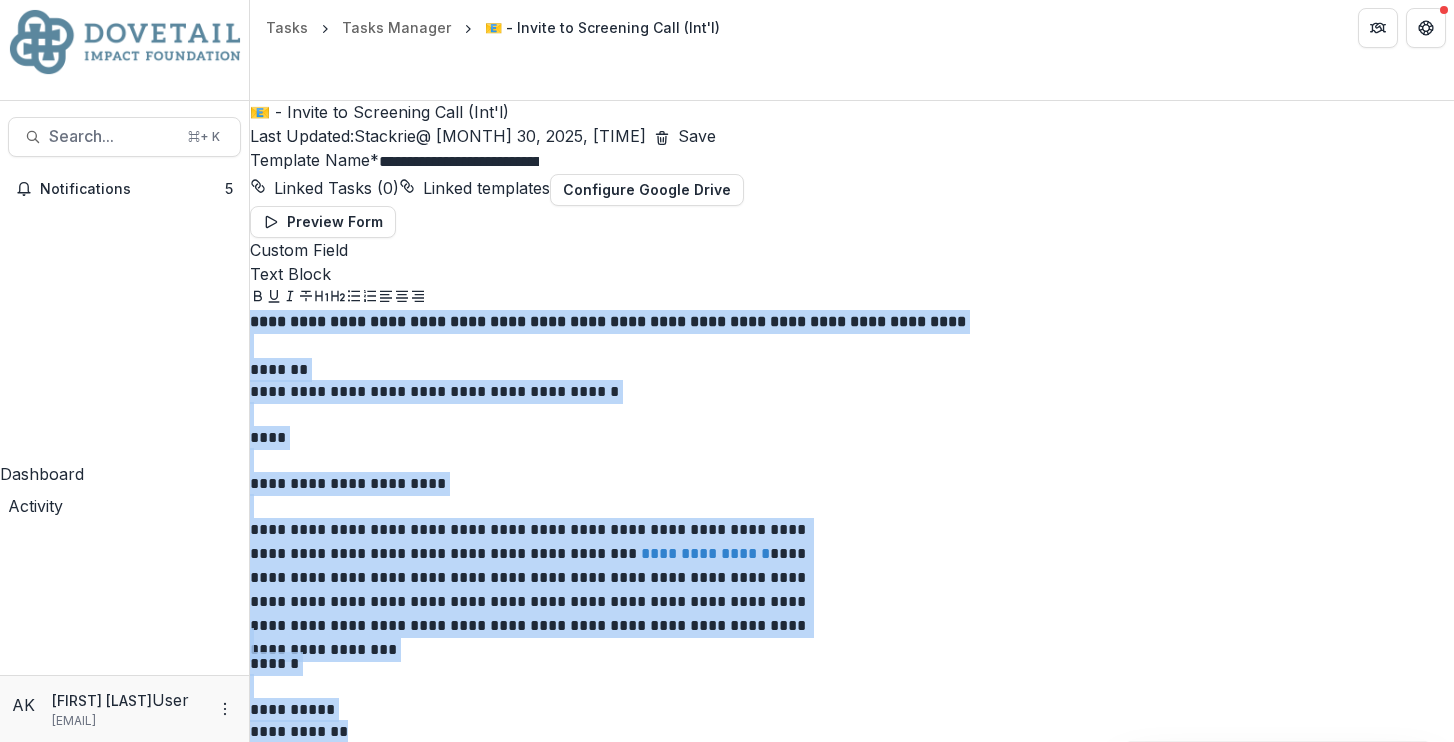 copy on "**********" 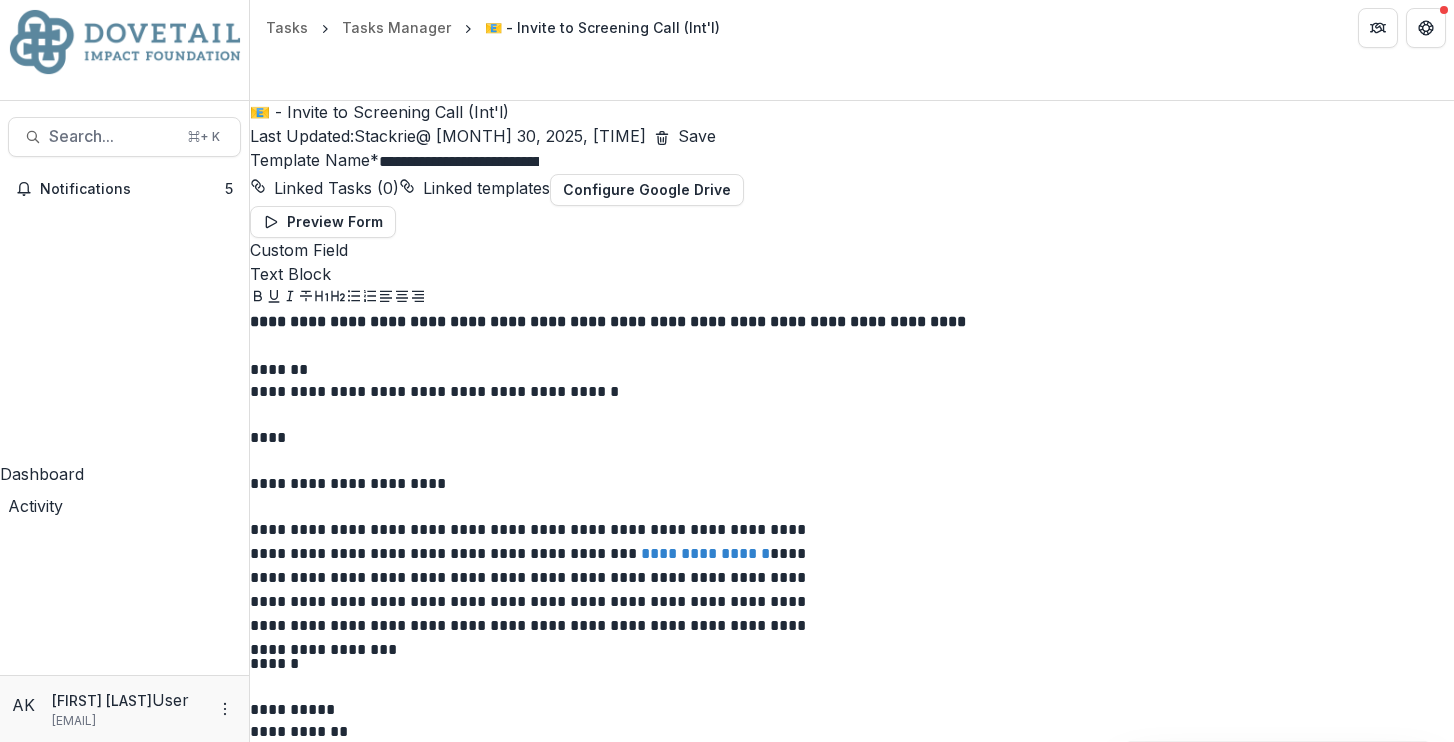 click on "**********" at bounding box center [852, 490] 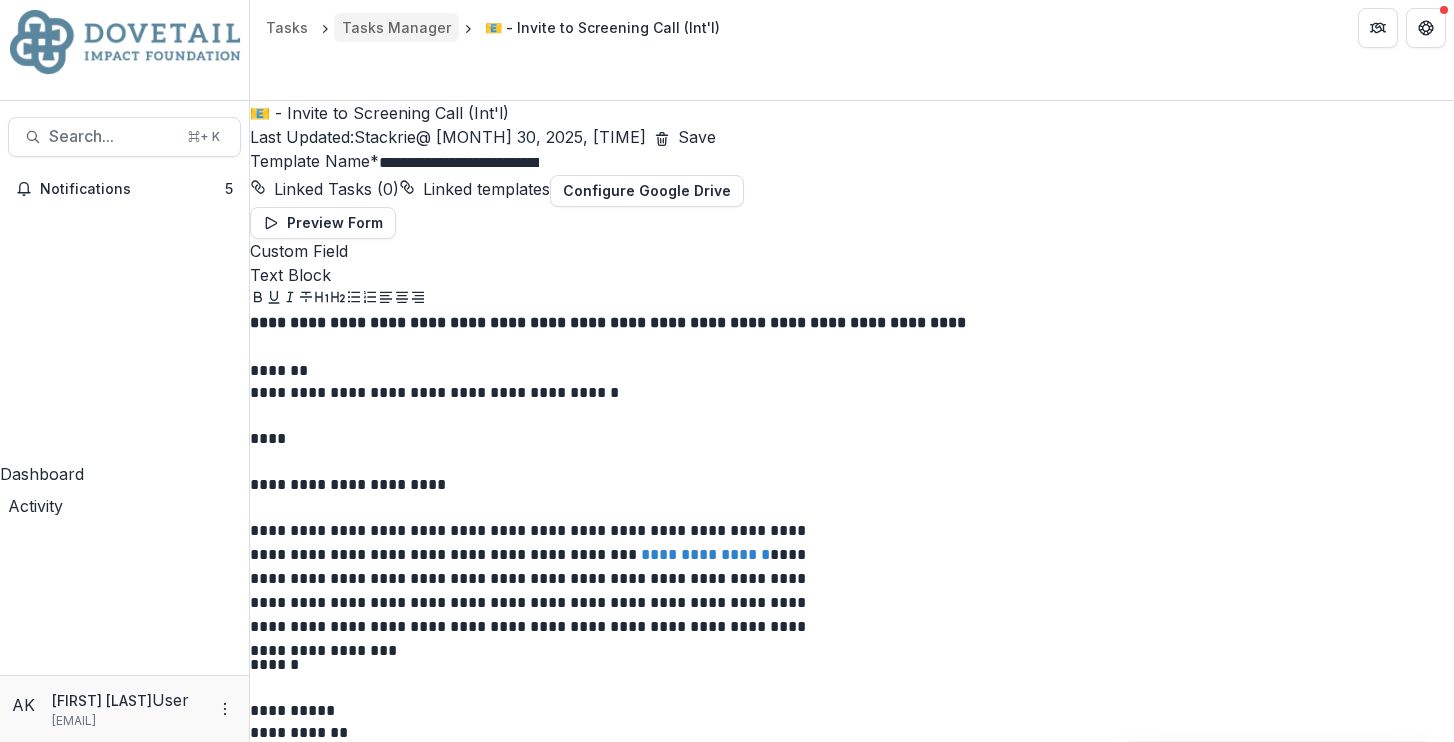 click on "Tasks Manager" at bounding box center [396, 27] 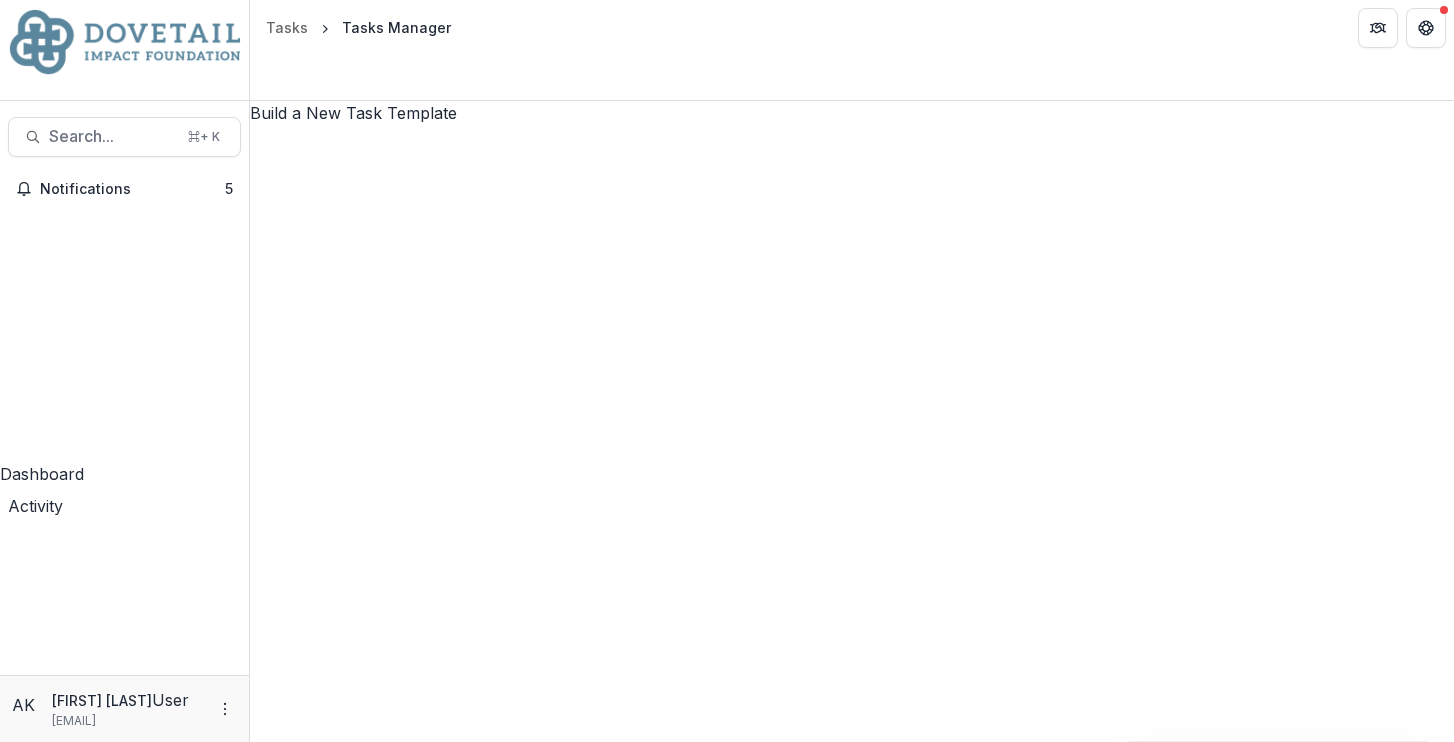 click 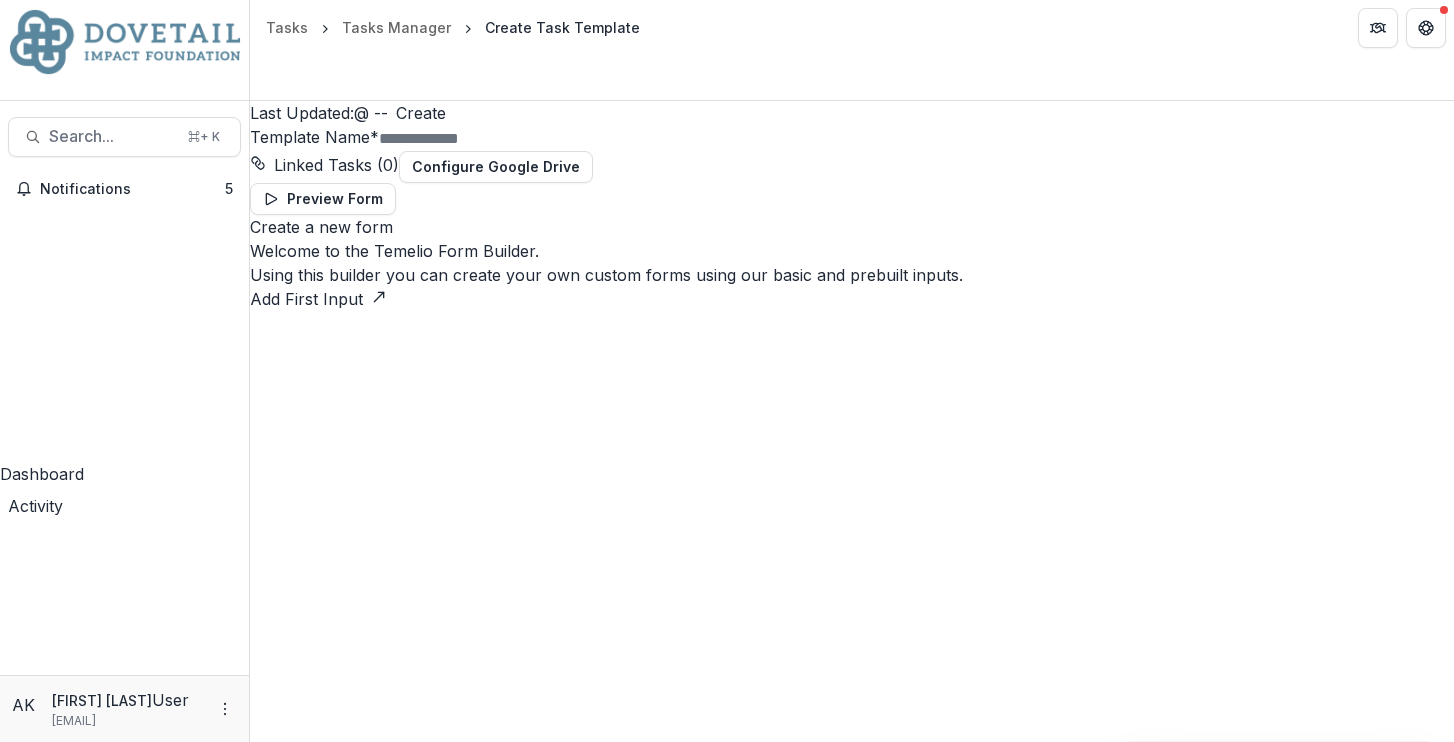 click on "Template Name *" at bounding box center (459, 139) 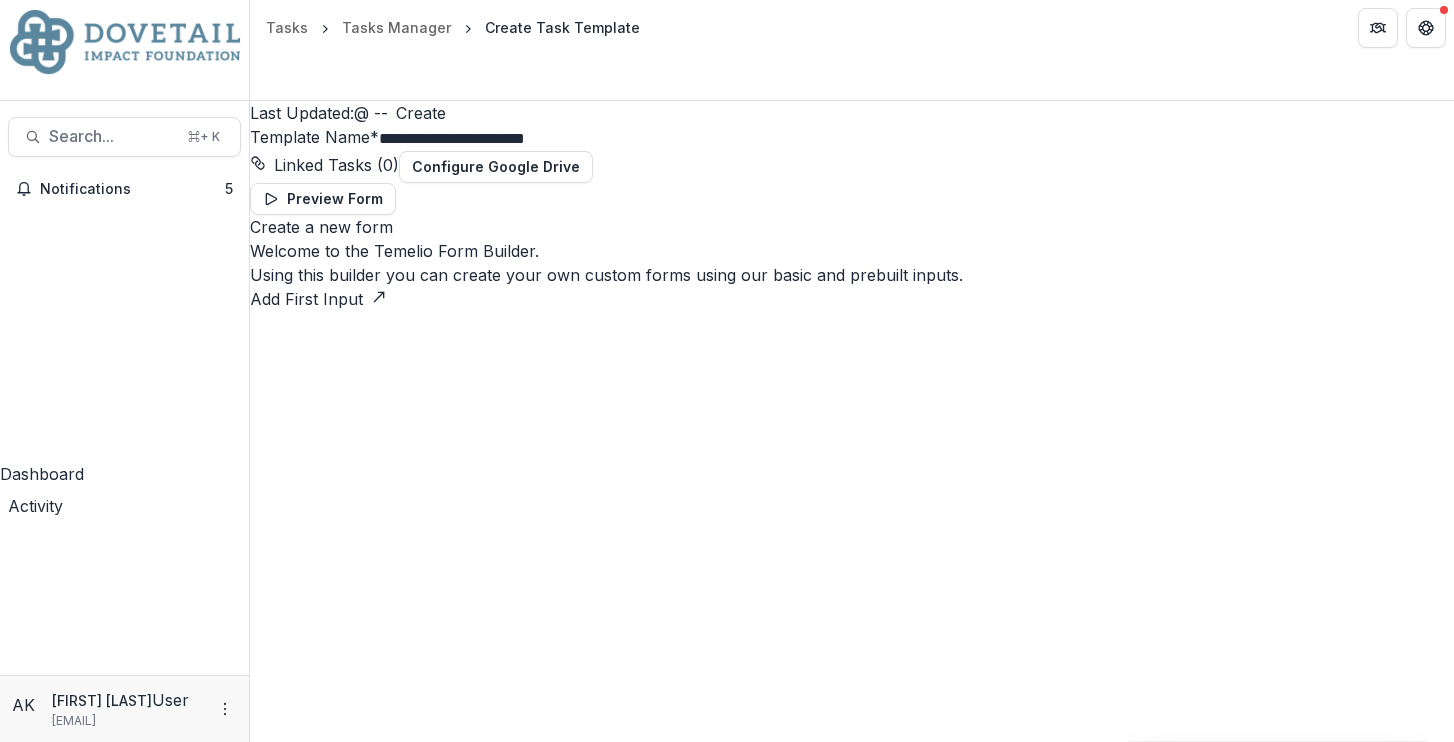 click on "**********" at bounding box center [459, 139] 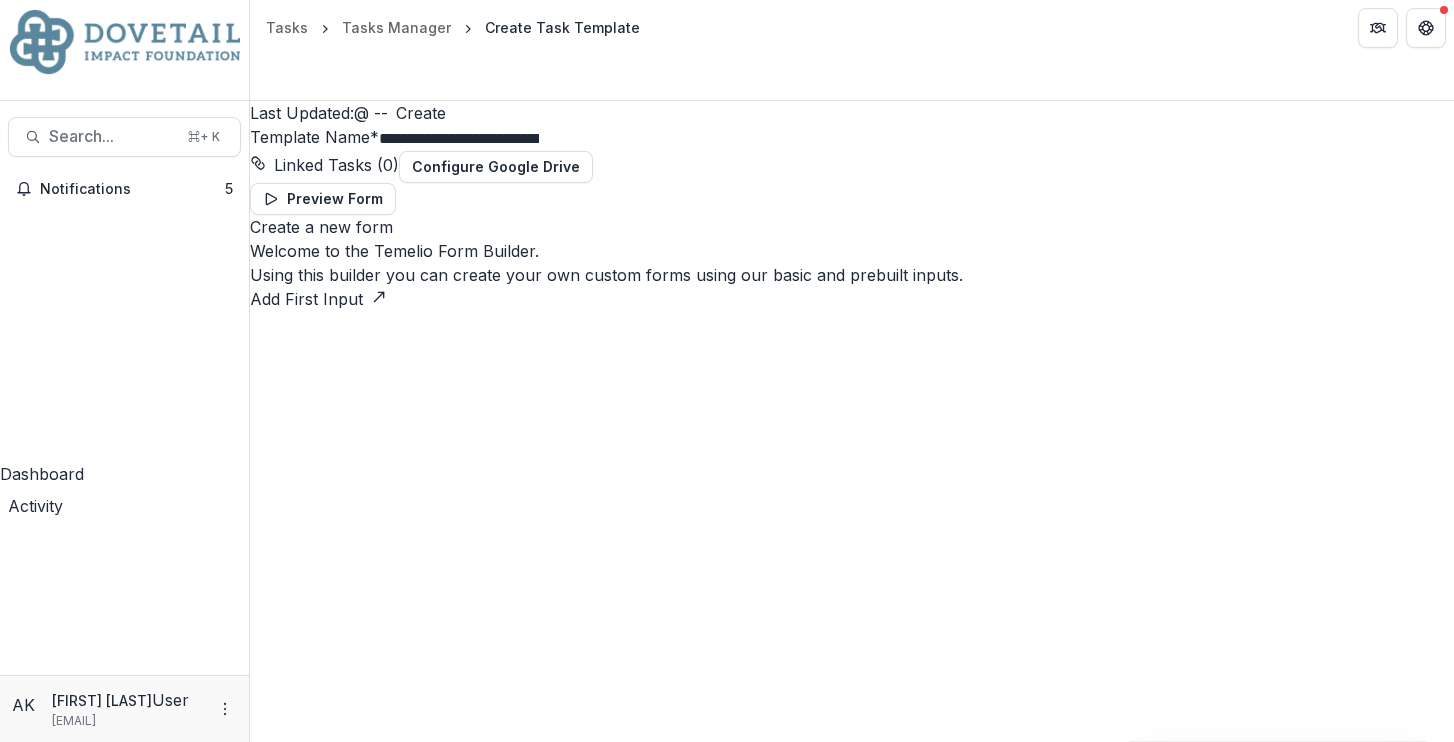 type on "**********" 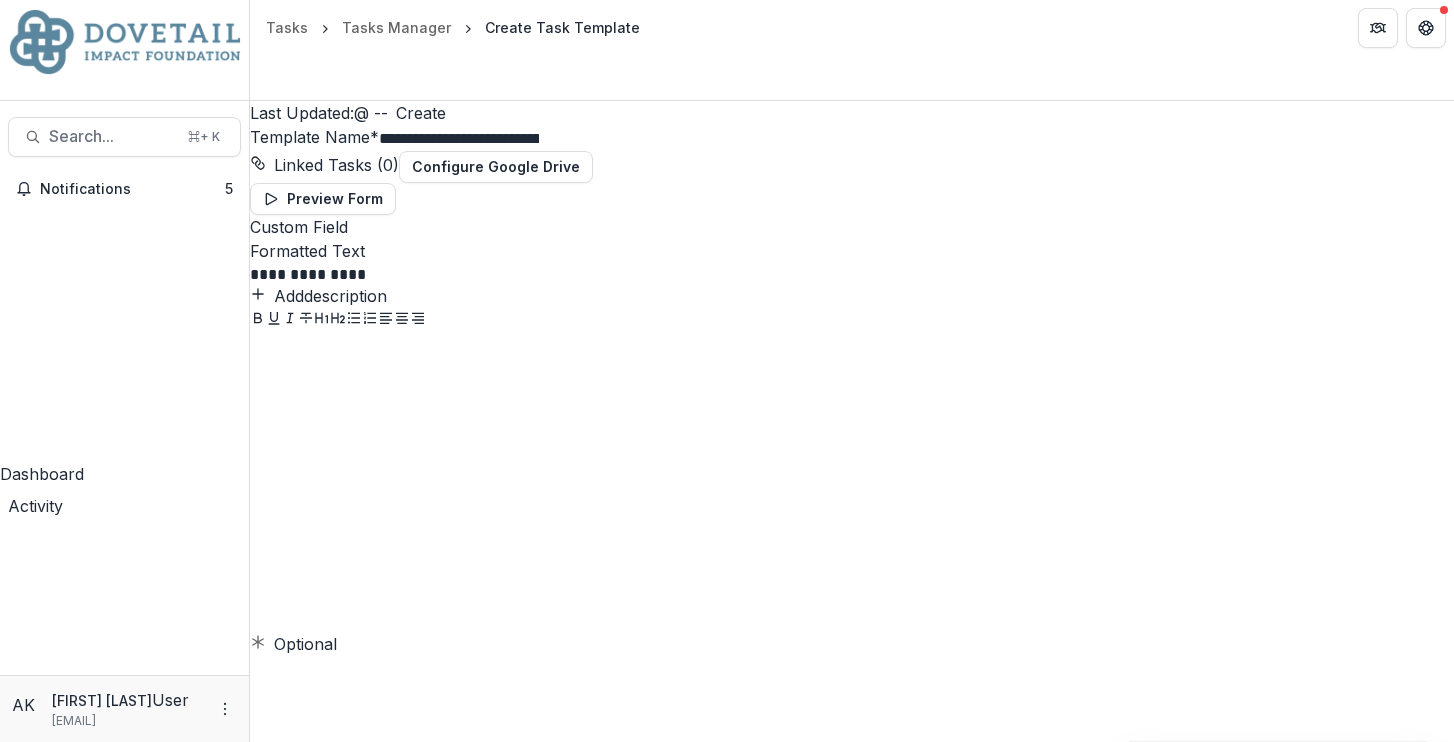 click at bounding box center (852, 482) 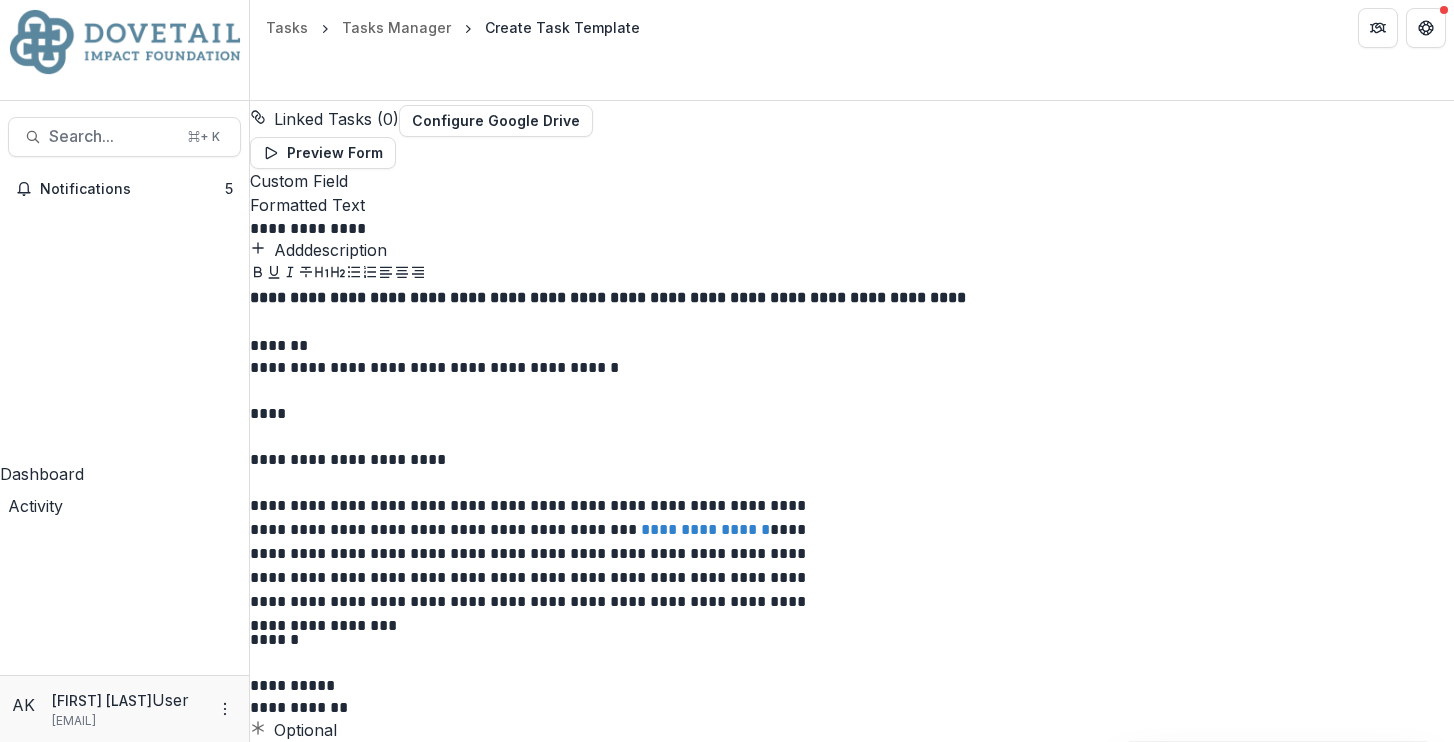 scroll, scrollTop: 336, scrollLeft: 0, axis: vertical 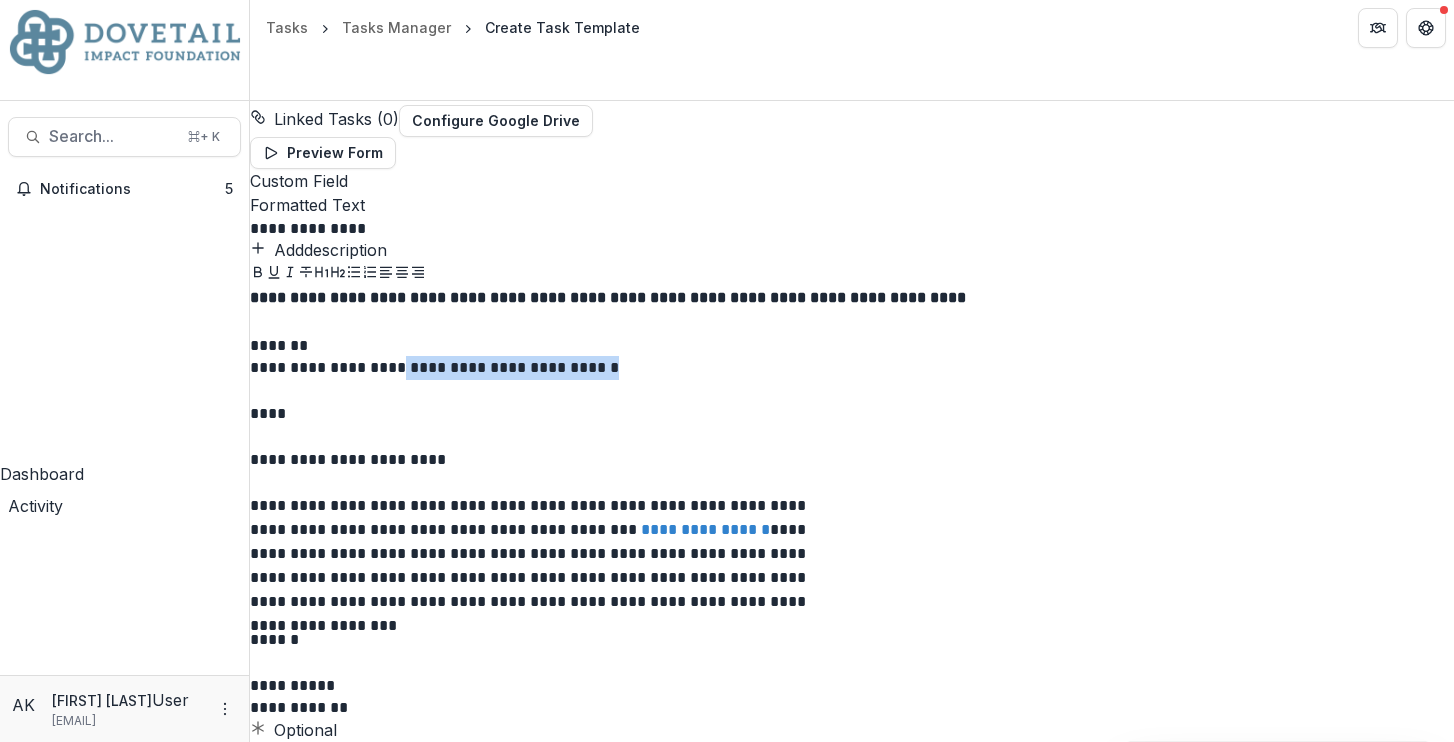 drag, startPoint x: 708, startPoint y: 310, endPoint x: 914, endPoint y: 314, distance: 206.03883 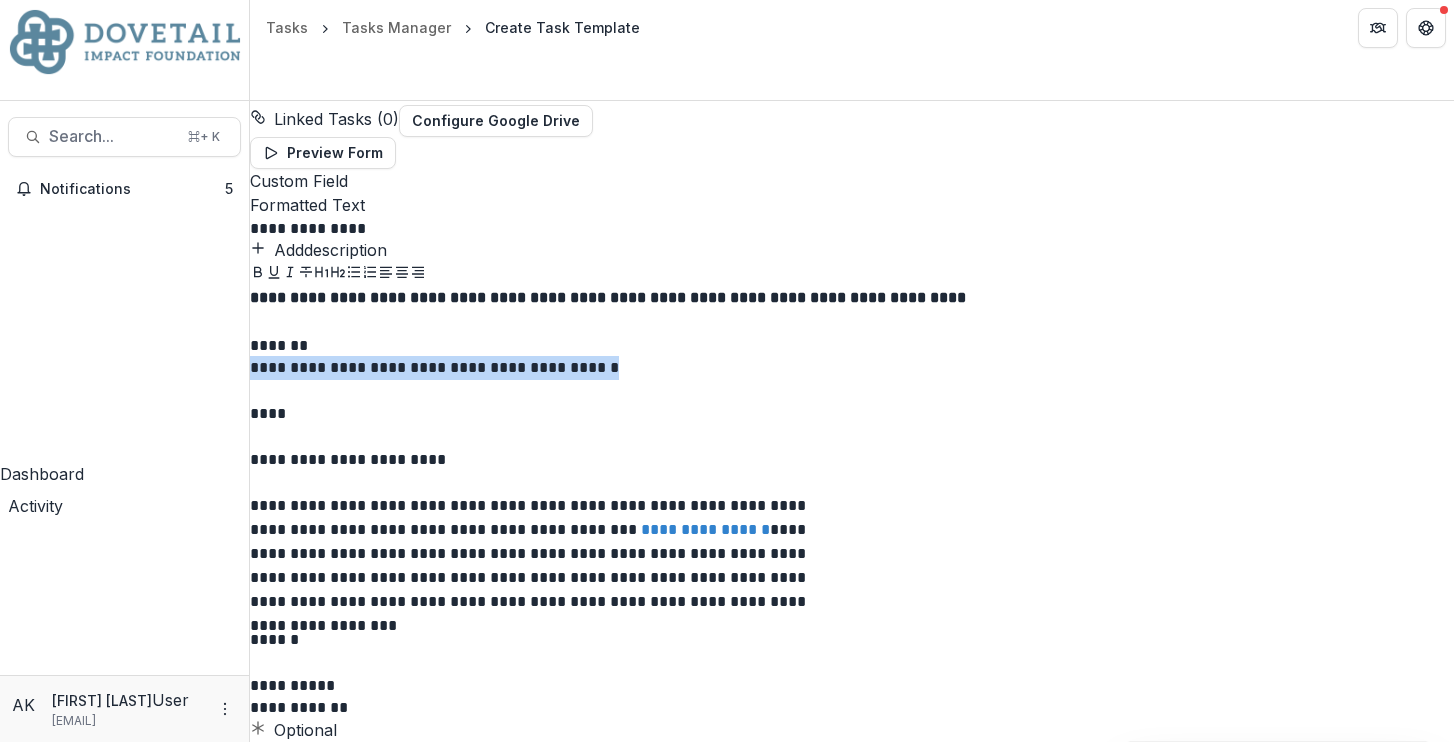 drag, startPoint x: 552, startPoint y: 309, endPoint x: 912, endPoint y: 310, distance: 360.0014 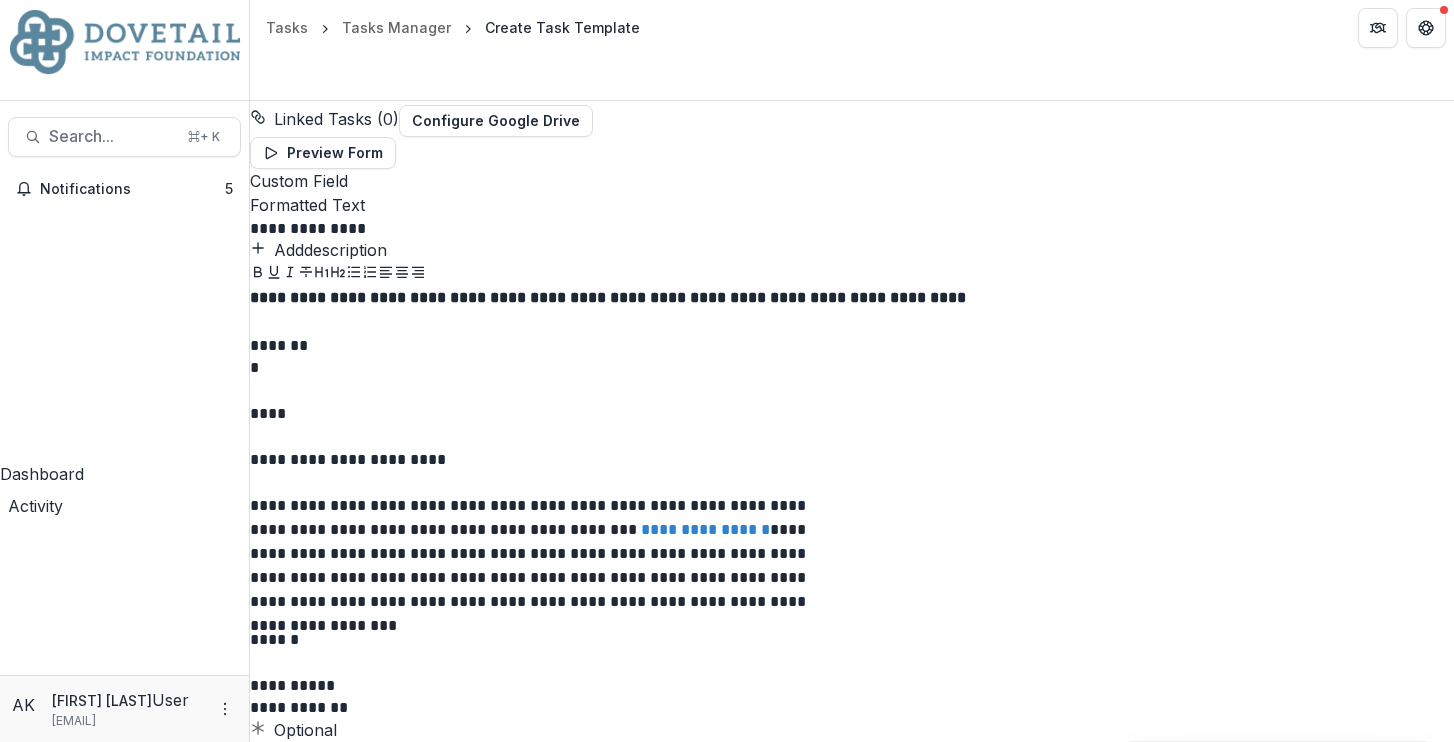 click on "*" at bounding box center (548, 367) 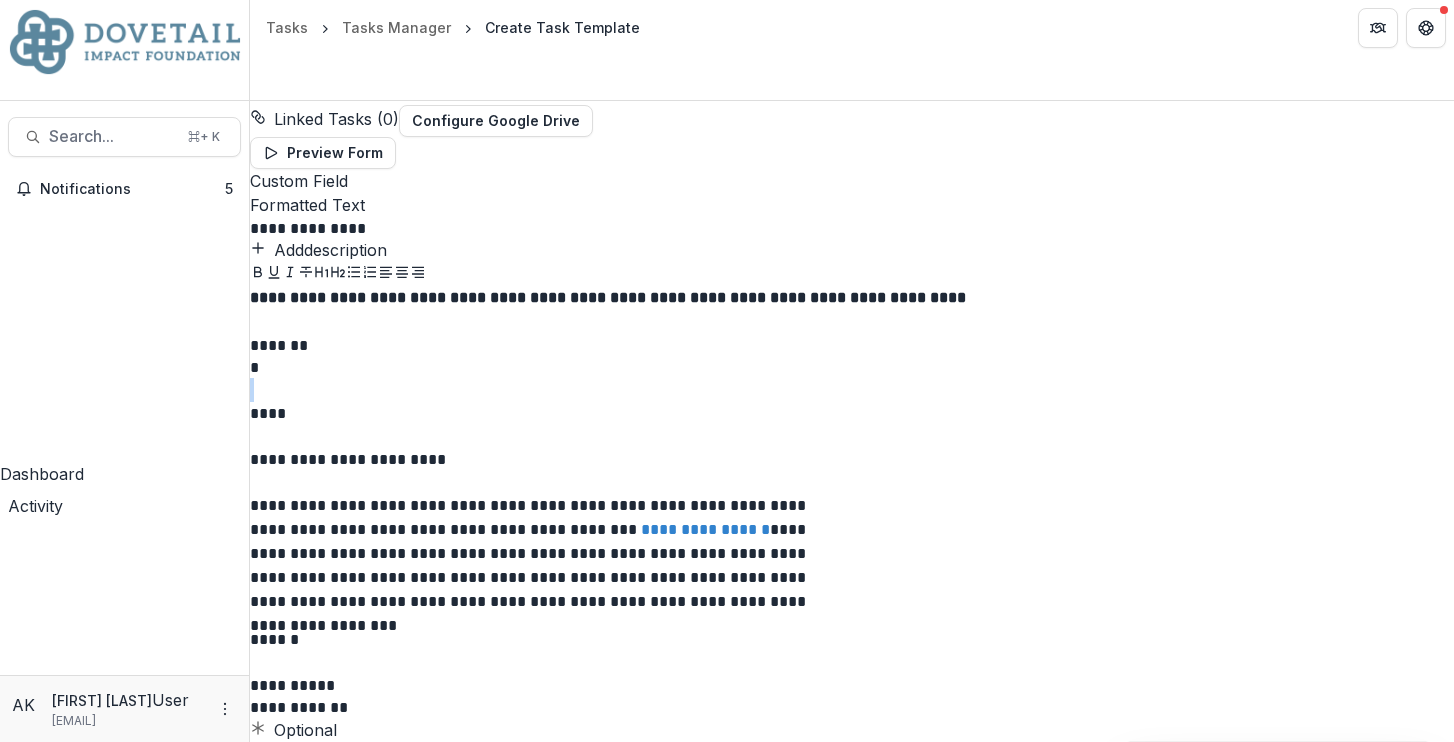 click on "*" at bounding box center [548, 367] 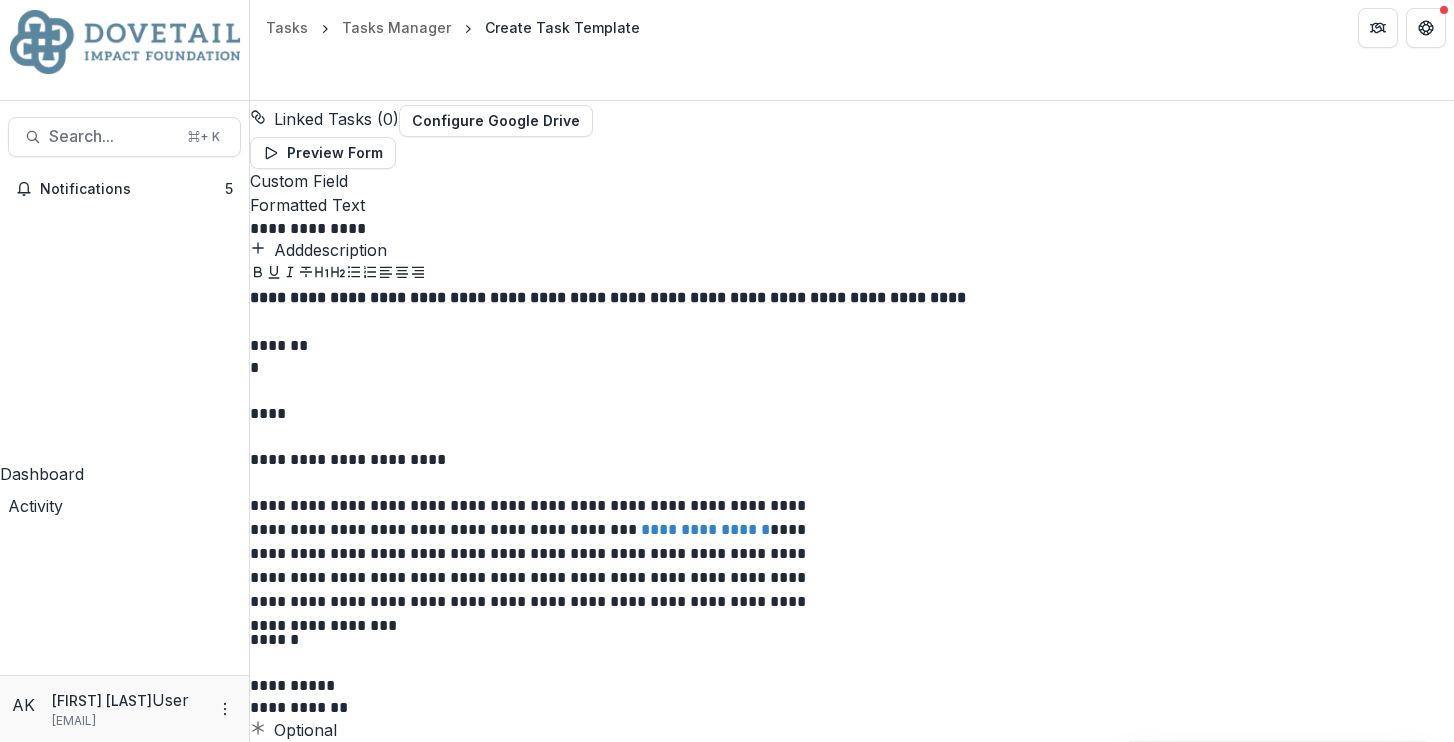 click on "*" at bounding box center (548, 367) 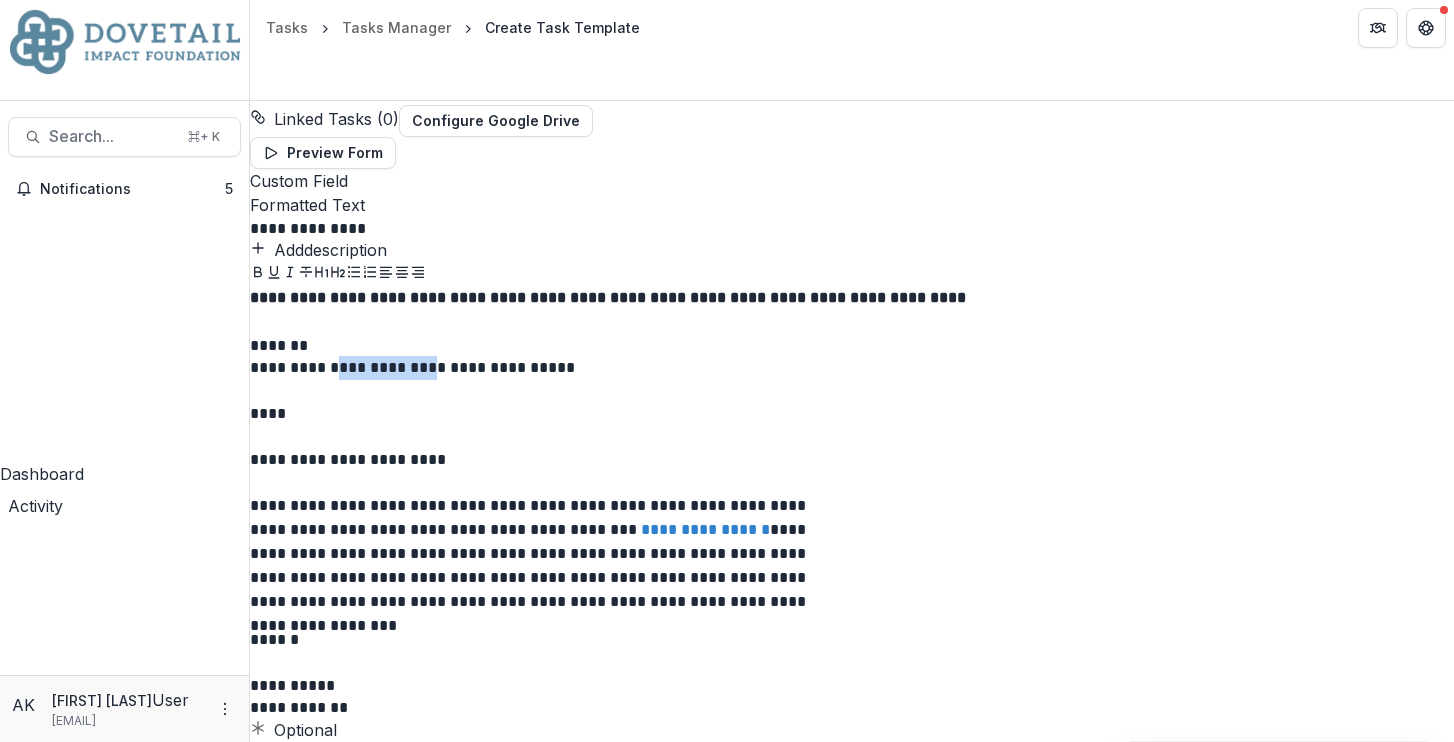 drag, startPoint x: 629, startPoint y: 303, endPoint x: 725, endPoint y: 306, distance: 96.04687 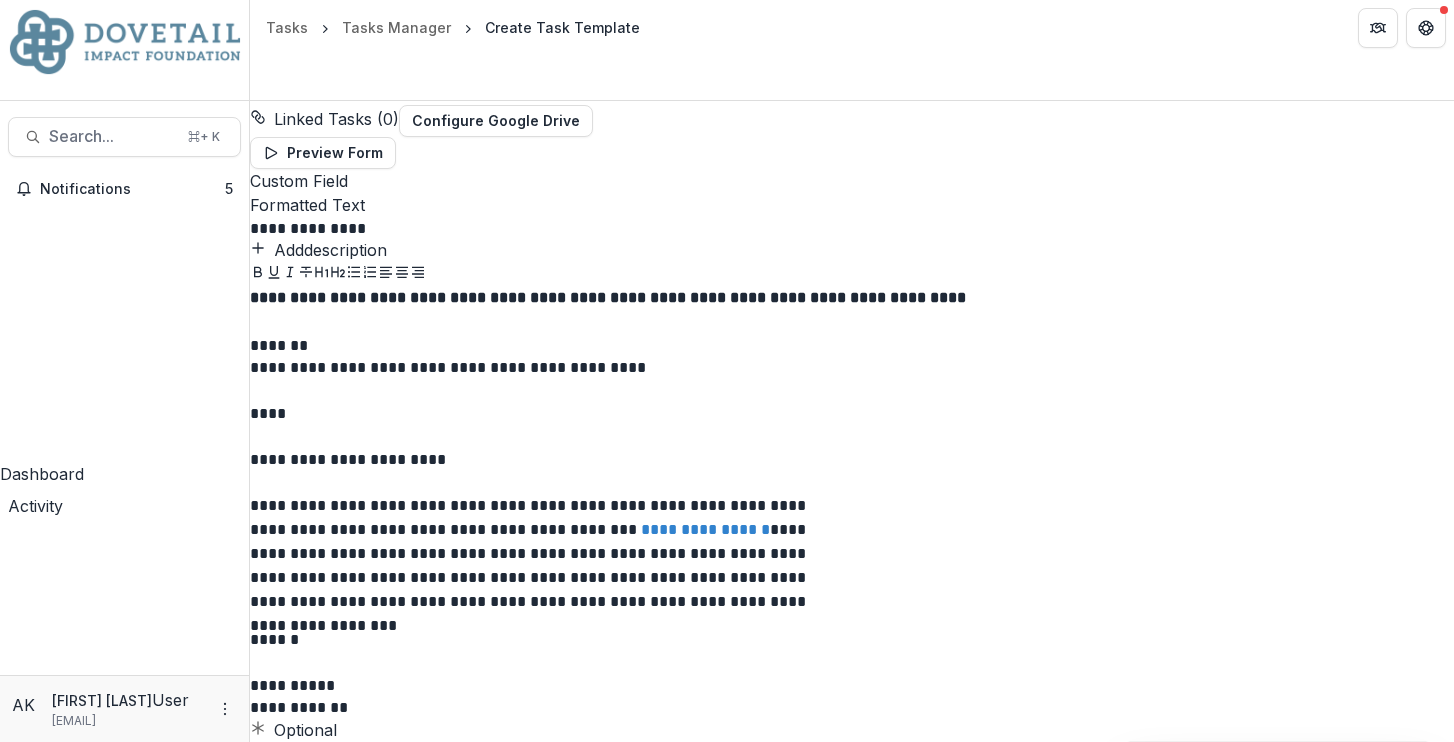 click on "**********" at bounding box center (548, 367) 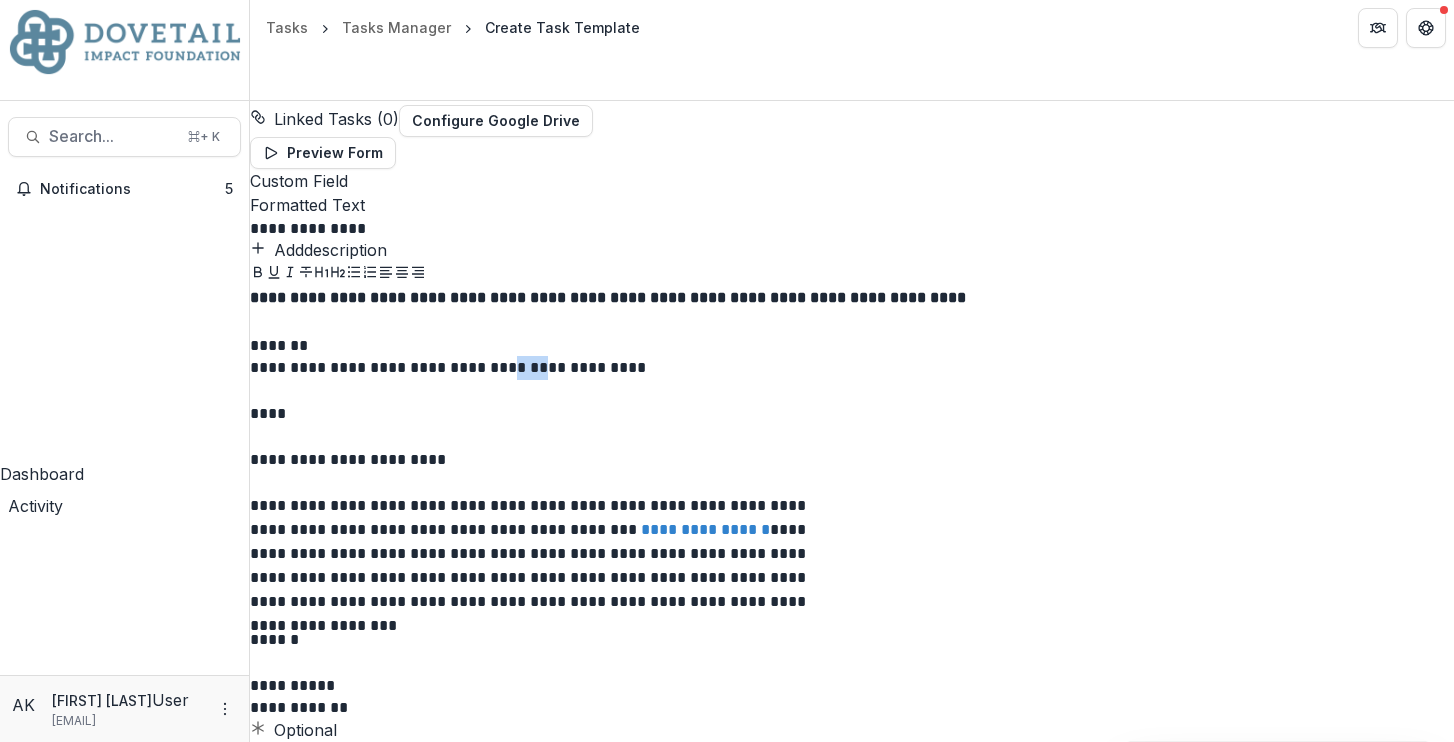 click on "**********" at bounding box center (548, 367) 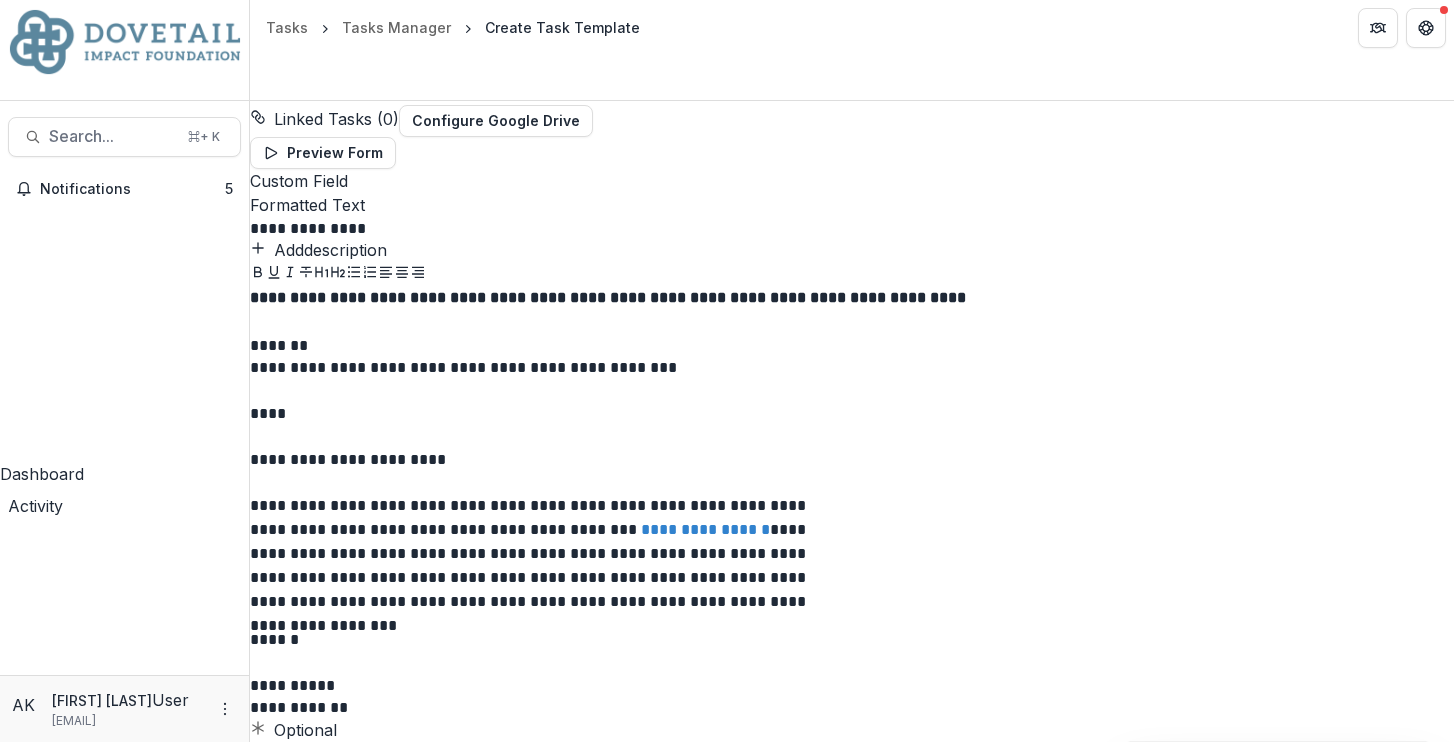 click on "**********" at bounding box center (548, 367) 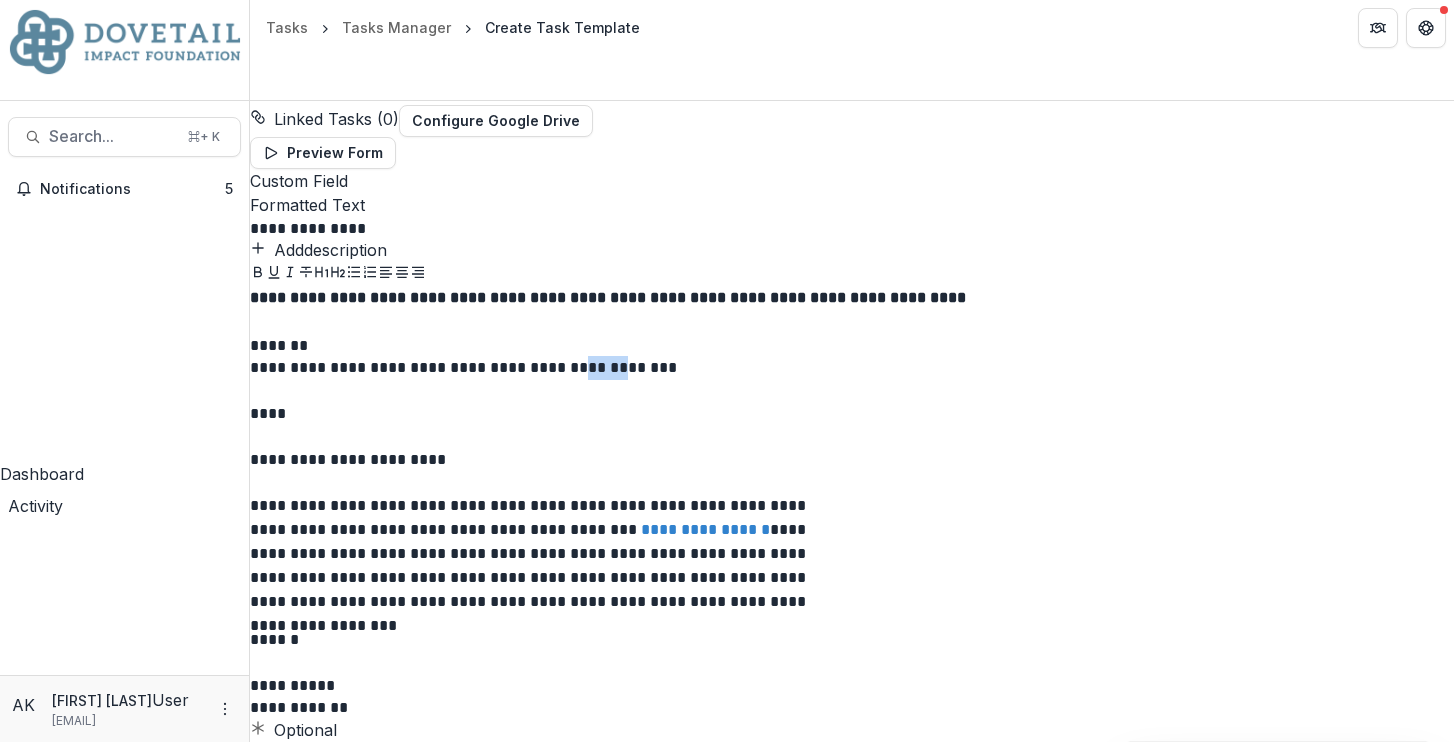 click on "**********" at bounding box center [548, 367] 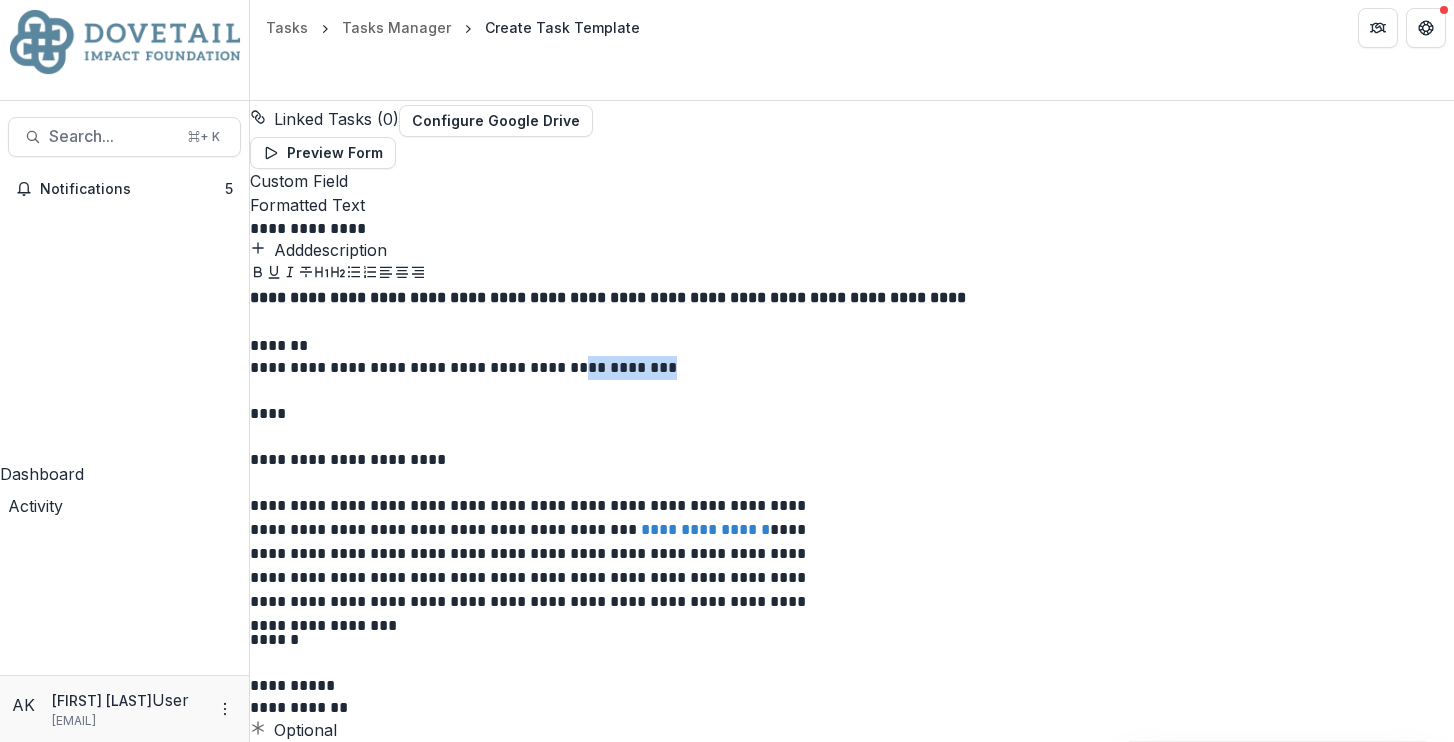 drag, startPoint x: 863, startPoint y: 304, endPoint x: 945, endPoint y: 304, distance: 82 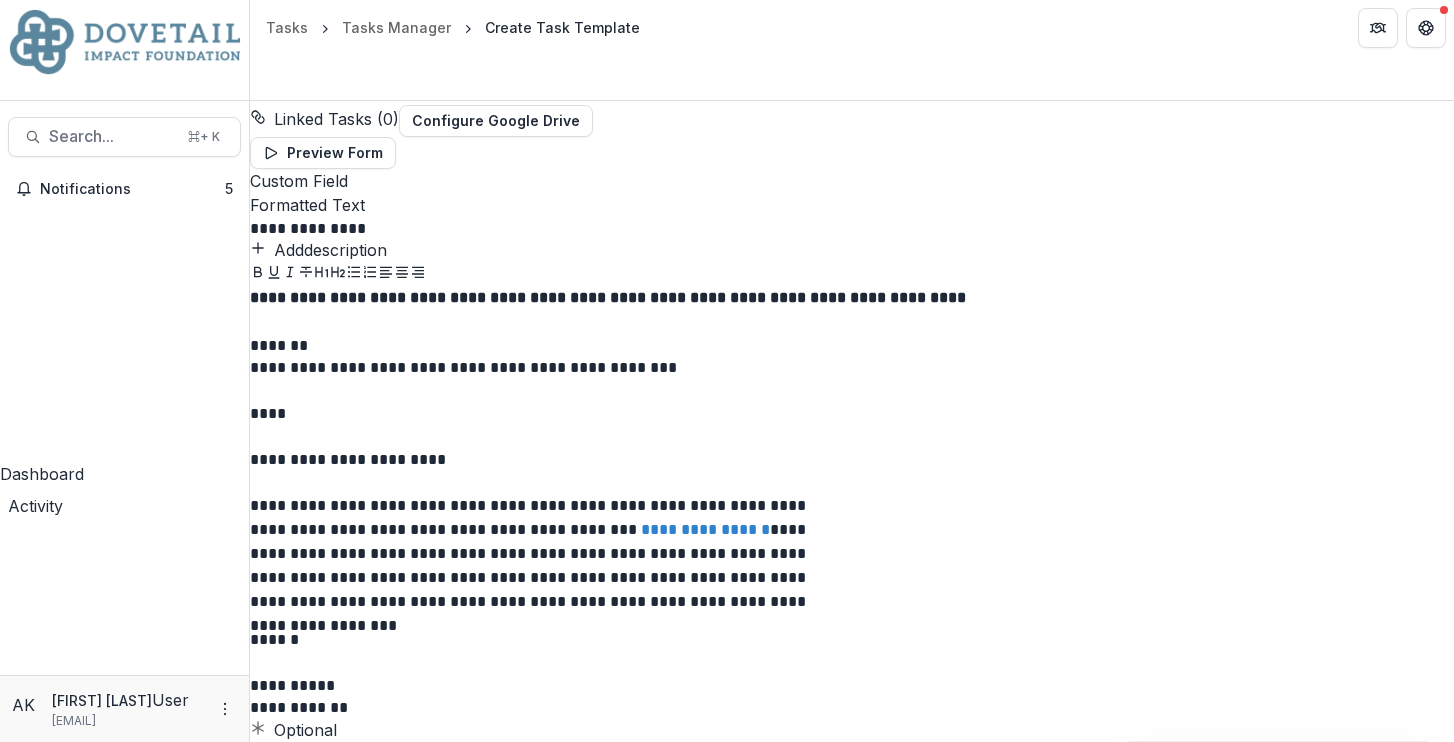click at bounding box center (852, 436) 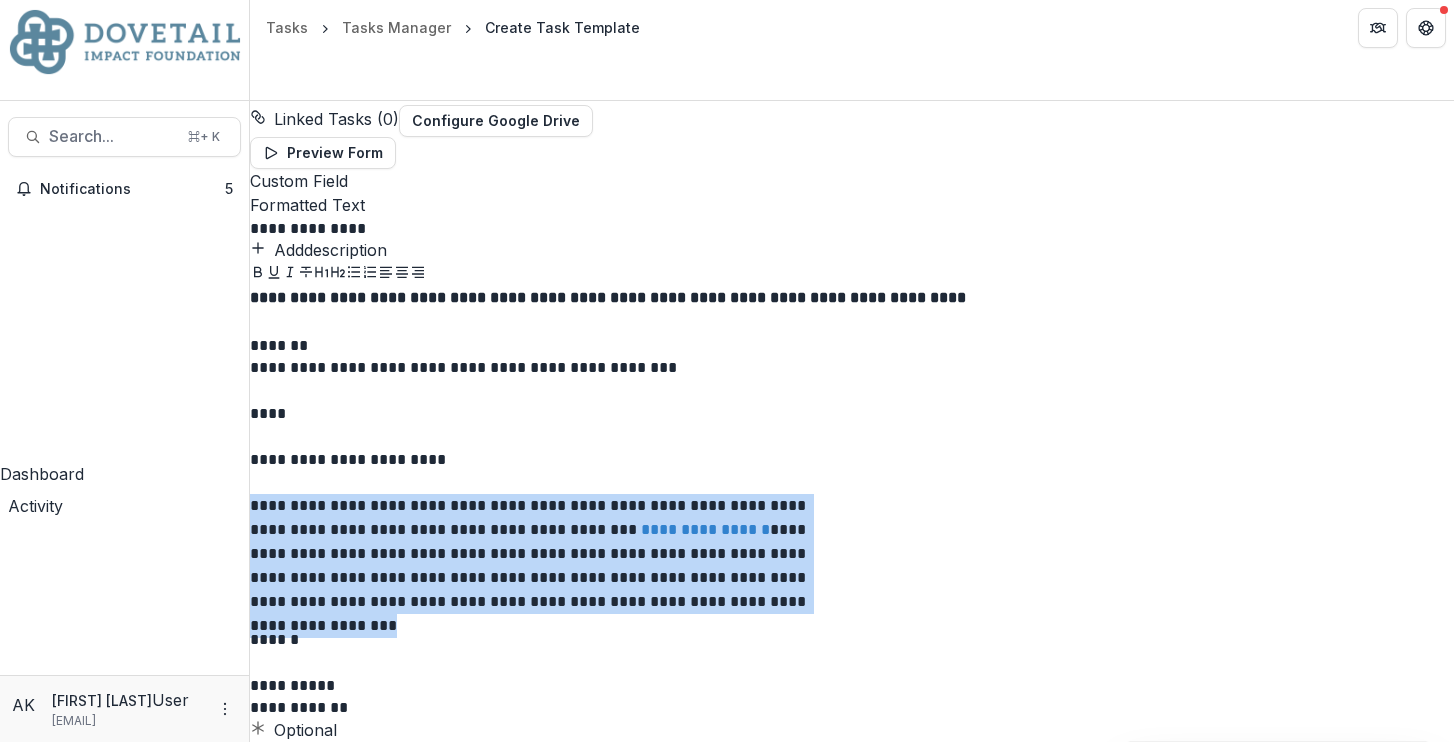 drag, startPoint x: 1015, startPoint y: 515, endPoint x: 556, endPoint y: 434, distance: 466.09225 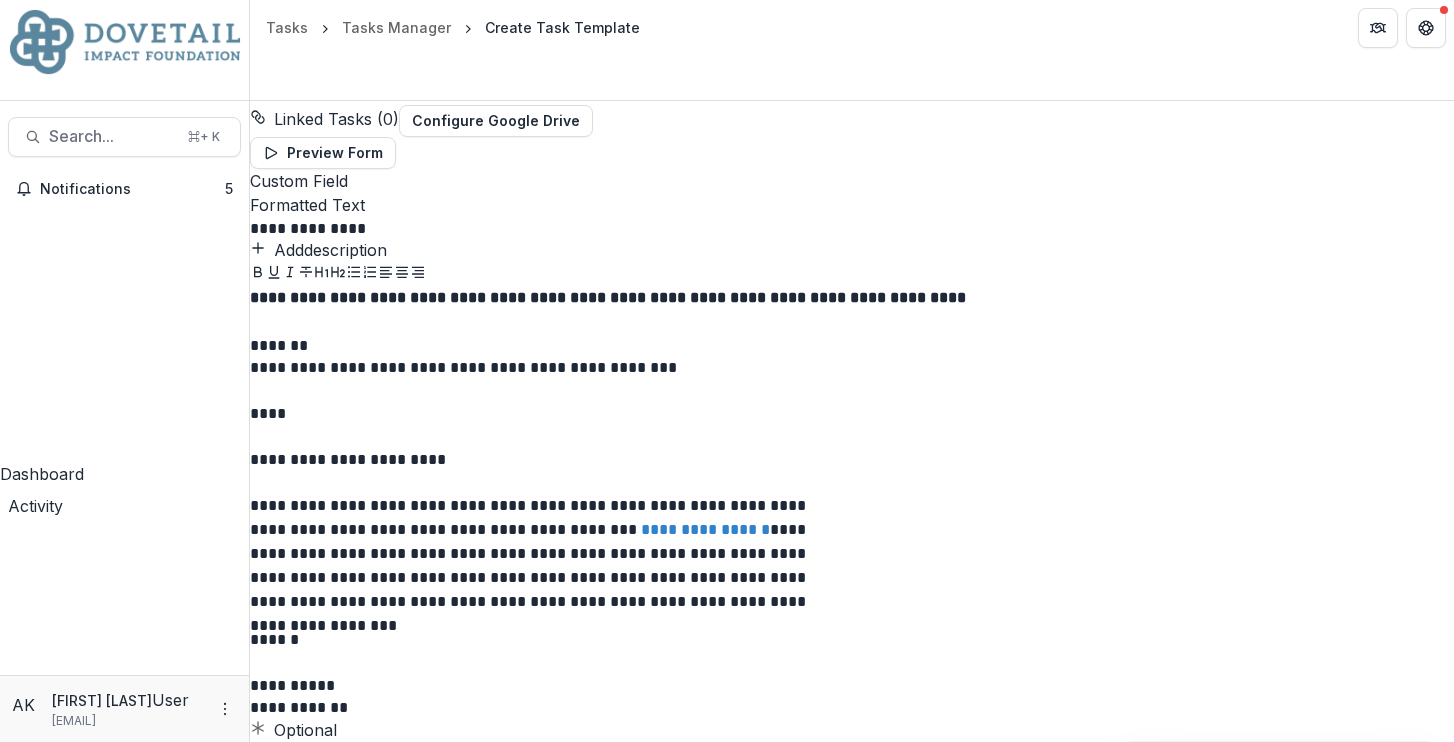 scroll, scrollTop: 260, scrollLeft: 0, axis: vertical 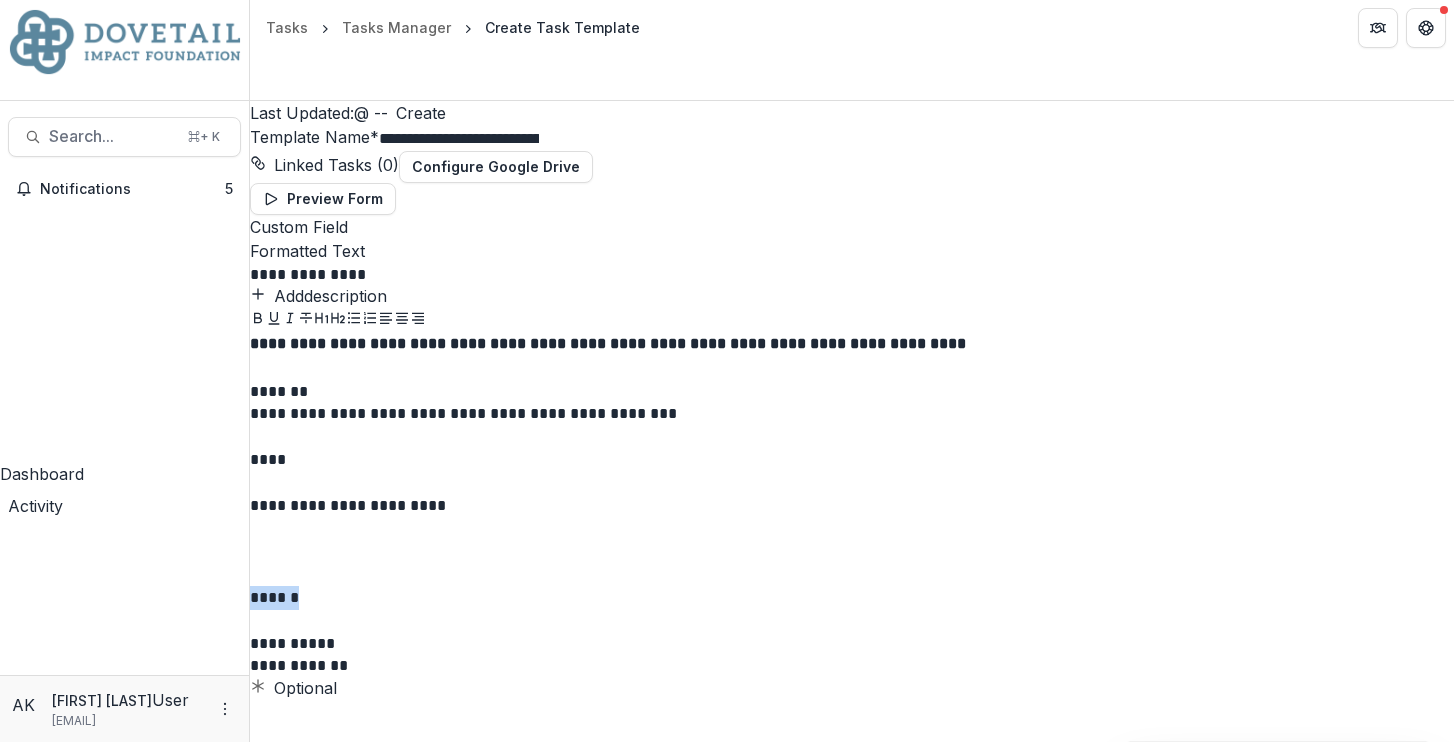 drag, startPoint x: 604, startPoint y: 560, endPoint x: 532, endPoint y: 557, distance: 72.06247 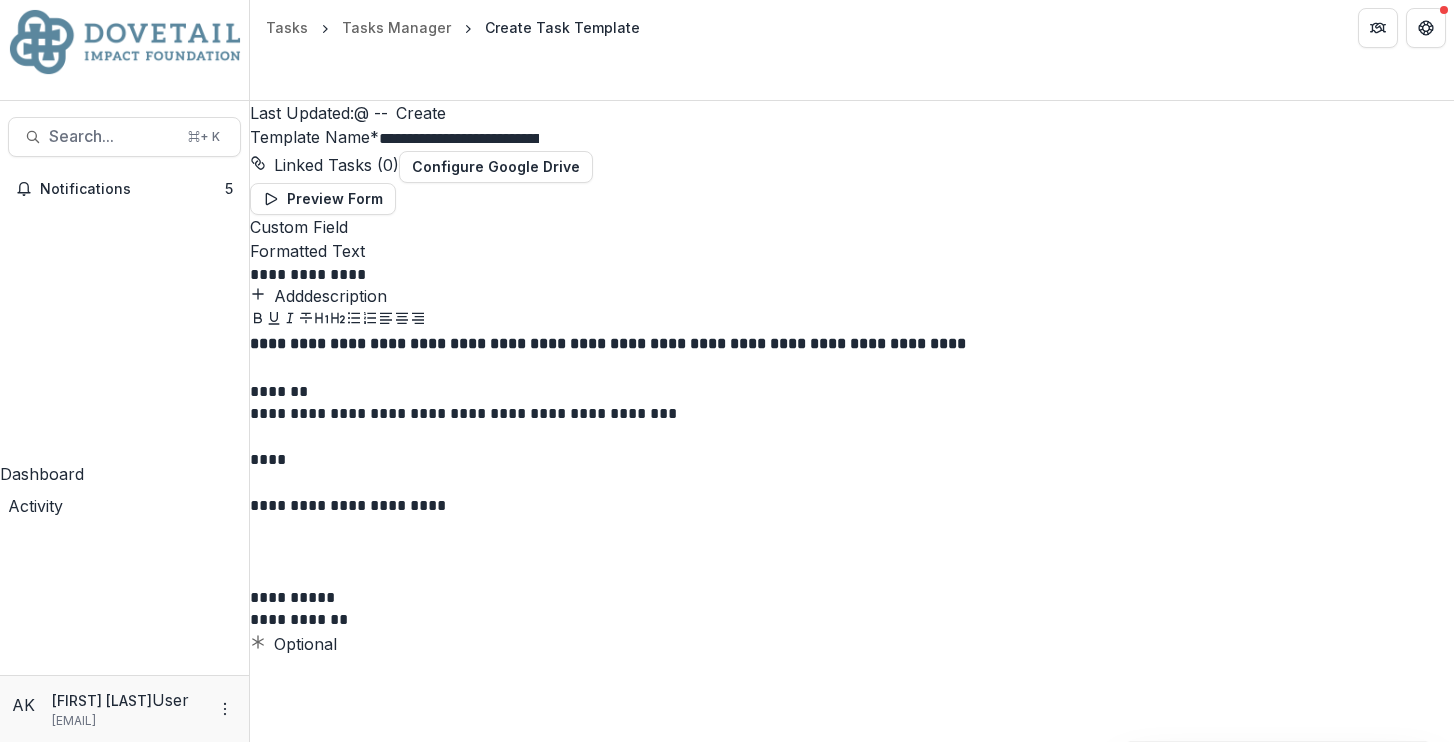 scroll, scrollTop: 216, scrollLeft: 0, axis: vertical 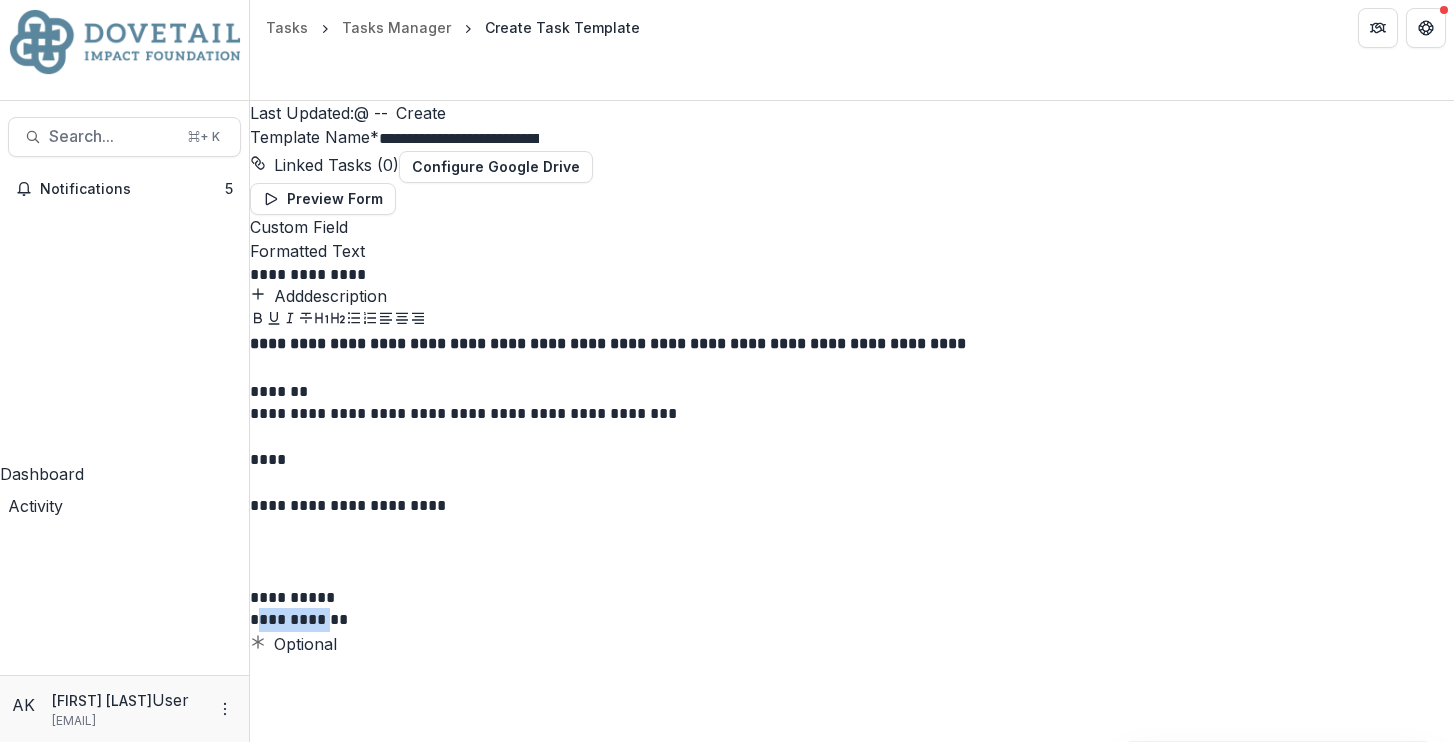 drag, startPoint x: 642, startPoint y: 624, endPoint x: 557, endPoint y: 628, distance: 85.09406 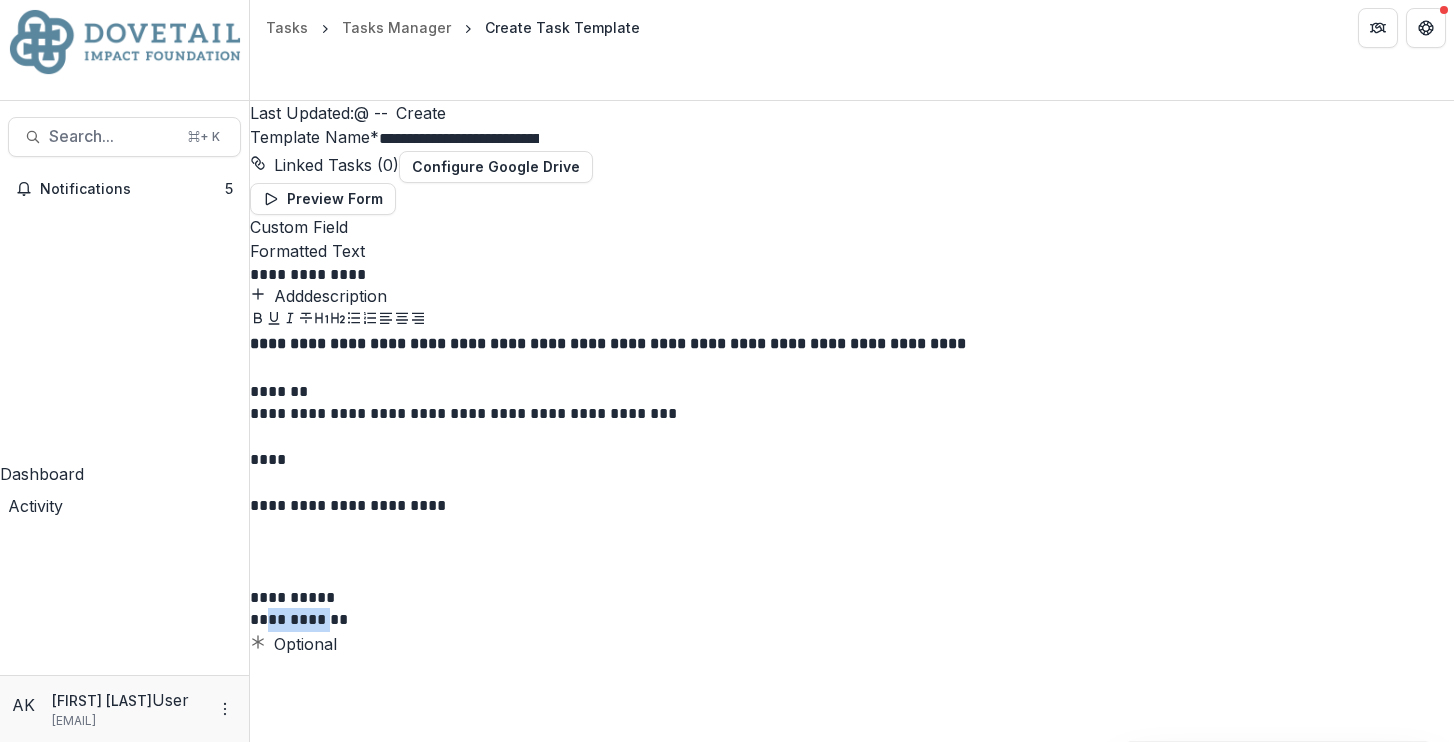 drag, startPoint x: 642, startPoint y: 629, endPoint x: 567, endPoint y: 634, distance: 75.16648 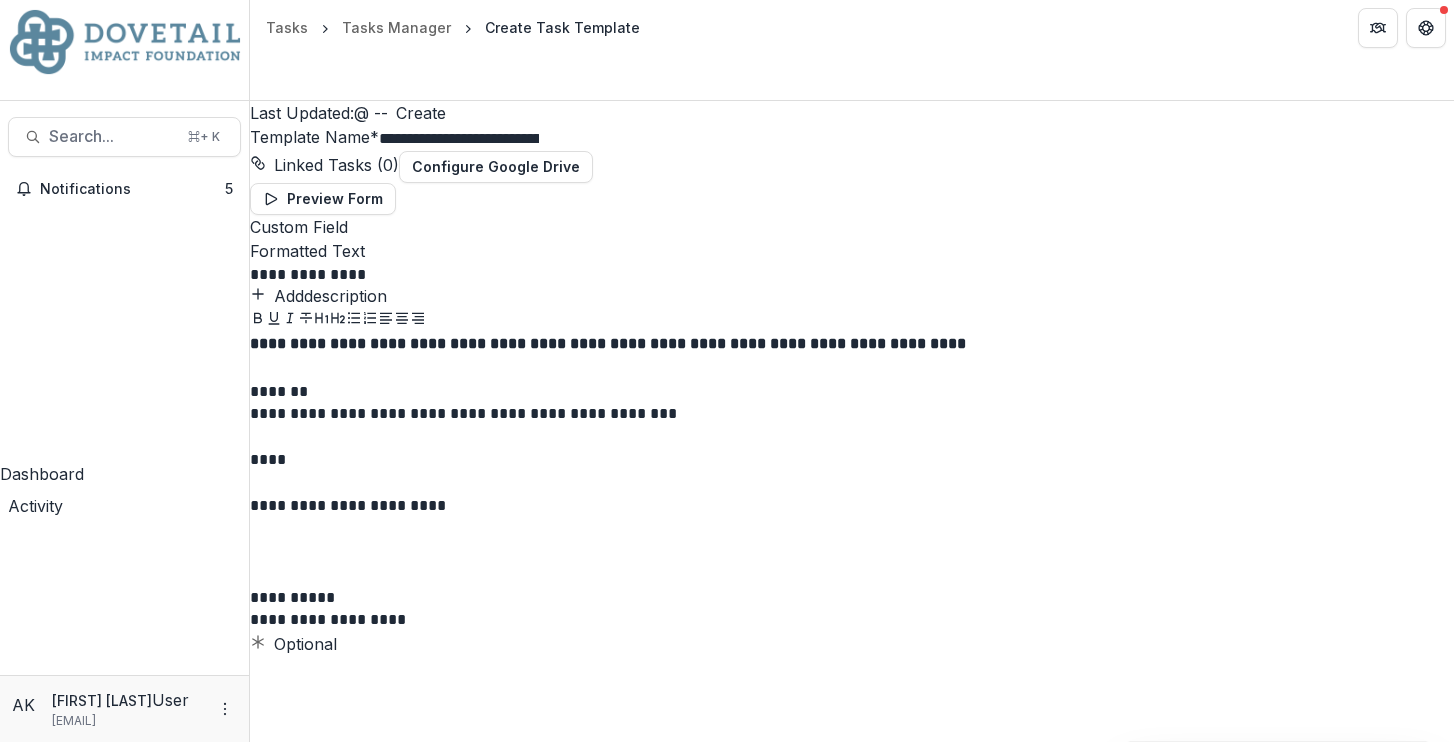 click at bounding box center (548, 551) 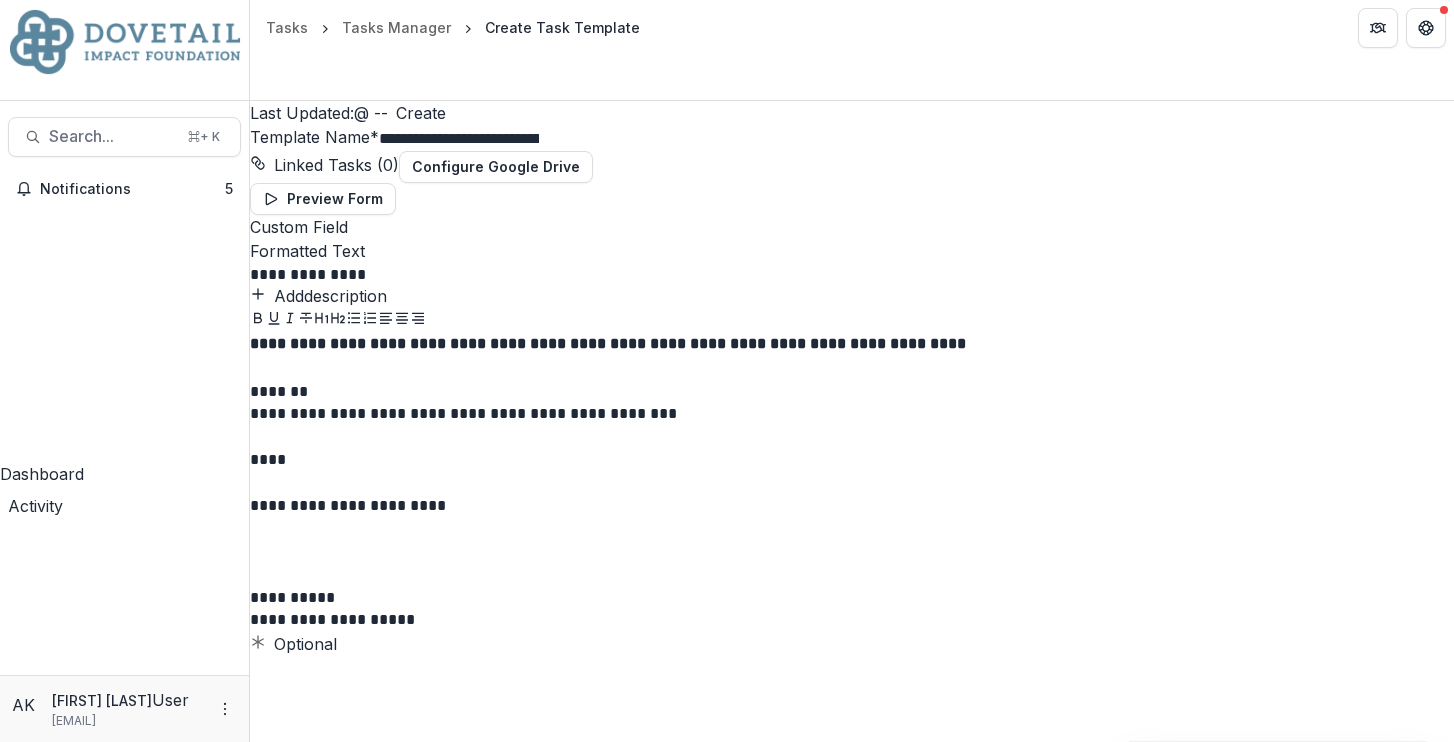 click at bounding box center (548, 551) 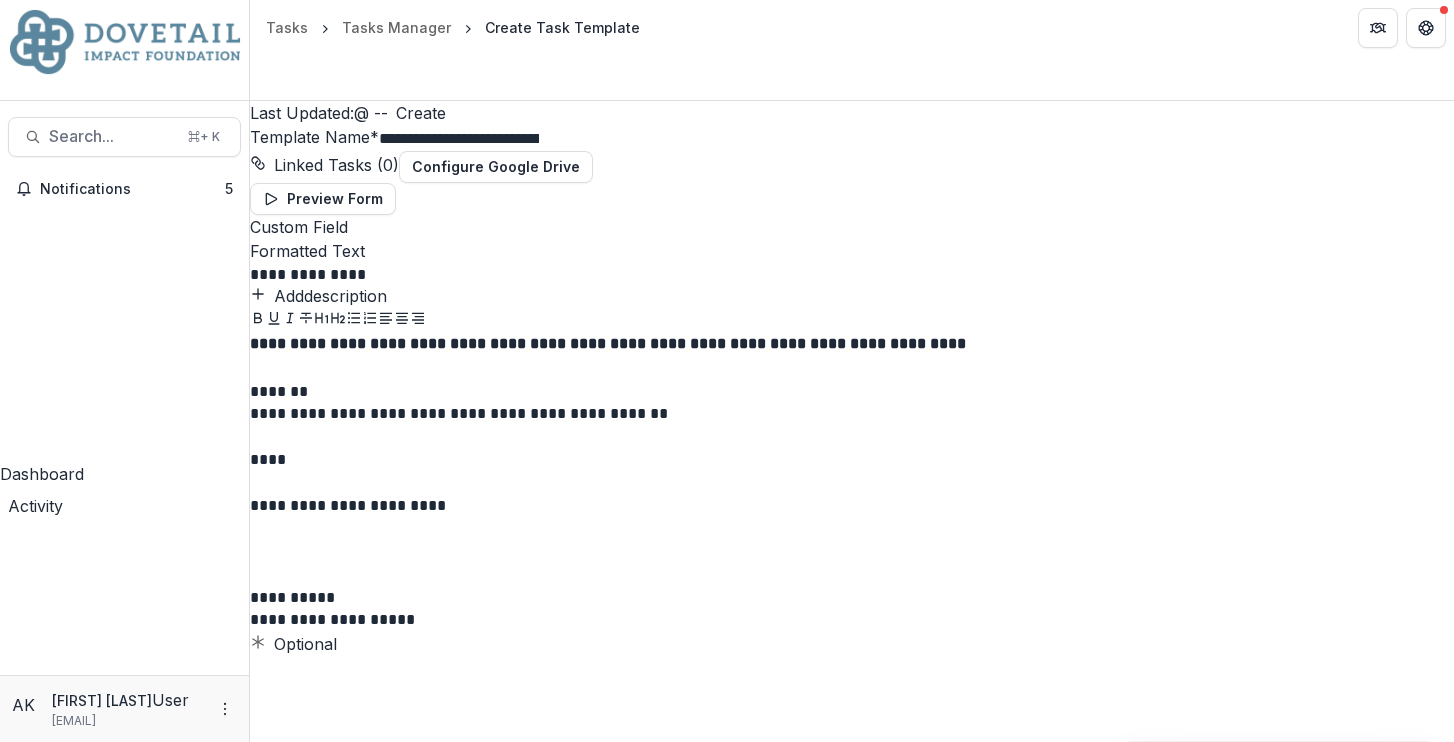 click on "**********" at bounding box center (548, 413) 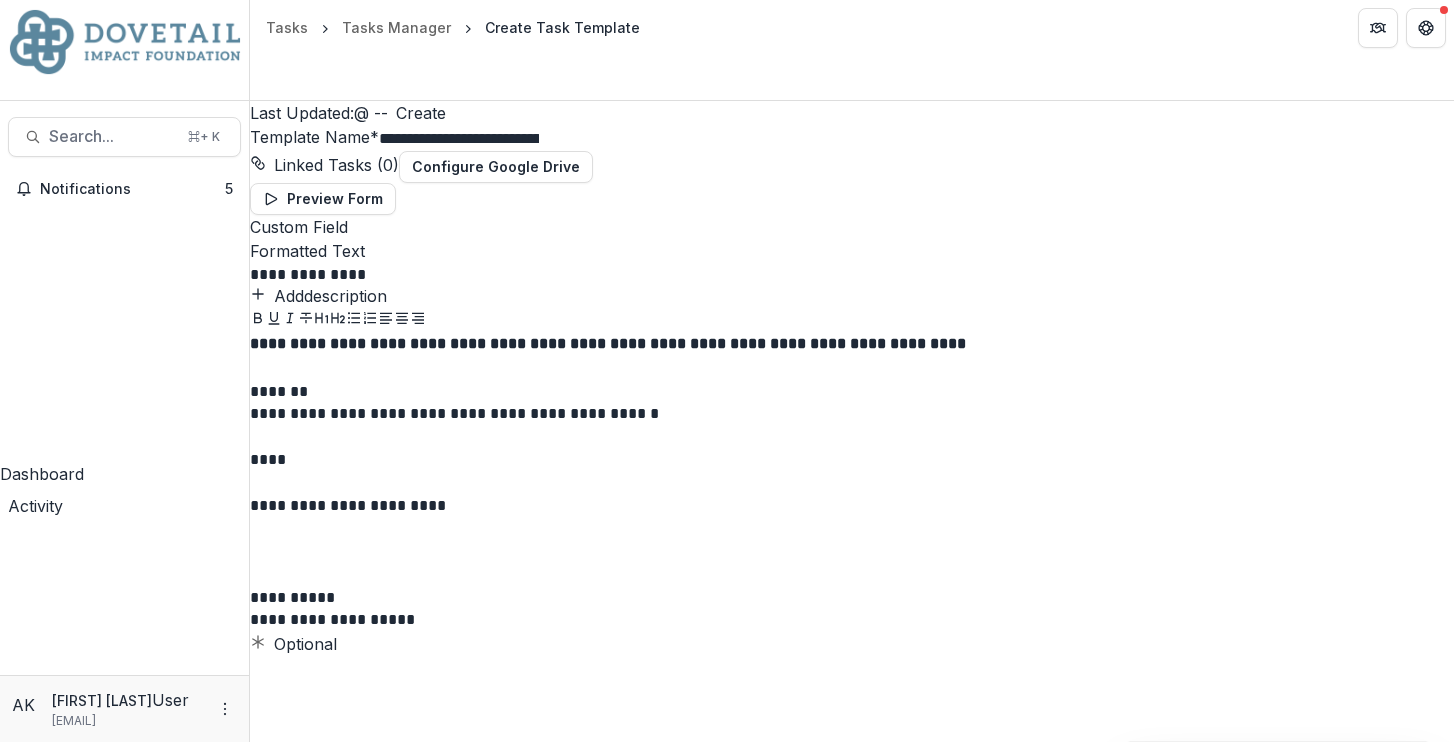 click on "**********" at bounding box center (548, 413) 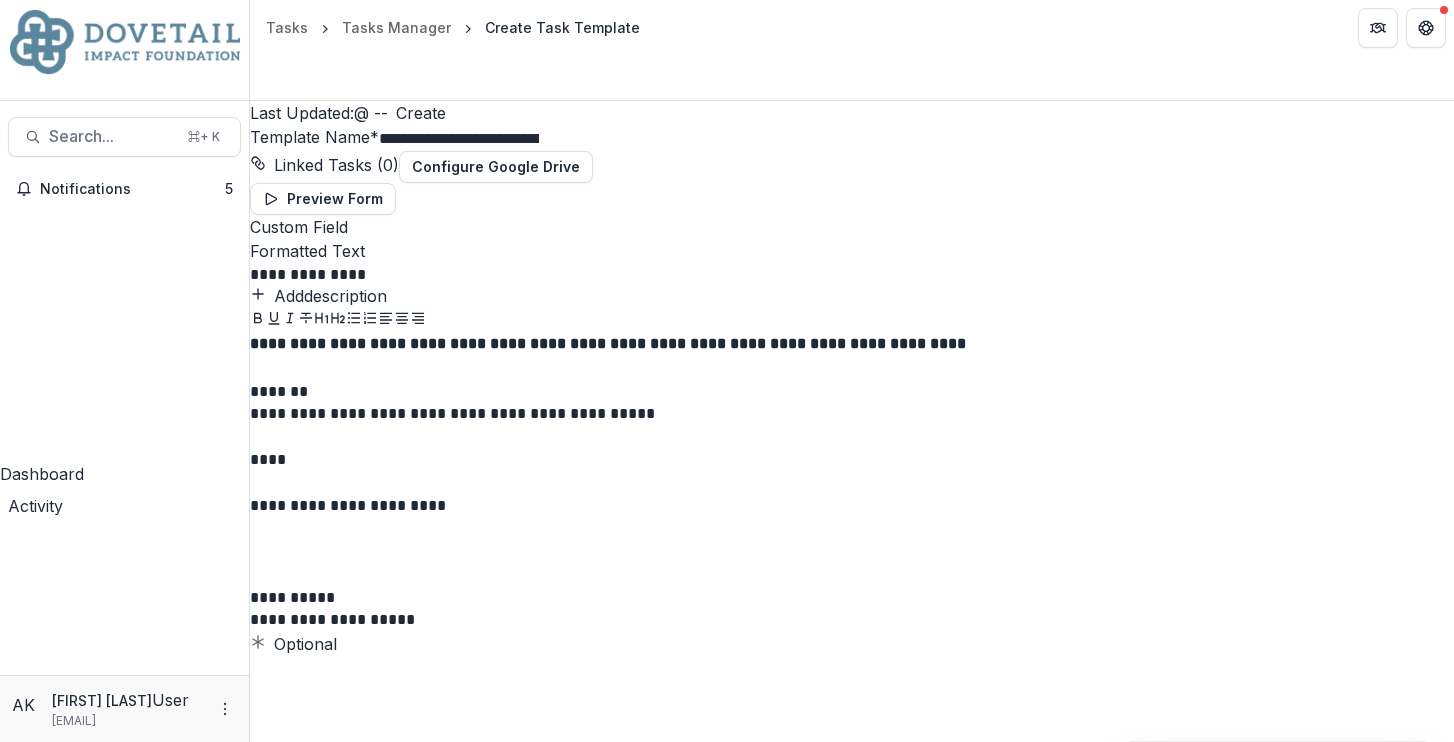 click on "**********" at bounding box center (548, 413) 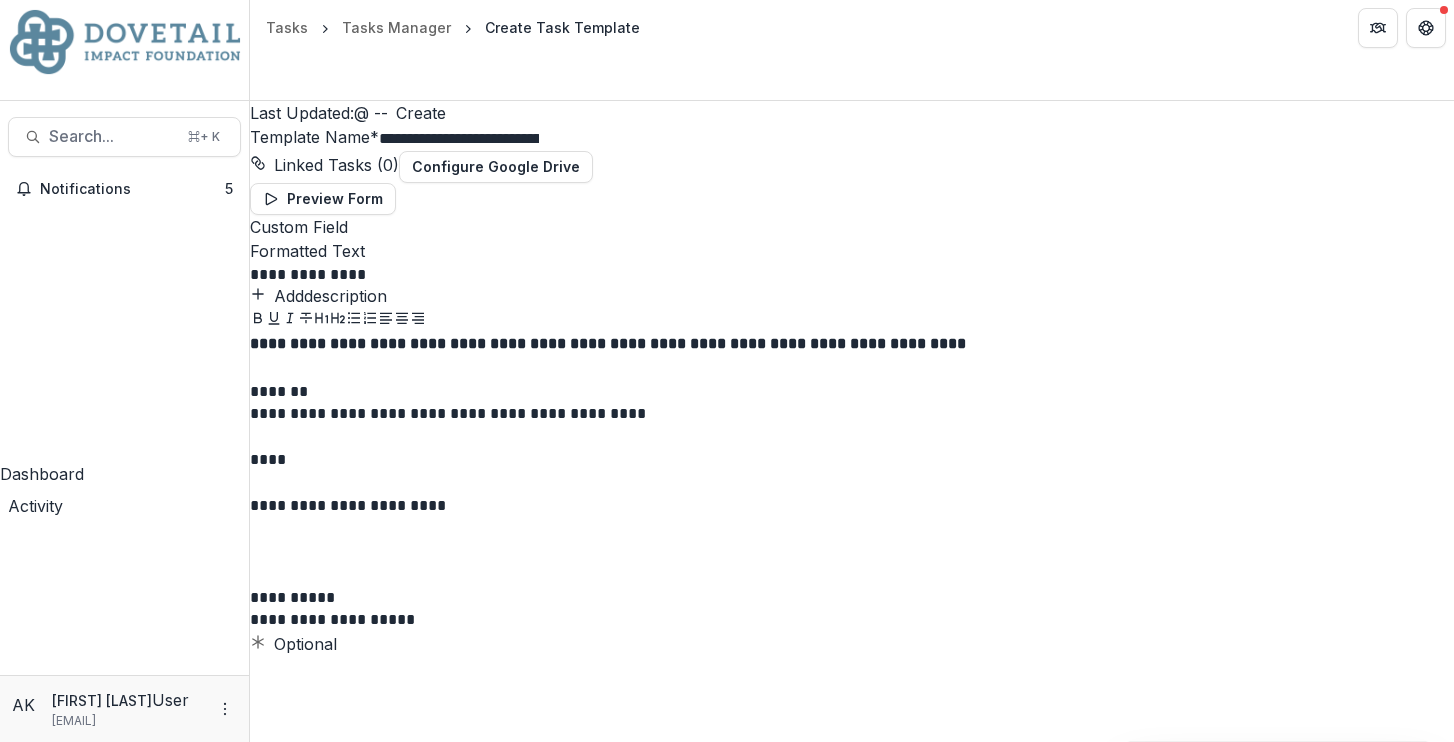 click on "**********" at bounding box center [548, 505] 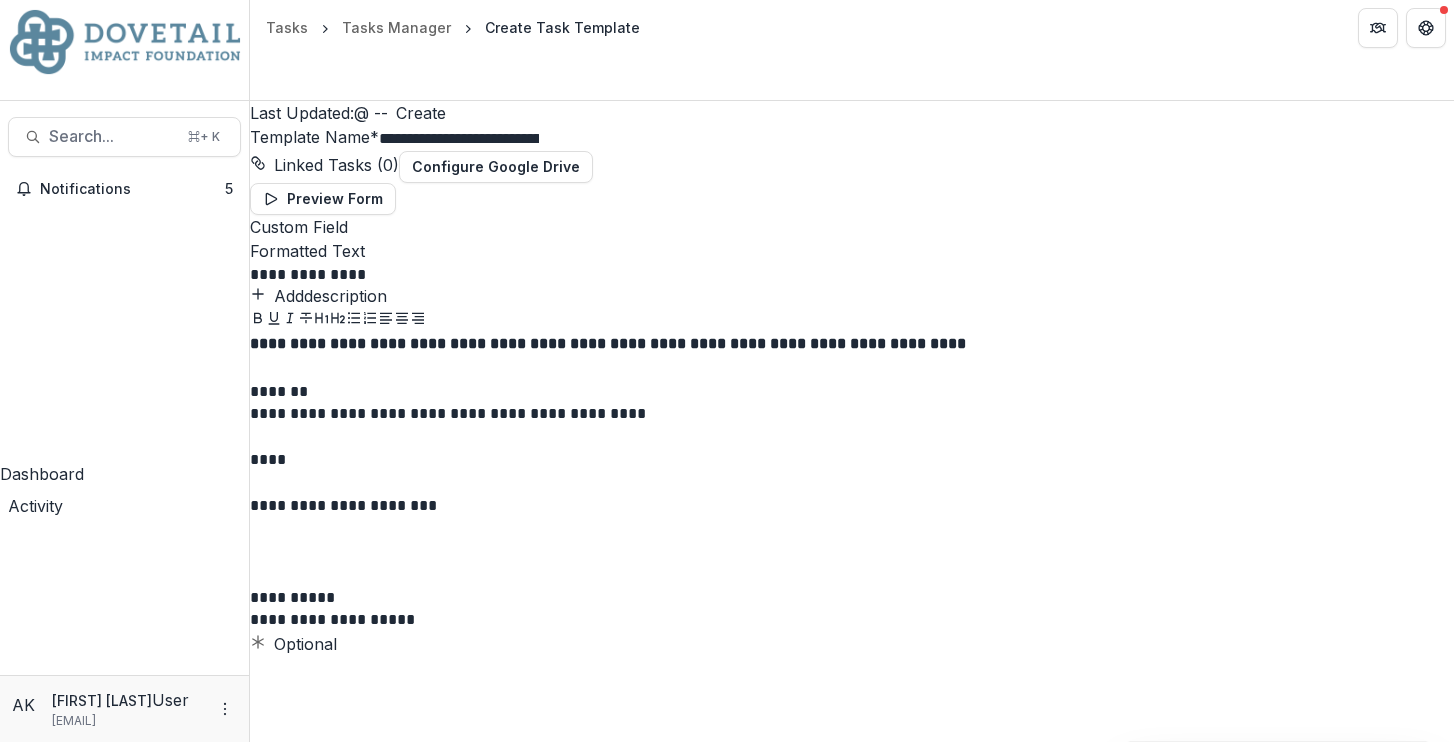 click on "**********" at bounding box center (548, 505) 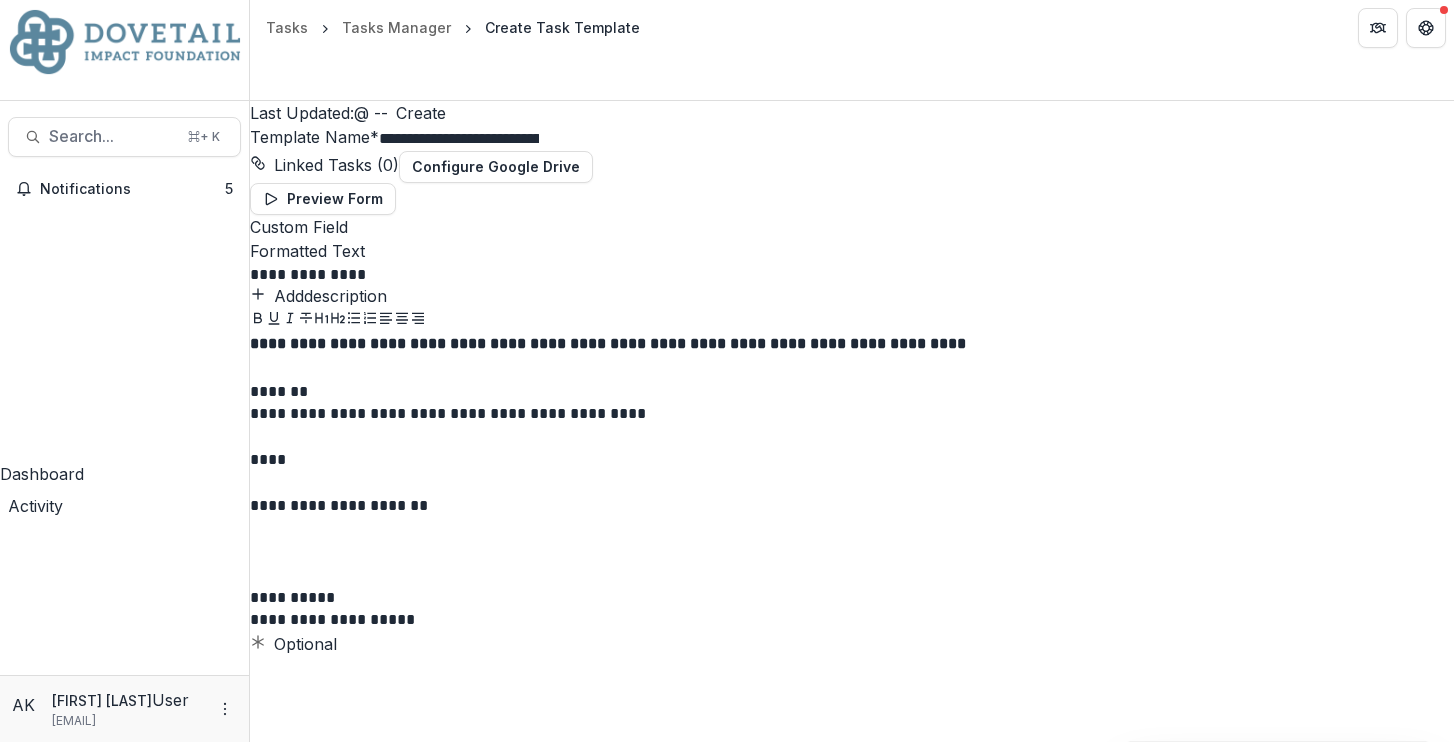 click on "**********" at bounding box center [548, 505] 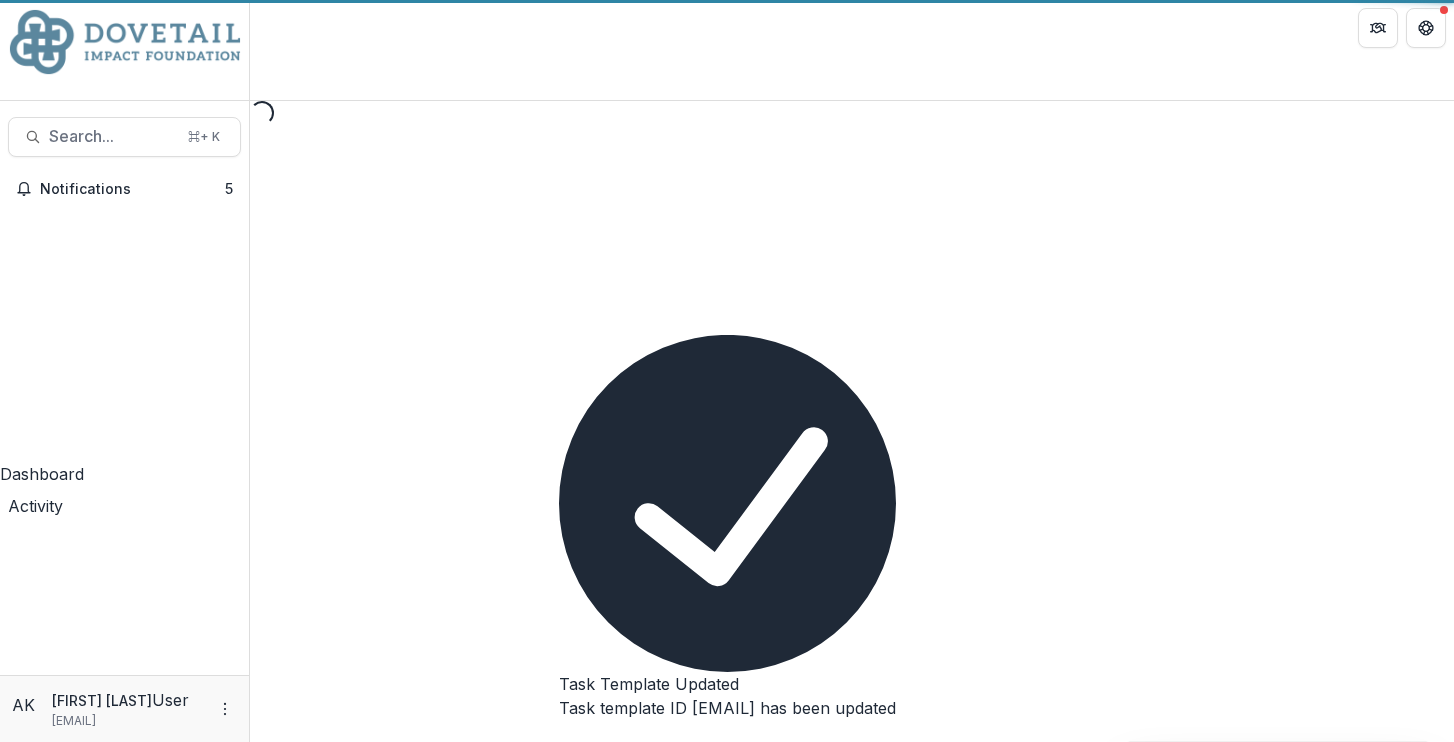 scroll, scrollTop: 0, scrollLeft: 0, axis: both 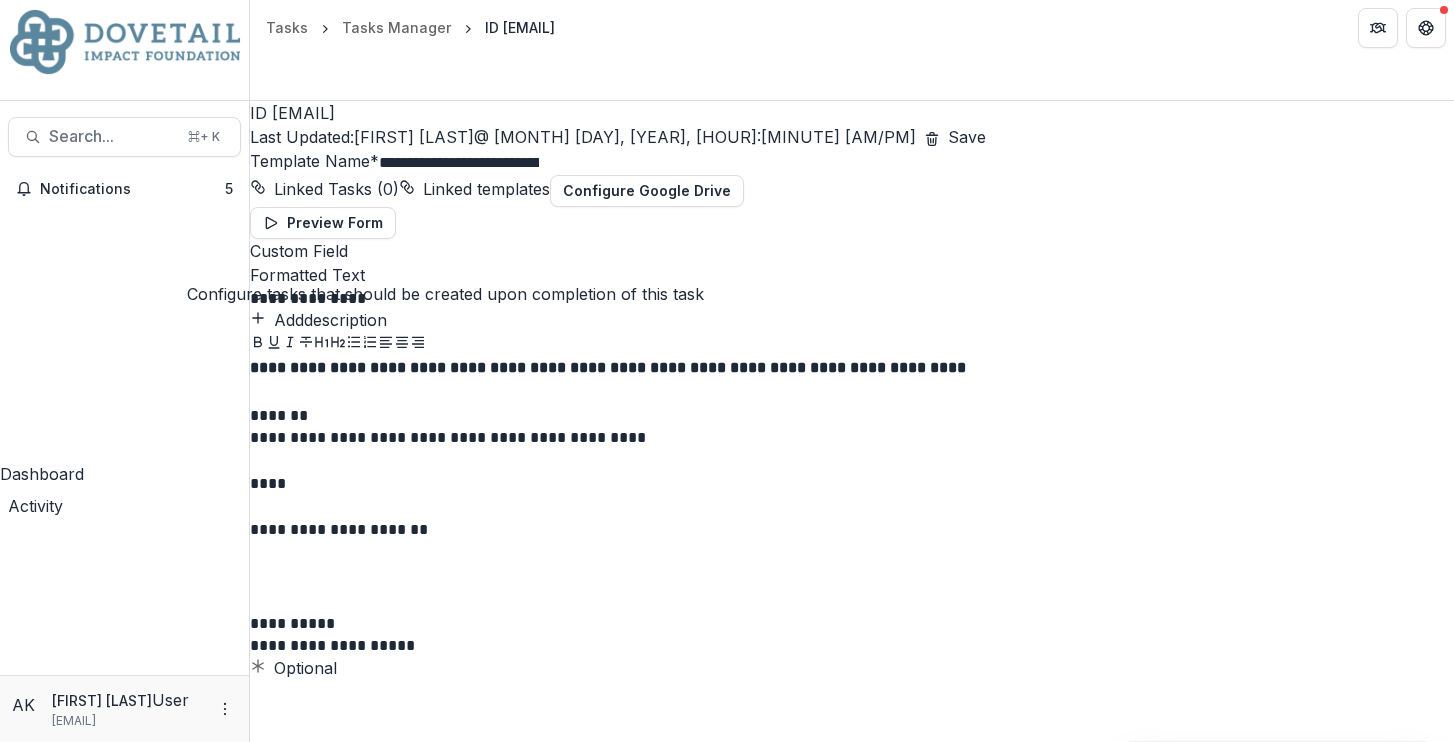 click on "Linked Tasks ( 0 )" at bounding box center [324, 189] 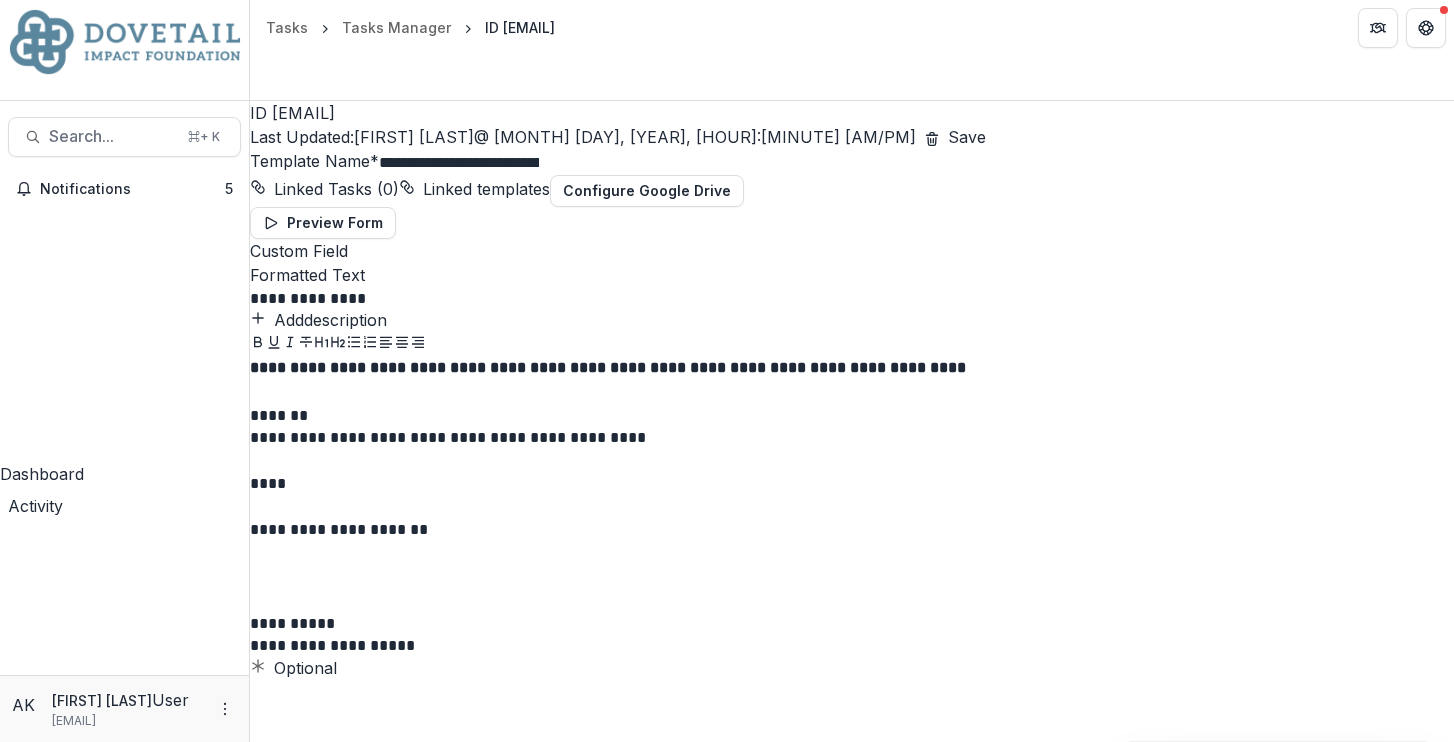 click 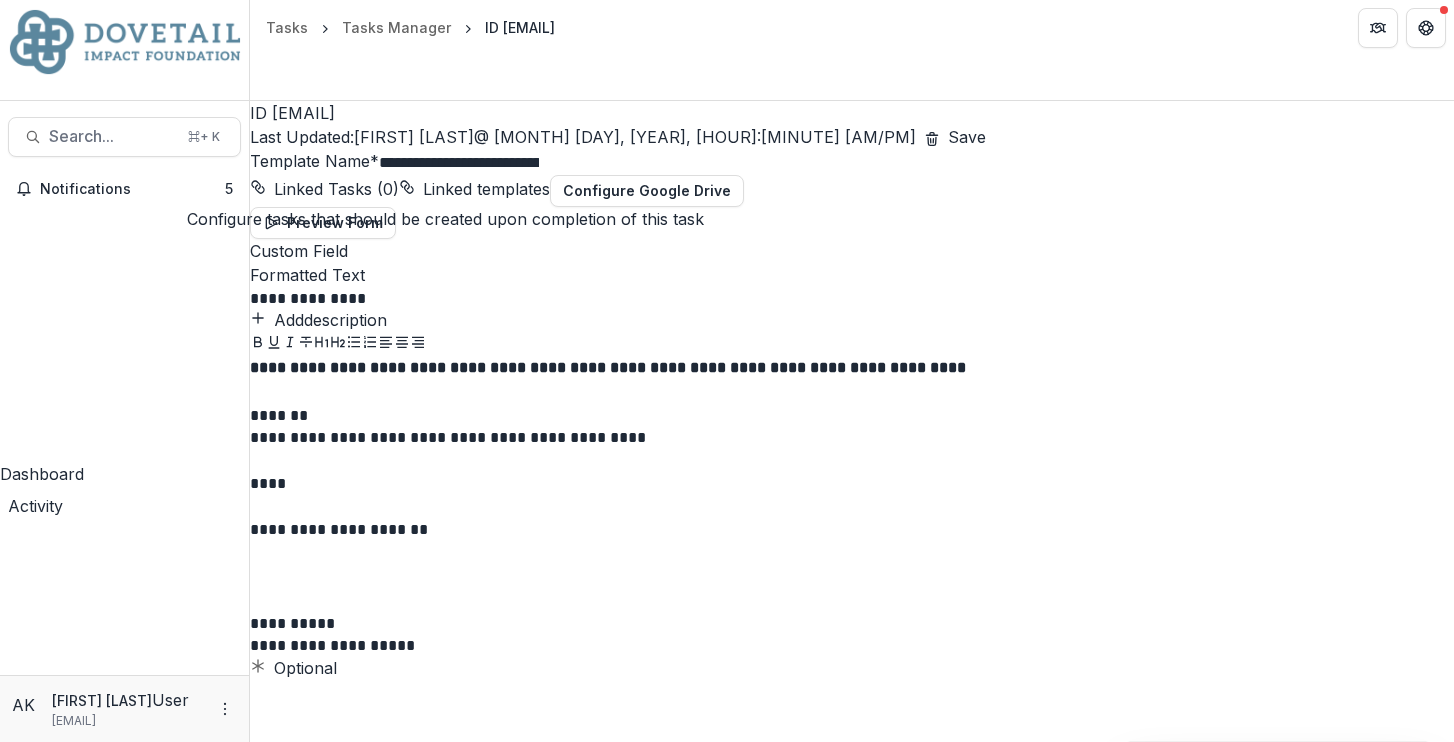 scroll, scrollTop: 200, scrollLeft: 0, axis: vertical 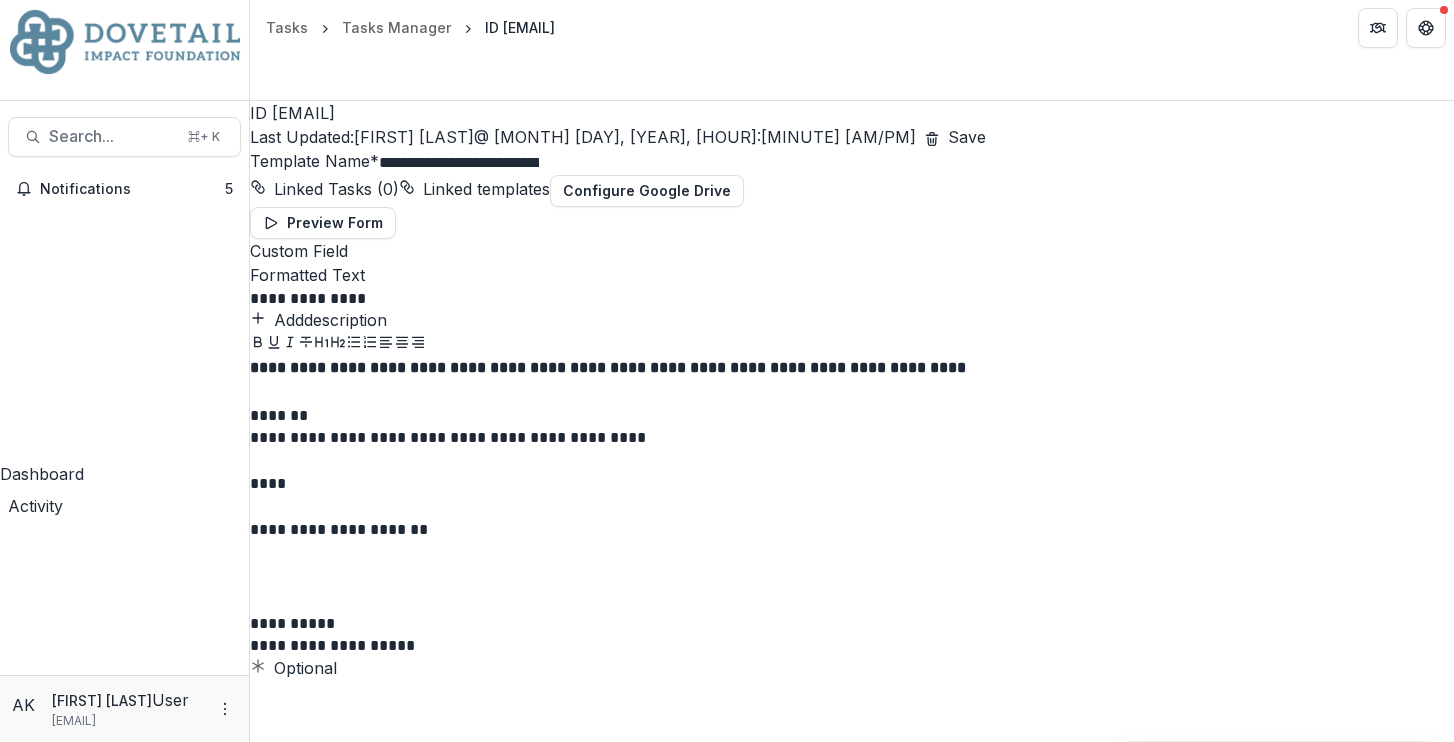 click on "**********" at bounding box center [548, 529] 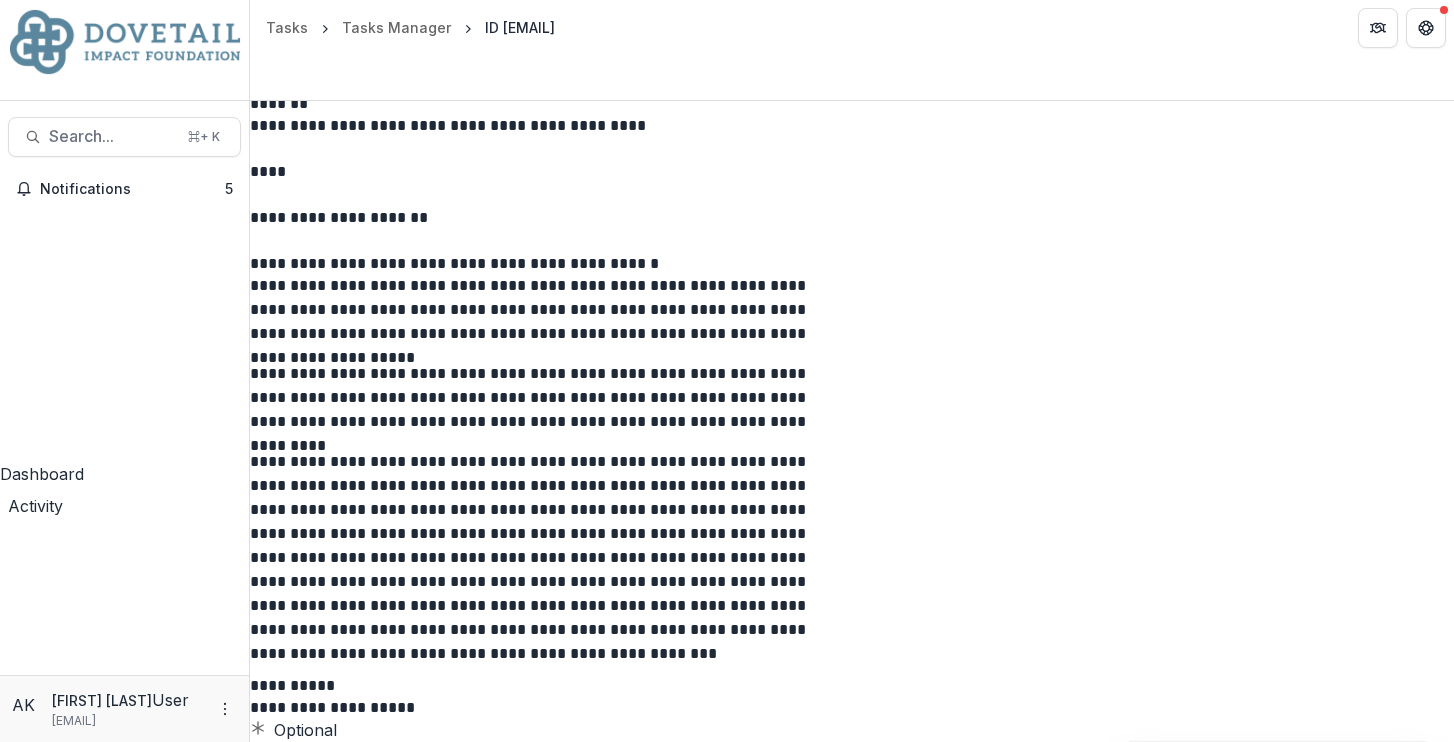 scroll, scrollTop: 449, scrollLeft: 0, axis: vertical 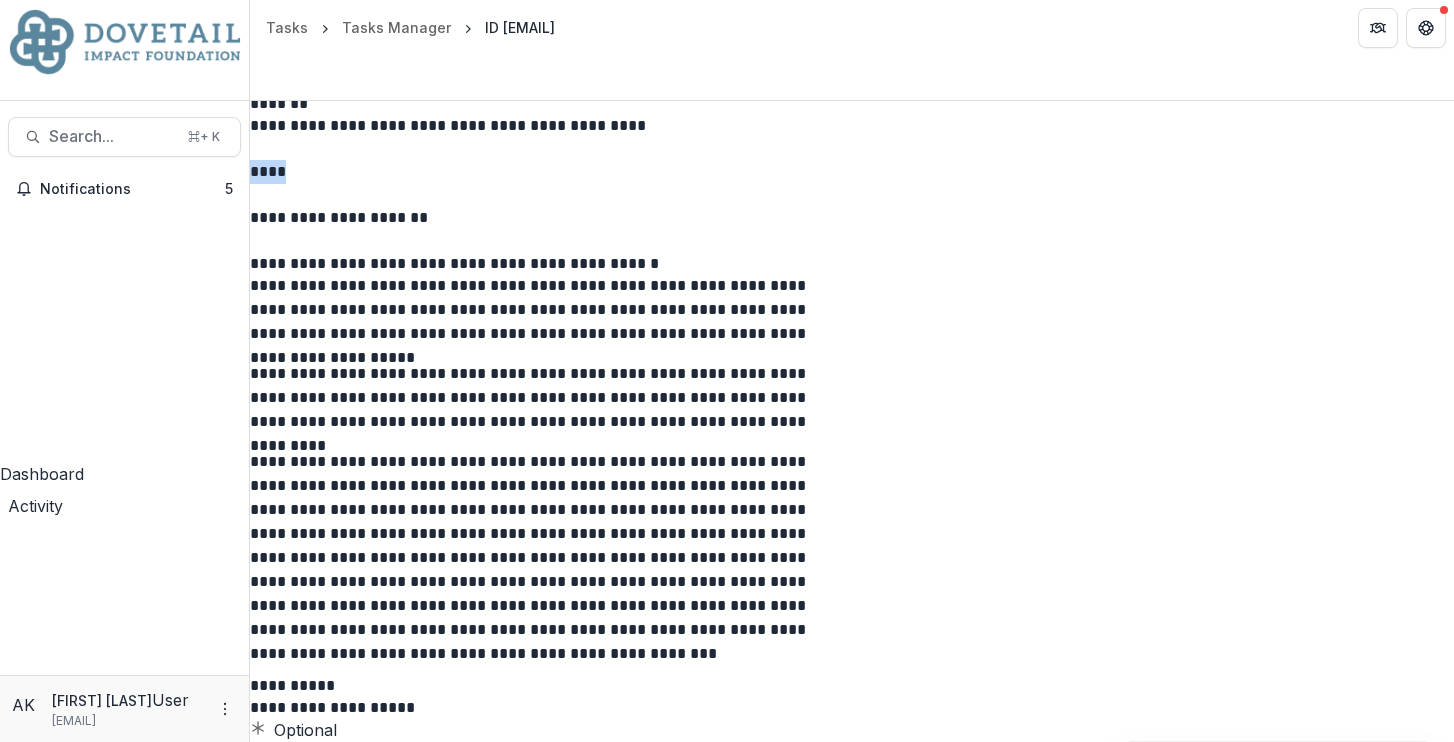 drag, startPoint x: 609, startPoint y: 233, endPoint x: 526, endPoint y: 233, distance: 83 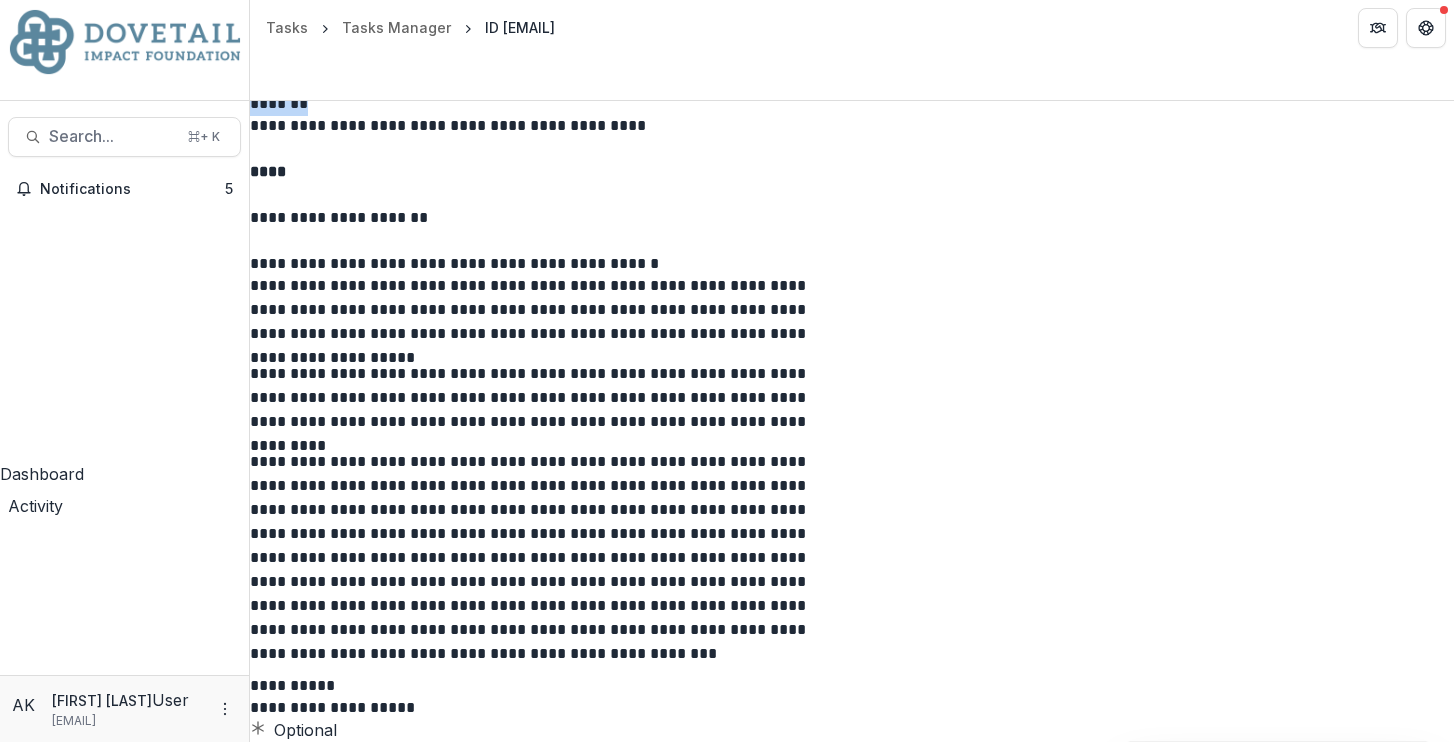 drag, startPoint x: 640, startPoint y: 160, endPoint x: 548, endPoint y: 160, distance: 92 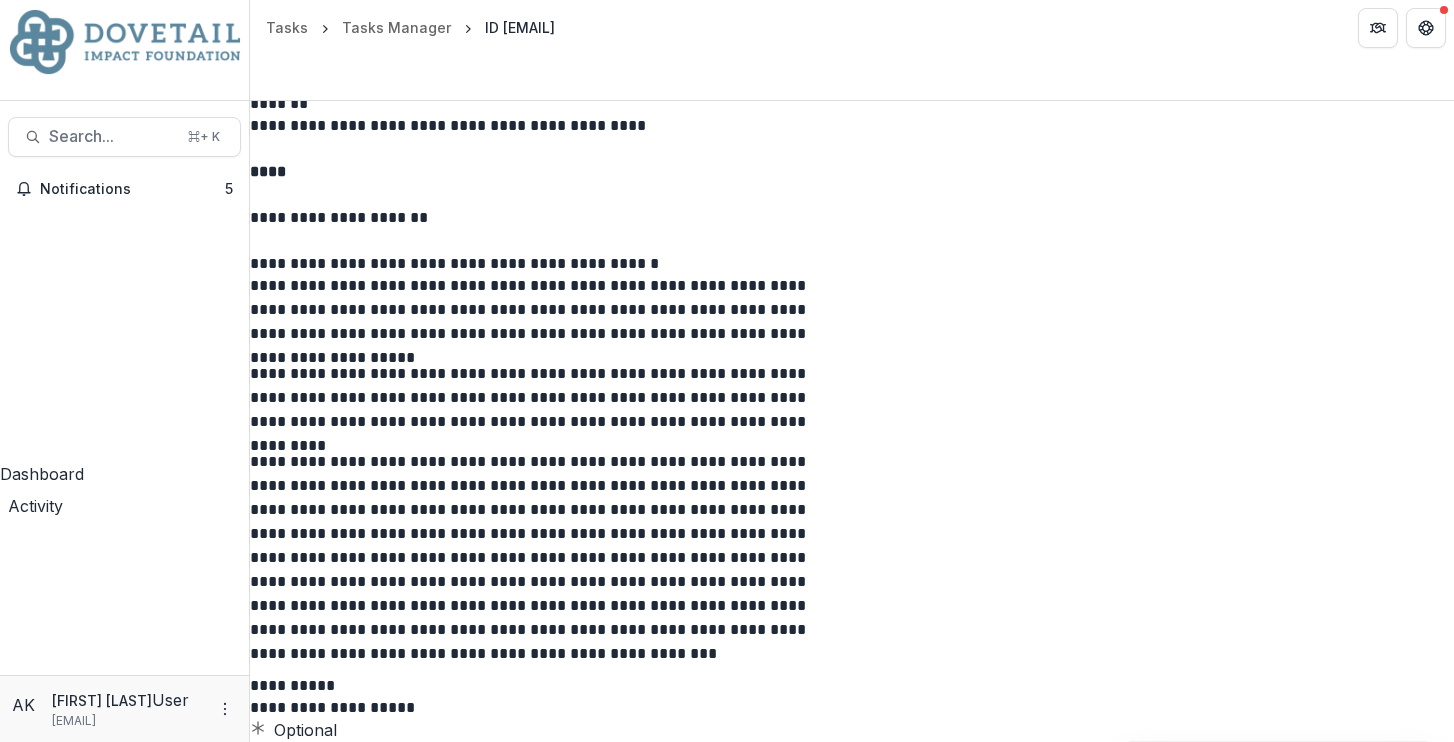 click at bounding box center (852, 32) 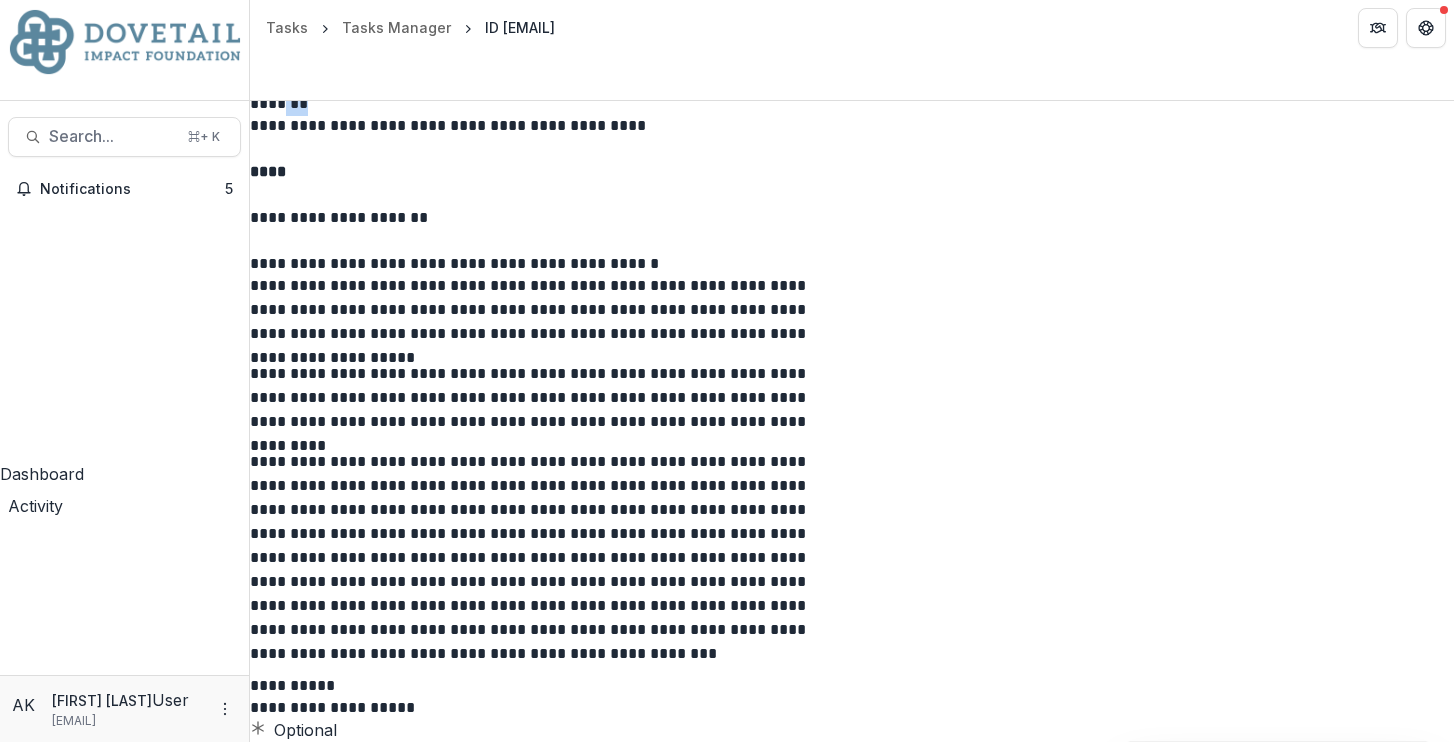 click on "*******" at bounding box center (548, 103) 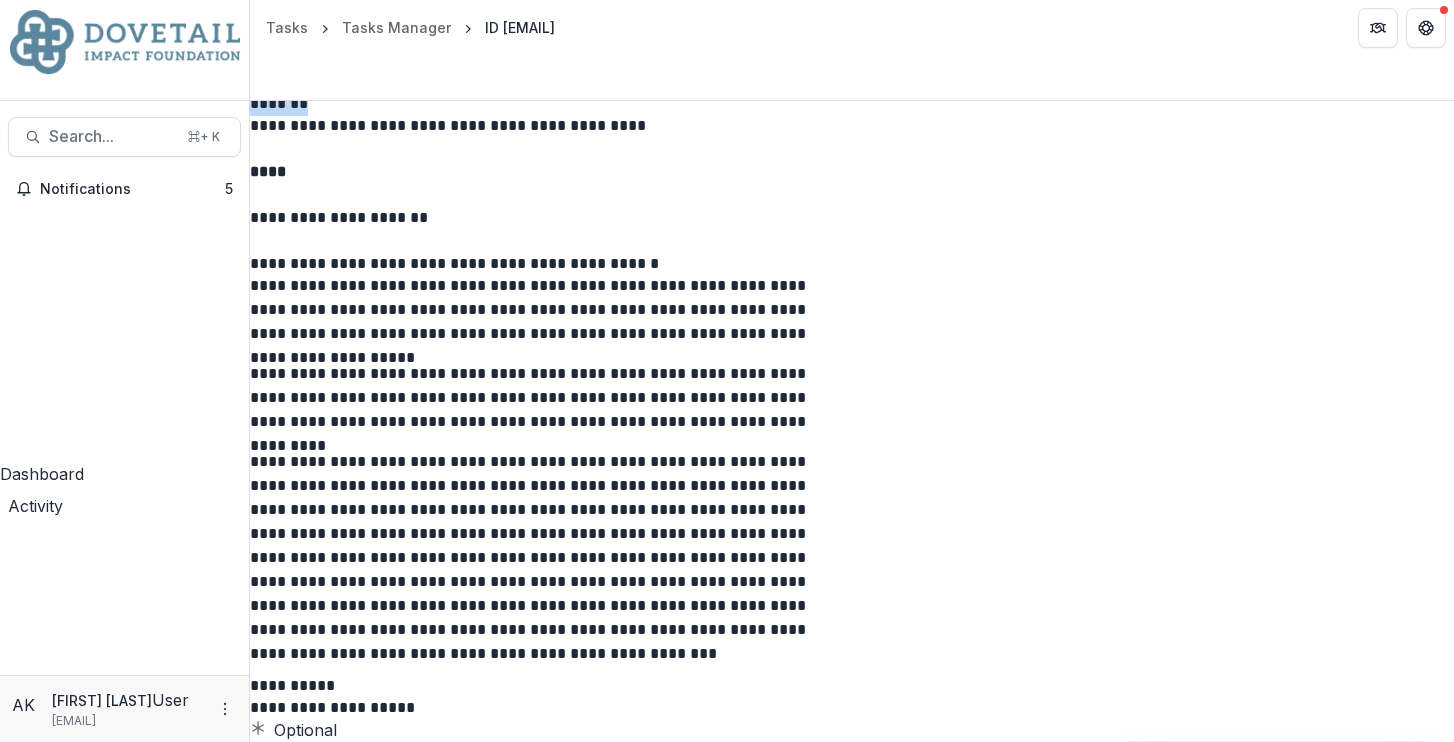 click on "*******" at bounding box center (548, 103) 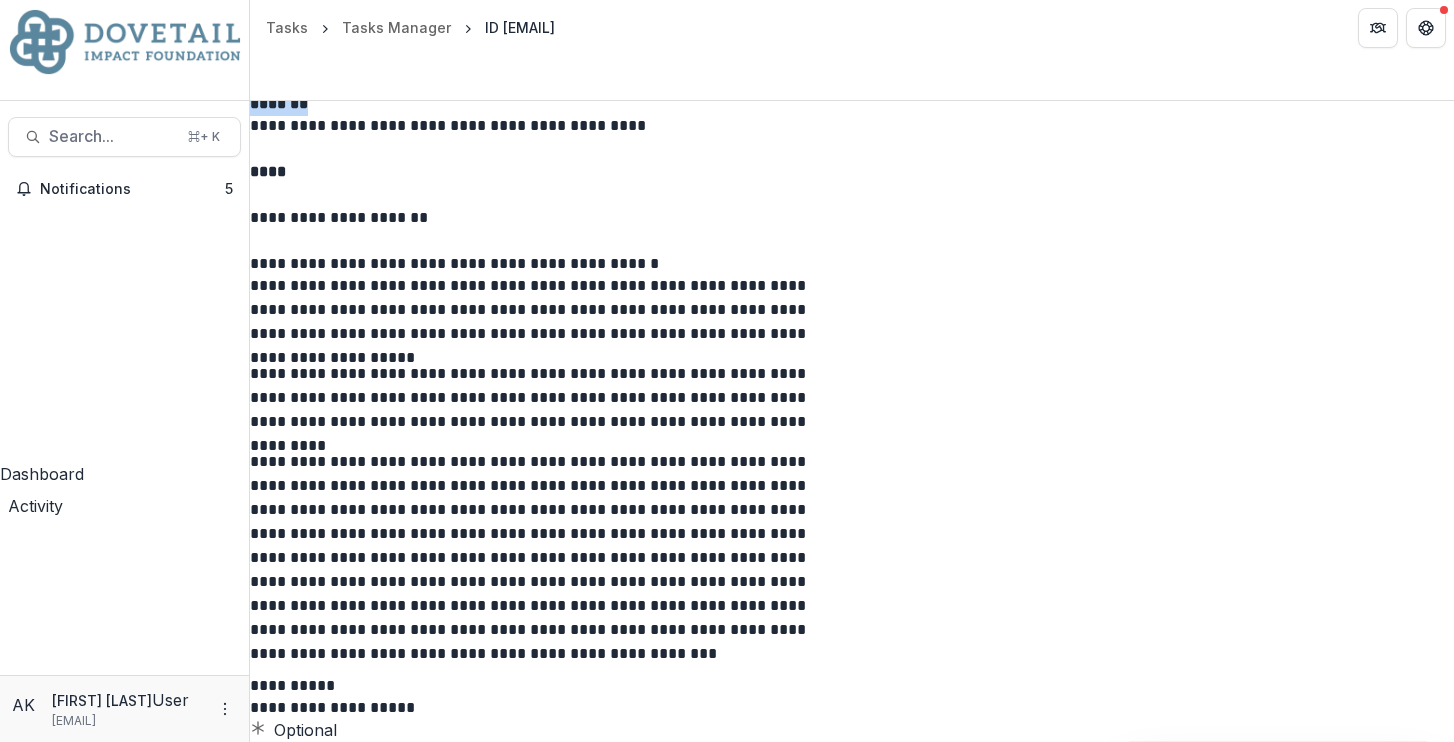 click on "****" at bounding box center (548, 171) 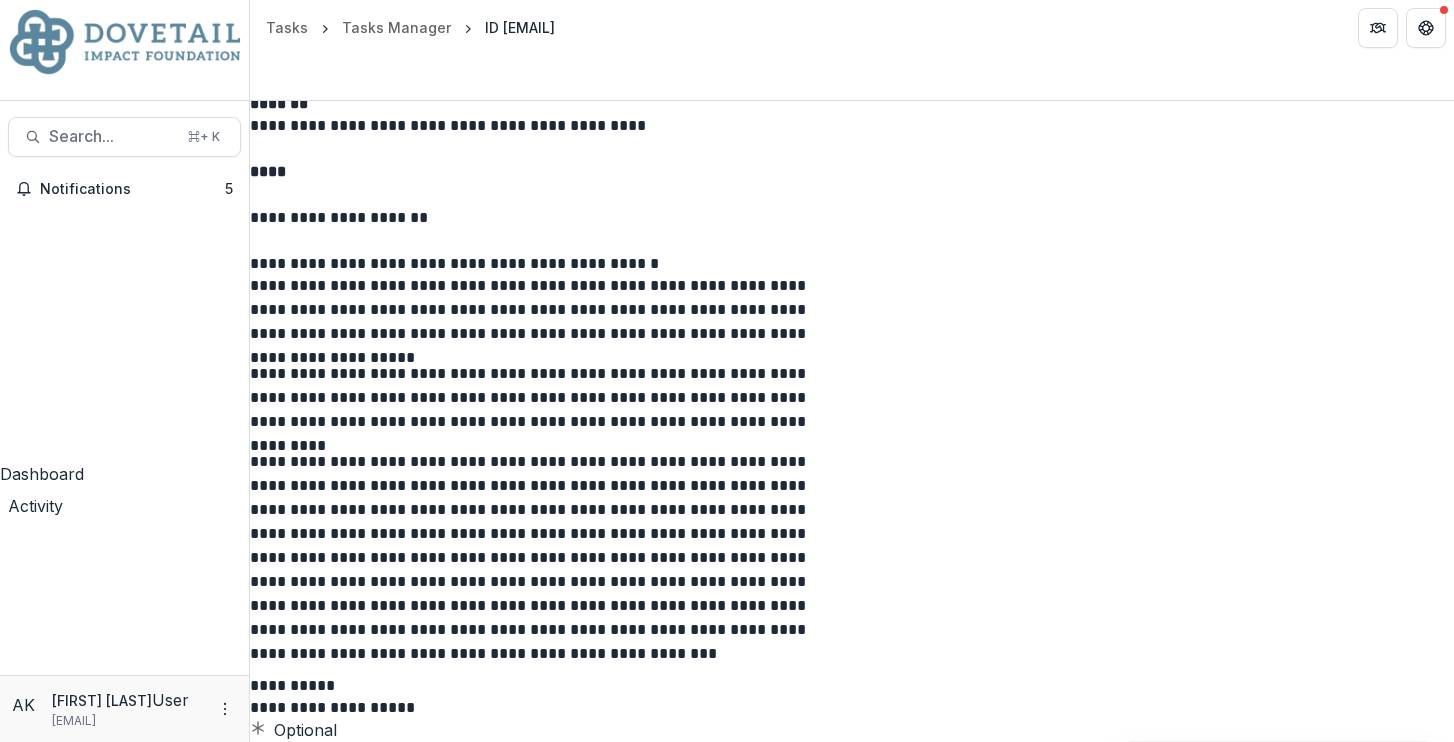 scroll, scrollTop: 574, scrollLeft: 0, axis: vertical 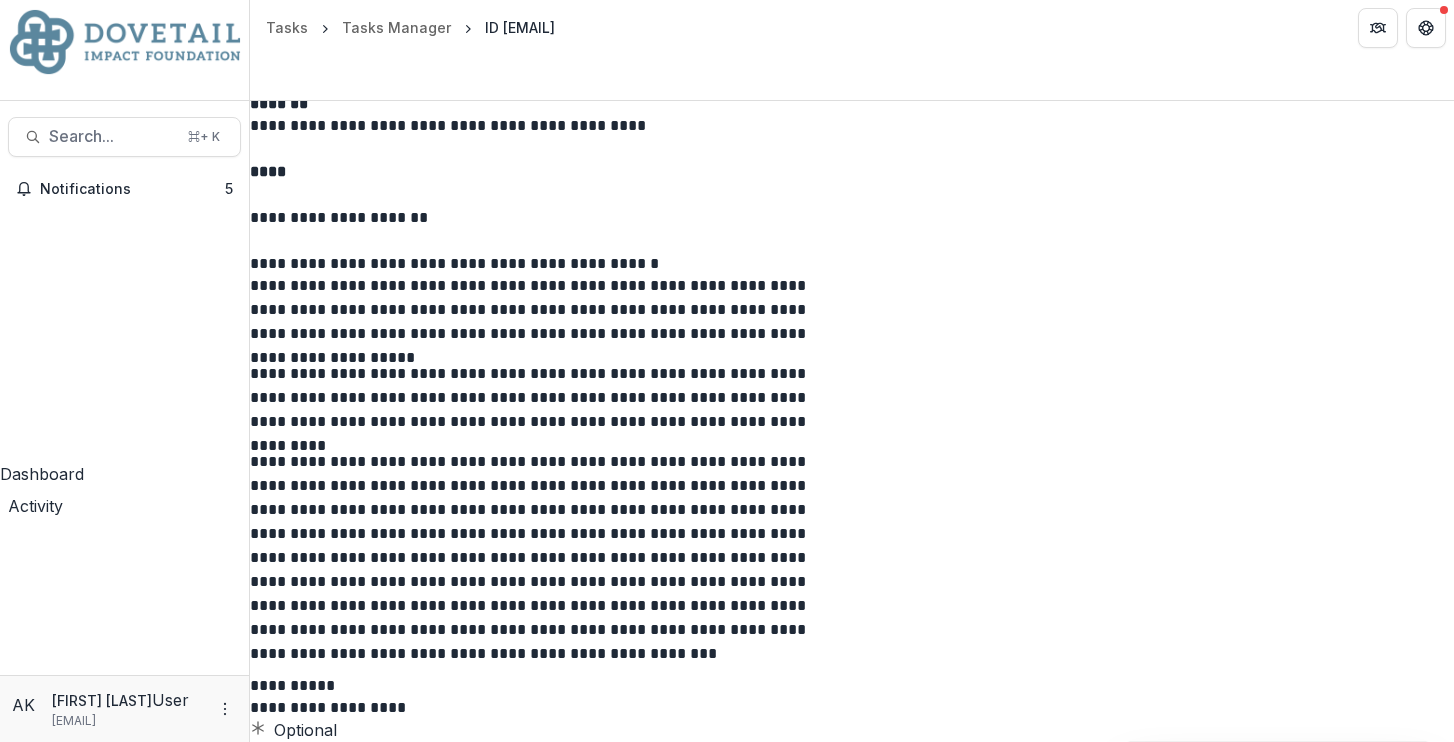click on "**********" at bounding box center [548, 707] 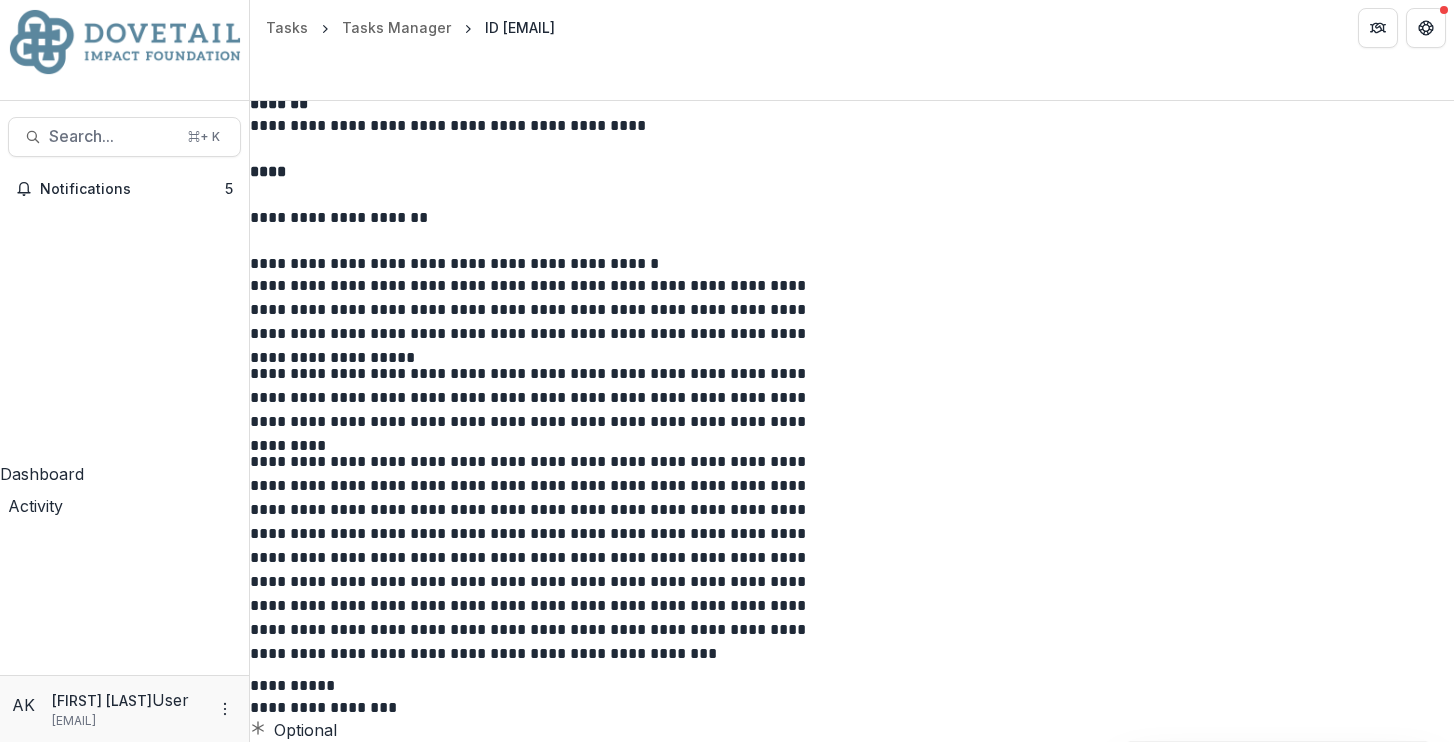 click on "**********" at bounding box center (548, 538) 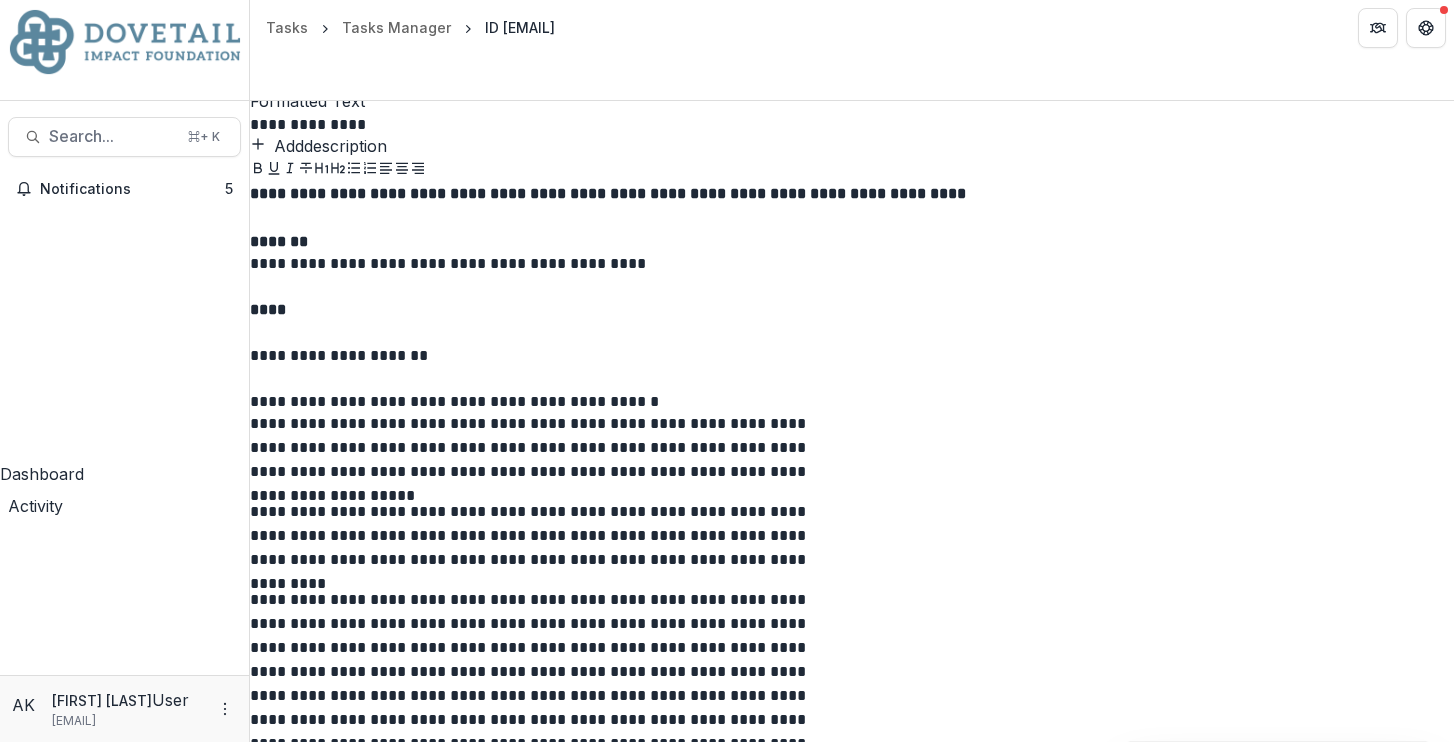scroll, scrollTop: 178, scrollLeft: 0, axis: vertical 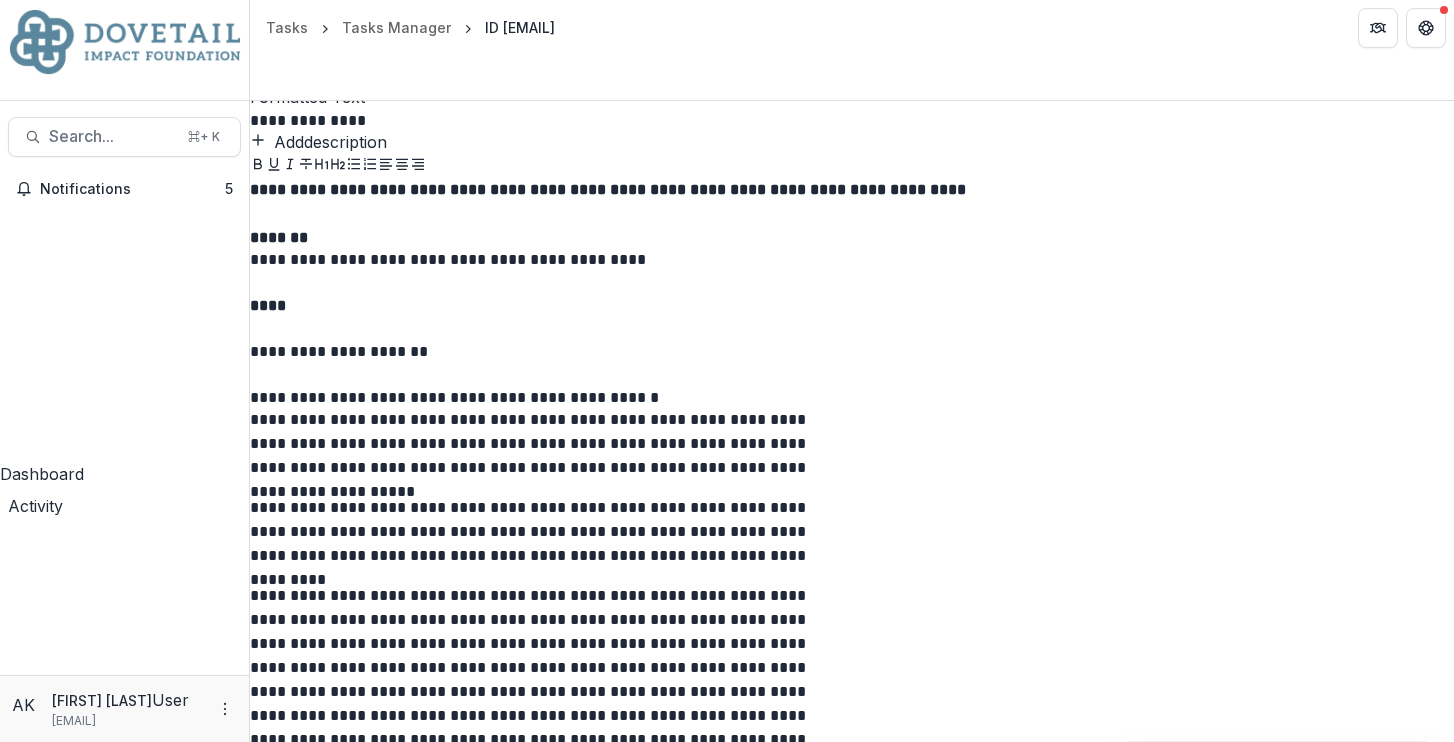 click on "**********" at bounding box center (852, 190) 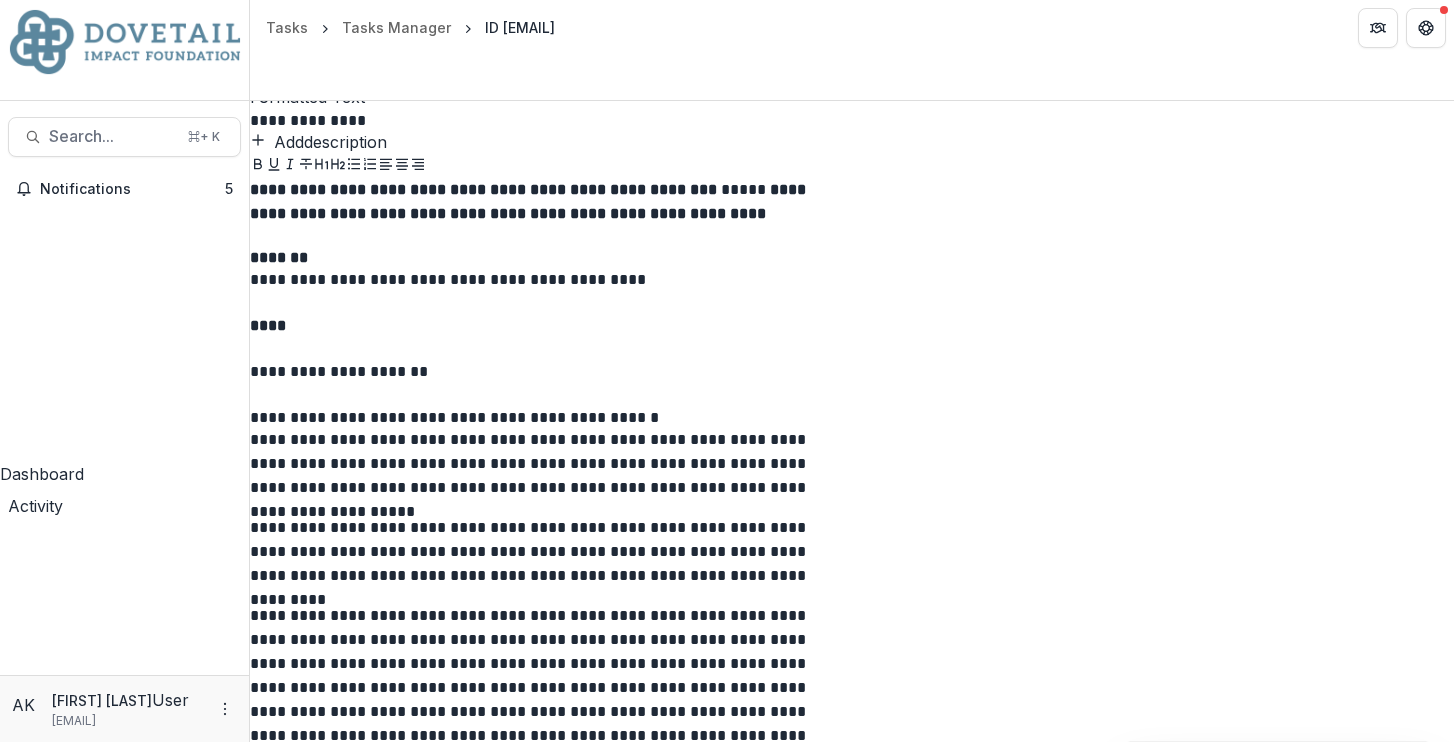 click on "**********" at bounding box center [548, 200] 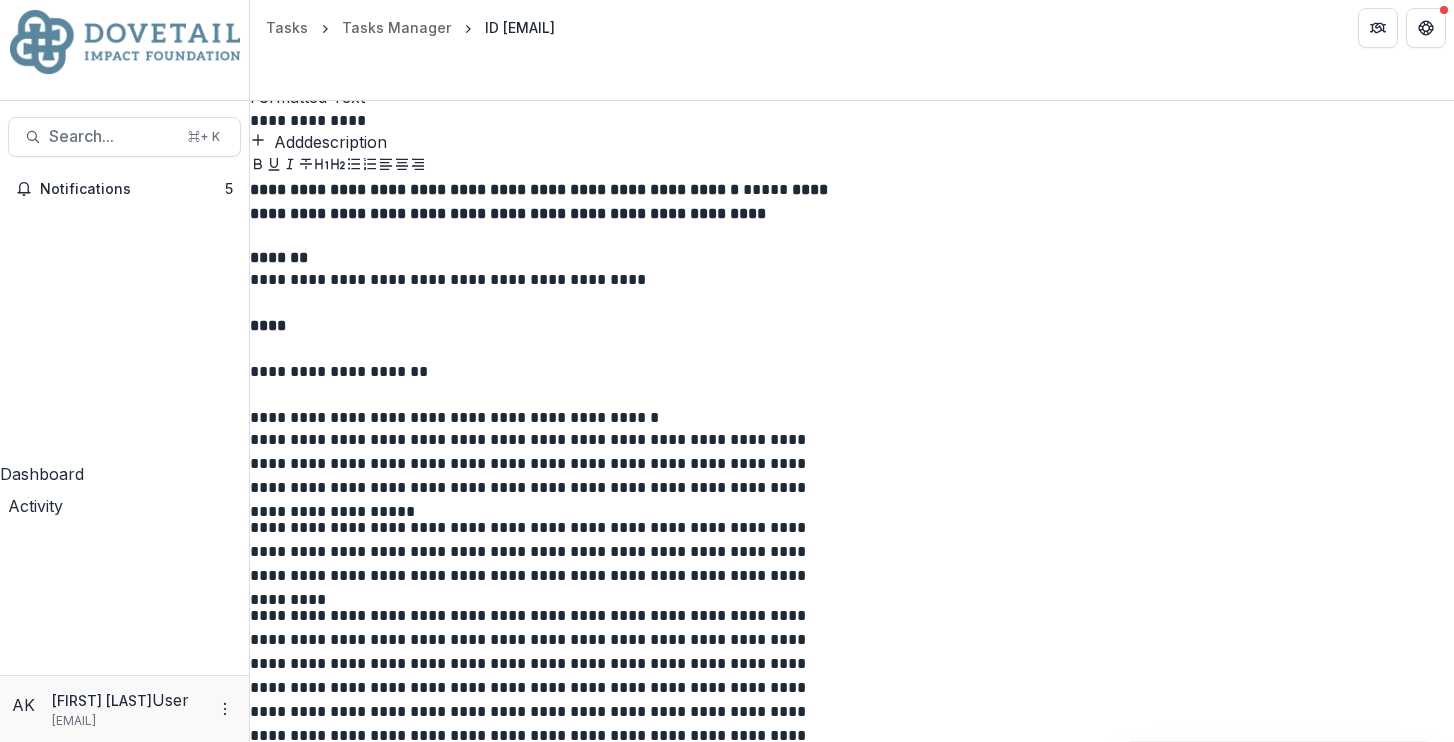 click on "**********" at bounding box center (548, 200) 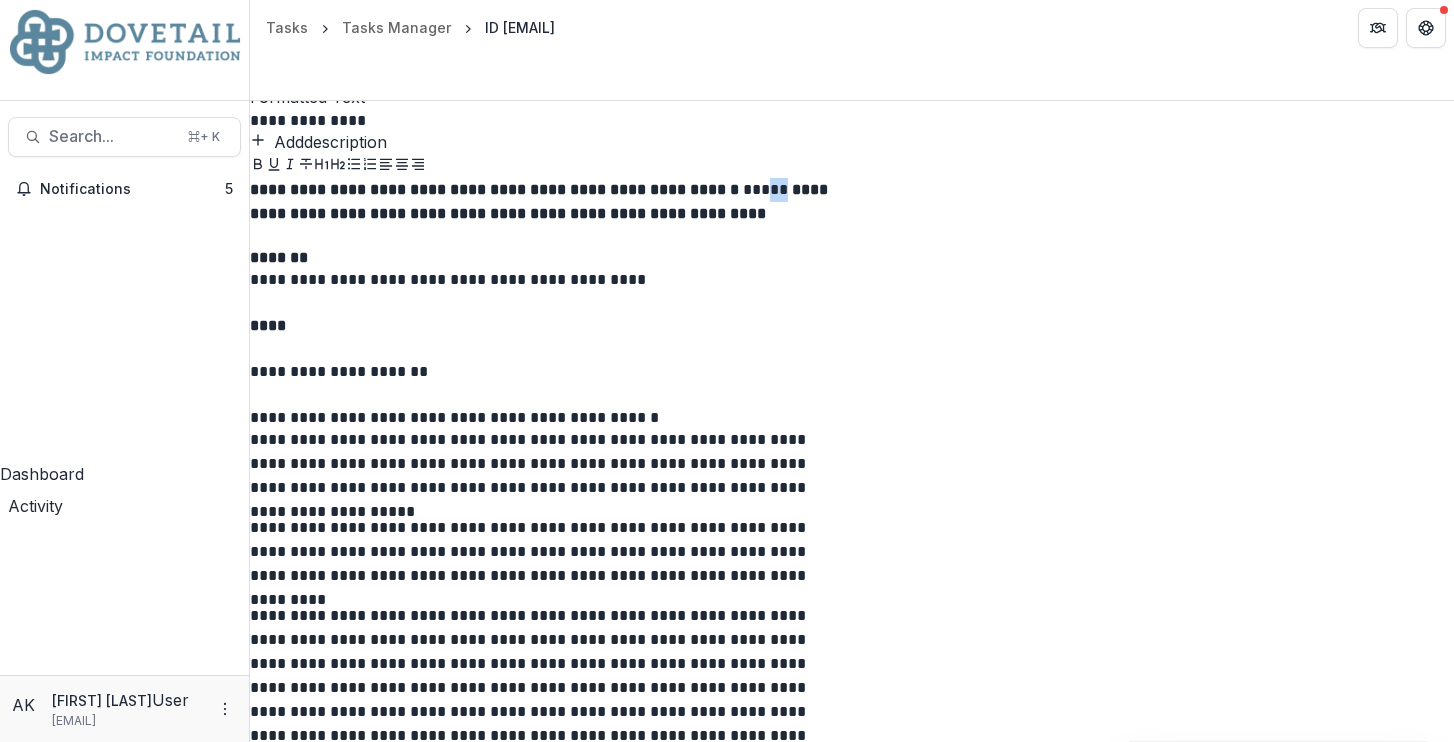 click on "**********" at bounding box center [548, 200] 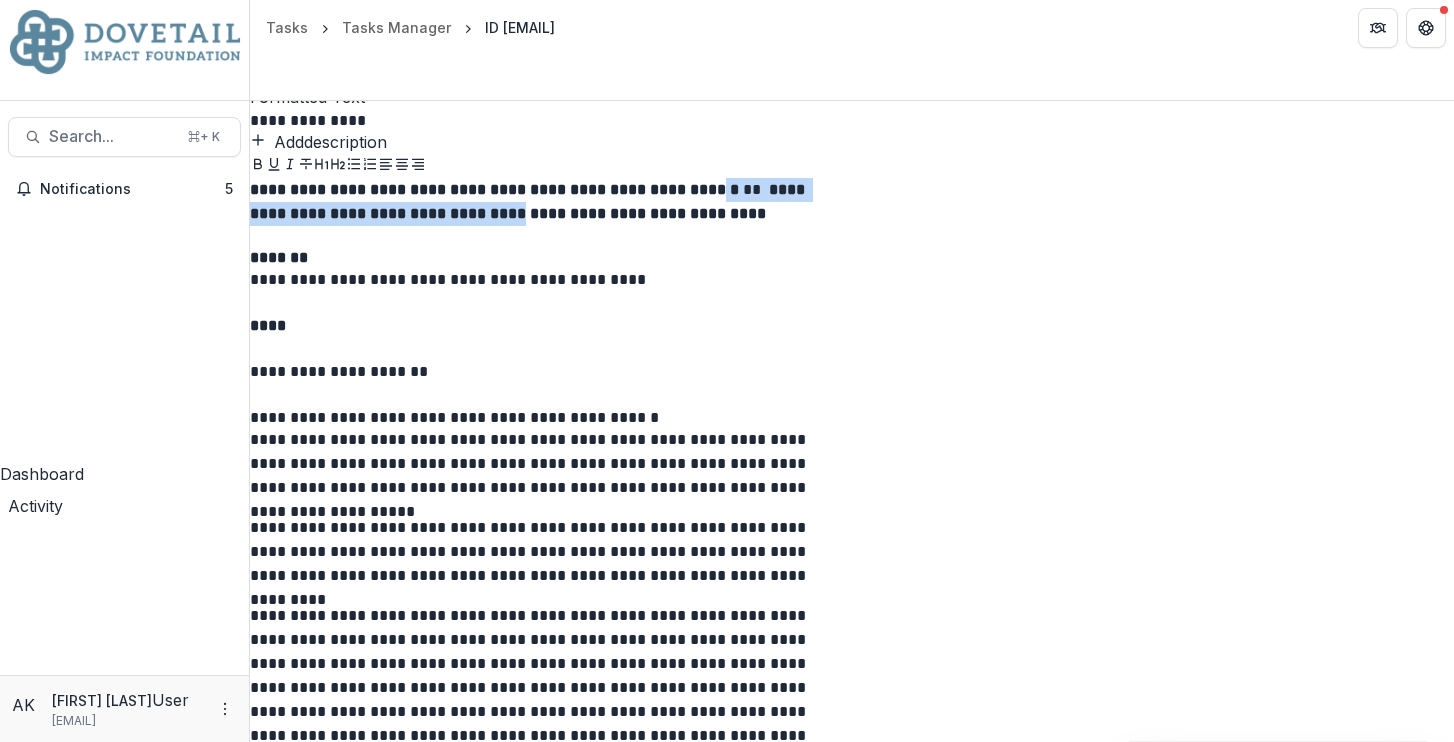 drag, startPoint x: 1015, startPoint y: 372, endPoint x: 863, endPoint y: 387, distance: 152.73834 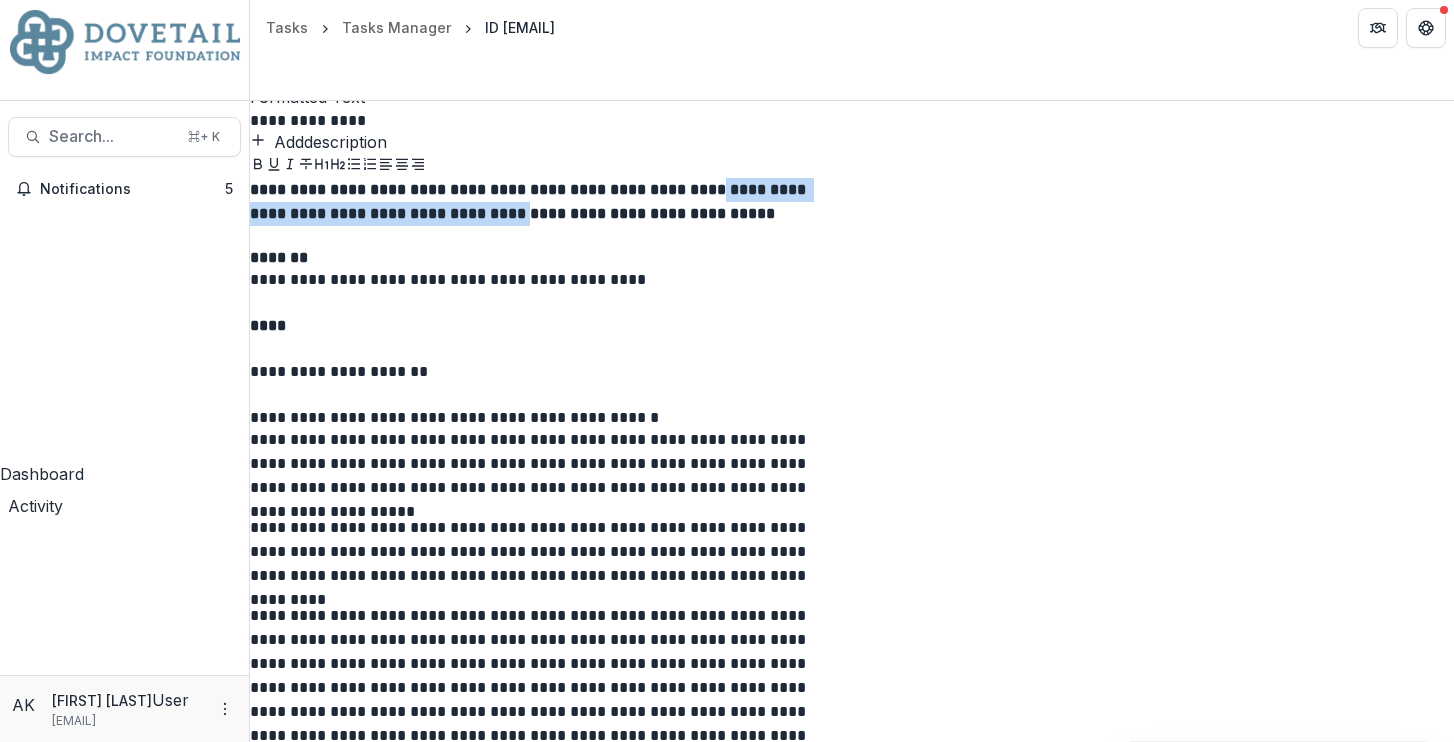 click 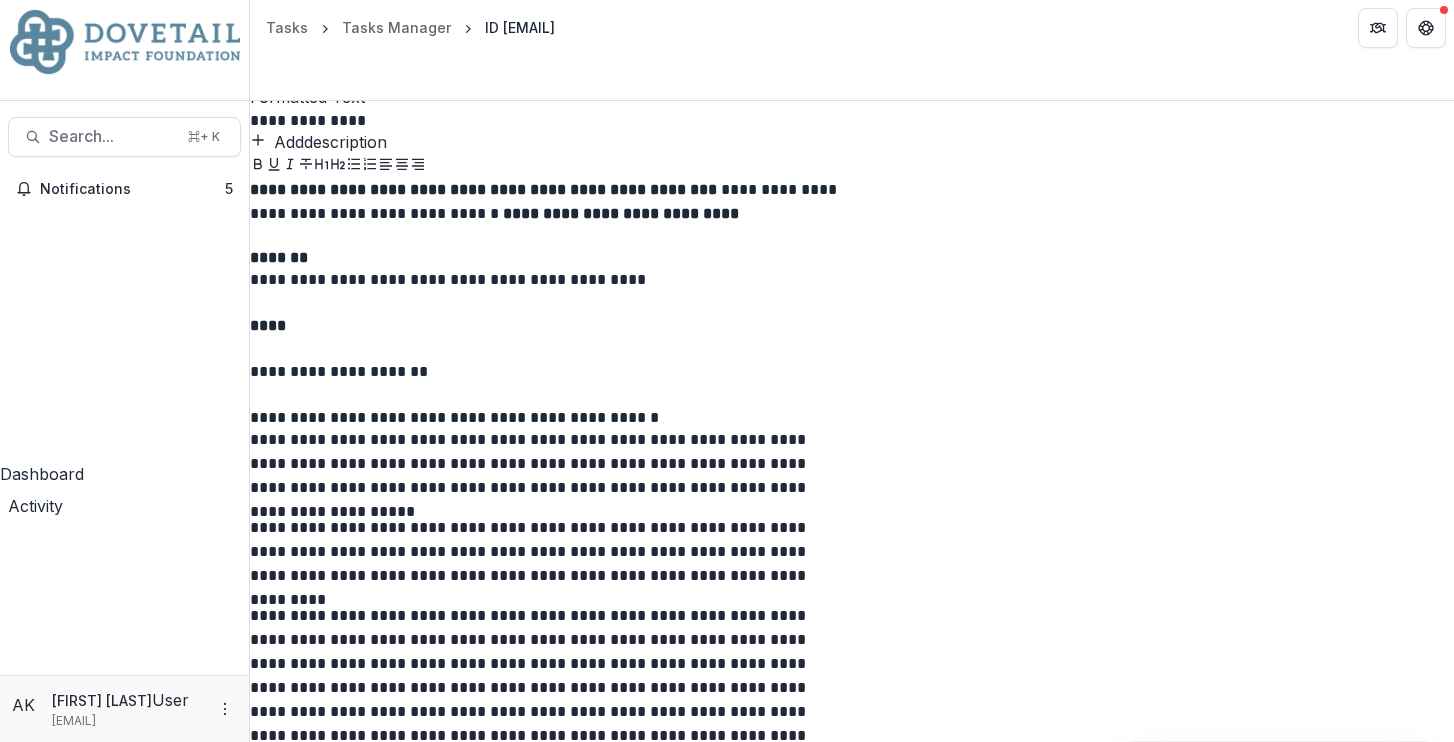click on "**********" at bounding box center [619, 213] 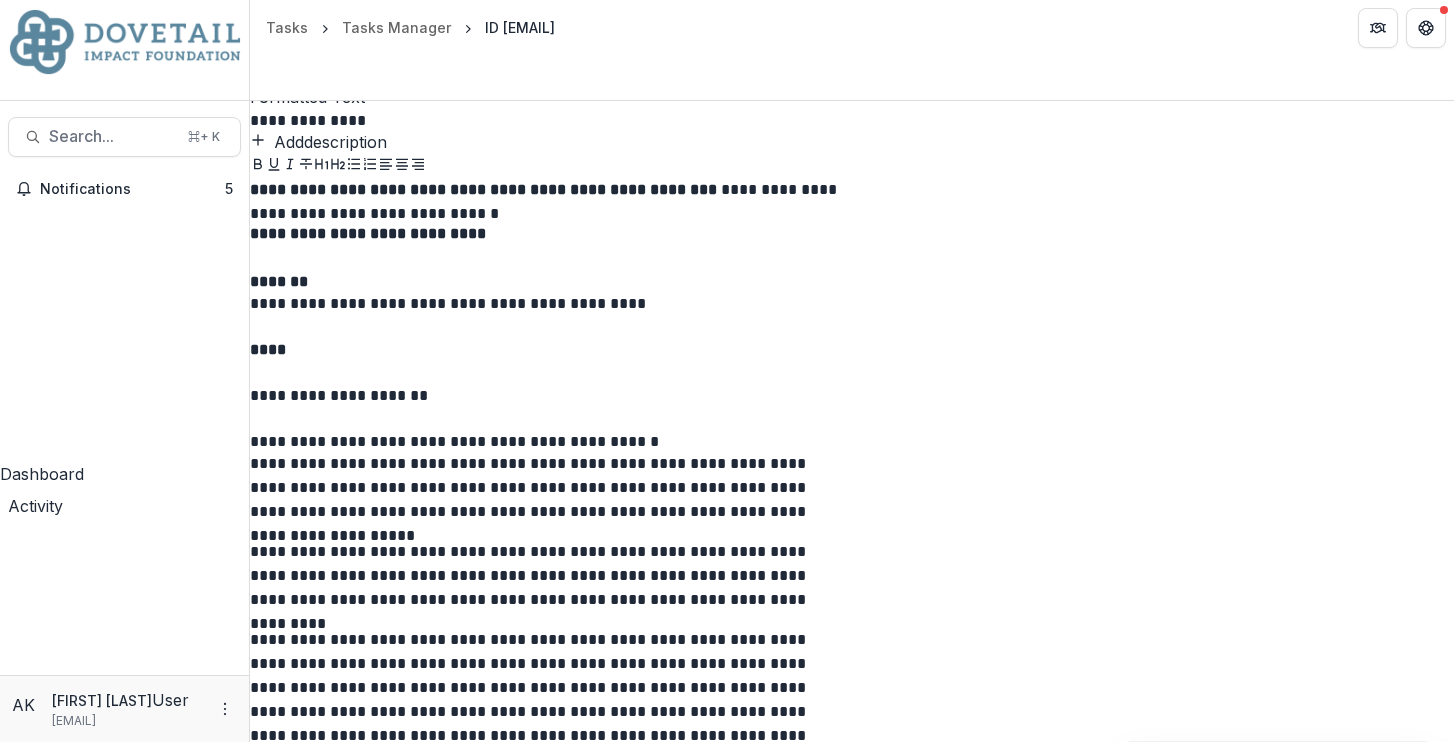click on "**********" at bounding box center [852, 234] 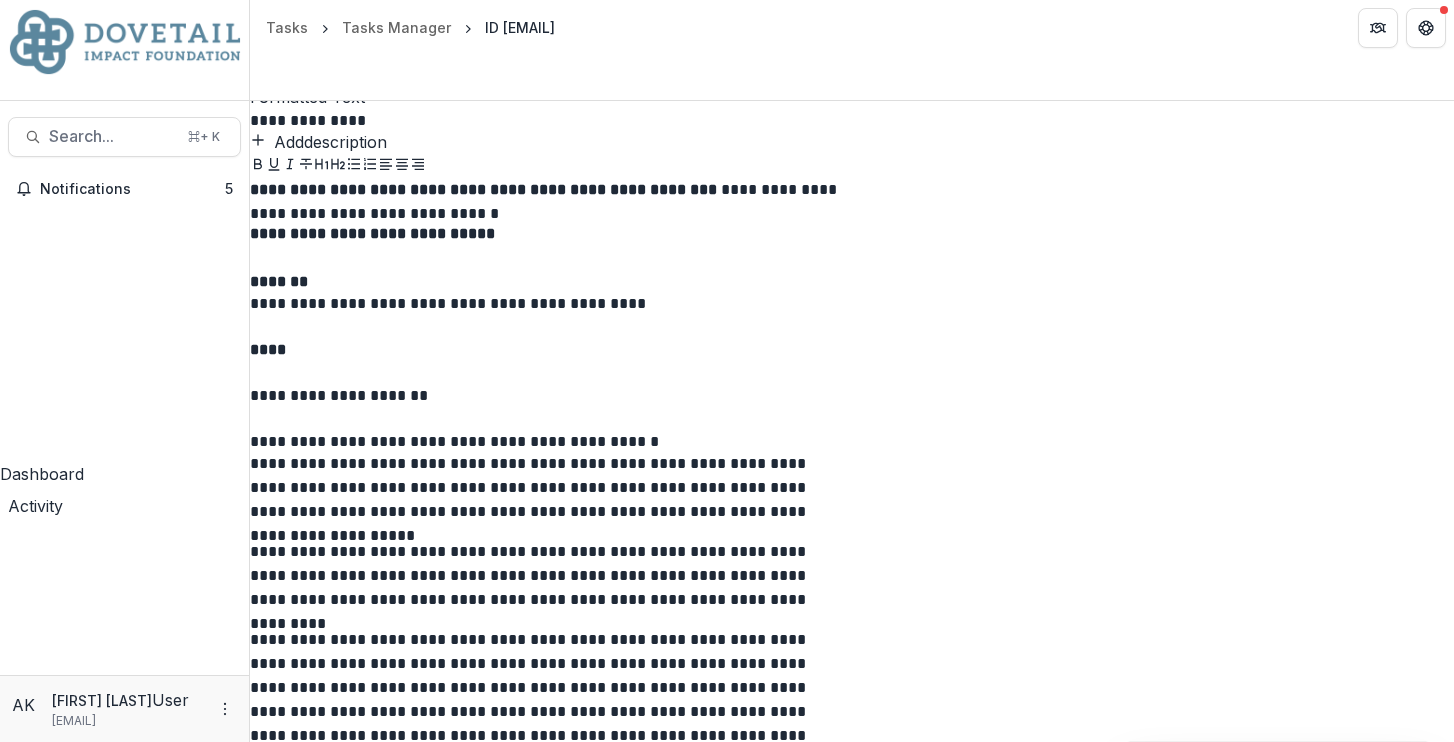 click on "**********" at bounding box center (548, 200) 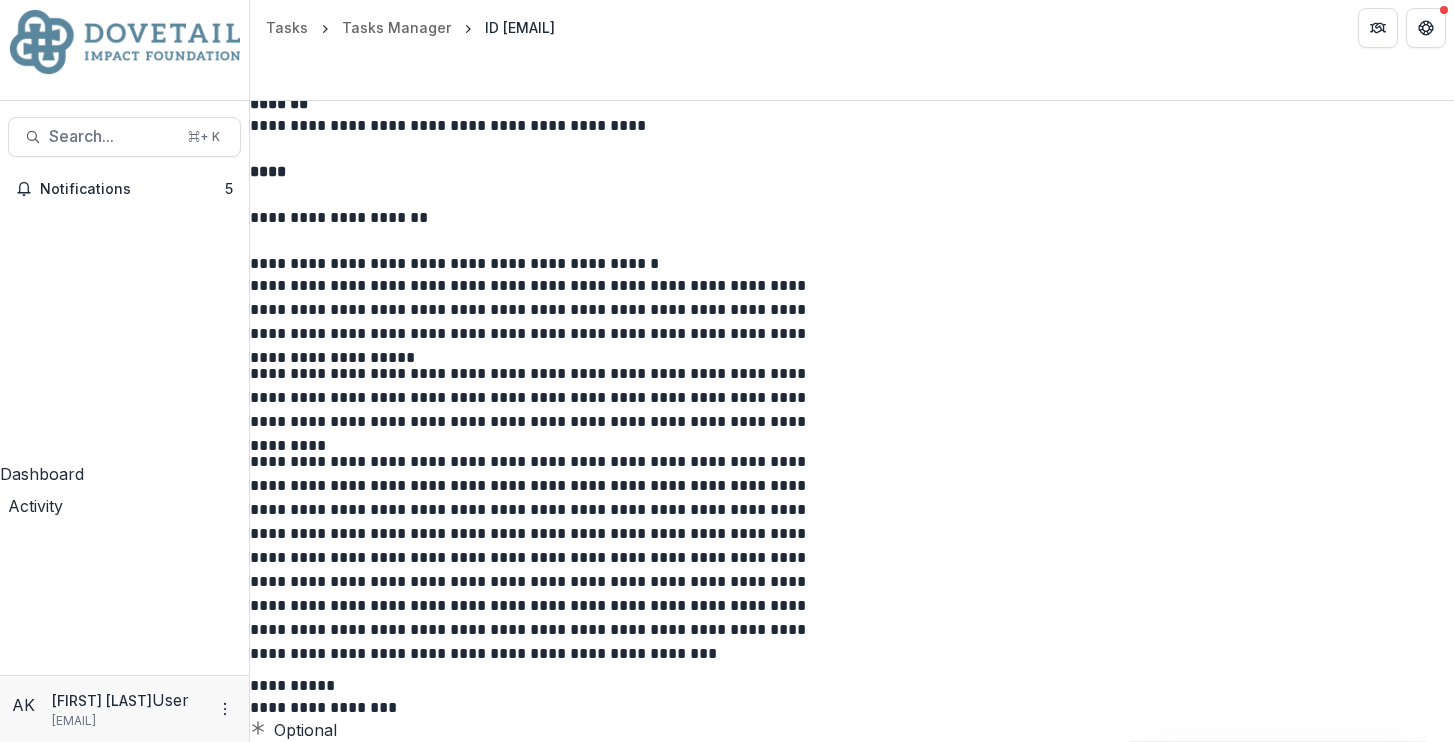 scroll, scrollTop: 465, scrollLeft: 0, axis: vertical 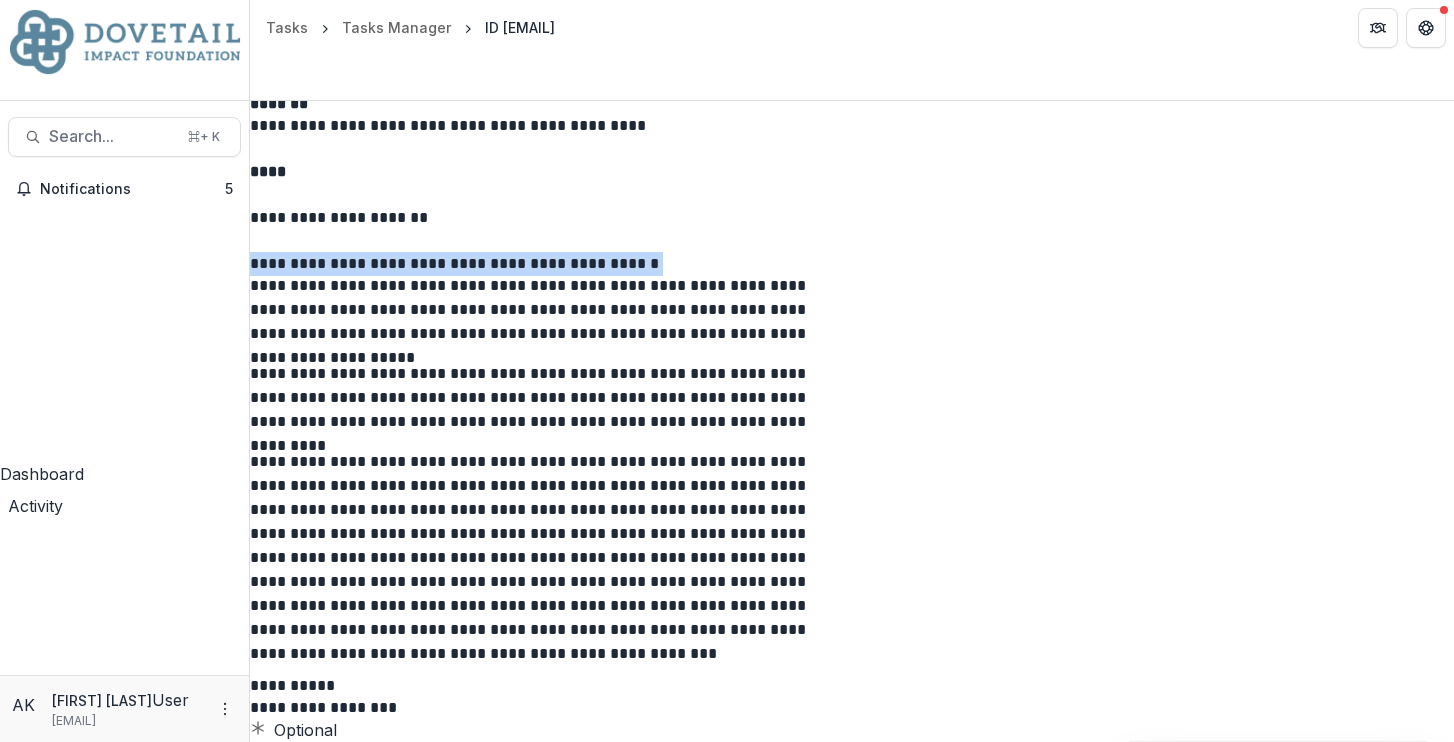 drag, startPoint x: 963, startPoint y: 321, endPoint x: 546, endPoint y: 326, distance: 417.02997 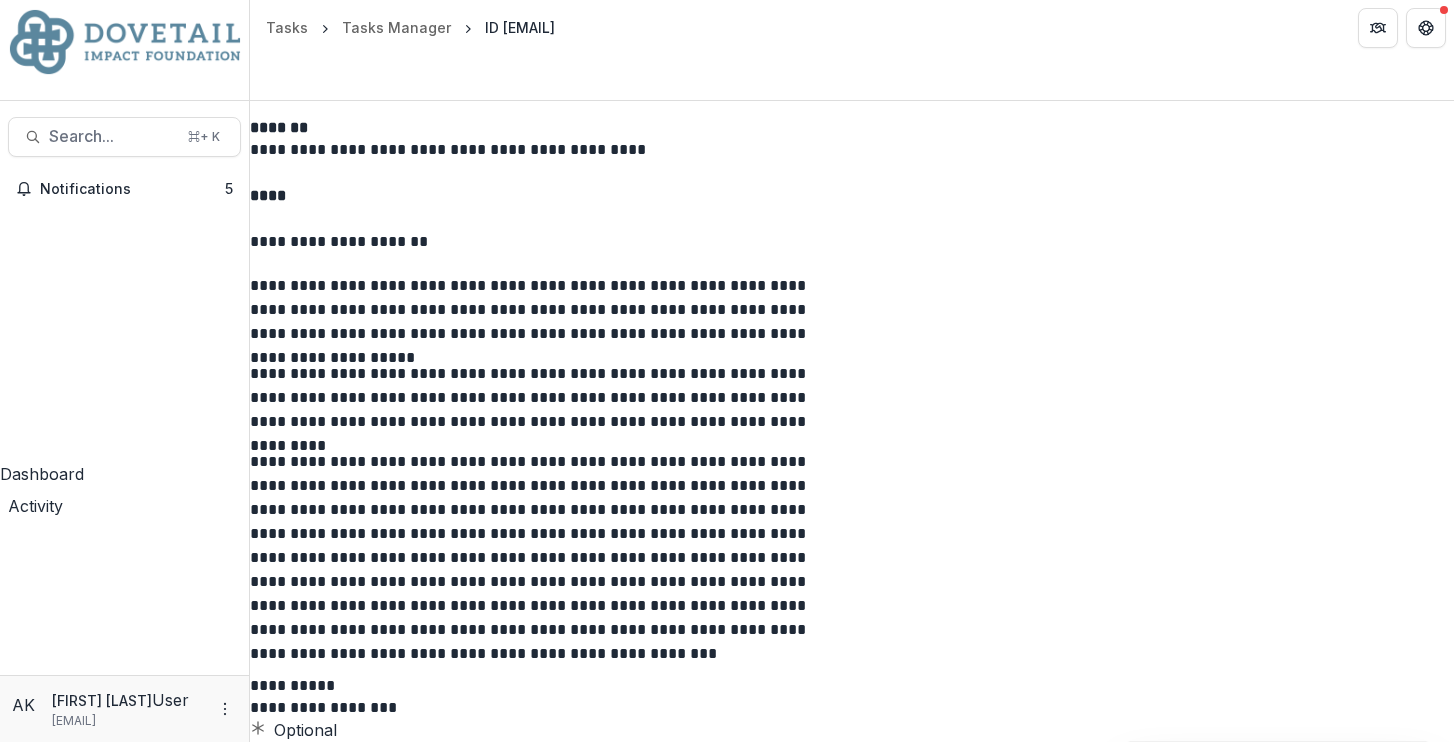 click on "**********" at bounding box center (548, 241) 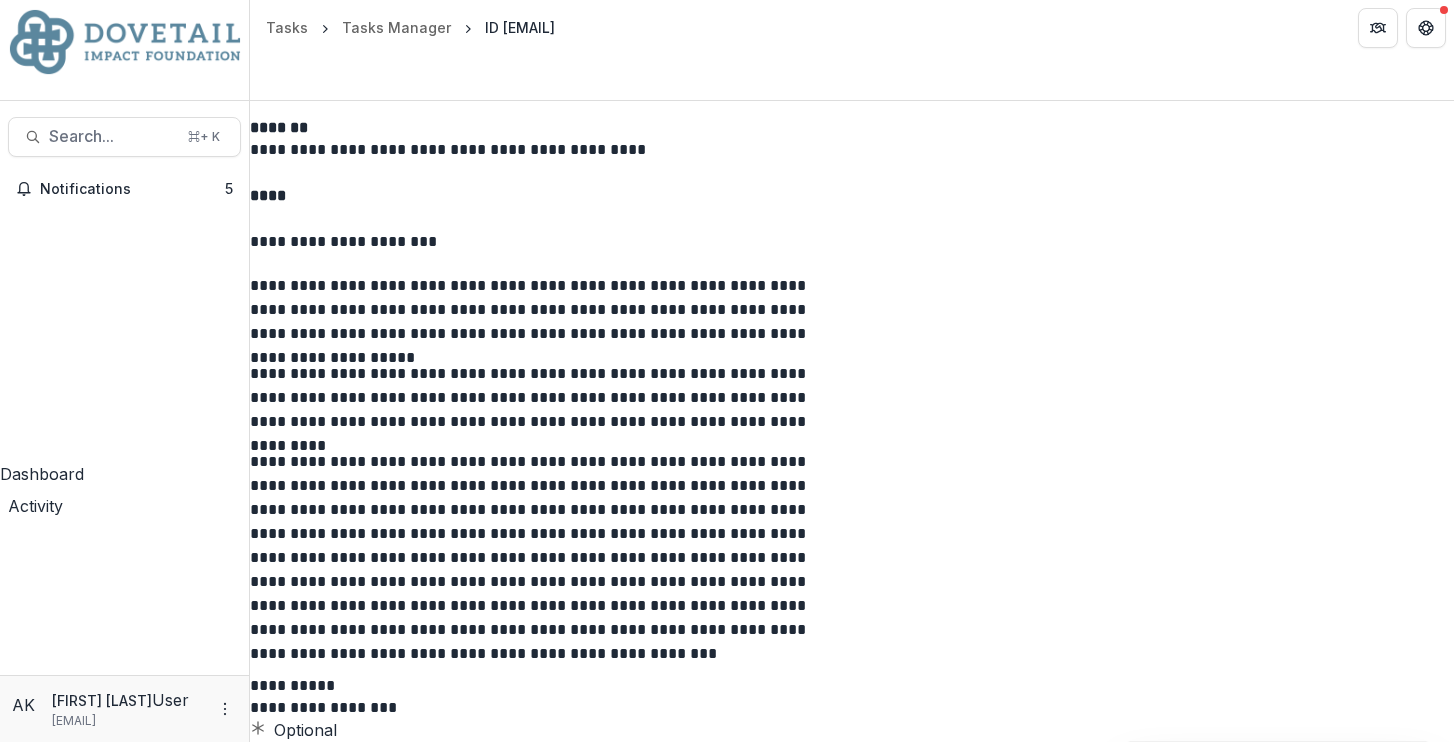 click on "**********" at bounding box center [548, 318] 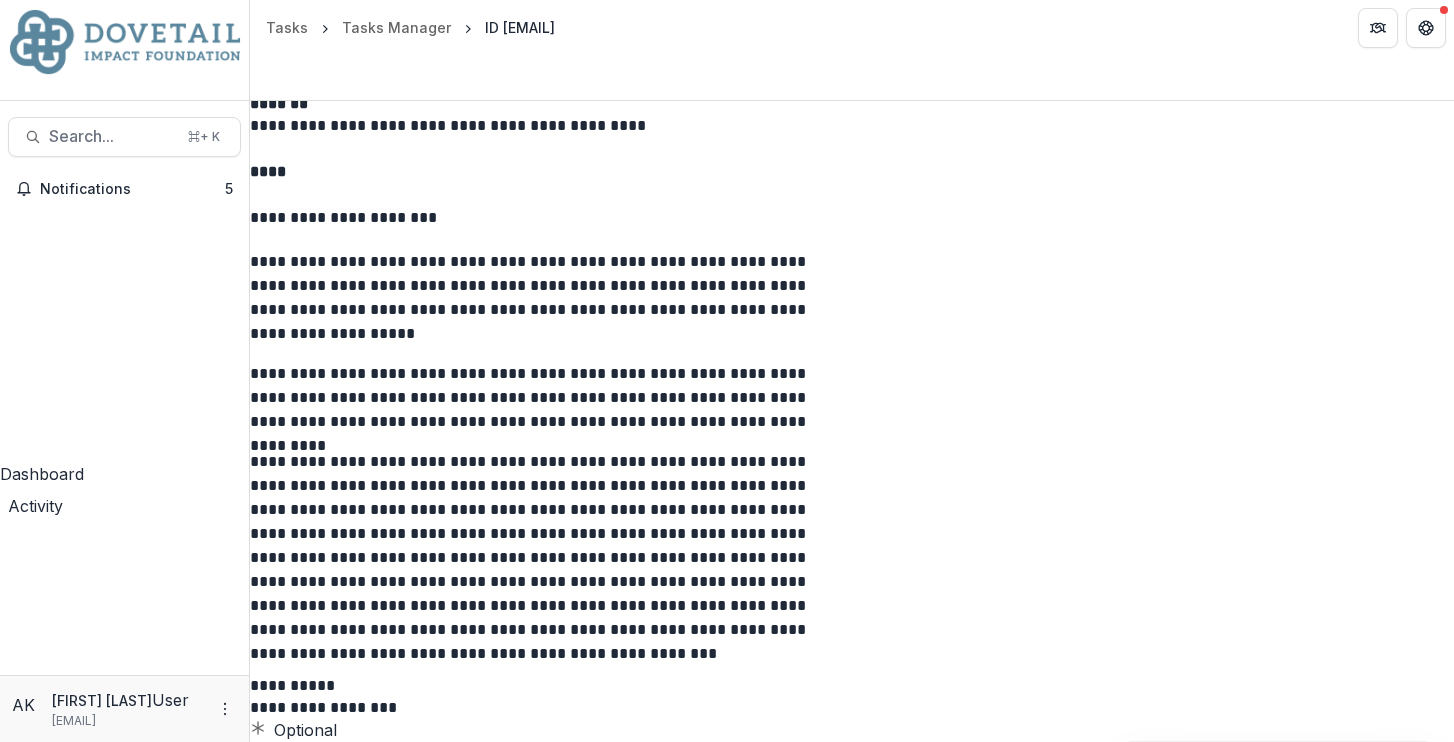 click on "**********" at bounding box center [548, 406] 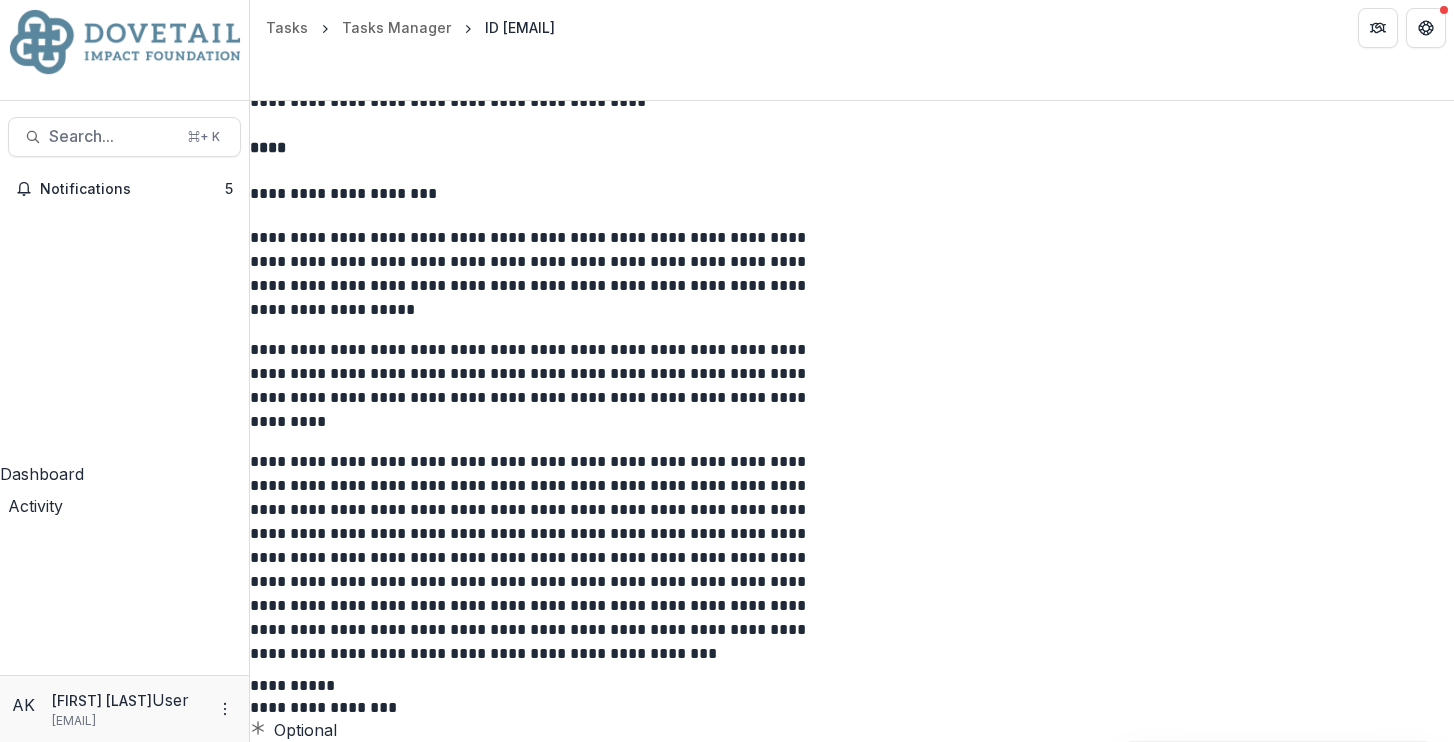 scroll, scrollTop: 618, scrollLeft: 0, axis: vertical 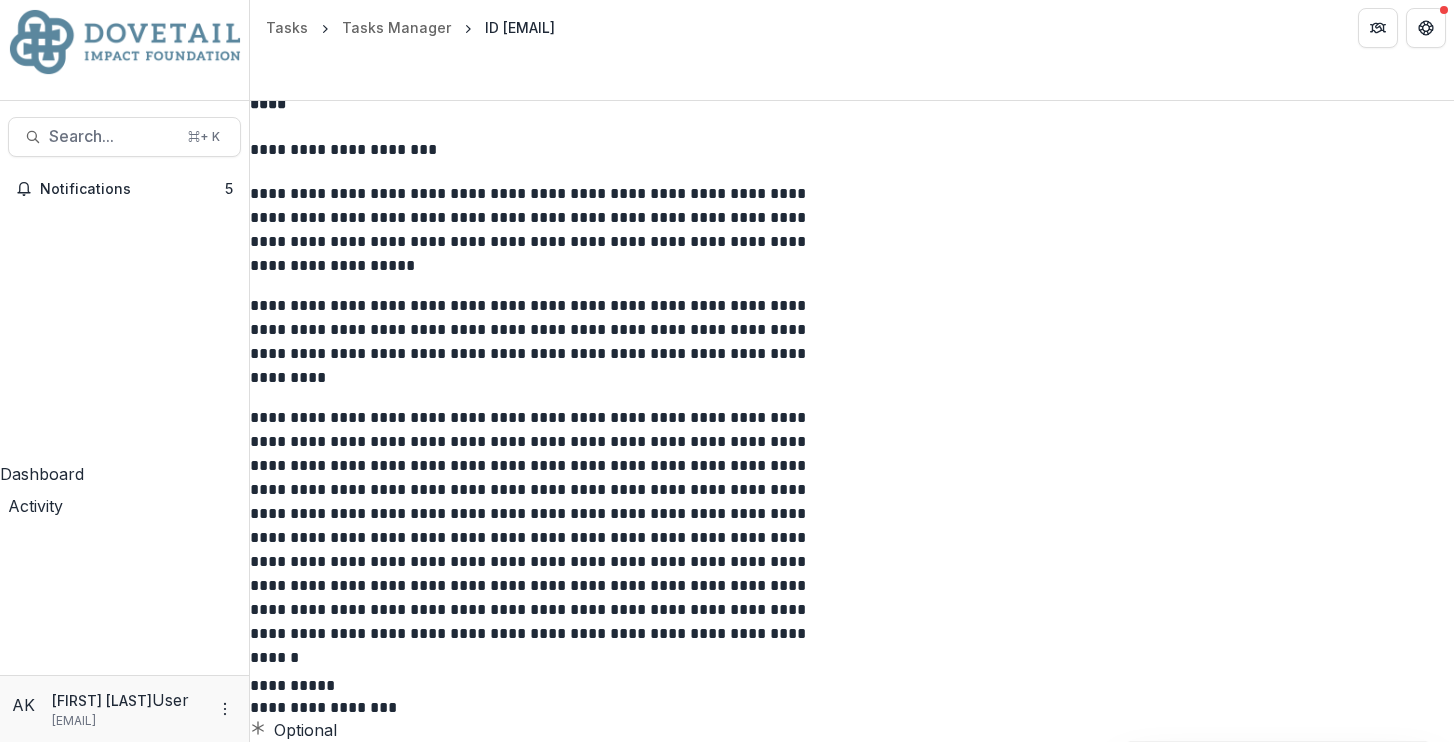 click on "**********" at bounding box center [548, 516] 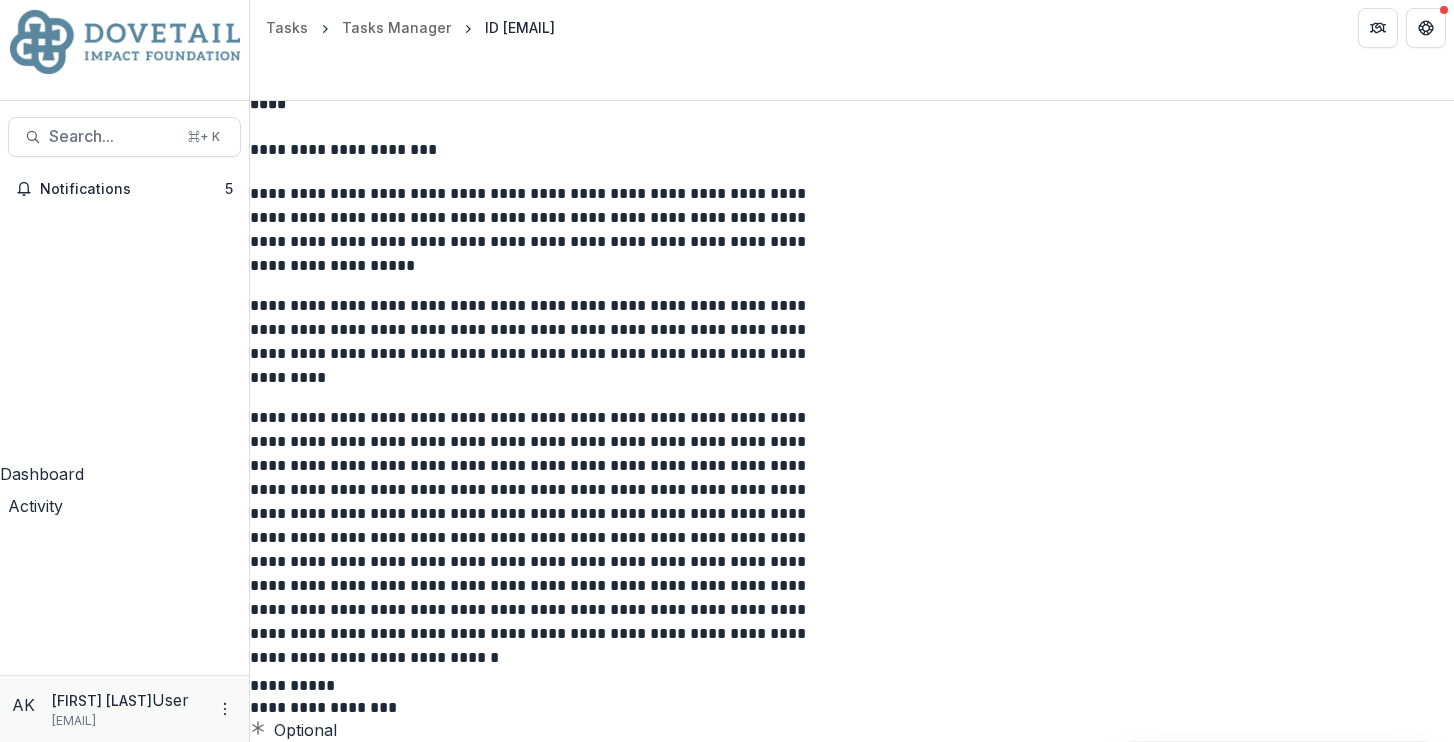 click on "**********" at bounding box center [548, 516] 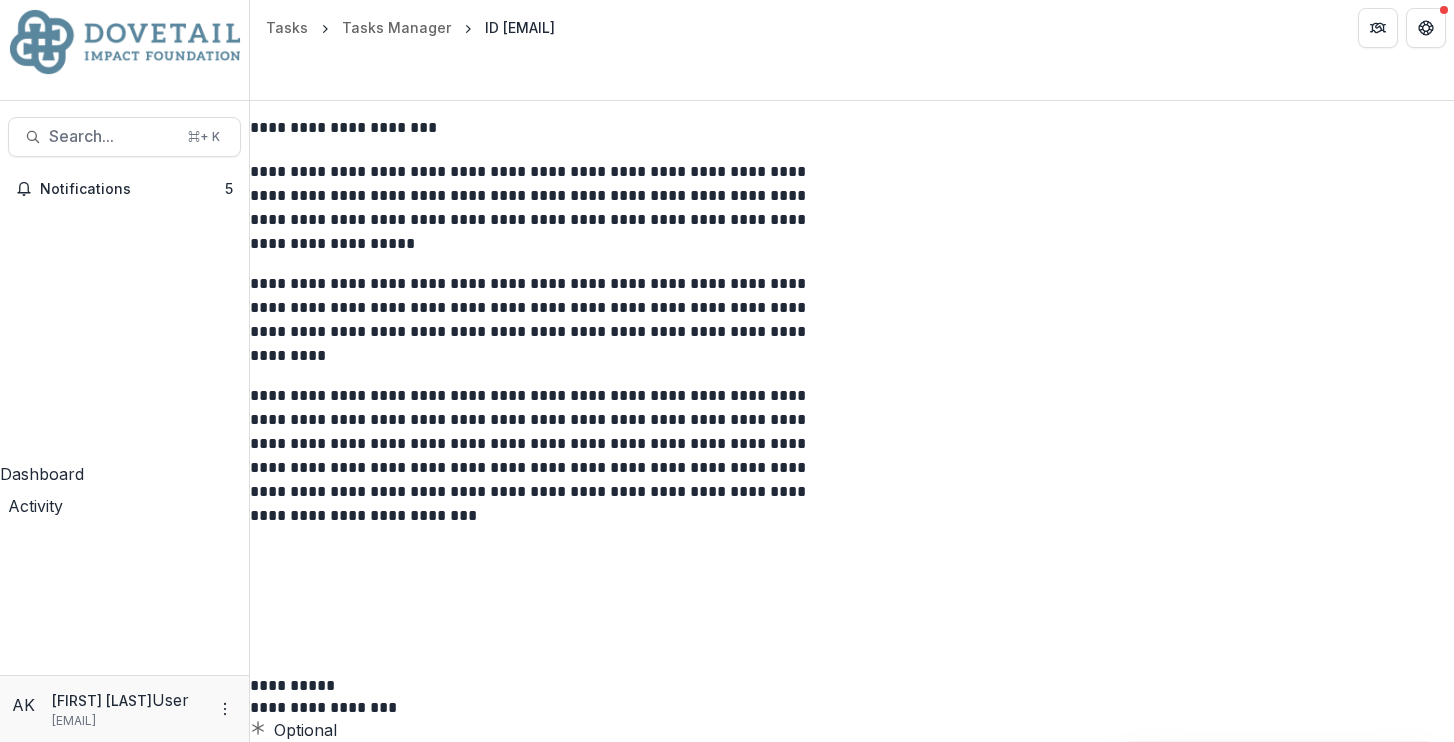 scroll, scrollTop: 574, scrollLeft: 0, axis: vertical 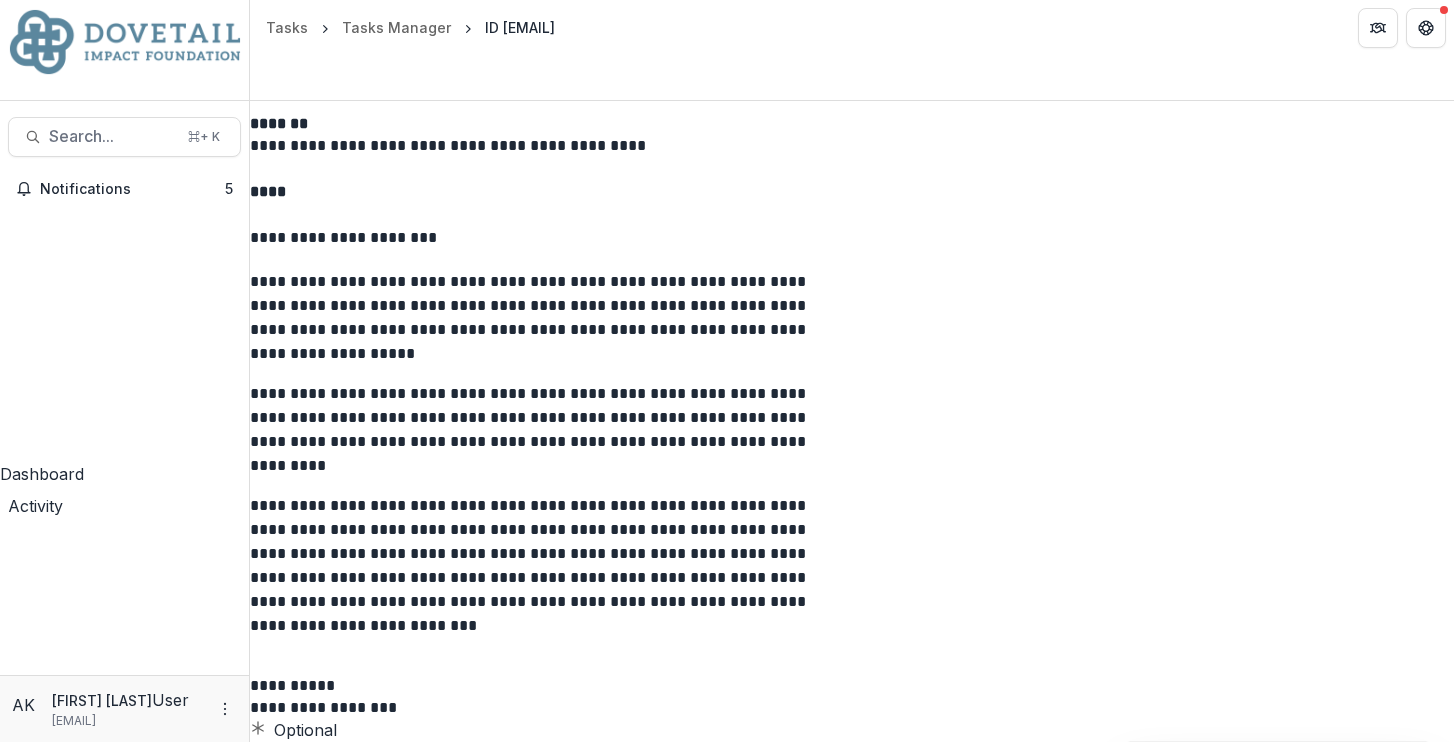 drag, startPoint x: 991, startPoint y: 434, endPoint x: 903, endPoint y: 563, distance: 156.15697 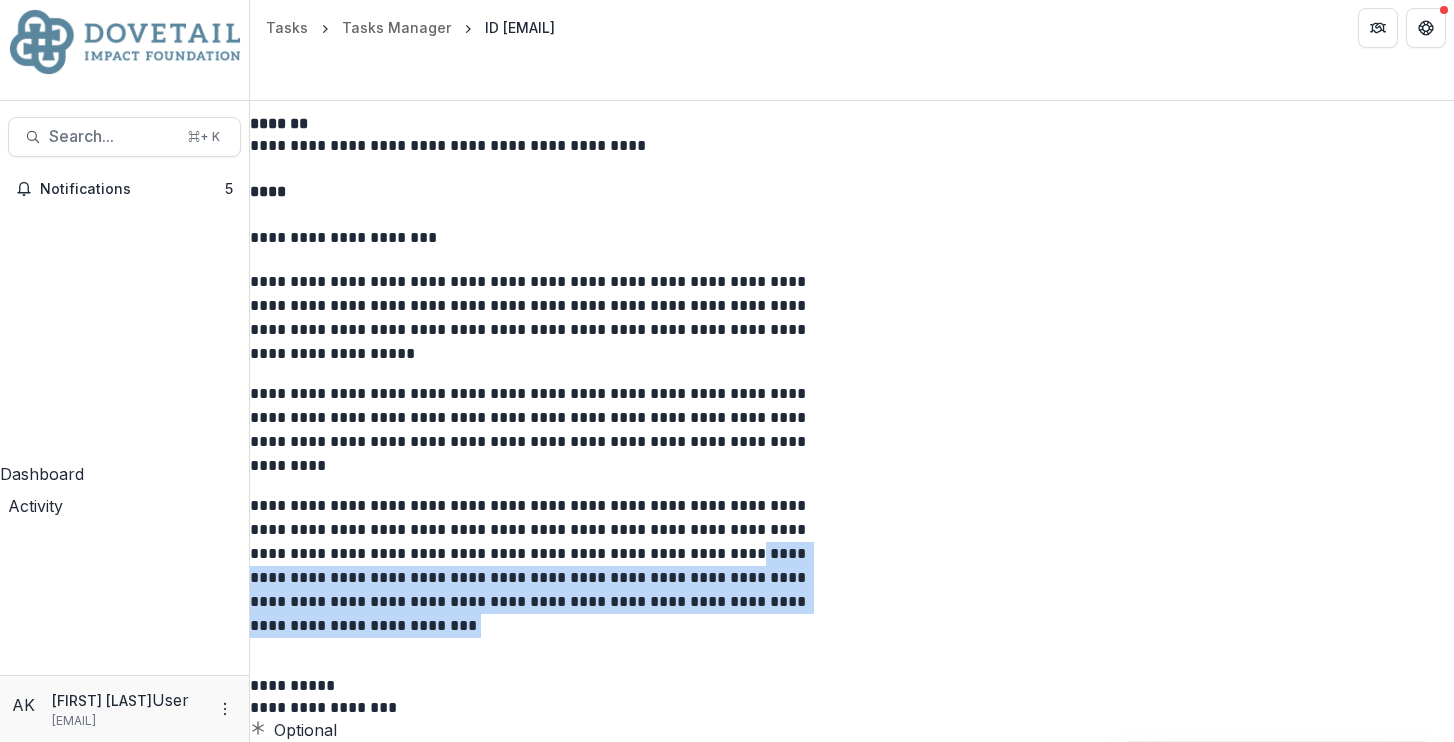 drag, startPoint x: 990, startPoint y: 483, endPoint x: 985, endPoint y: 544, distance: 61.204575 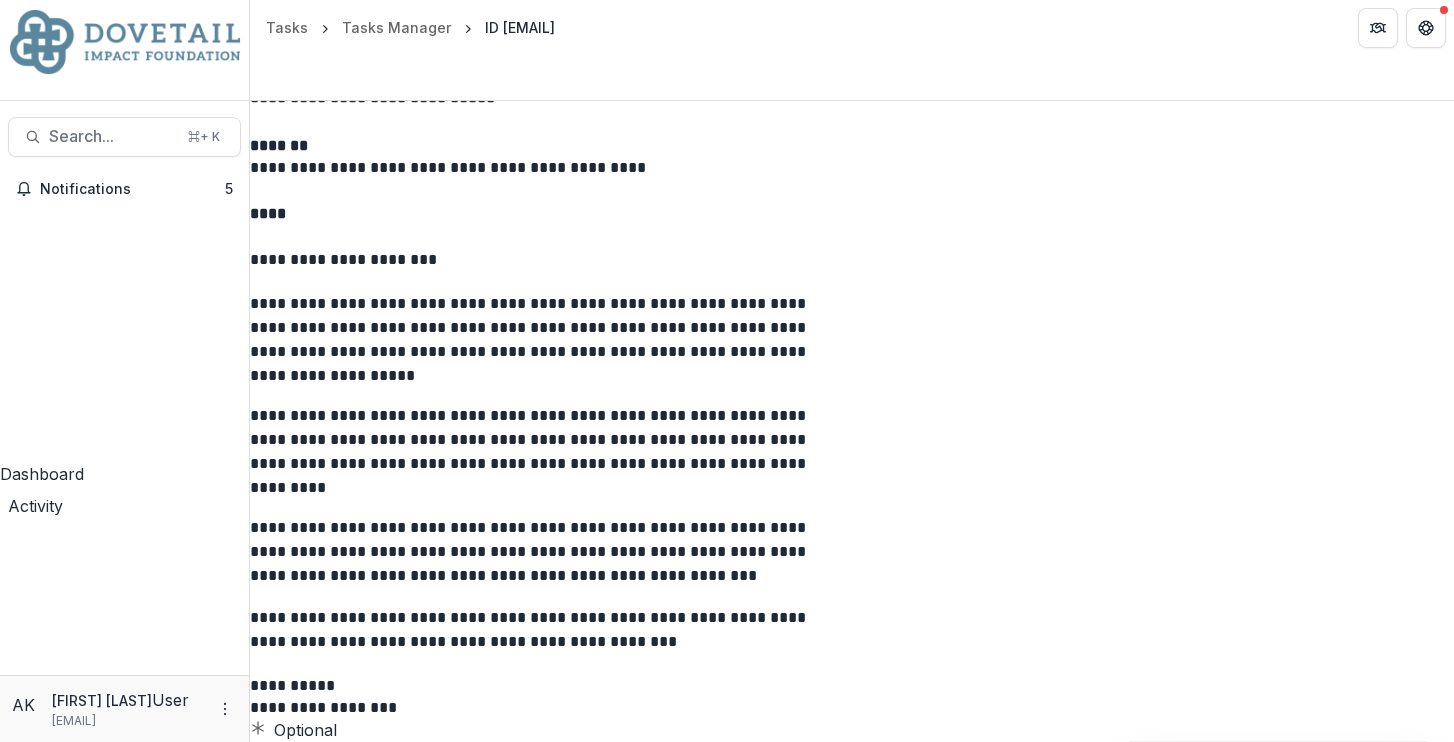 scroll, scrollTop: 547, scrollLeft: 0, axis: vertical 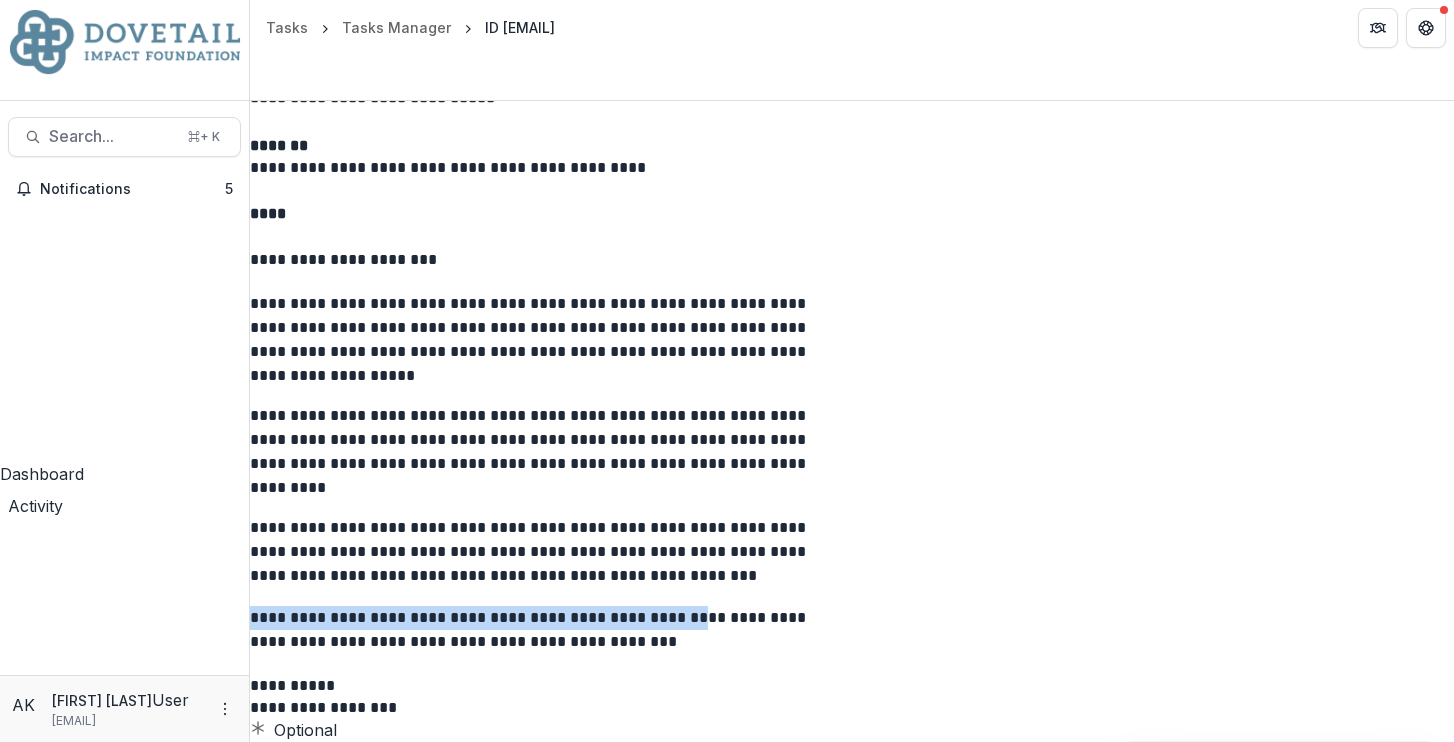 drag, startPoint x: 981, startPoint y: 555, endPoint x: 542, endPoint y: 548, distance: 439.05582 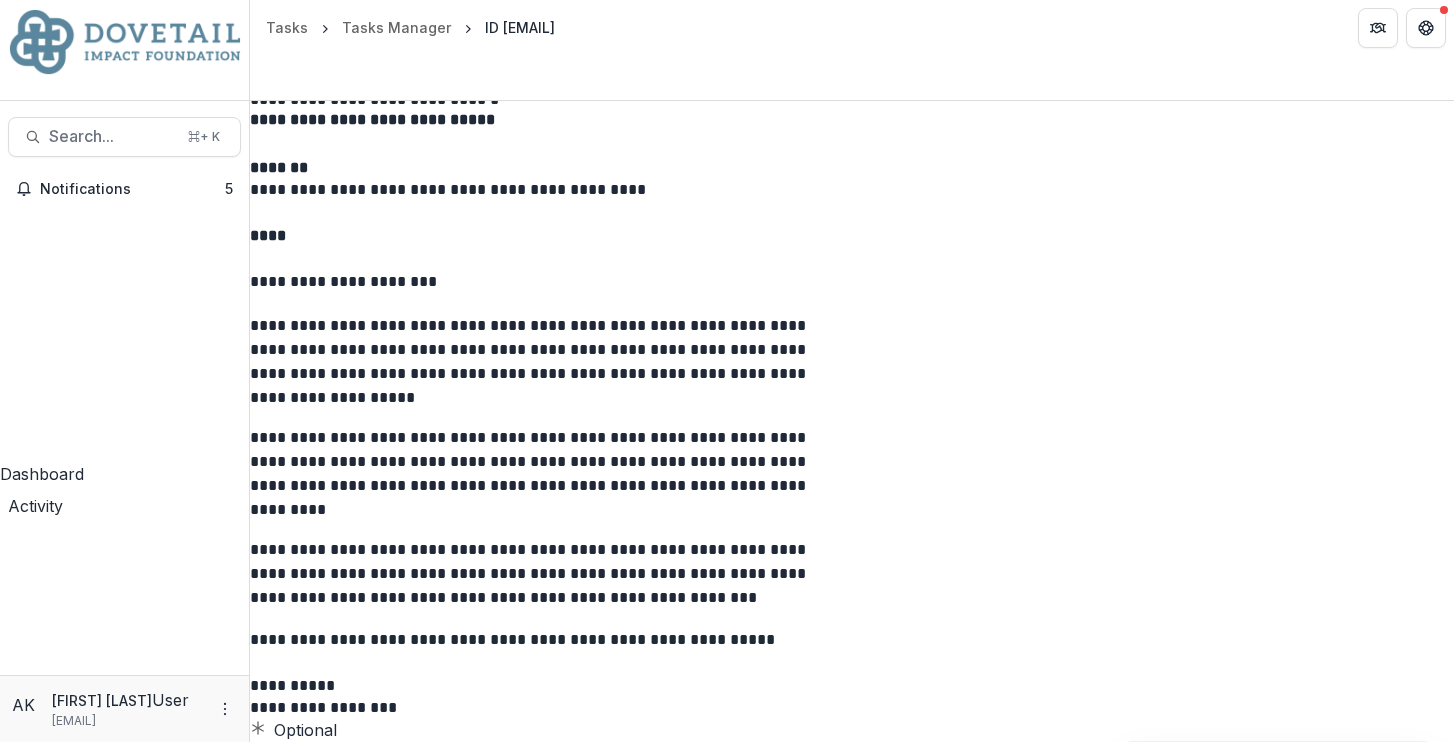 click on "**********" at bounding box center [548, 639] 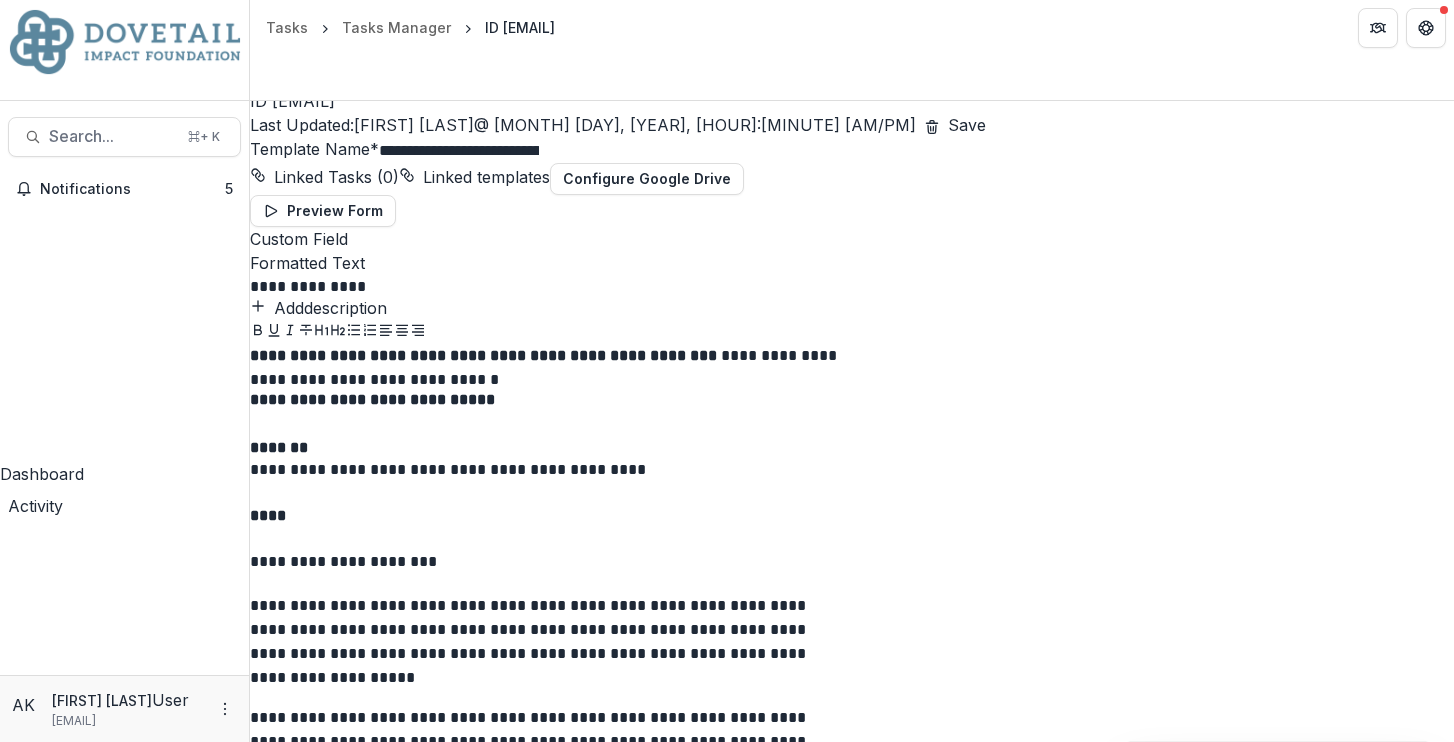 scroll, scrollTop: 0, scrollLeft: 0, axis: both 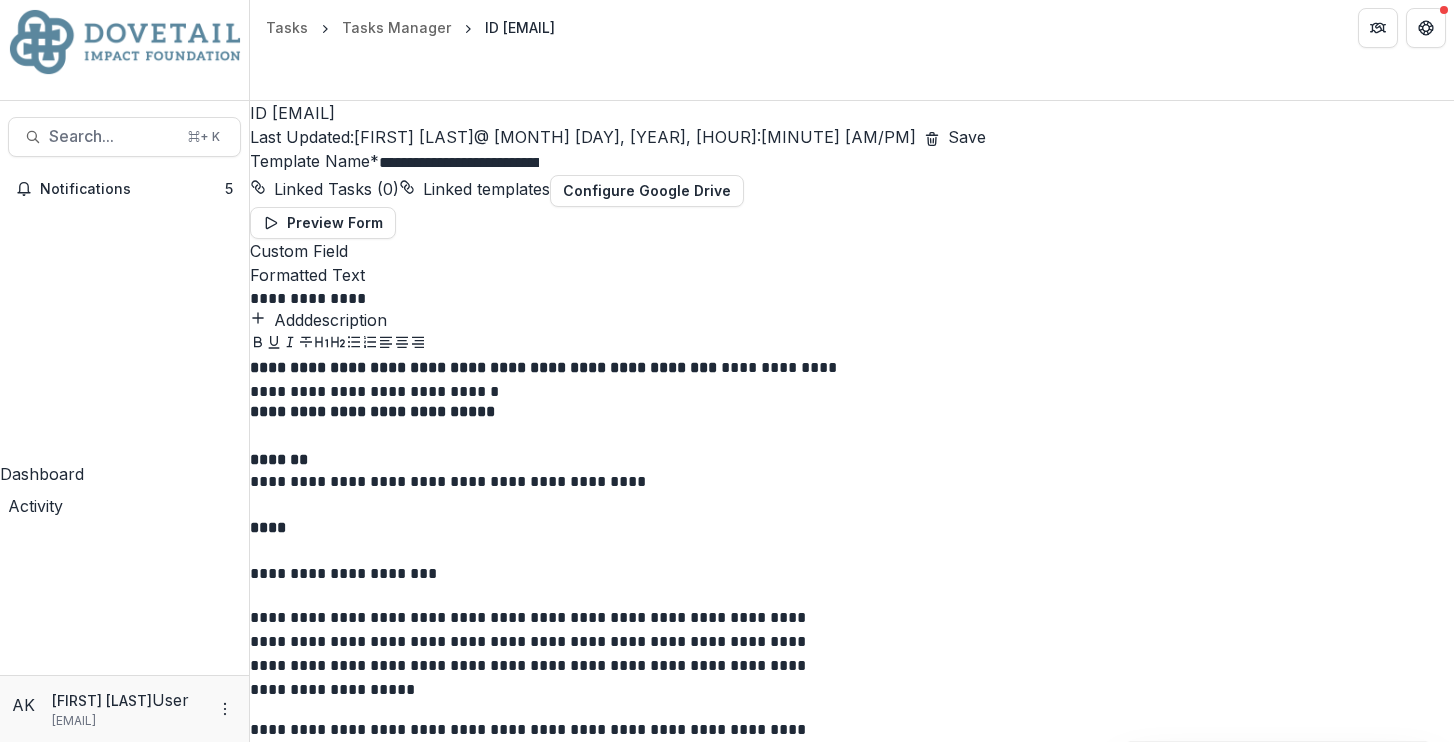 click on "Save" at bounding box center (967, 137) 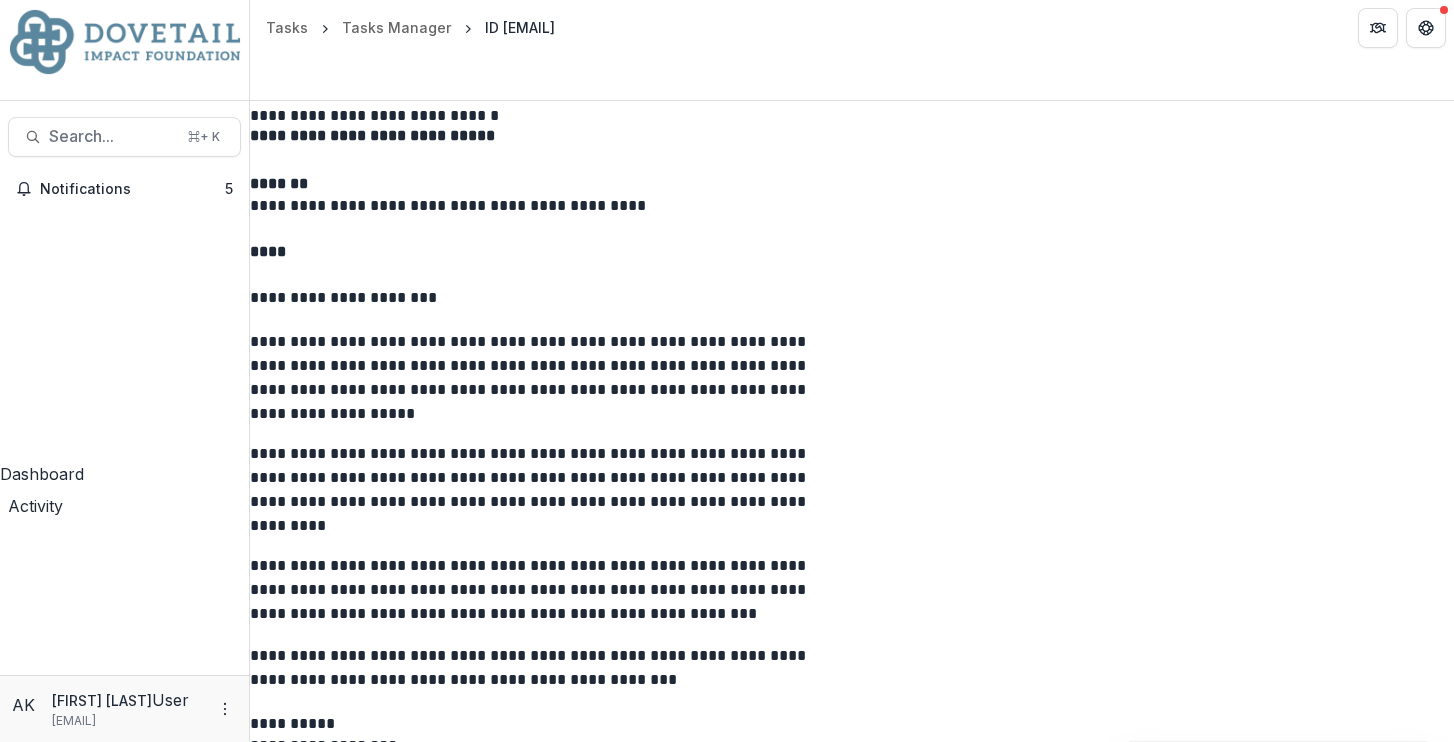 scroll, scrollTop: 234, scrollLeft: 0, axis: vertical 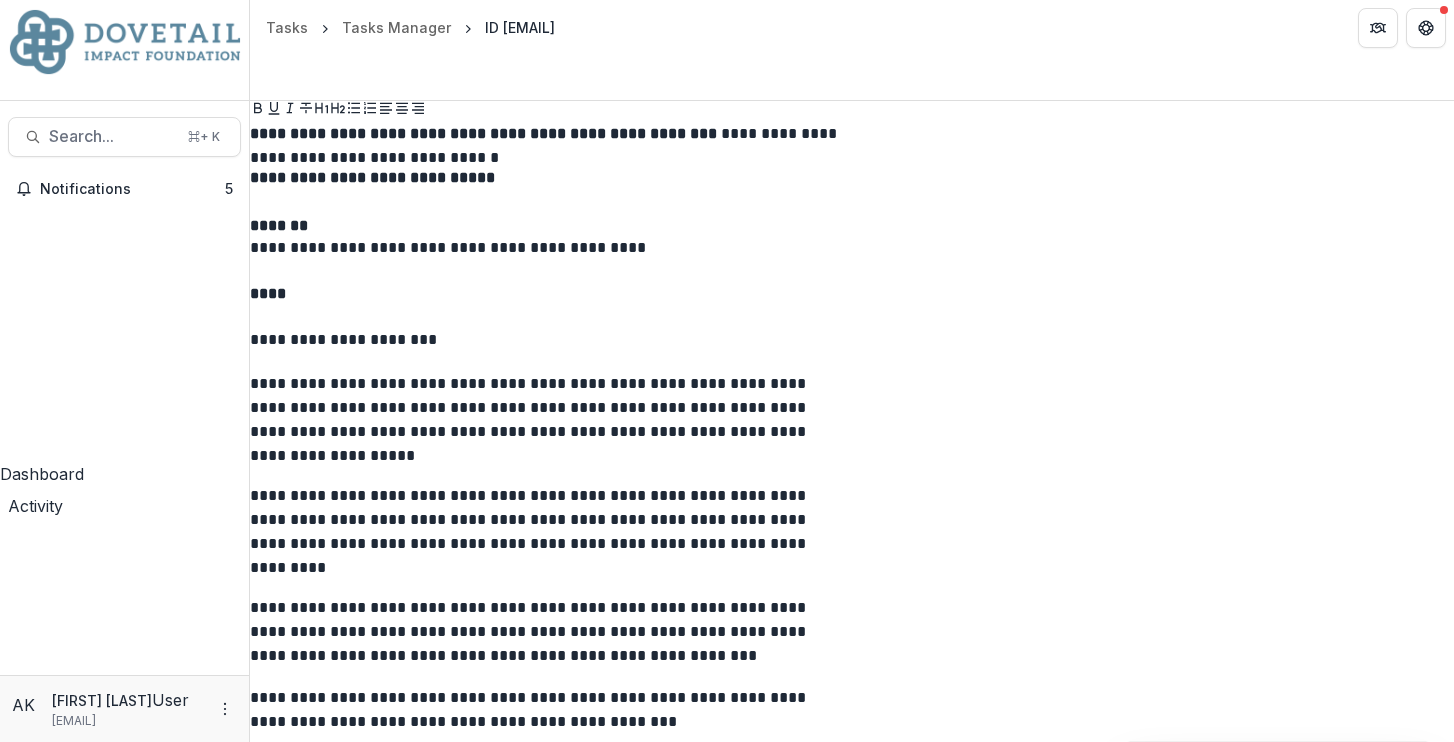 click on "Preview Form" at bounding box center [323, -11] 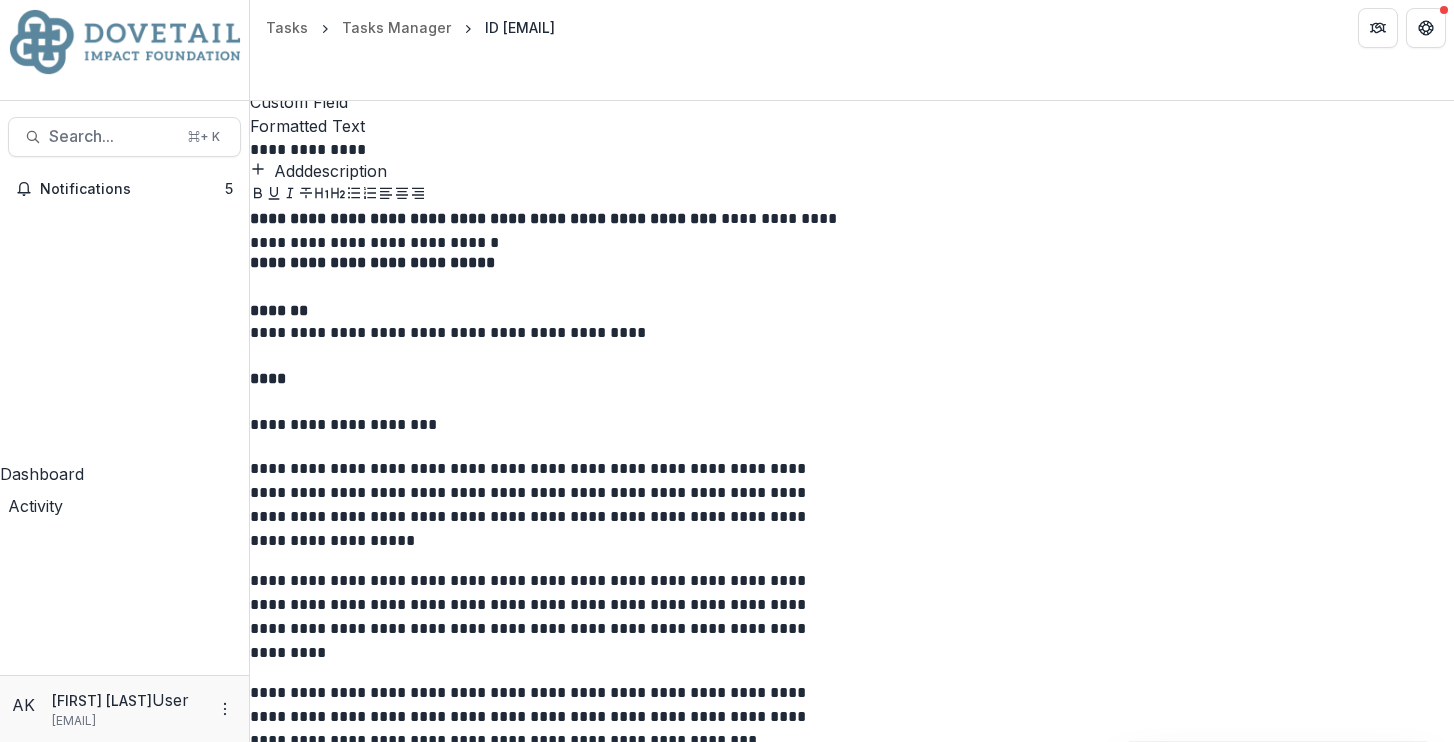 scroll, scrollTop: 58, scrollLeft: 0, axis: vertical 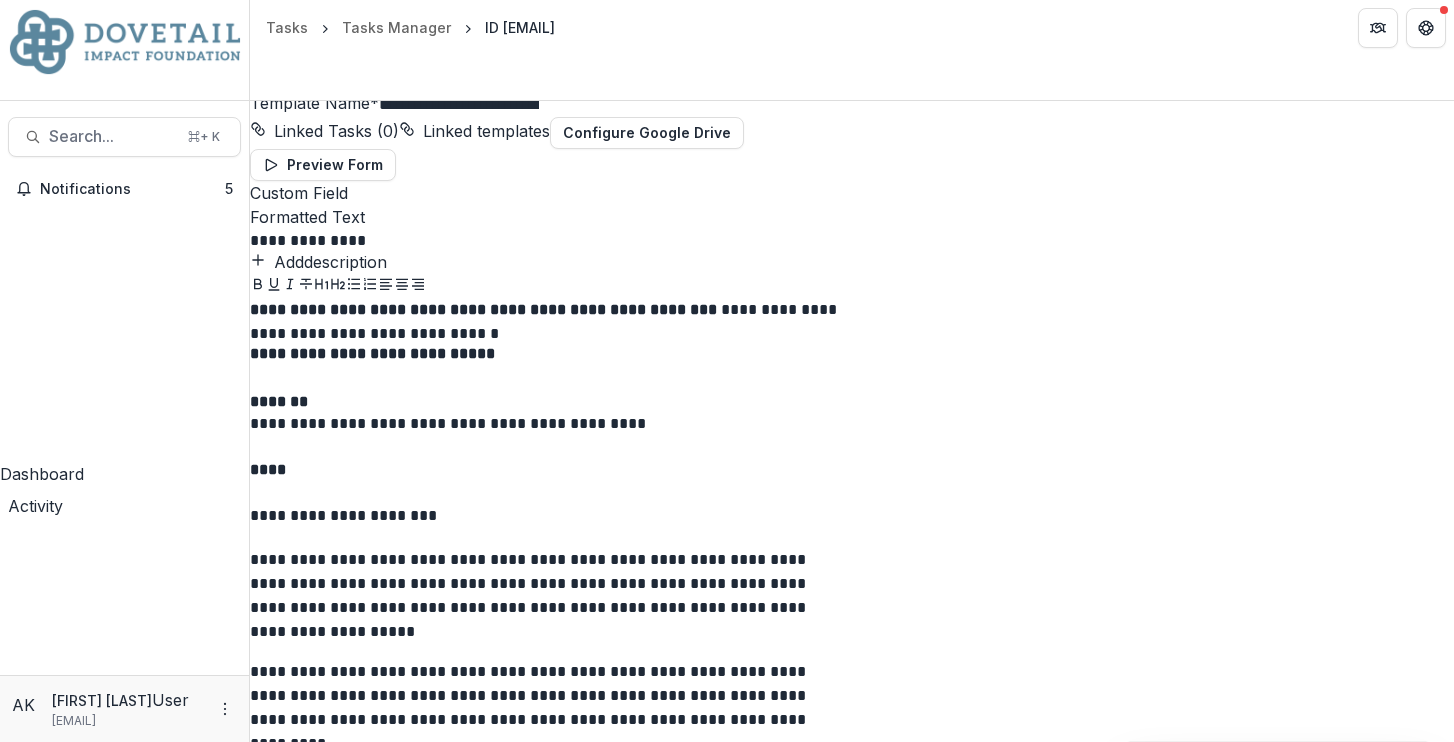 click on "Tasks" at bounding box center [124, 779] 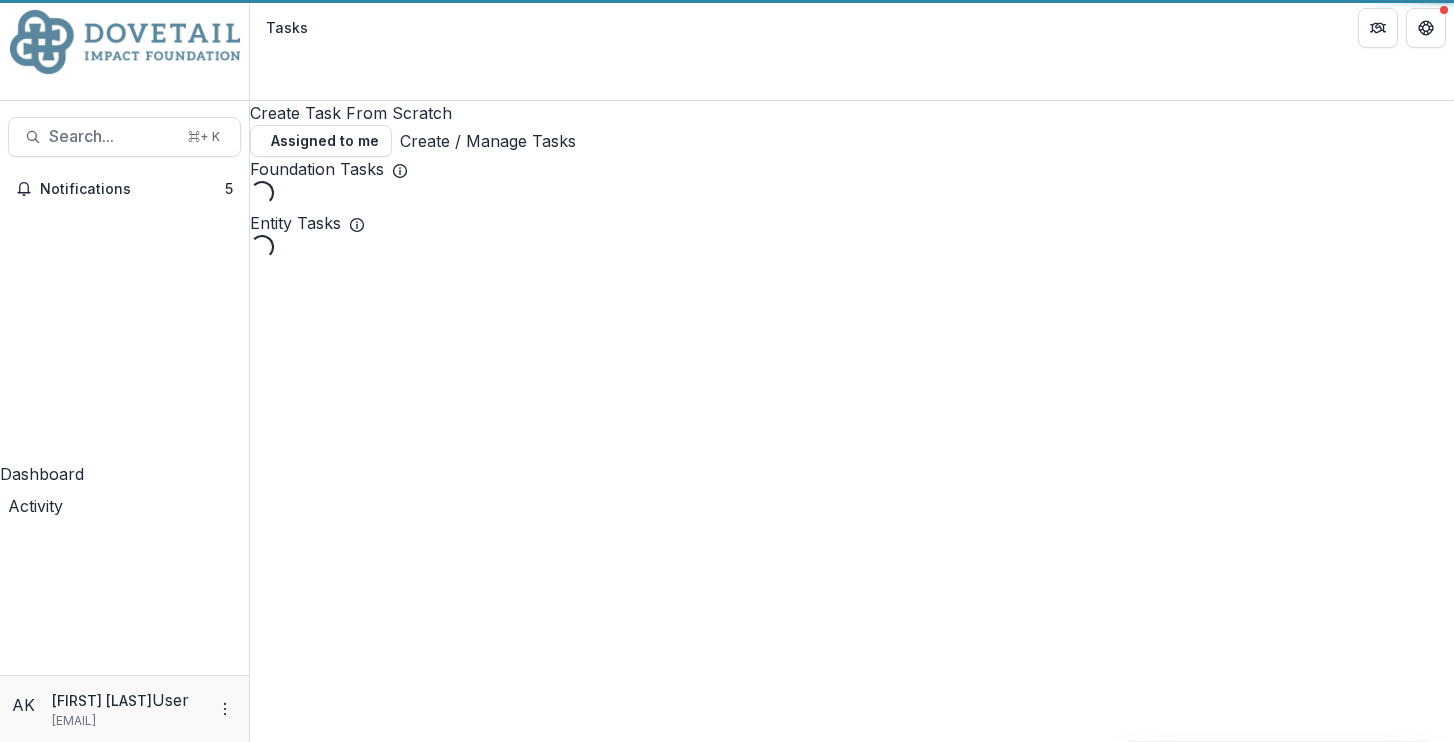 scroll, scrollTop: 0, scrollLeft: 0, axis: both 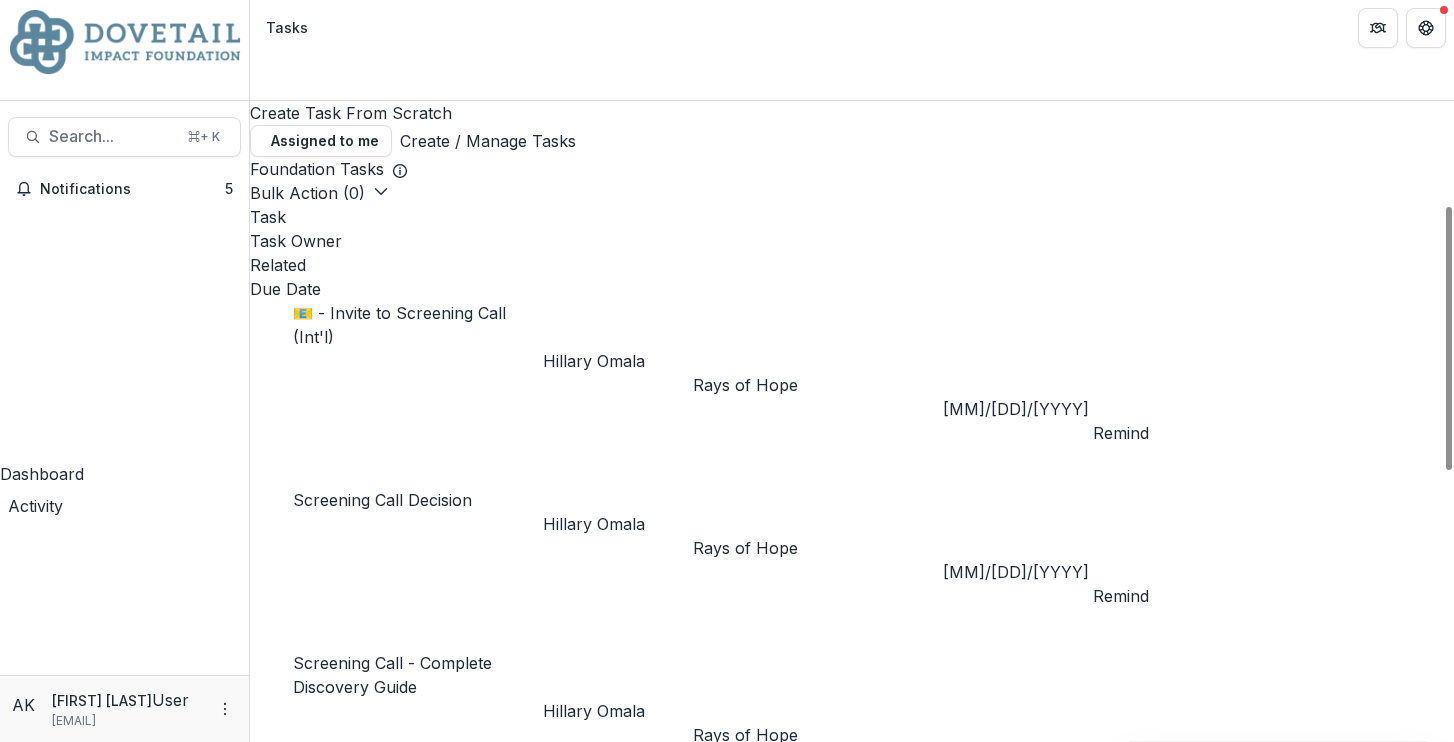 click on "Create / Manage Tasks" at bounding box center (488, 141) 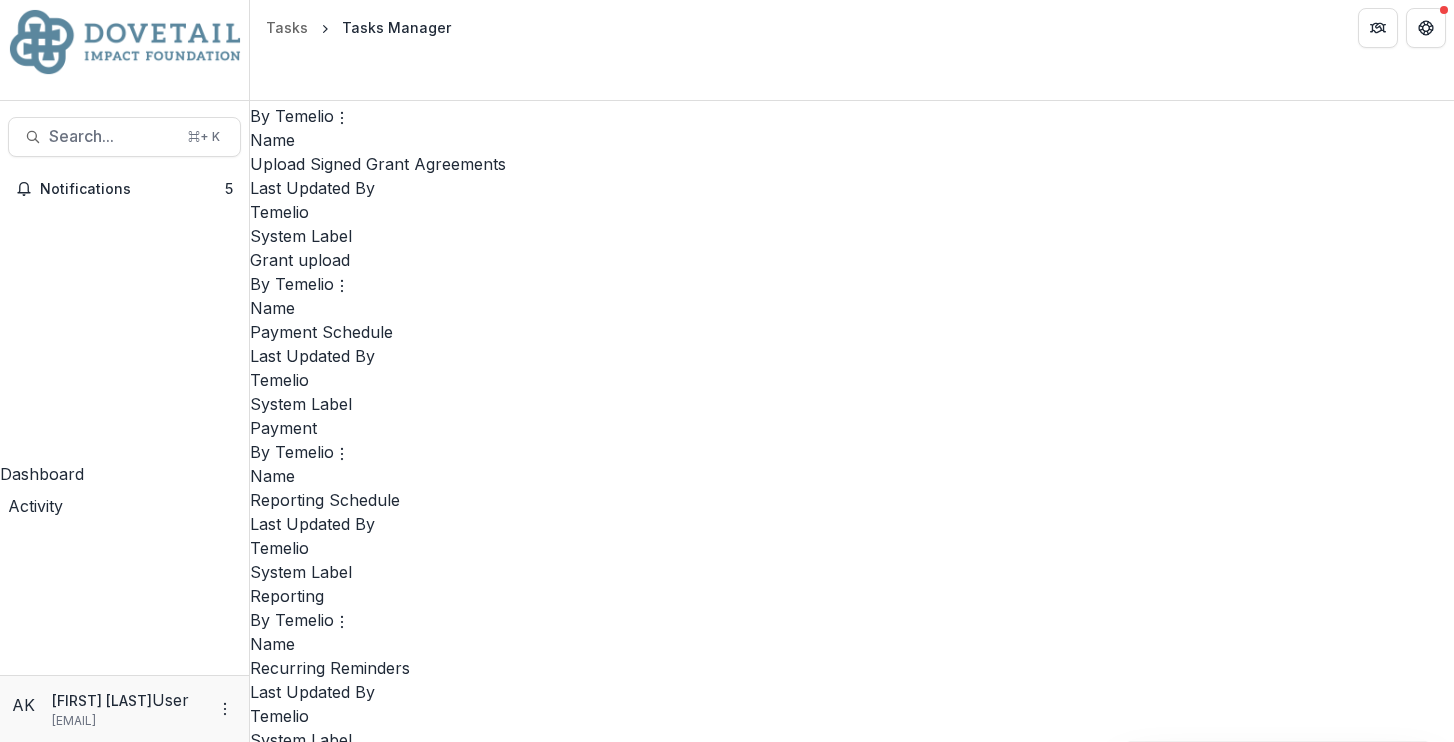 scroll, scrollTop: 1587, scrollLeft: 0, axis: vertical 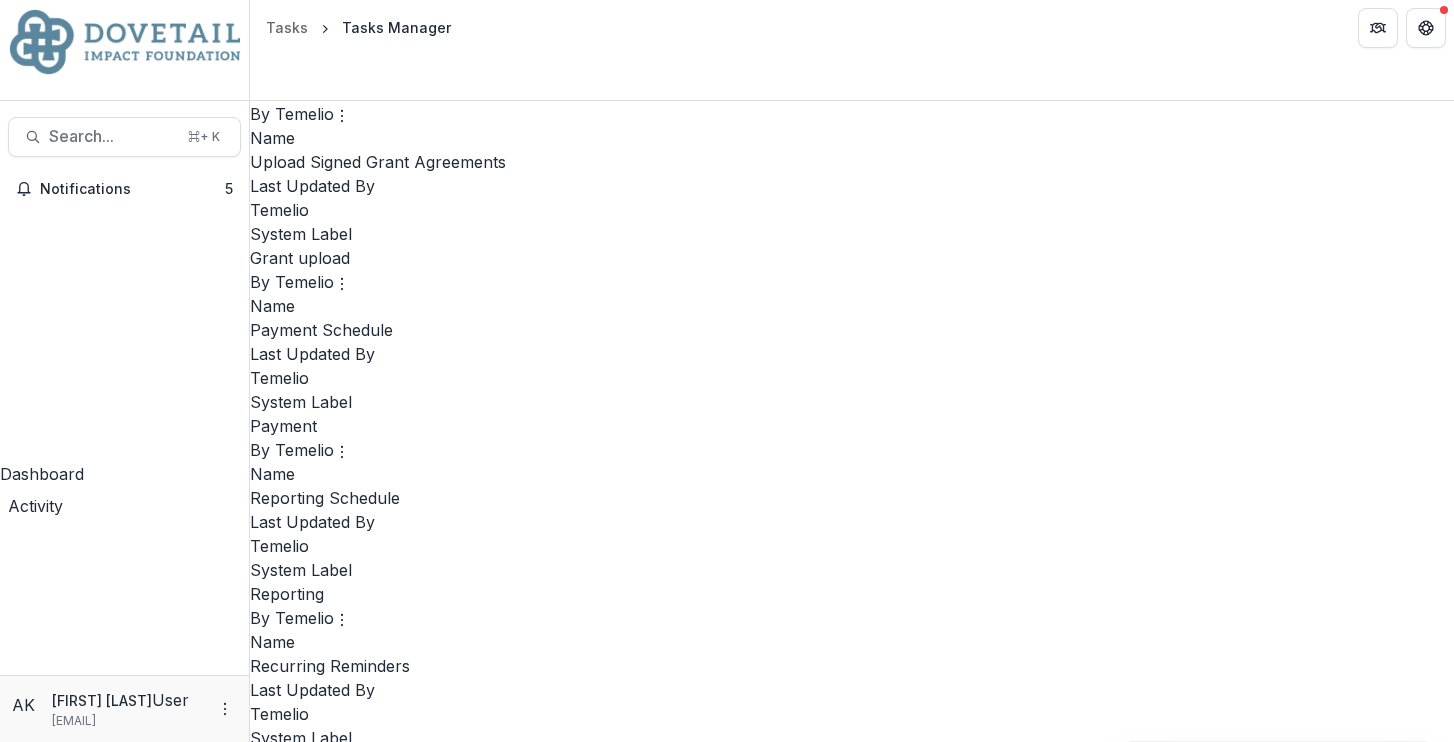click 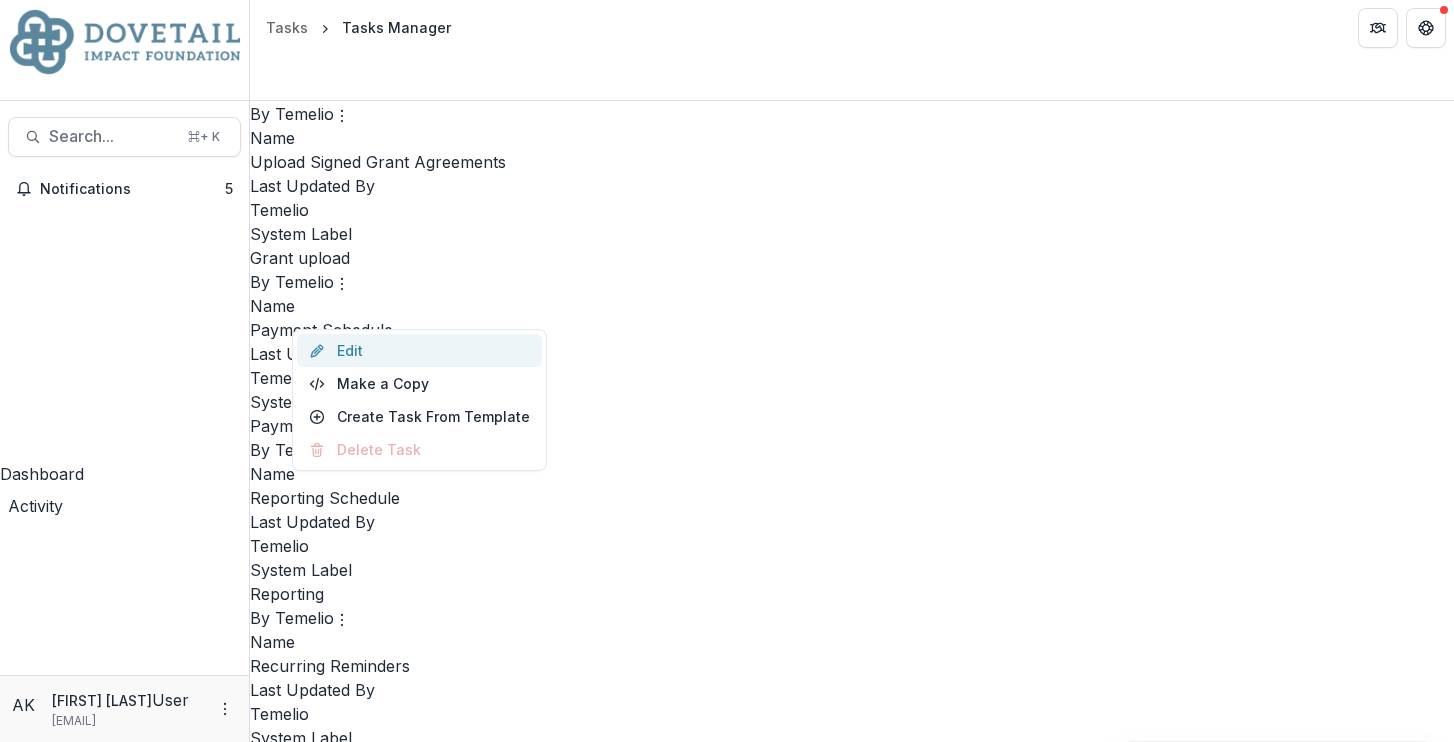 click on "Edit" at bounding box center (419, 350) 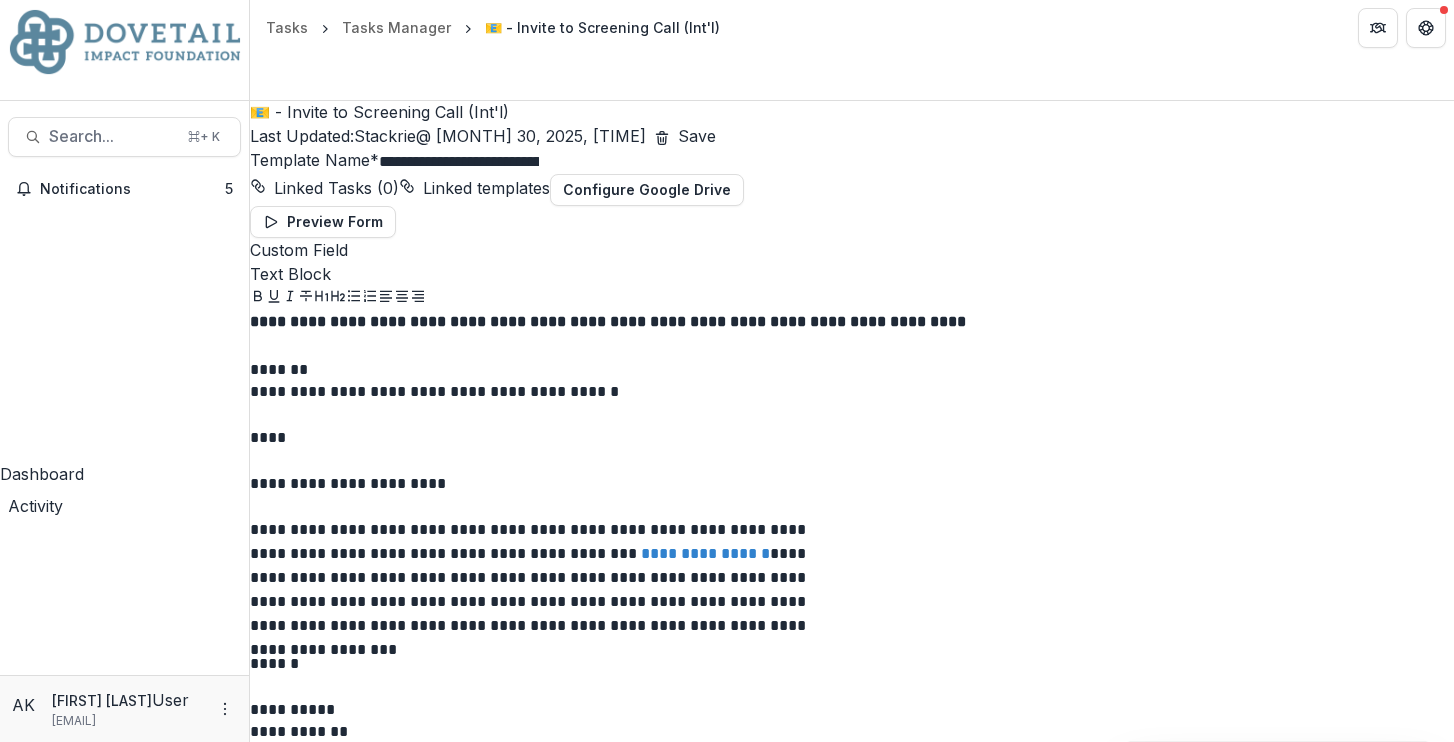 scroll, scrollTop: 0, scrollLeft: 0, axis: both 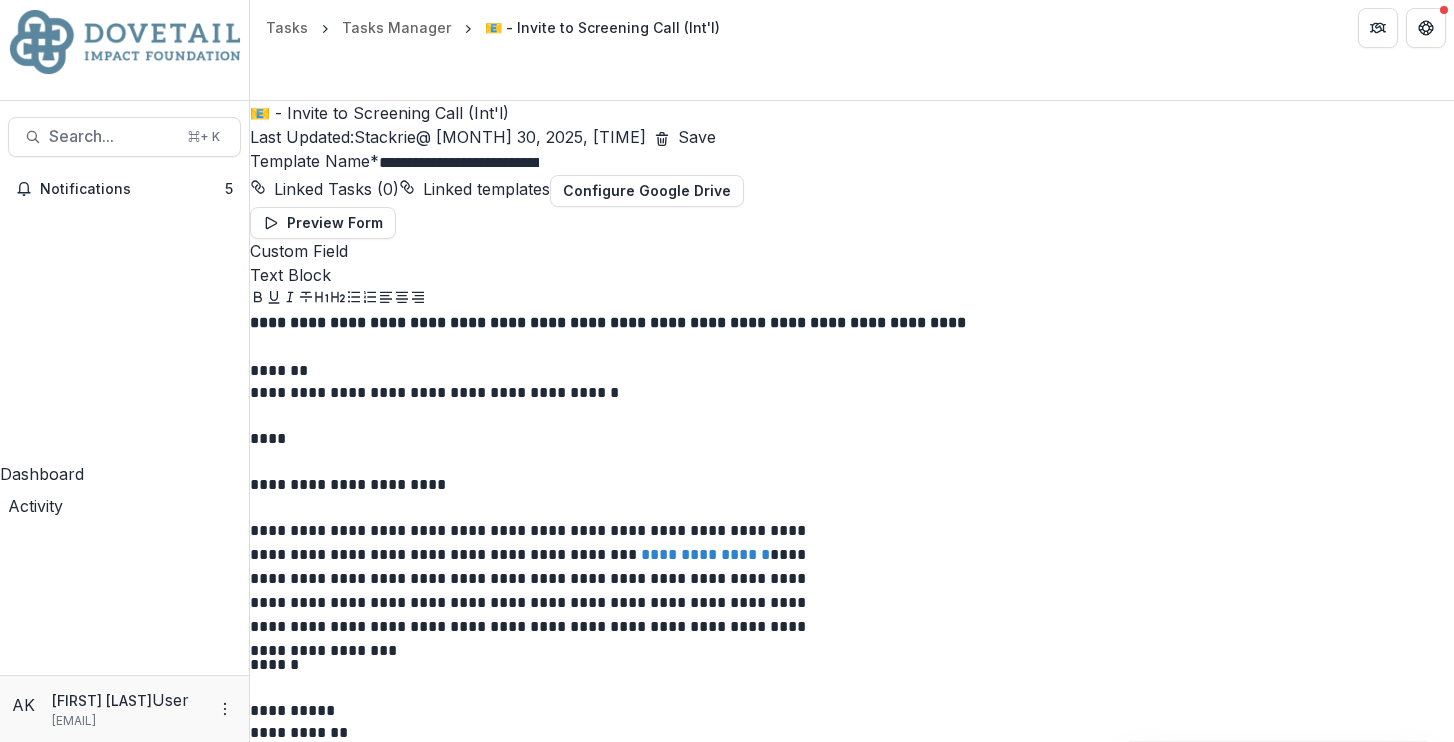 click on "**********" at bounding box center (459, 163) 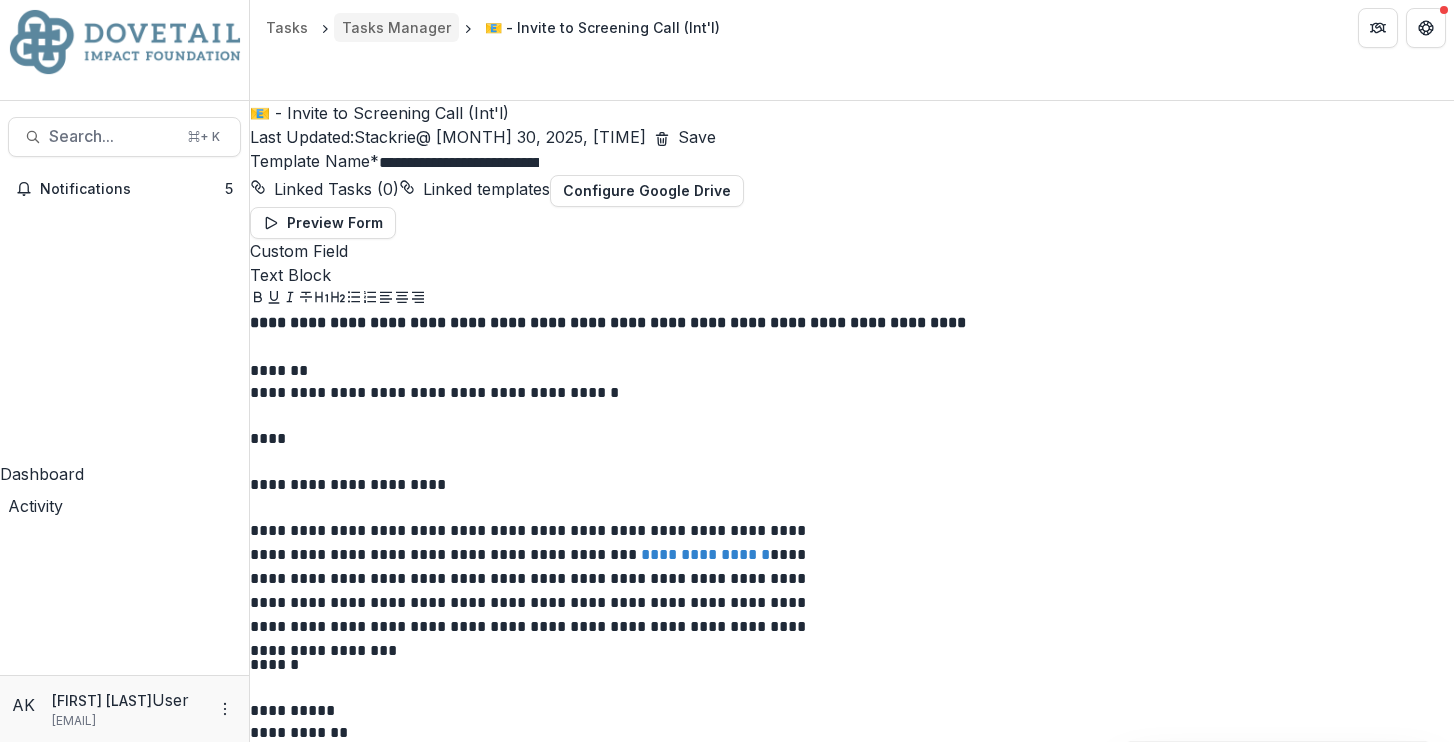 click on "Tasks Manager" at bounding box center (396, 27) 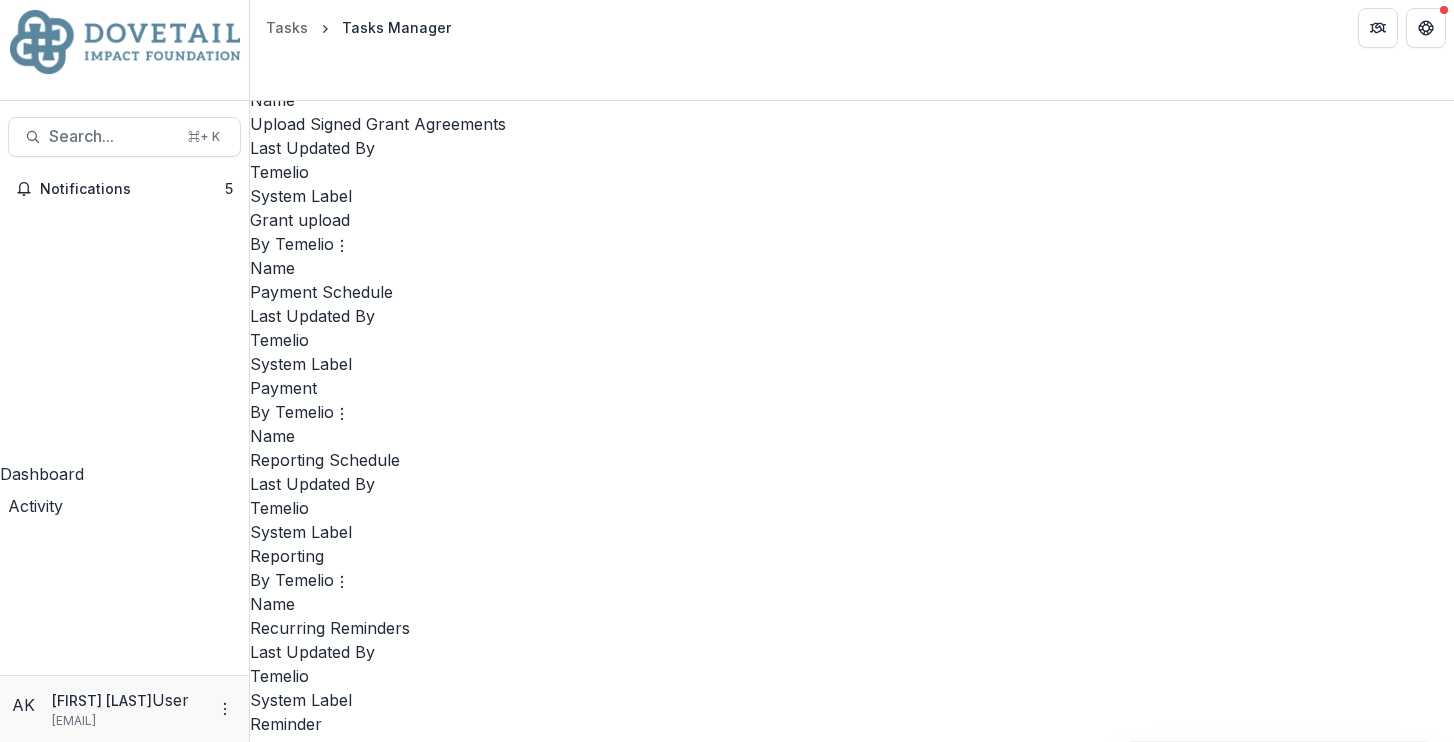 scroll, scrollTop: 1617, scrollLeft: 0, axis: vertical 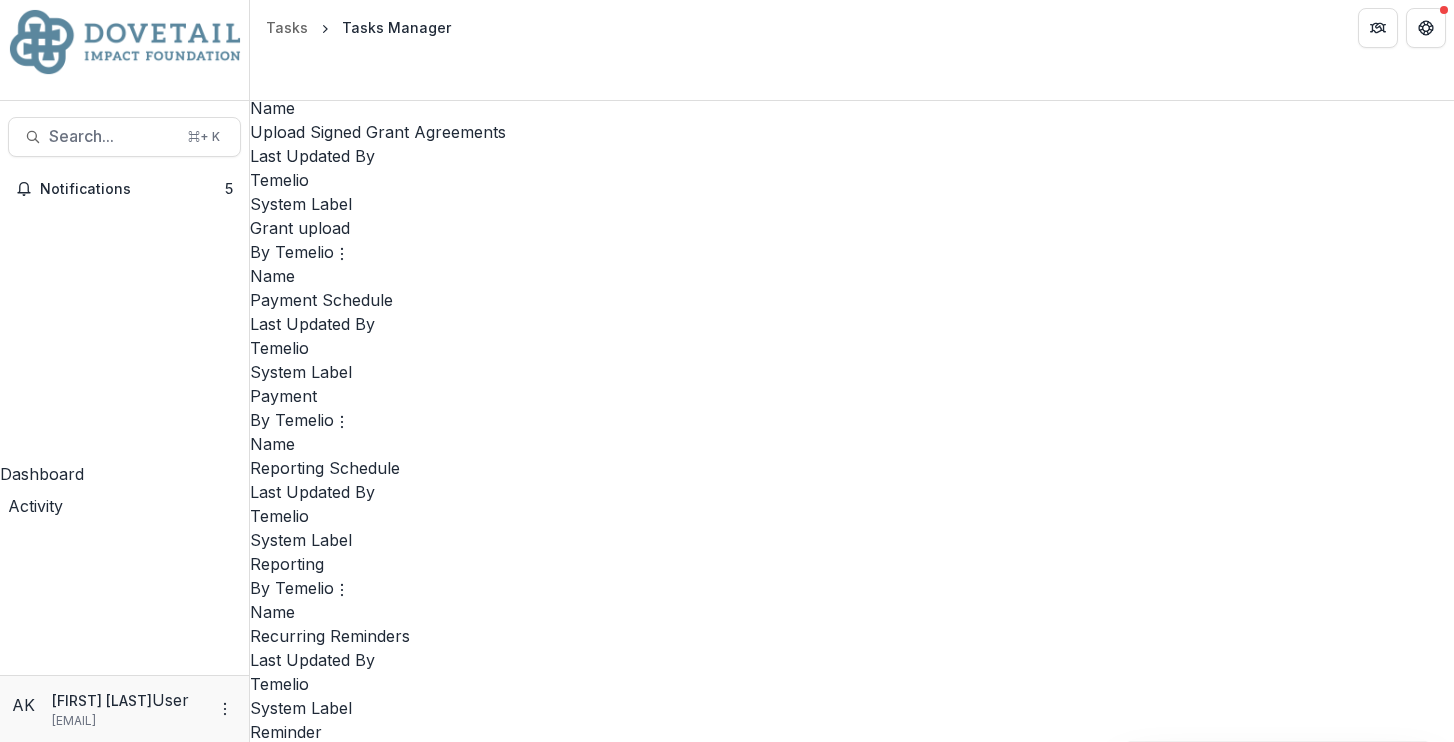 click at bounding box center (258, 4500) 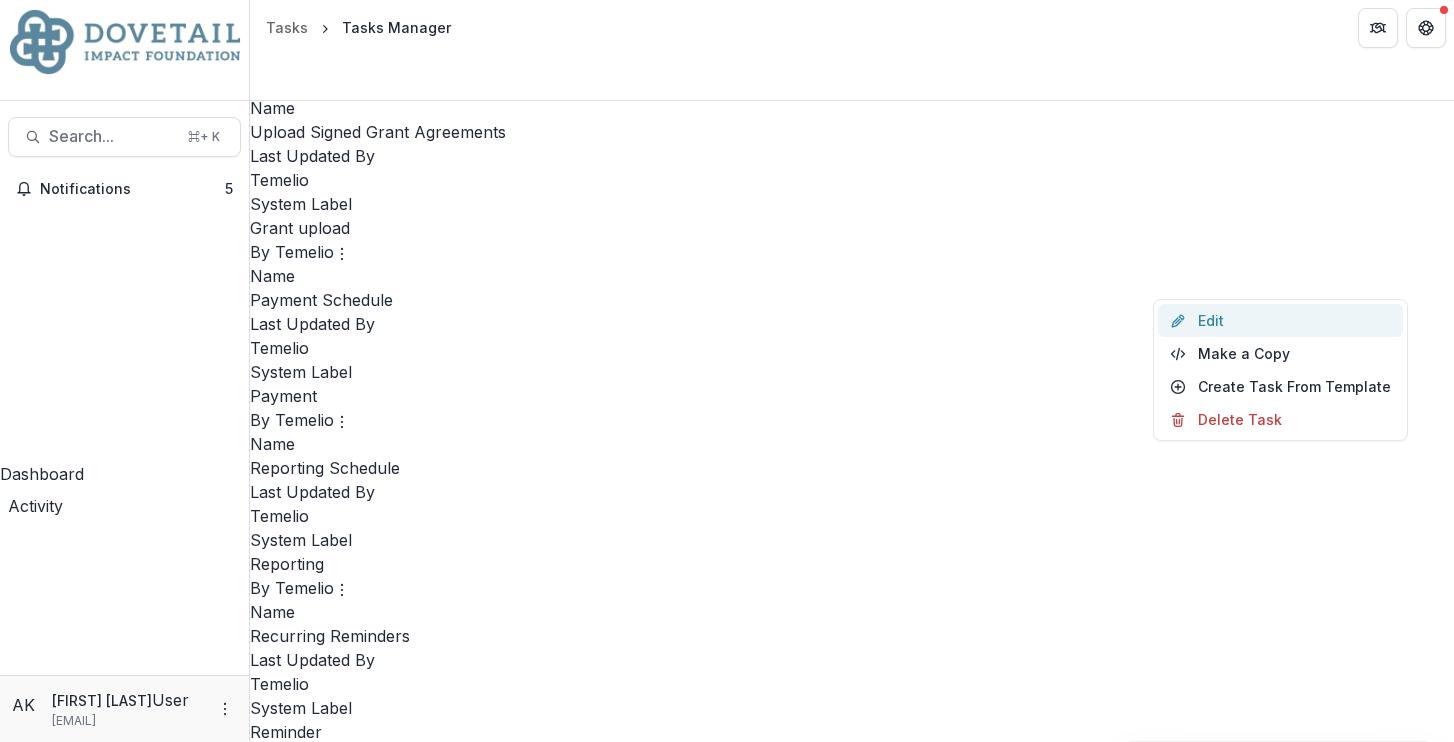 click on "Edit" at bounding box center [1280, 320] 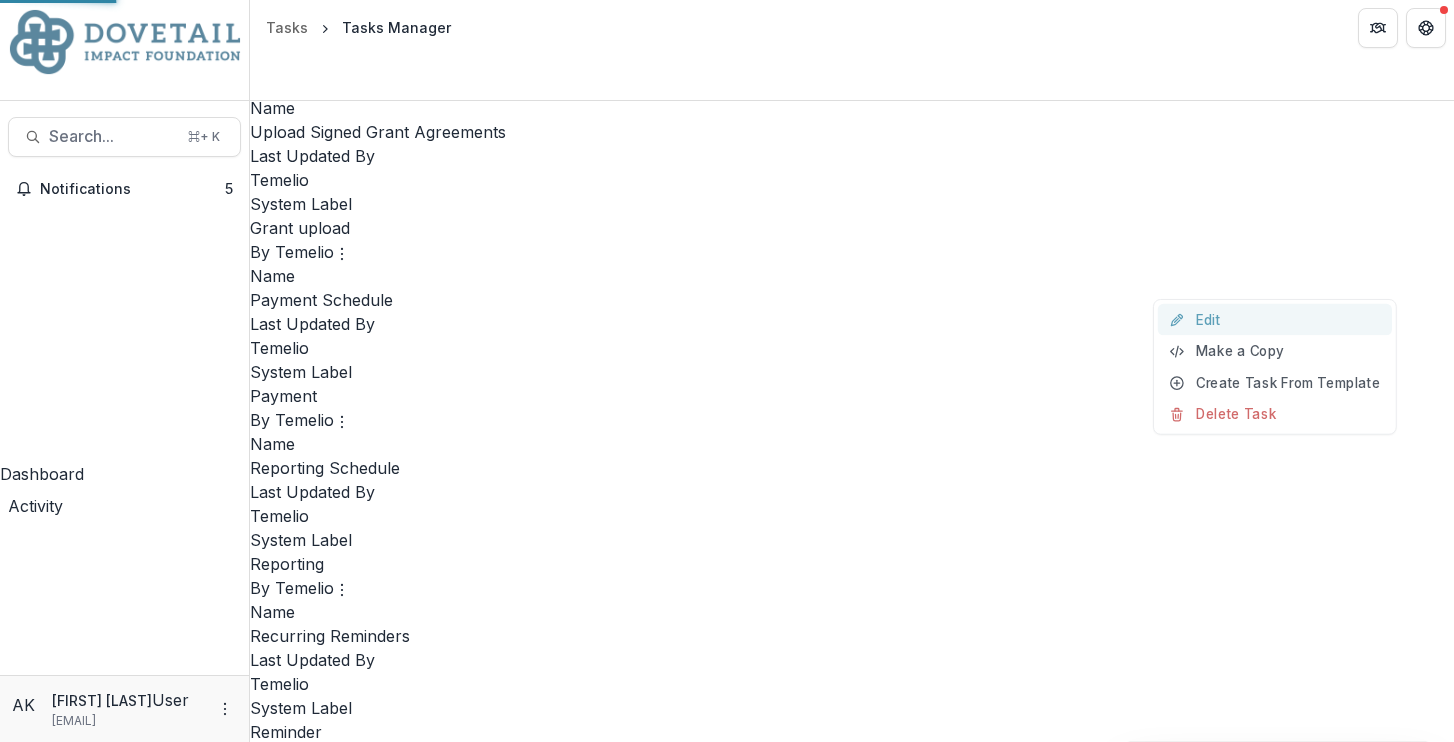 scroll, scrollTop: 0, scrollLeft: 0, axis: both 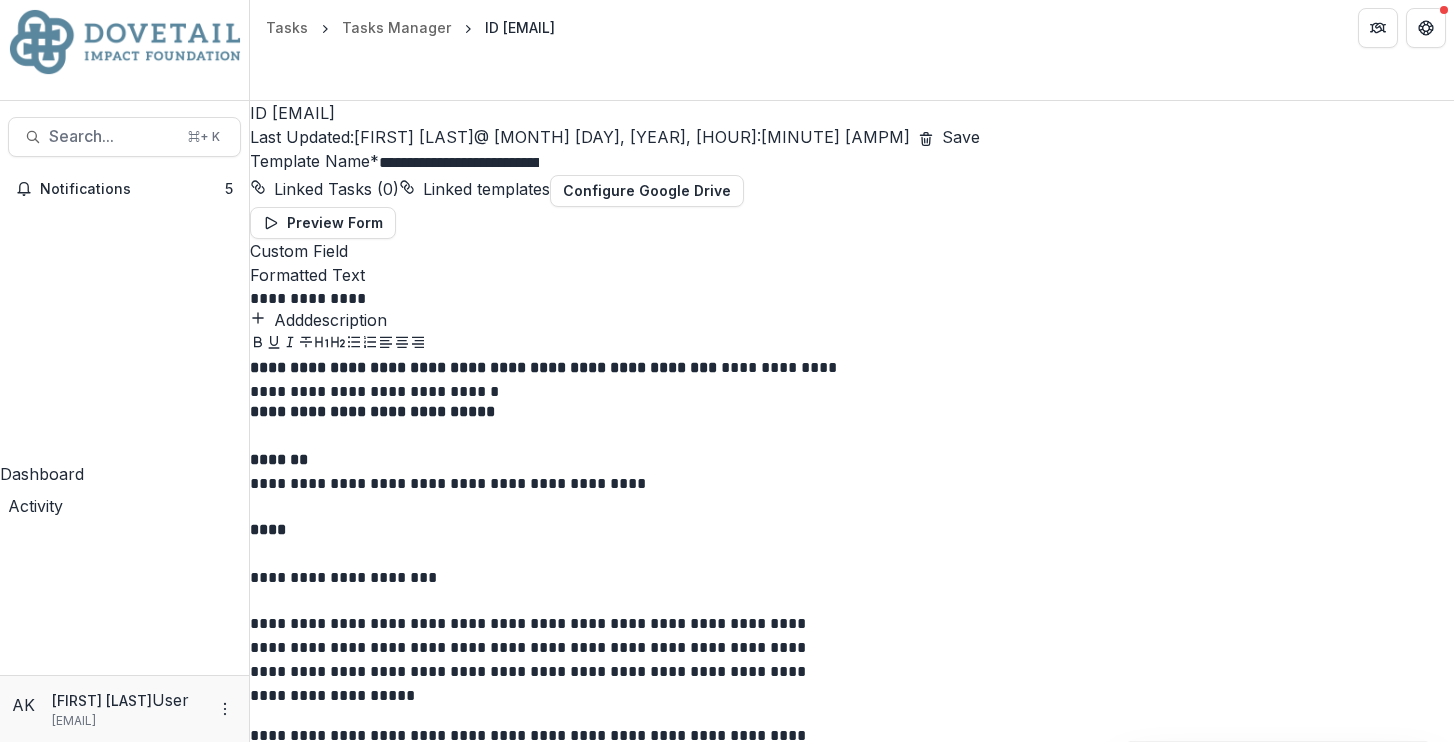 click on "**********" at bounding box center (459, 163) 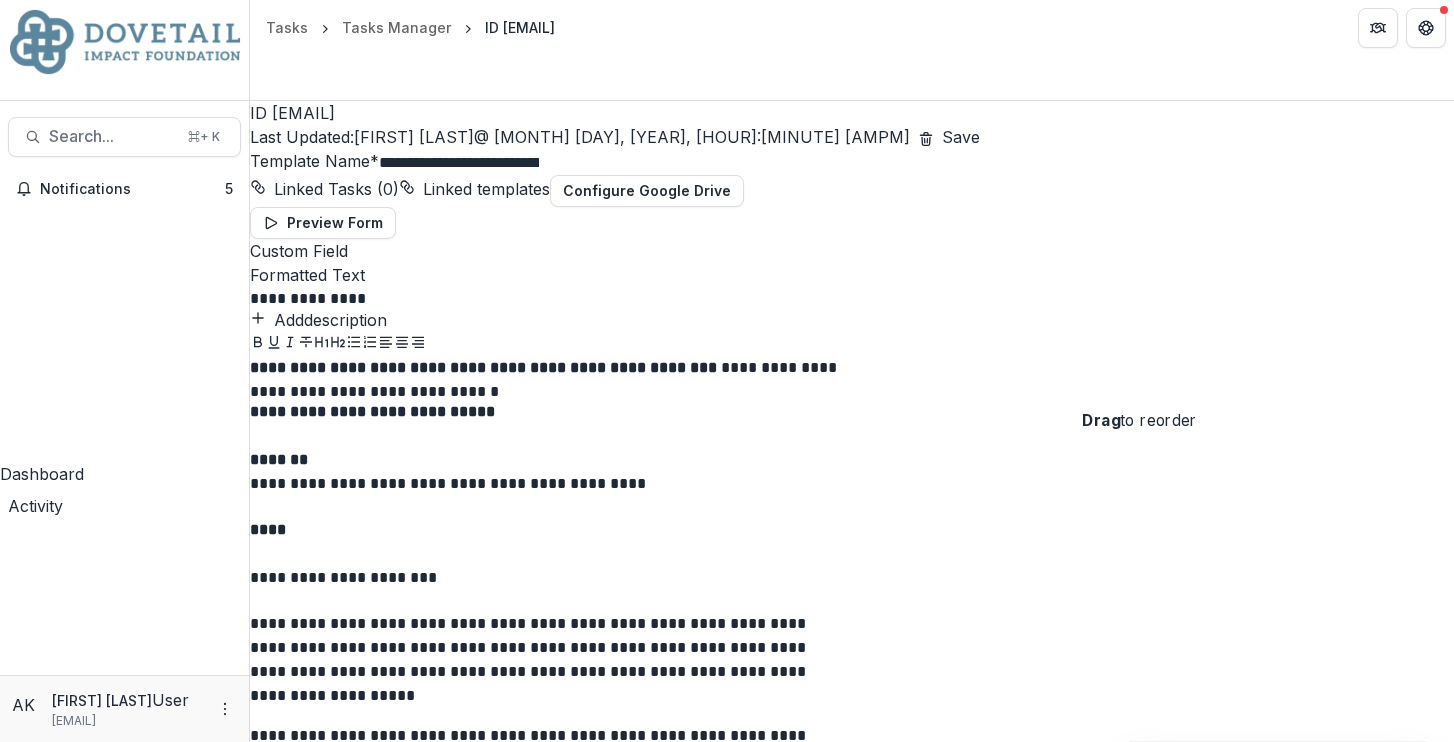 click 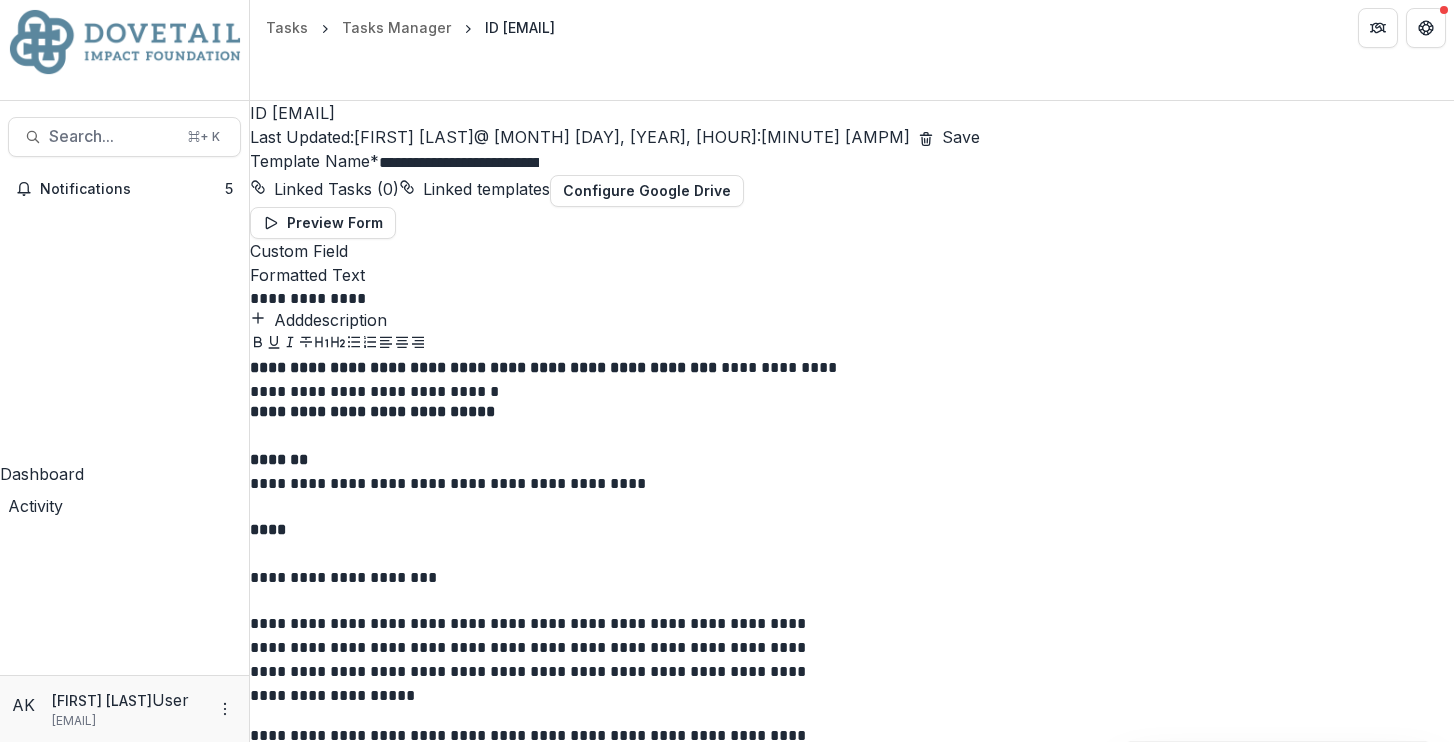 click on "Formatted Text" at bounding box center [307, 275] 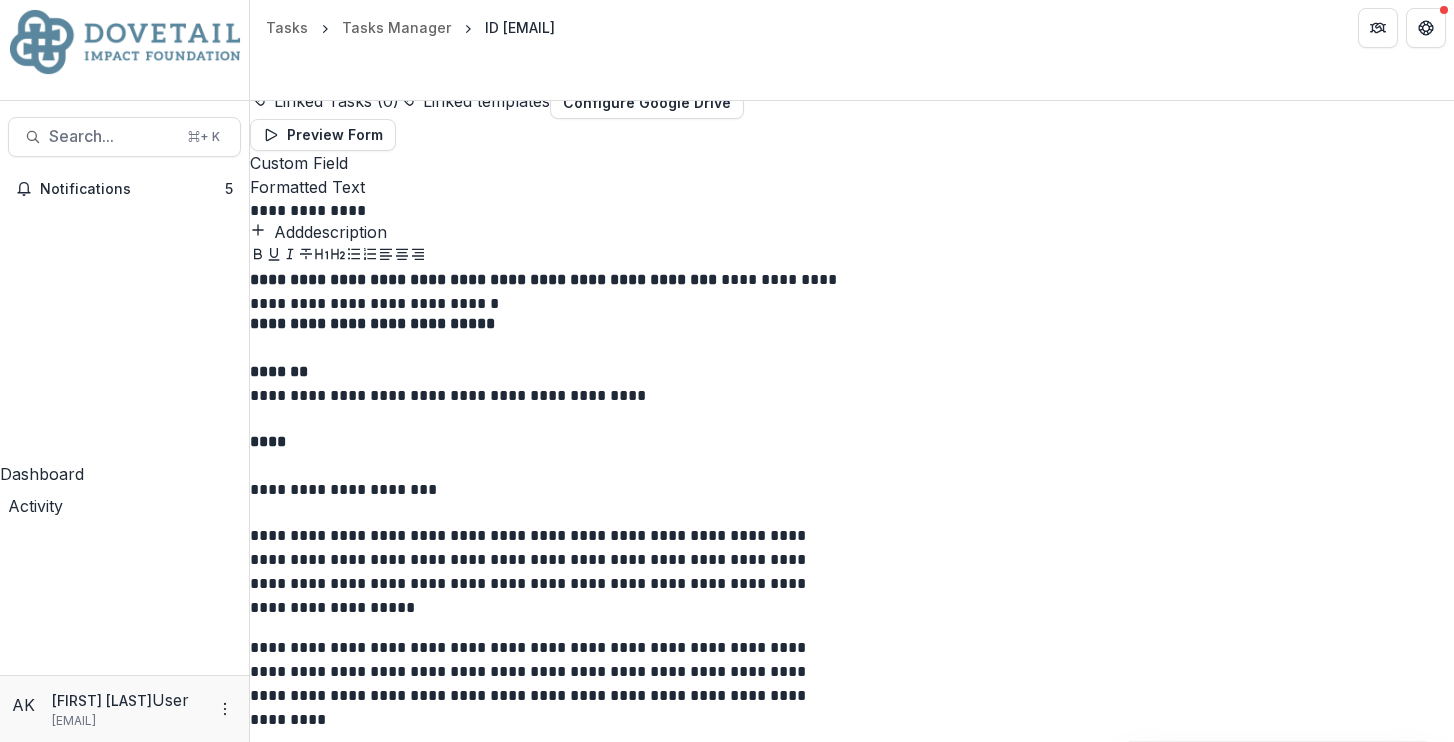 scroll, scrollTop: 93, scrollLeft: 0, axis: vertical 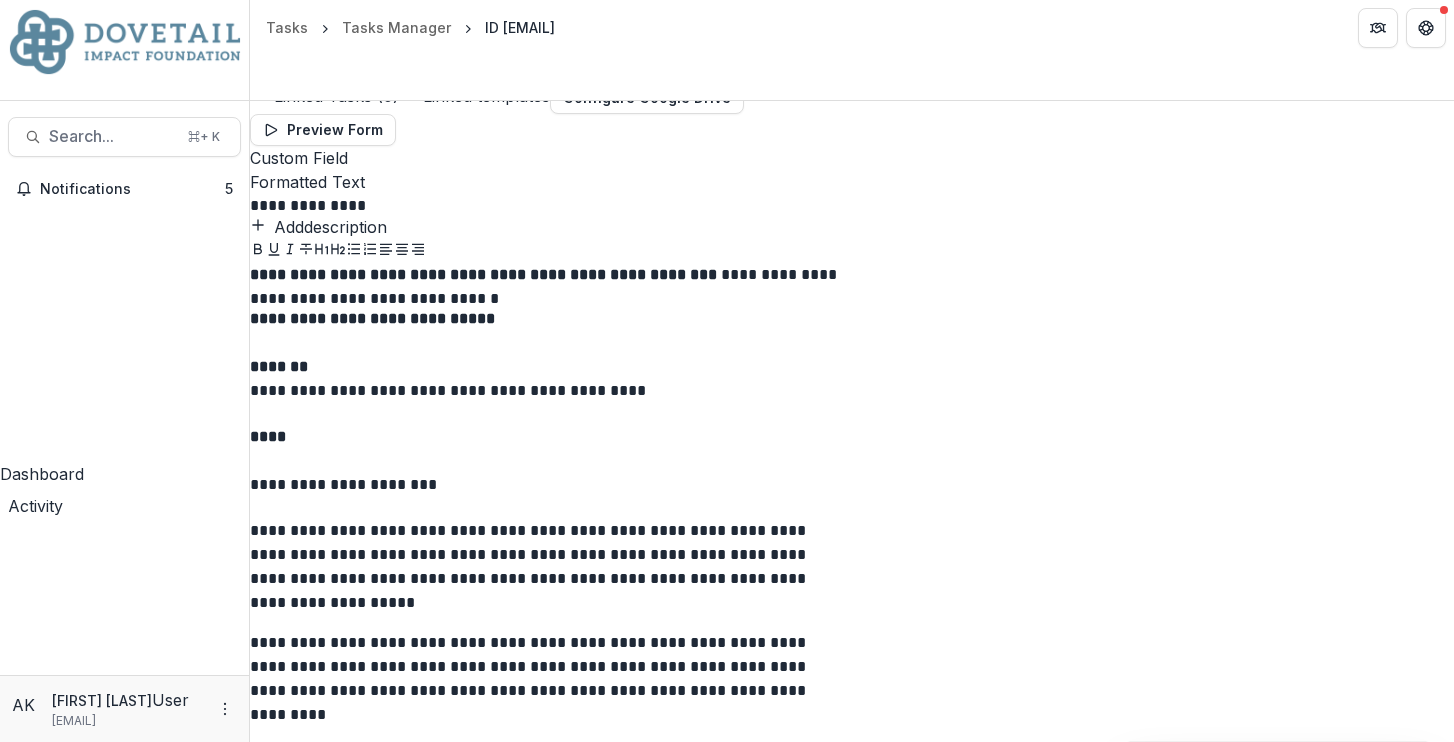 click on "*******" at bounding box center (852, 367) 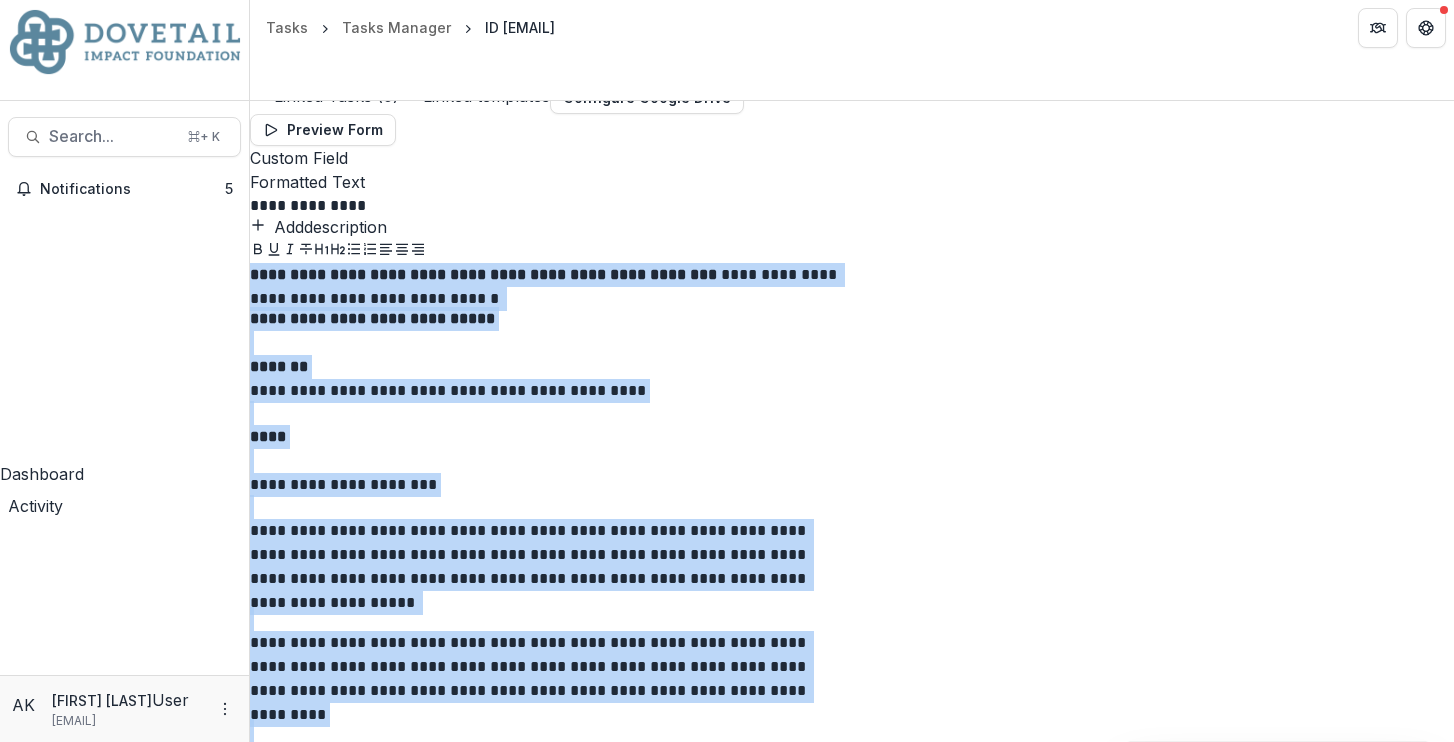 copy on "**********" 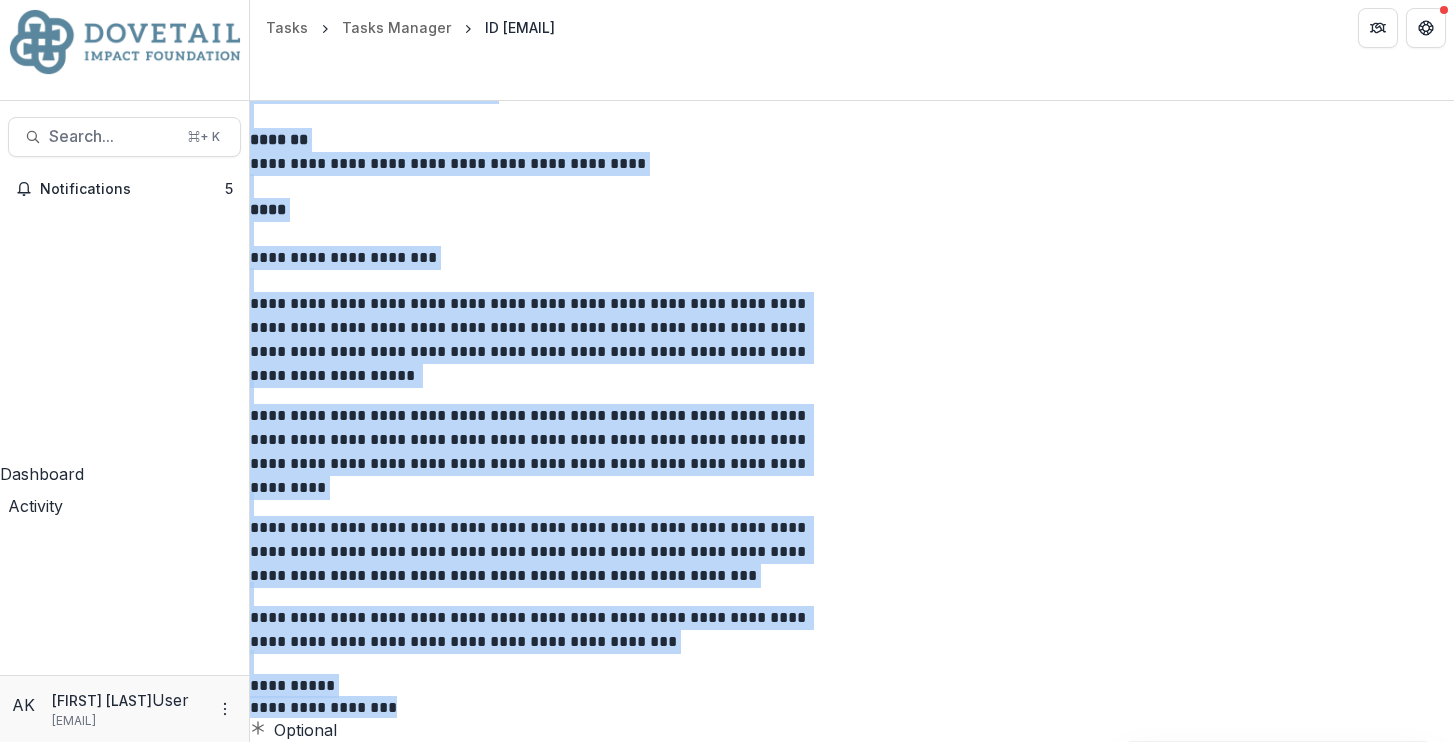 scroll, scrollTop: 552, scrollLeft: 0, axis: vertical 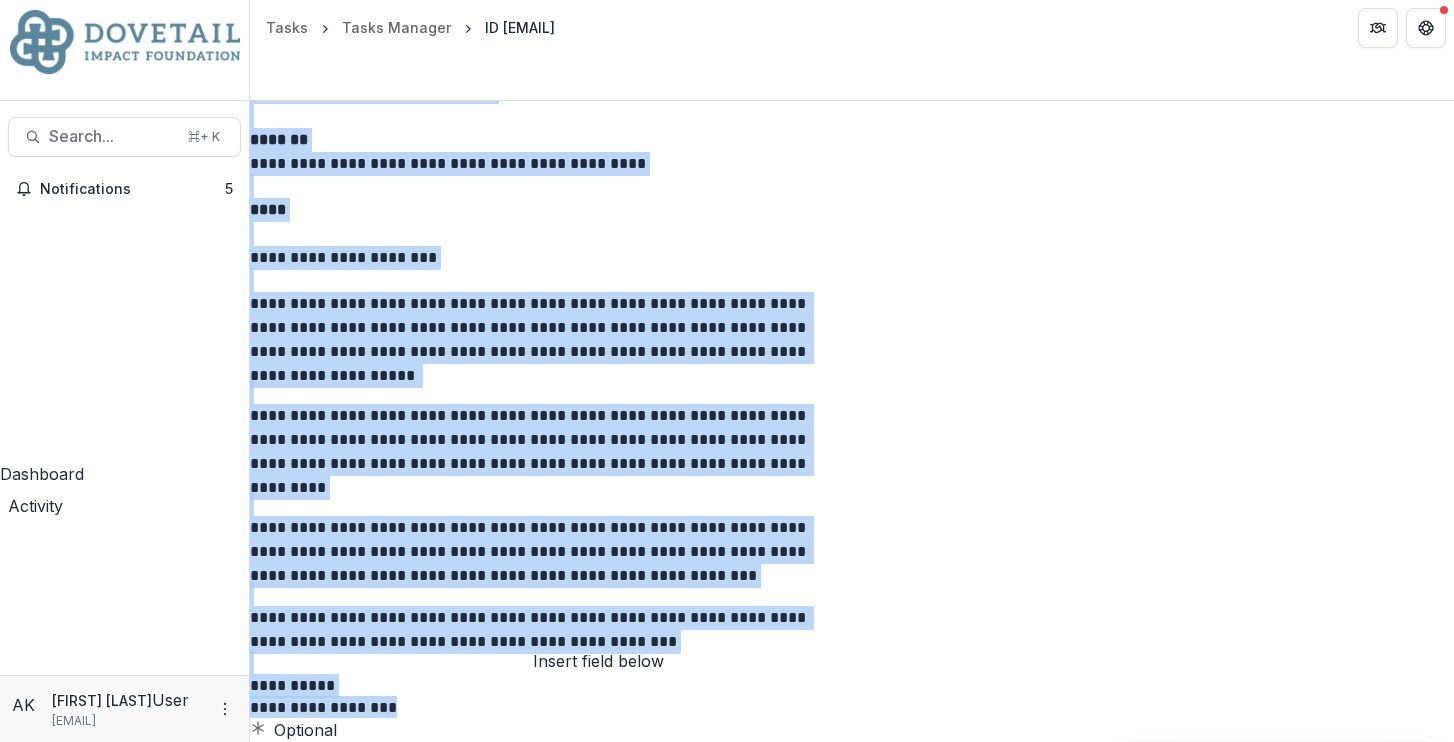 click 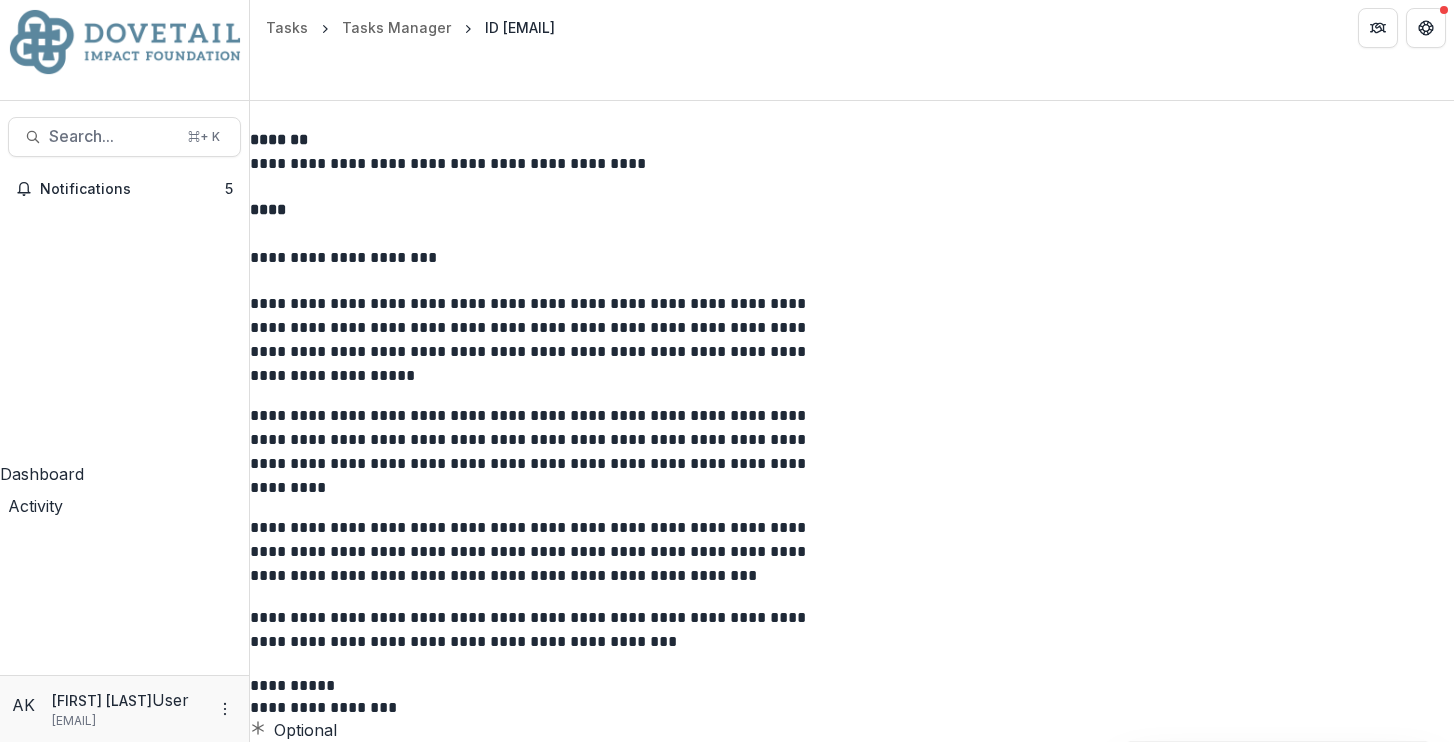 click on "Text Block" at bounding box center (727, 8147) 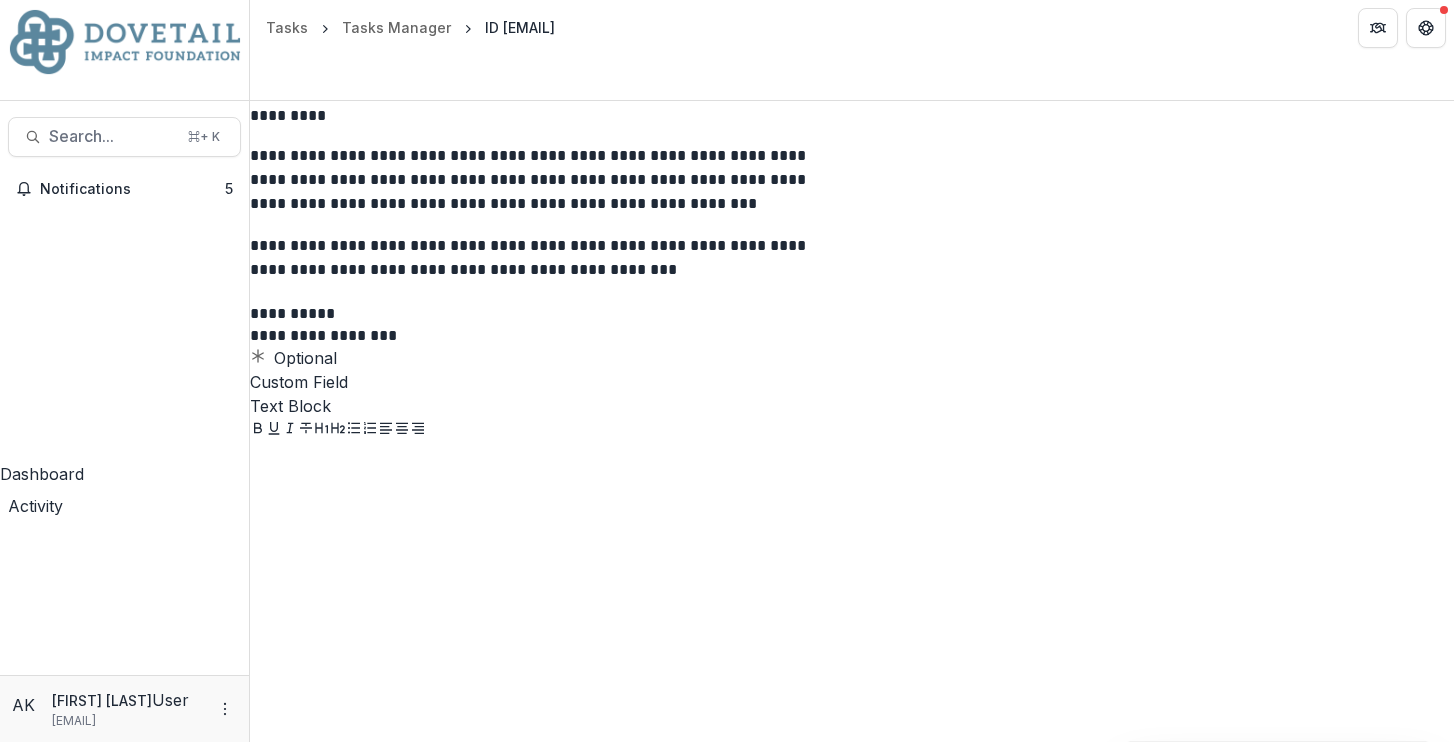 click at bounding box center [852, 592] 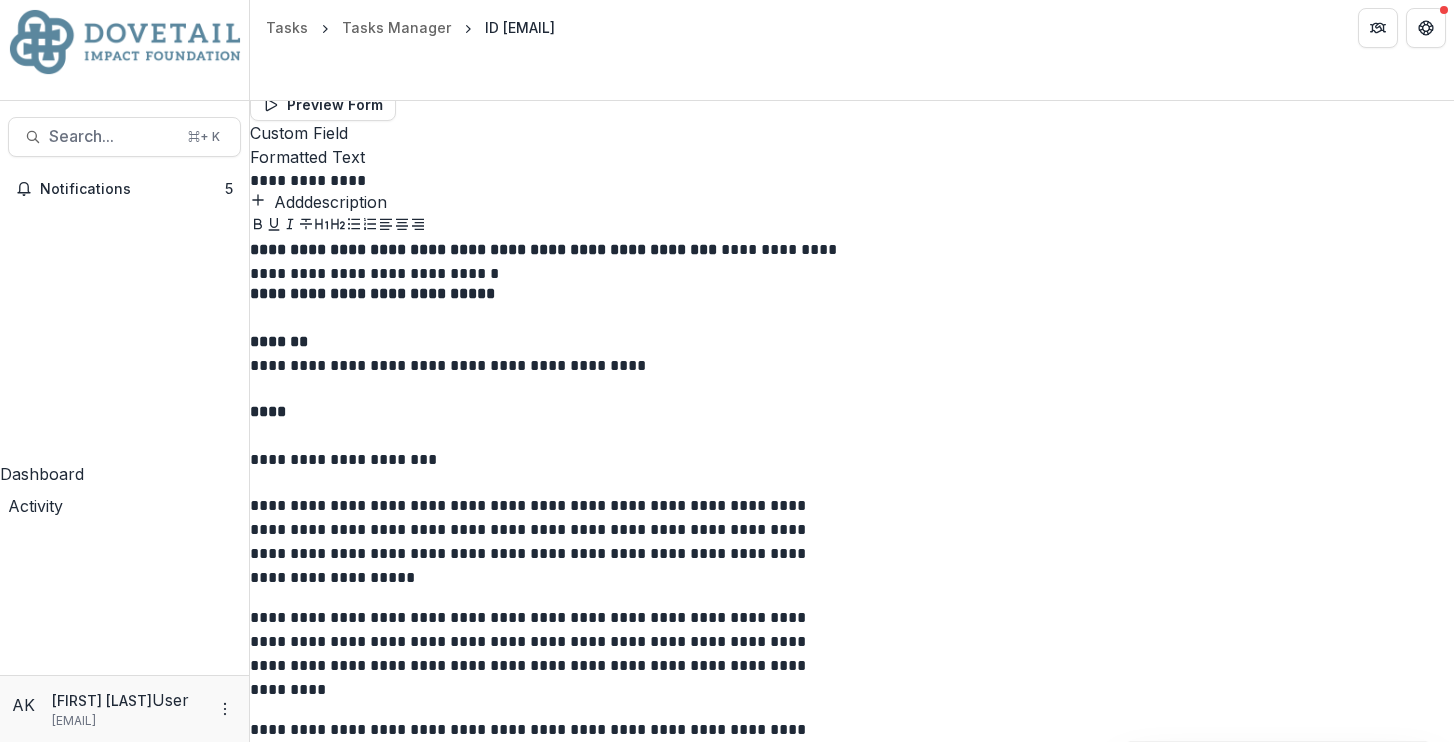scroll, scrollTop: 97, scrollLeft: 0, axis: vertical 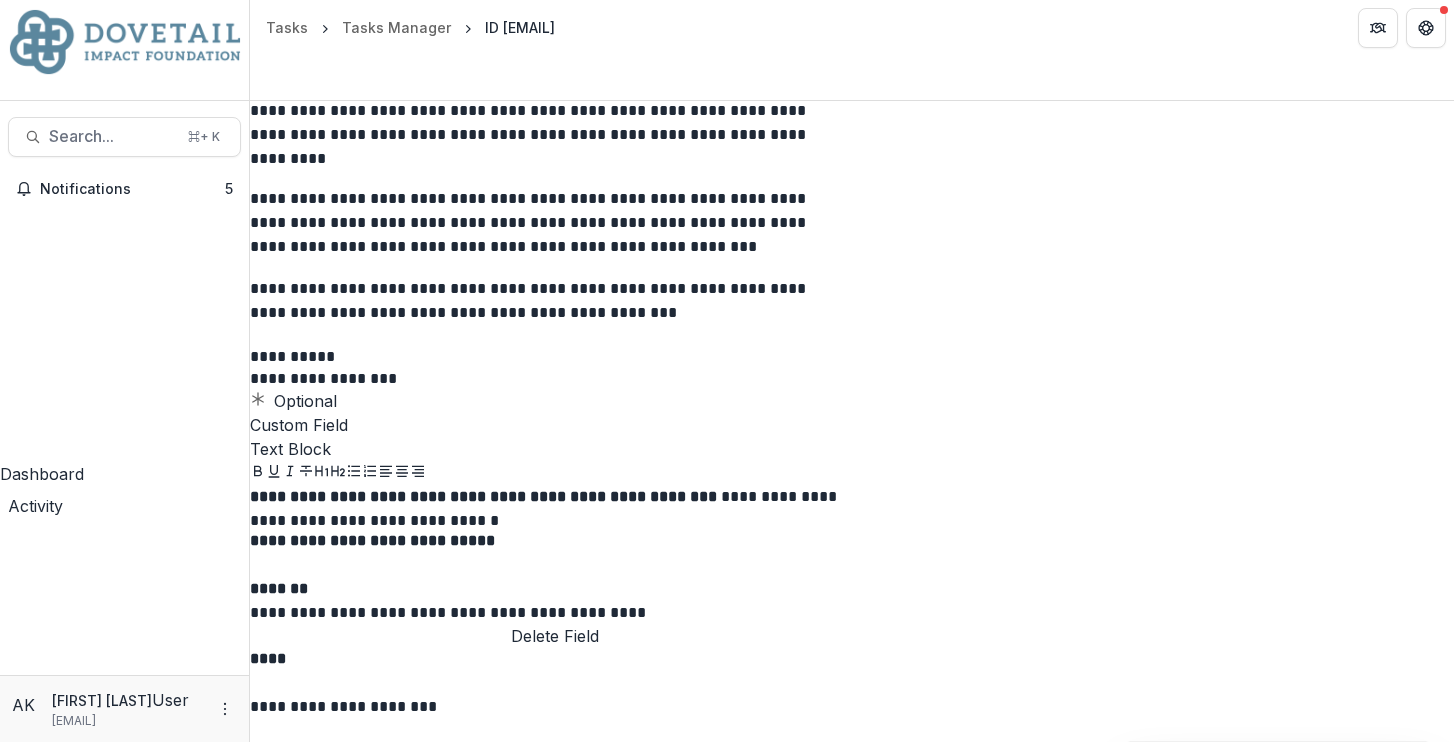 click 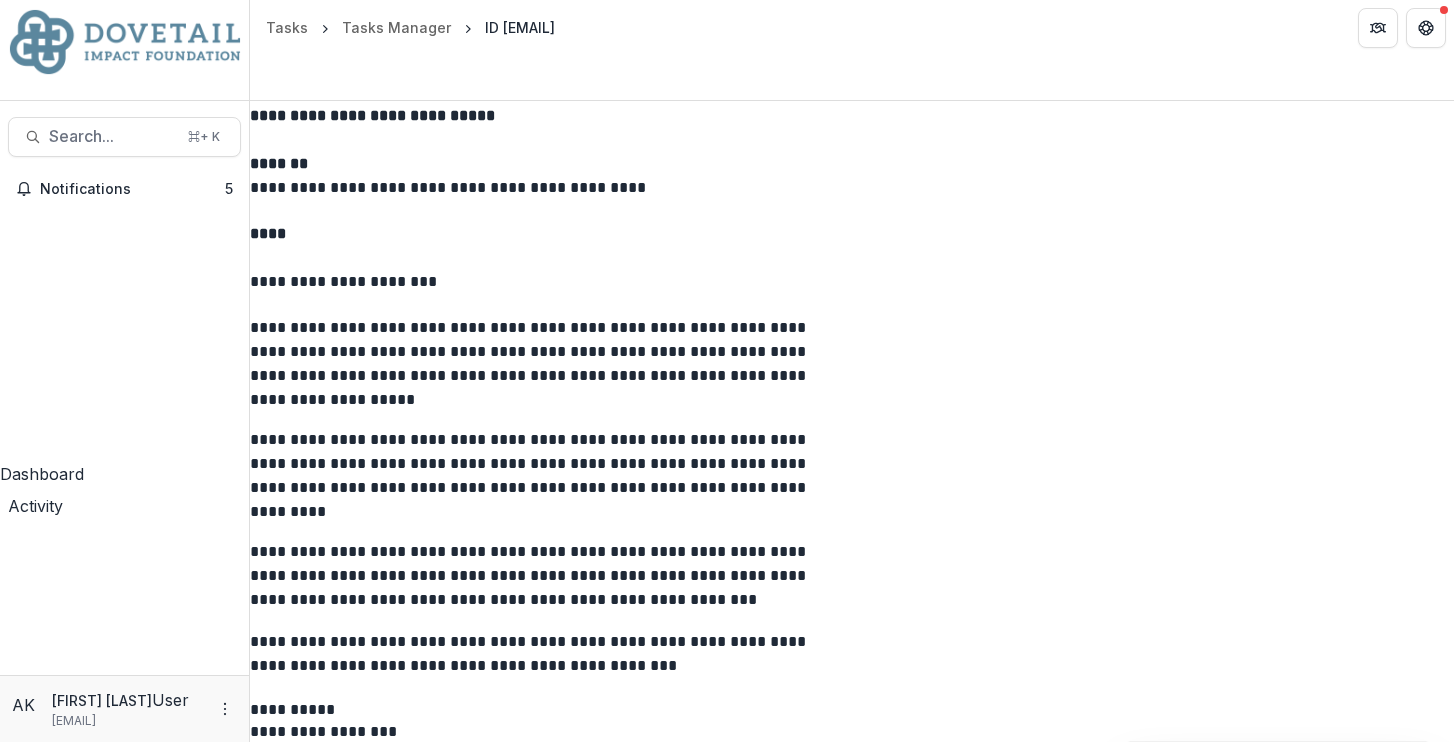scroll, scrollTop: 0, scrollLeft: 0, axis: both 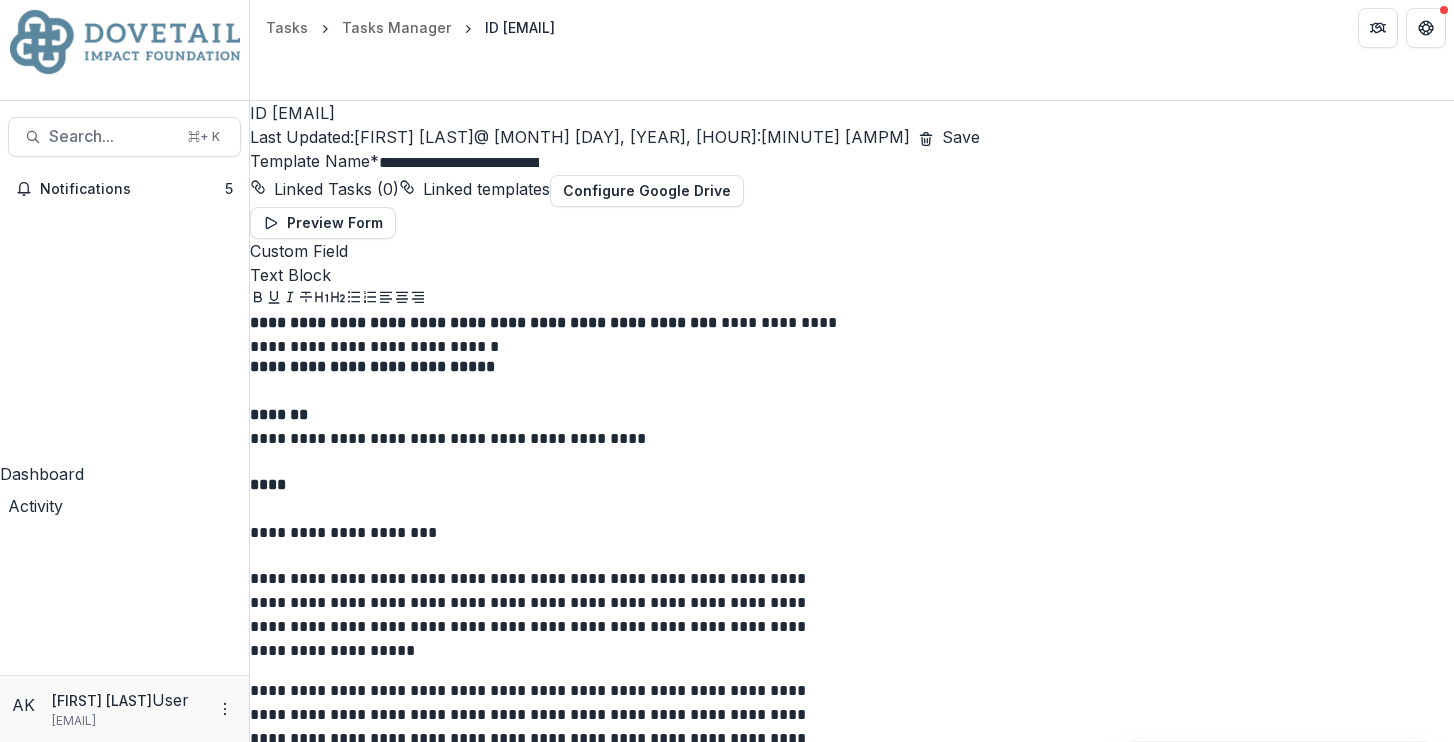 click on "Save" at bounding box center (961, 137) 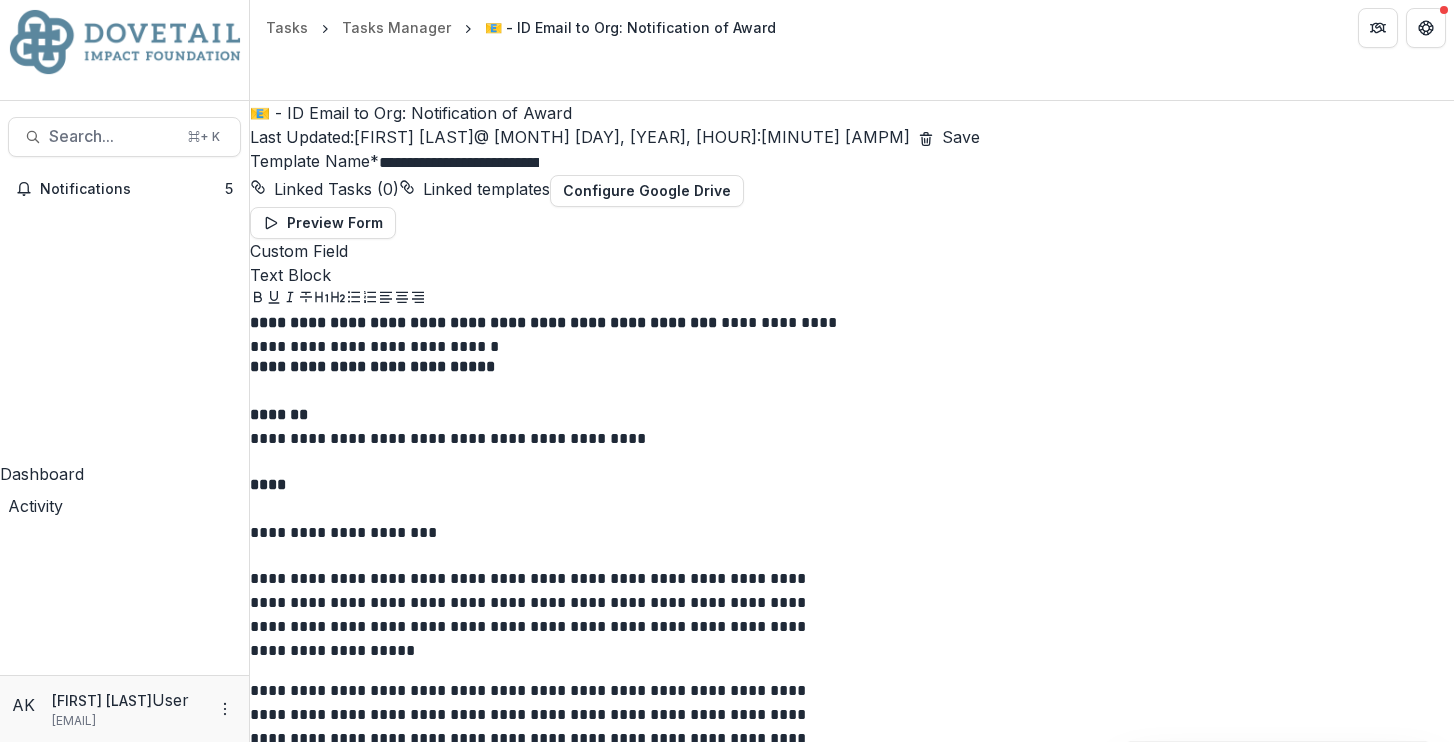click 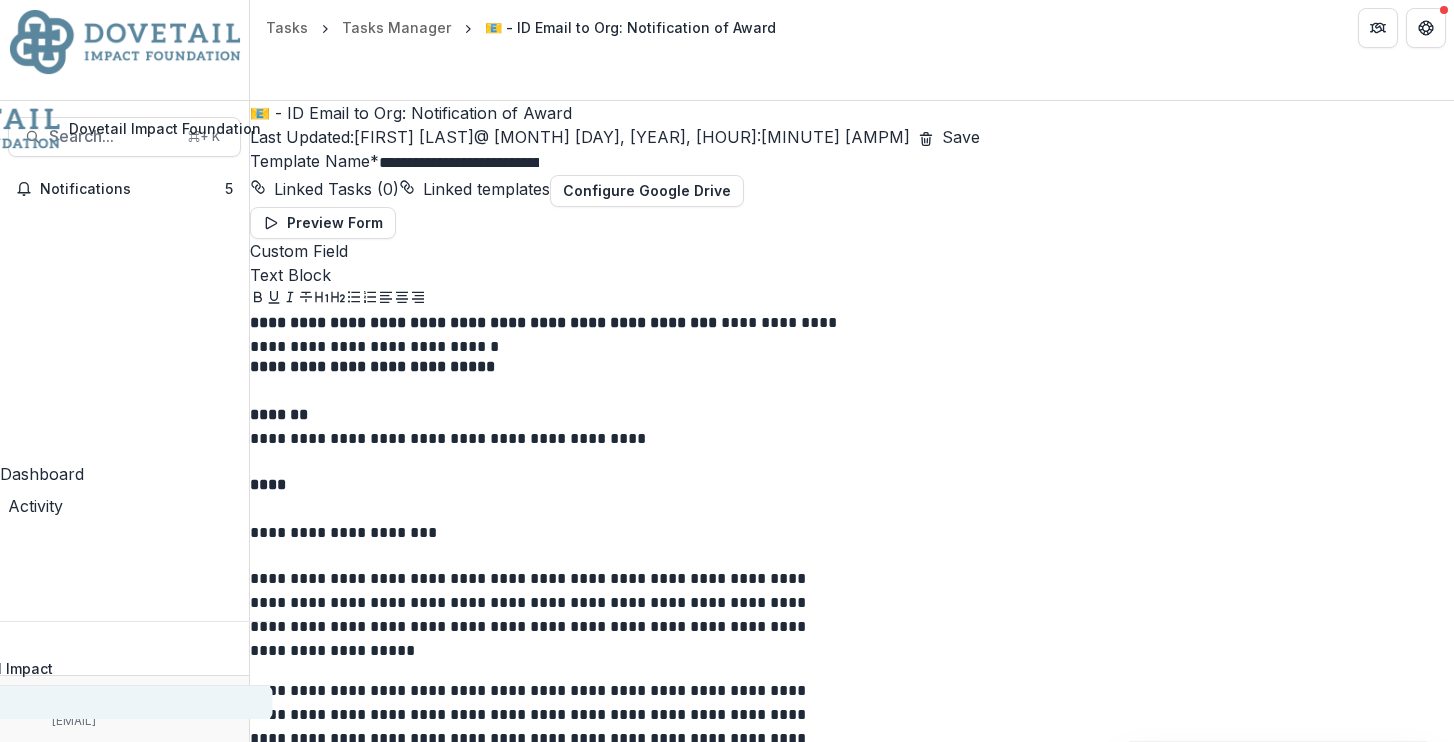 click on "Admin Settings" at bounding box center (36, 702) 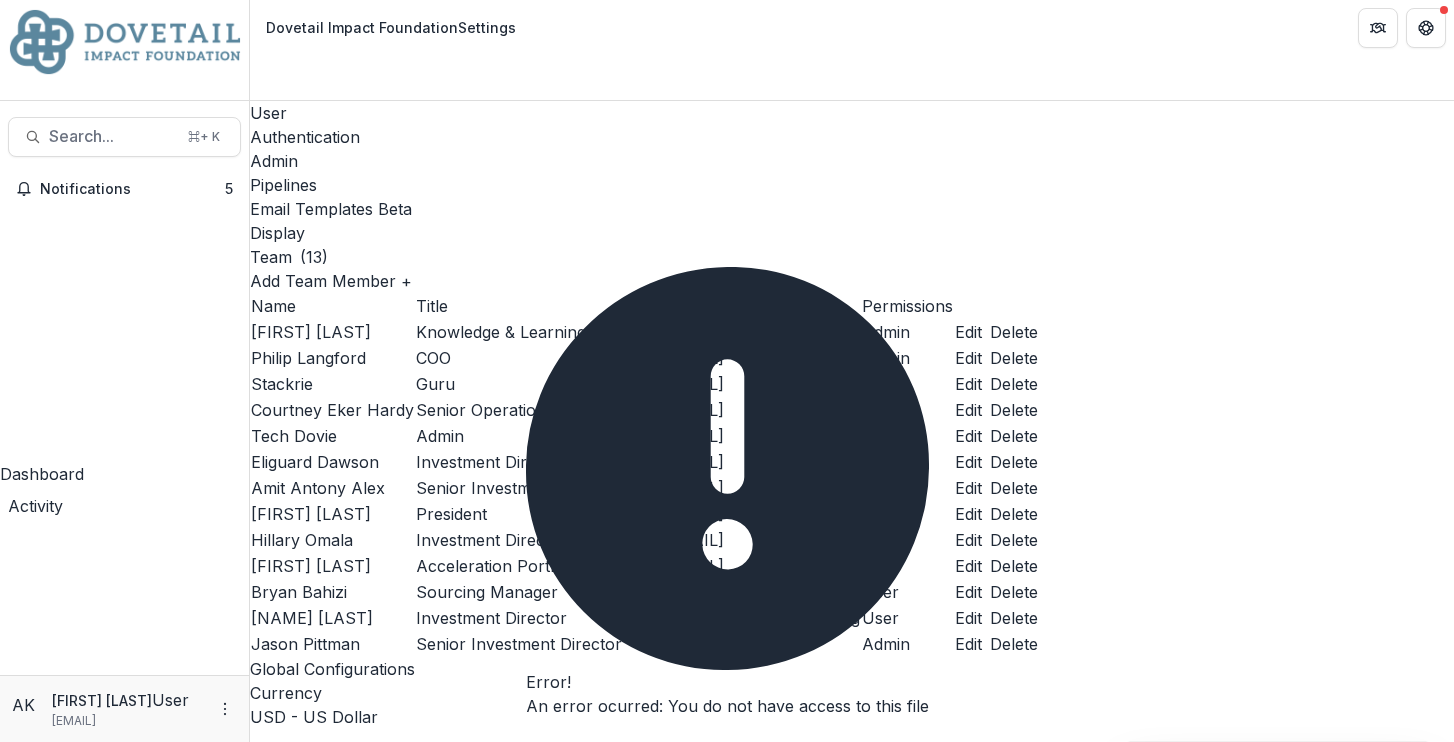 click on "Pipelines" at bounding box center (852, 185) 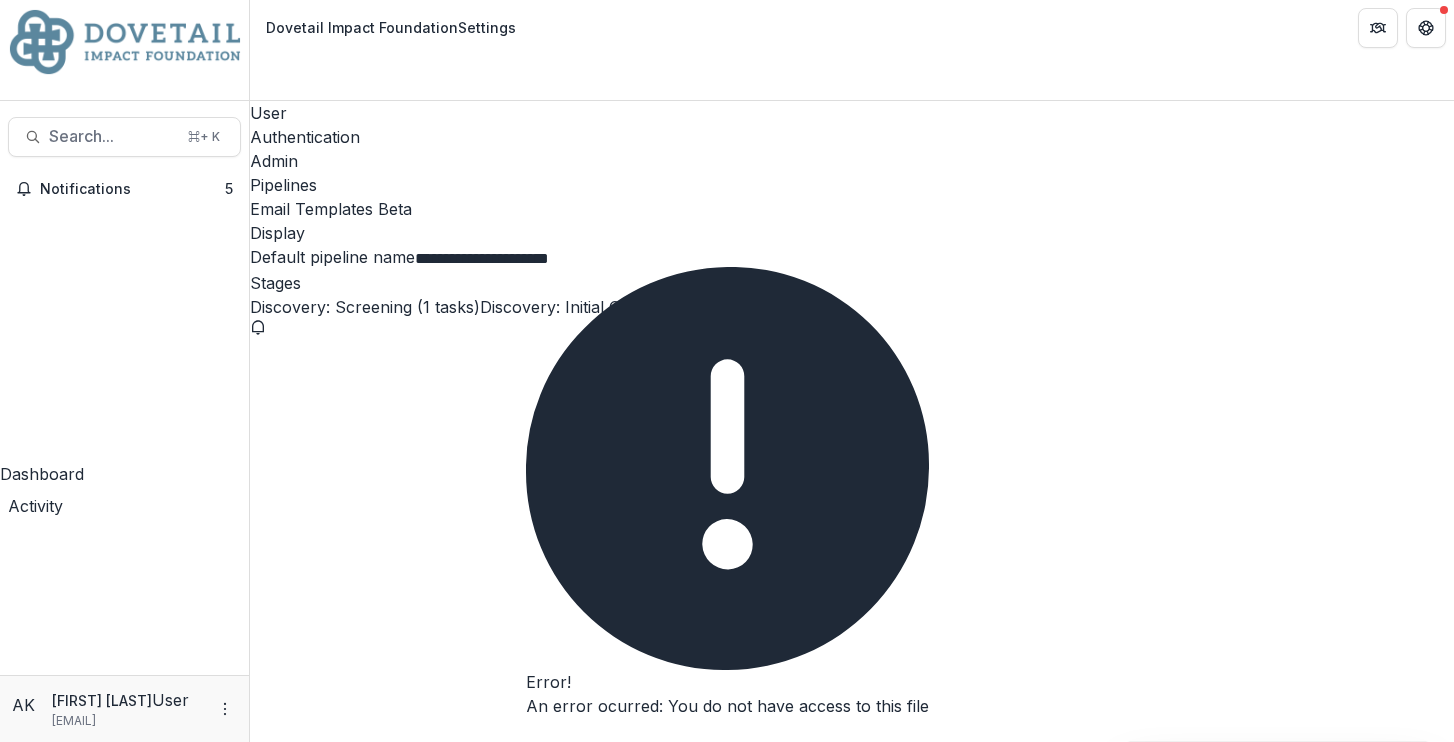 click on "Disbursement: Approved (2 tasks)" at bounding box center [380, 7795] 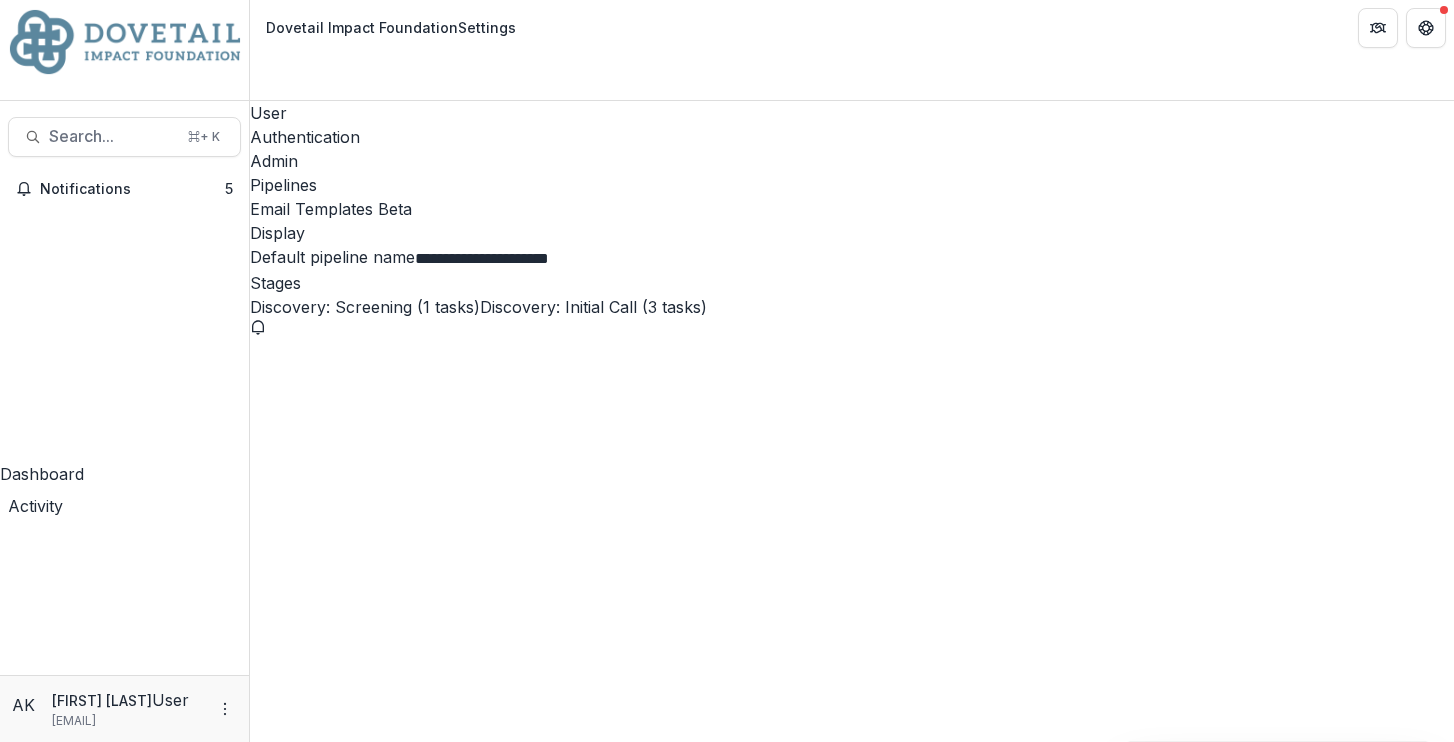 click at bounding box center [727, 5478] 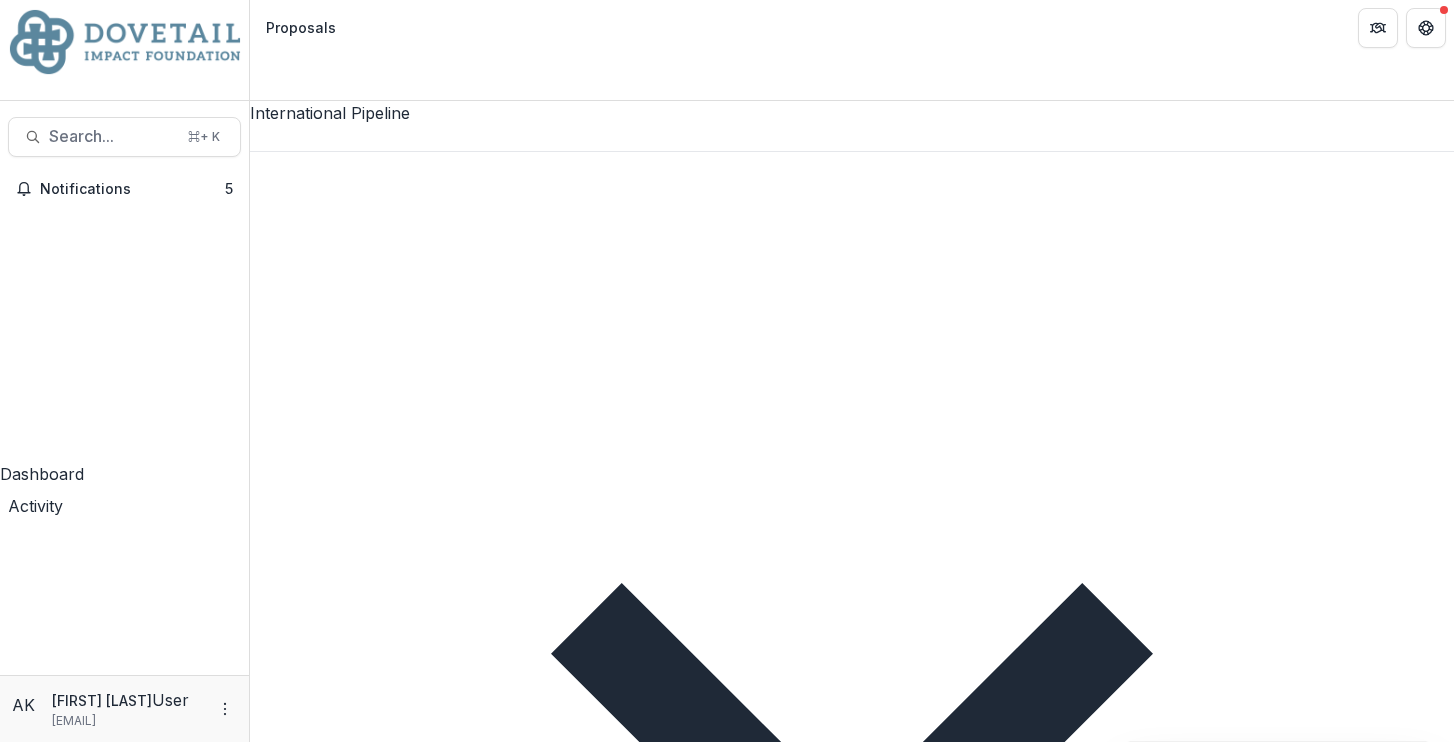 click on "Document Templates" at bounding box center (124, 2208) 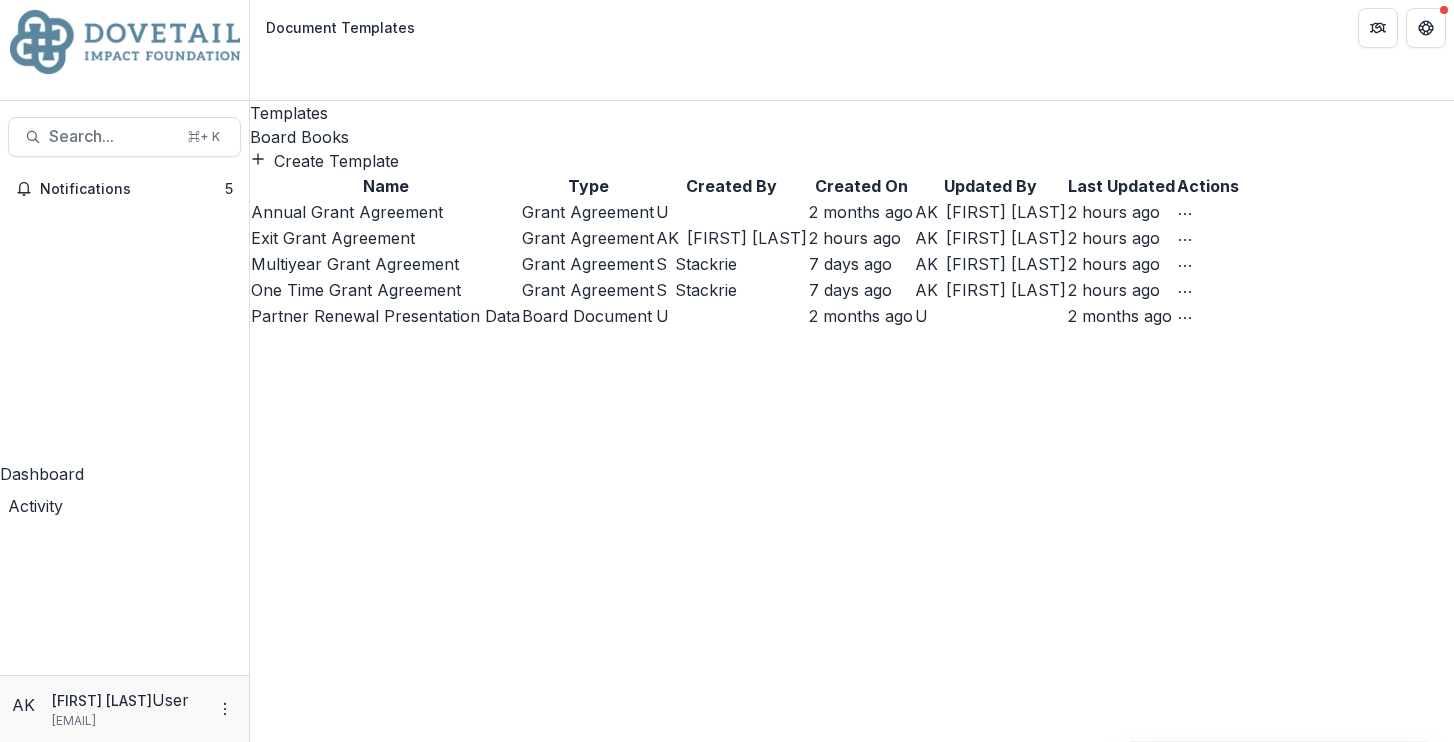 click on "Form Builder" at bounding box center [124, 1357] 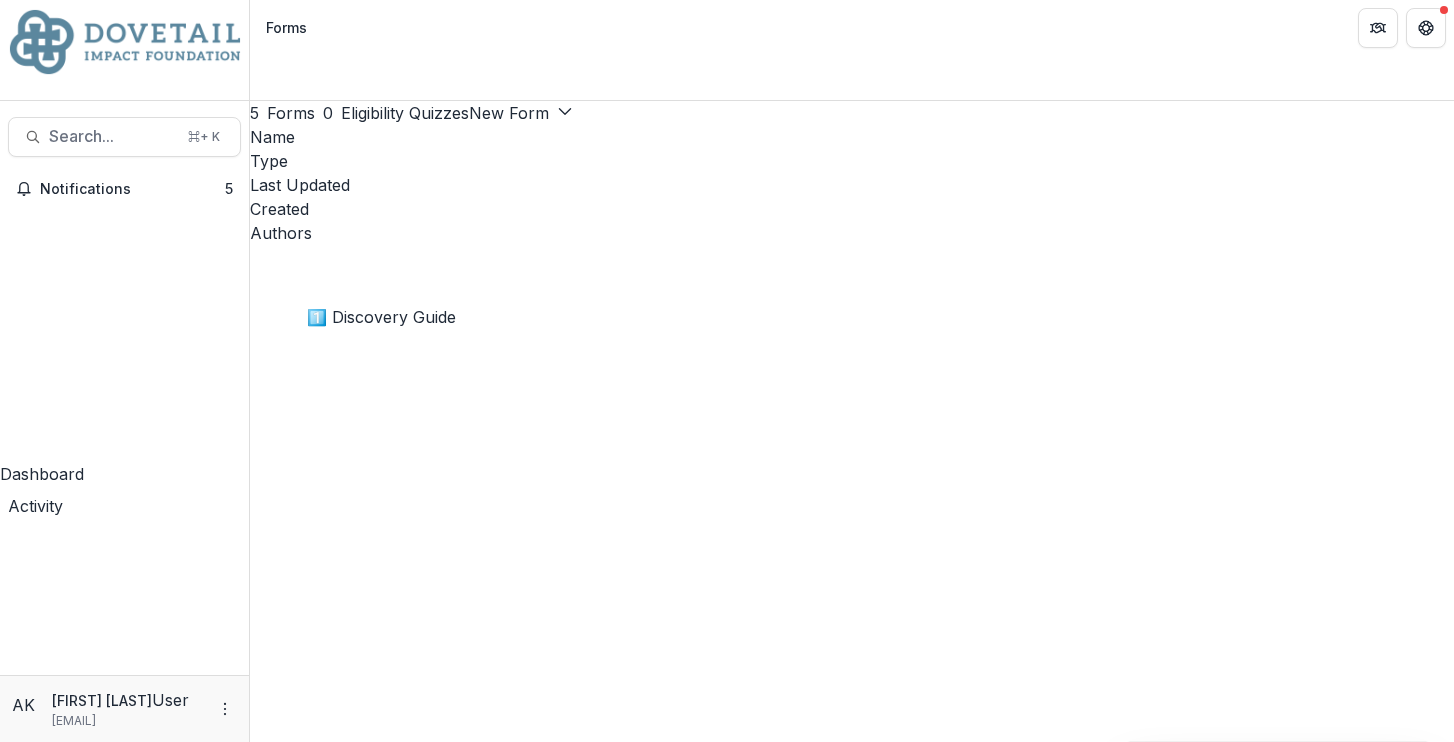 click on "1️⃣ Discovery Guide" at bounding box center (324, 4013) 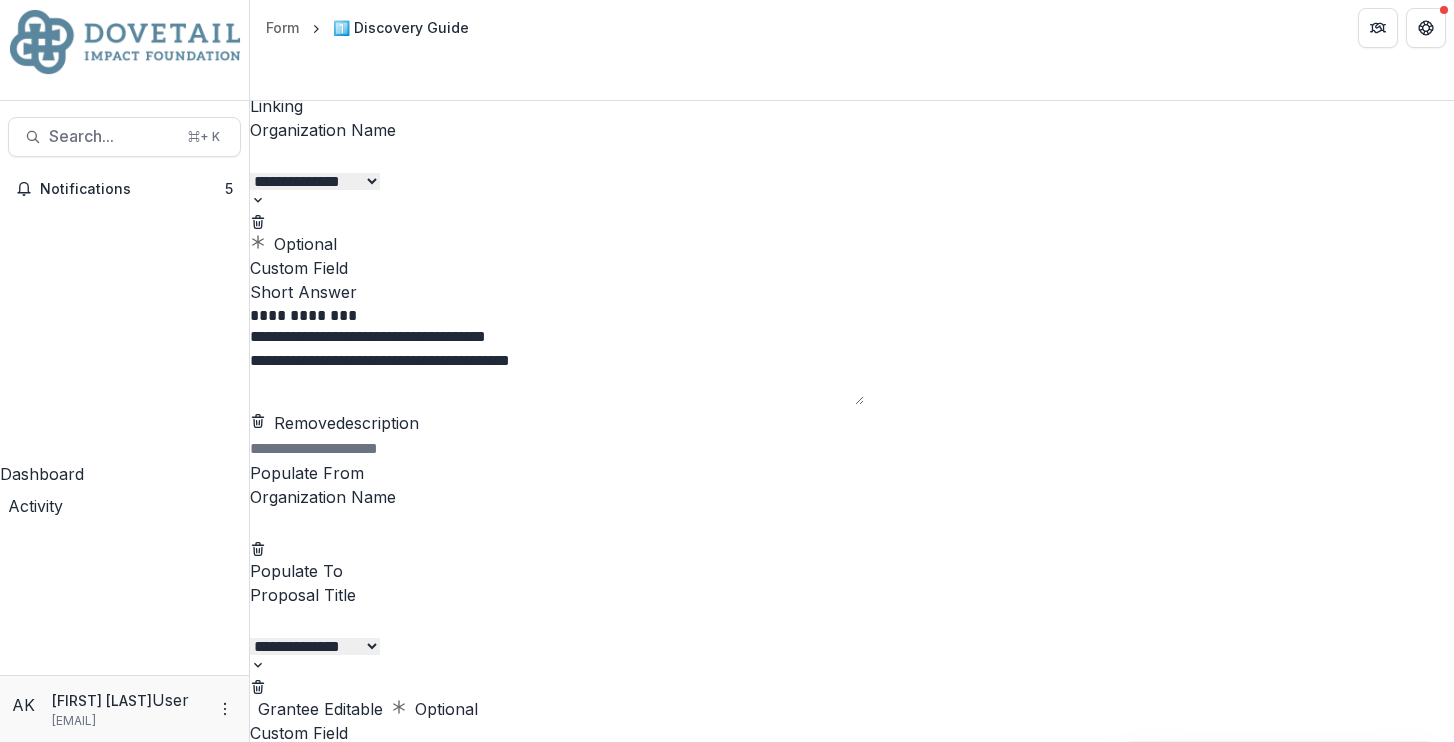 scroll, scrollTop: 897, scrollLeft: 0, axis: vertical 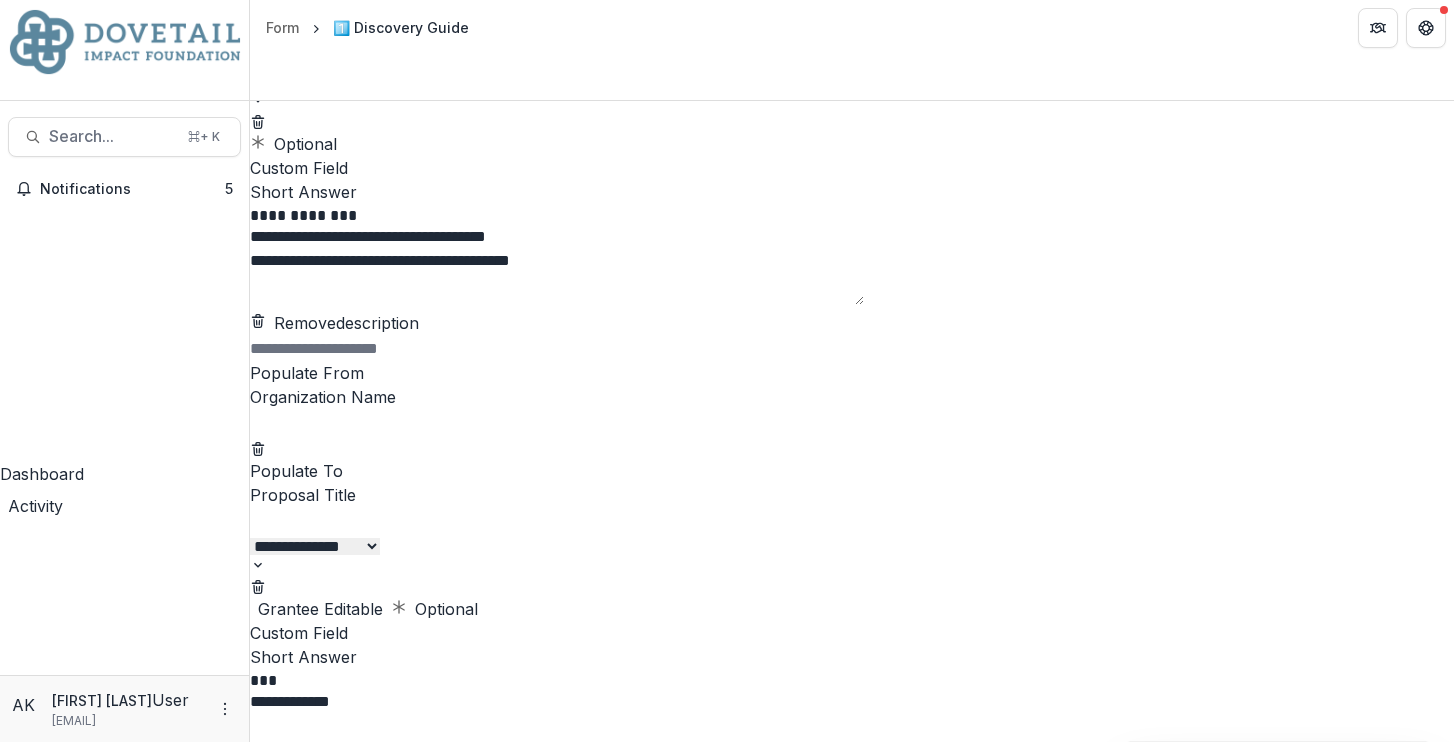 click on "Optional" at bounding box center (434, 609) 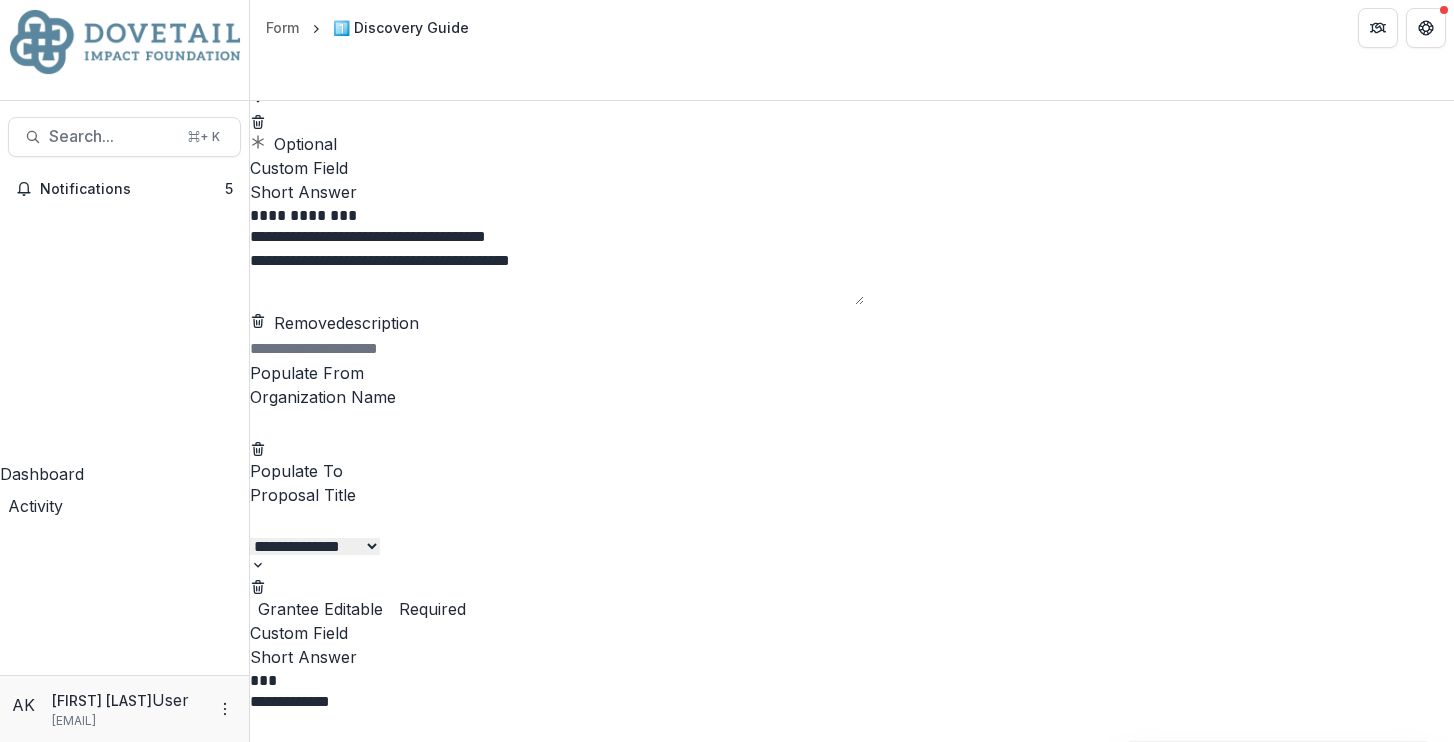 click on "Required" at bounding box center (428, 609) 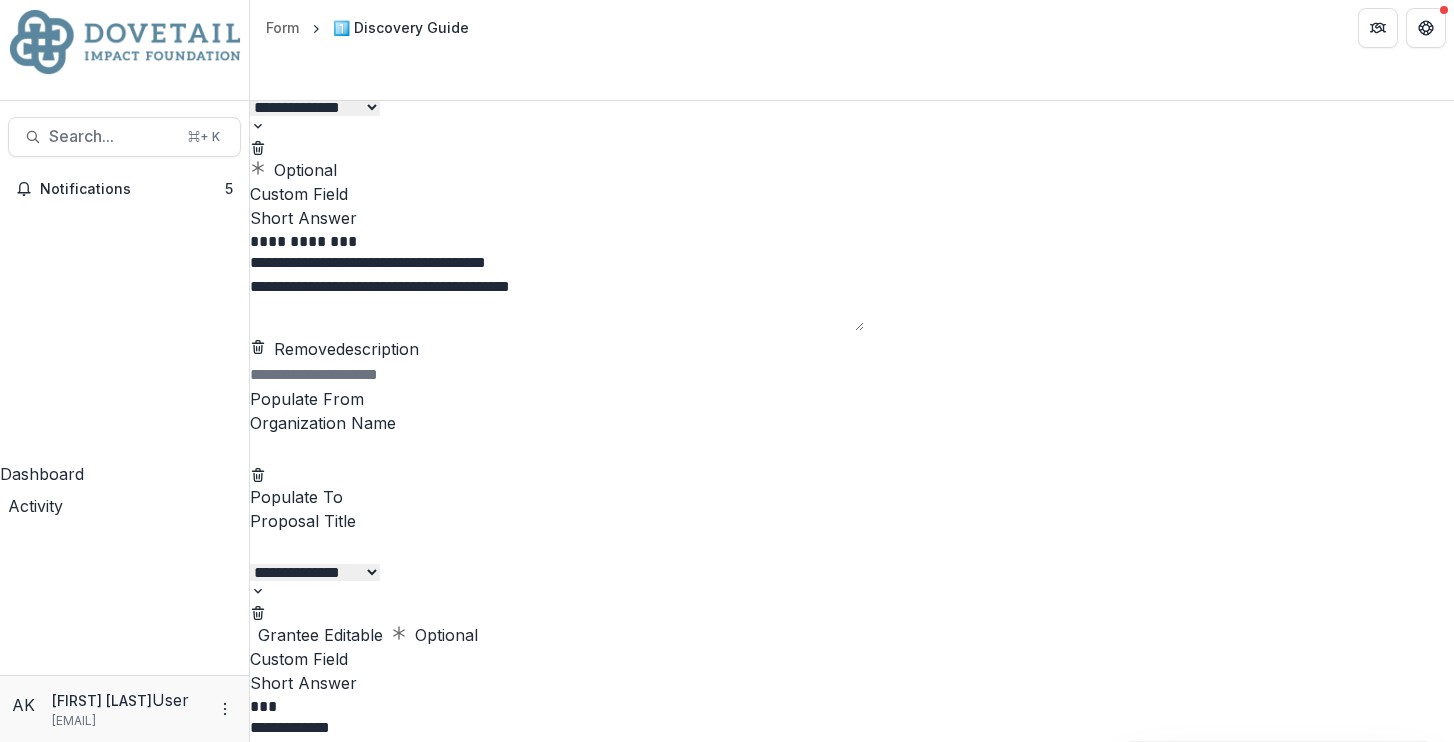 scroll, scrollTop: 849, scrollLeft: 0, axis: vertical 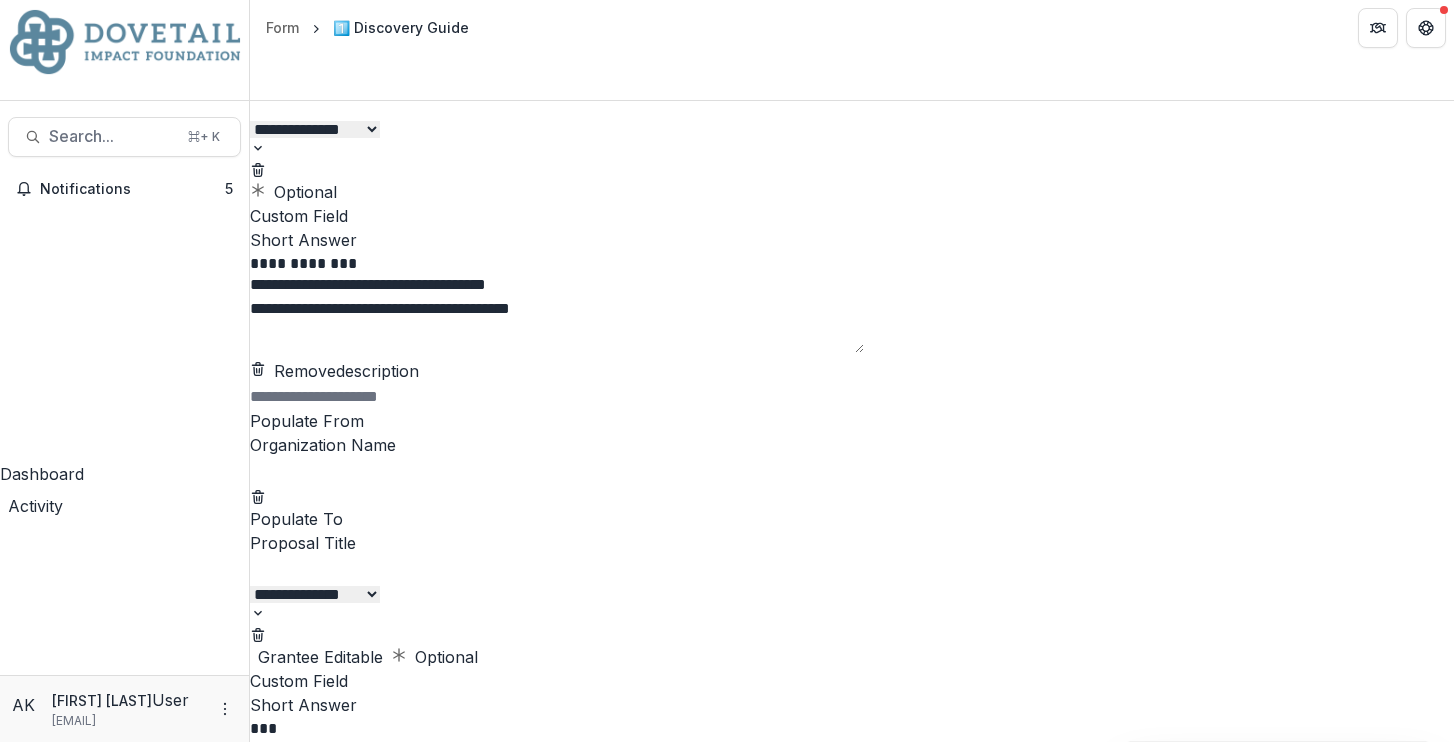 click on "Optional" at bounding box center (434, 657) 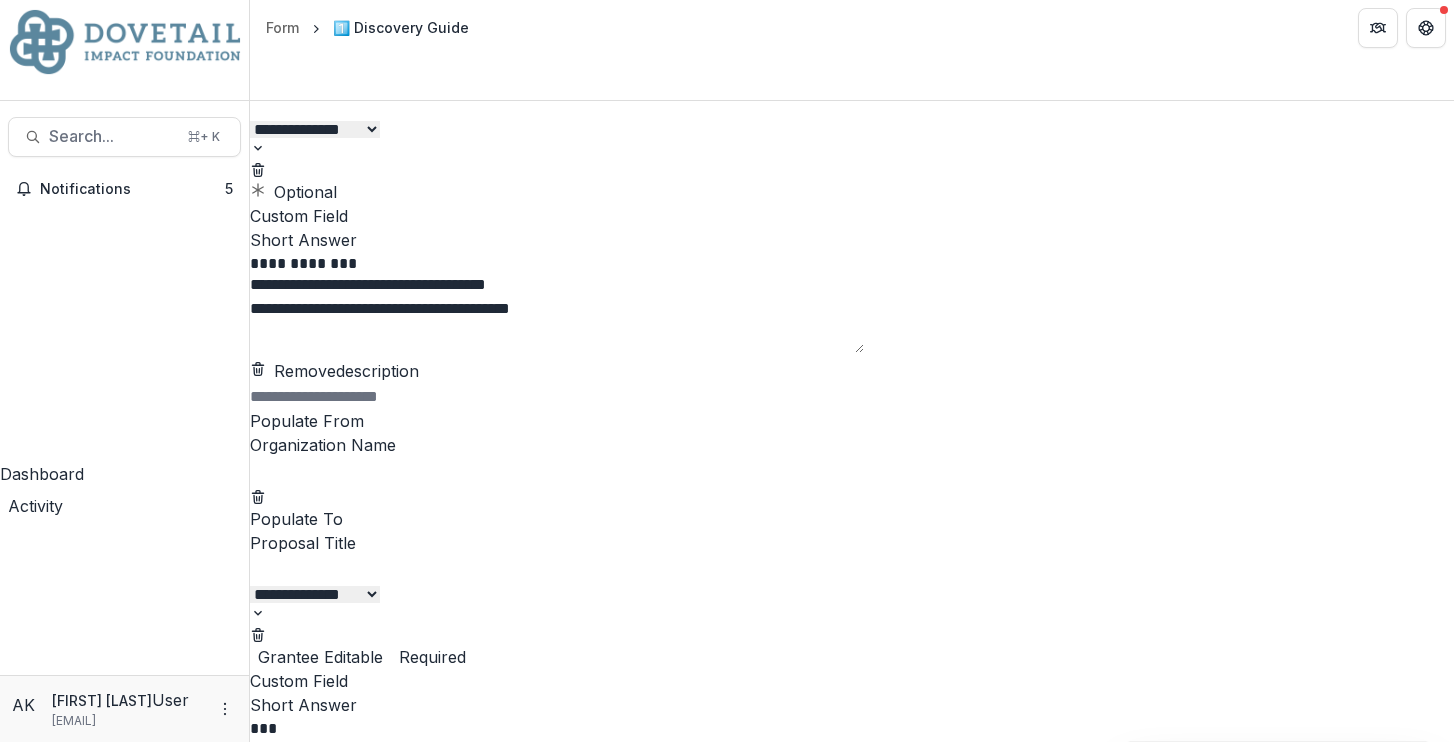 click on "Publish Changes" at bounding box center [498, 35734] 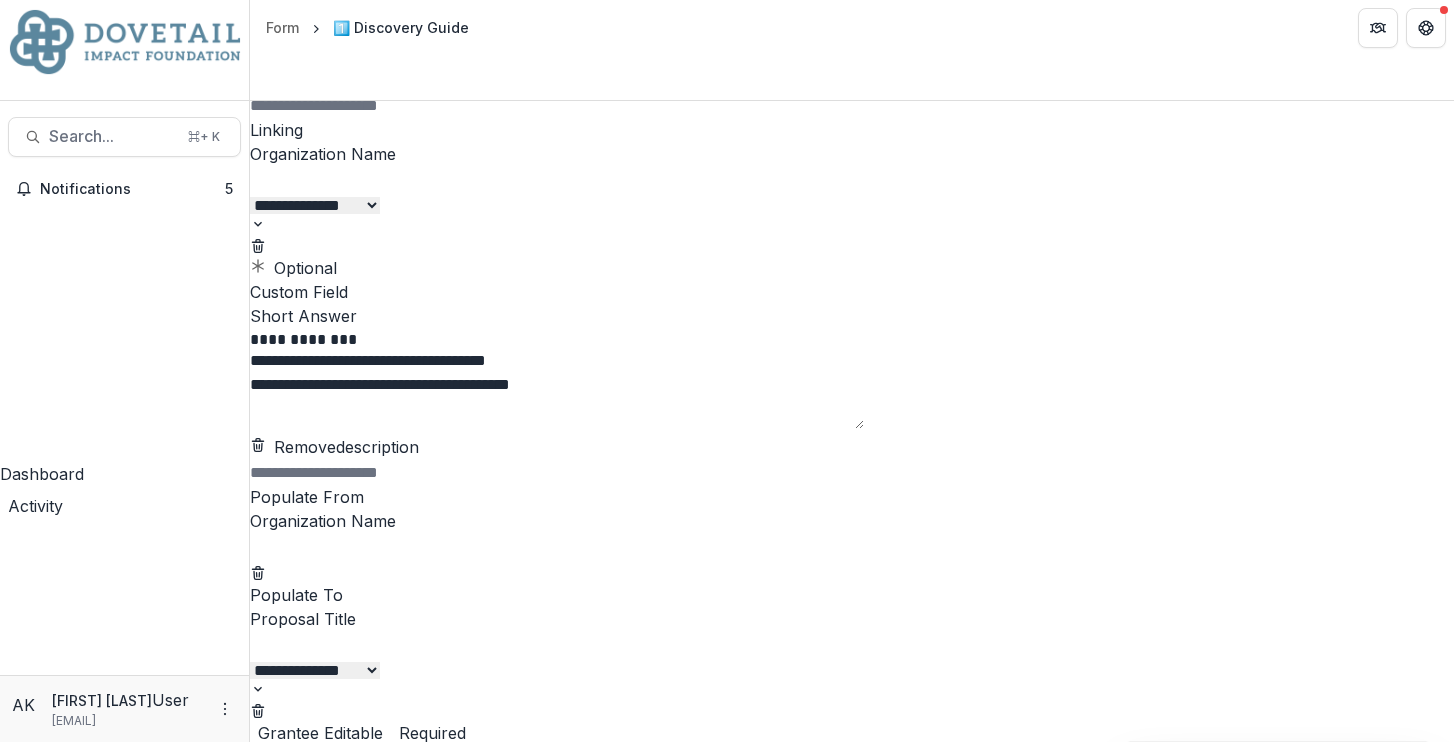 scroll, scrollTop: 770, scrollLeft: 0, axis: vertical 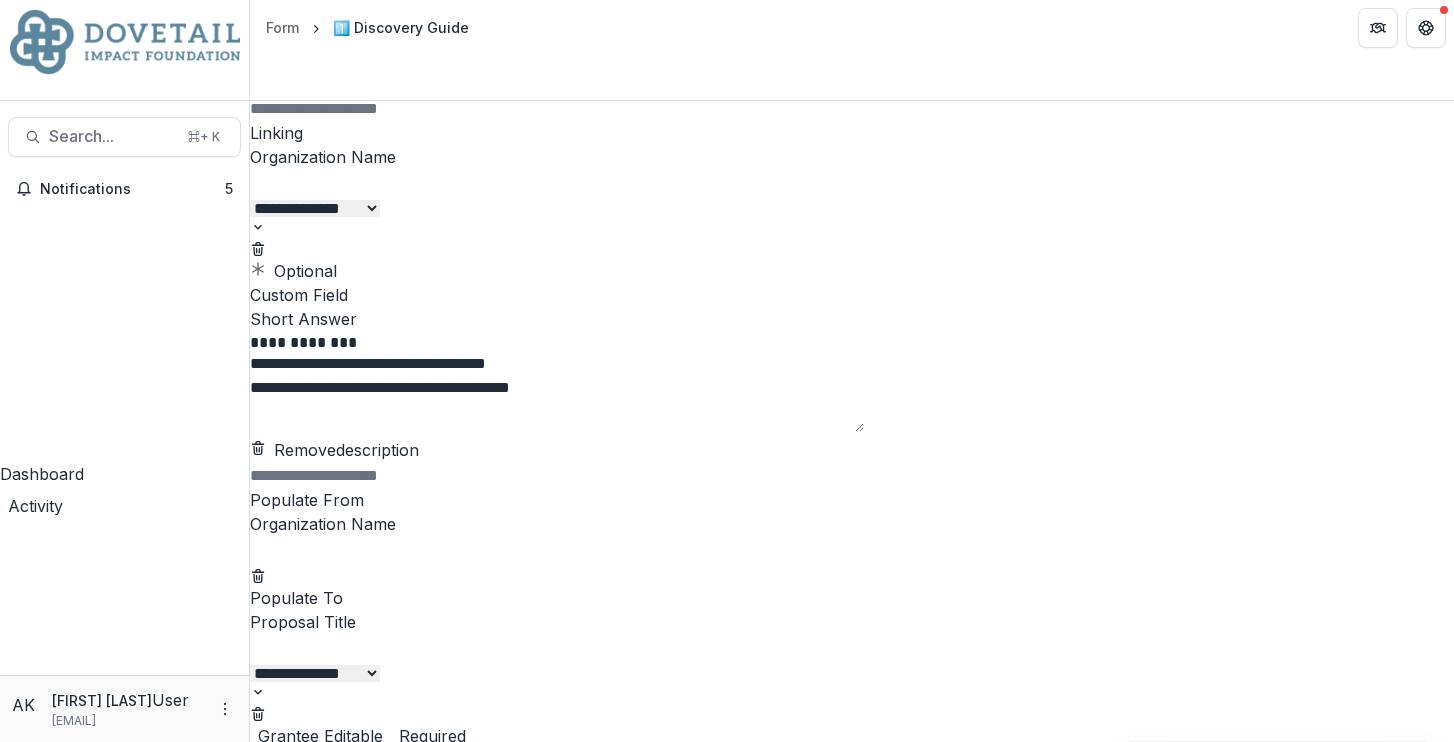click on "**********" at bounding box center (557, 392) 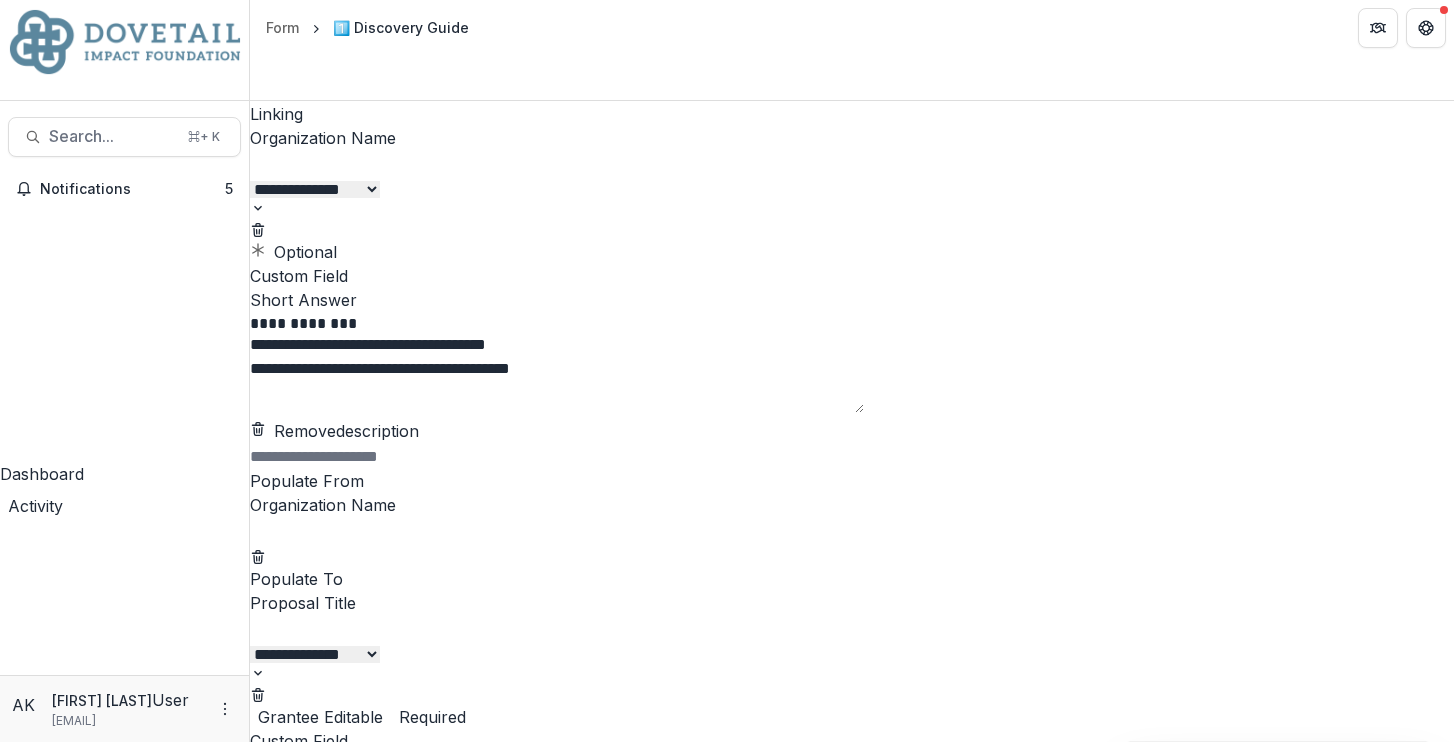 scroll, scrollTop: 783, scrollLeft: 0, axis: vertical 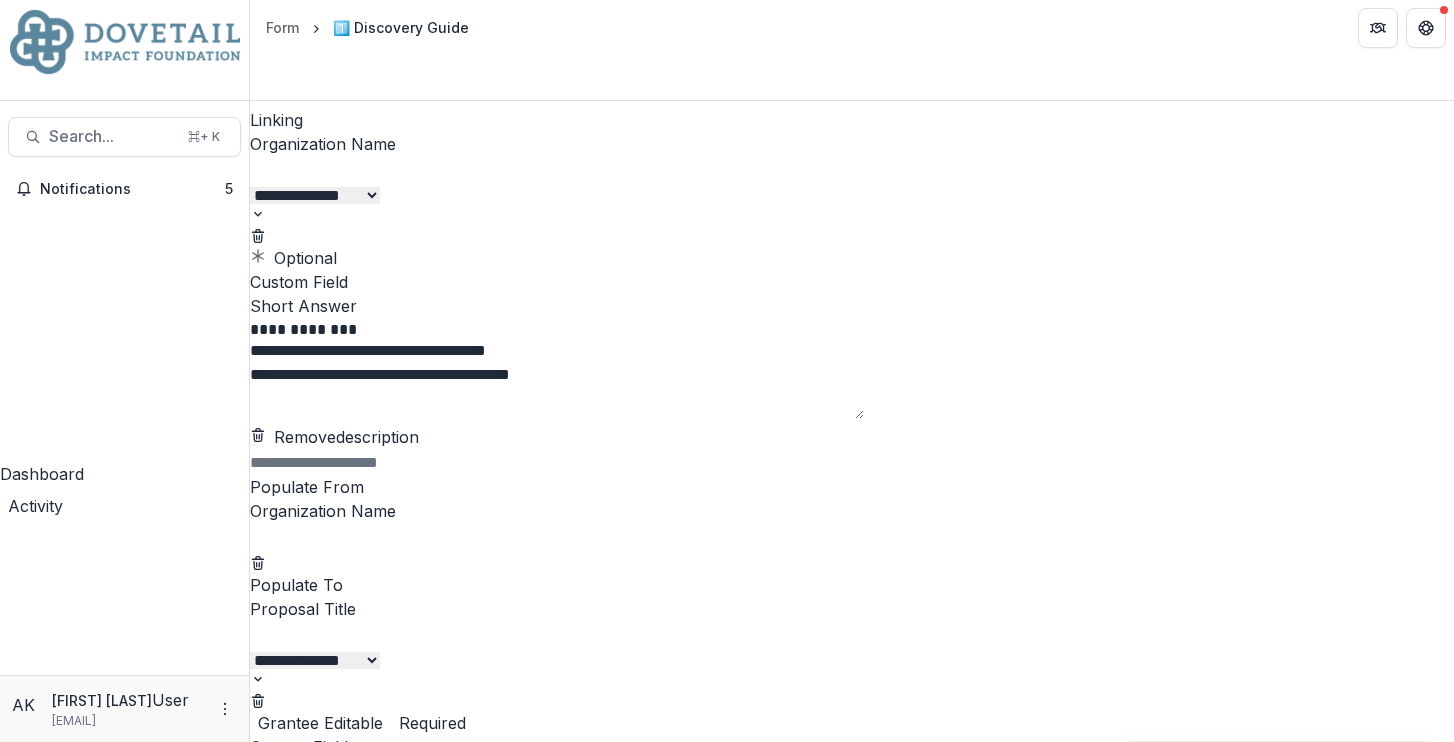 click on "**********" at bounding box center [557, 379] 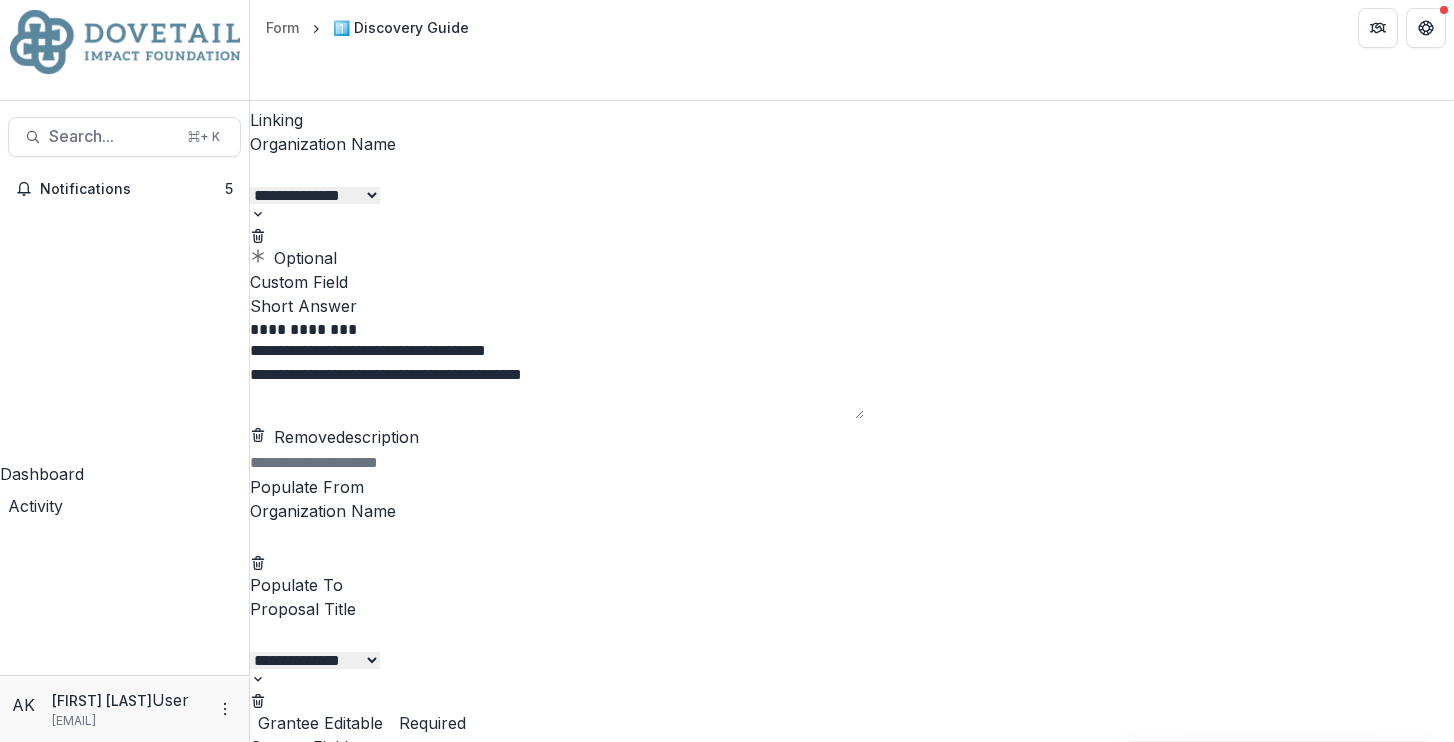 click on "**********" at bounding box center [557, 379] 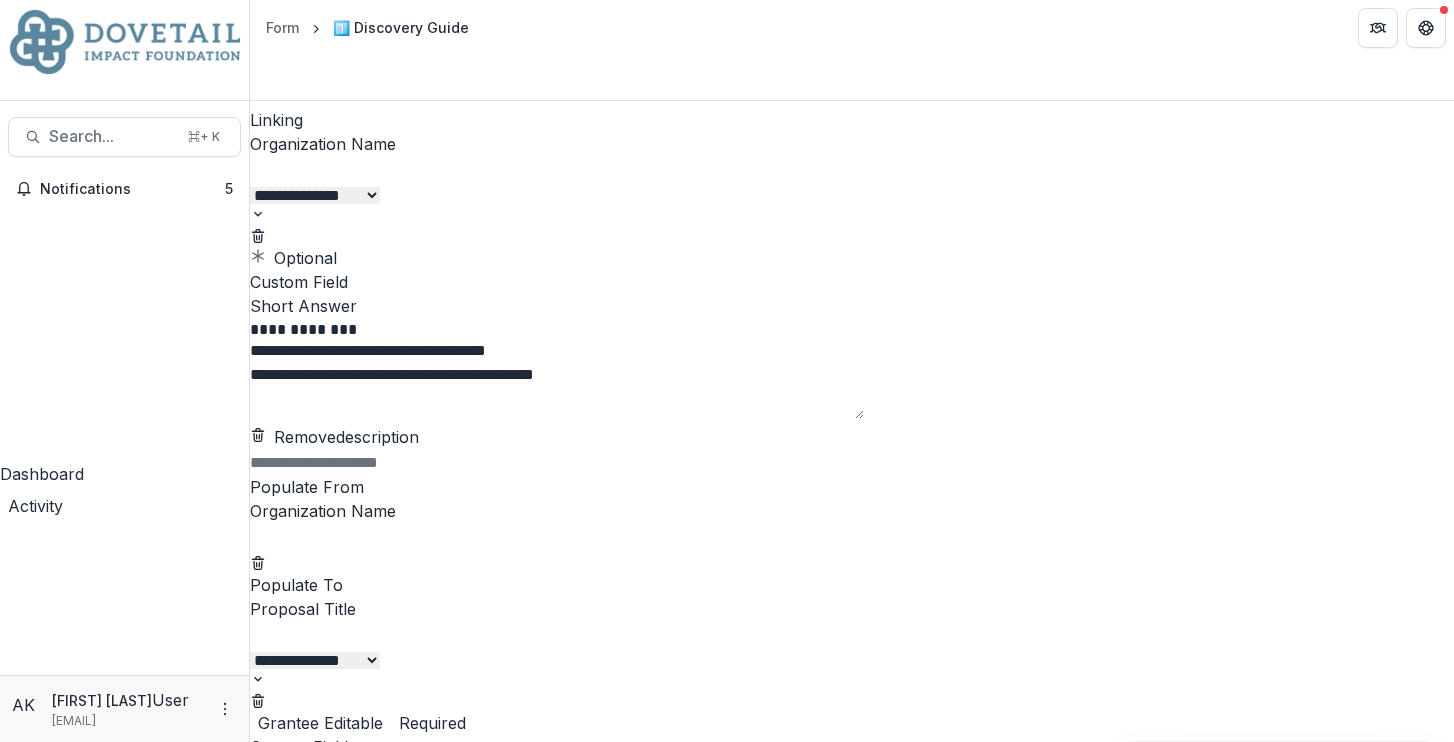 click on "**********" at bounding box center (557, 379) 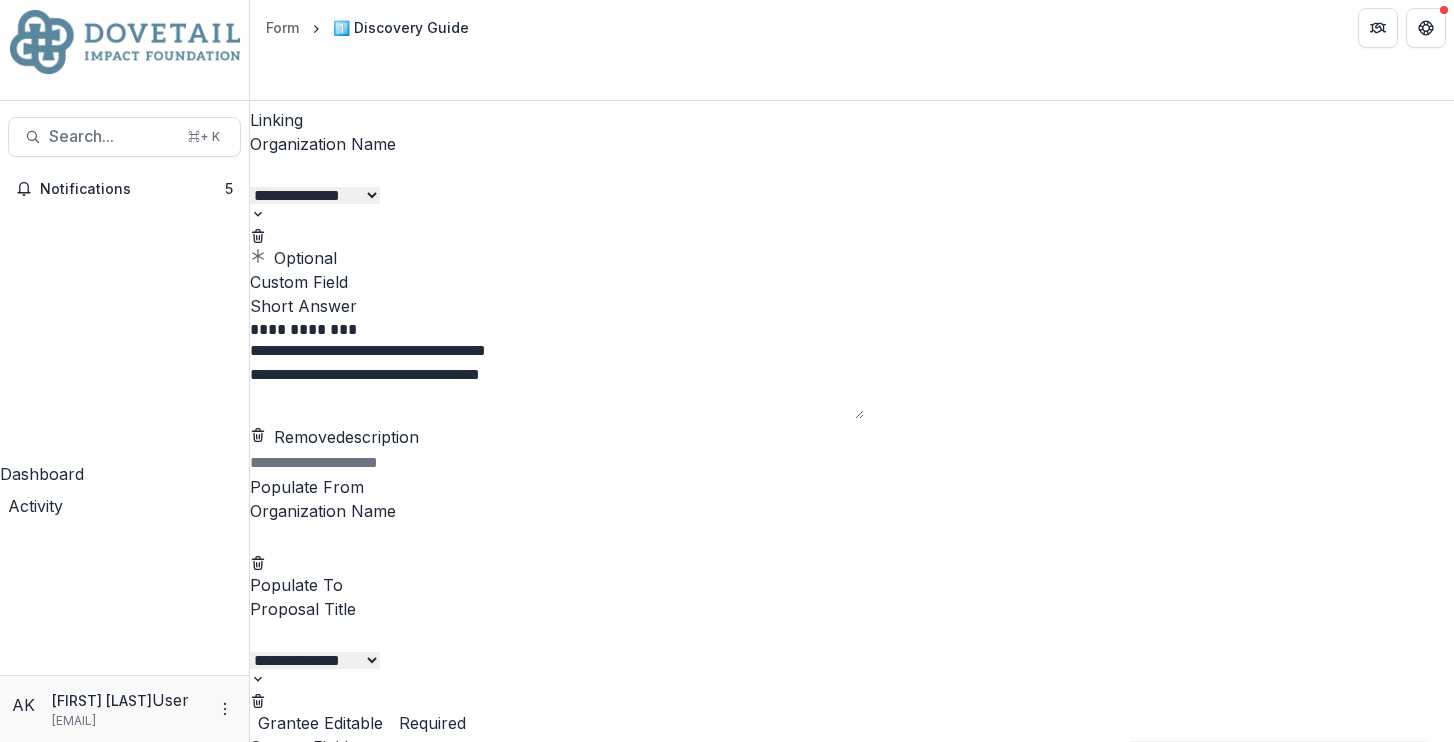 click on "**********" at bounding box center (557, 379) 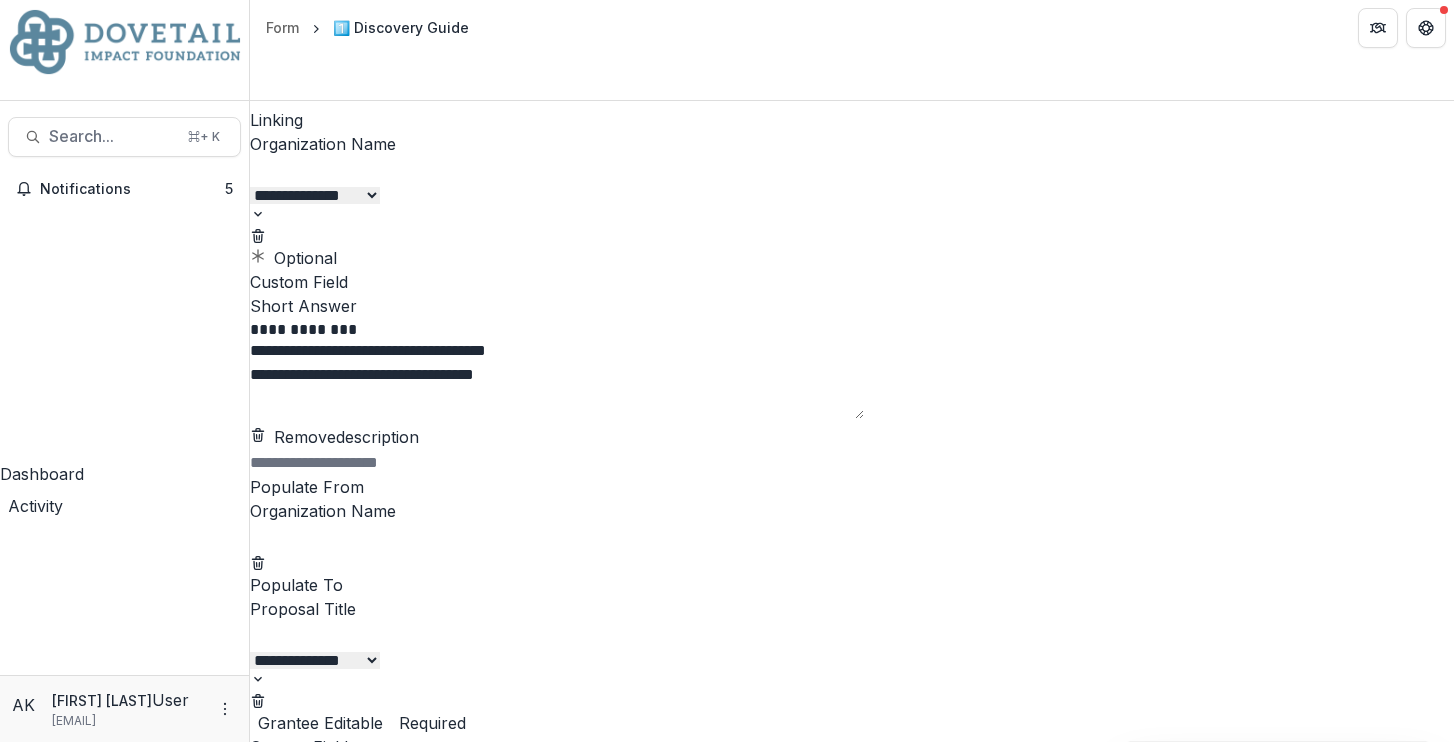 click on "**********" at bounding box center [557, 379] 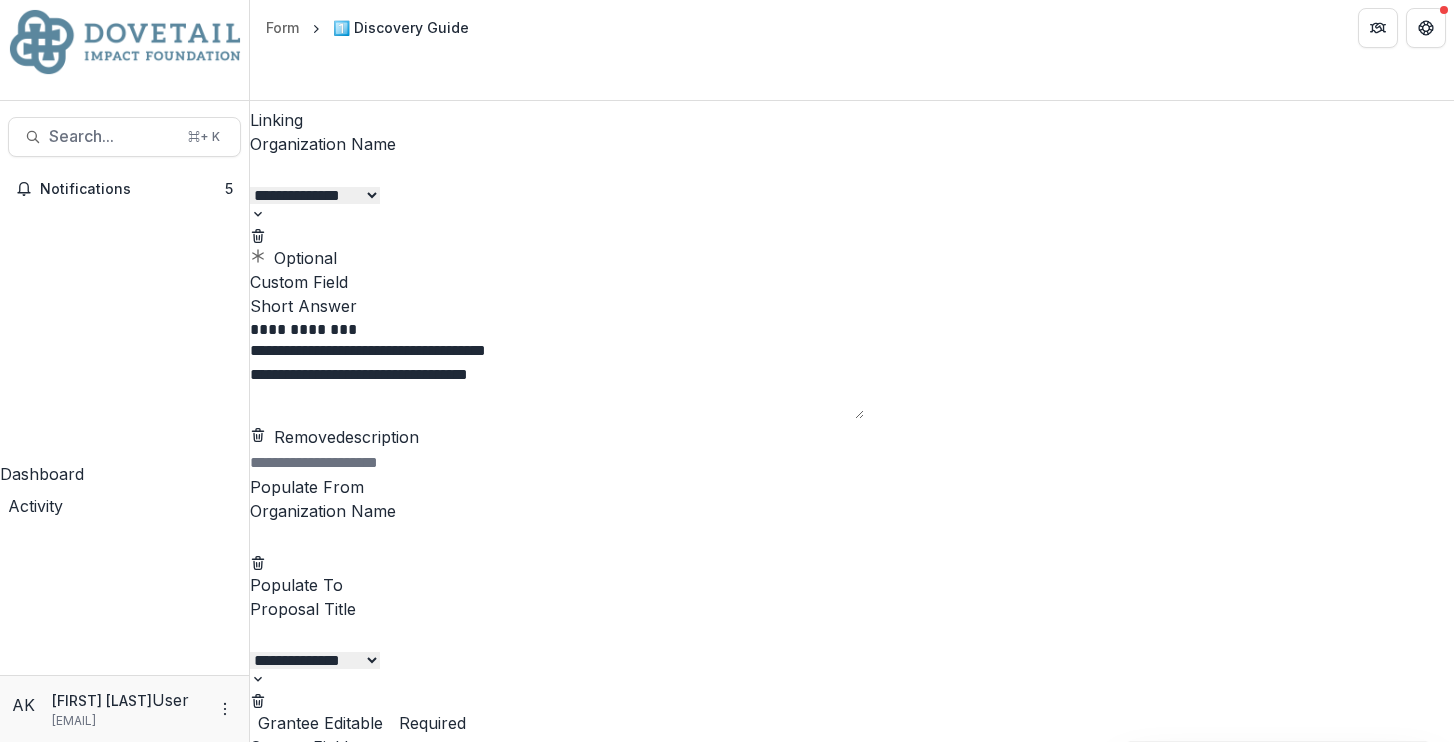 click on "**********" at bounding box center [557, 379] 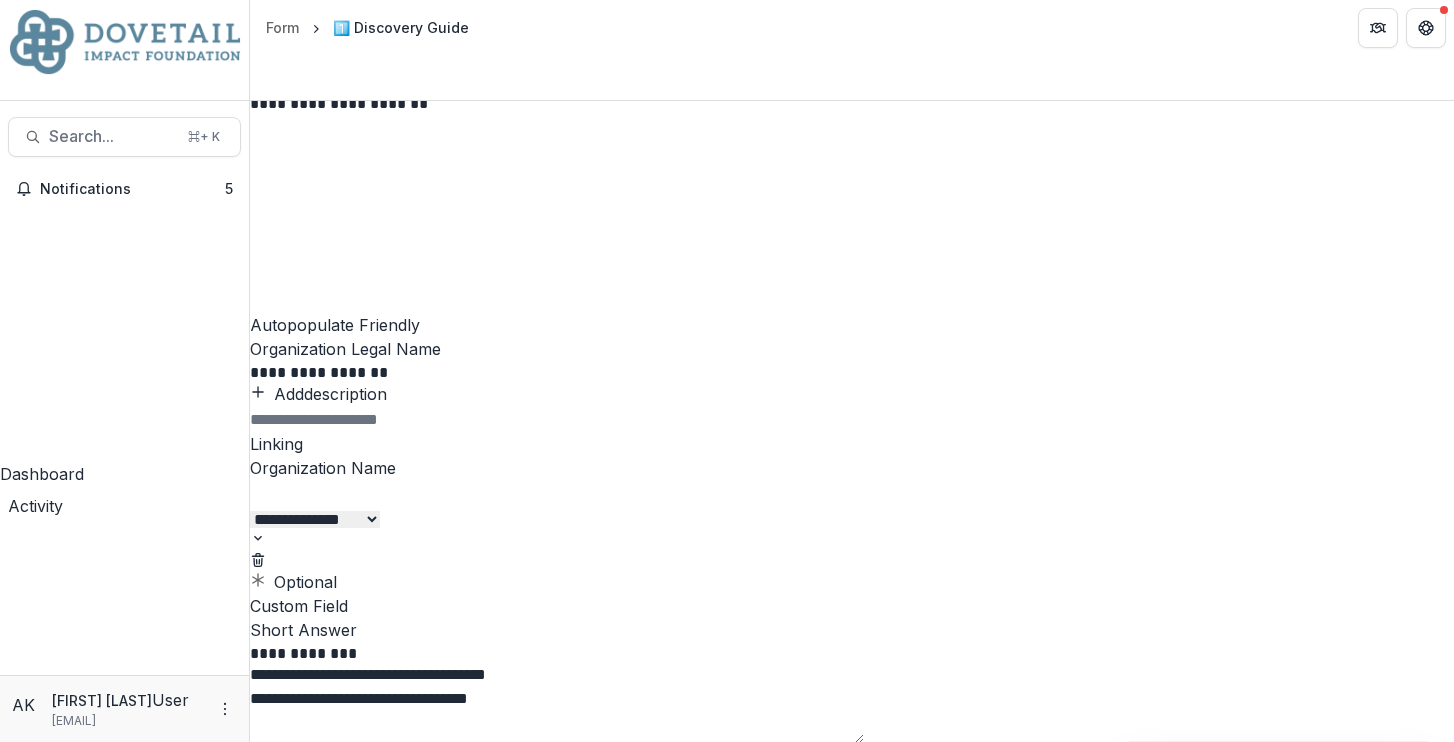 scroll, scrollTop: 640, scrollLeft: 0, axis: vertical 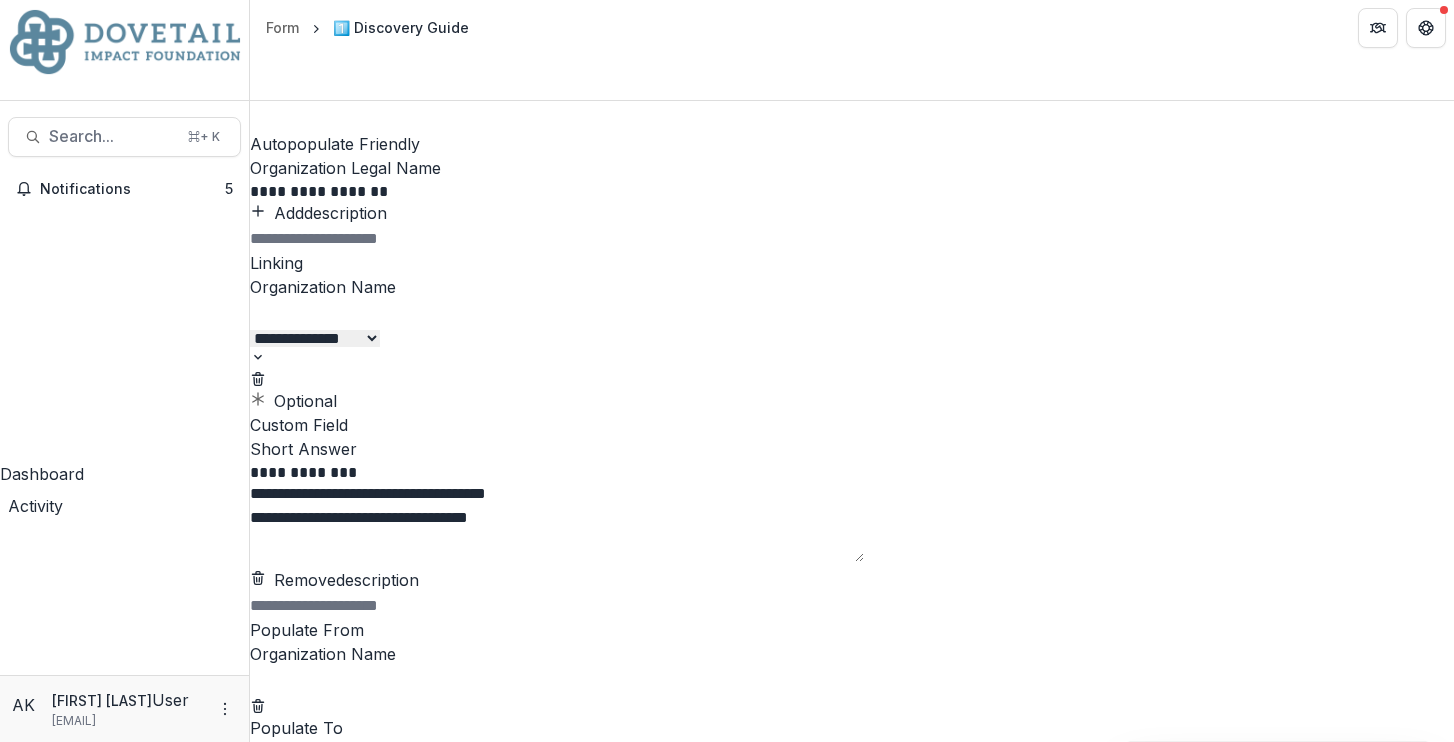click on "Publish Changes" at bounding box center (498, 35943) 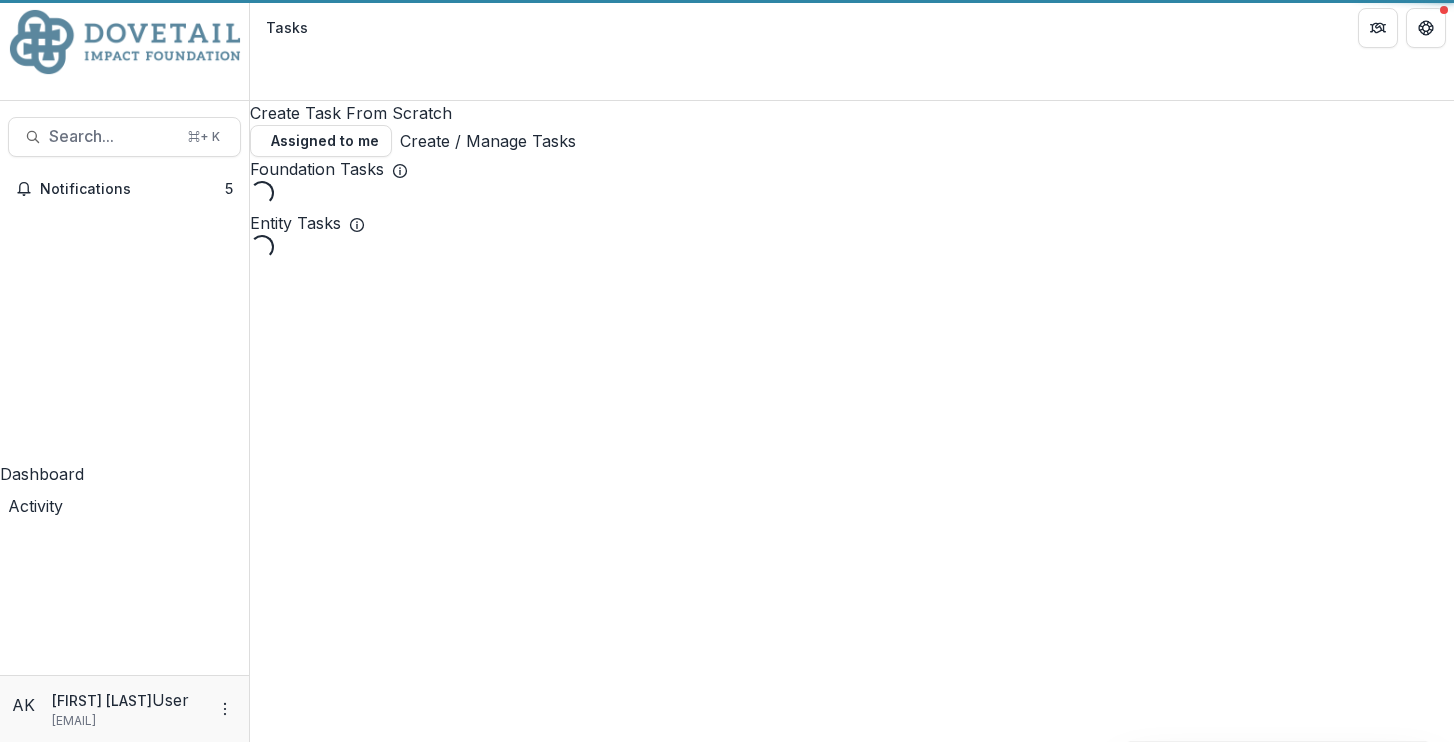 scroll, scrollTop: 0, scrollLeft: 0, axis: both 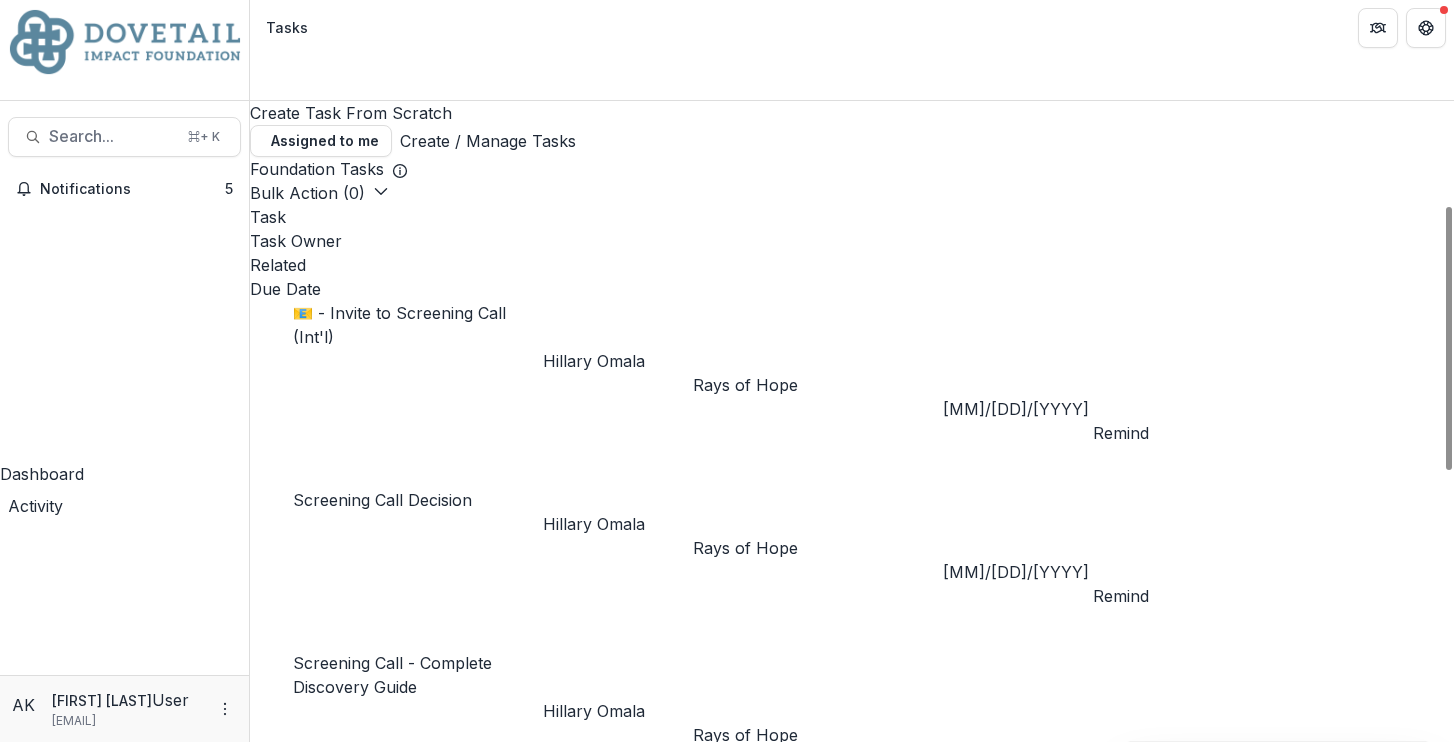 click on "Proposals" at bounding box center (124, 1084) 